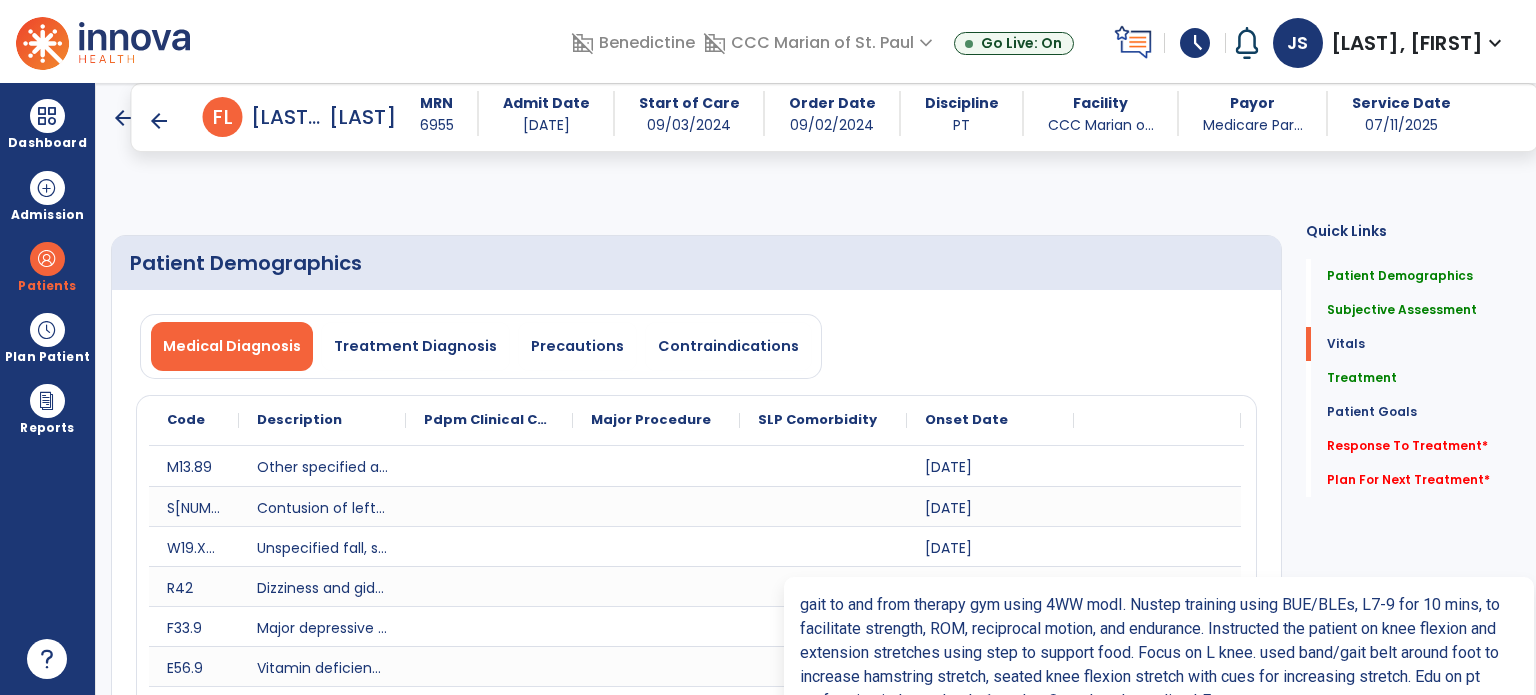 select on "*" 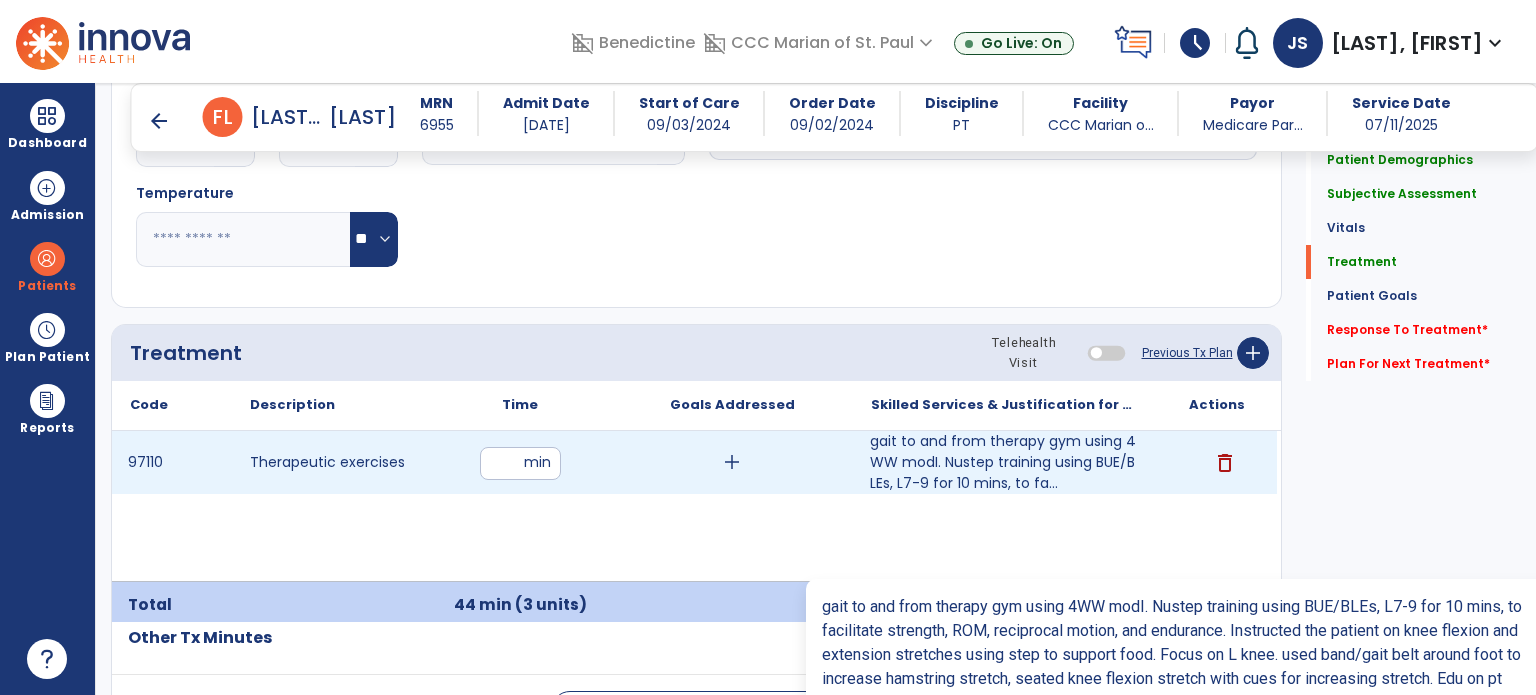 scroll, scrollTop: 1980, scrollLeft: 0, axis: vertical 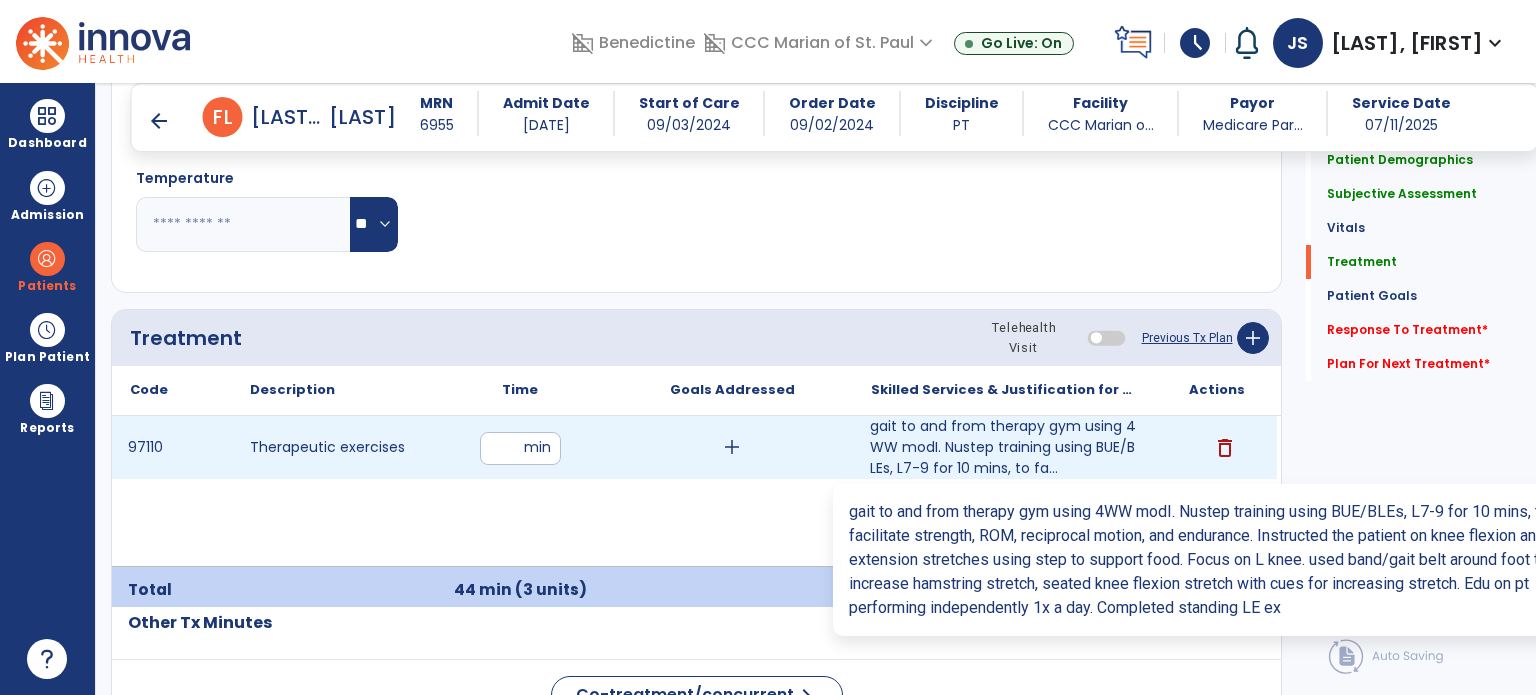 click on "gait to and from therapy gym using 4WW modI. Nustep training using BUE/BLEs, L7-9 for 10 mins, to fa..." at bounding box center [1004, 447] 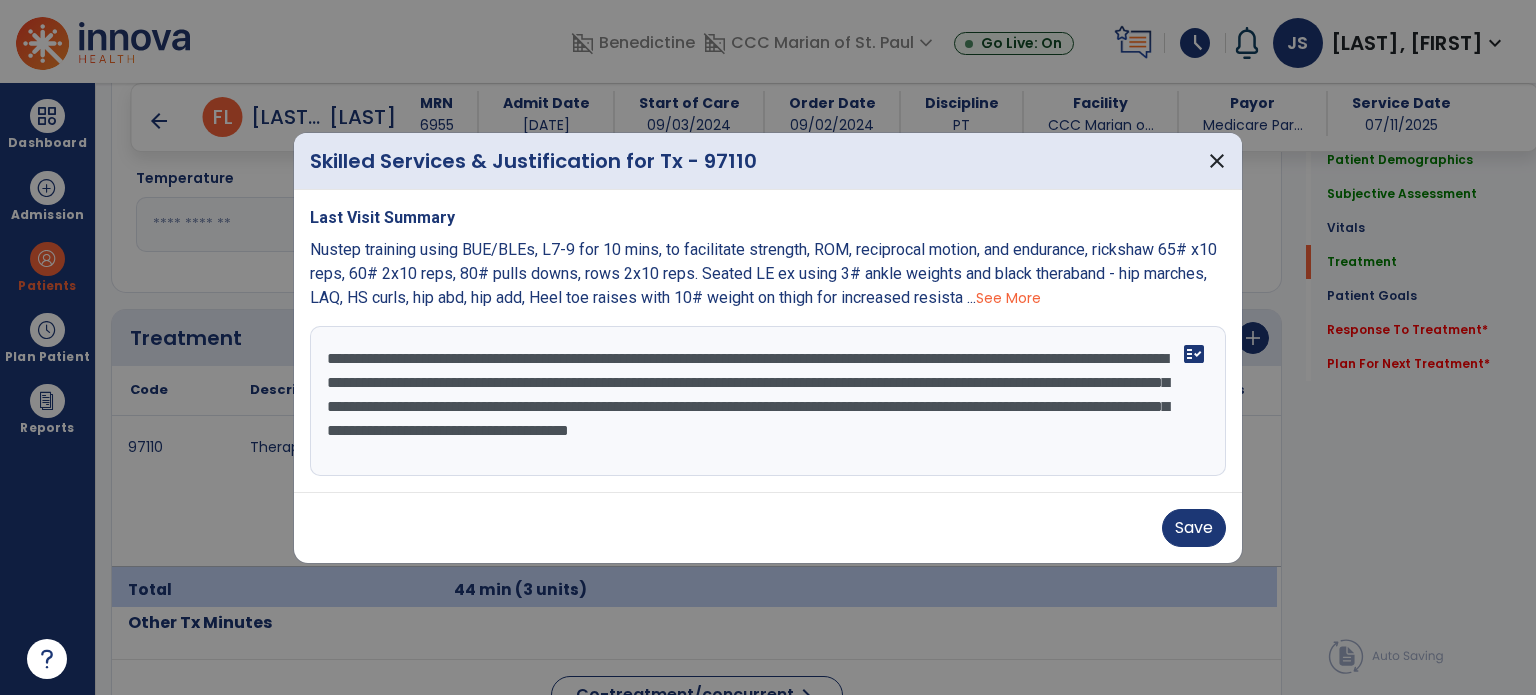 click on "**********" at bounding box center [768, 401] 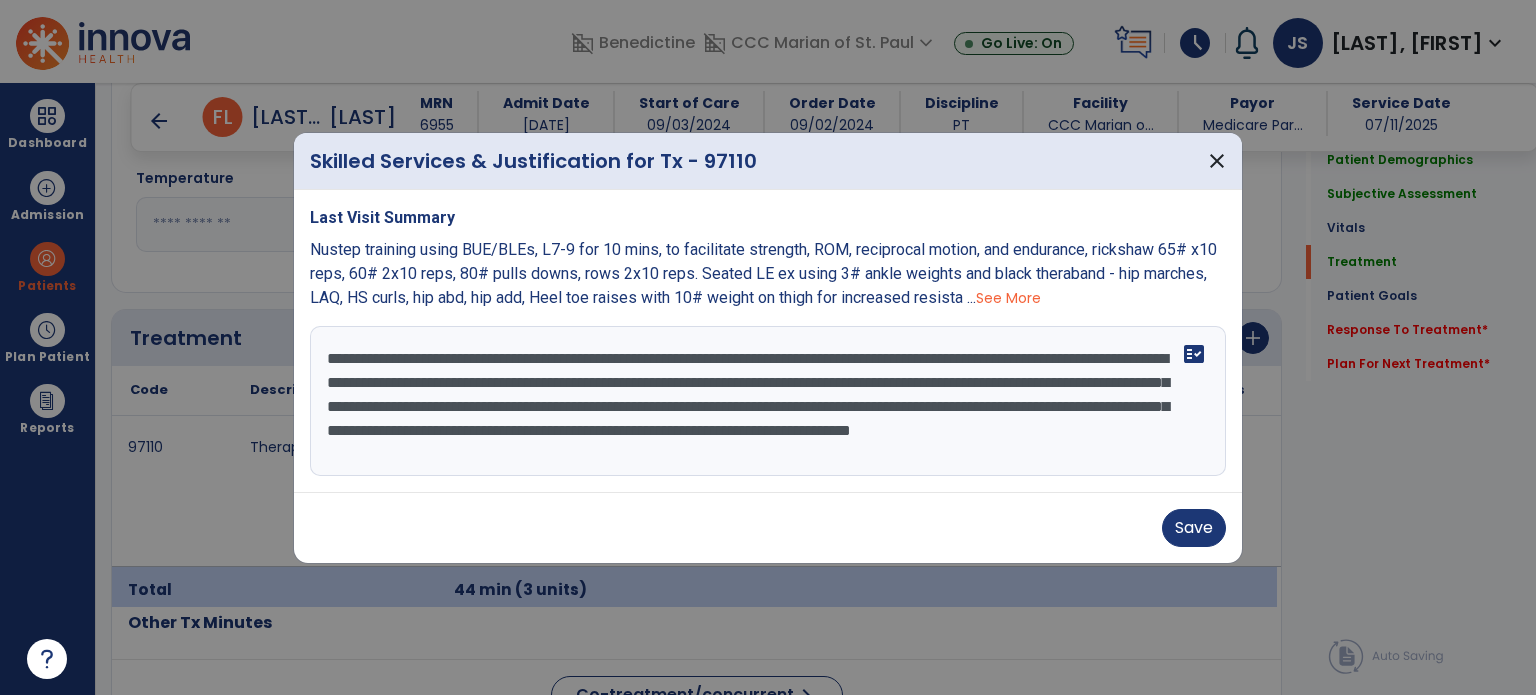 scroll, scrollTop: 15, scrollLeft: 0, axis: vertical 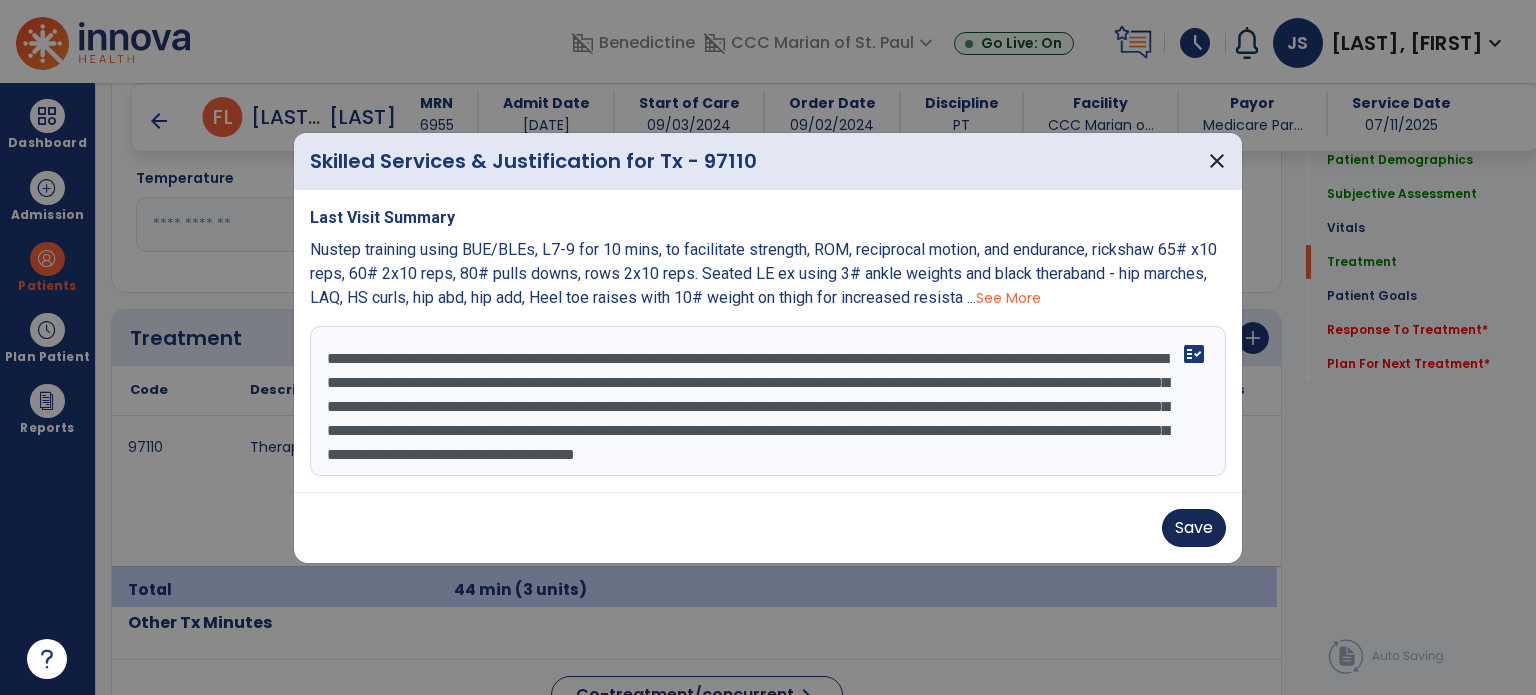 type on "**********" 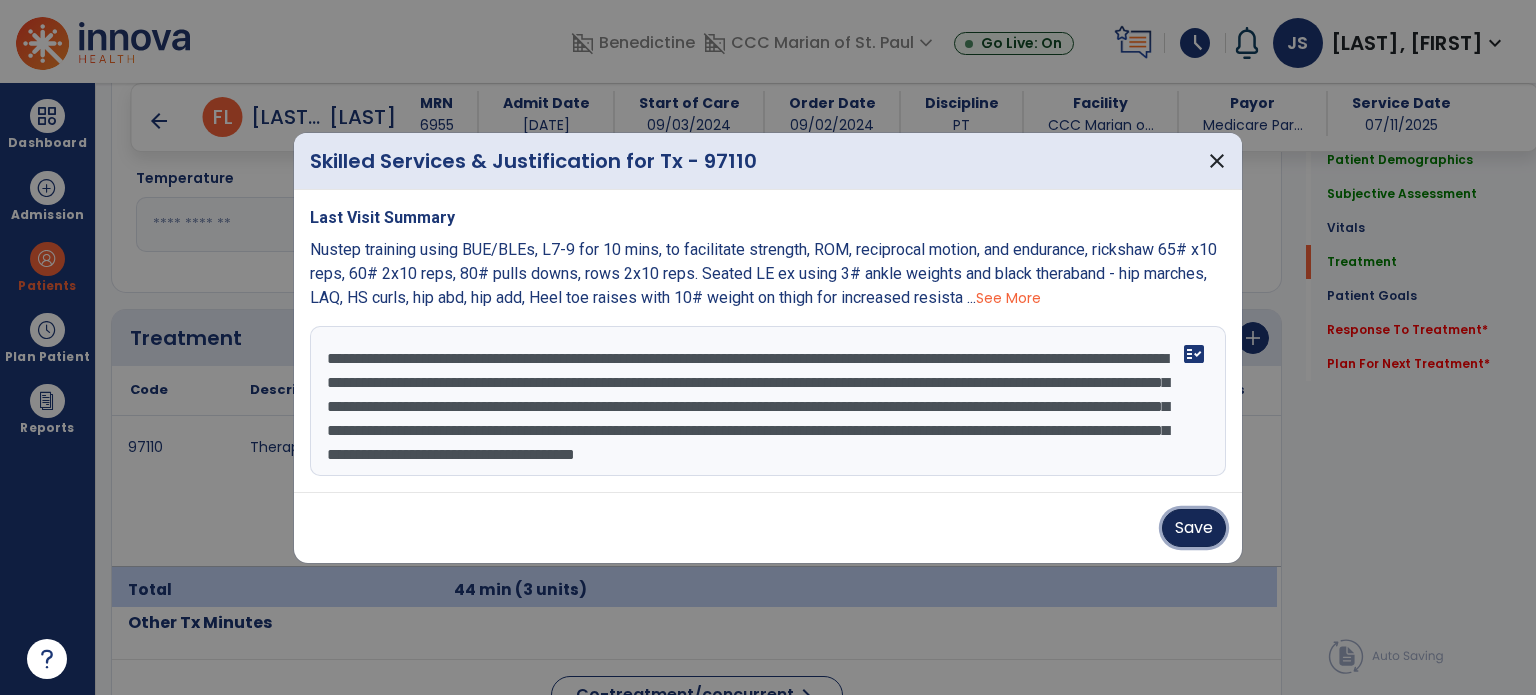 click on "Save" at bounding box center [1194, 528] 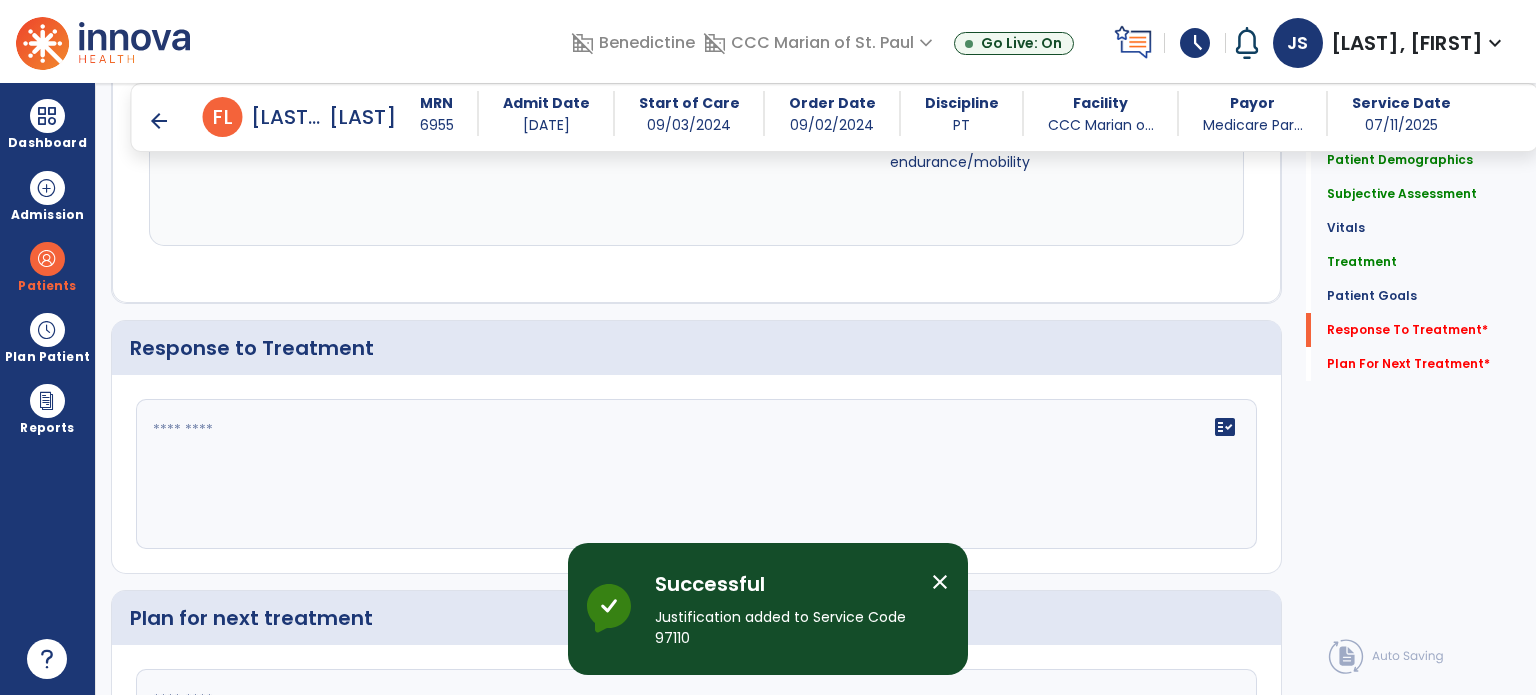 scroll, scrollTop: 3305, scrollLeft: 0, axis: vertical 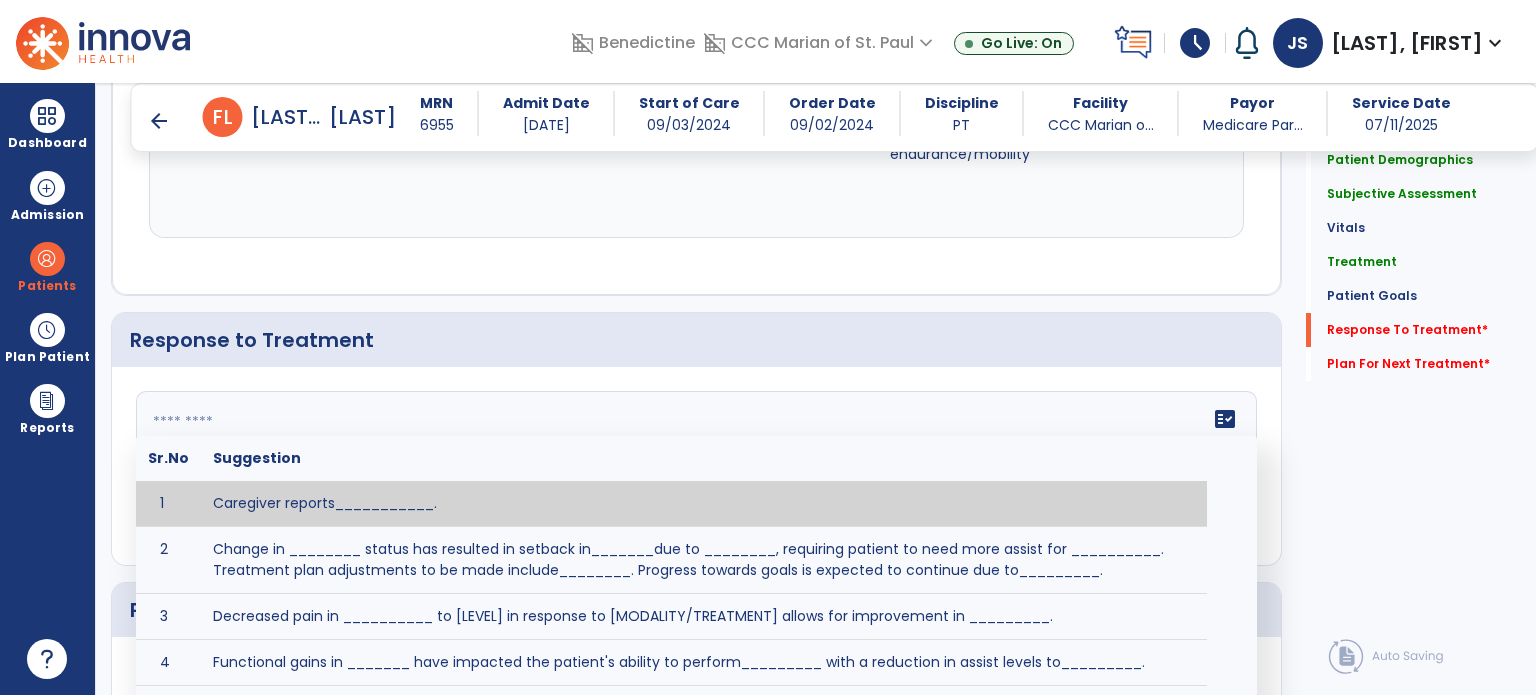 click on "fact_check  Sr.No Suggestion 1 Caregiver reports___________. 2 Change in ________ status has resulted in setback in_______due to ________, requiring patient to need more assist for __________.   Treatment plan adjustments to be made include________.  Progress towards goals is expected to continue due to_________. 3 Decreased pain in __________ to [LEVEL] in response to [MODALITY/TREATMENT] allows for improvement in _________. 4 Functional gains in _______ have impacted the patient's ability to perform_________ with a reduction in assist levels to_________. 5 Functional progress this week has been significant due to__________. 6 Gains in ________ have improved the patient's ability to perform ______with decreased levels of assist to___________. 7 Improvement in ________allows patient to tolerate higher levels of challenges in_________. 8 Pain in [AREA] has decreased to [LEVEL] in response to [TREATMENT/MODALITY], allowing fore ease in completing__________. 9 10 11 12 13 14 15 16 17 18 19 20 21" 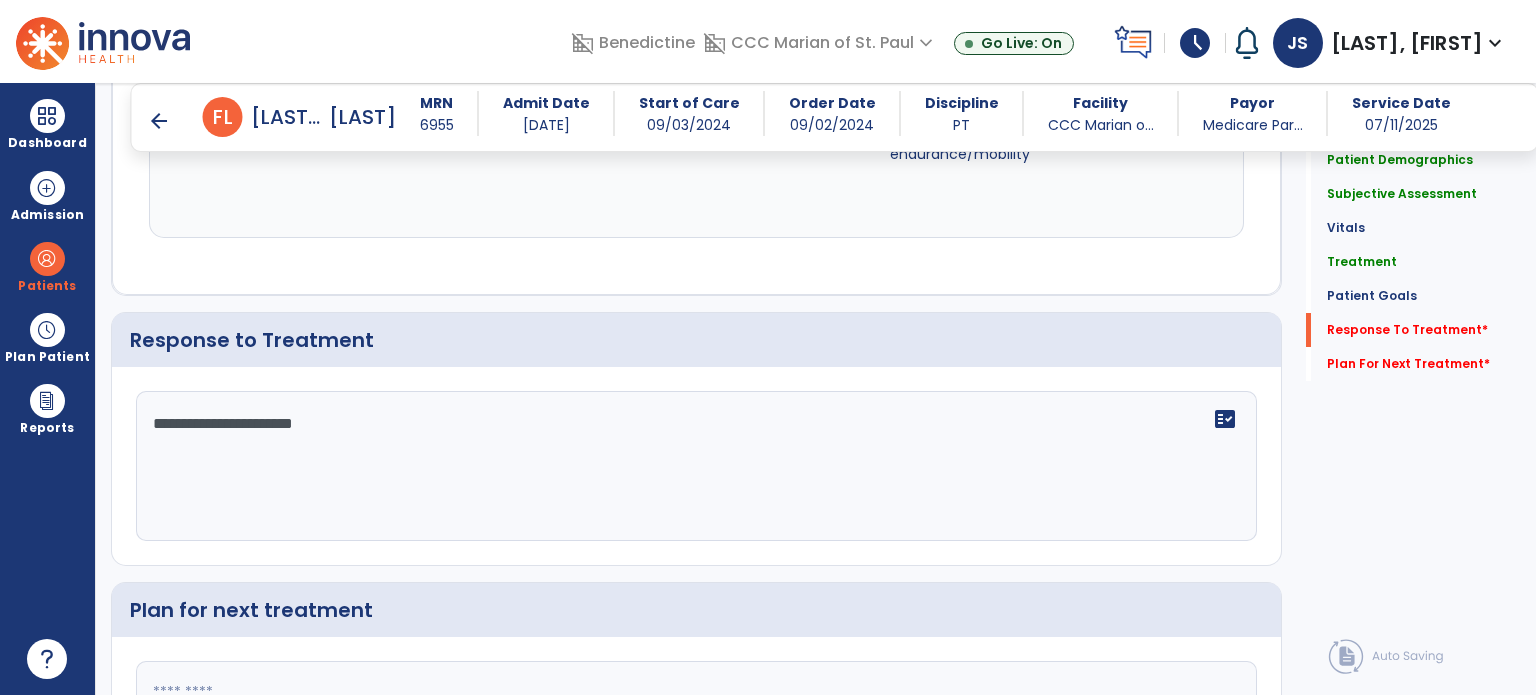 scroll, scrollTop: 3463, scrollLeft: 0, axis: vertical 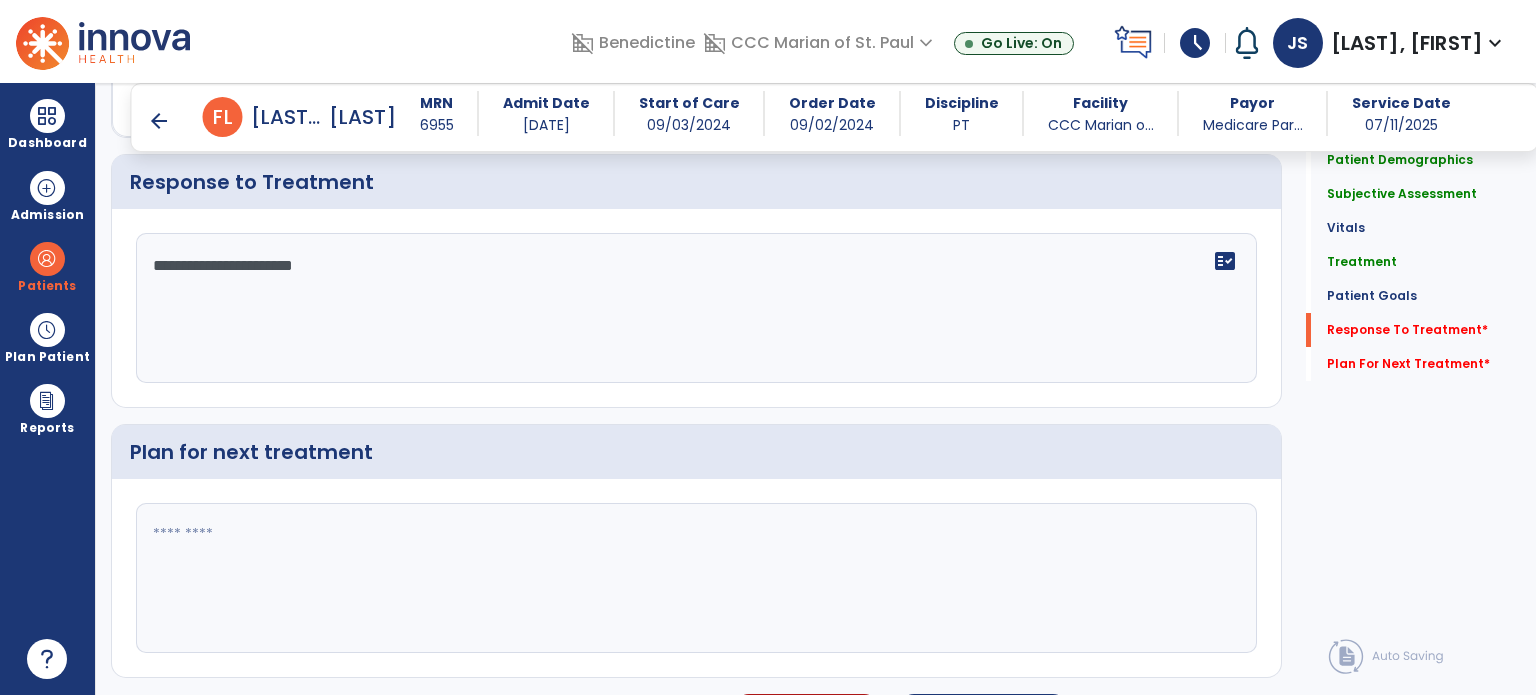 type on "**********" 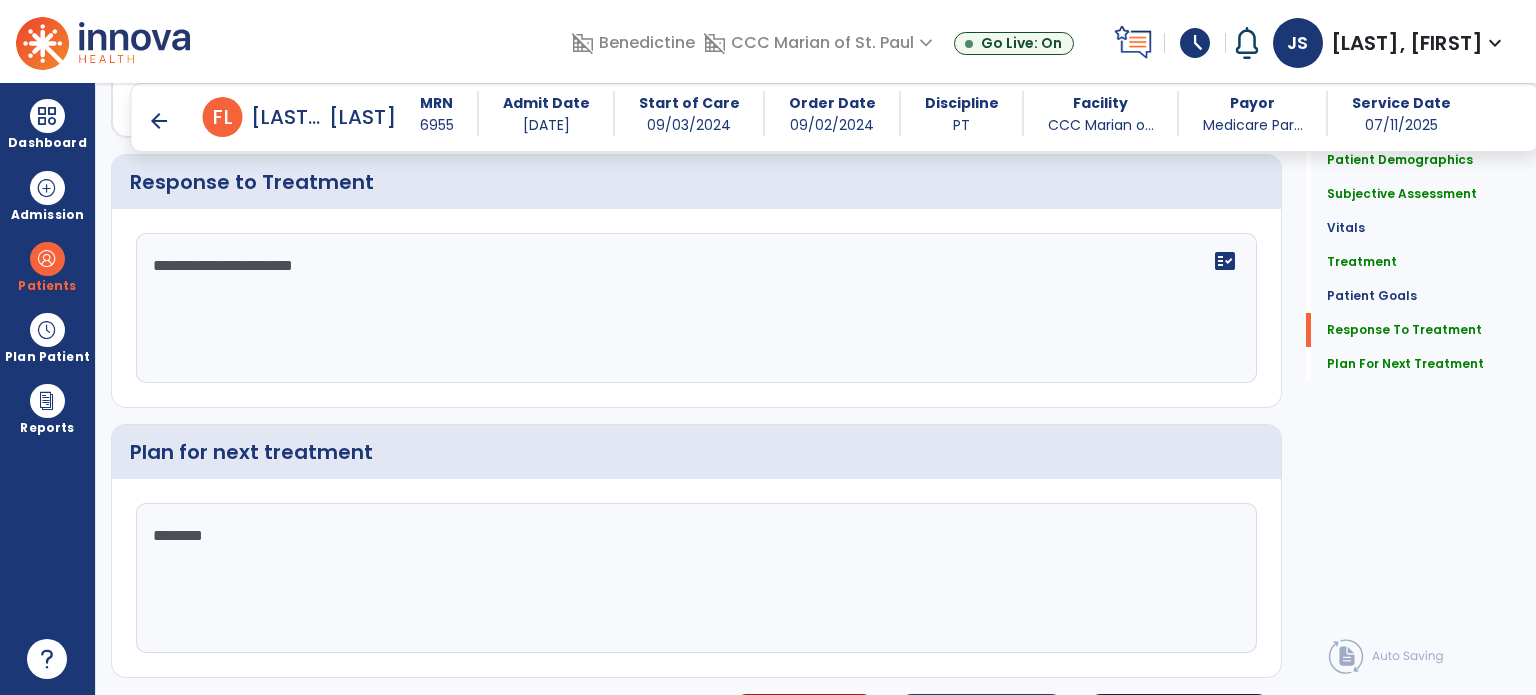 type on "********" 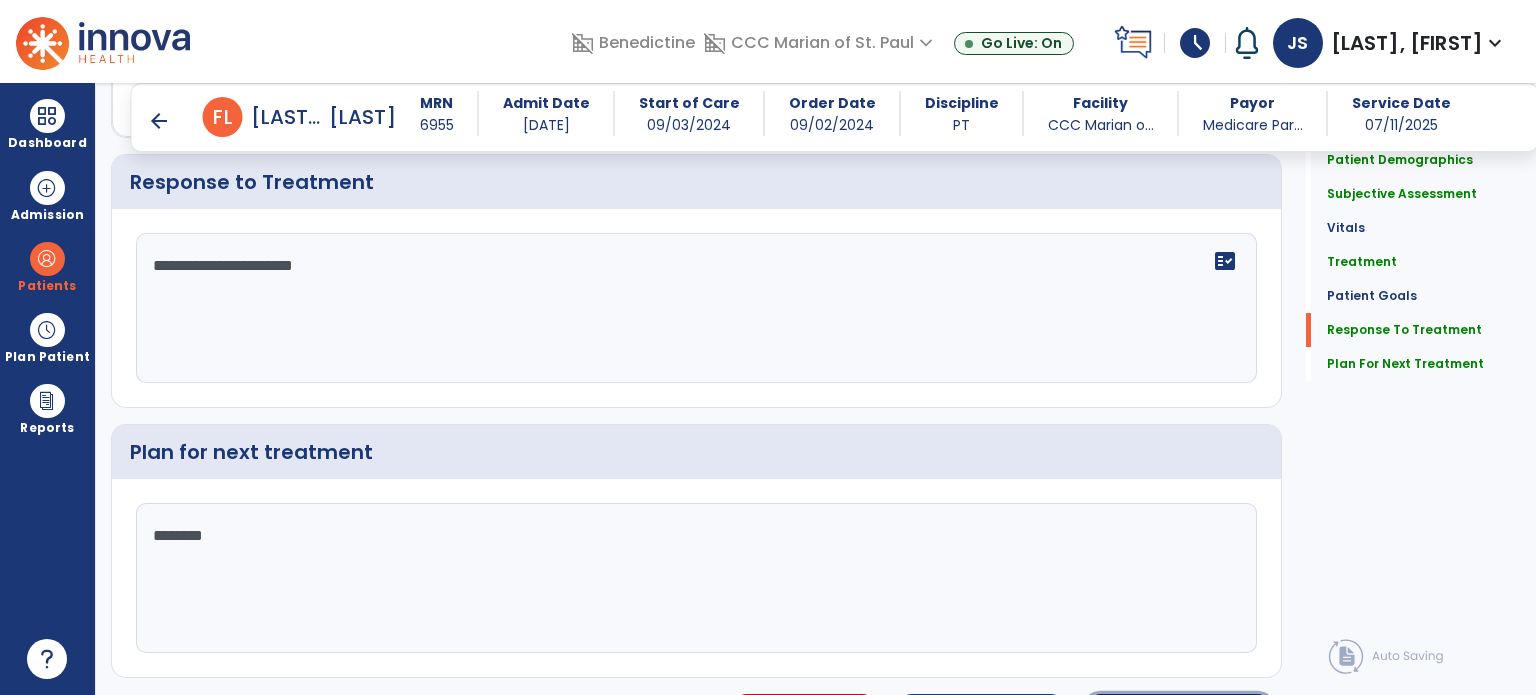 click on "Sign Doc  chevron_right" 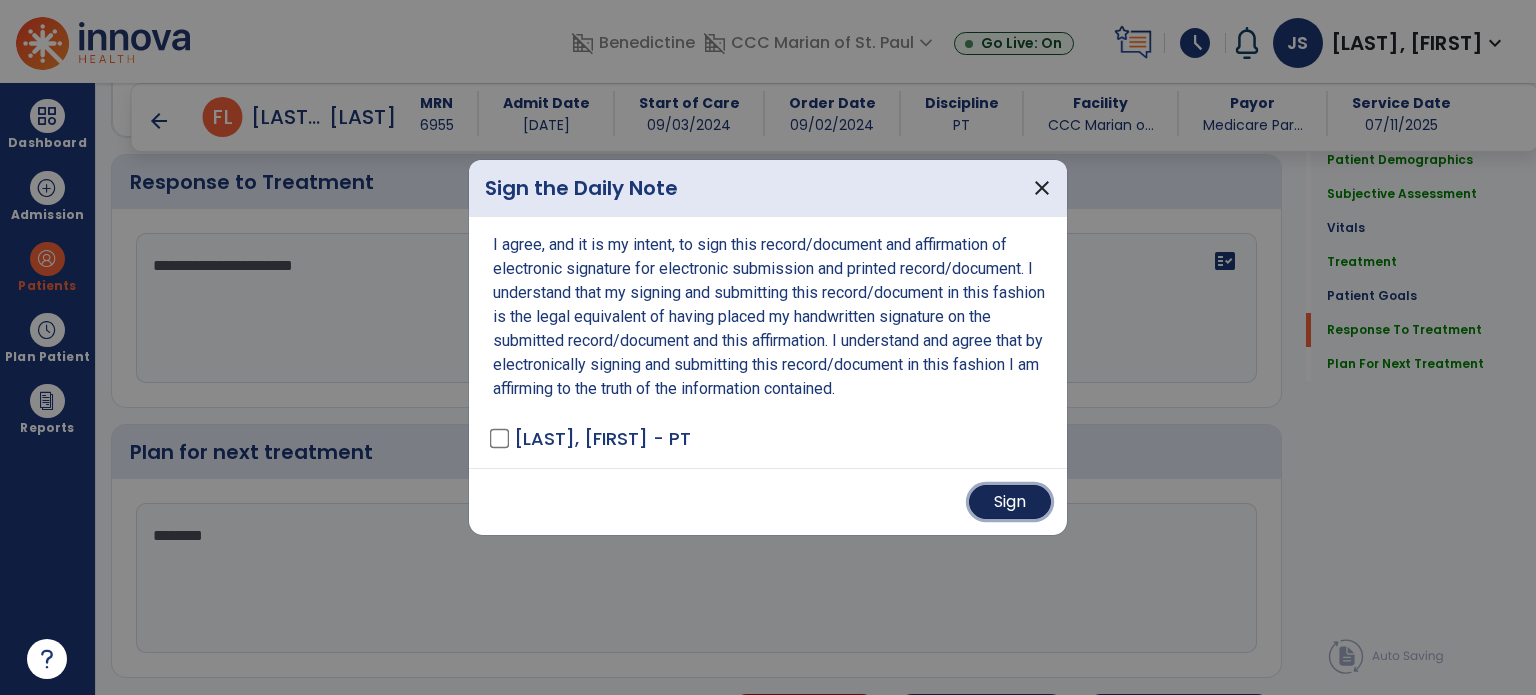 click on "Sign" at bounding box center (1010, 502) 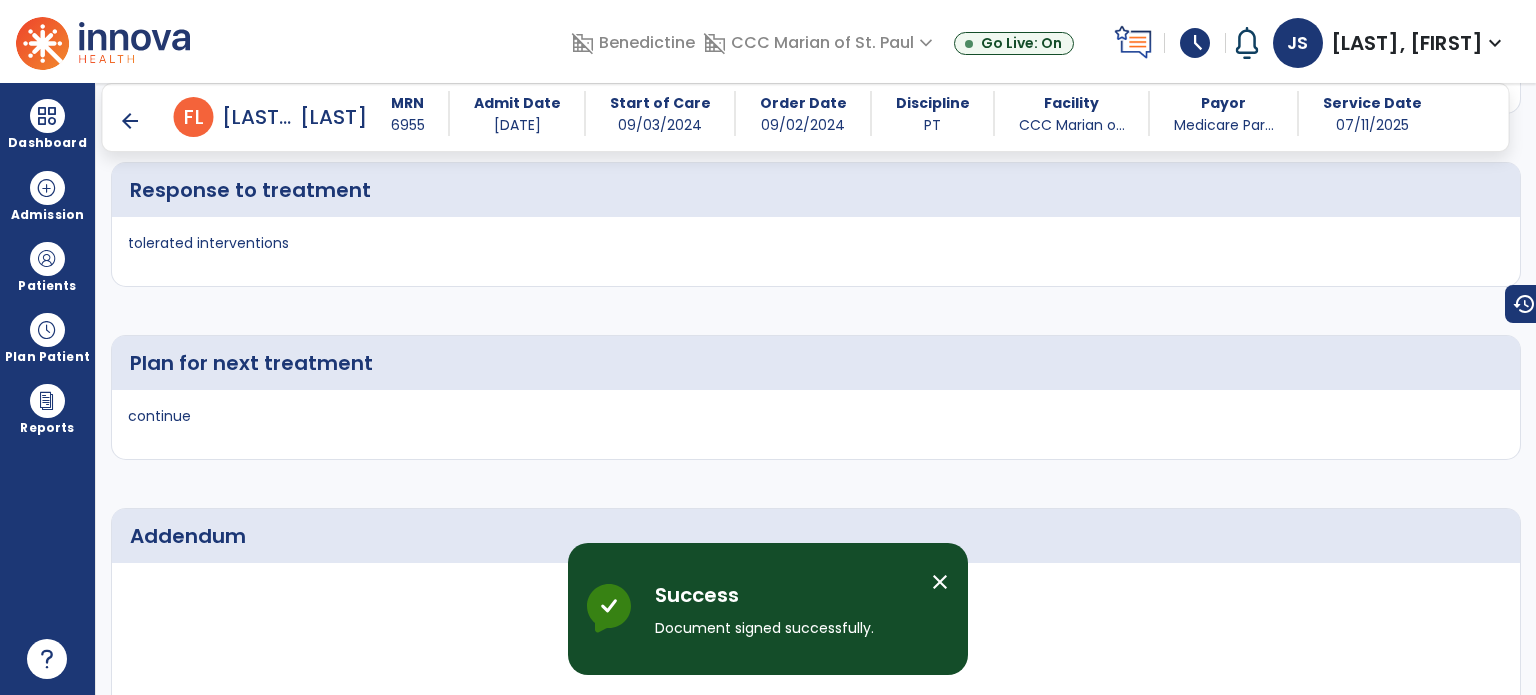 scroll, scrollTop: 4709, scrollLeft: 0, axis: vertical 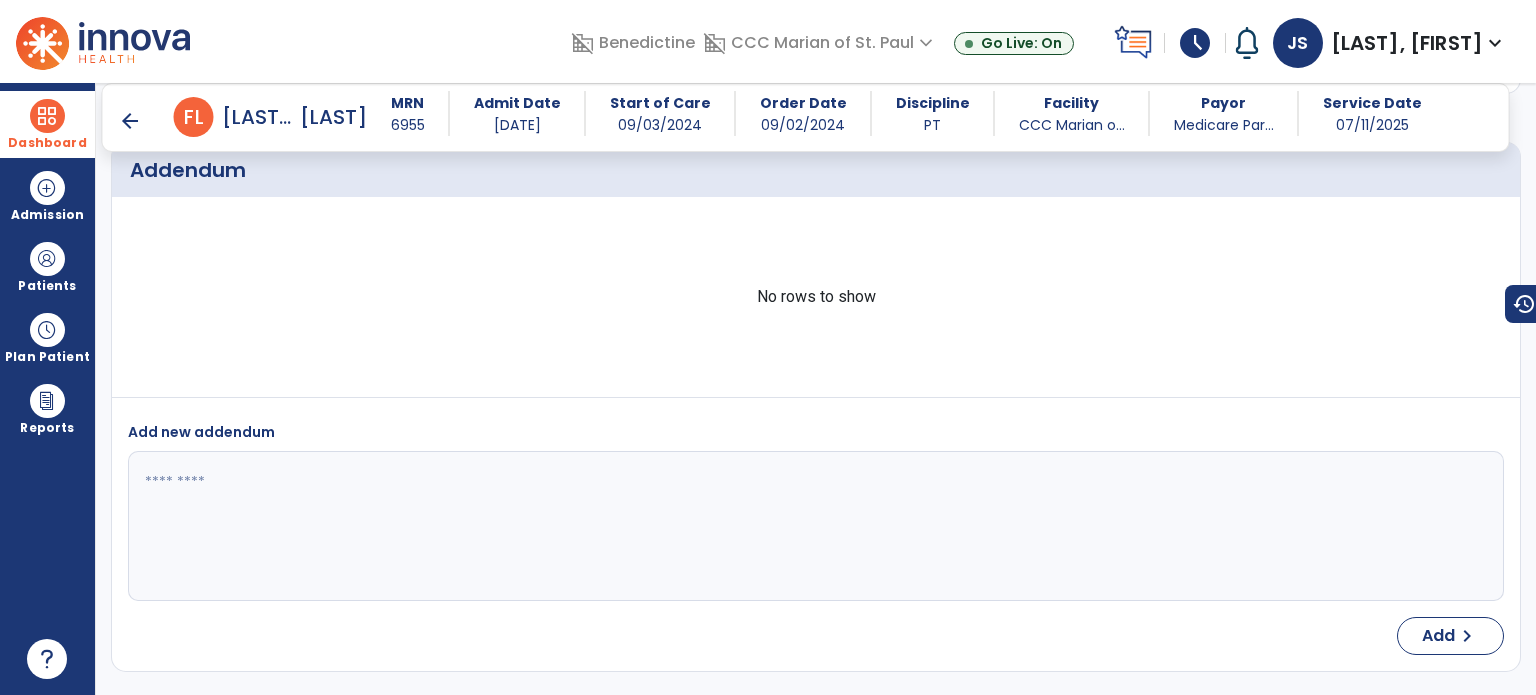 click on "Dashboard" at bounding box center (47, 124) 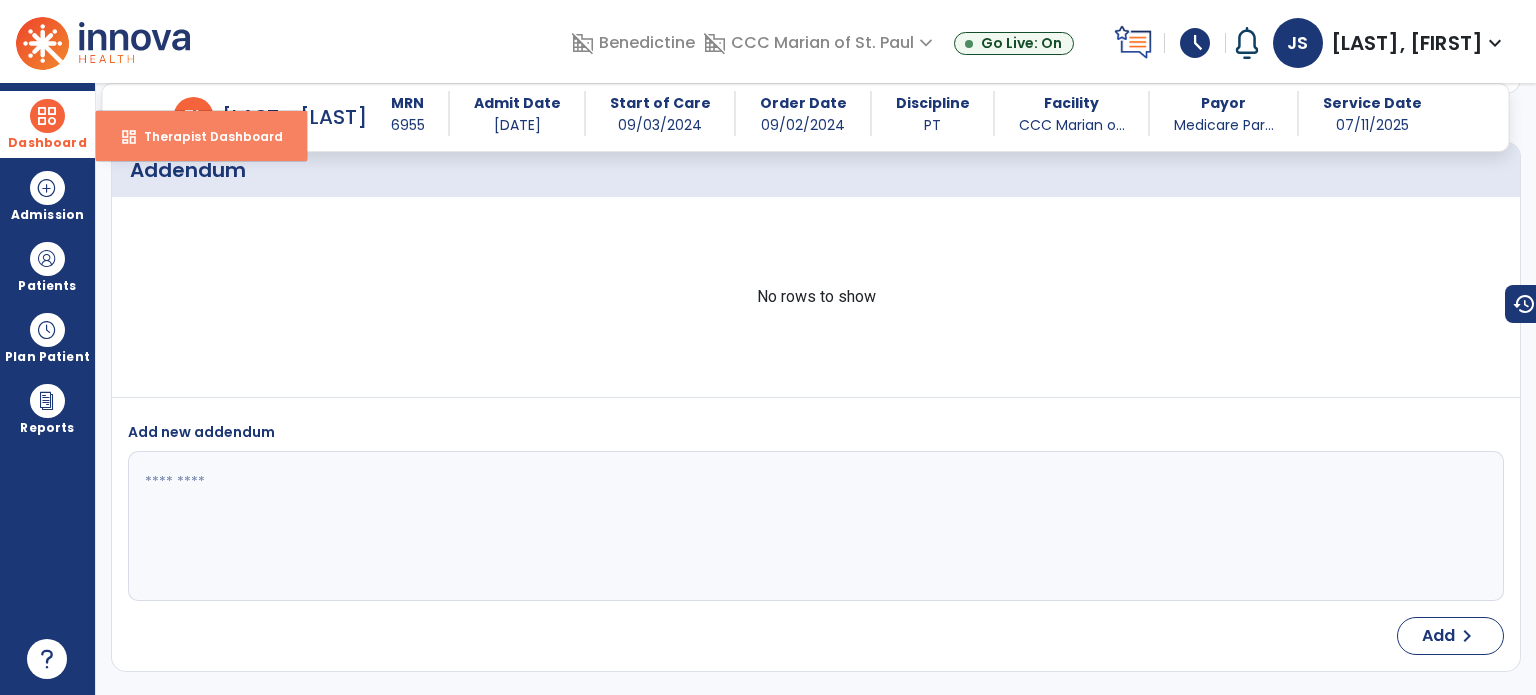click on "dashboard  Therapist Dashboard" at bounding box center (201, 136) 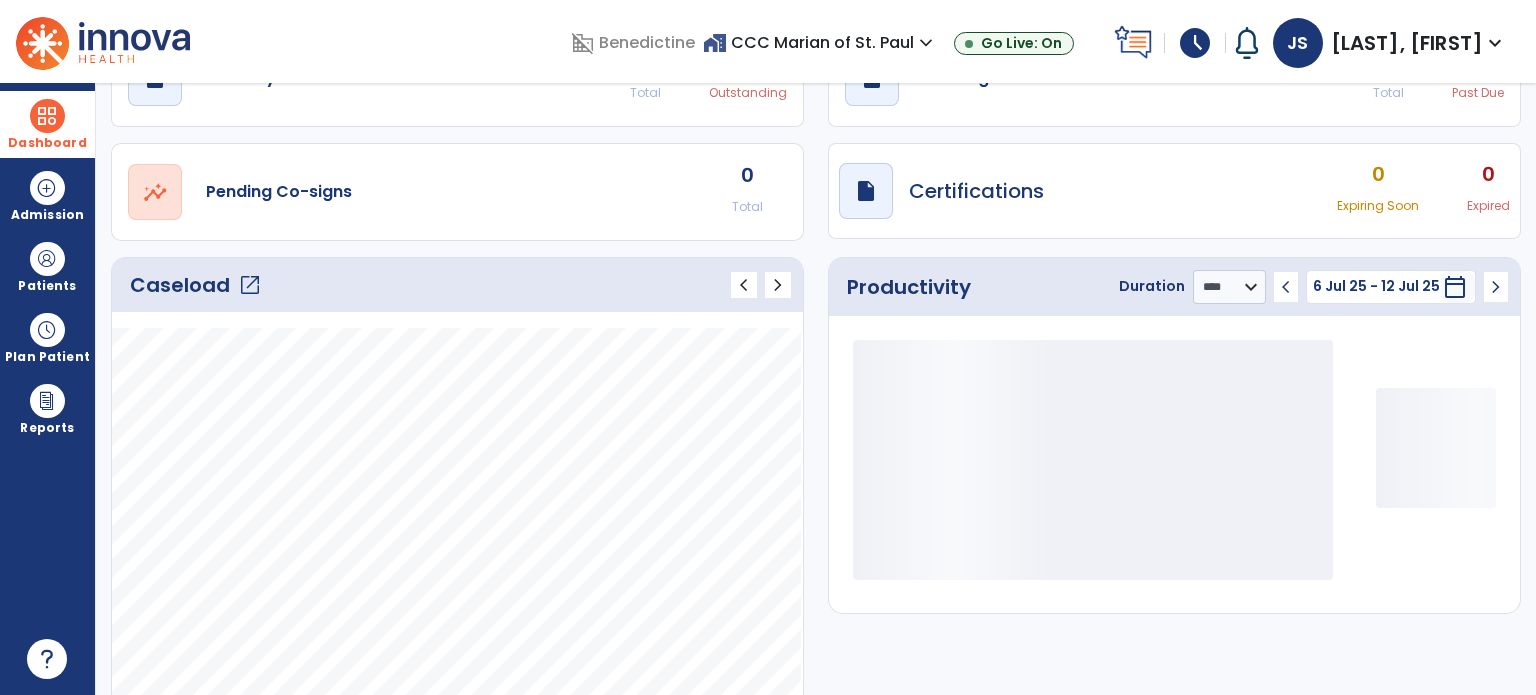 scroll, scrollTop: 112, scrollLeft: 0, axis: vertical 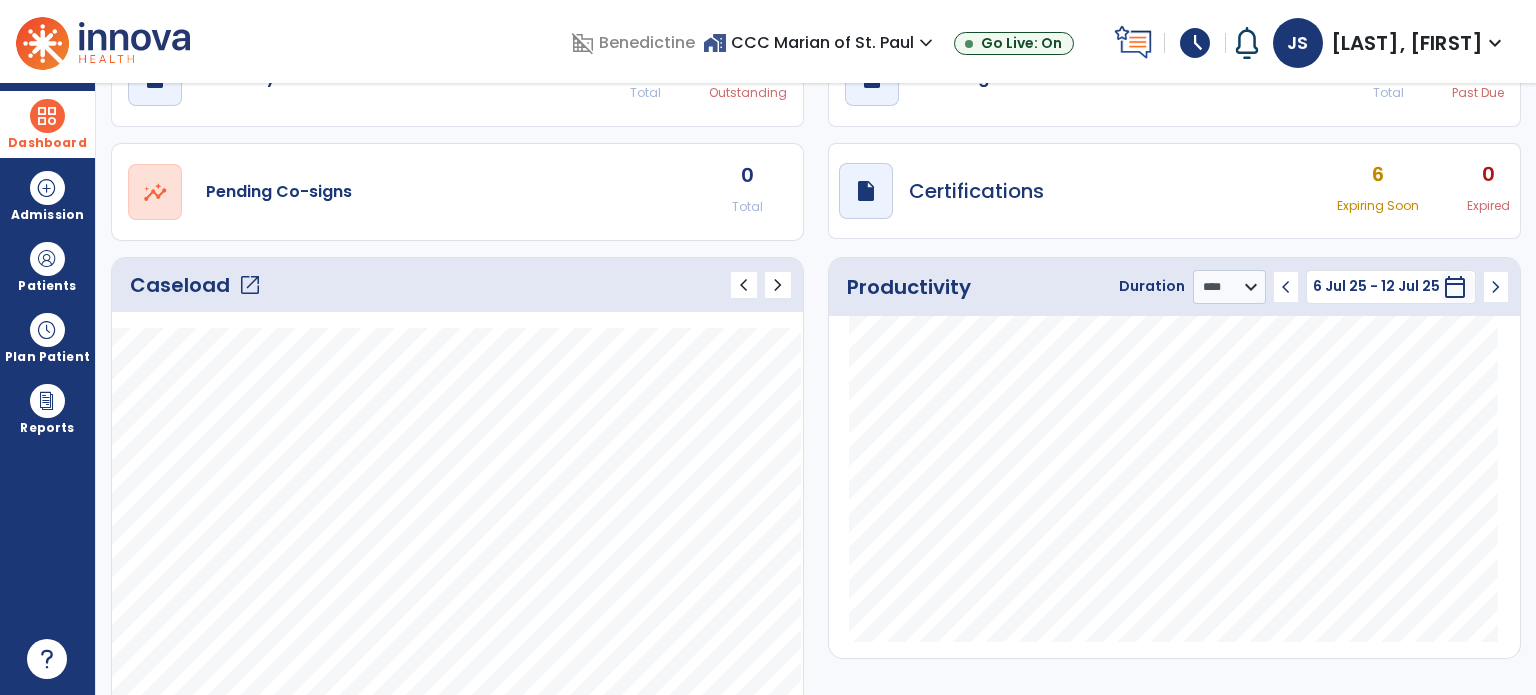 click on "open_in_new" 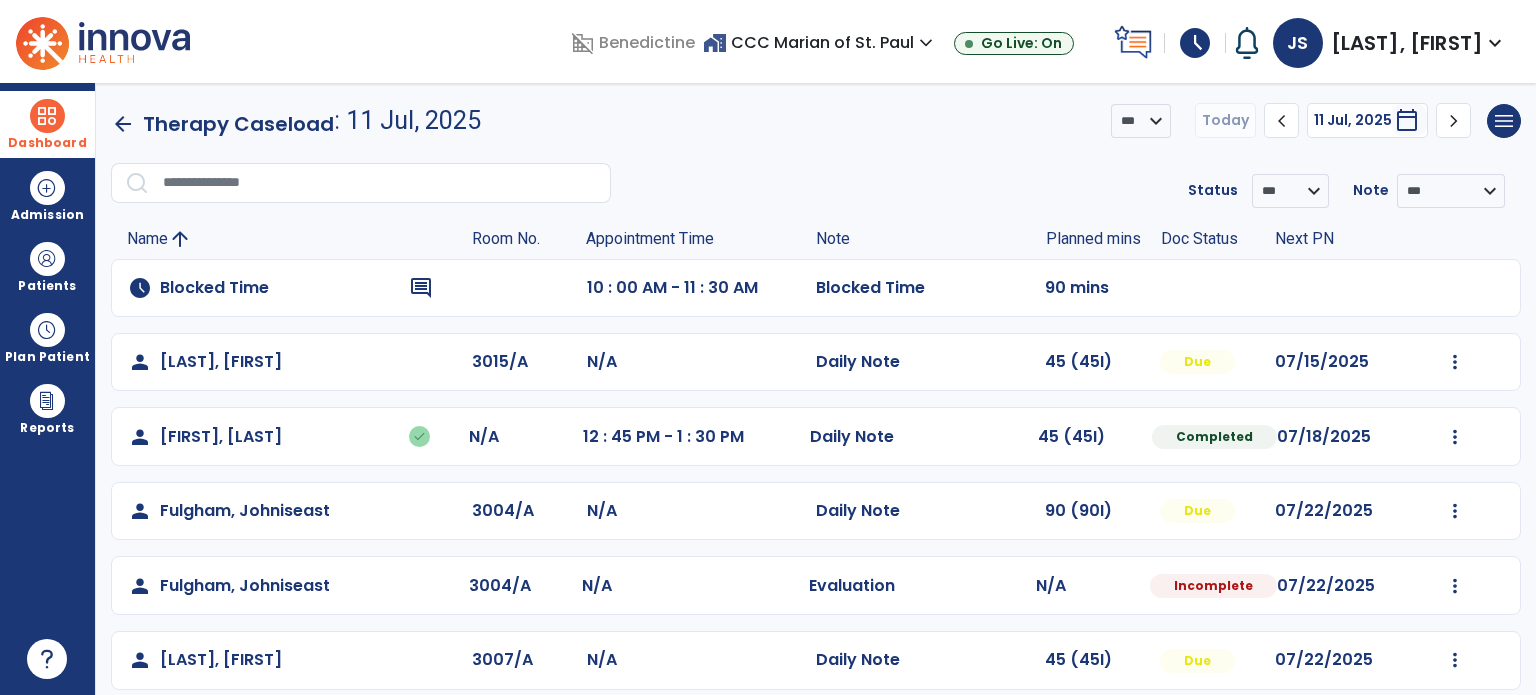 scroll, scrollTop: 93, scrollLeft: 0, axis: vertical 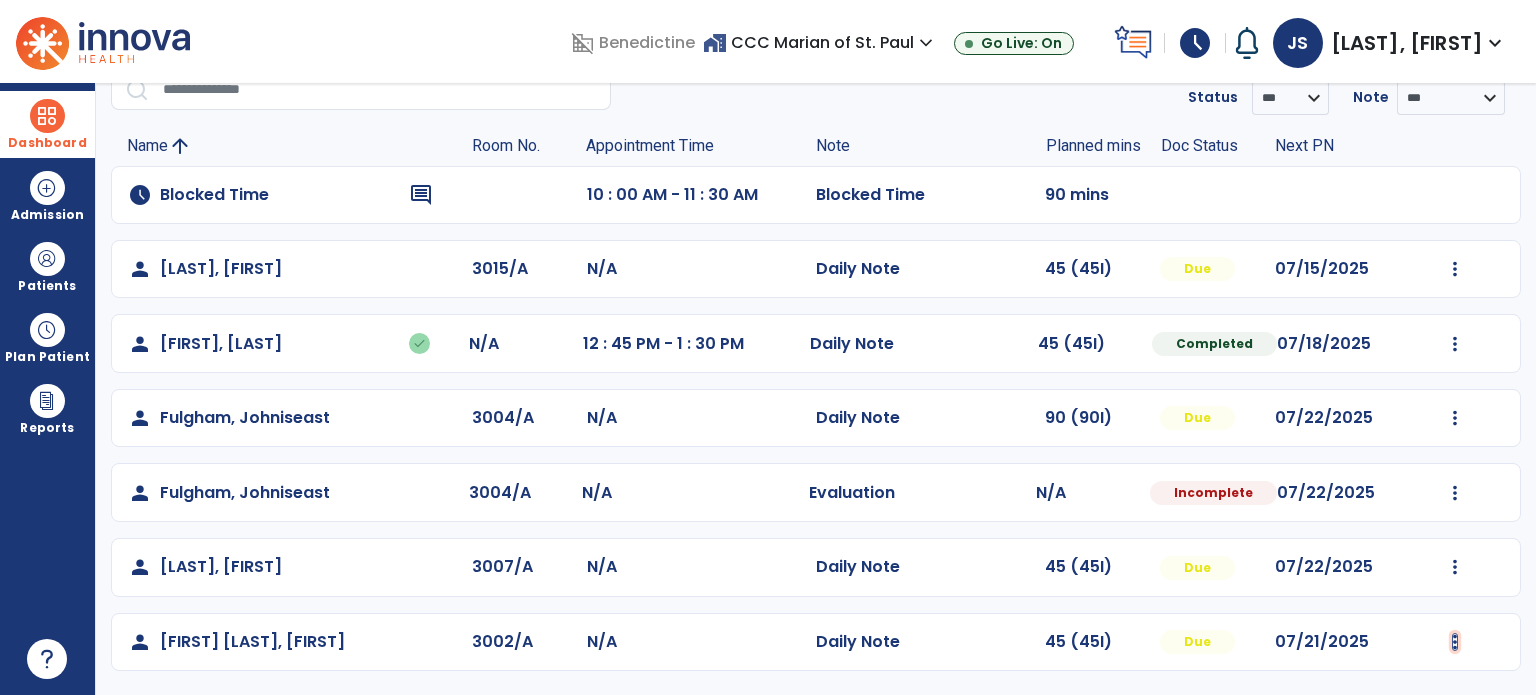 click at bounding box center [1455, 269] 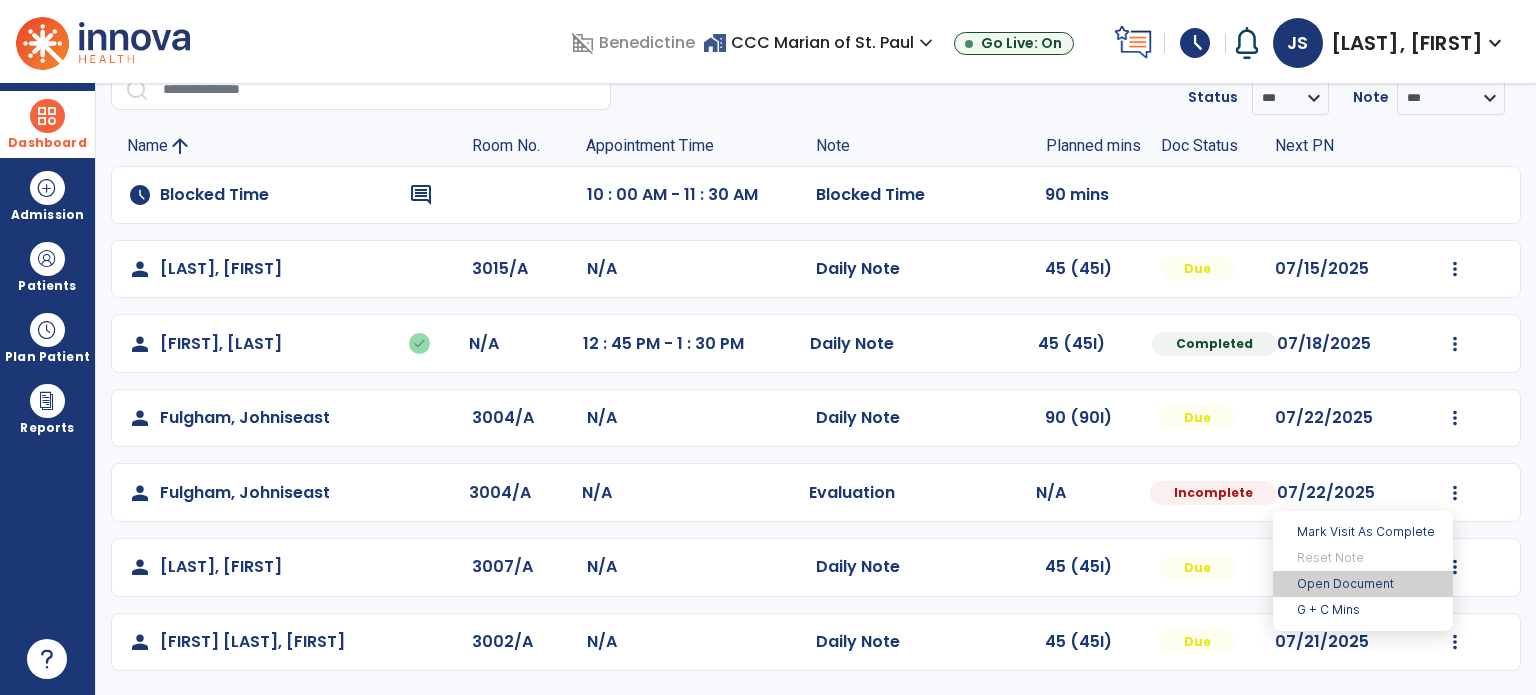 click on "Open Document" at bounding box center (1363, 584) 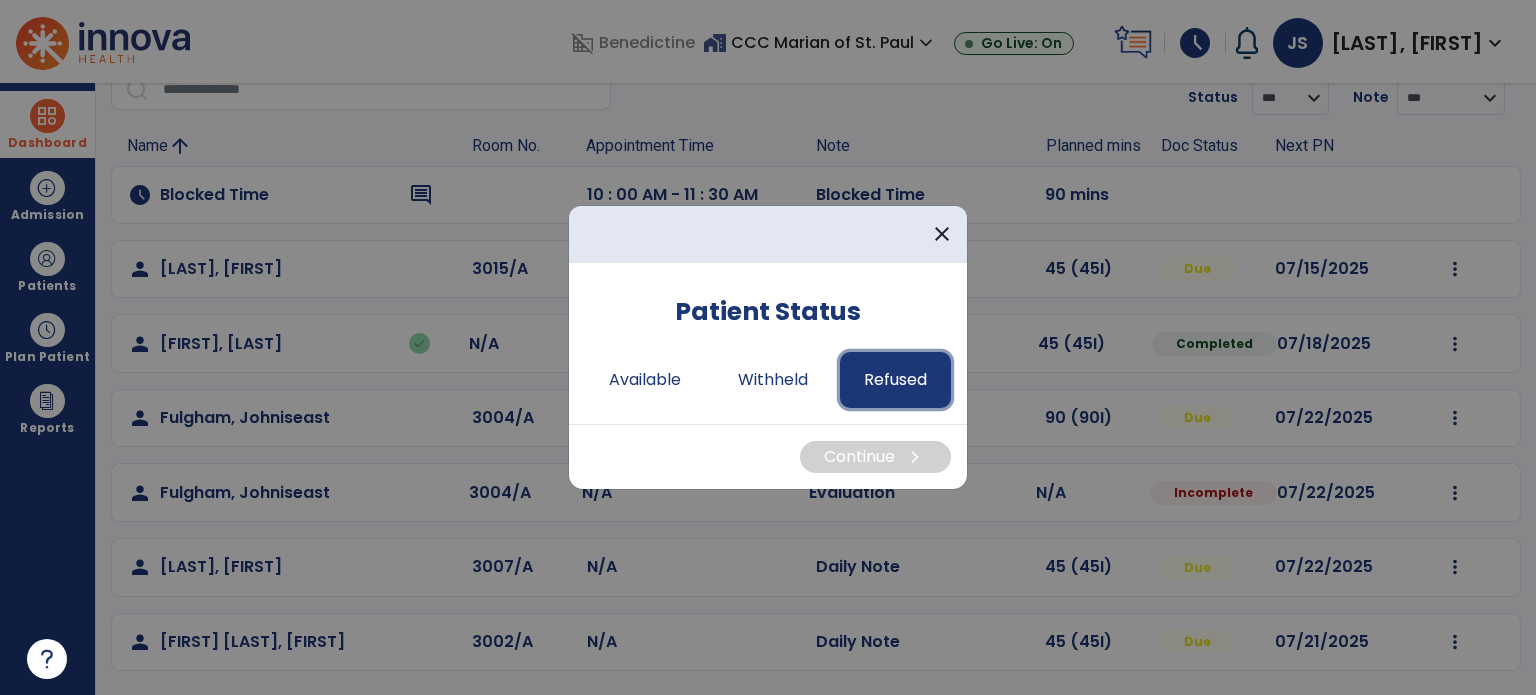 click on "Refused" at bounding box center [895, 380] 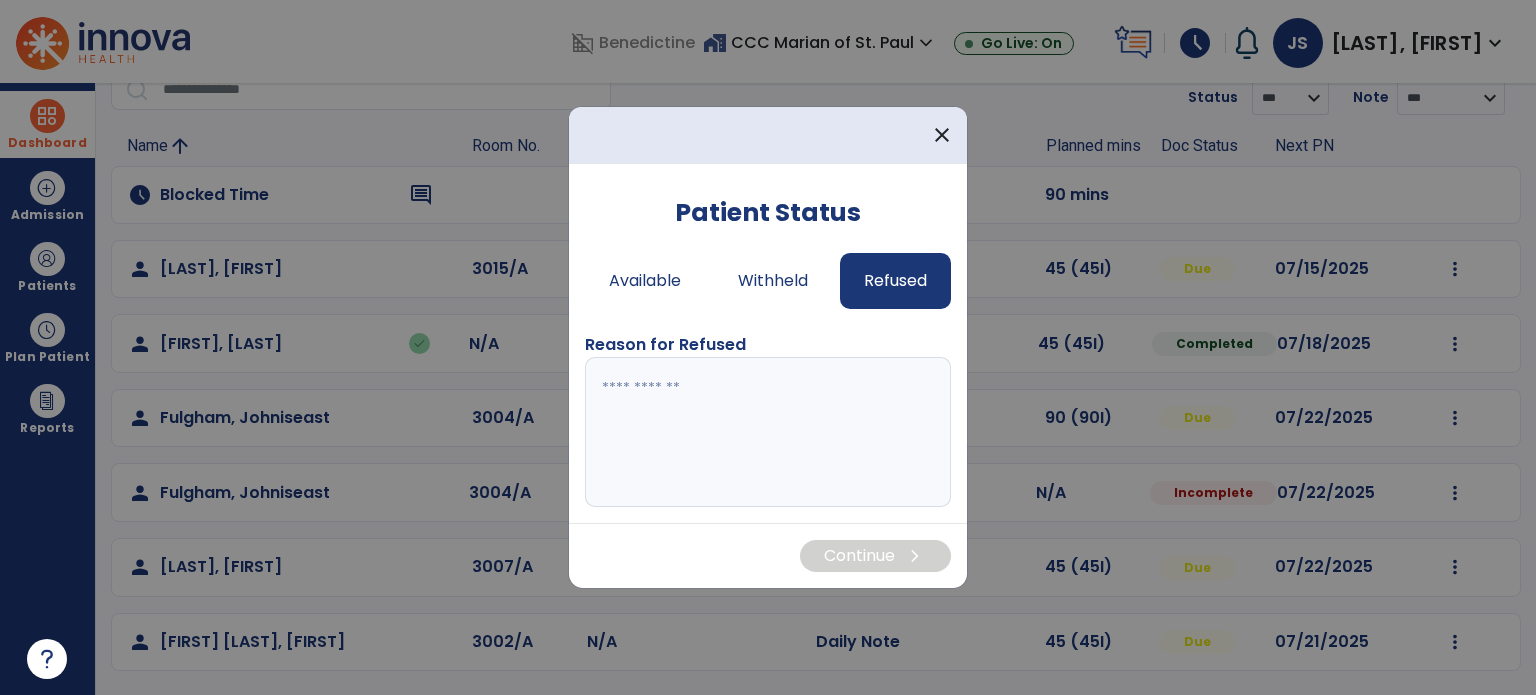 click at bounding box center (768, 432) 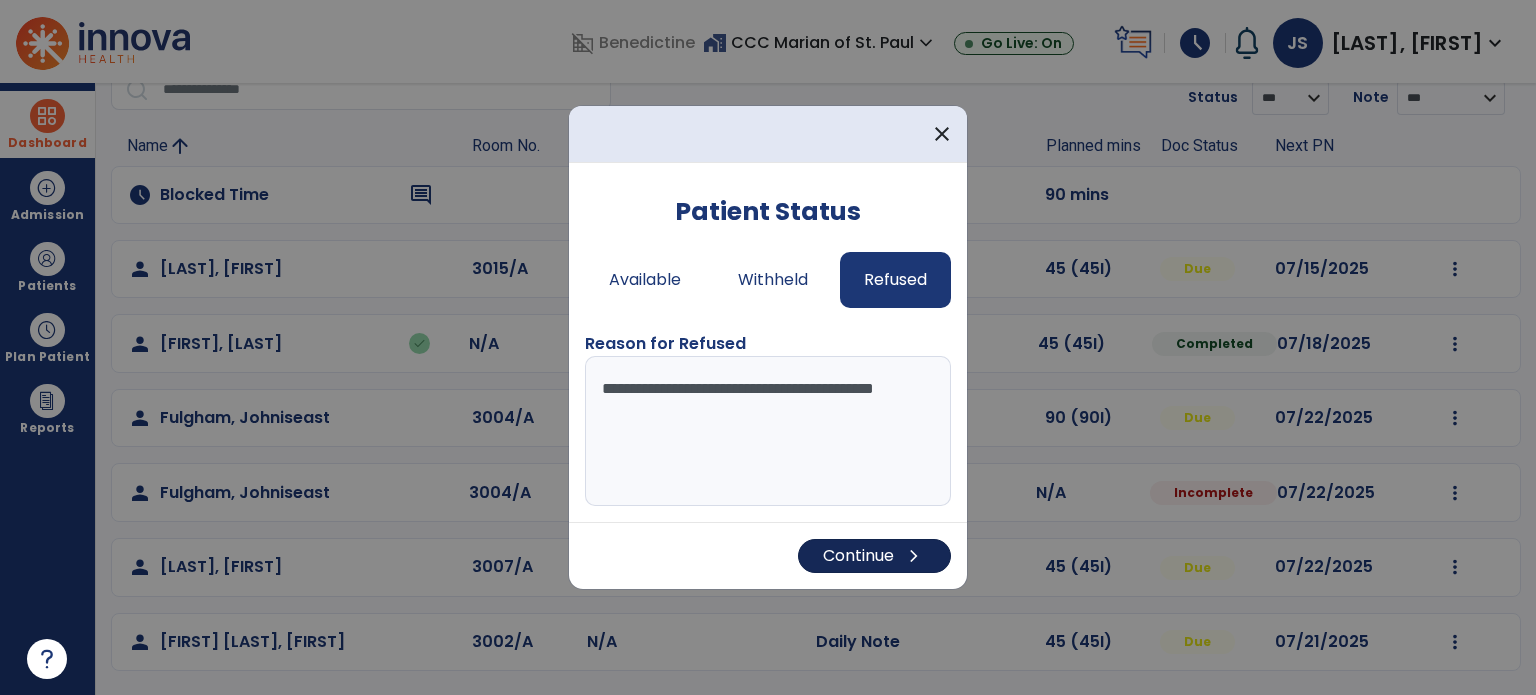 type on "**********" 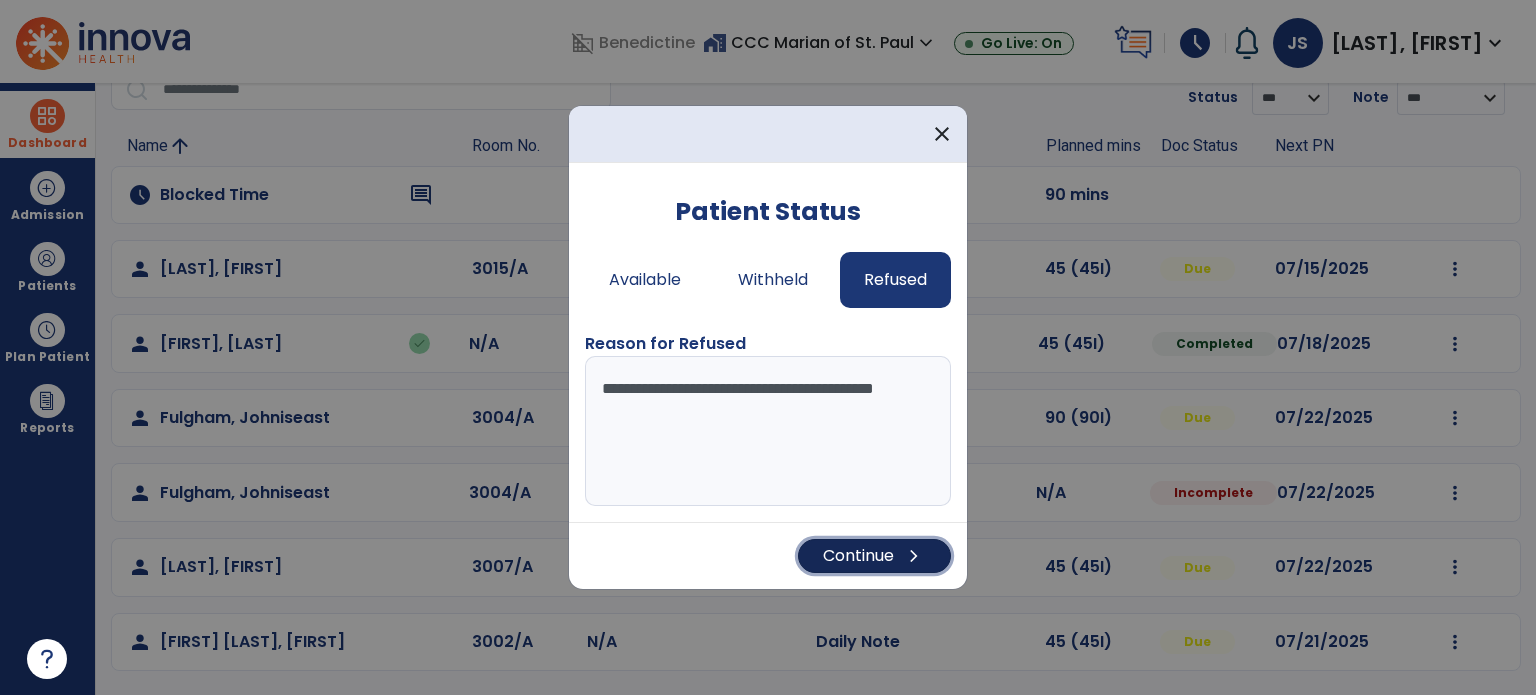 click on "Continue   chevron_right" at bounding box center [874, 556] 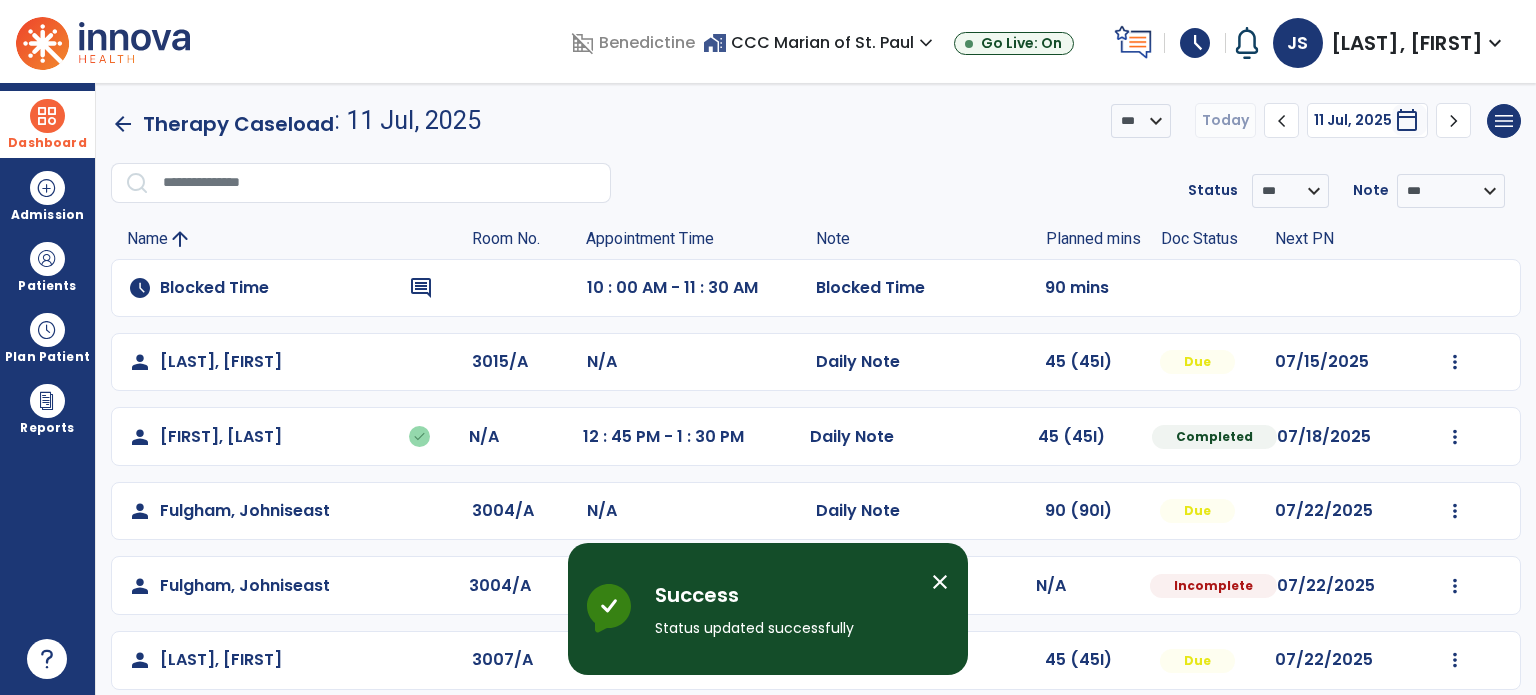 scroll, scrollTop: 93, scrollLeft: 0, axis: vertical 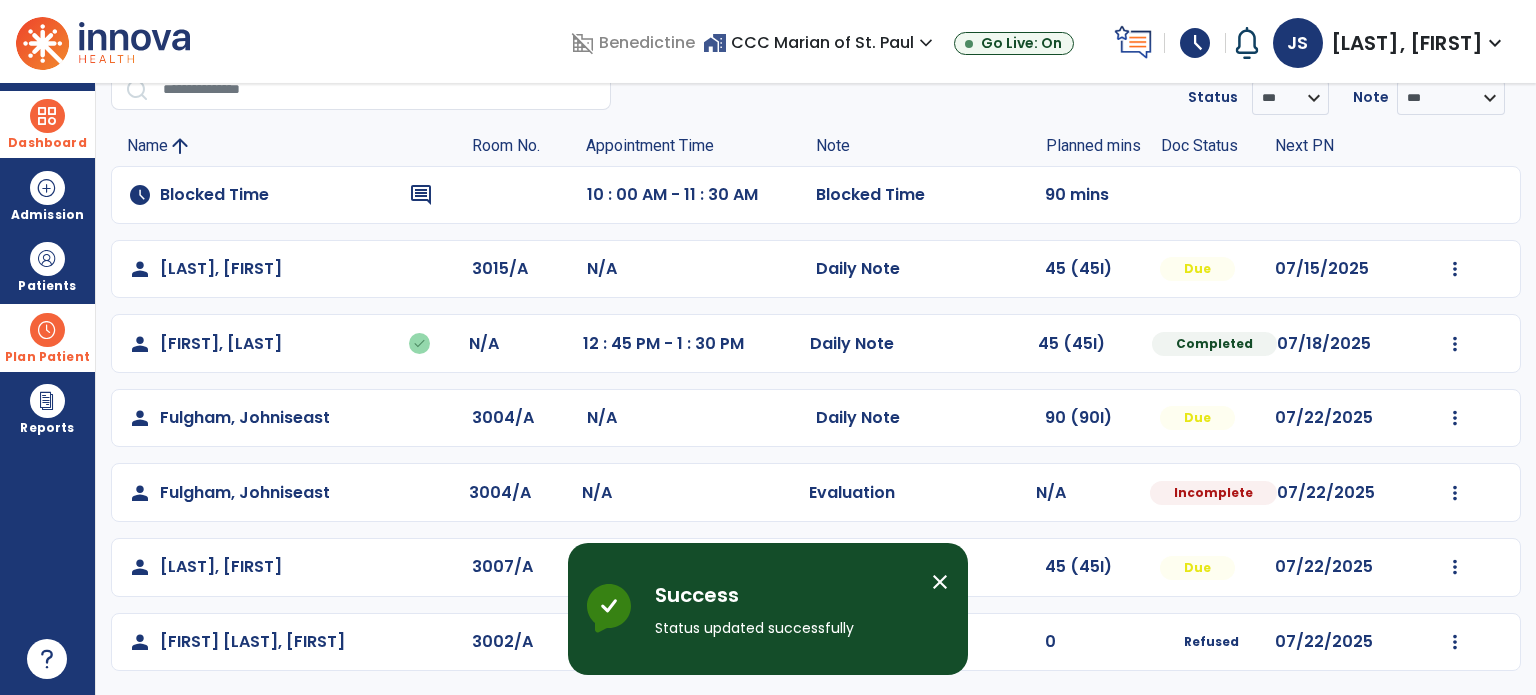 click on "Plan Patient" at bounding box center [47, 286] 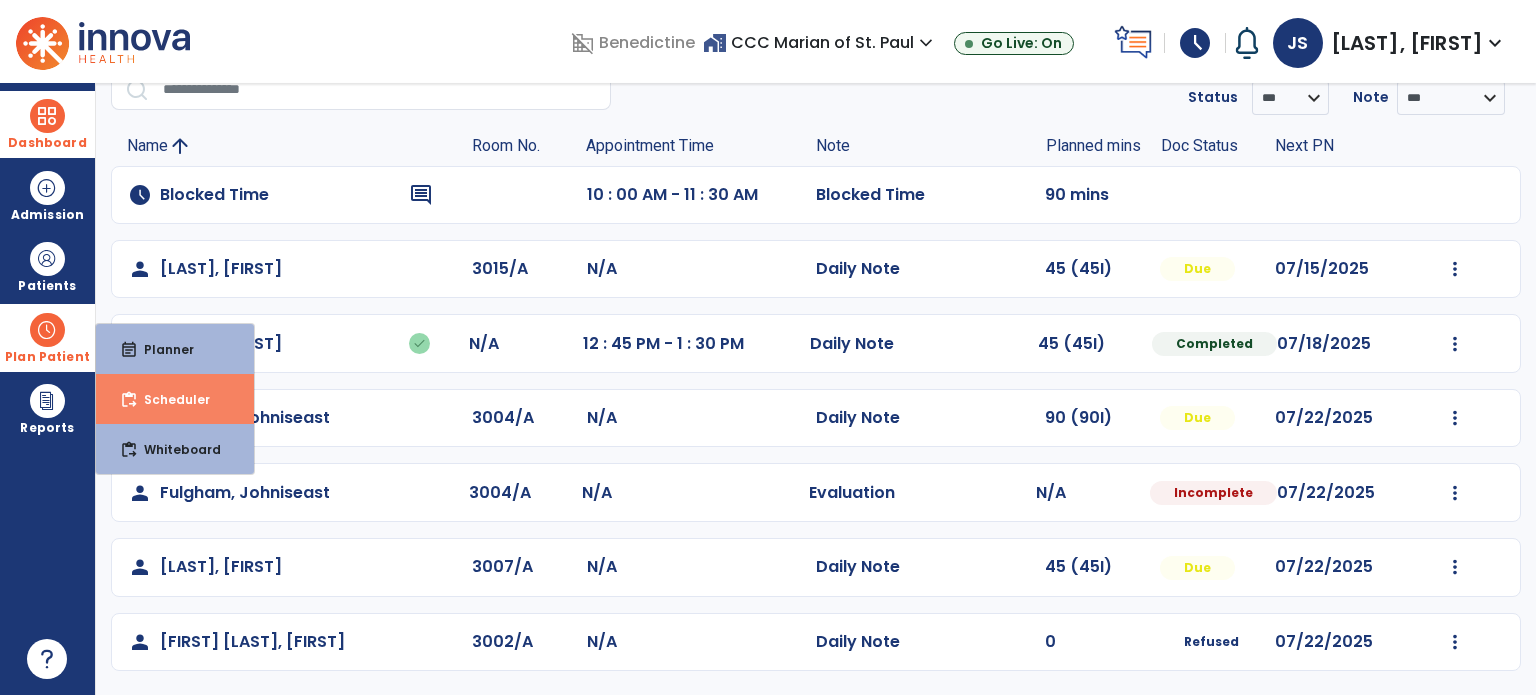 click on "Scheduler" at bounding box center [169, 399] 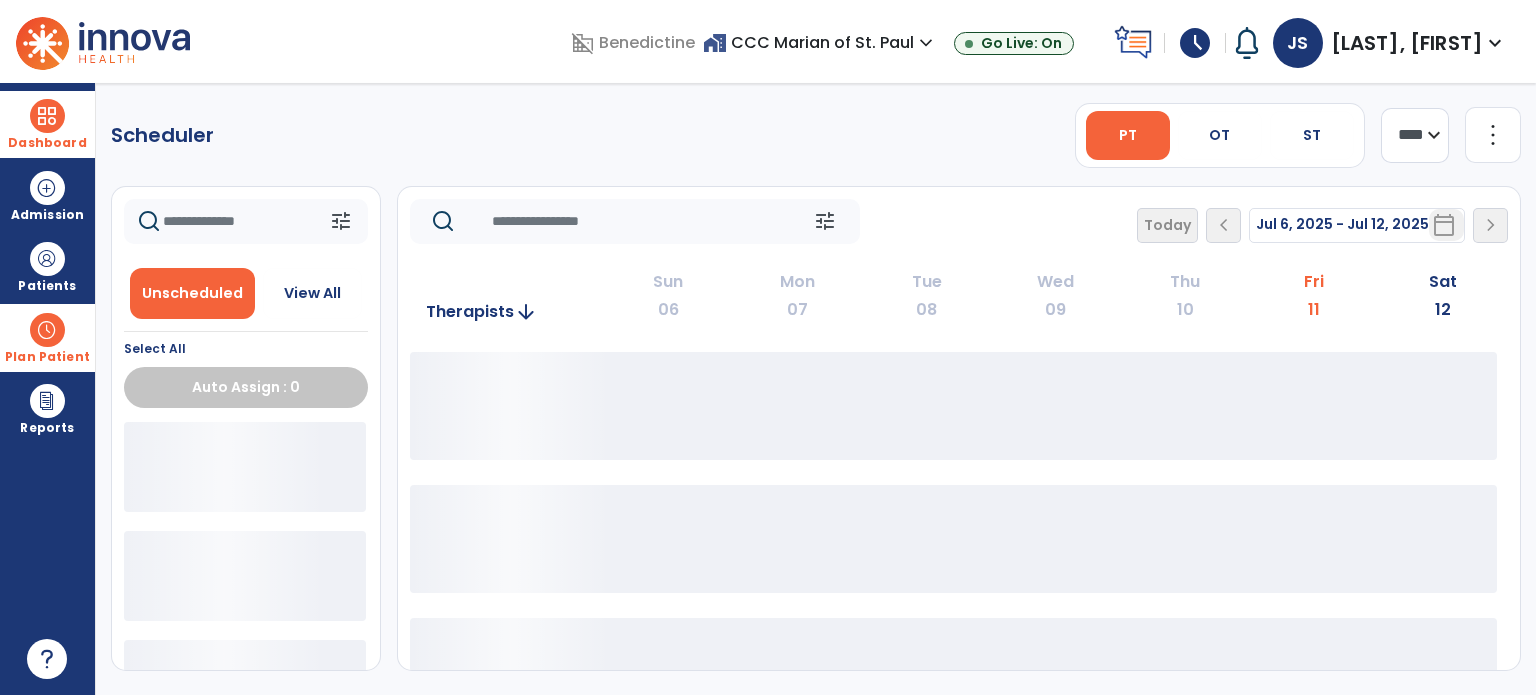 scroll, scrollTop: 0, scrollLeft: 0, axis: both 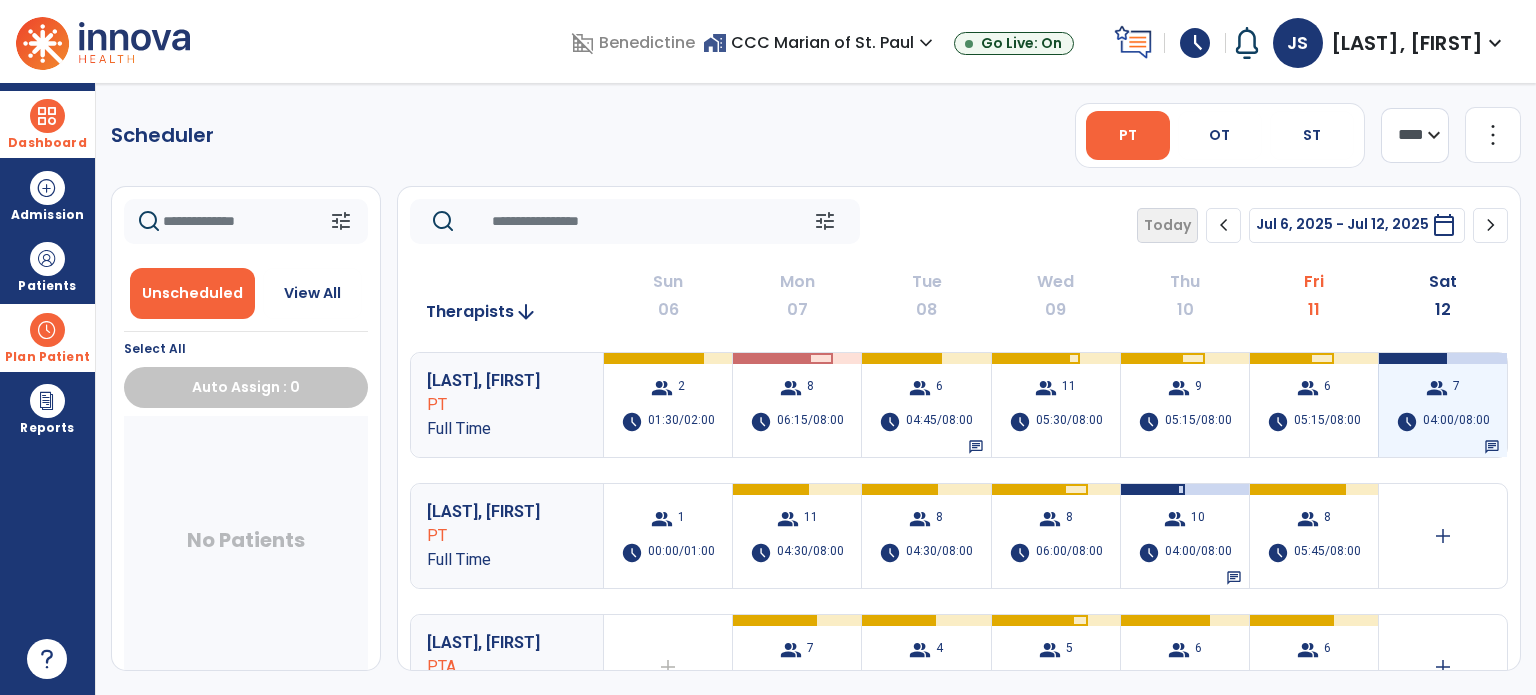 click on "group" at bounding box center (1437, 388) 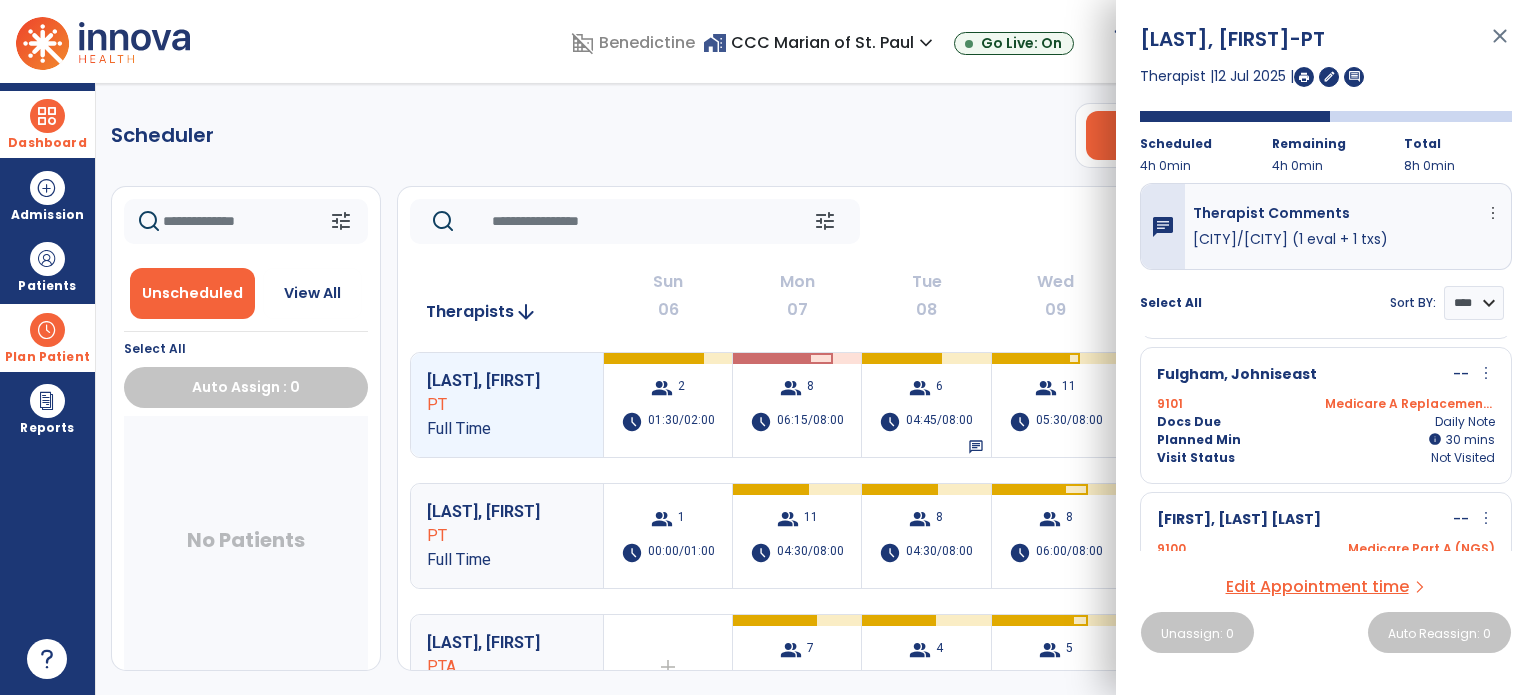 scroll, scrollTop: 432, scrollLeft: 0, axis: vertical 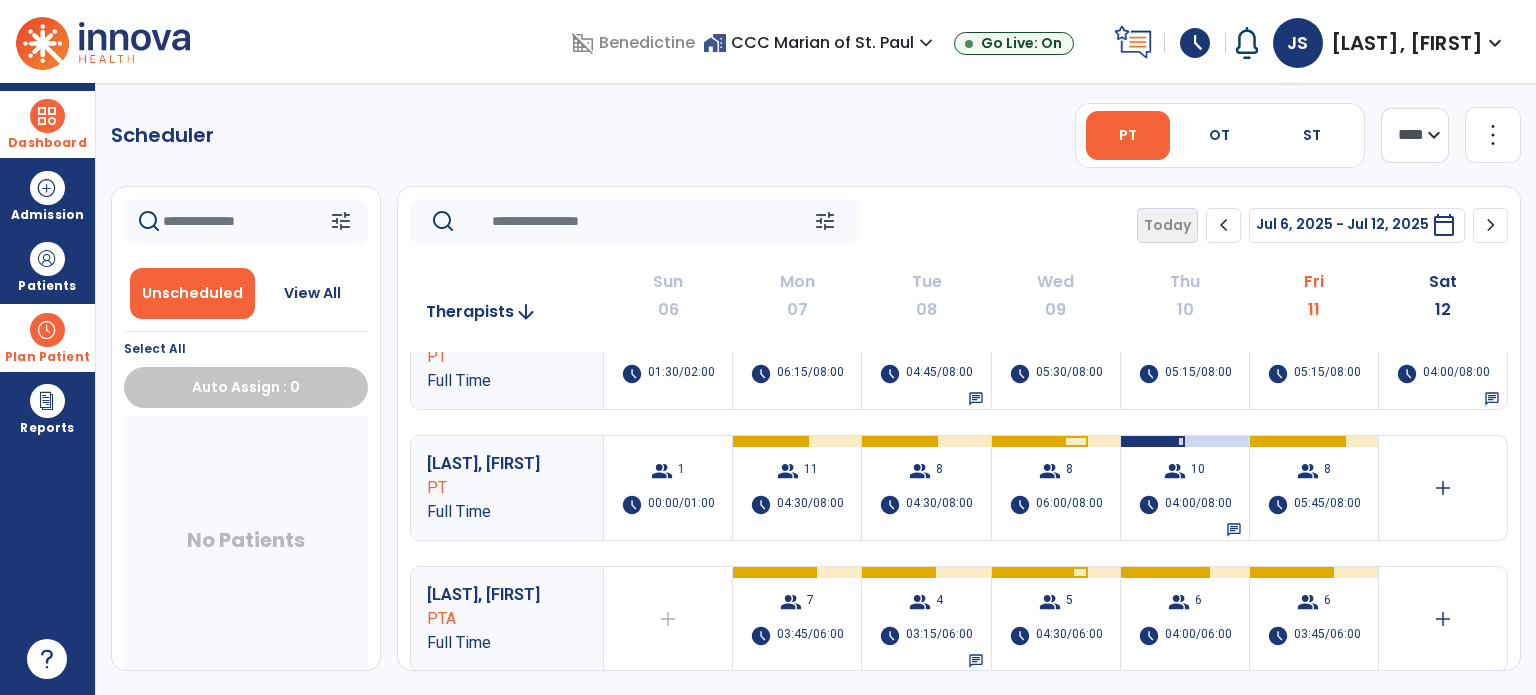 click on "Dashboard" at bounding box center [47, 124] 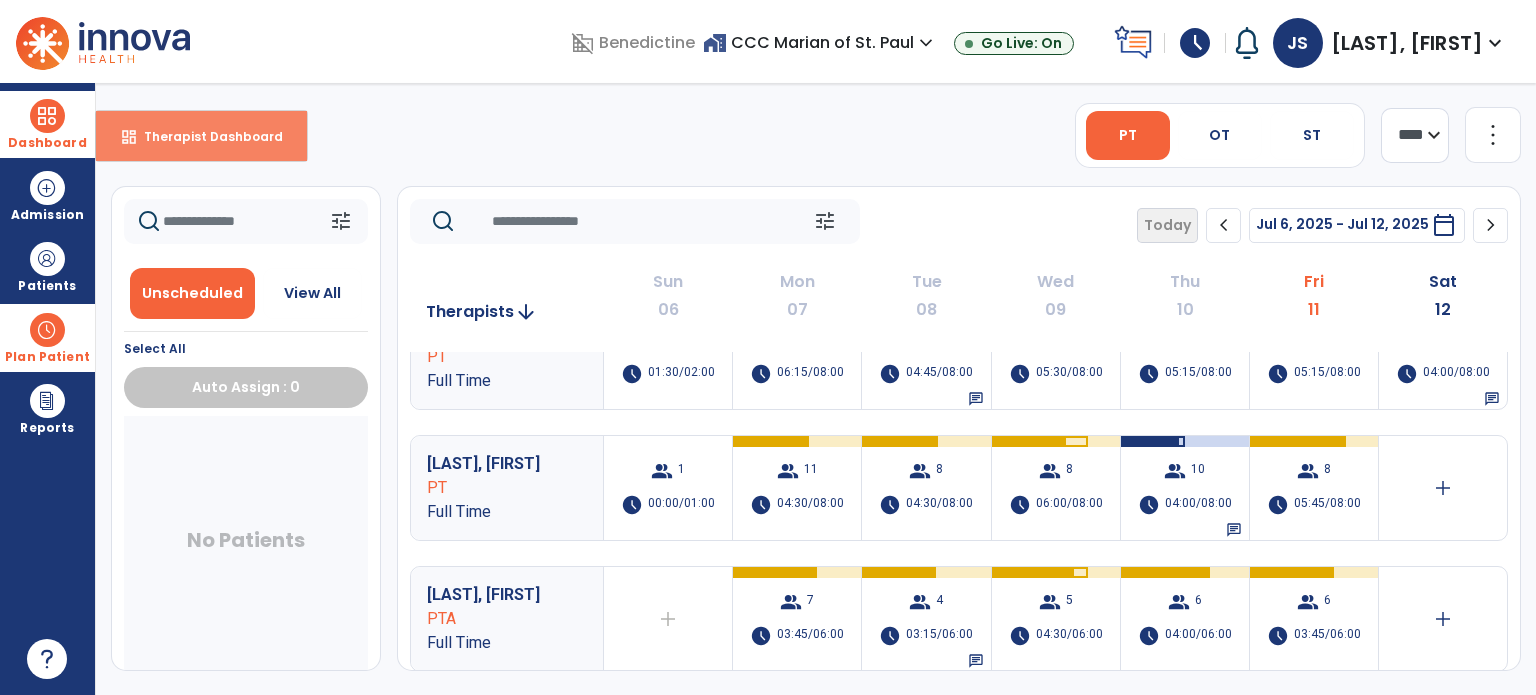 click on "dashboard  Therapist Dashboard" at bounding box center [201, 136] 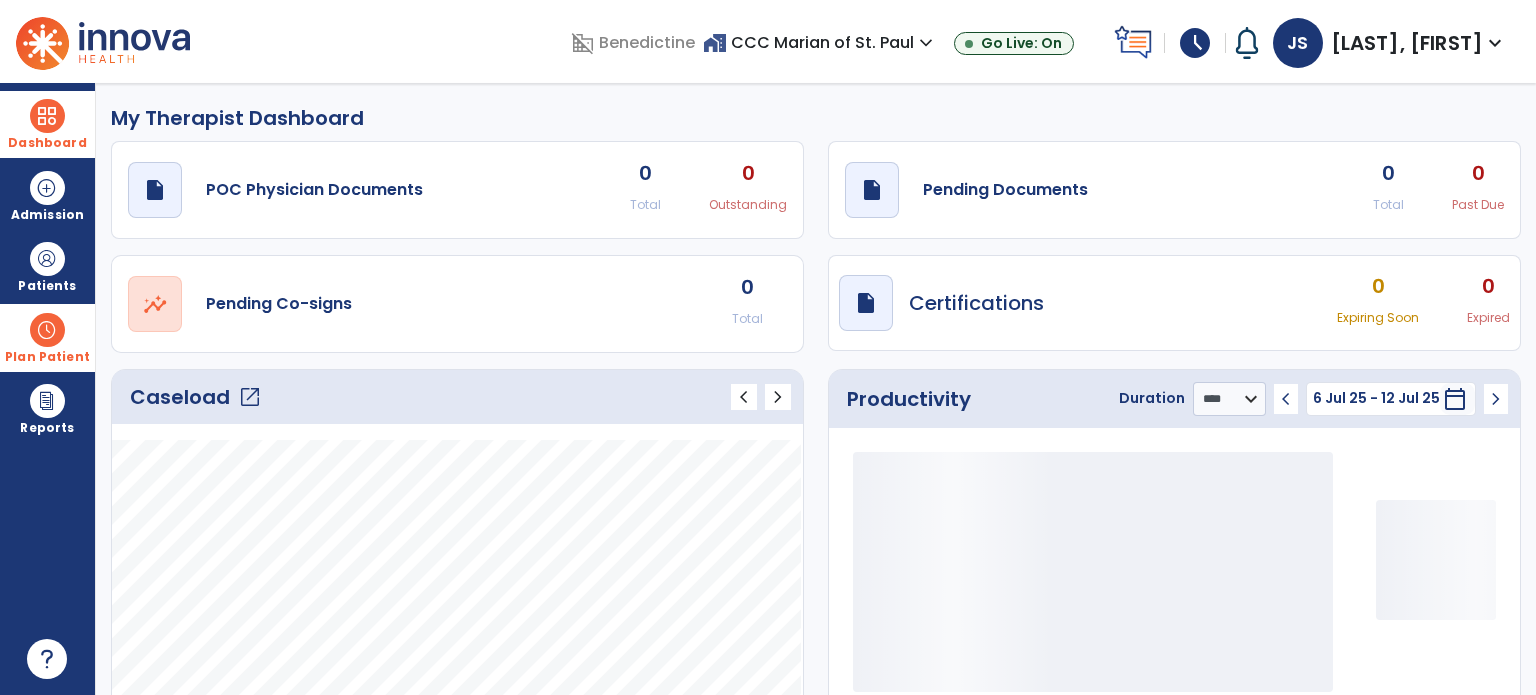 click on "home_work Facilities CCC Marian of [CITY] expand_more" at bounding box center (820, 42) 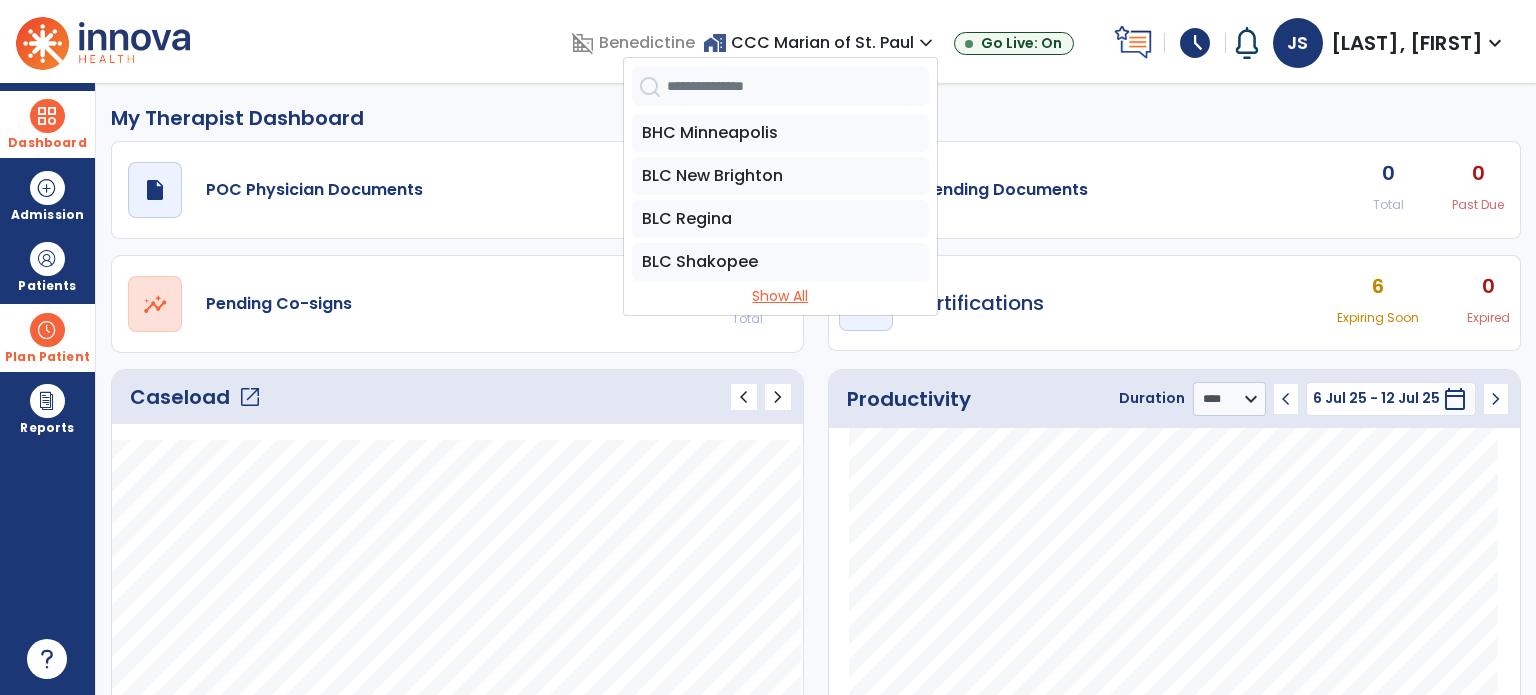 click on "Show All" at bounding box center [780, 296] 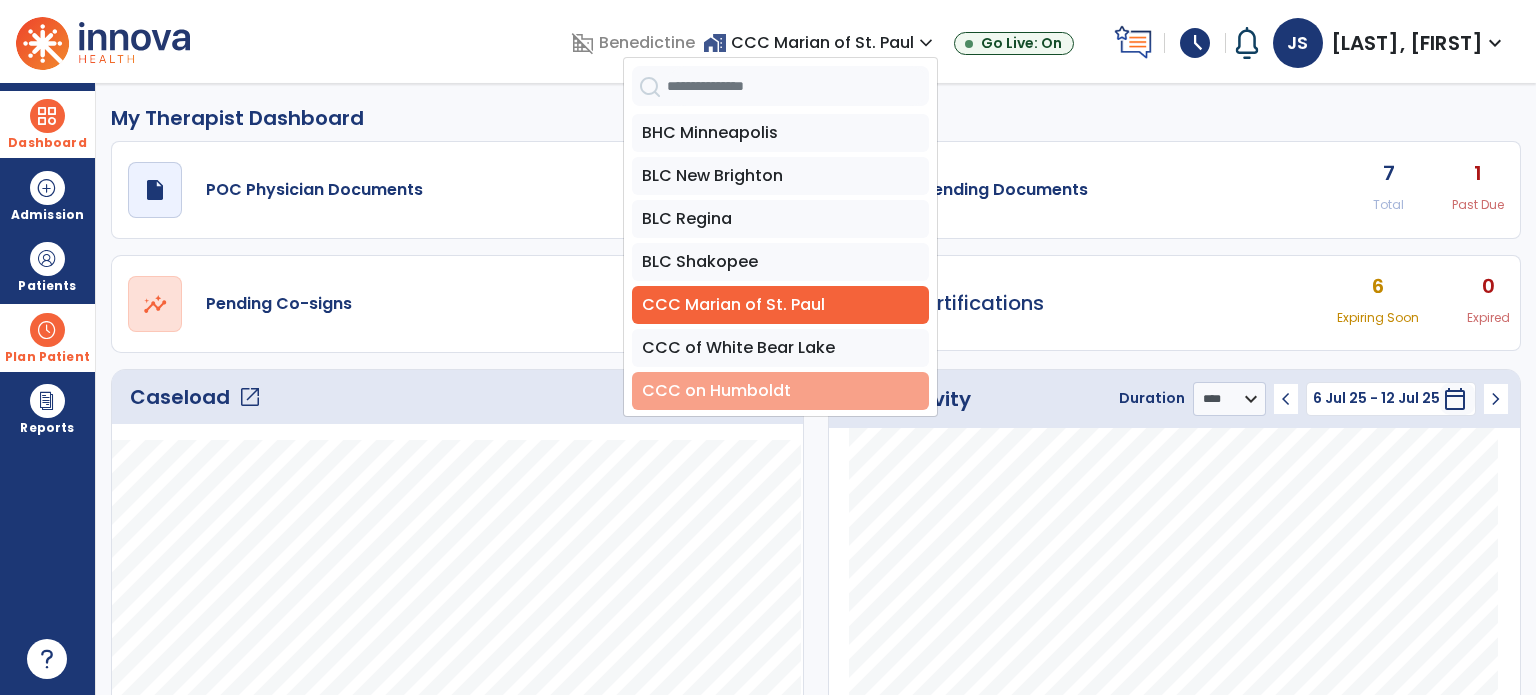 click on "CCC on Humboldt" at bounding box center [780, 391] 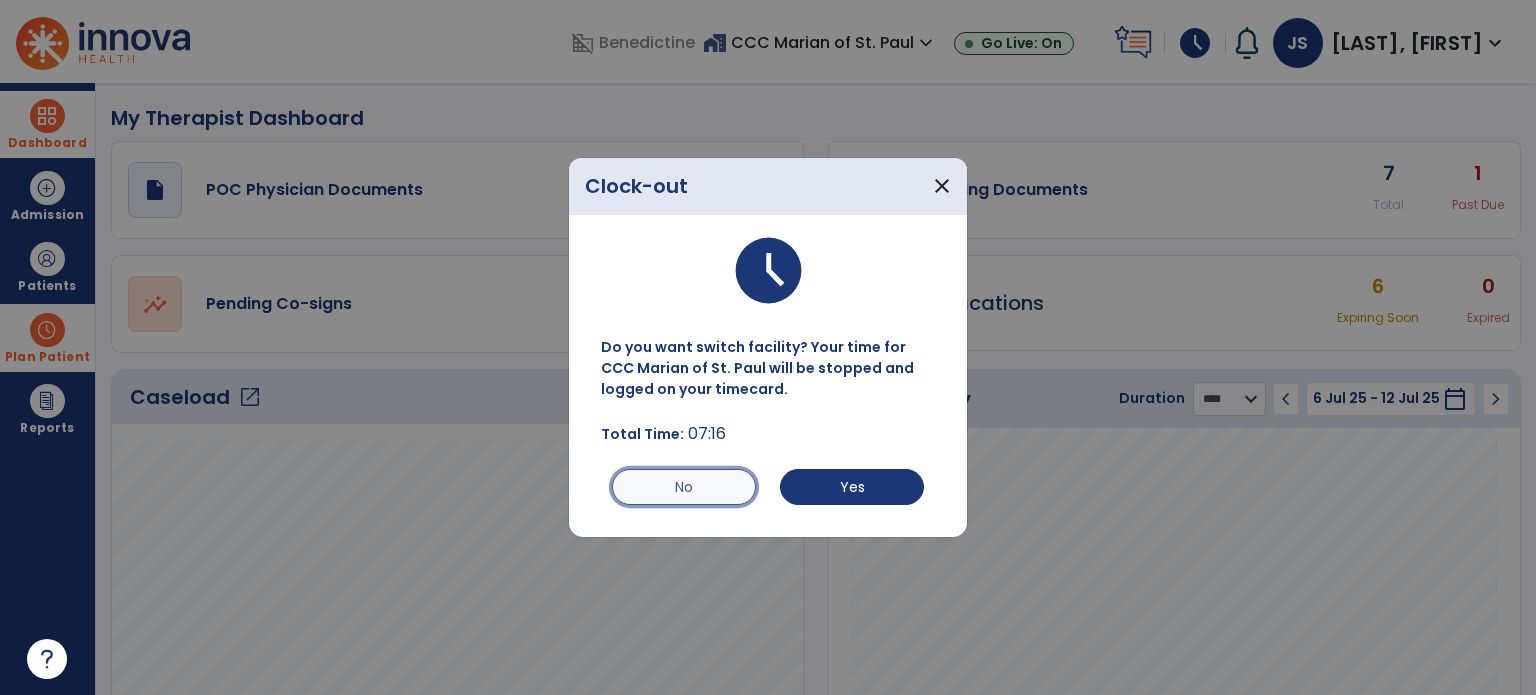 click on "No" at bounding box center [684, 487] 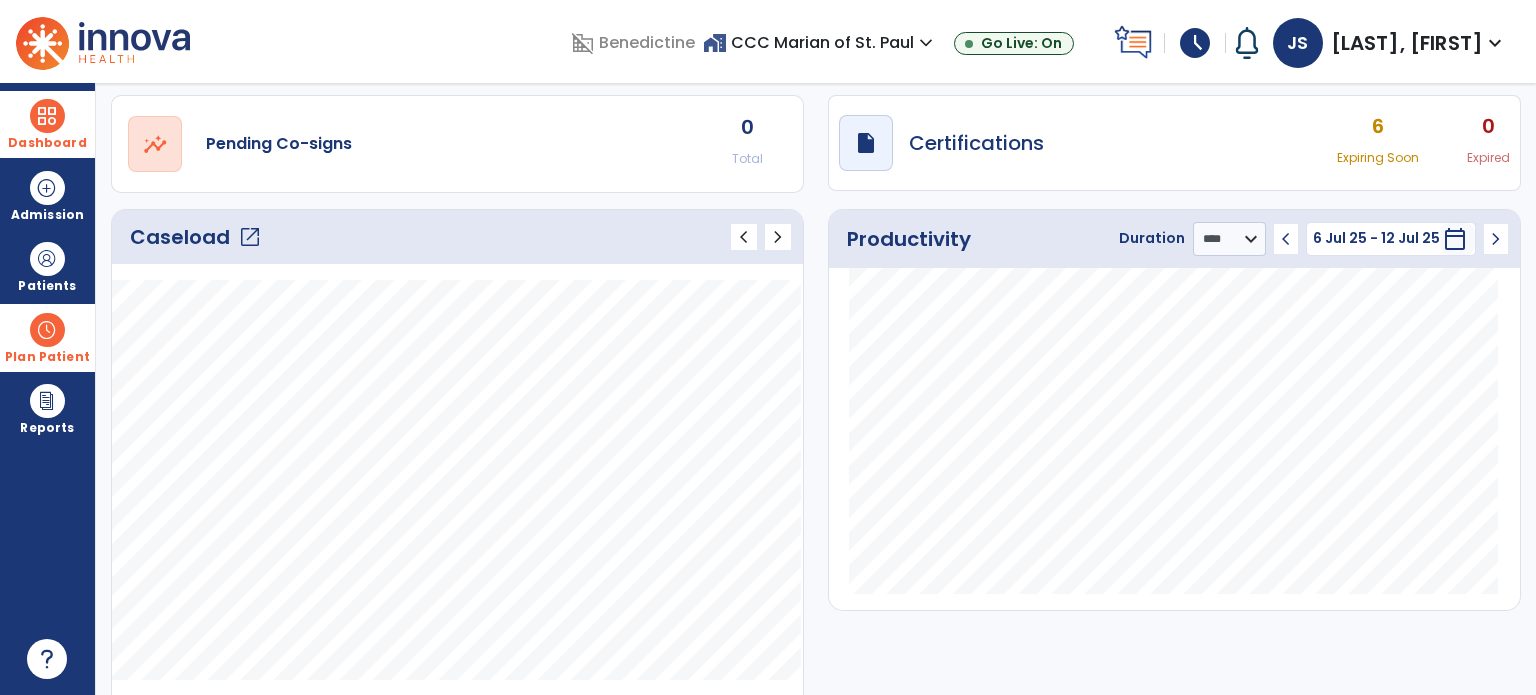scroll, scrollTop: 172, scrollLeft: 0, axis: vertical 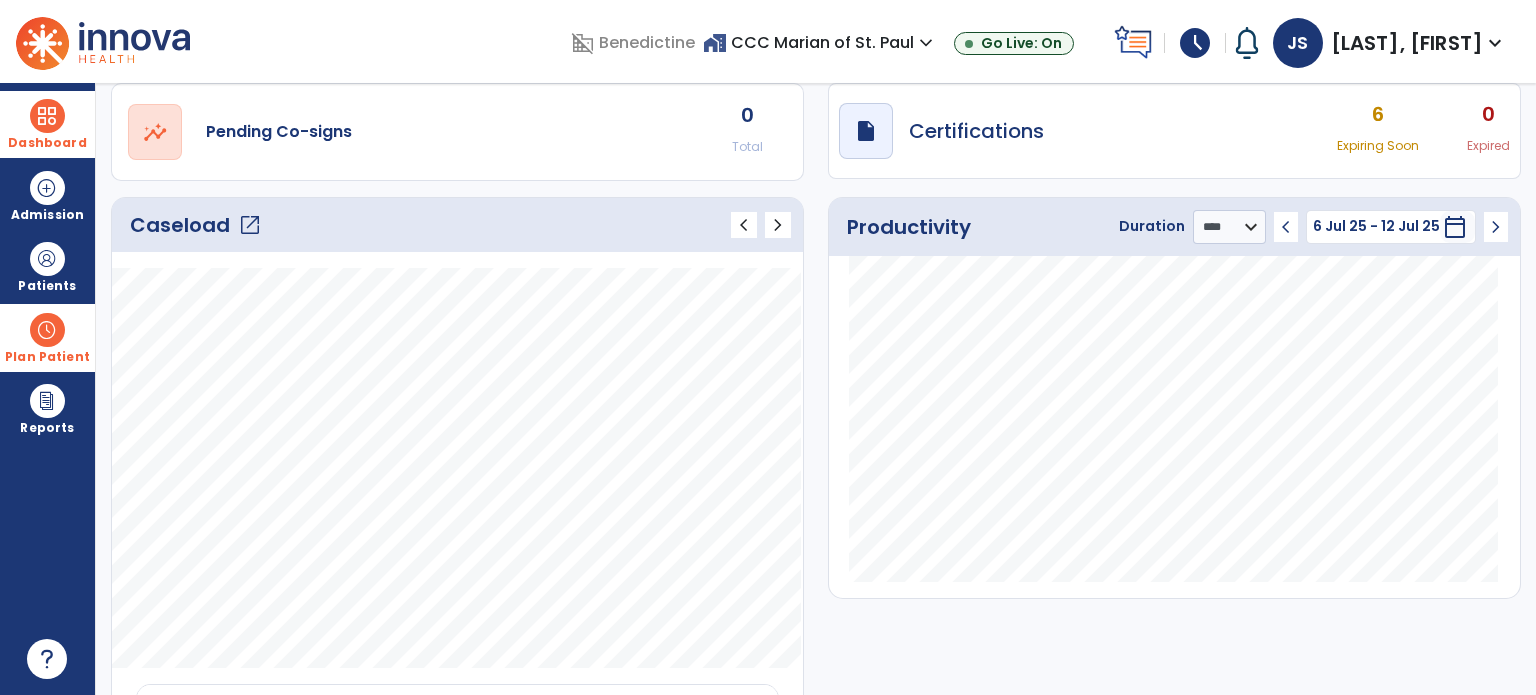 click on "Plan Patient" at bounding box center (47, 286) 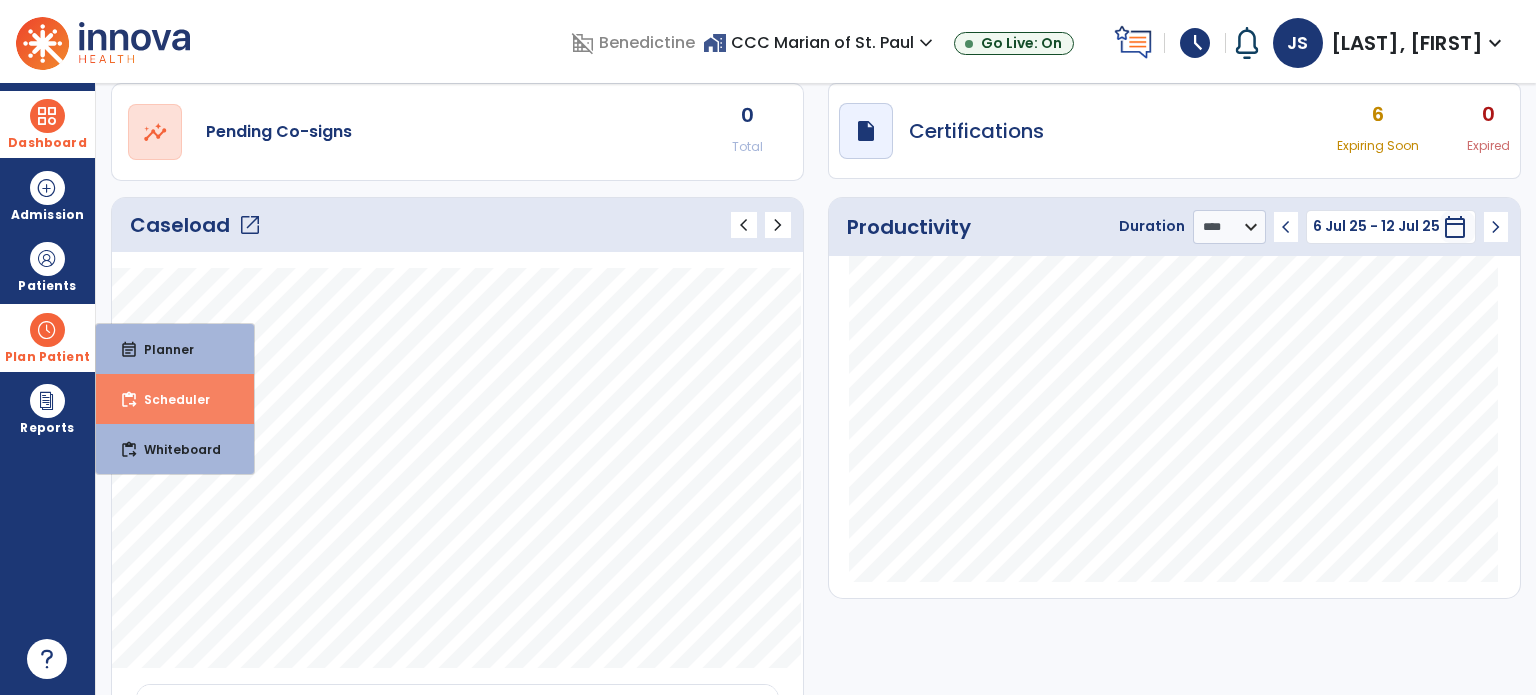 click on "content_paste_go  Scheduler" at bounding box center (175, 399) 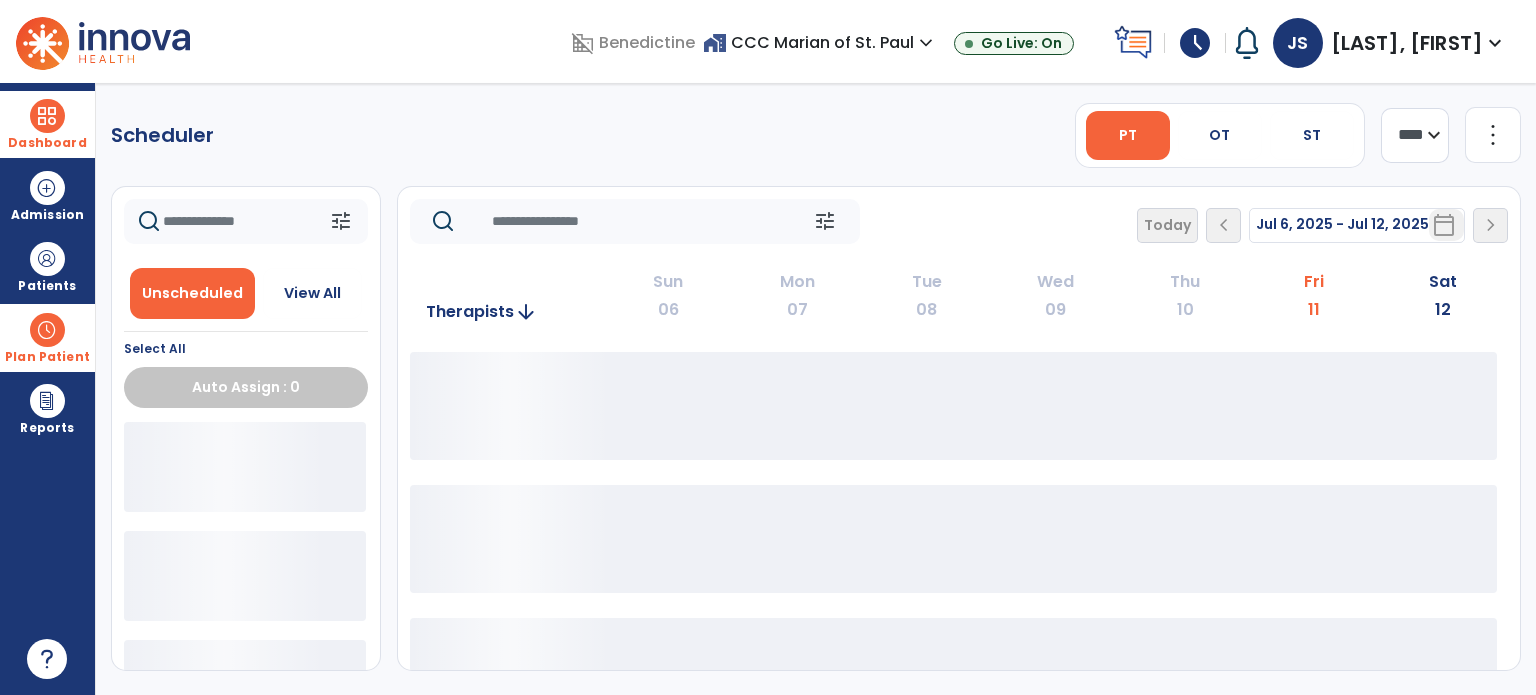 scroll, scrollTop: 0, scrollLeft: 0, axis: both 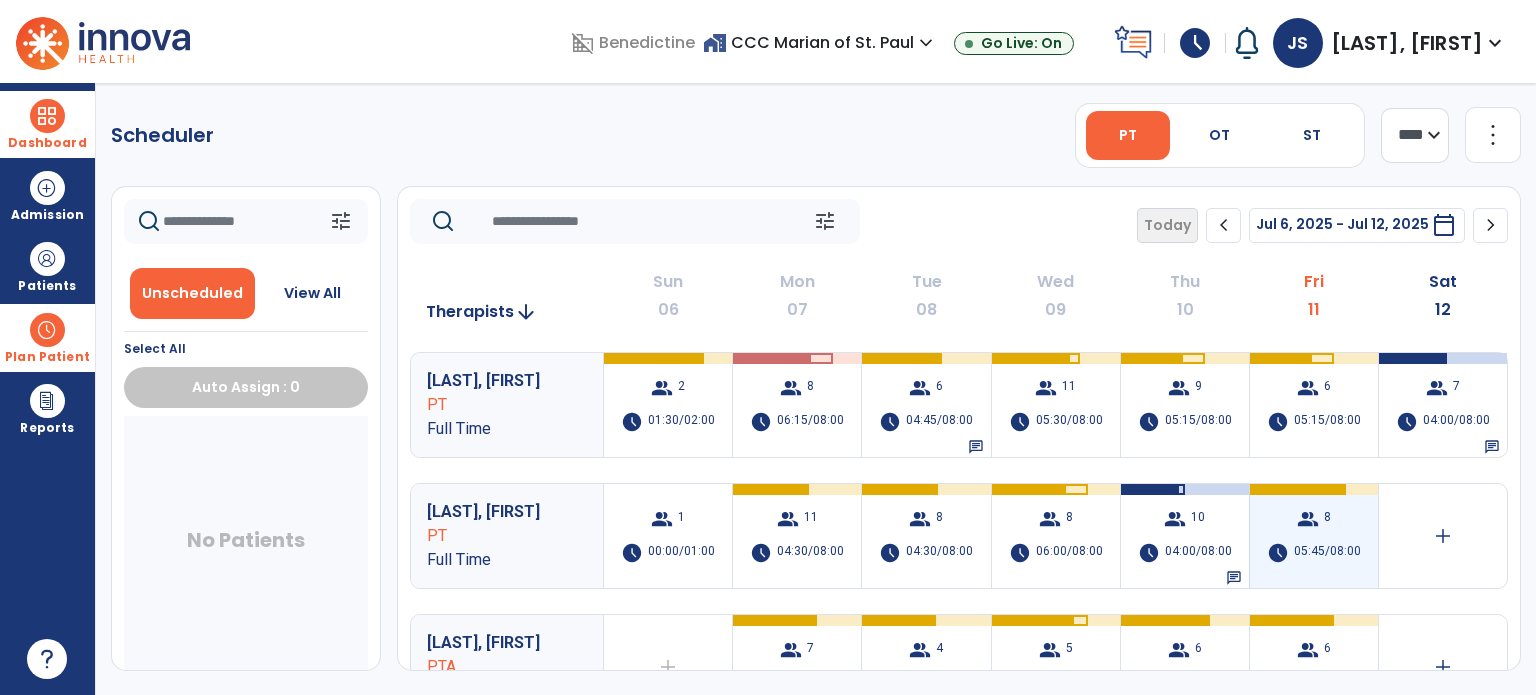 click on "group  8  schedule  05:45/08:00" at bounding box center (1314, 536) 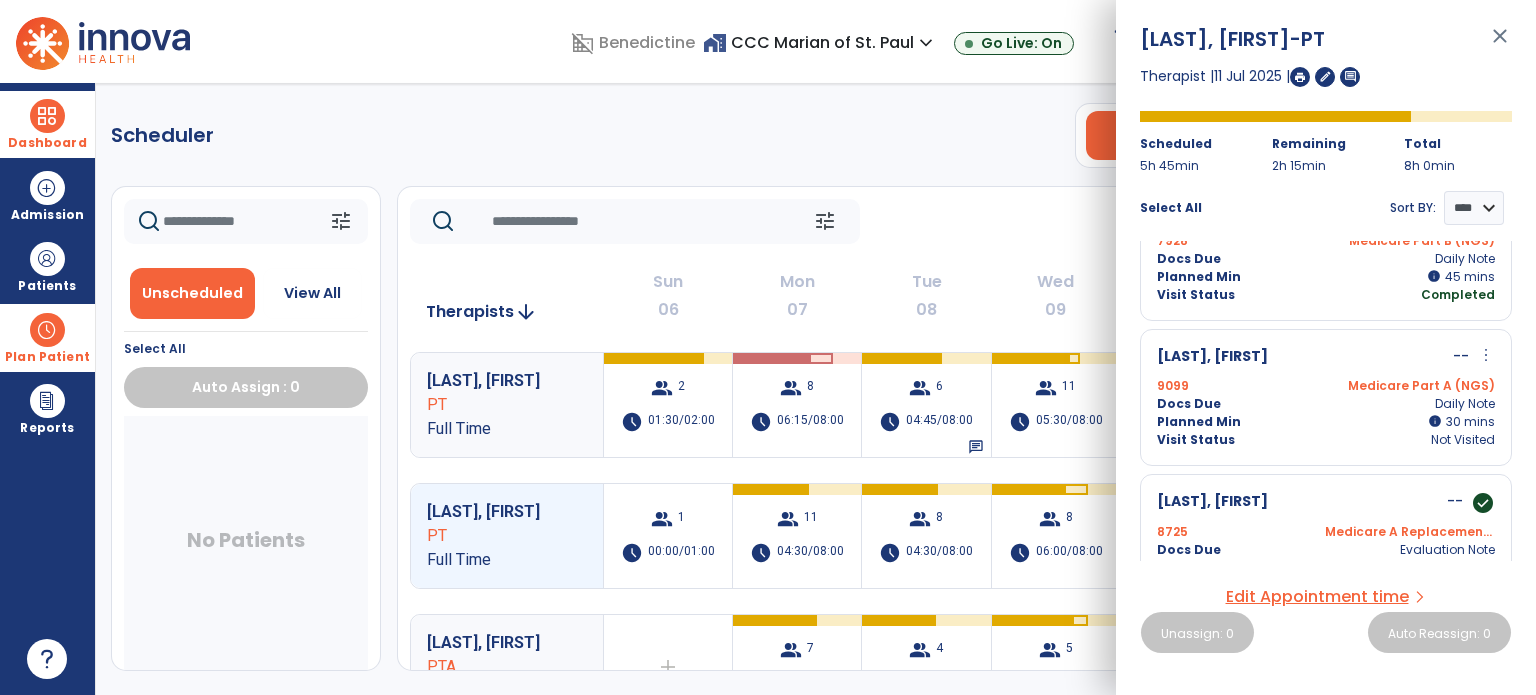 scroll, scrollTop: 838, scrollLeft: 0, axis: vertical 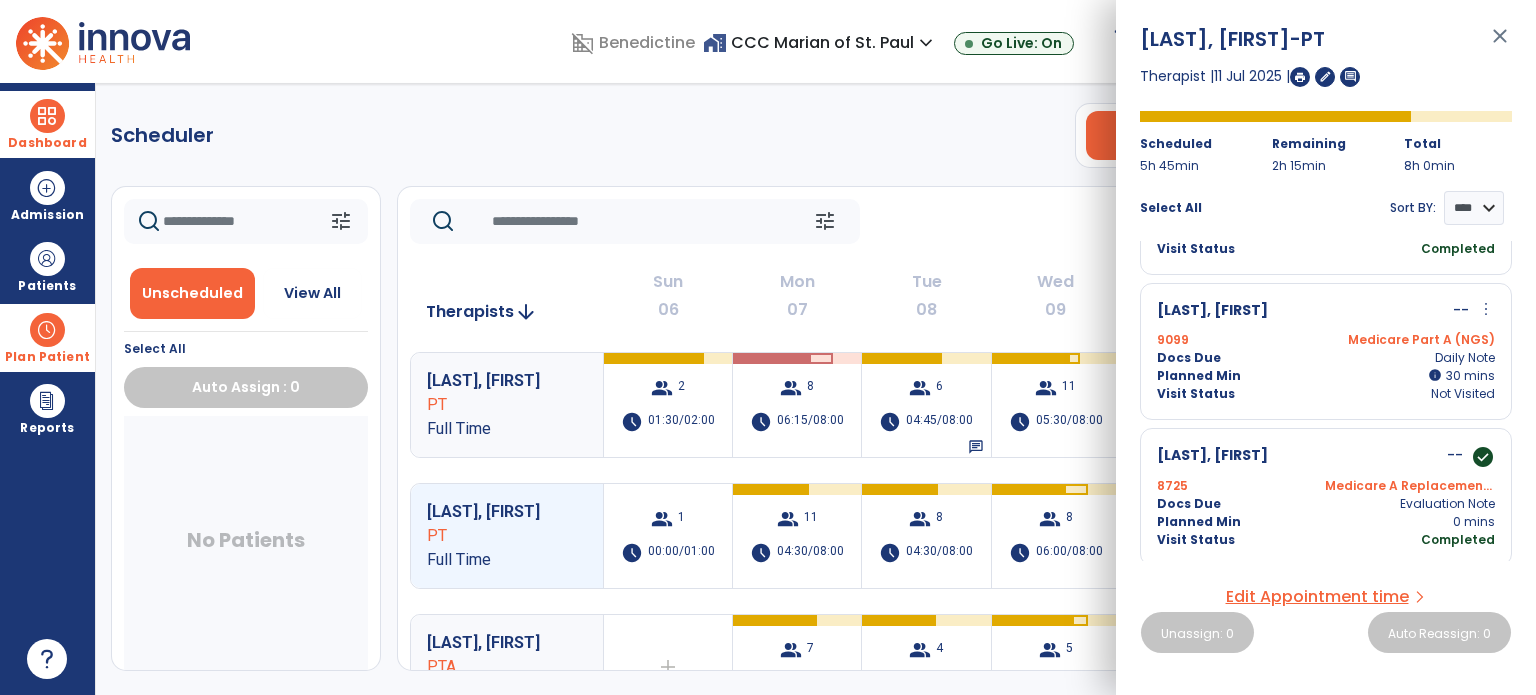 click on "tune   Today  chevron_left Jul 6, 2025 - Jul 12, 2025  *********  calendar_today  chevron_right" 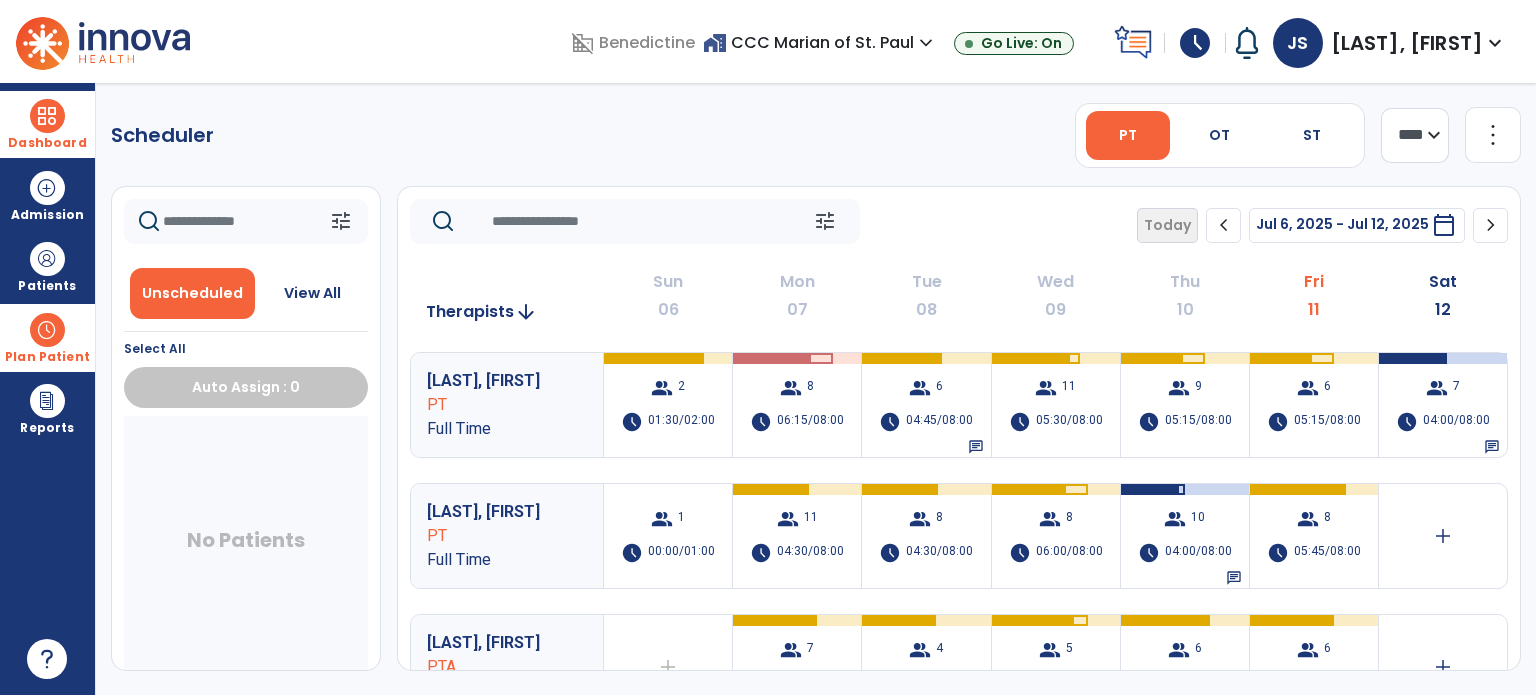 click on "Scheduler PT OT ST **** *** more_vert Manage Labor View All Therapists Print tune Unscheduled View All Select All Auto Assign : 0 No Patients tune Today chevron_left Jul 6, 2025 - Jul 12, 2025 ********* calendar_today chevron_right Therapists arrow_downward Sun 06 Mon 07 Tue 08 Wed 09 Thu 10 Fri 11 Sat 12 Swenson, Joel PT Full Time group 2 schedule 01:30/02:00 group 8 schedule 06:15/08:00 group 6 schedule 04:45/08:00 chat group 11 schedule 05:30/08:00 group 9 schedule 05:15/08:00 group 6 schedule 05:15/08:00 group 7 schedule 04:00/08:00 chat Stoppler, Jamie PT Full Time group 1 schedule 00:00/01:00 group 11 schedule 04:30/08:00 group 8 schedule 04:30/08:00 group 8 schedule 06:00/08:00 group 10 schedule 04:00/08:00 chat group 8 schedule 05:45/08:00 add Peterson, Tracy PTA Full Time add Therapist not available for the day group 7 schedule 03:45/06:00 group 4 schedule 03:15/06:00" at bounding box center [816, 389] 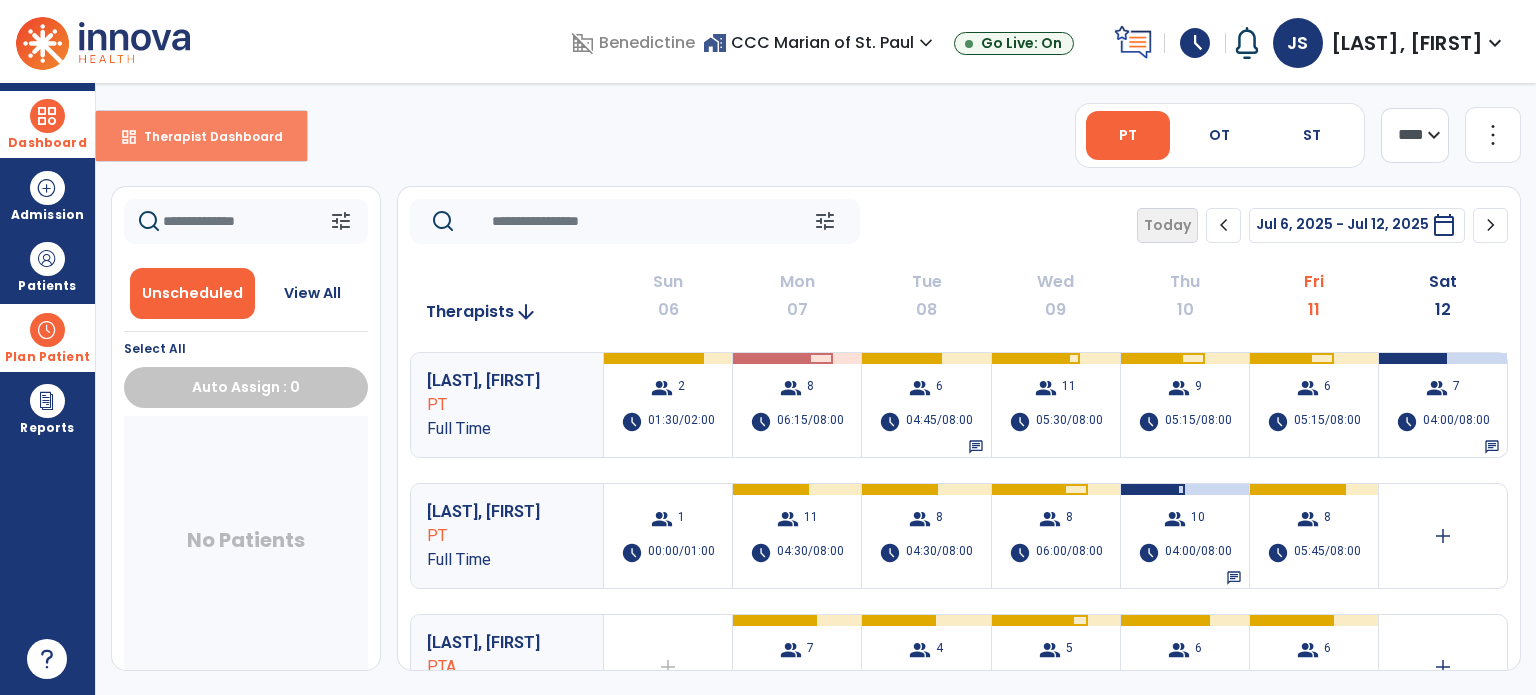 click on "dashboard  Therapist Dashboard" at bounding box center (201, 136) 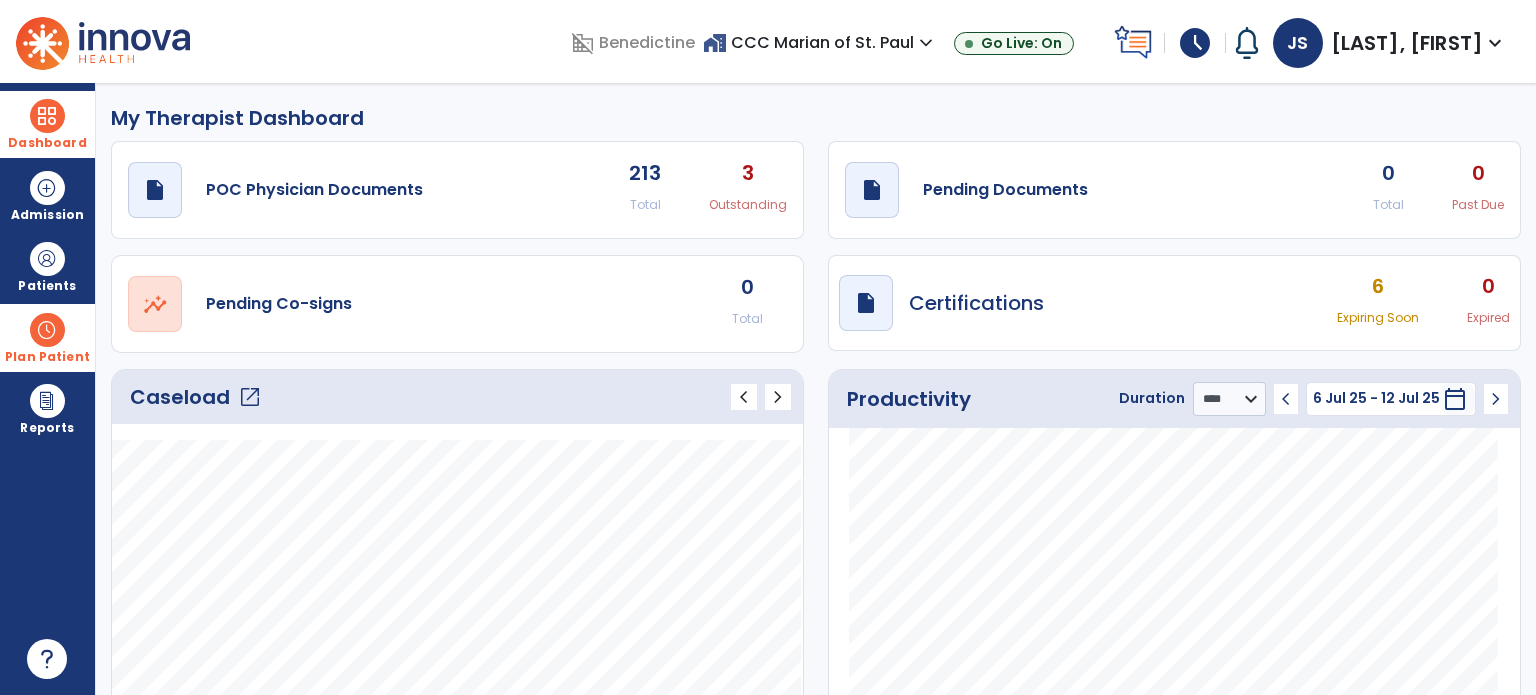 click on "open_in_new" 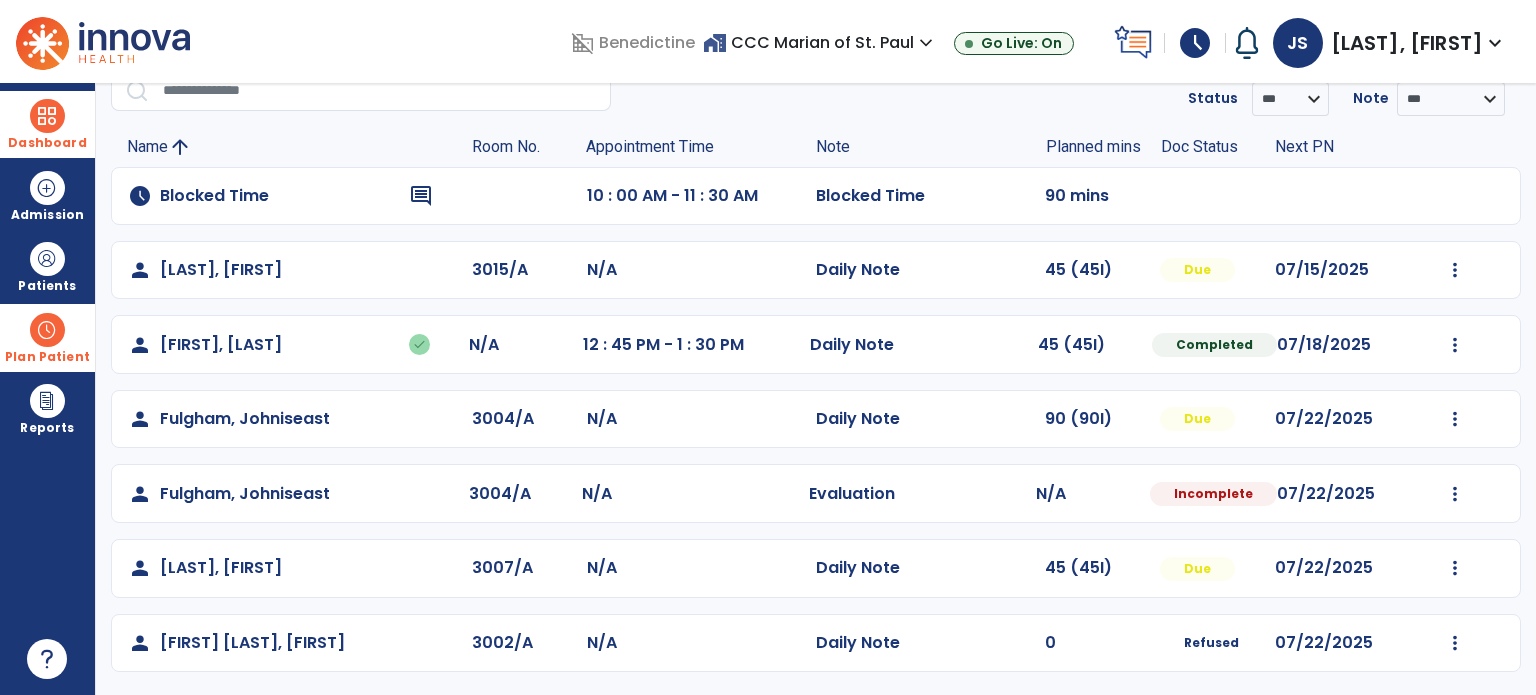 scroll, scrollTop: 93, scrollLeft: 0, axis: vertical 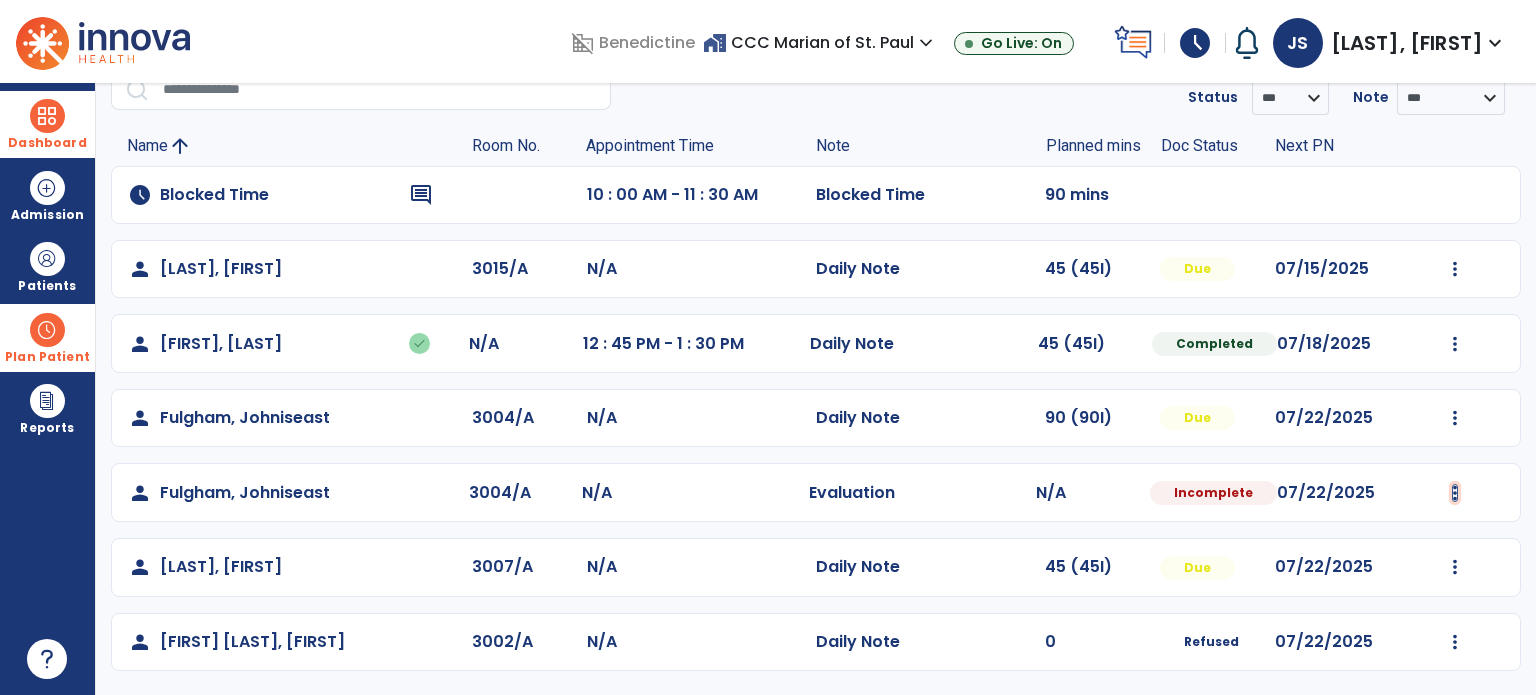 click at bounding box center [1455, 269] 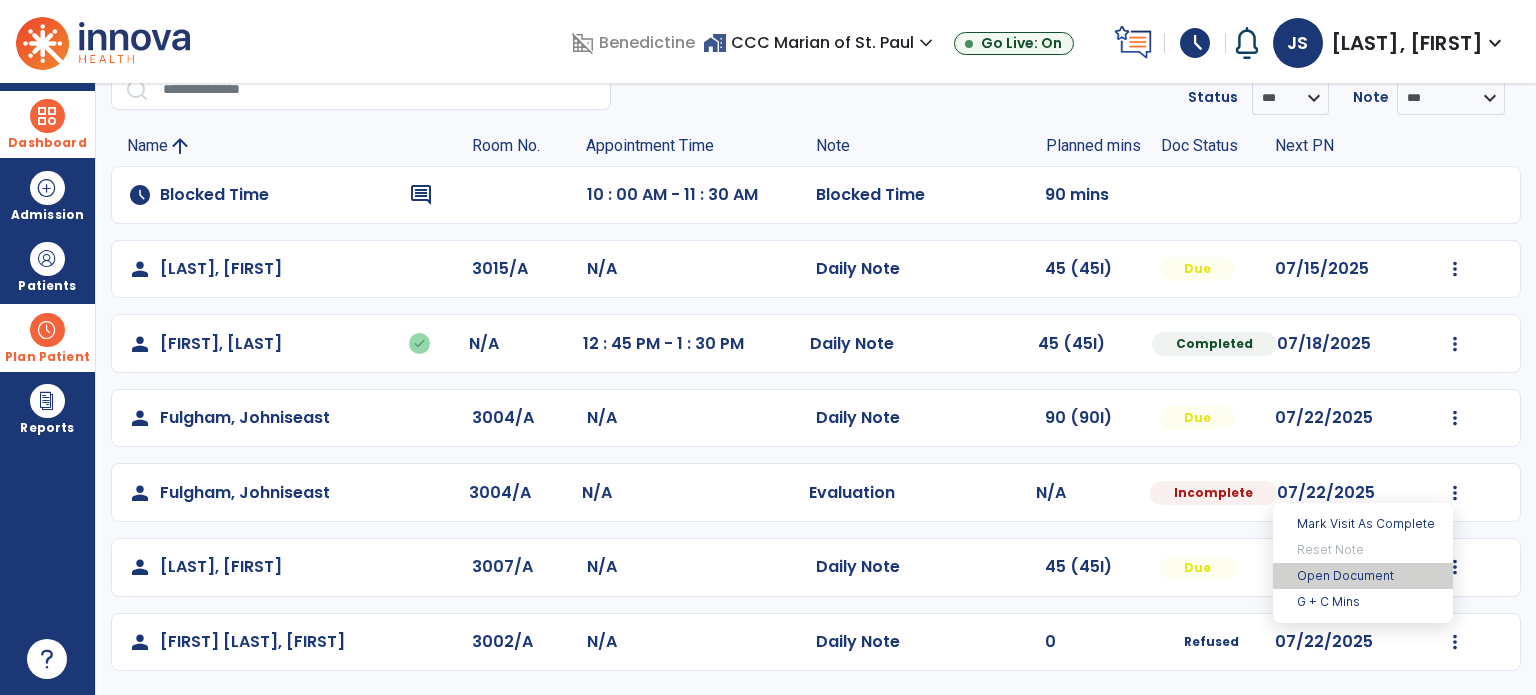 click on "Open Document" at bounding box center (1363, 576) 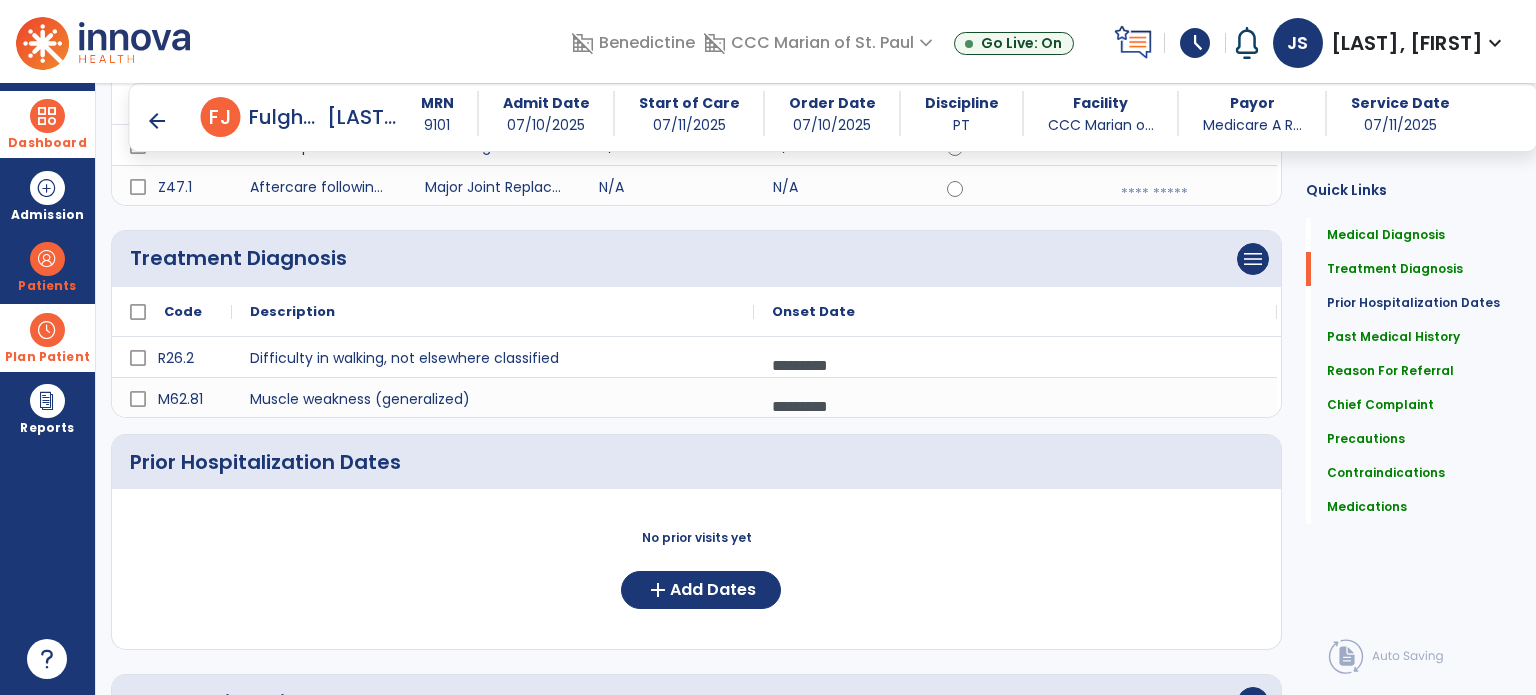scroll, scrollTop: 0, scrollLeft: 0, axis: both 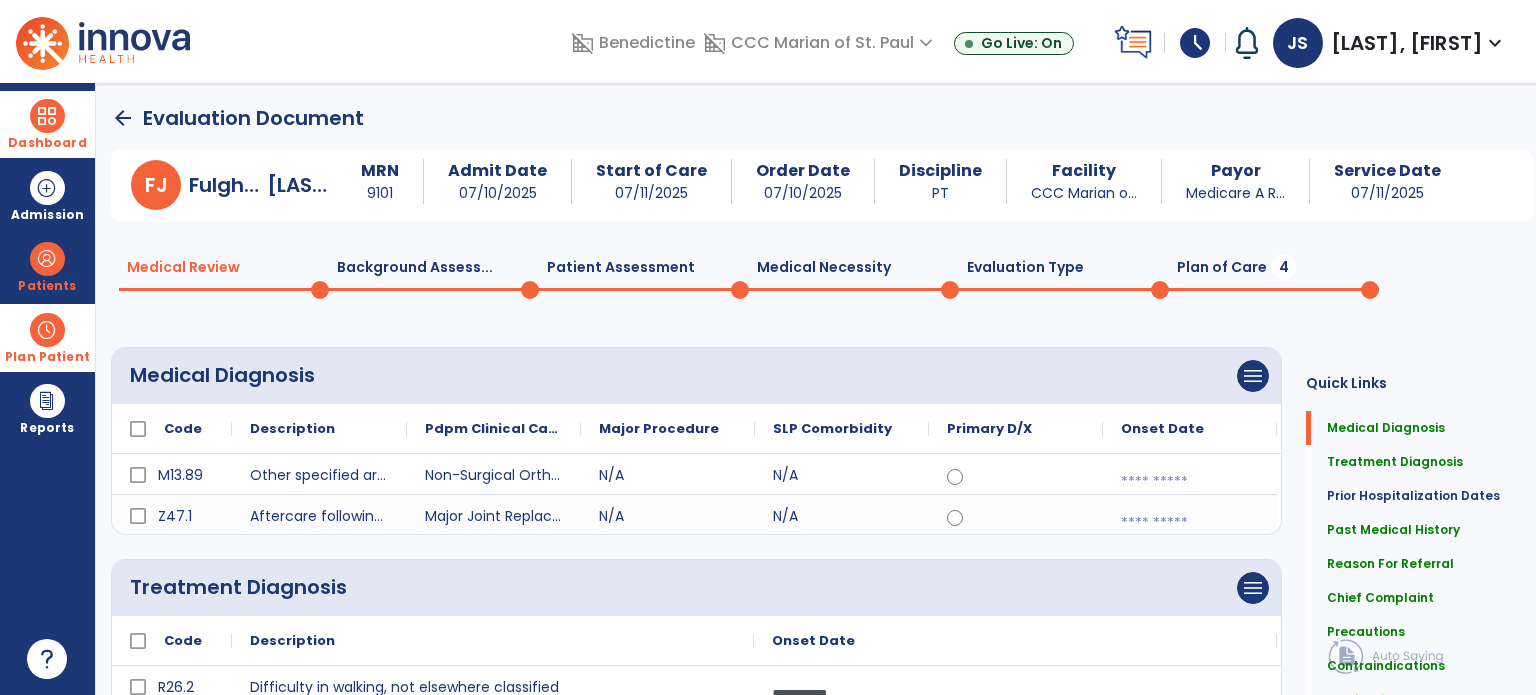 click on "Plan of Care  4" 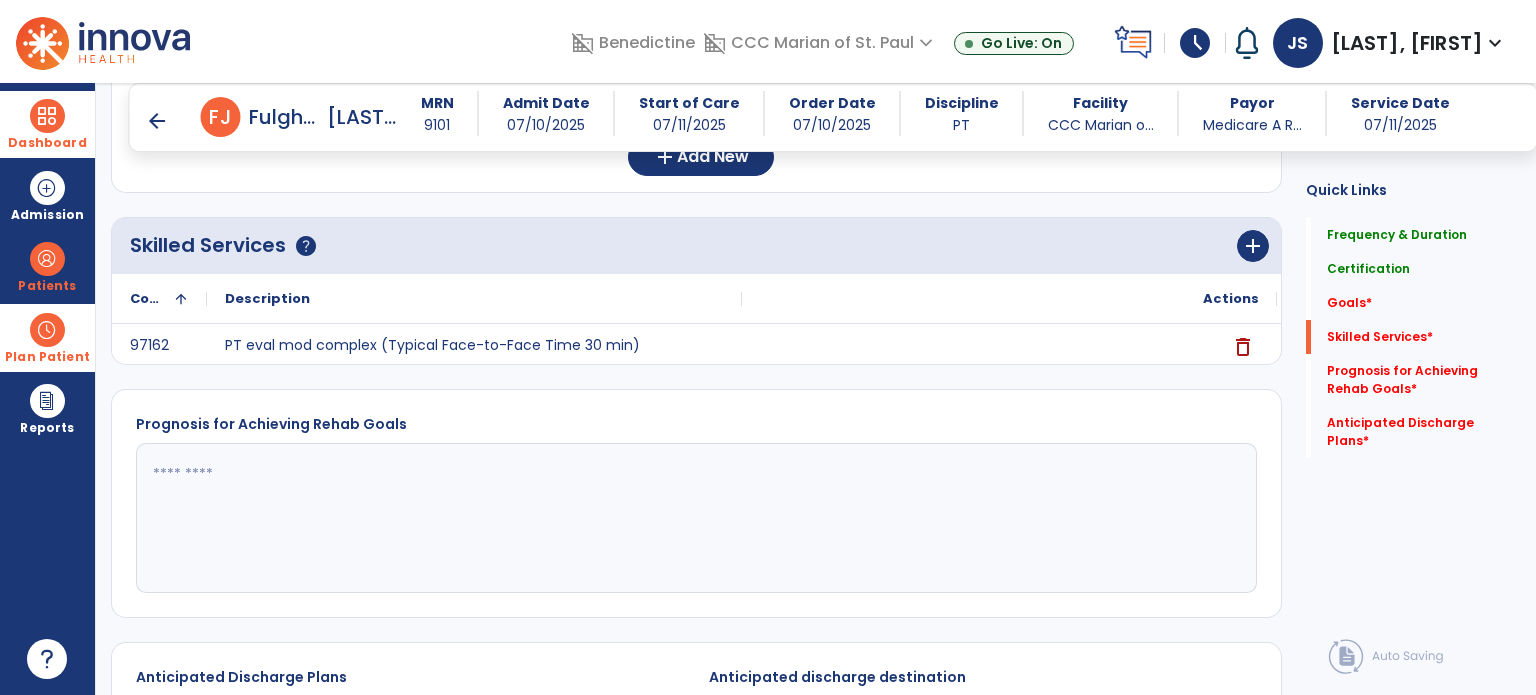 scroll, scrollTop: 592, scrollLeft: 0, axis: vertical 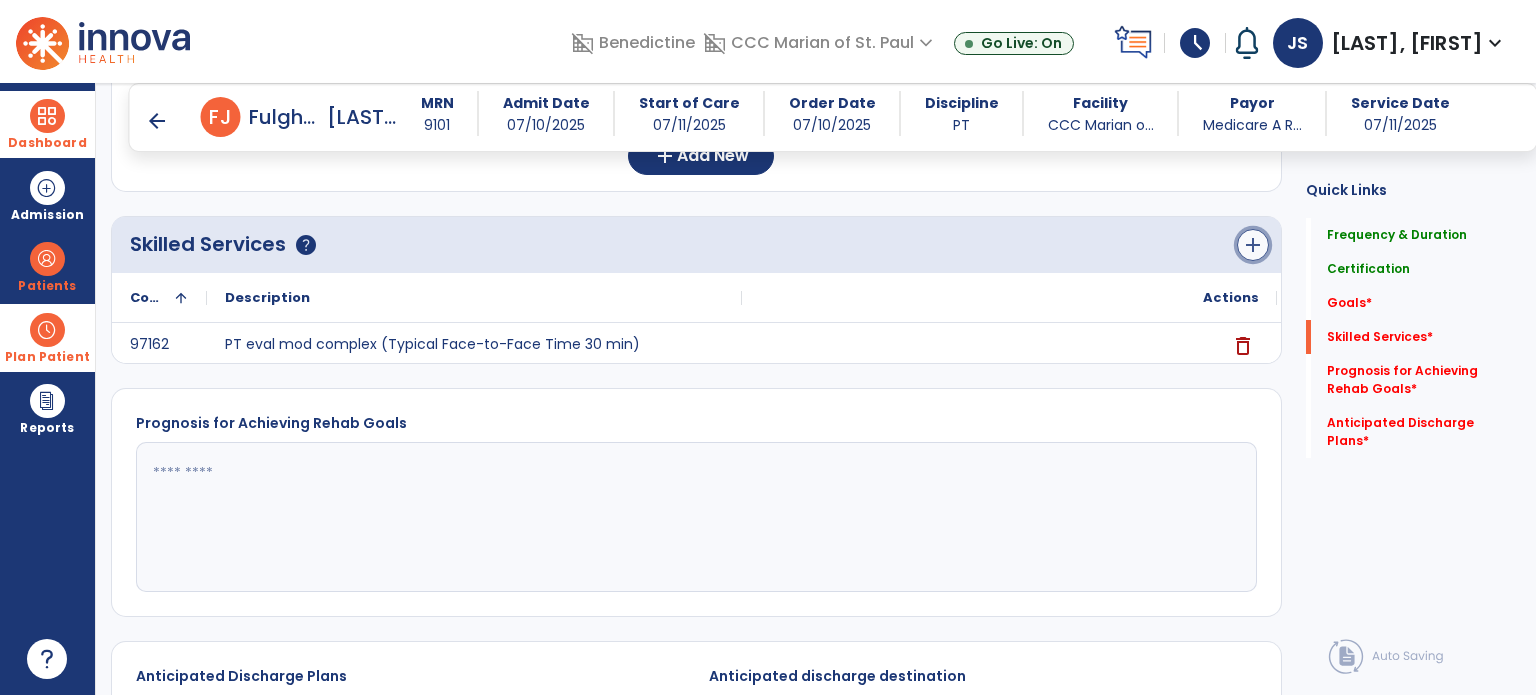 click on "add" 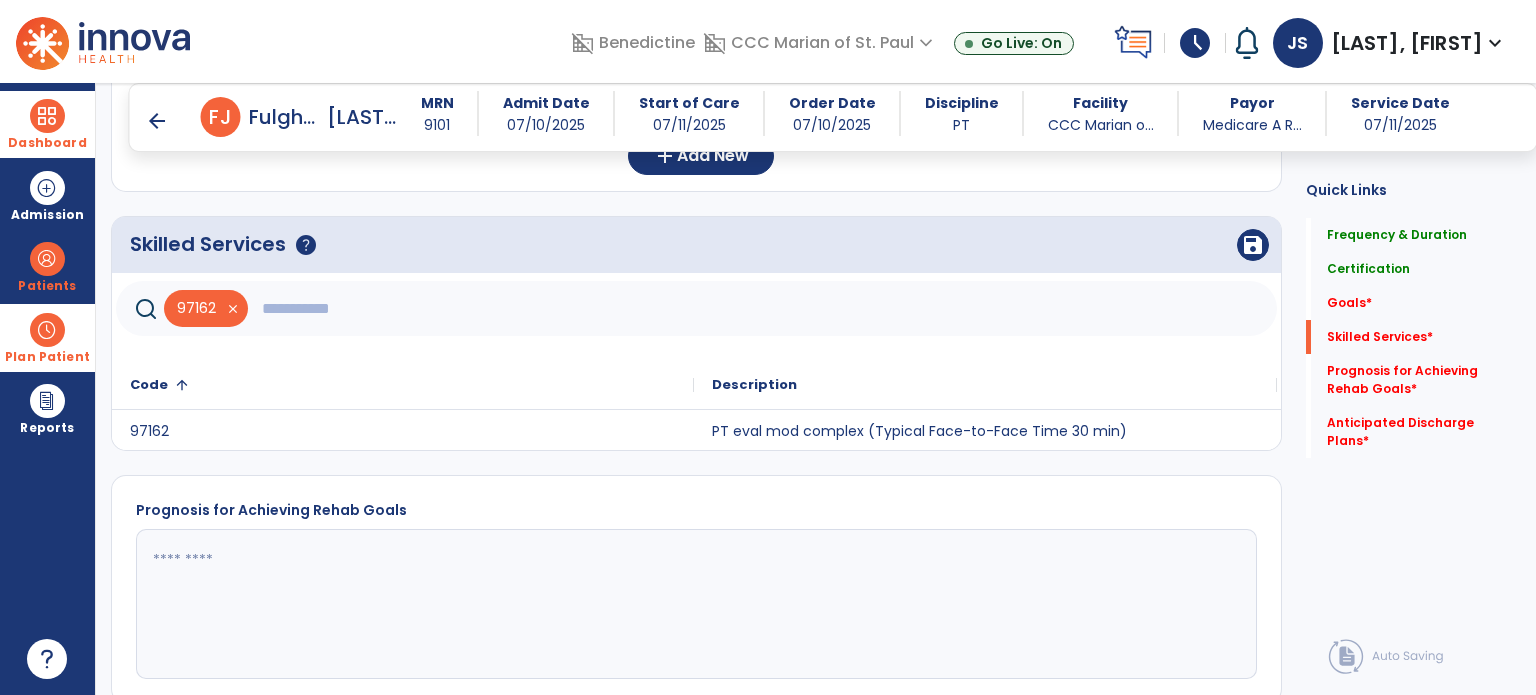click 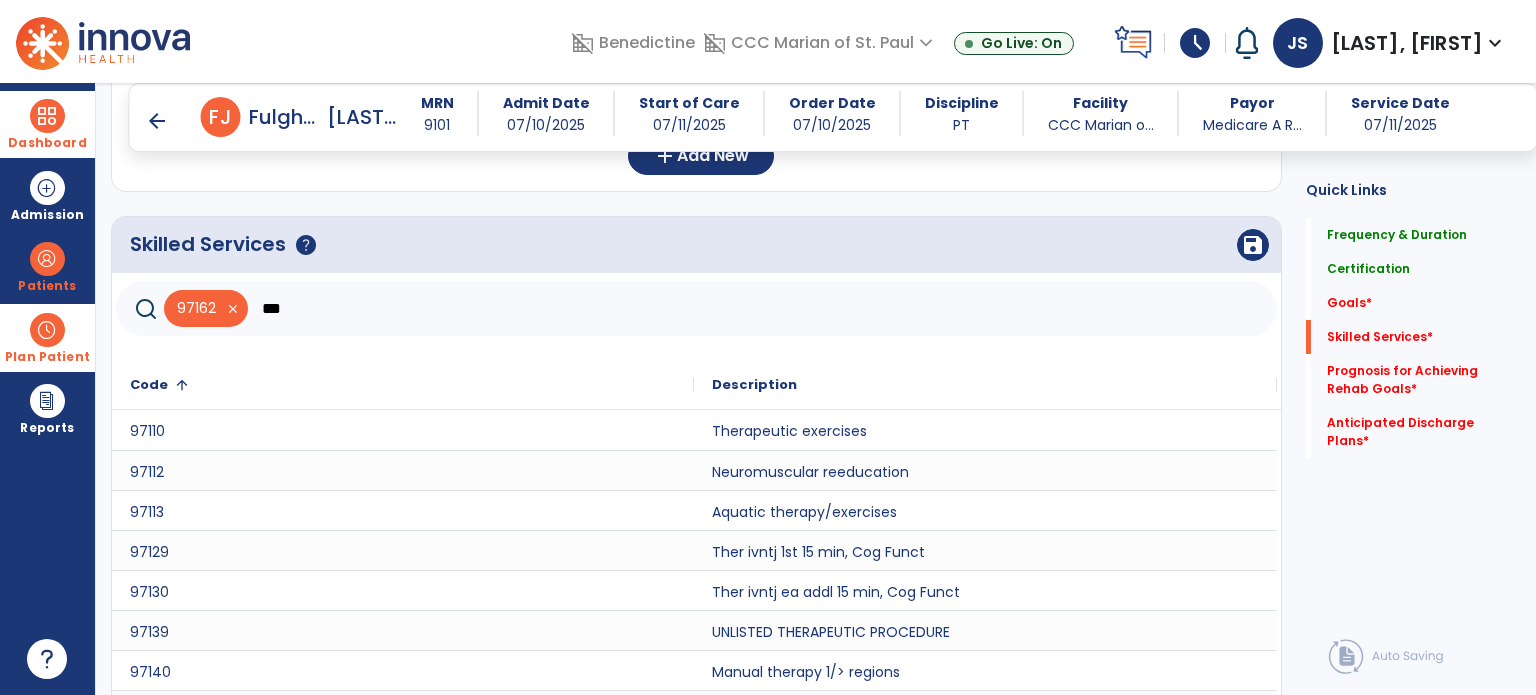 scroll, scrollTop: 752, scrollLeft: 0, axis: vertical 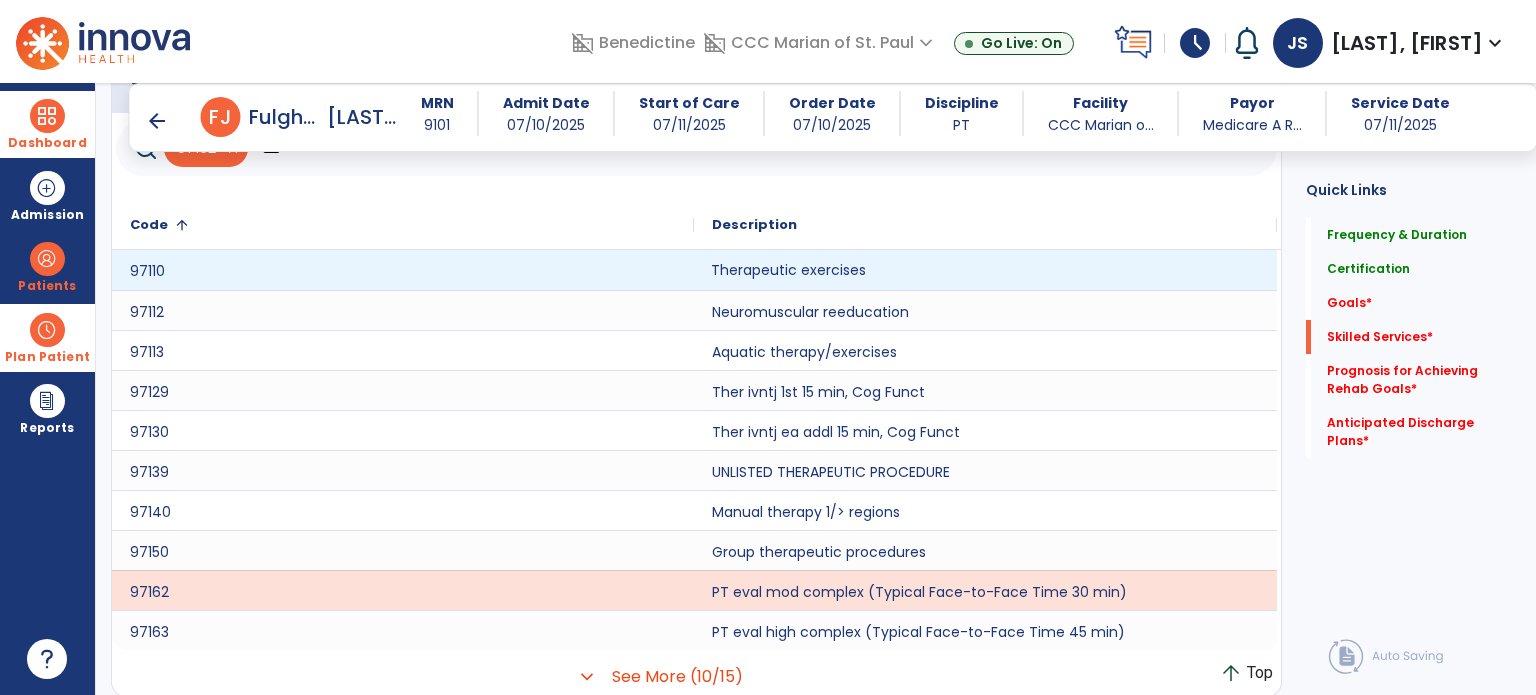click on "Therapeutic exercises" 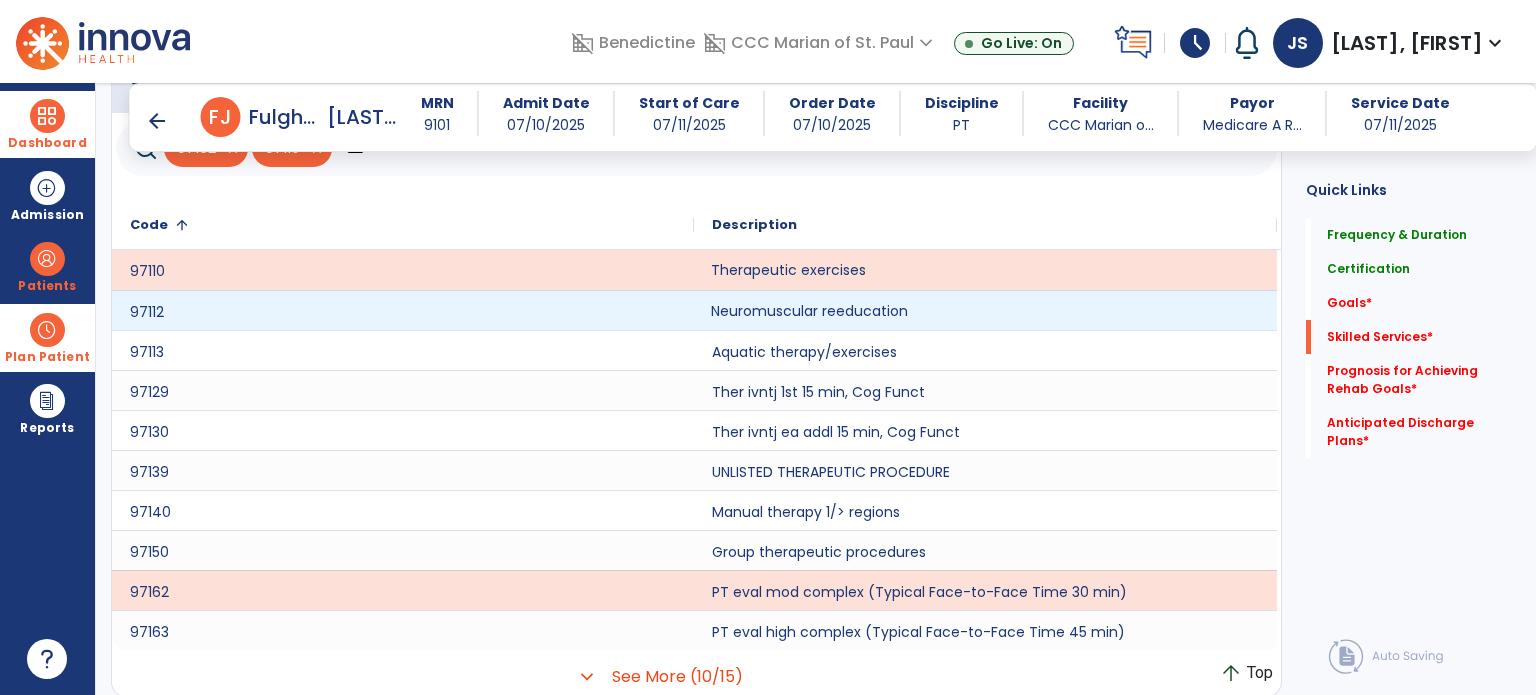 click on "Neuromuscular reeducation" 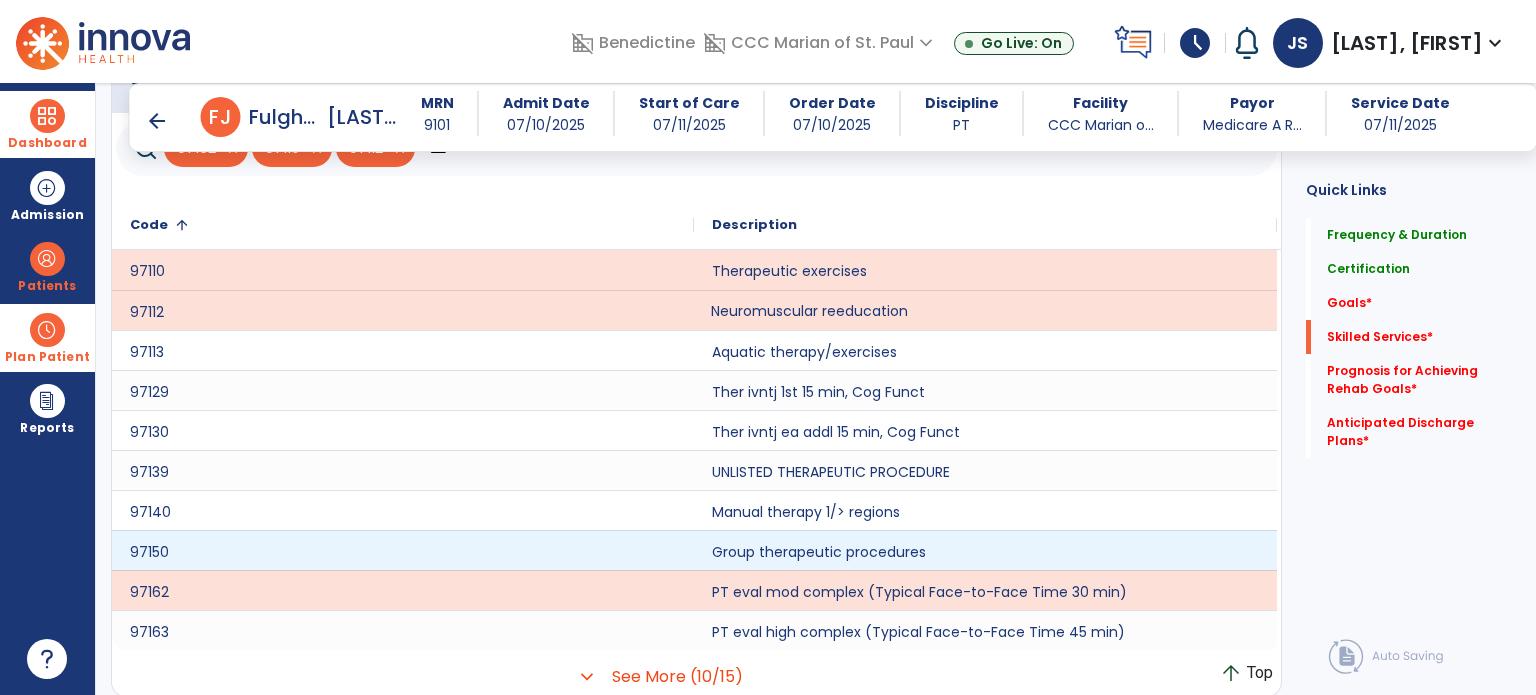 scroll, scrollTop: 825, scrollLeft: 0, axis: vertical 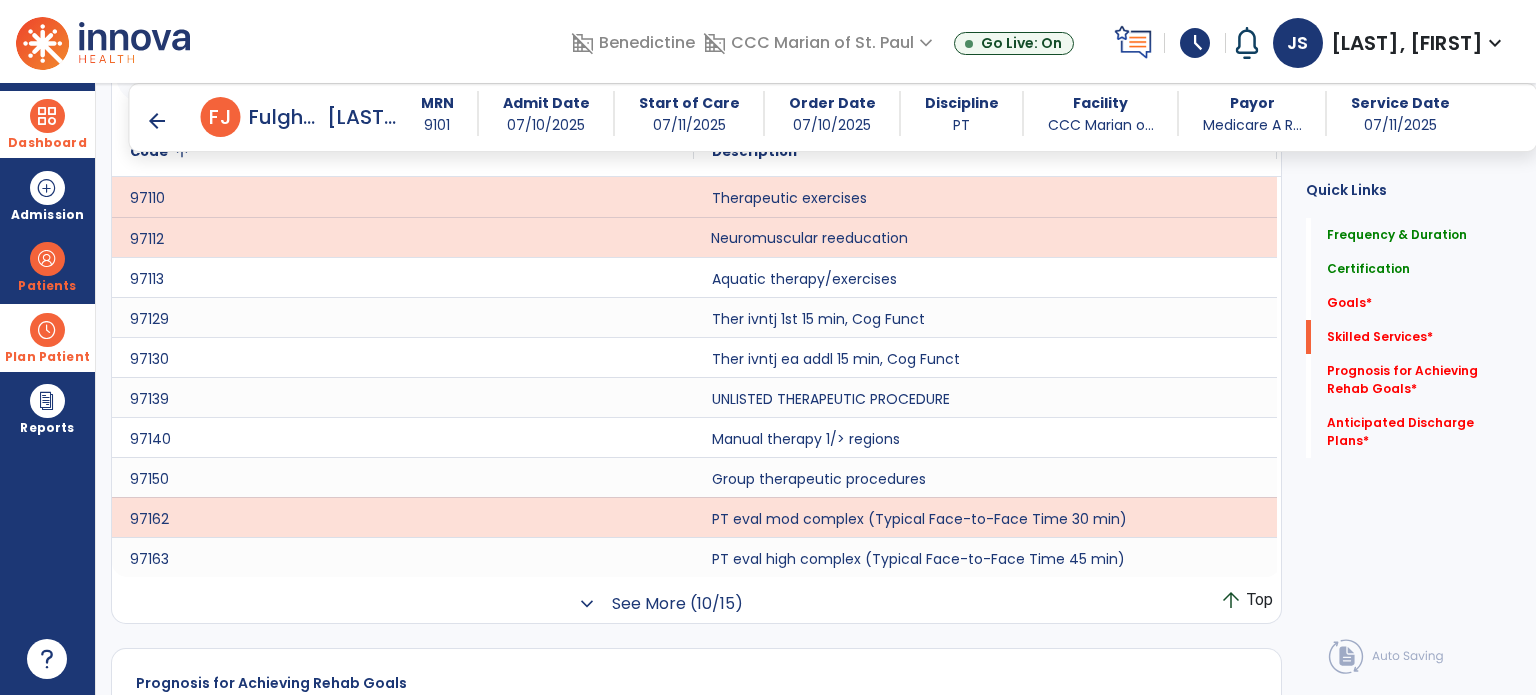 click on "See More (10/15)" 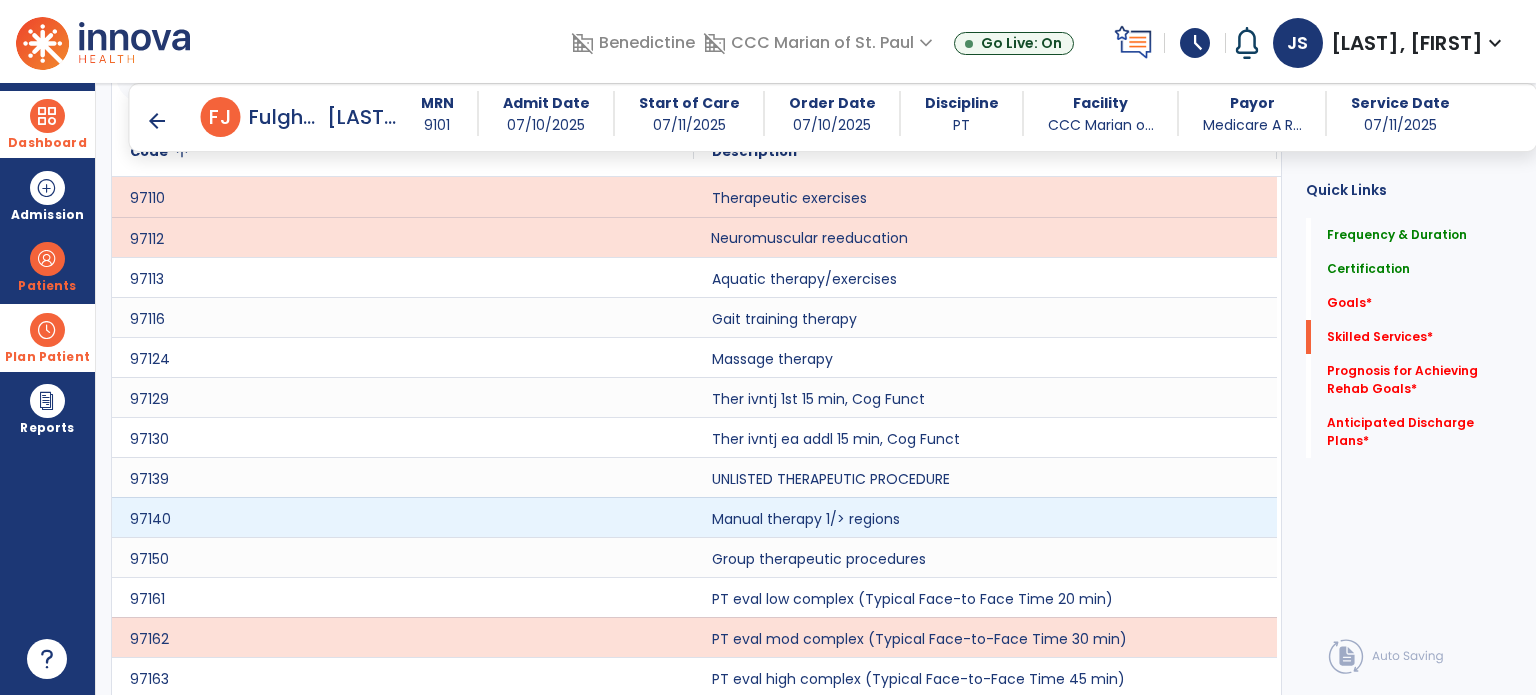 scroll, scrollTop: 919, scrollLeft: 0, axis: vertical 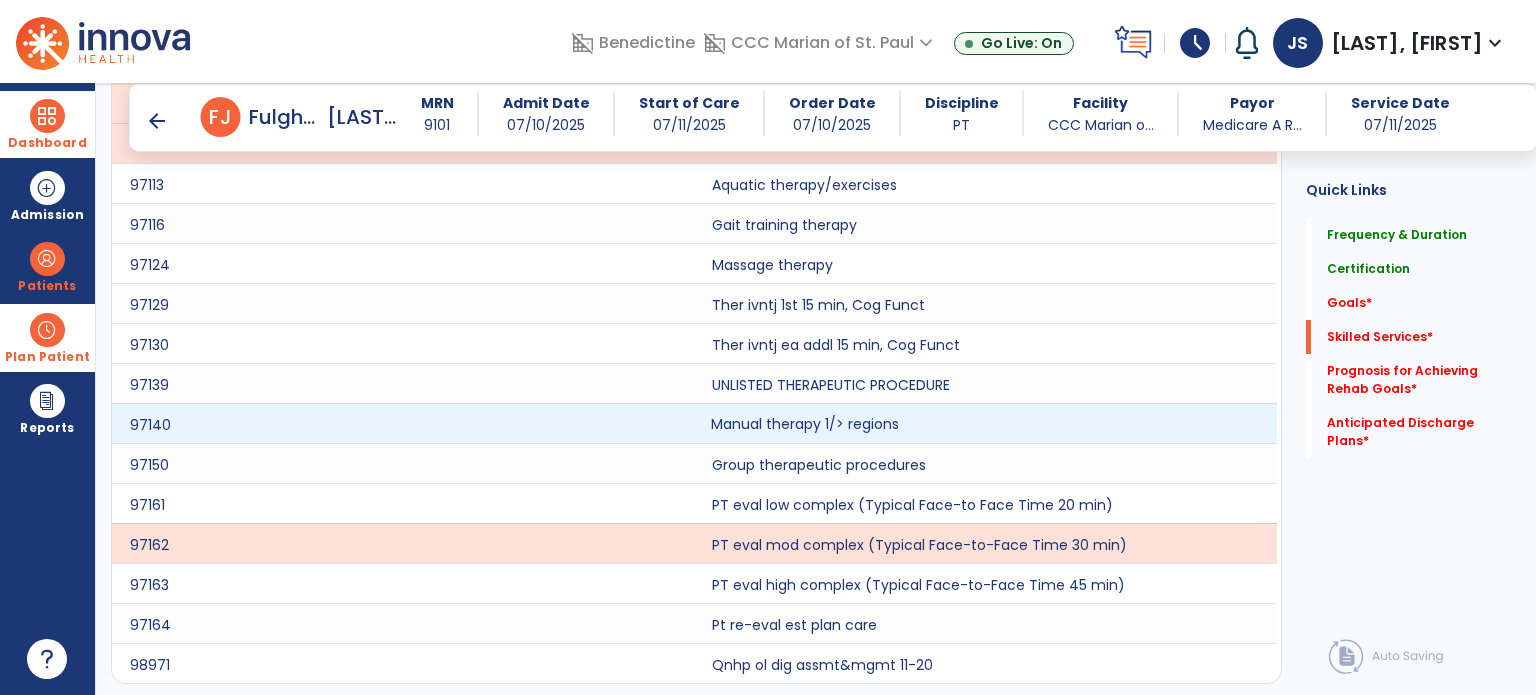 click on "Manual therapy 1/> regions" 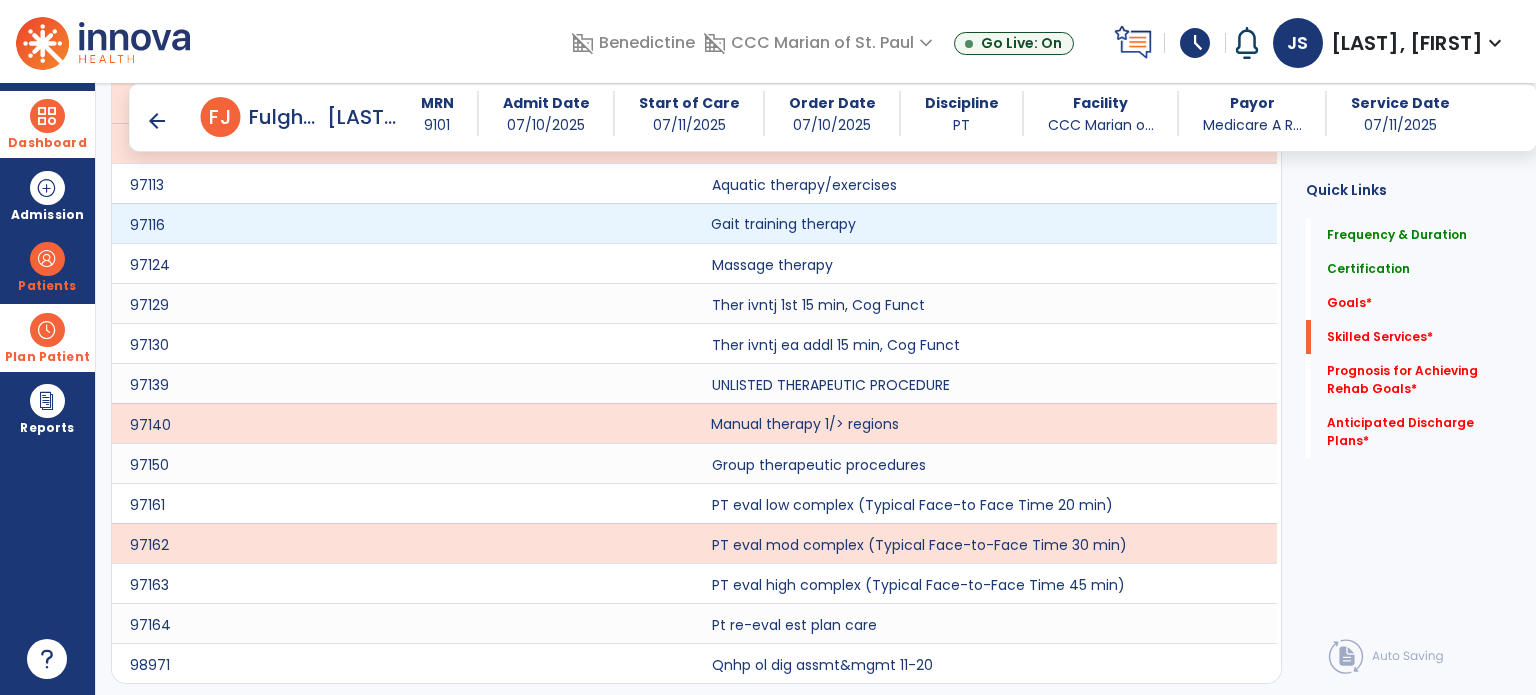 click on "Gait training therapy" 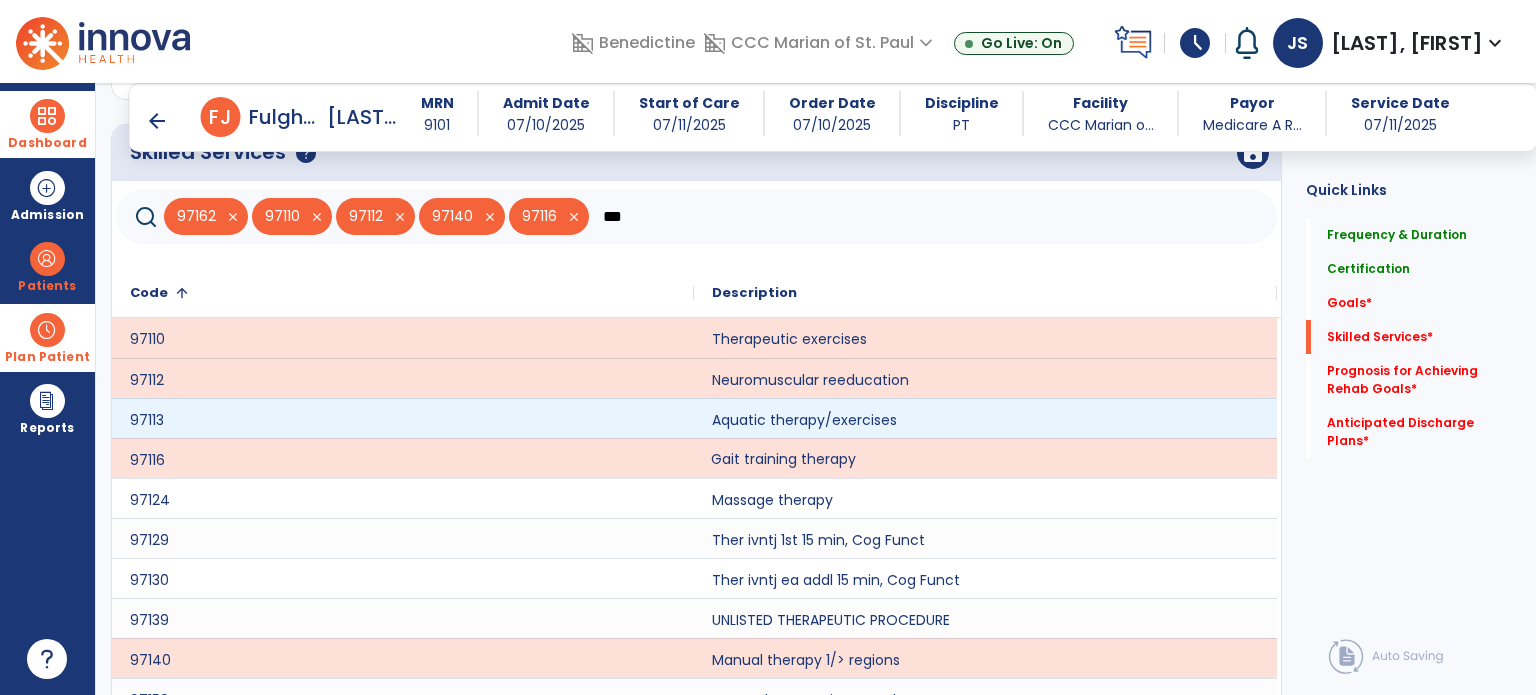scroll, scrollTop: 683, scrollLeft: 0, axis: vertical 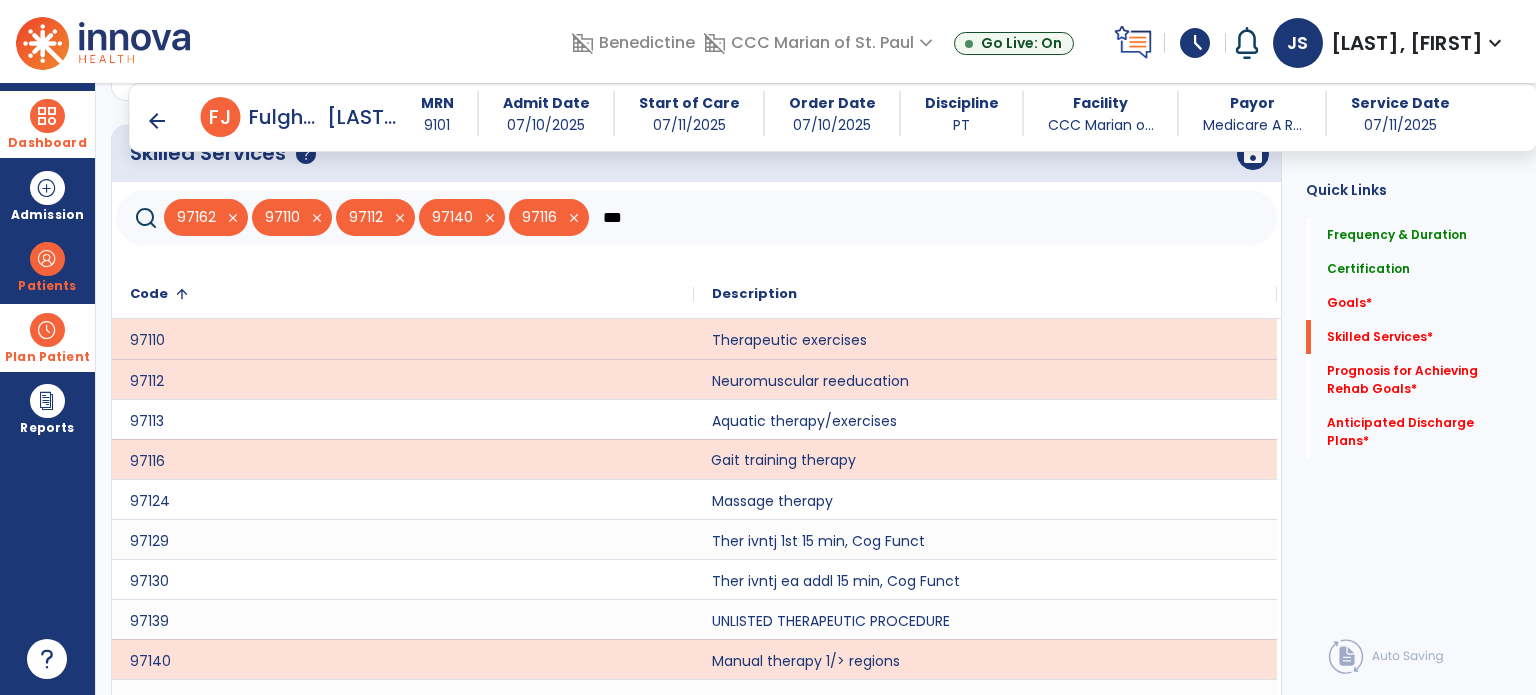 click on "***" 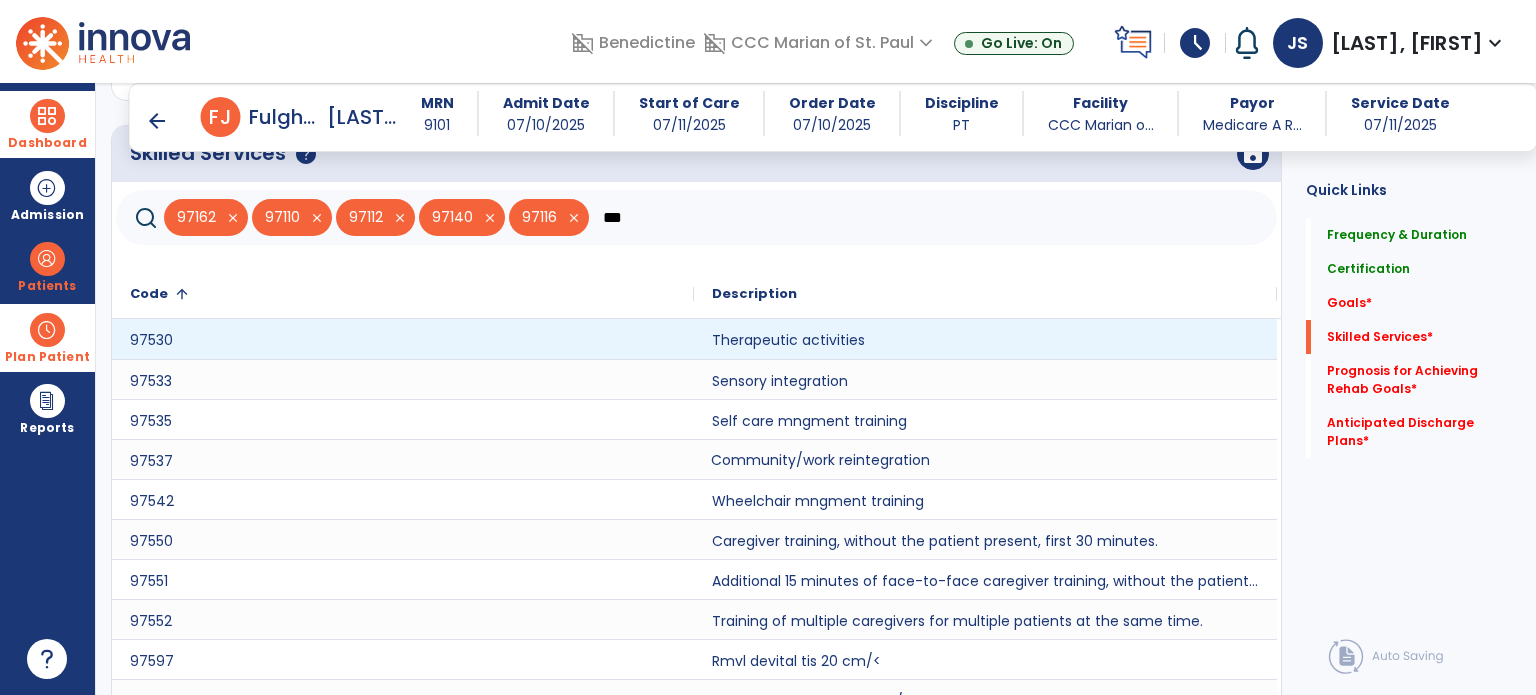 type on "***" 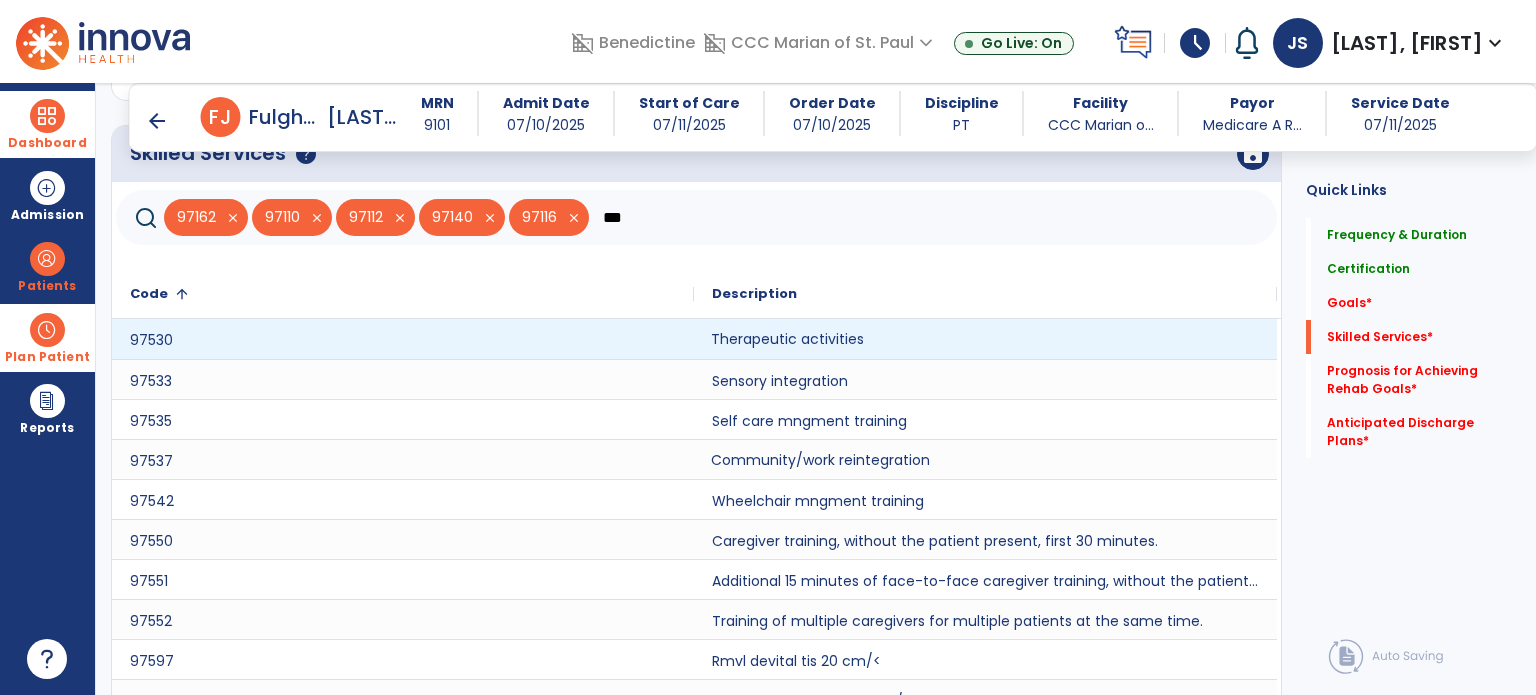 click on "Therapeutic activities" 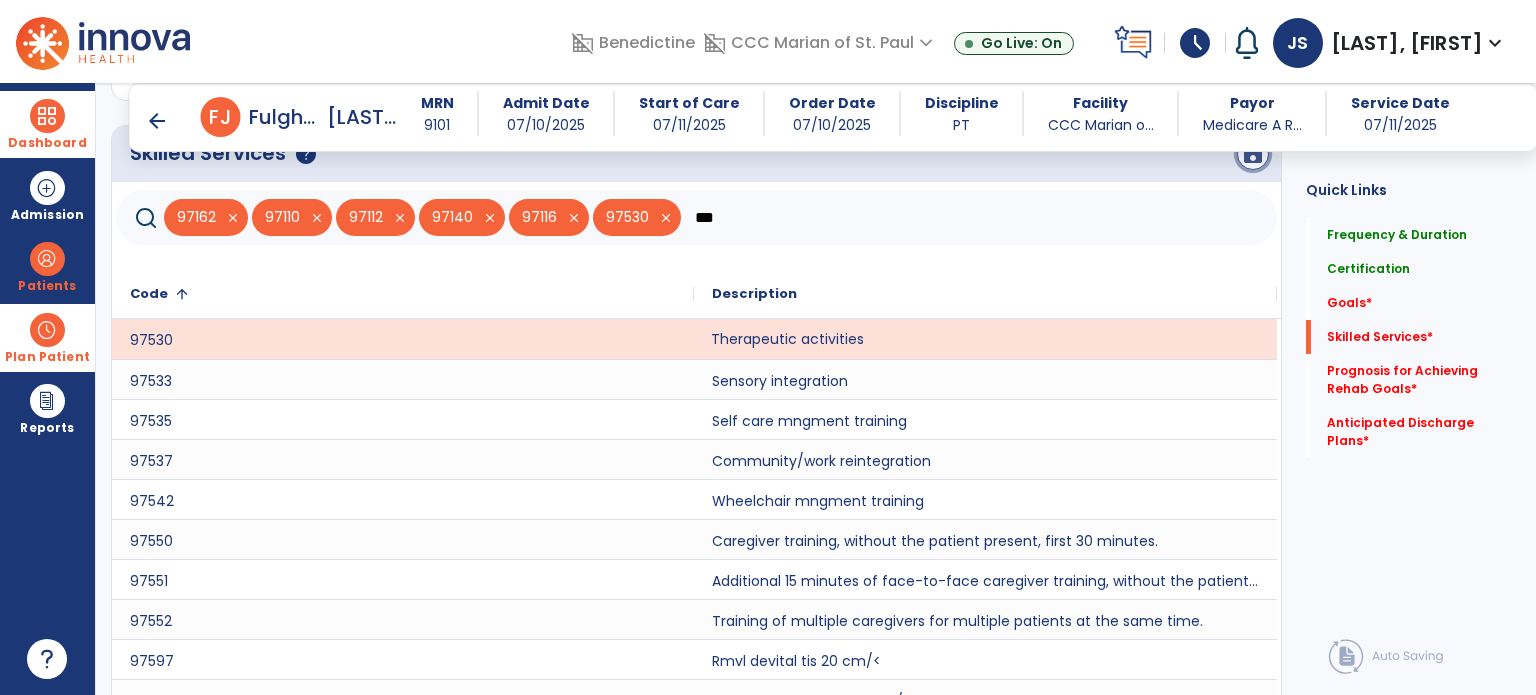 click on "save" 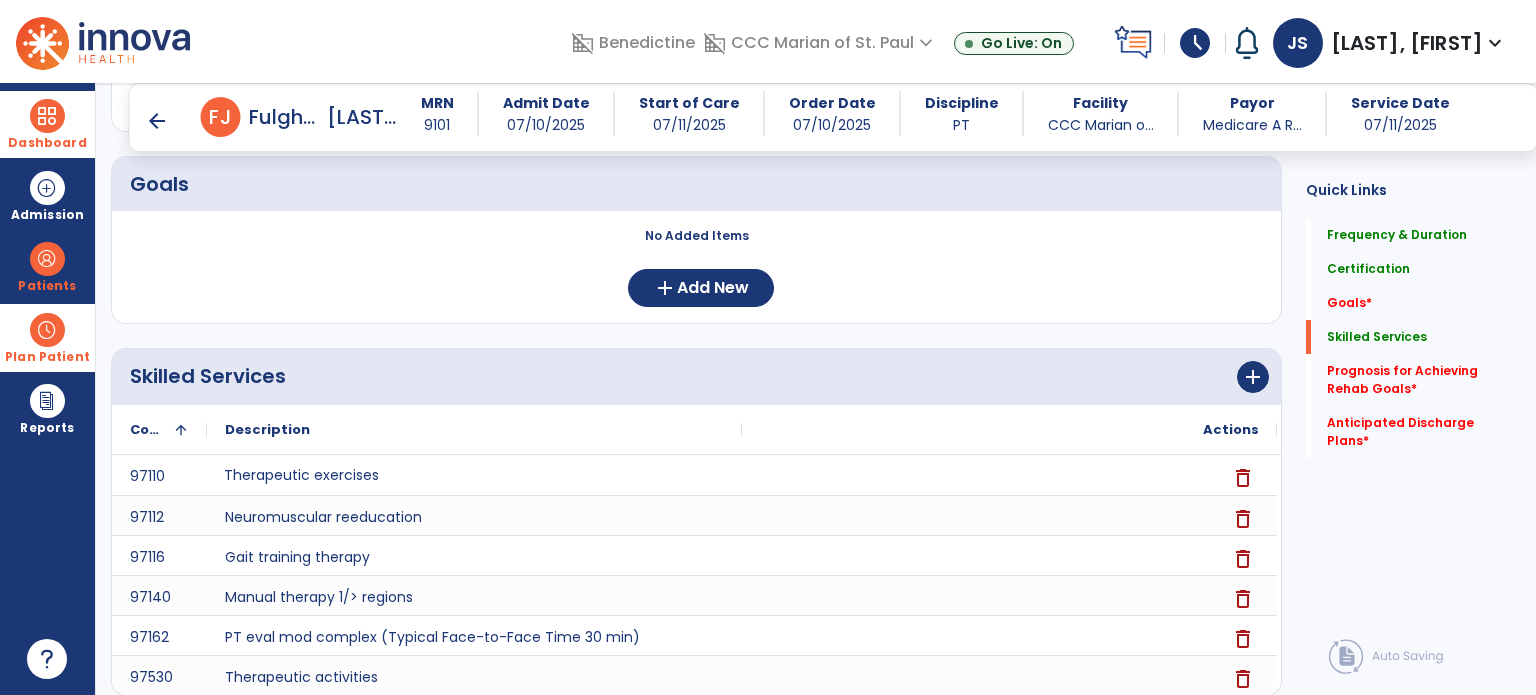 scroll, scrollTop: 453, scrollLeft: 0, axis: vertical 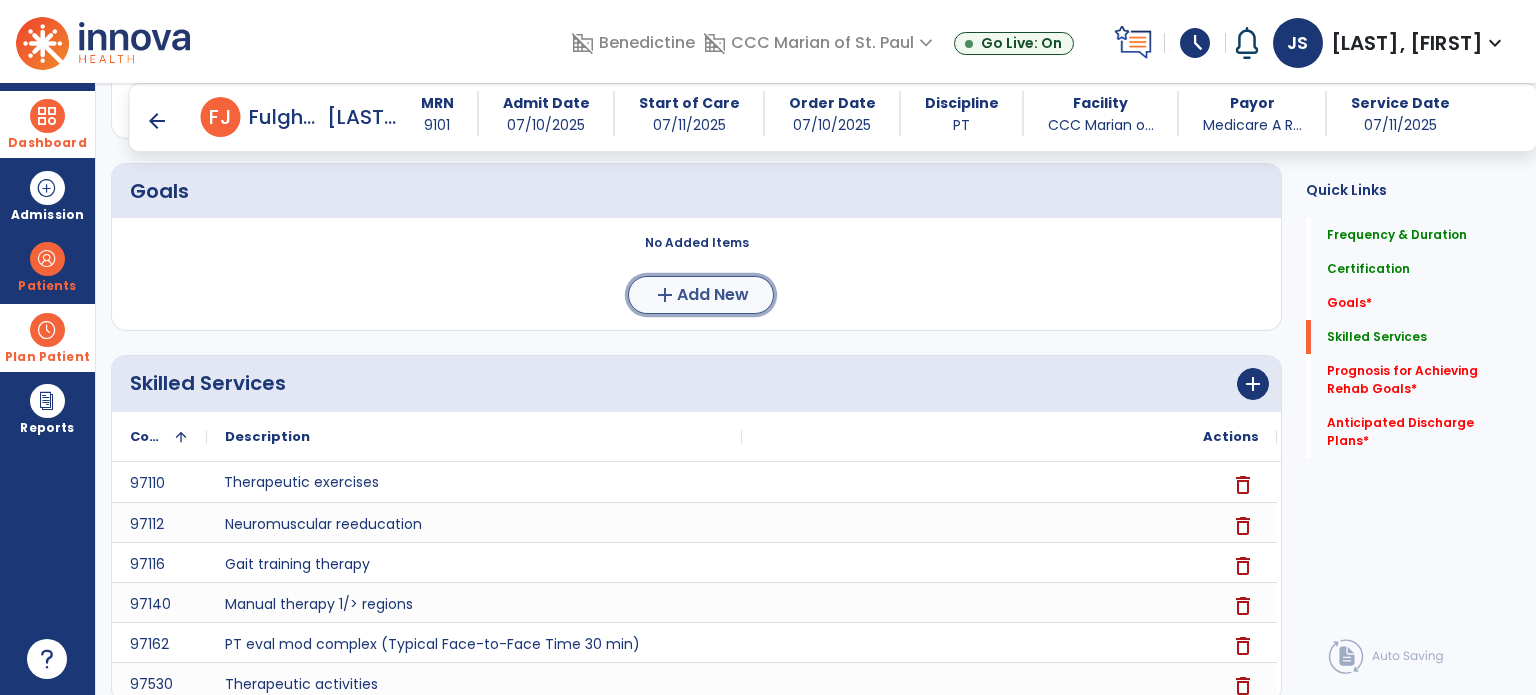click on "Add New" at bounding box center [713, 295] 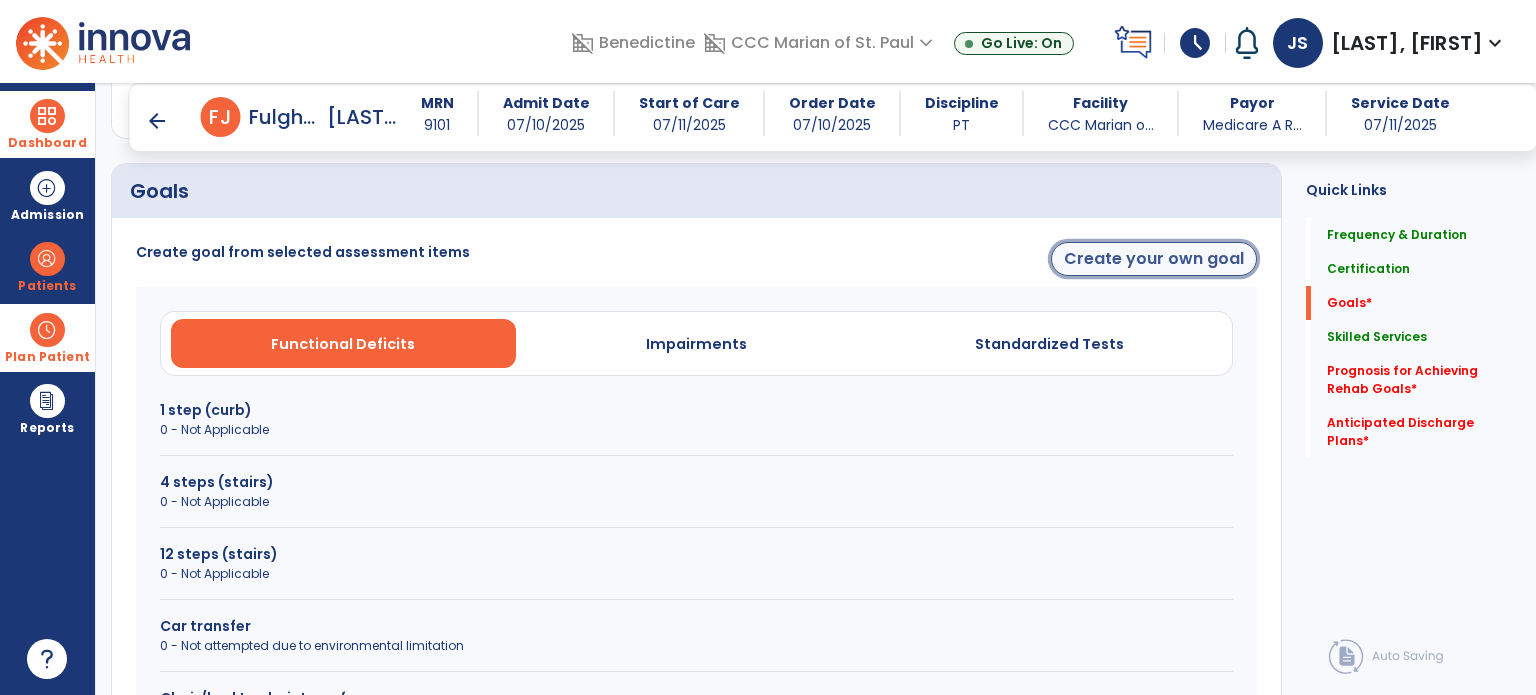 click on "Create your own goal" at bounding box center (1154, 259) 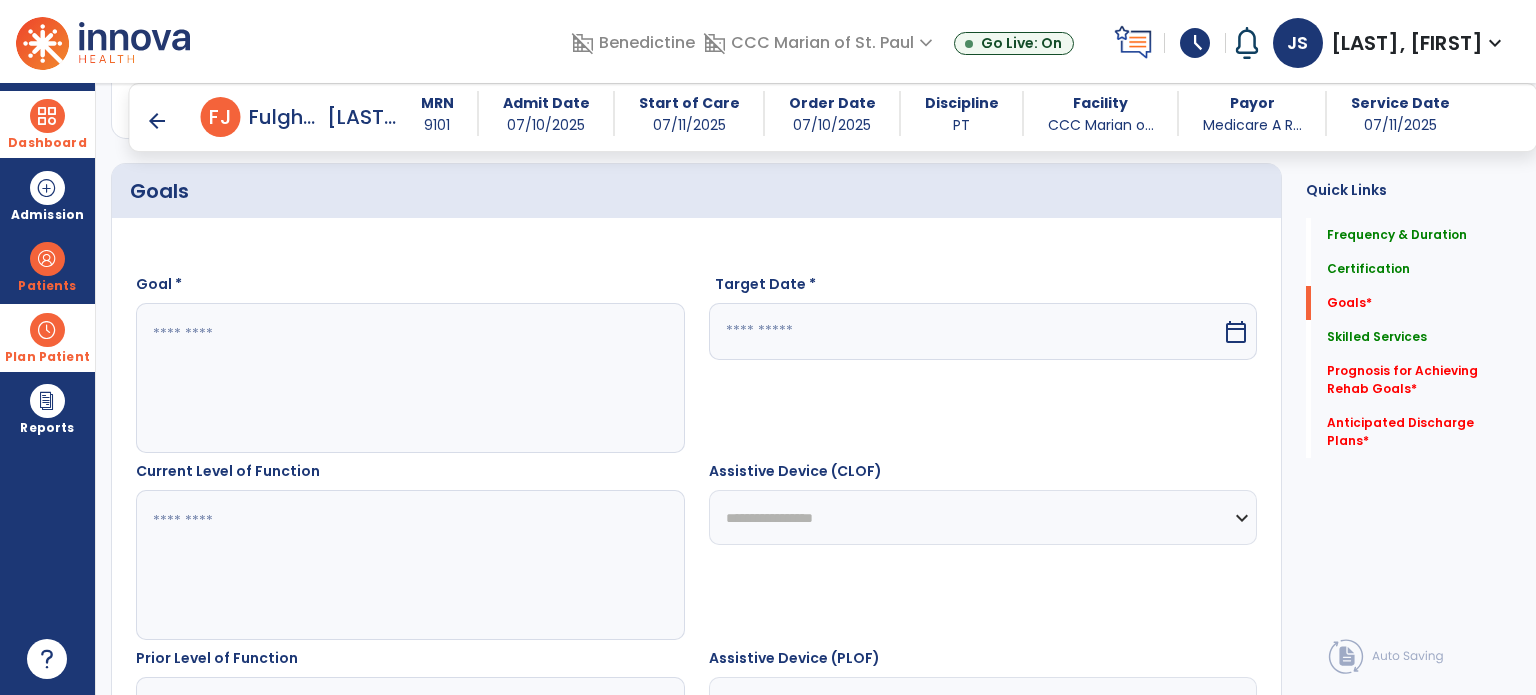 click at bounding box center (409, 378) 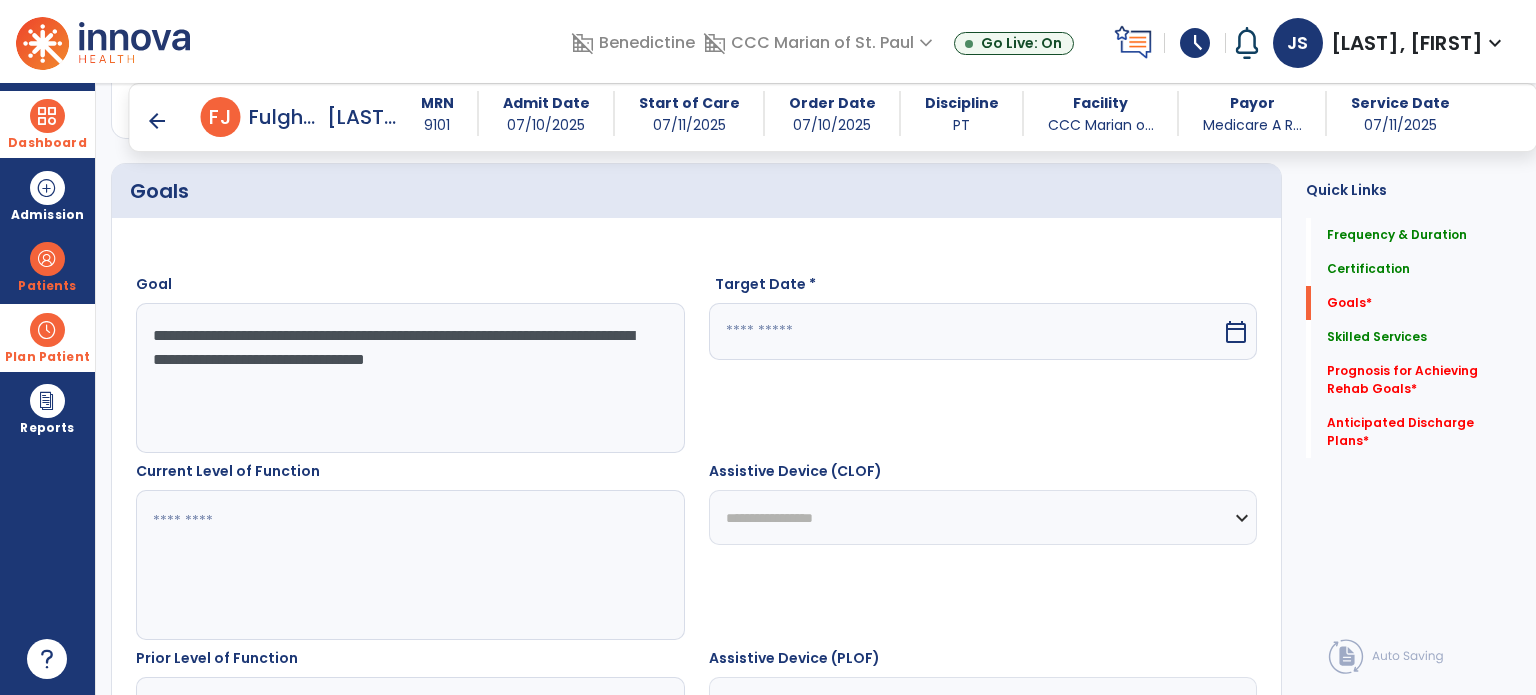 drag, startPoint x: 602, startPoint y: 369, endPoint x: 137, endPoint y: 335, distance: 466.24136 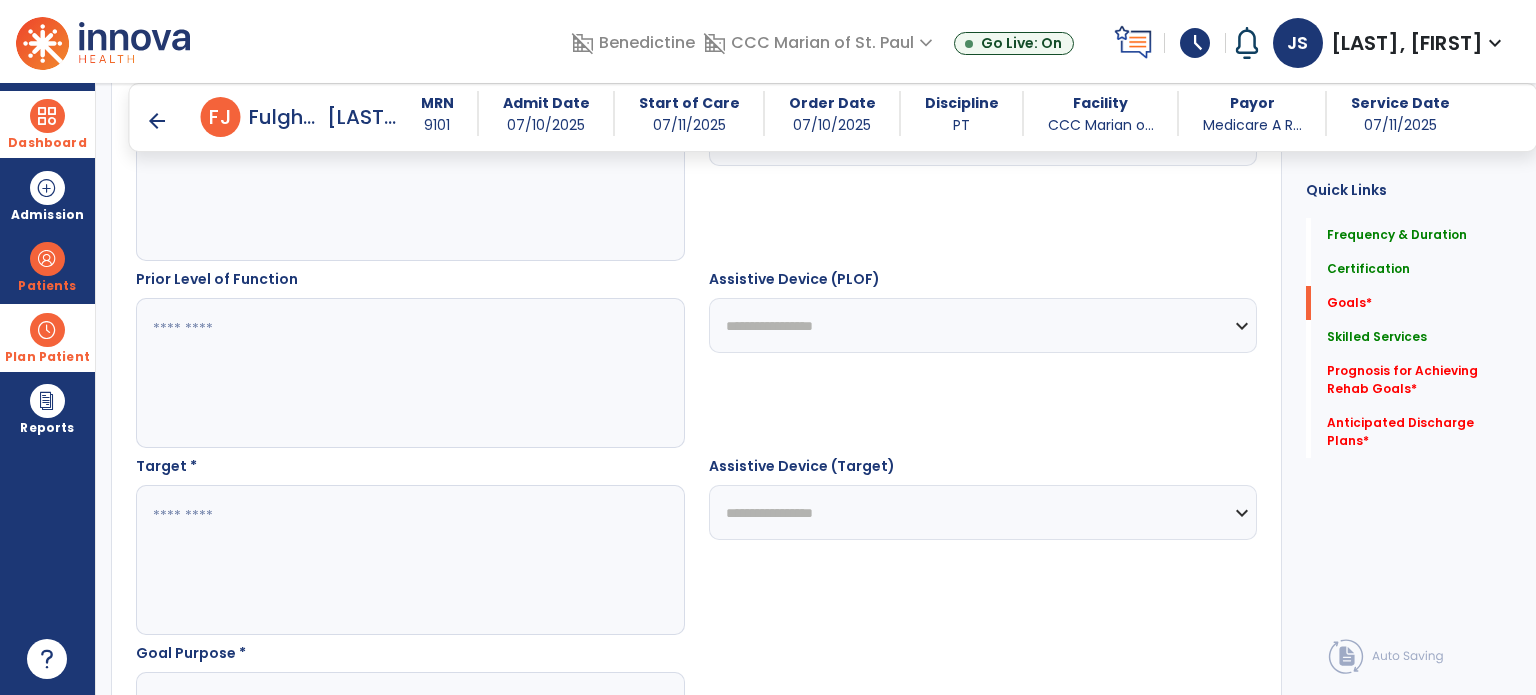 type on "**********" 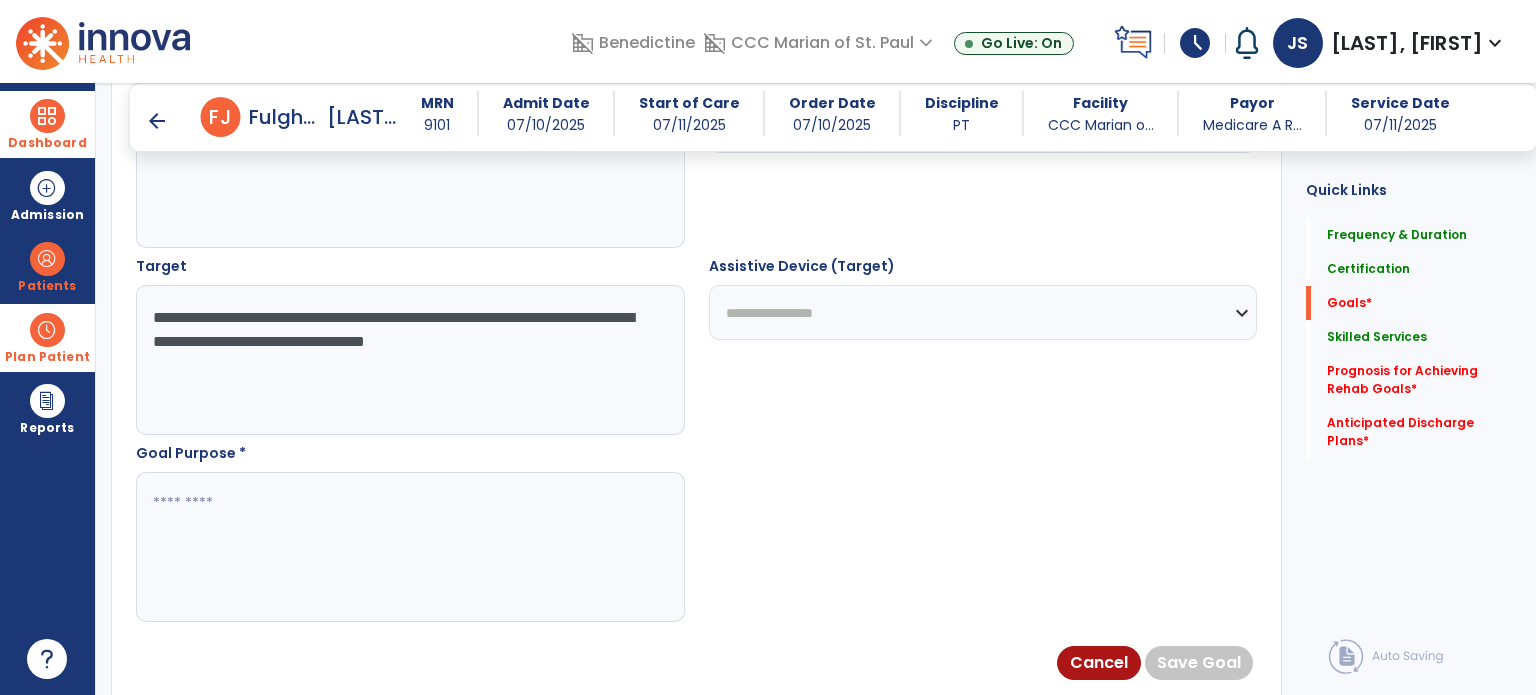 type on "**********" 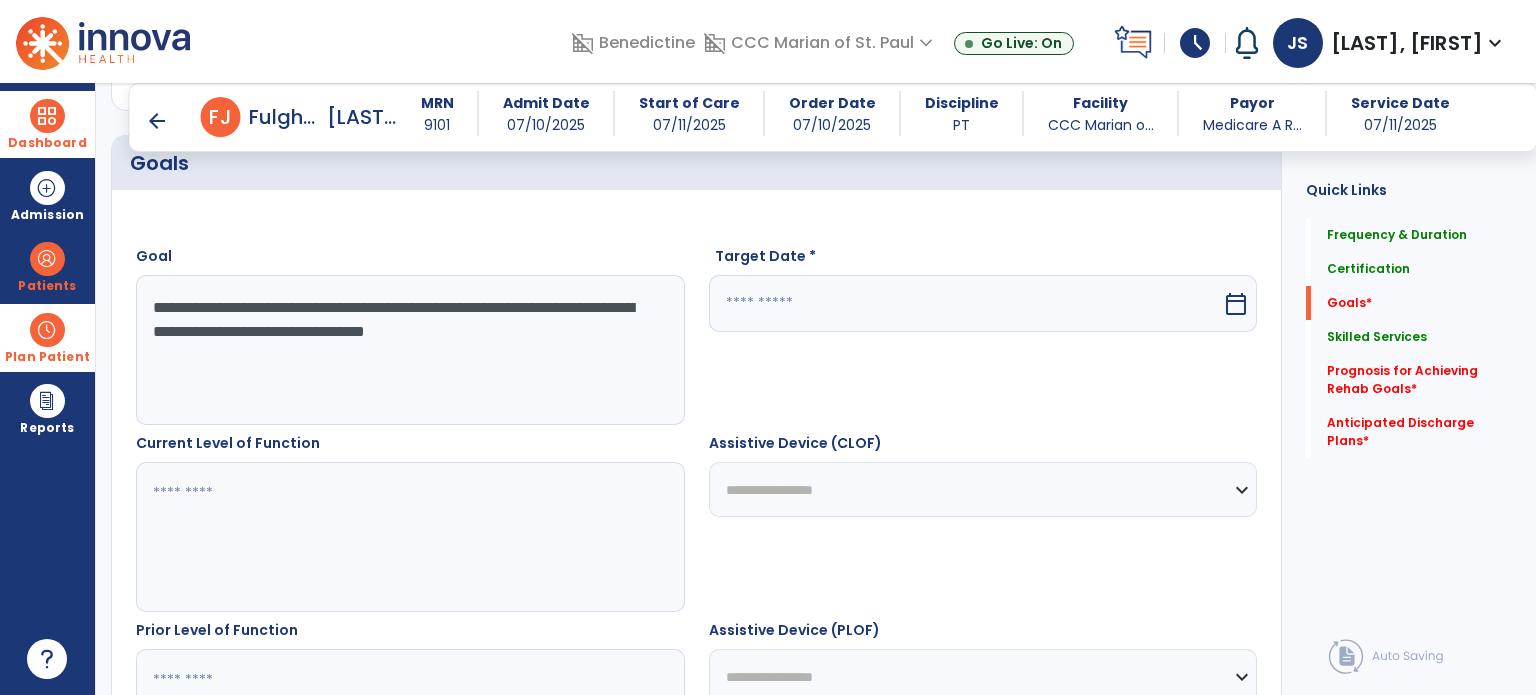 scroll, scrollTop: 484, scrollLeft: 0, axis: vertical 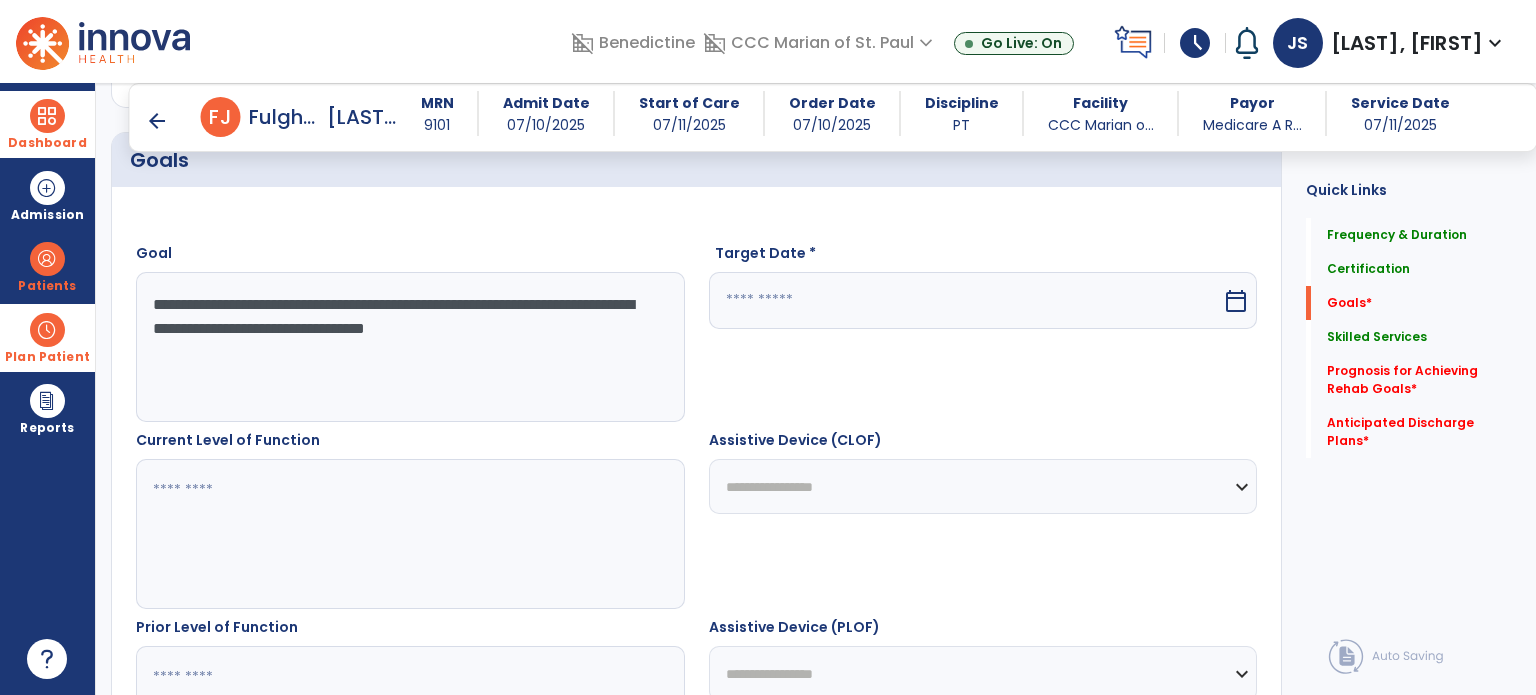 type on "**********" 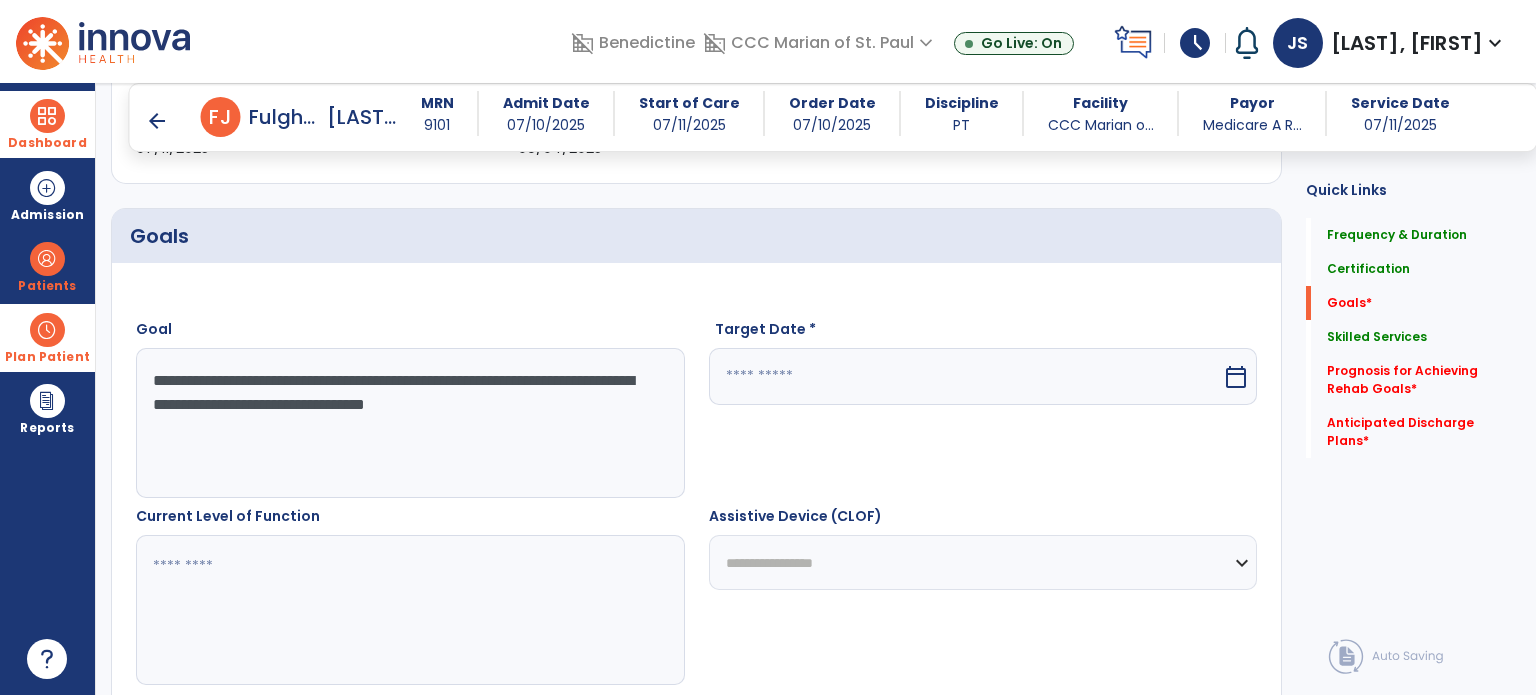 scroll, scrollTop: 360, scrollLeft: 0, axis: vertical 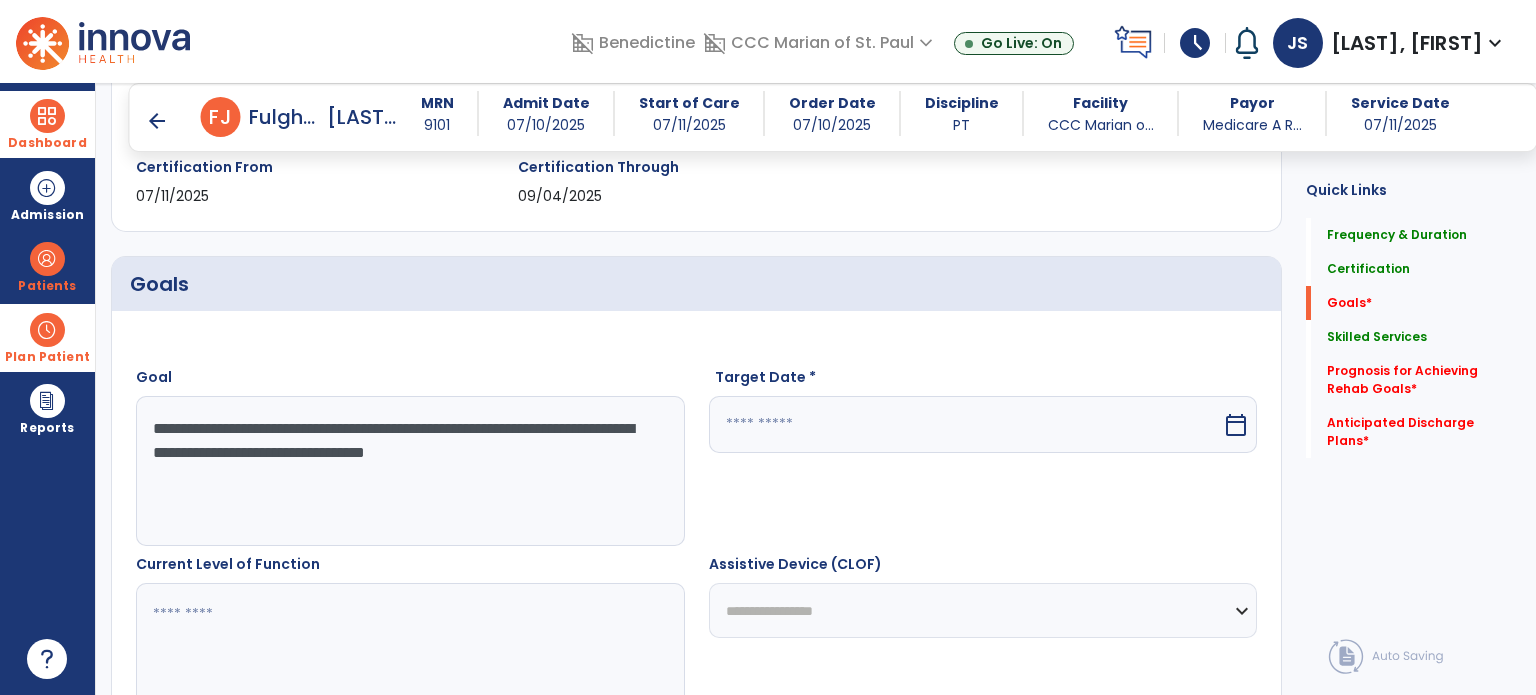 click at bounding box center [966, 424] 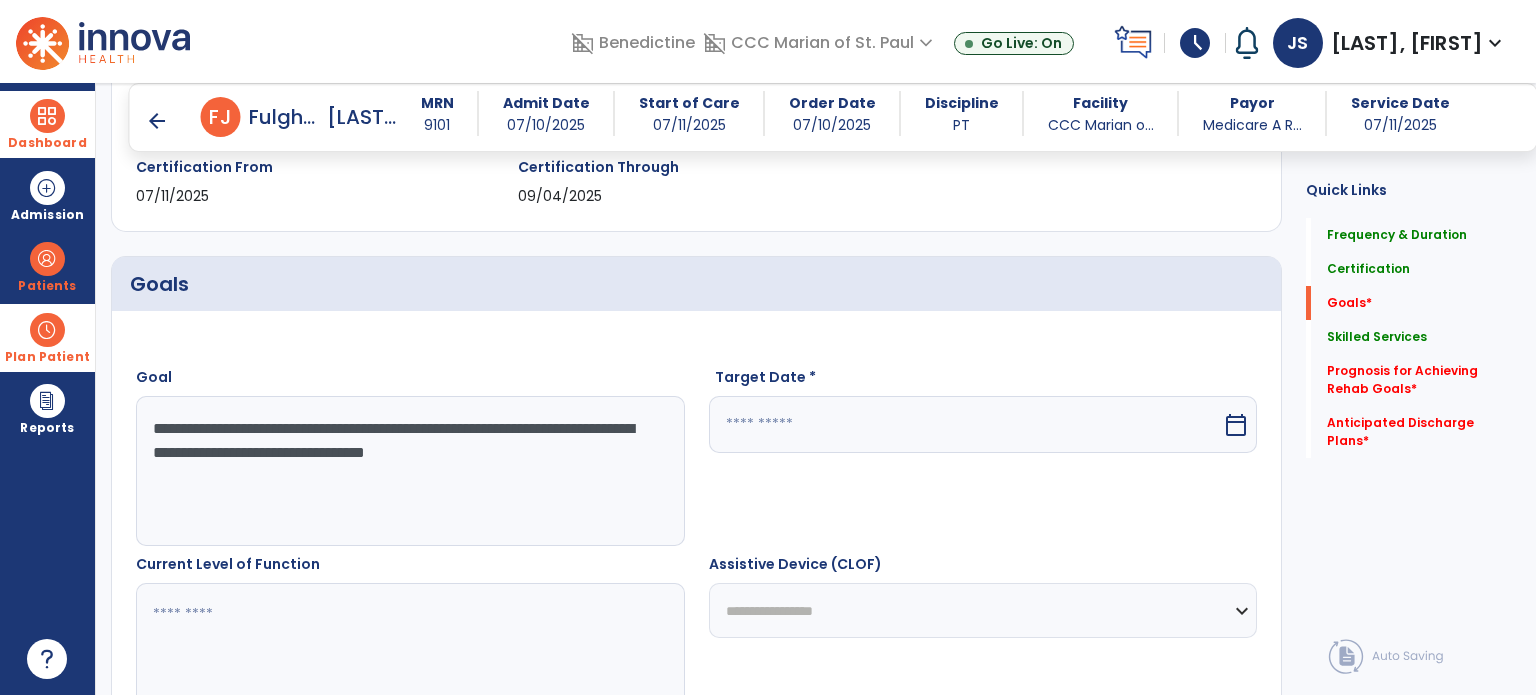select on "*" 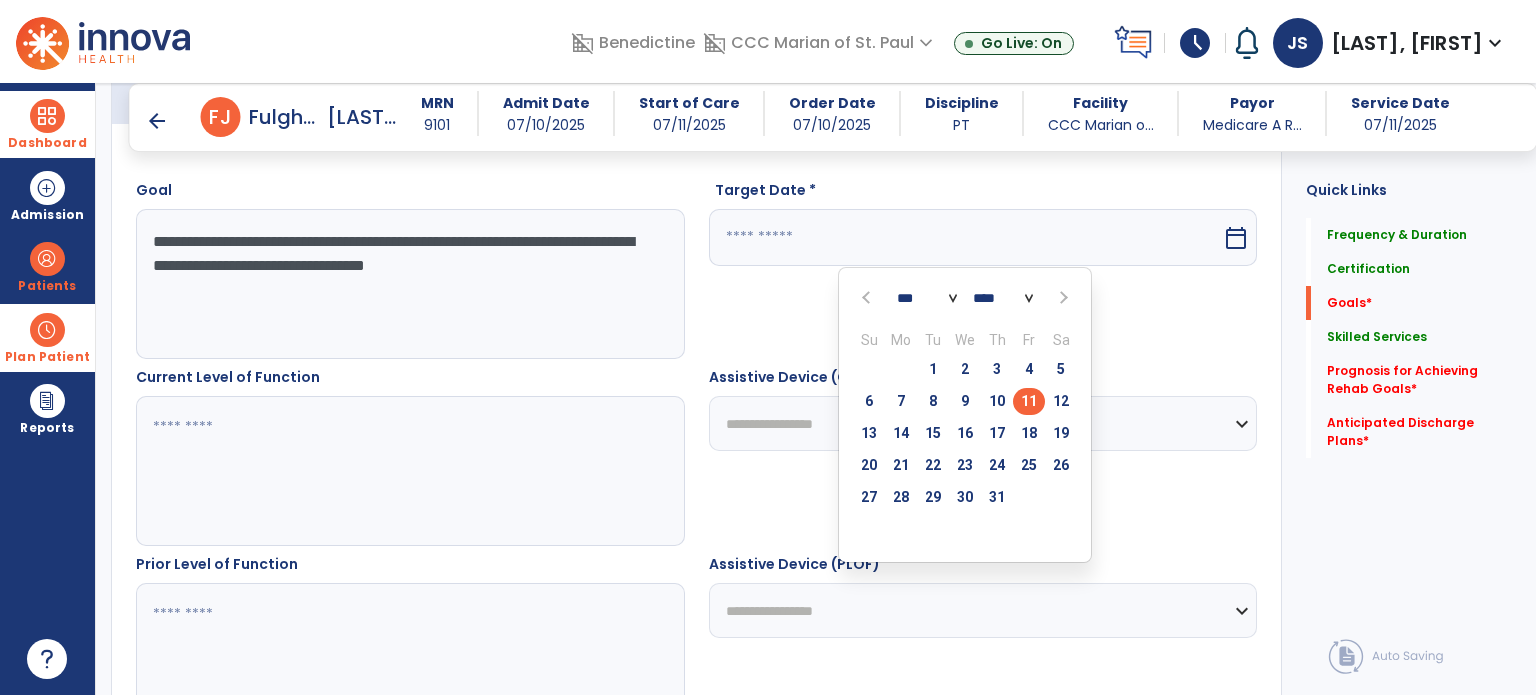 scroll, scrollTop: 548, scrollLeft: 0, axis: vertical 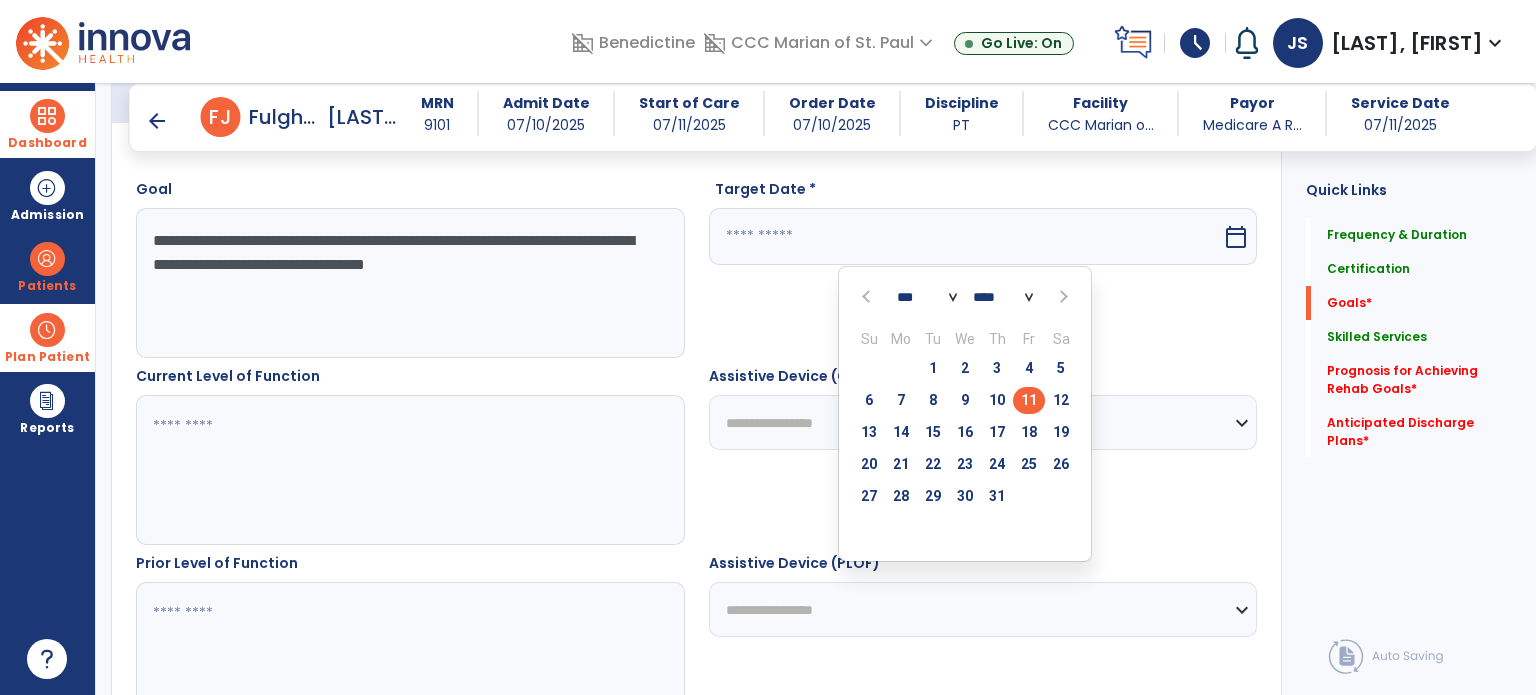 click at bounding box center [1061, 297] 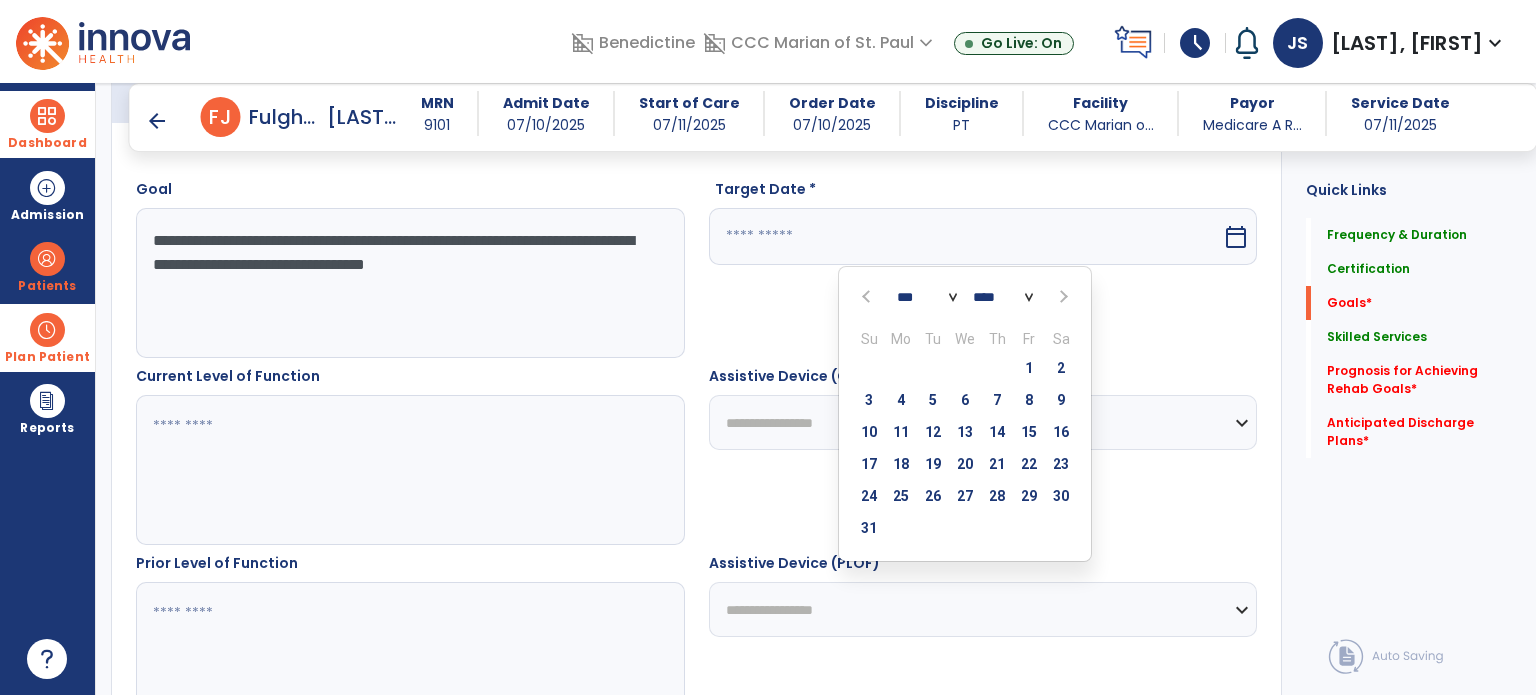 click at bounding box center [1061, 297] 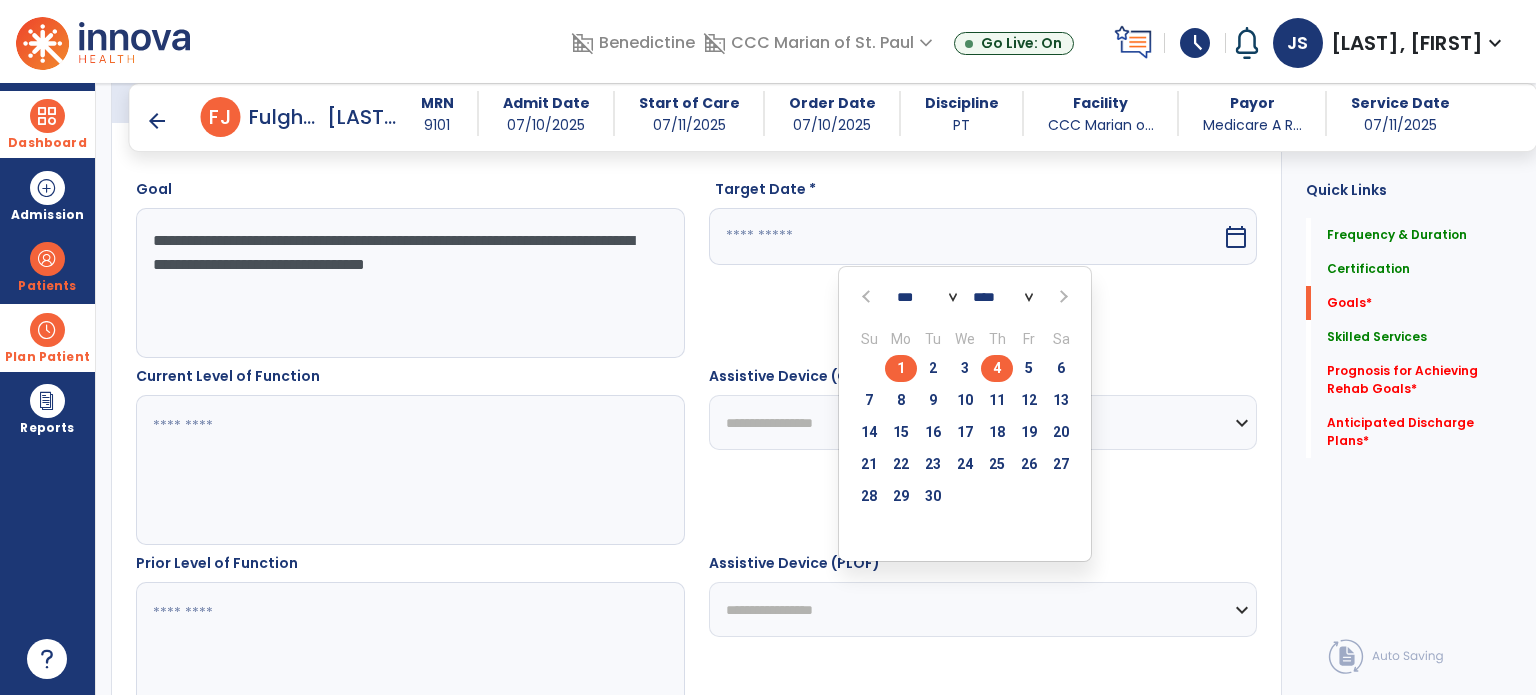 click on "4" at bounding box center (997, 368) 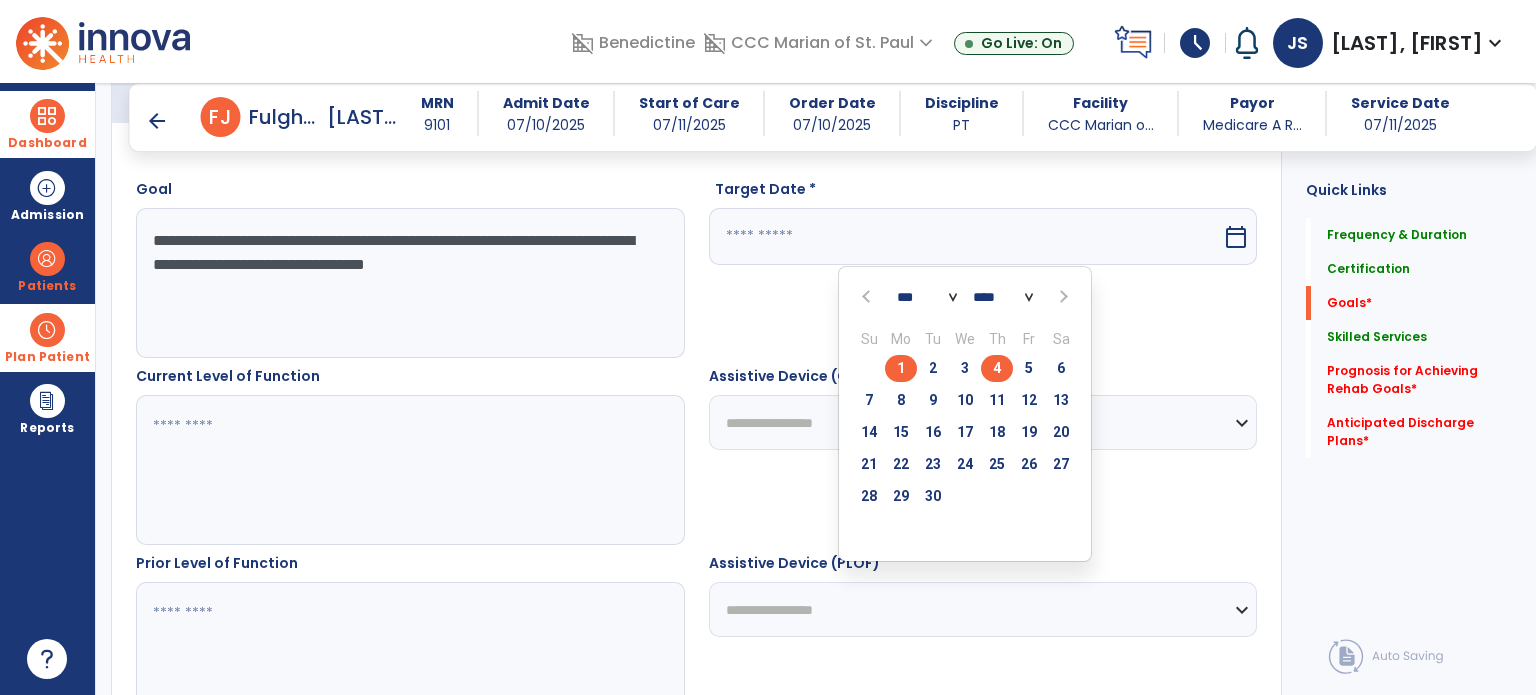 type on "********" 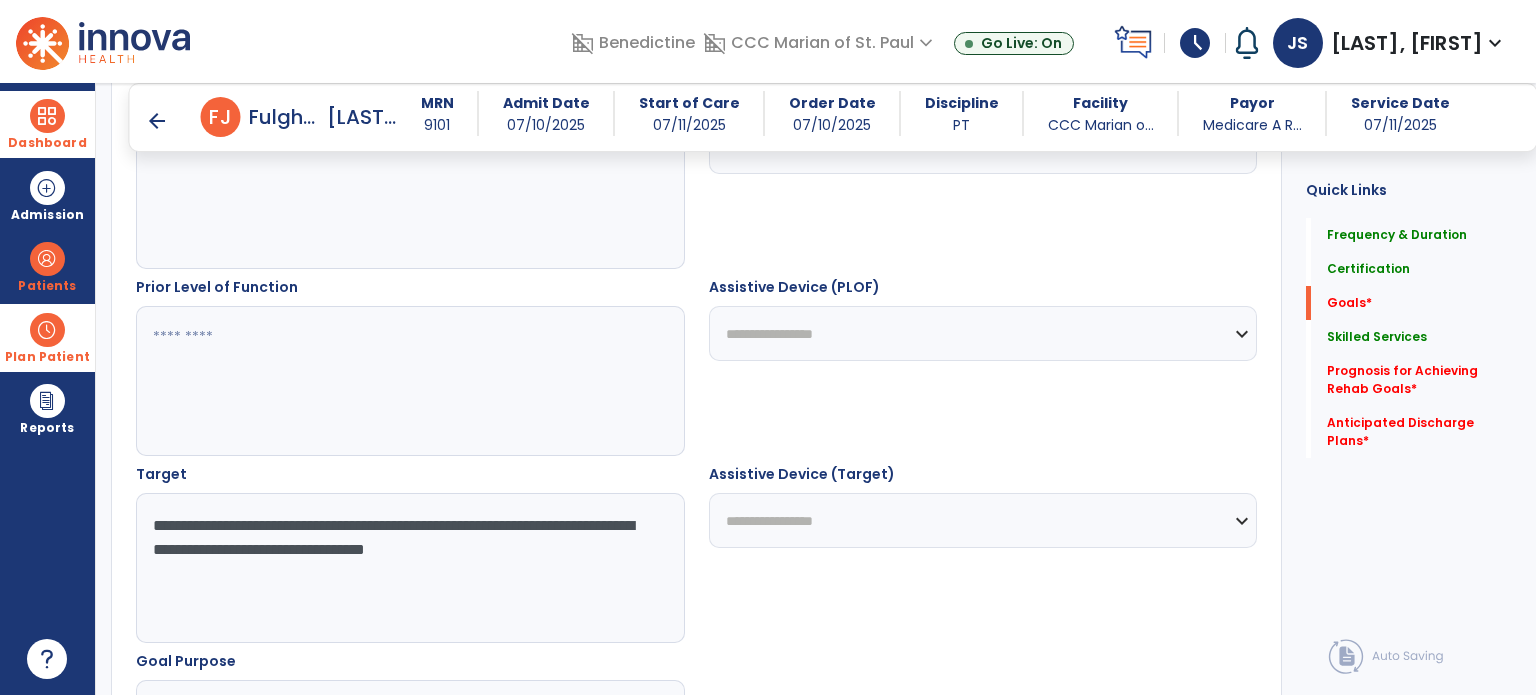 scroll, scrollTop: 813, scrollLeft: 0, axis: vertical 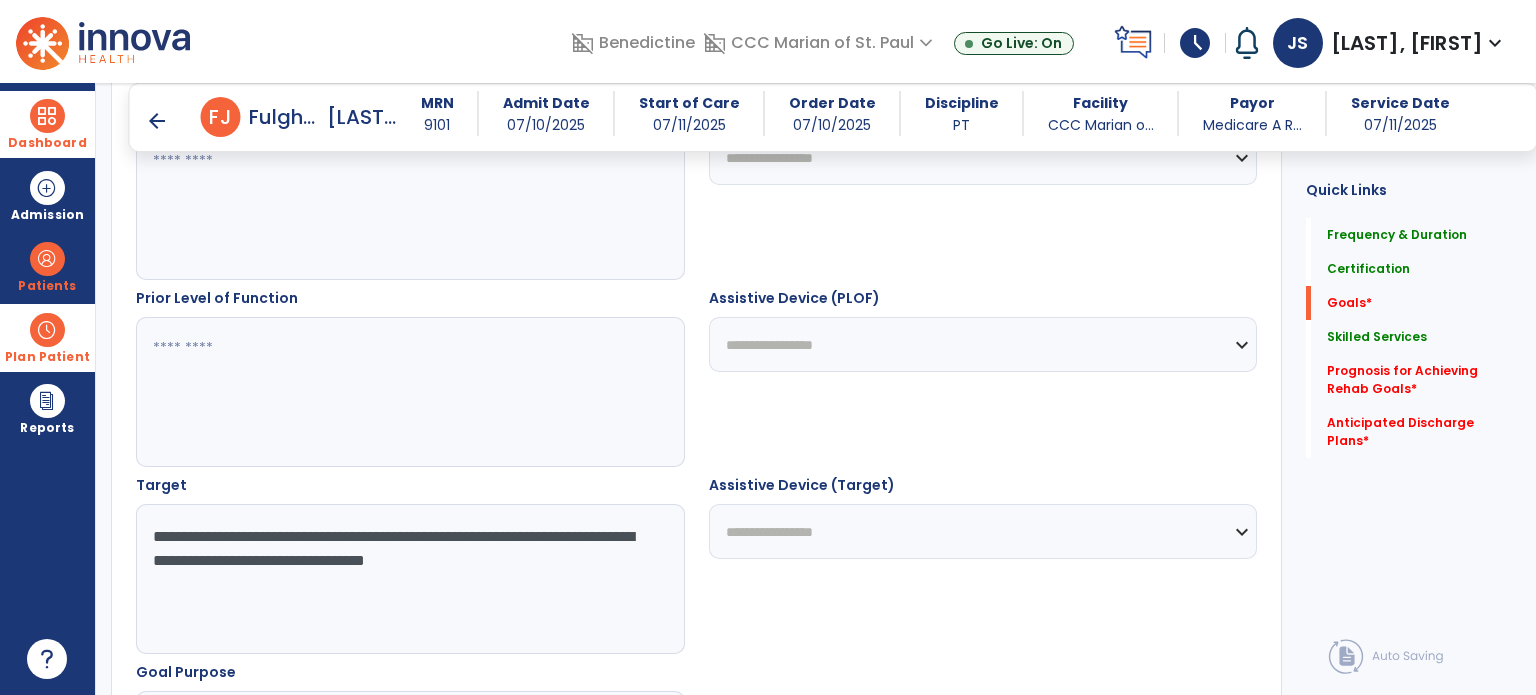 click on "**********" at bounding box center [983, 344] 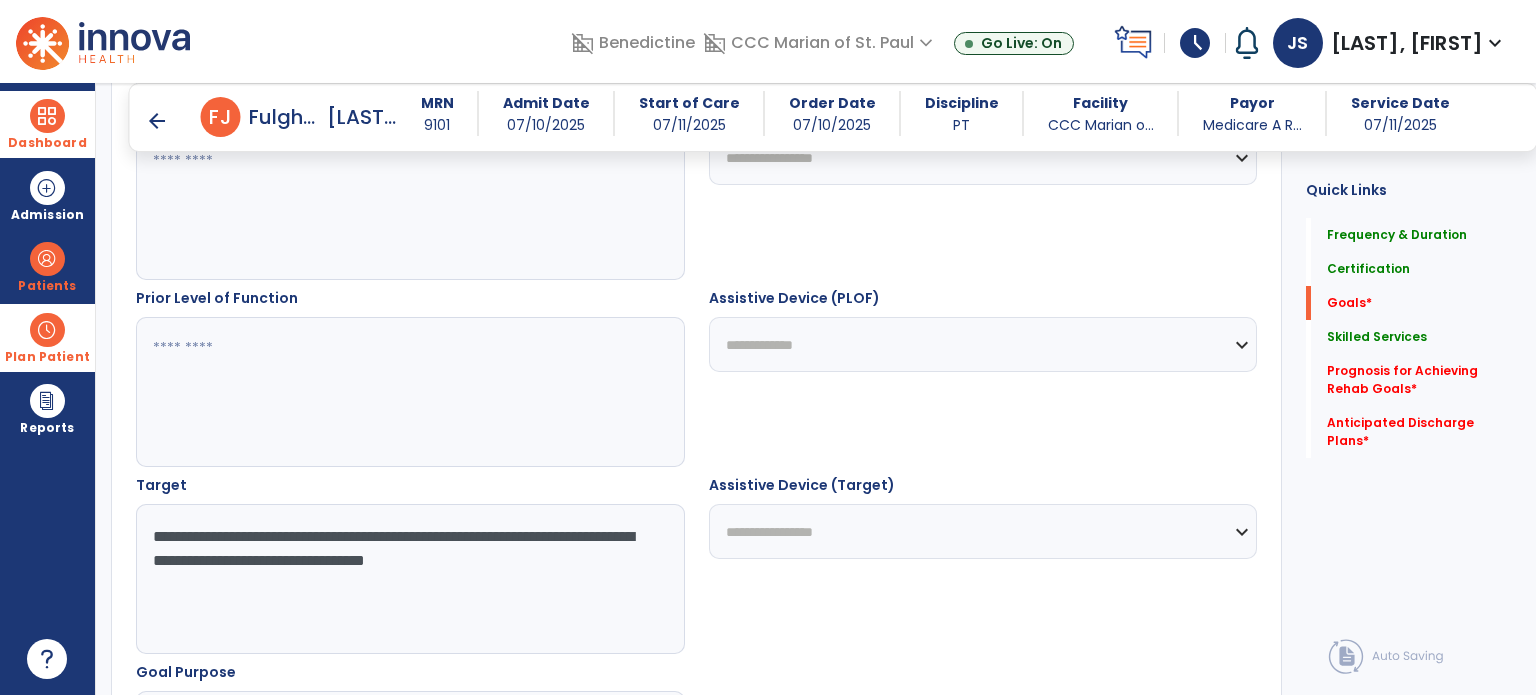 click on "**********" at bounding box center (983, 344) 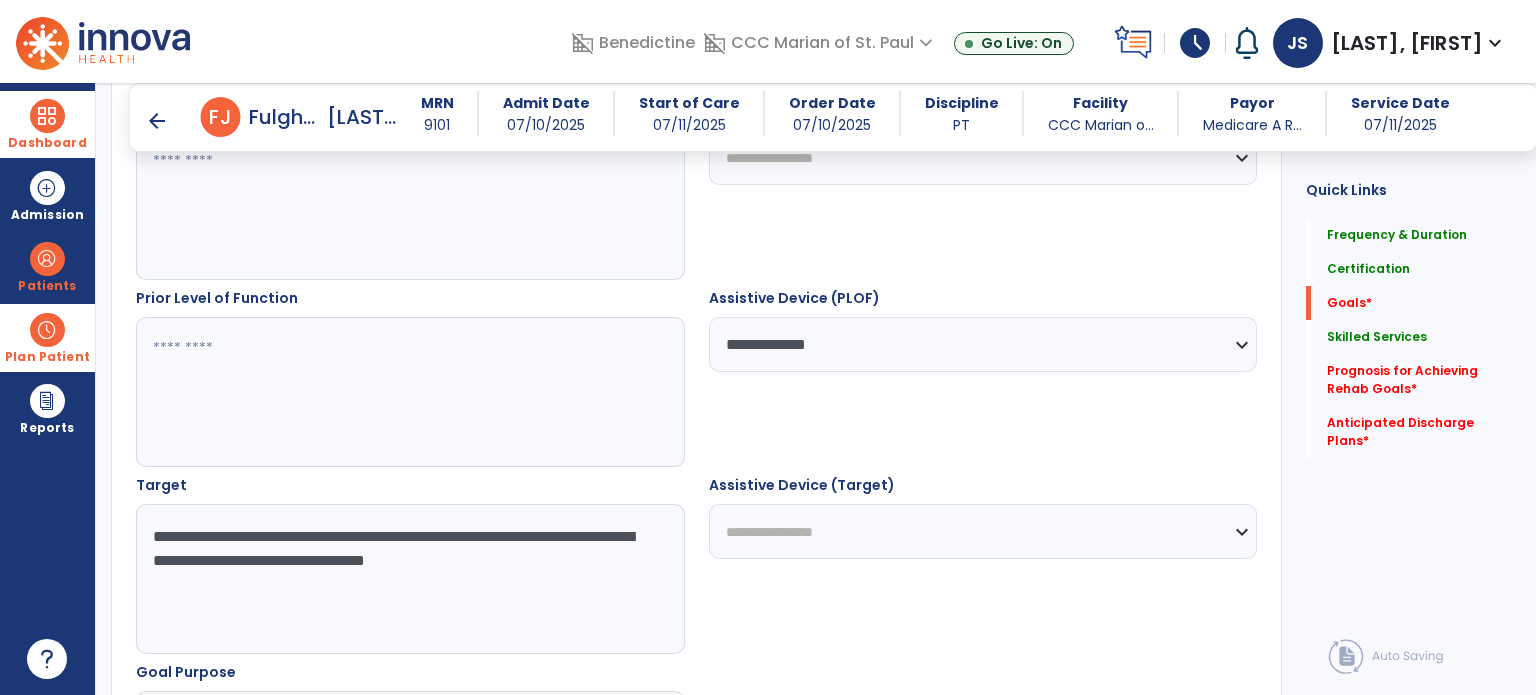 click on "**********" at bounding box center (983, 531) 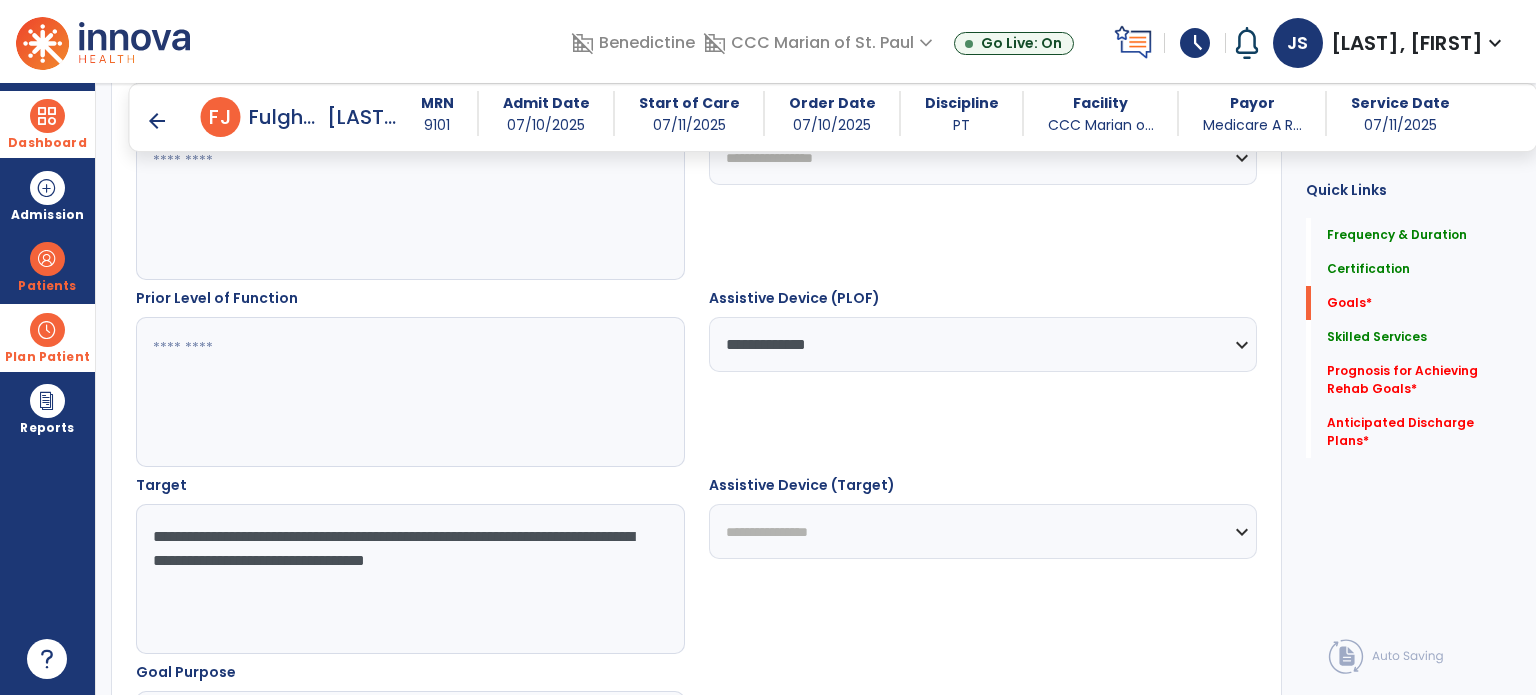 click on "**********" at bounding box center [983, 531] 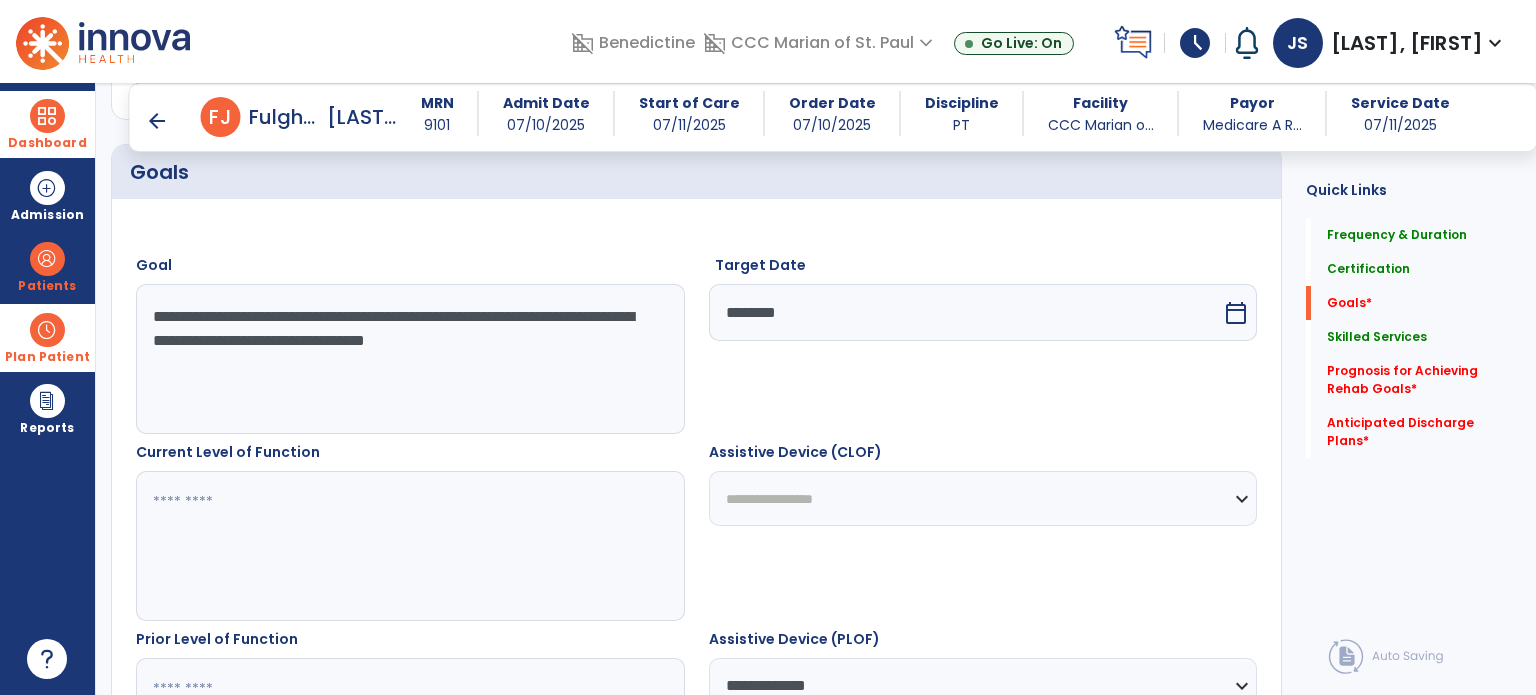 scroll, scrollTop: 467, scrollLeft: 0, axis: vertical 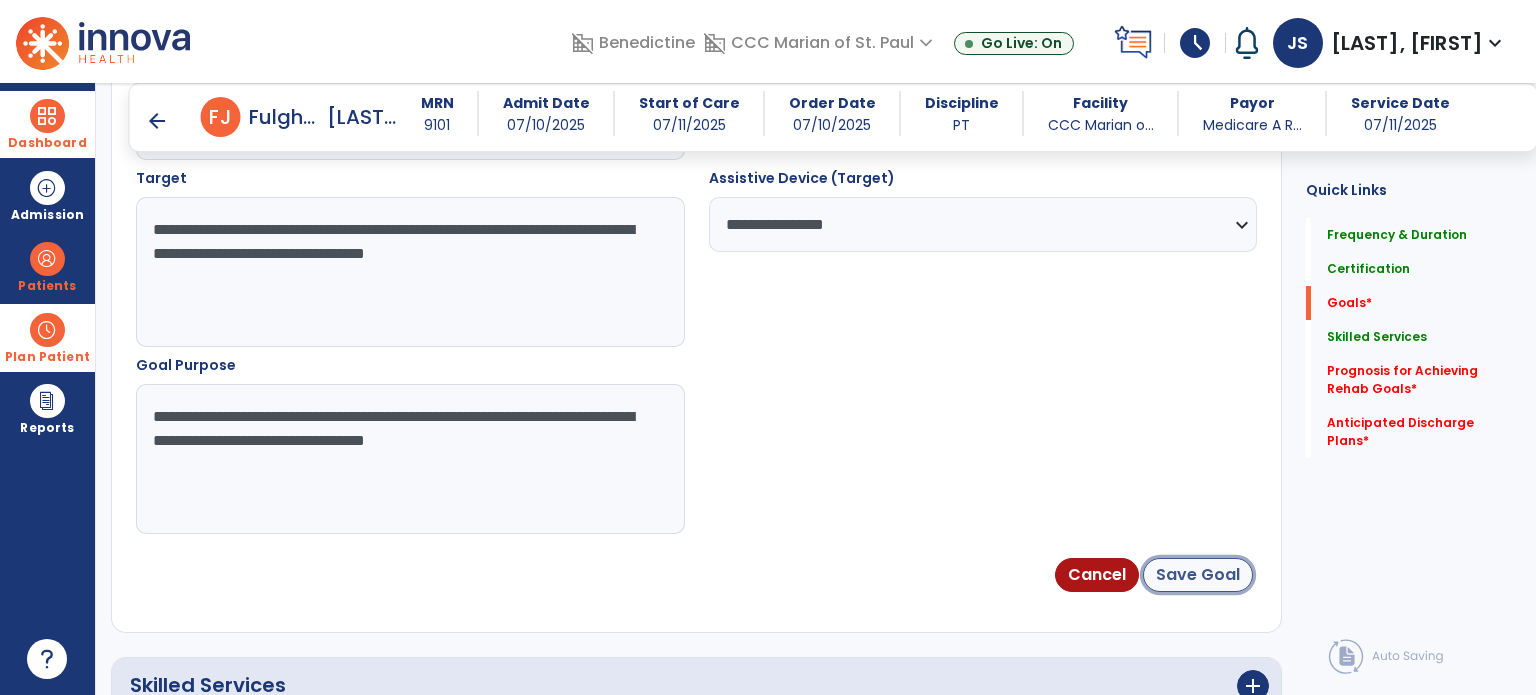 click on "Save Goal" at bounding box center (1198, 575) 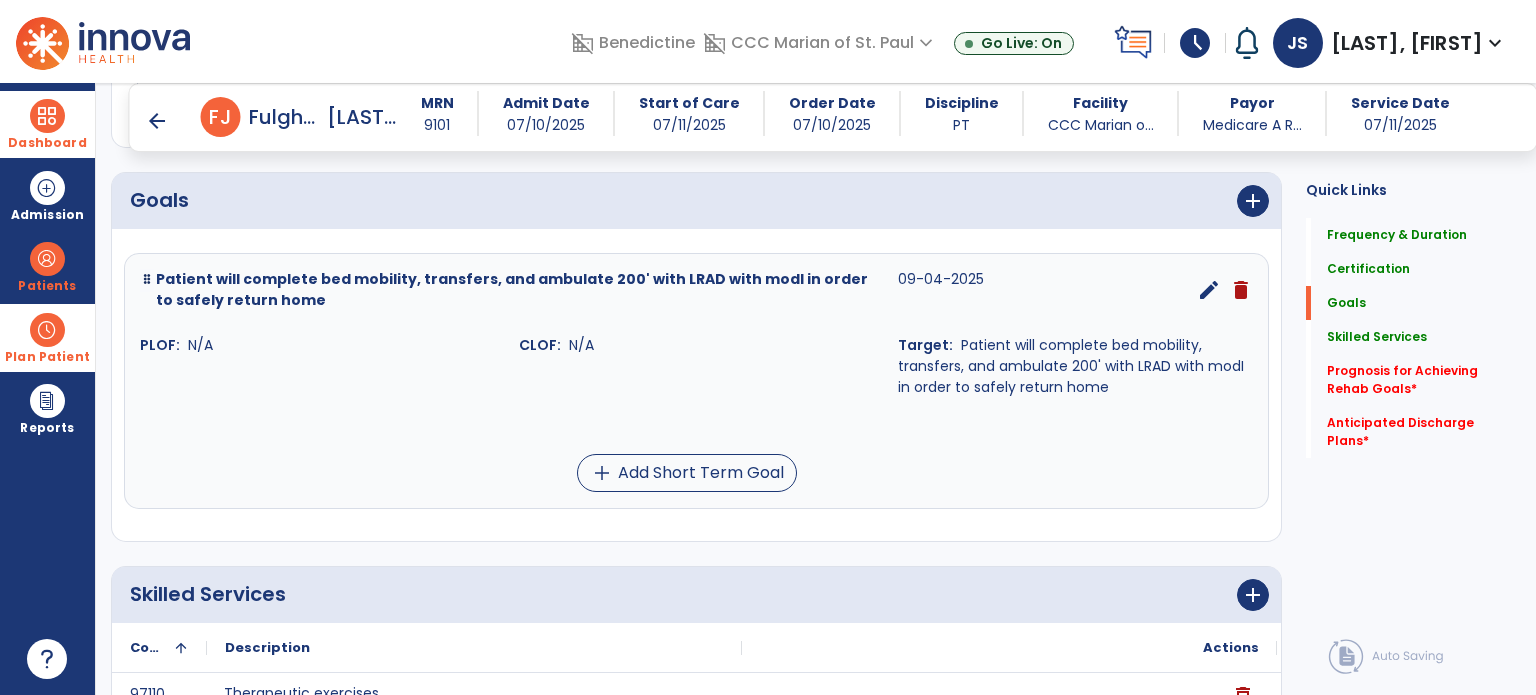 scroll, scrollTop: 448, scrollLeft: 0, axis: vertical 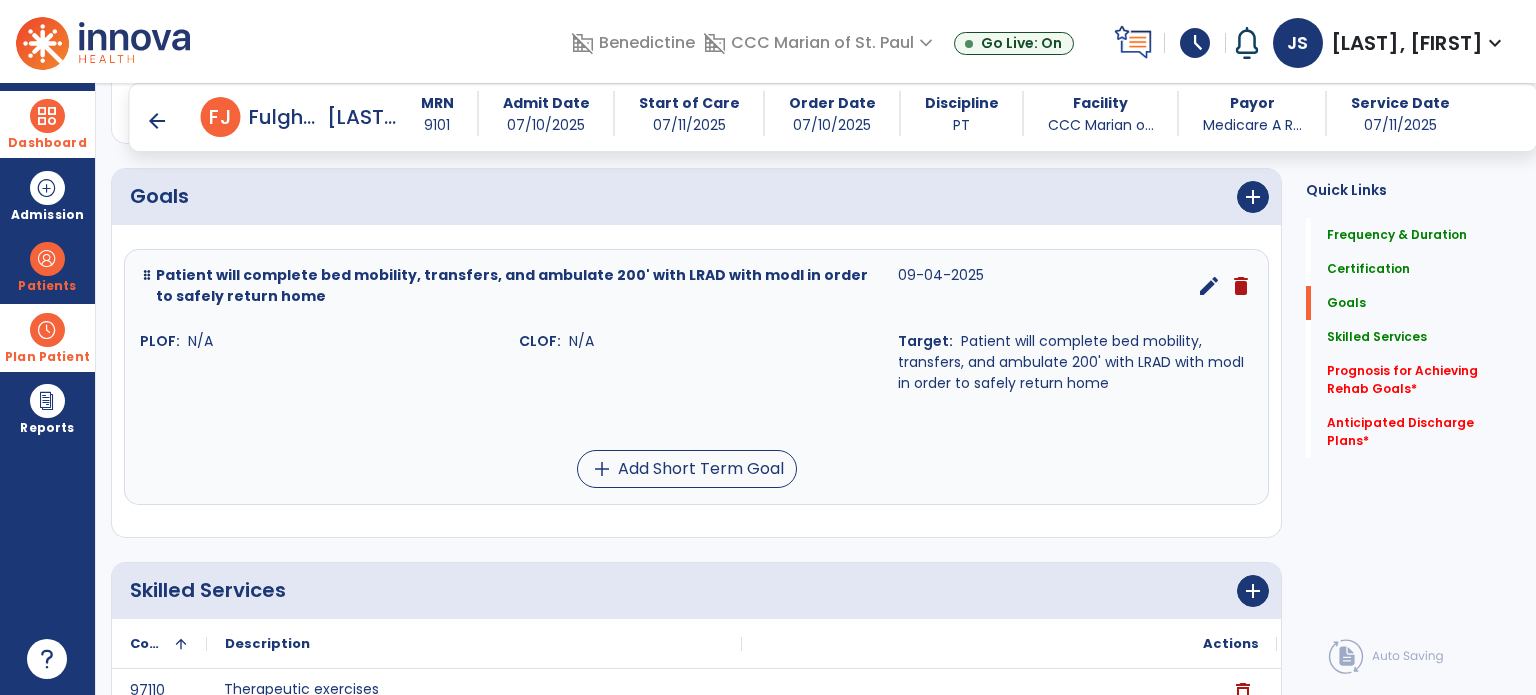 click on "edit" at bounding box center (1209, 286) 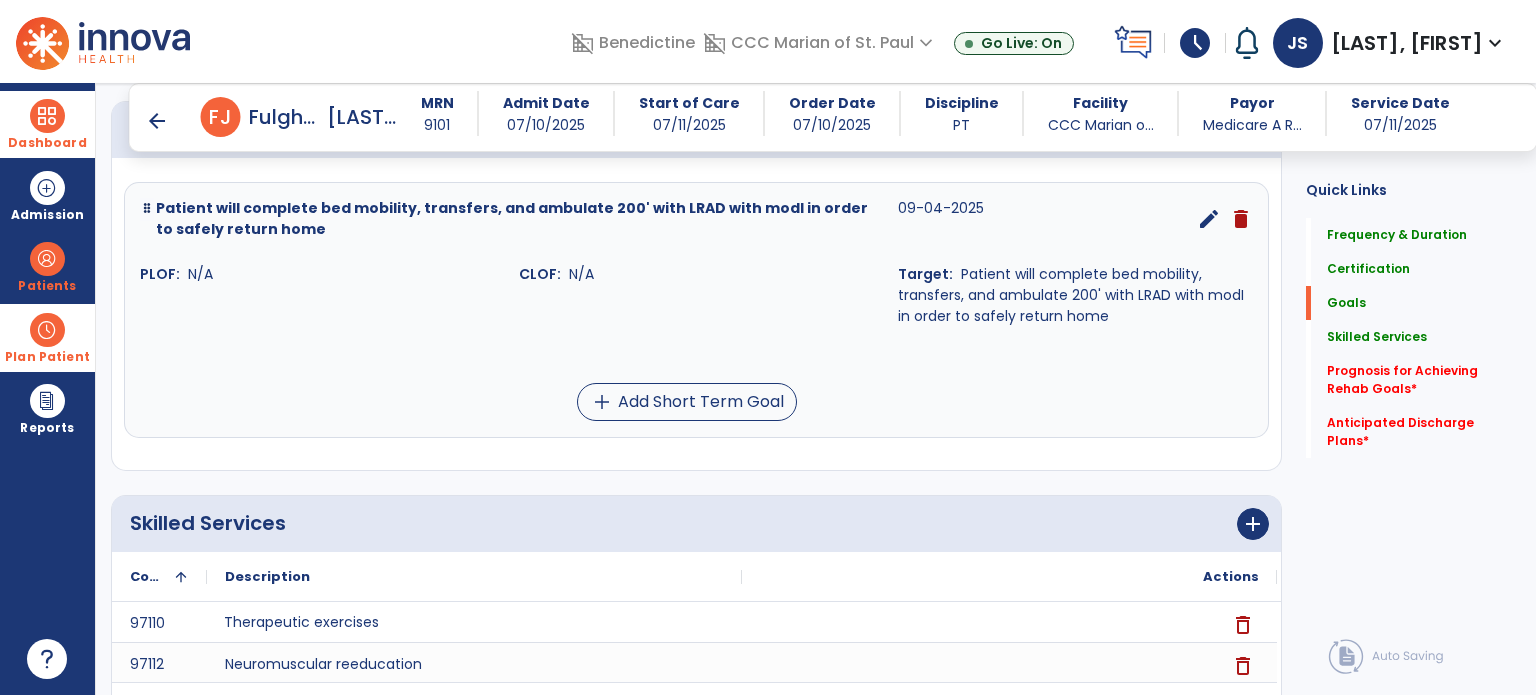 select on "**********" 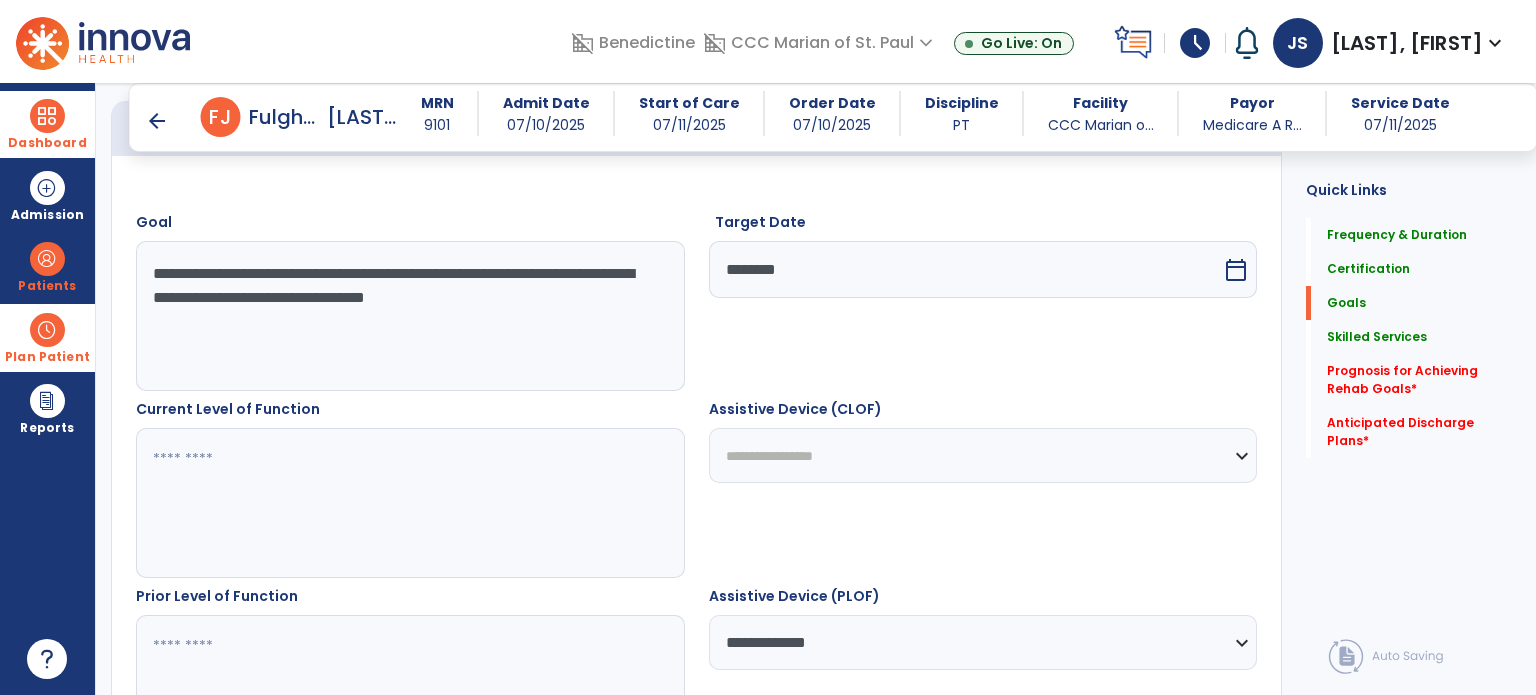 scroll, scrollTop: 534, scrollLeft: 0, axis: vertical 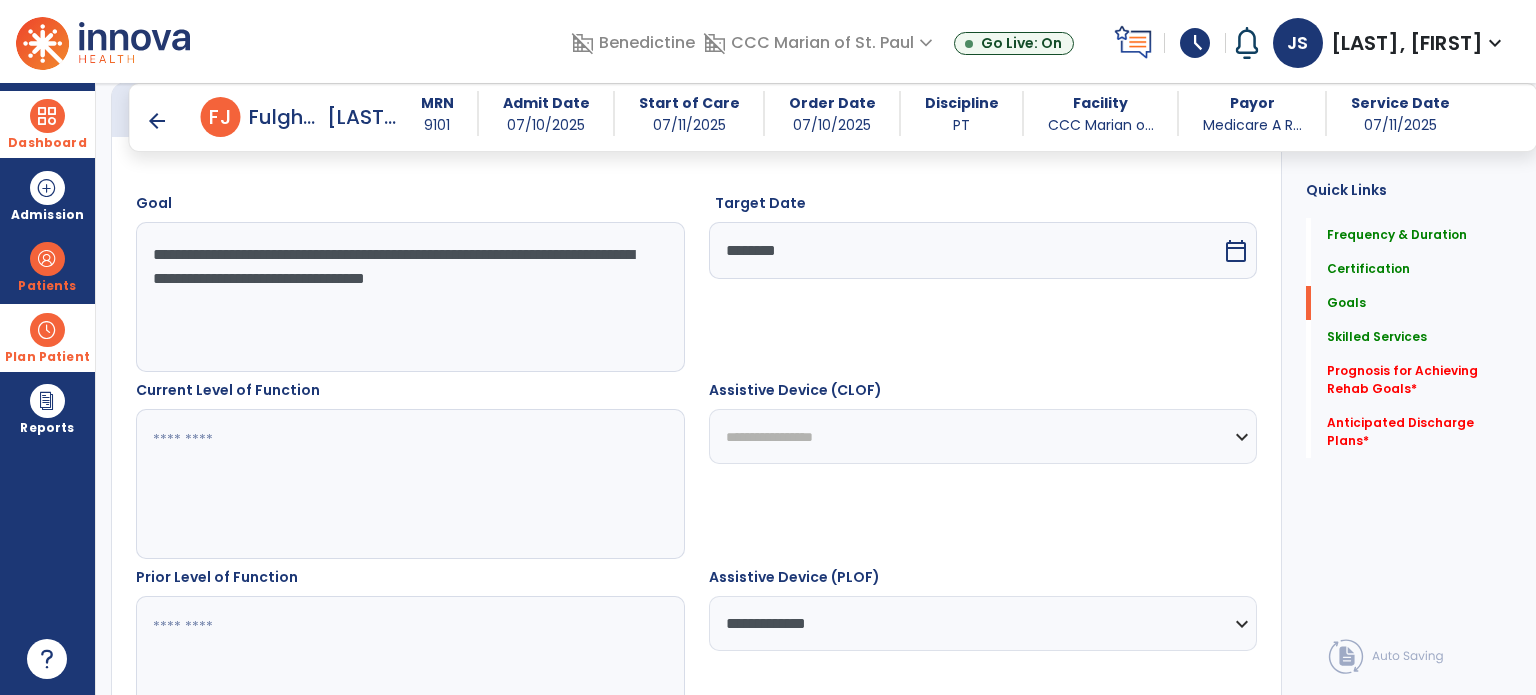 click at bounding box center [409, 484] 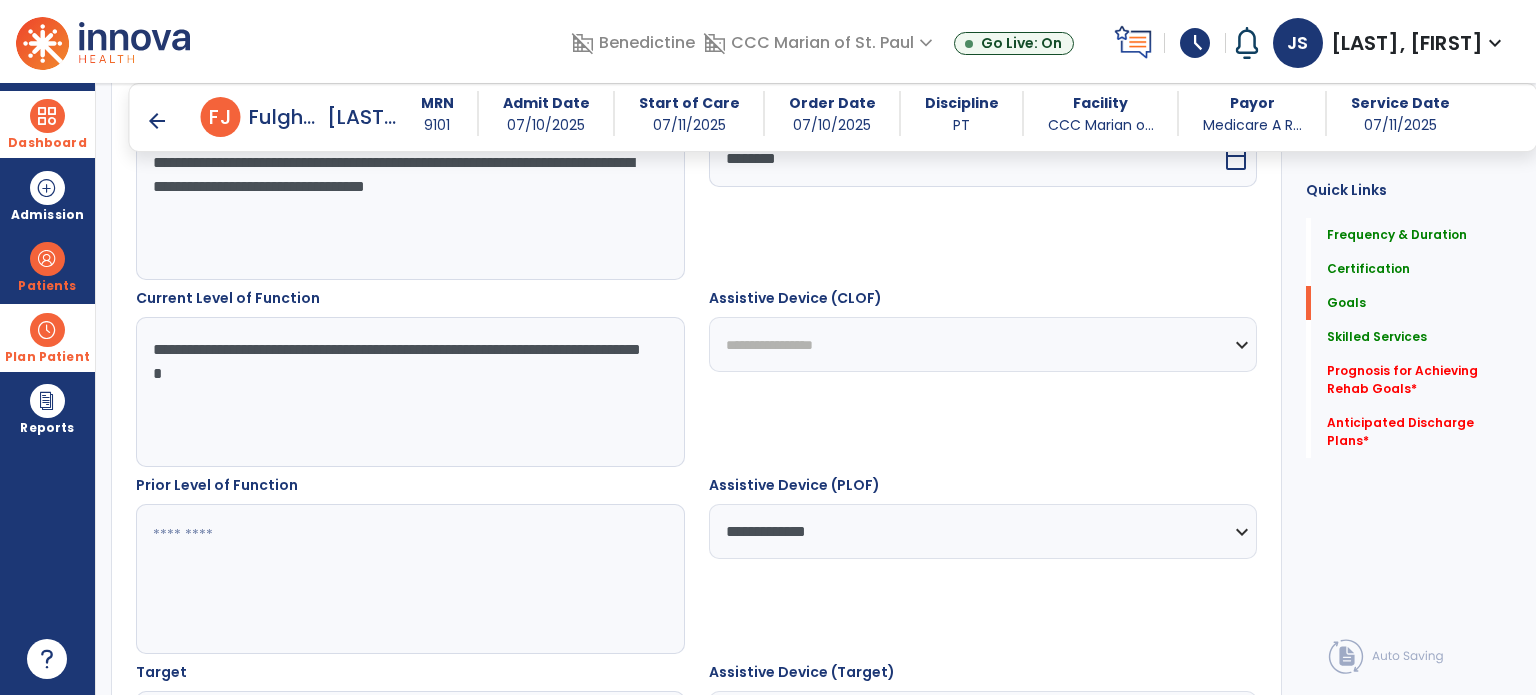 scroll, scrollTop: 642, scrollLeft: 0, axis: vertical 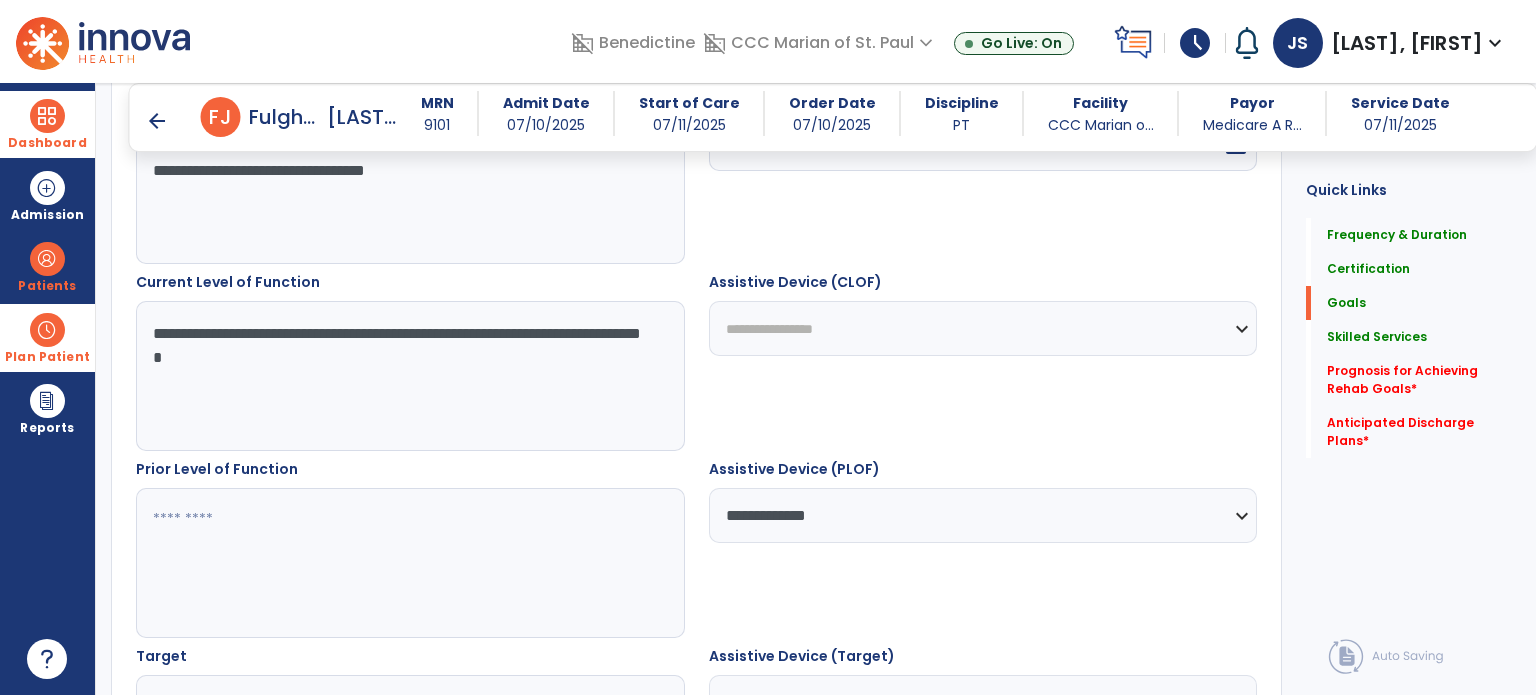 type on "**********" 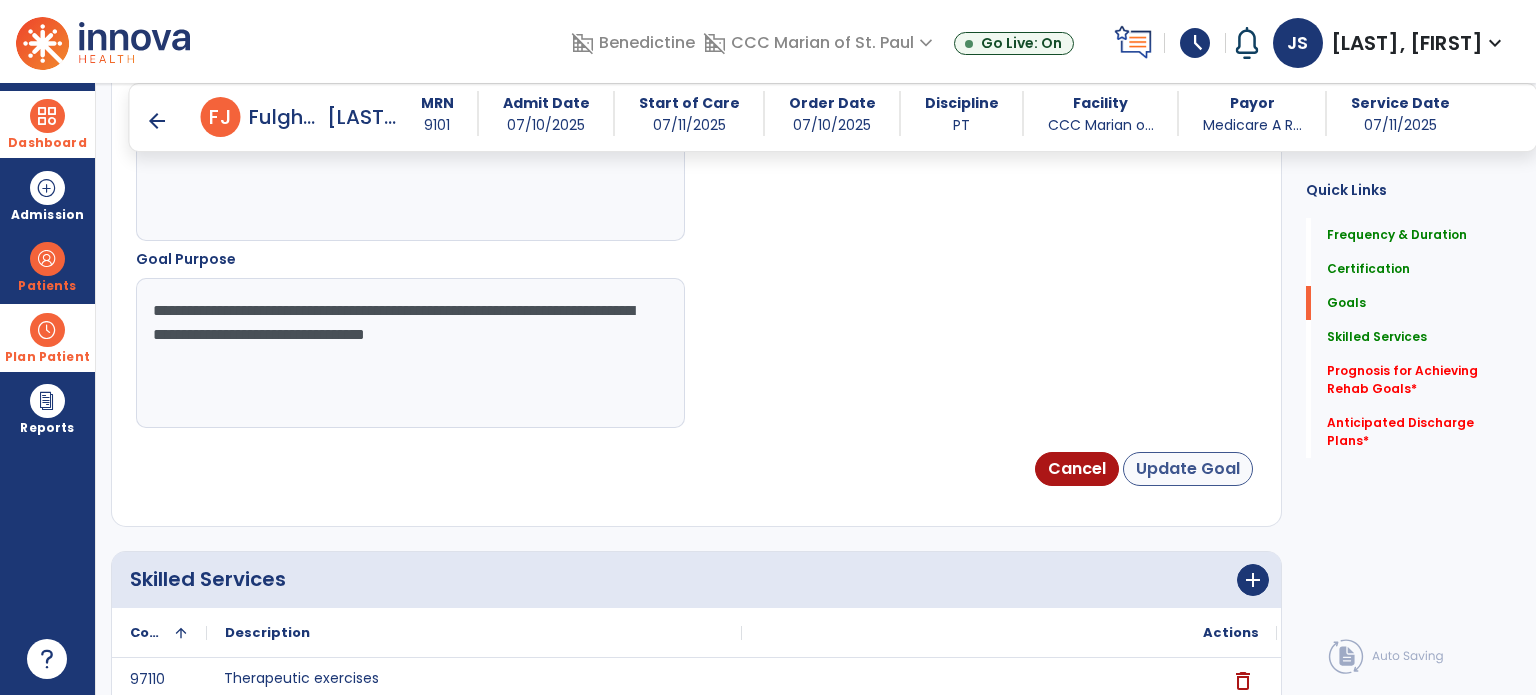 type on "**********" 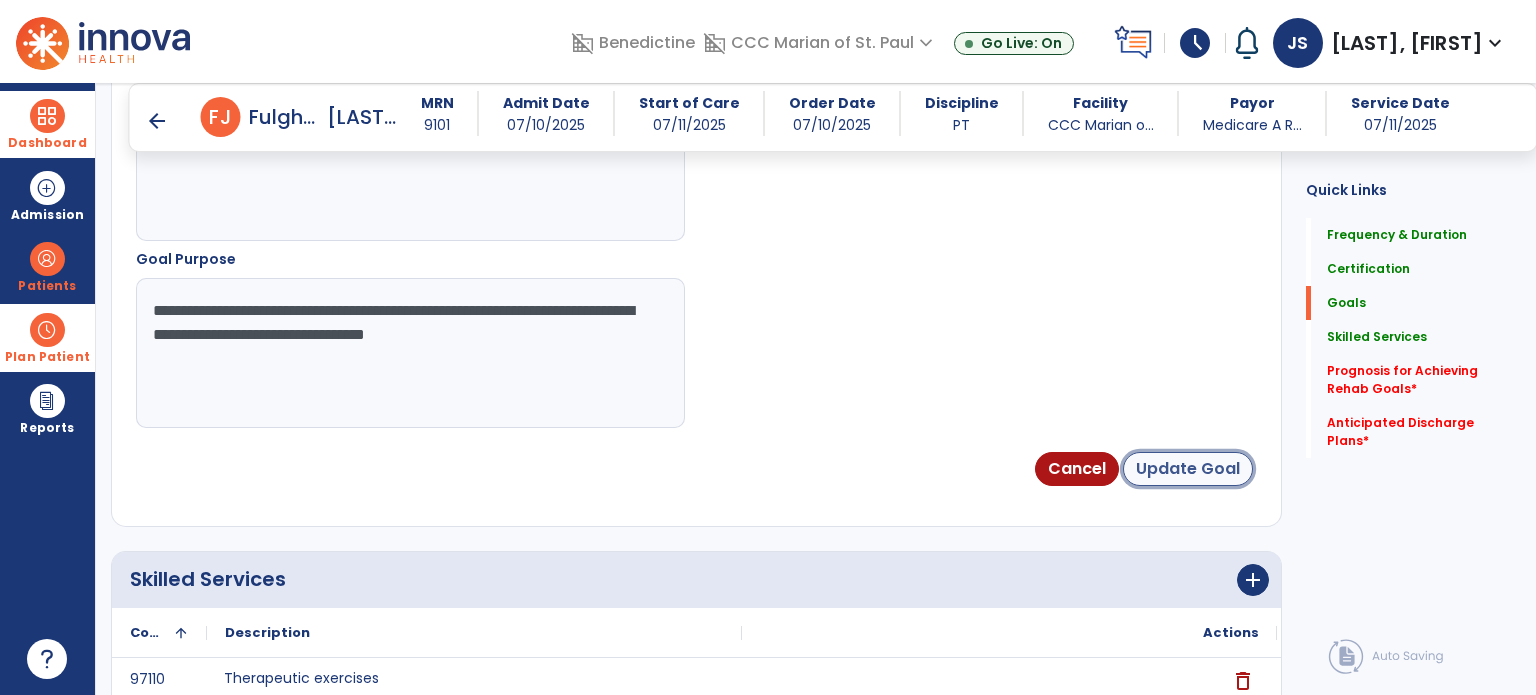 click on "Update Goal" at bounding box center [1188, 469] 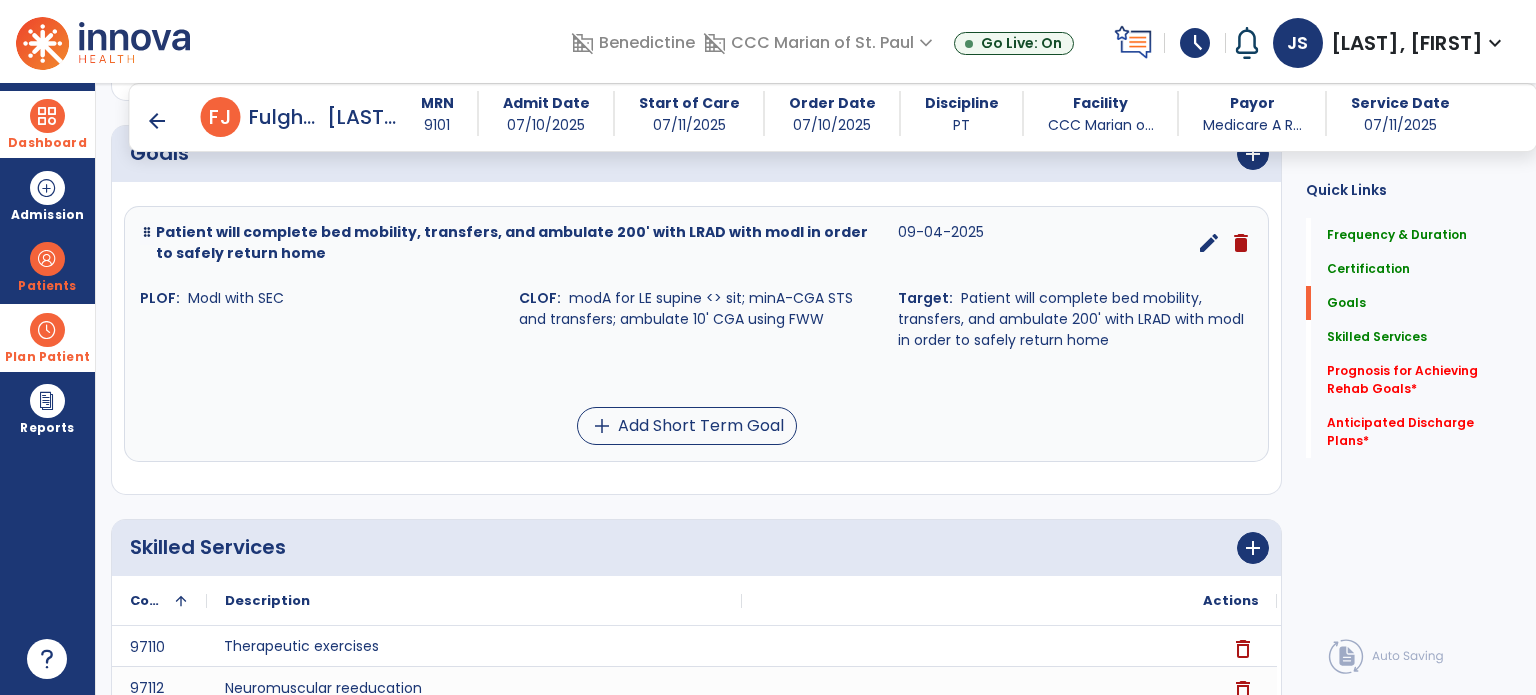 scroll, scrollTop: 492, scrollLeft: 0, axis: vertical 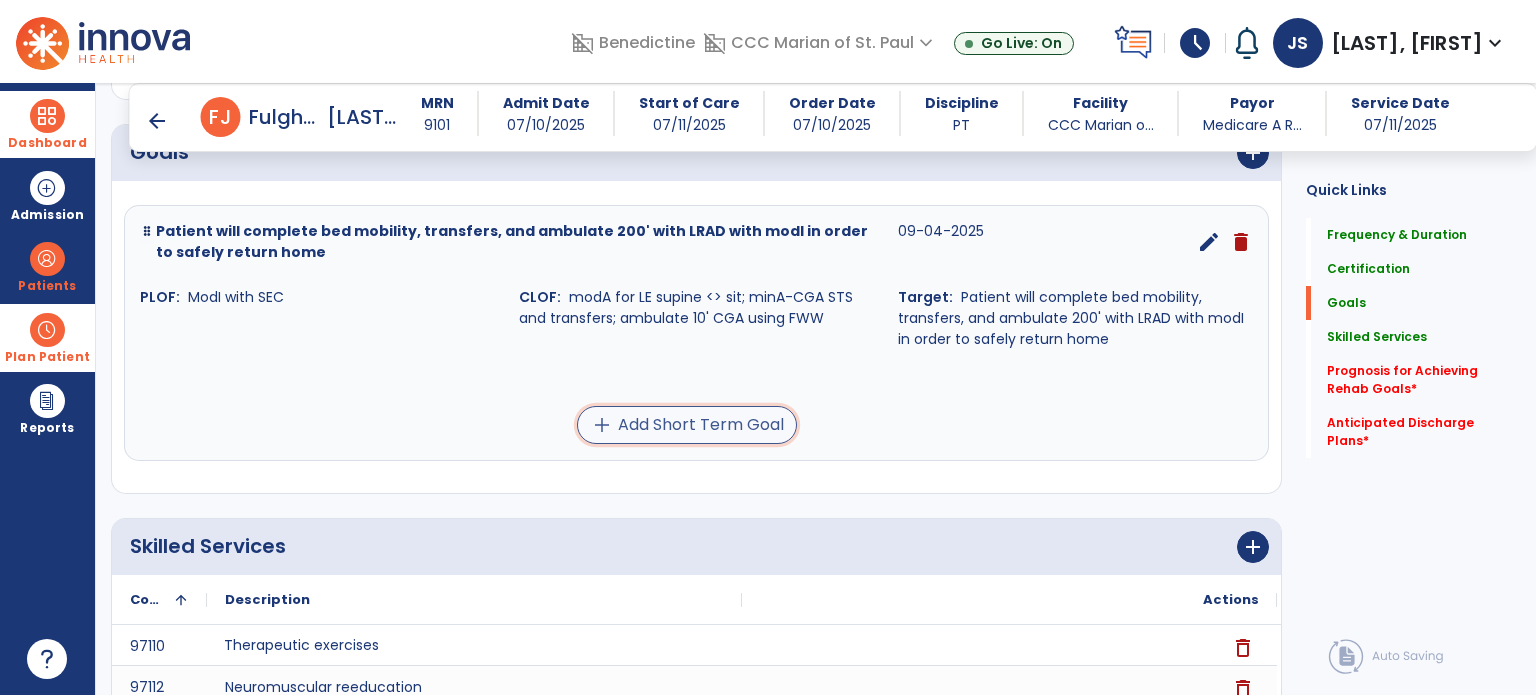 click on "add  Add Short Term Goal" at bounding box center [687, 425] 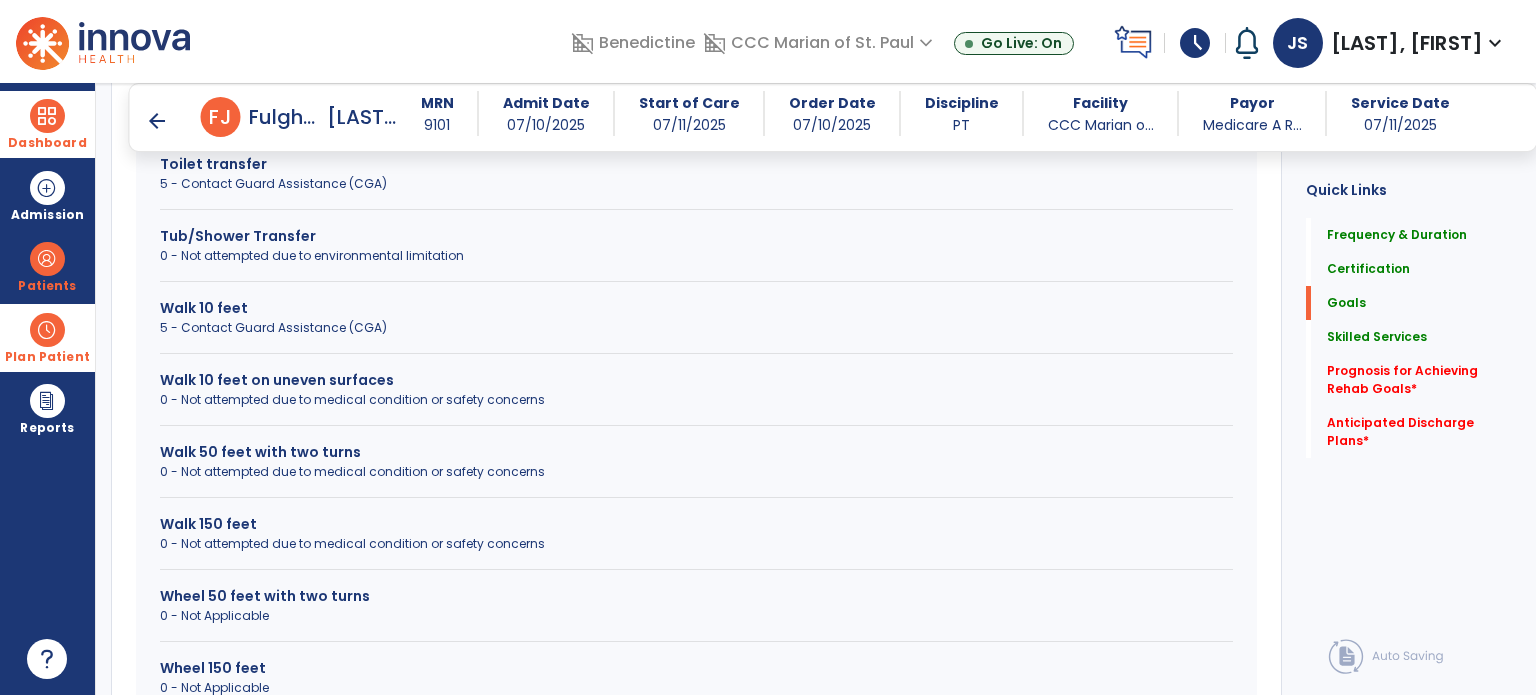 scroll, scrollTop: 1524, scrollLeft: 0, axis: vertical 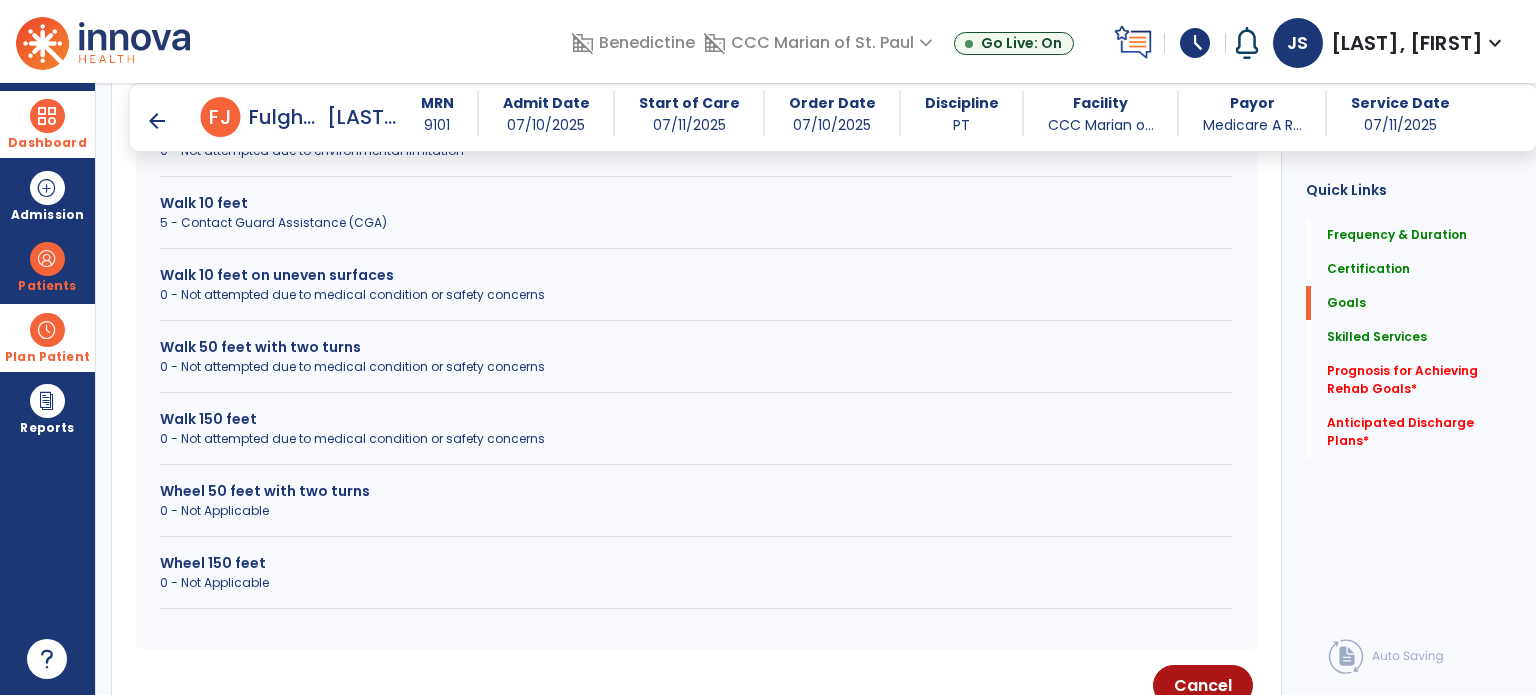 click on "Walk 150 feet" at bounding box center [696, 419] 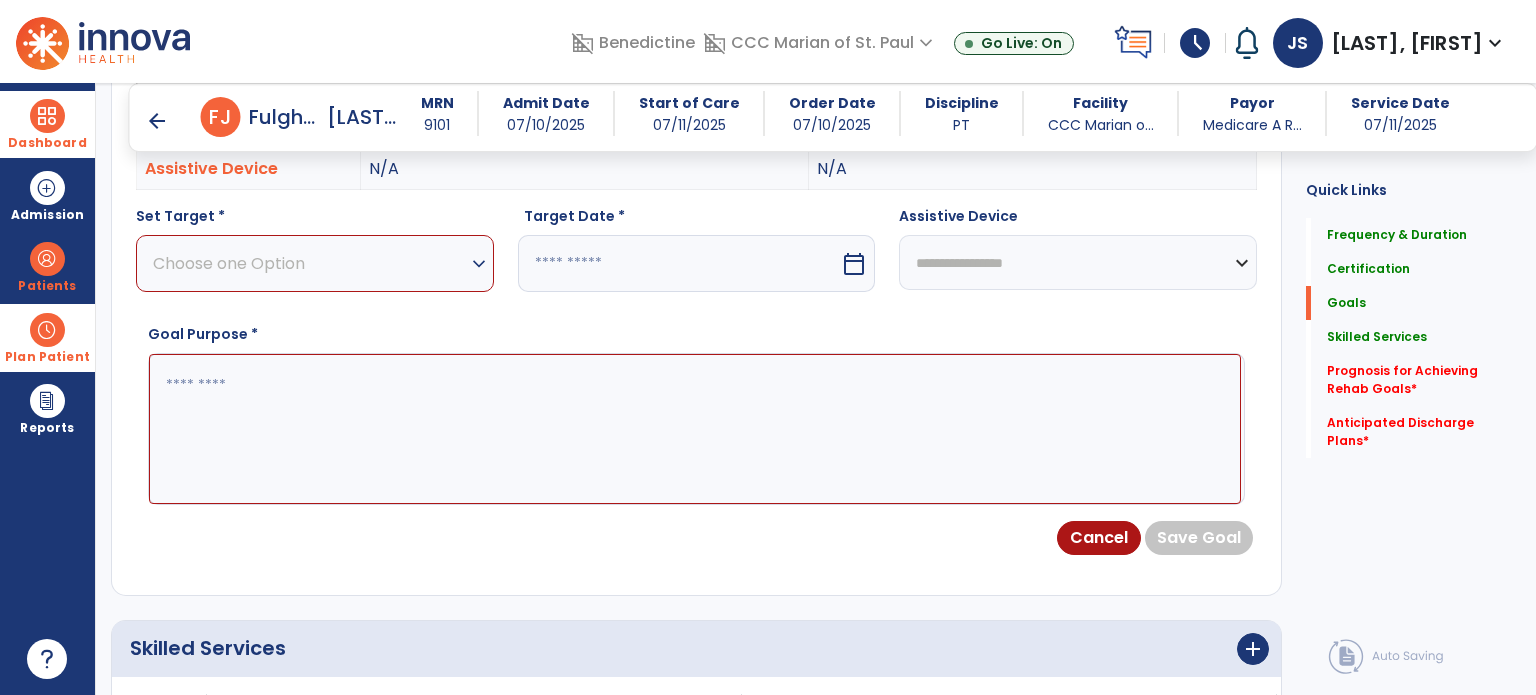scroll, scrollTop: 692, scrollLeft: 0, axis: vertical 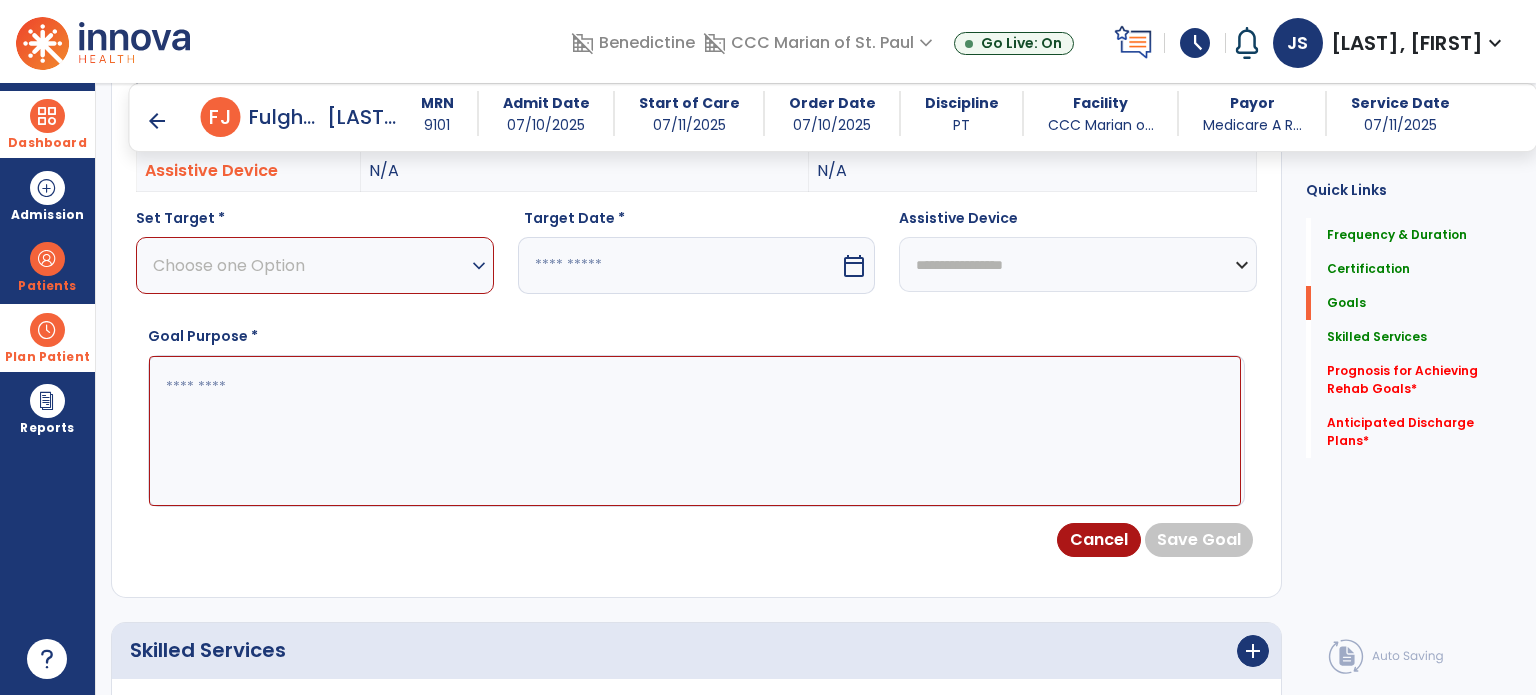 click on "Choose one Option" at bounding box center (310, 265) 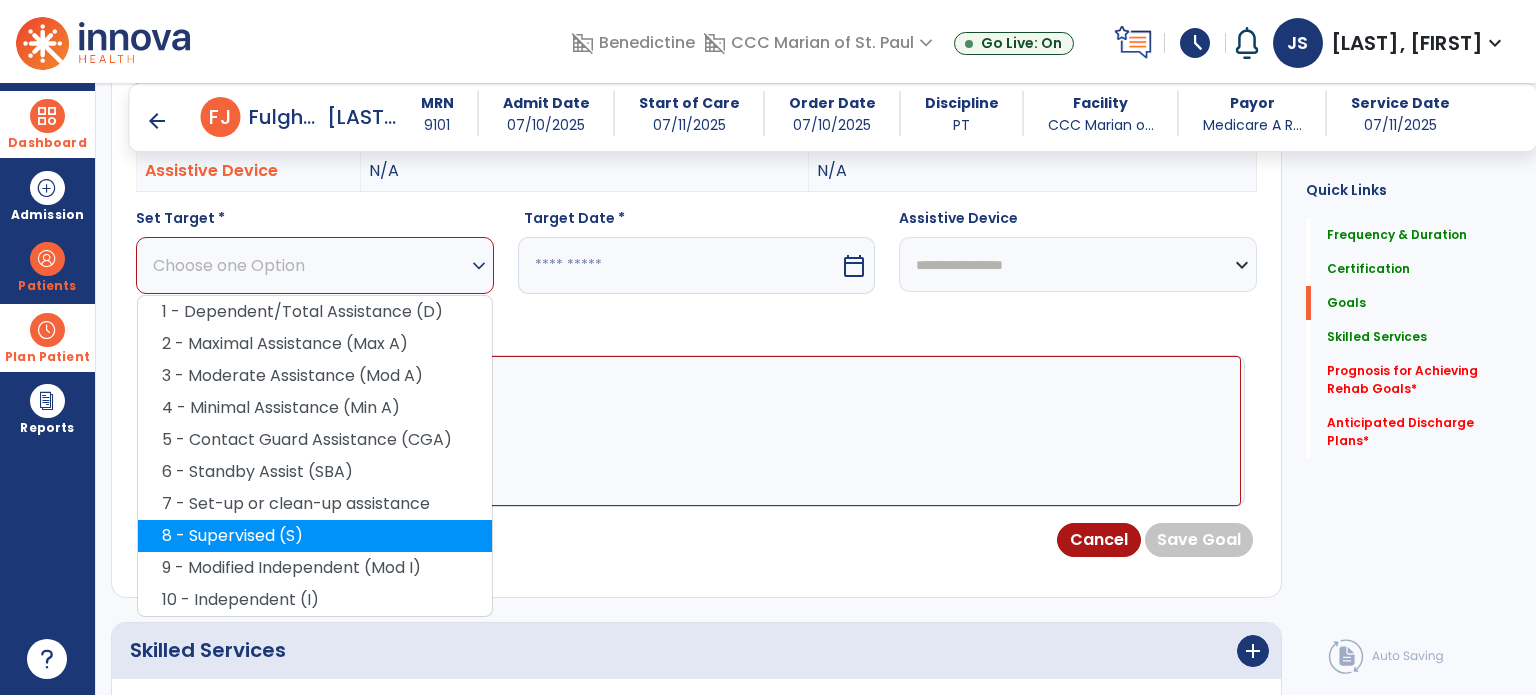 click on "8 - Supervised (S)" at bounding box center [315, 536] 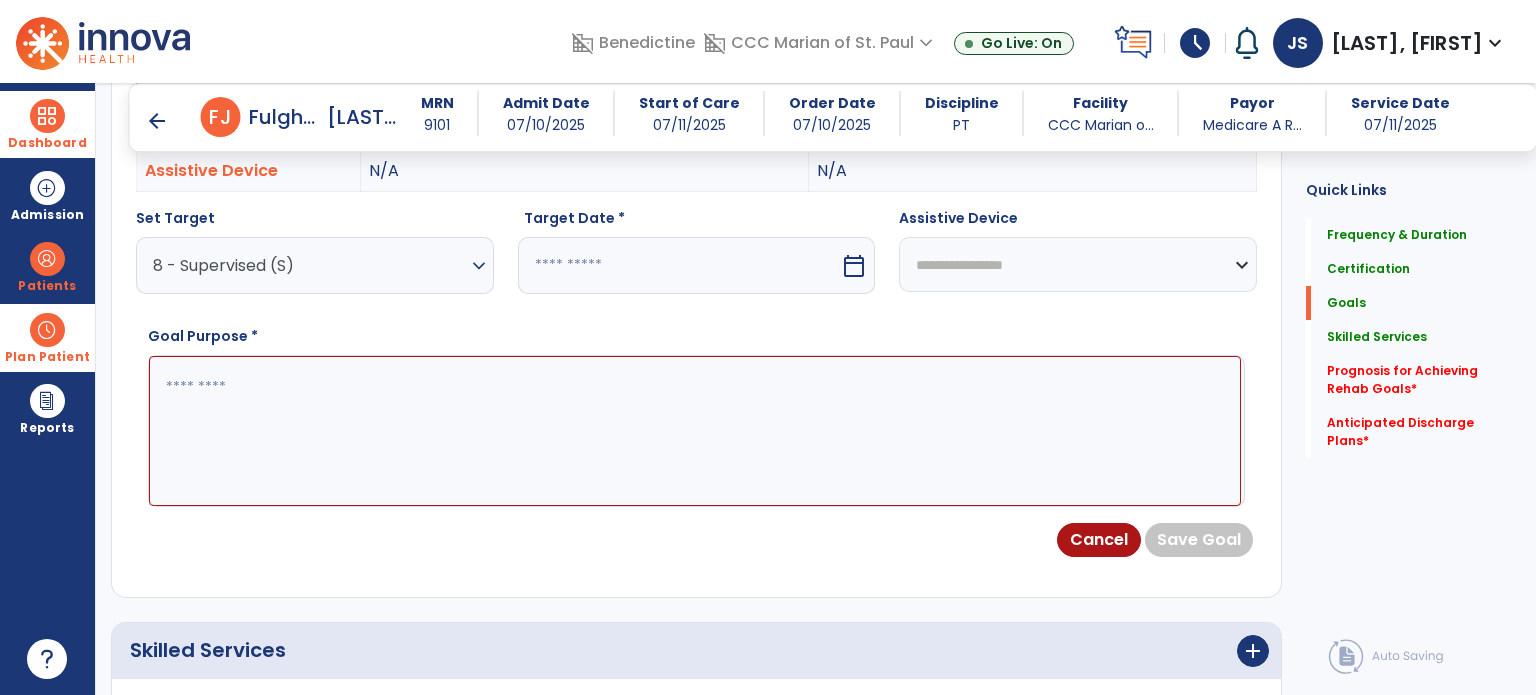 click at bounding box center (679, 265) 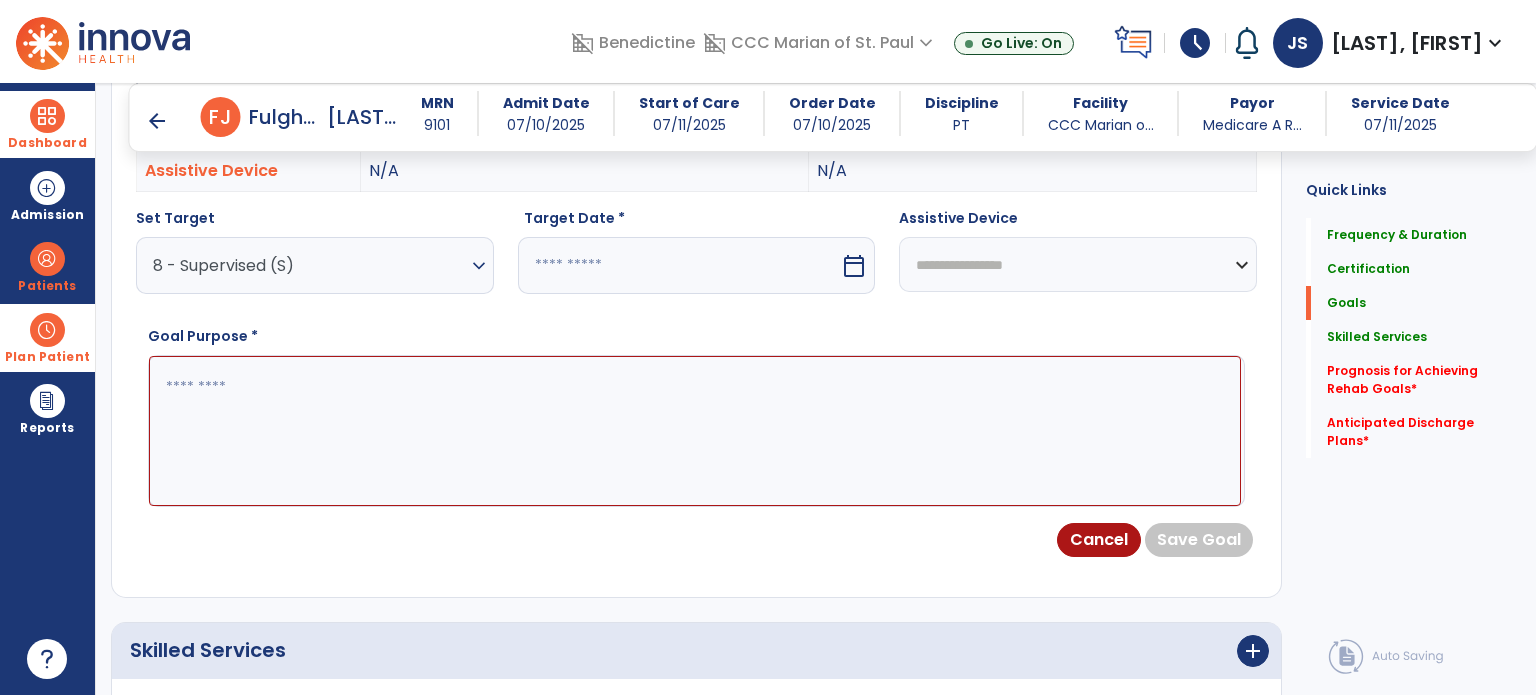 select on "*" 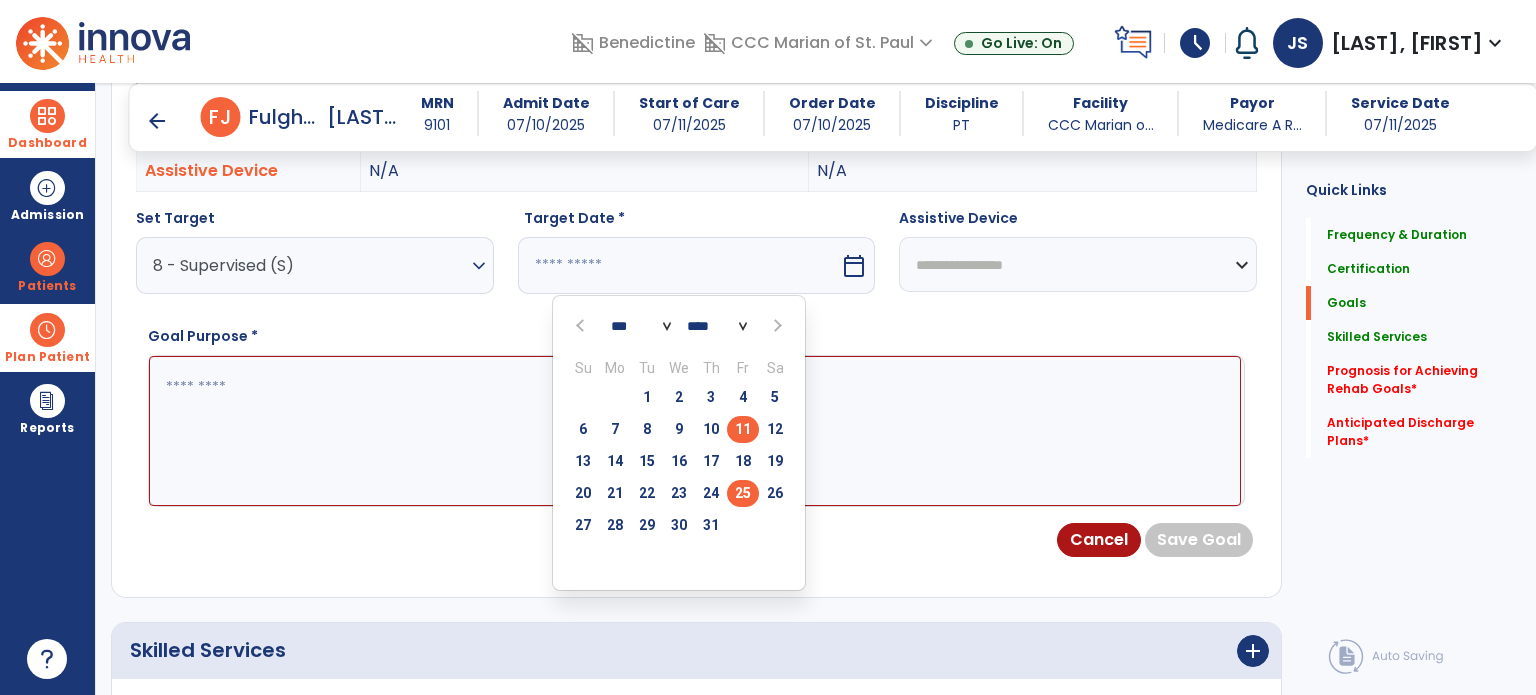 click on "25" at bounding box center (743, 493) 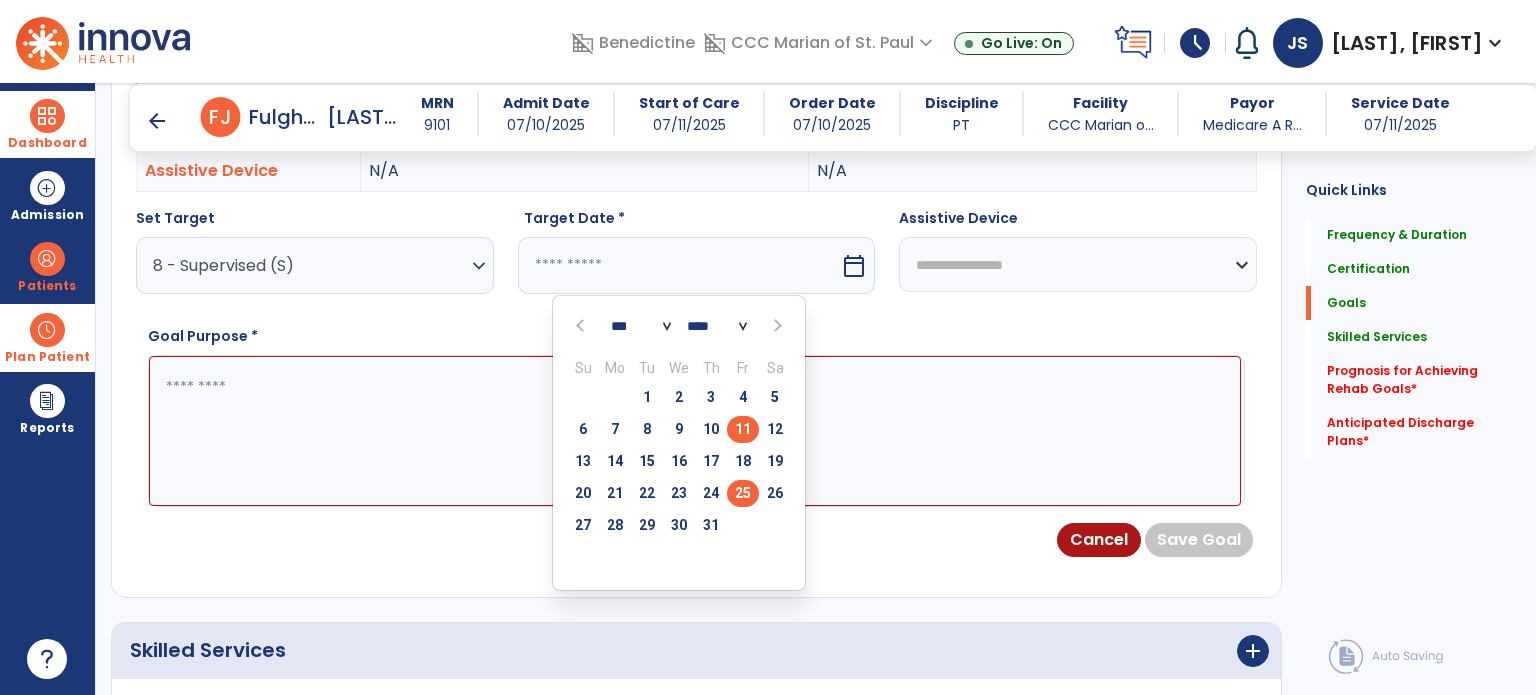 type on "*********" 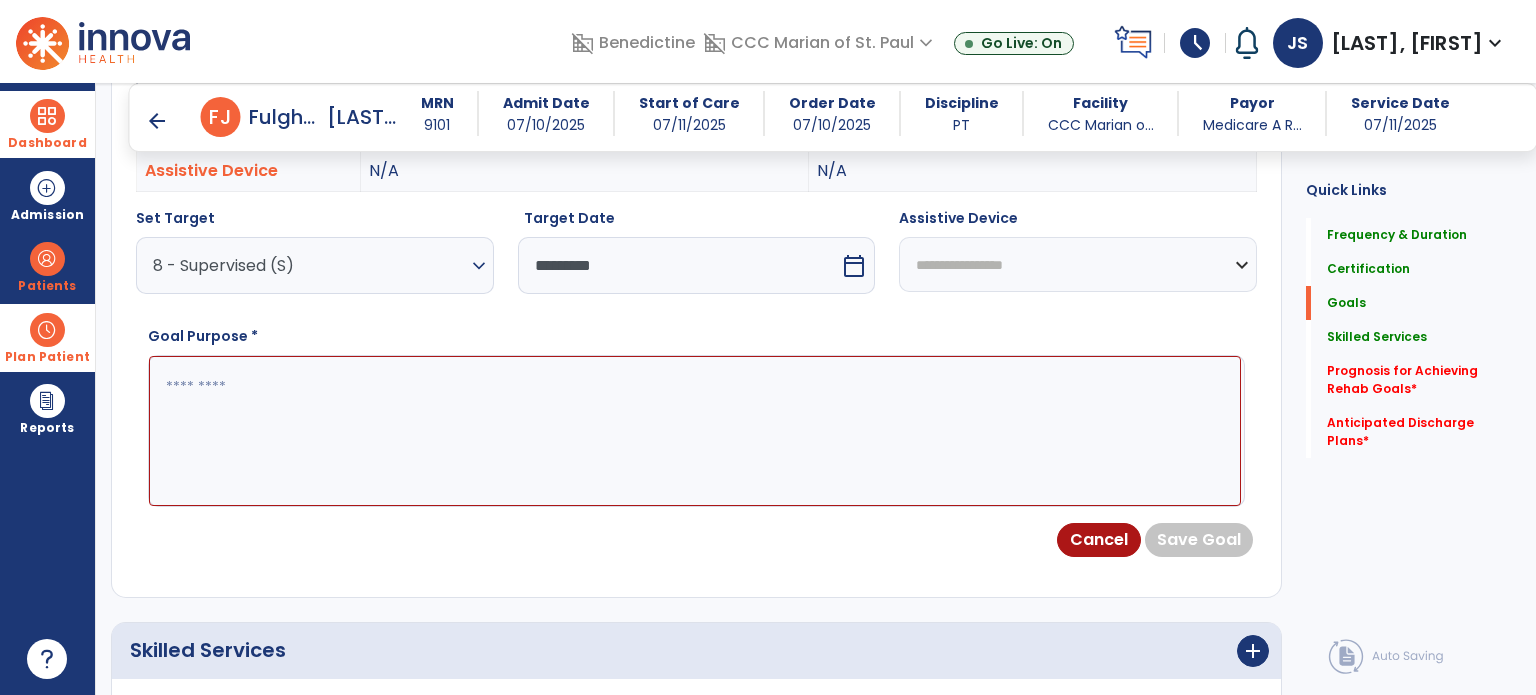 click at bounding box center [695, 431] 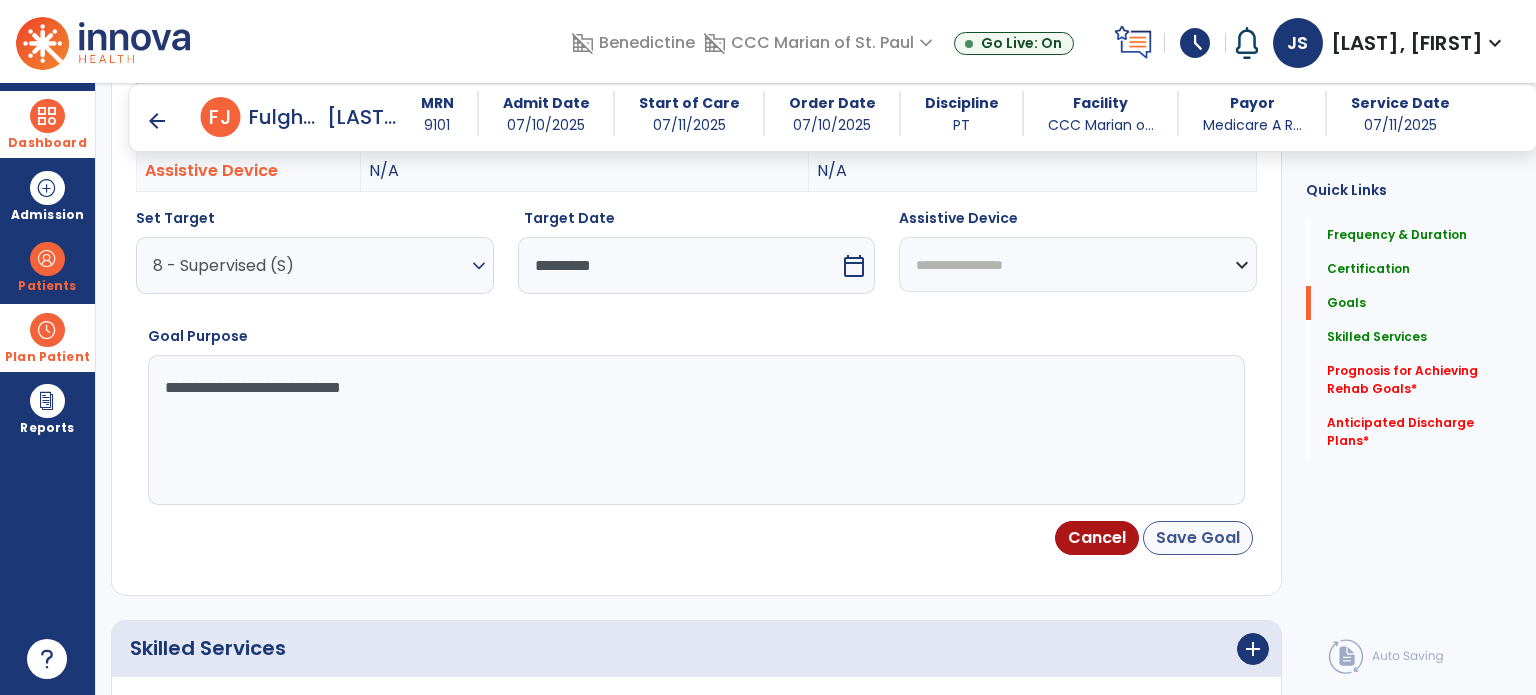 type on "**********" 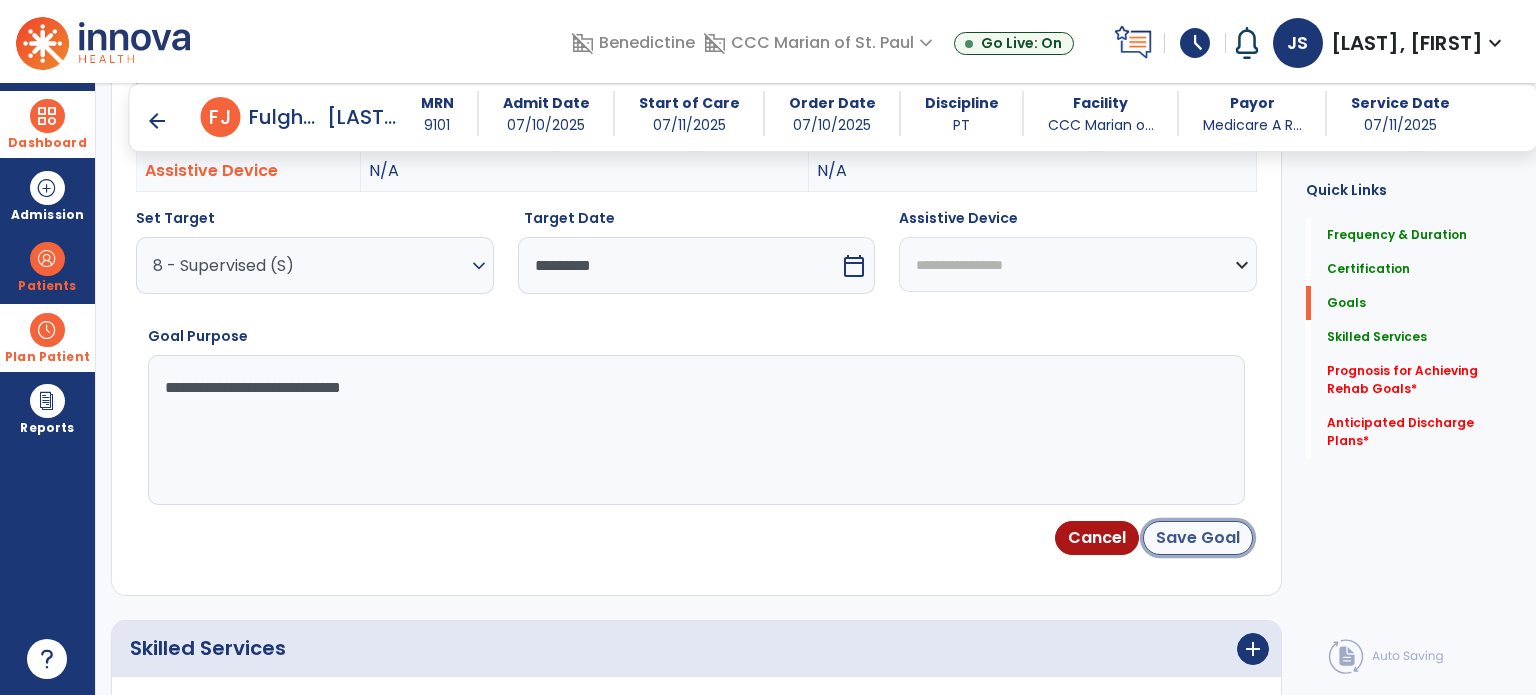 click on "Save Goal" at bounding box center (1198, 538) 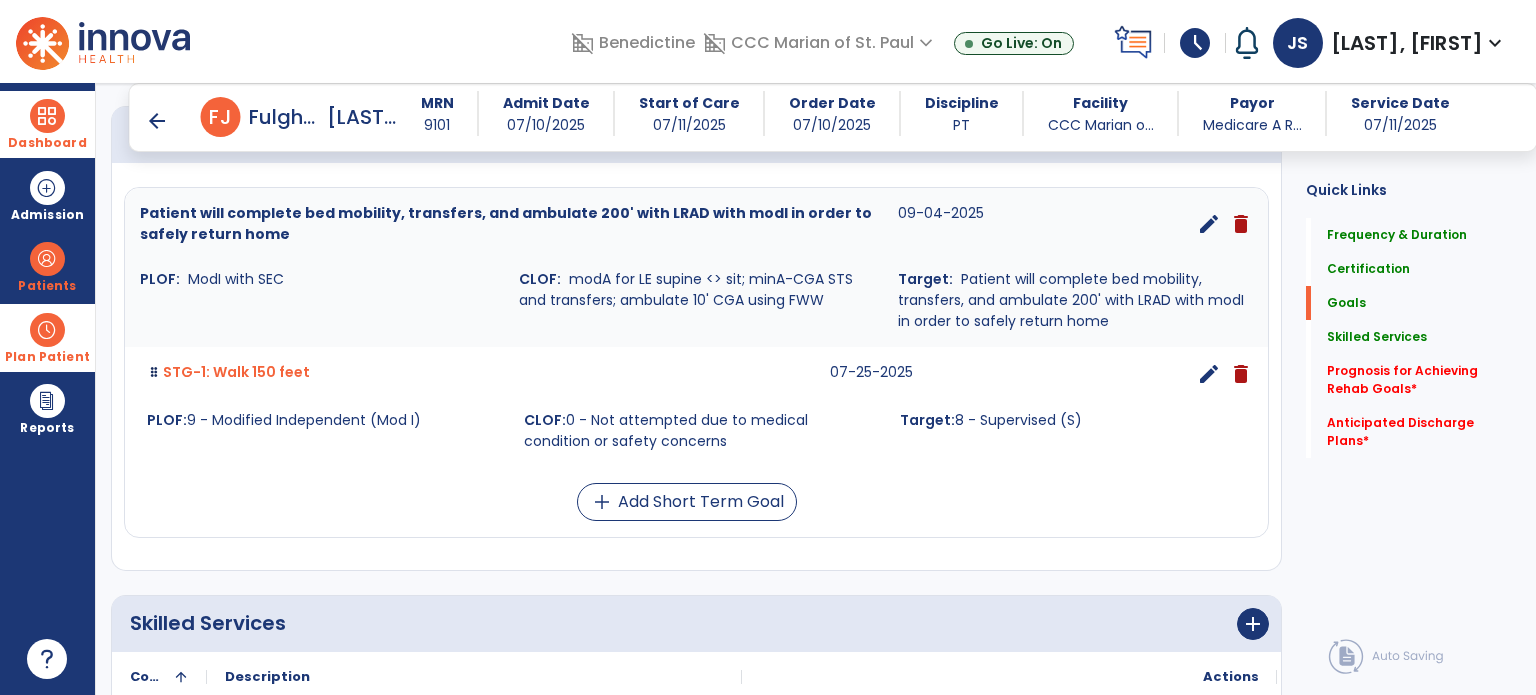 scroll, scrollTop: 509, scrollLeft: 0, axis: vertical 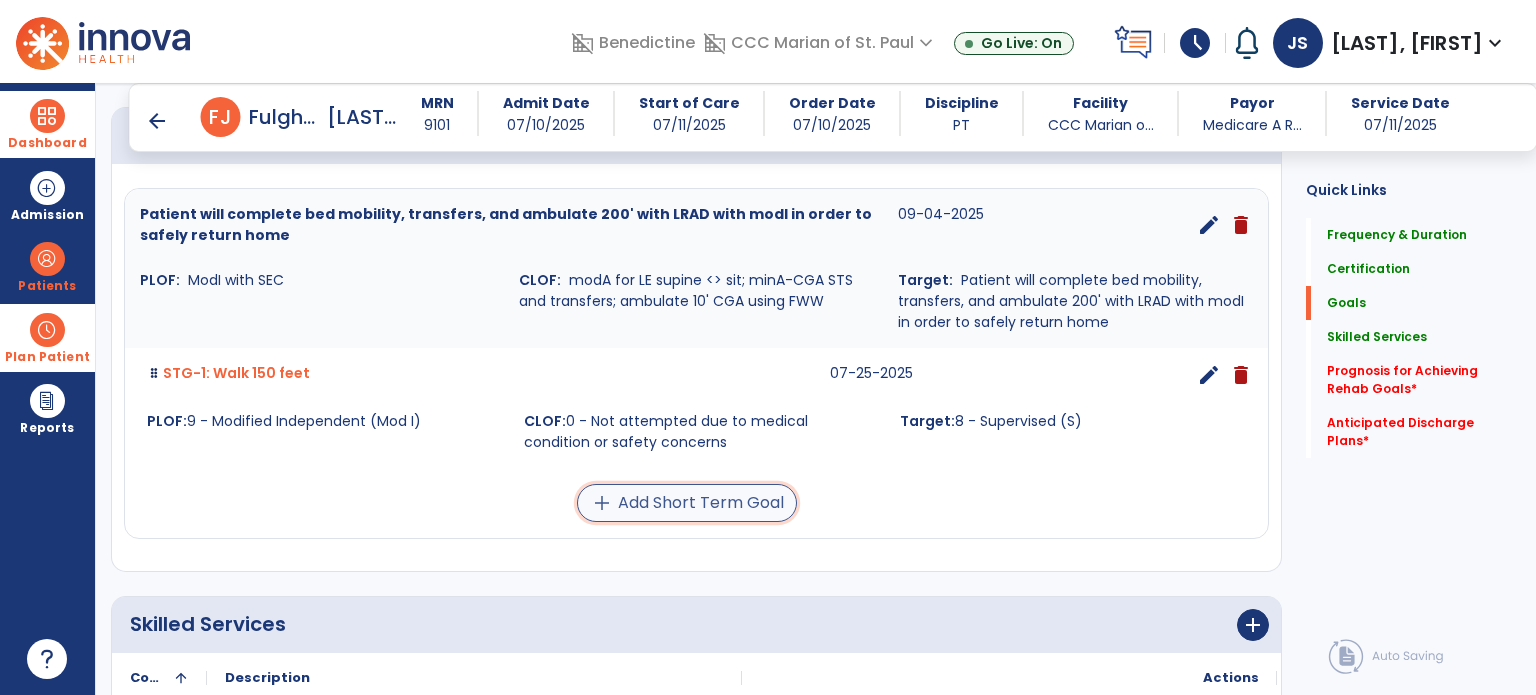 click on "add  Add Short Term Goal" at bounding box center (687, 503) 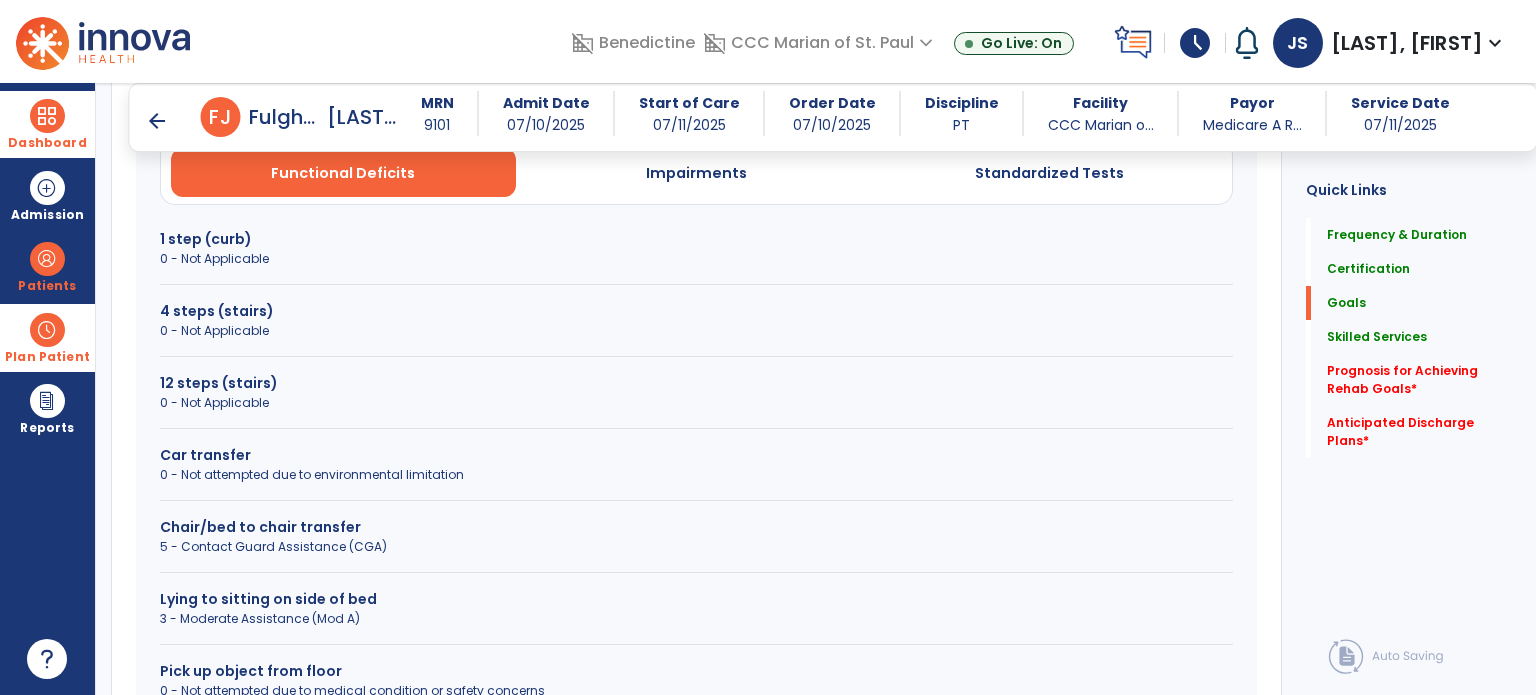 scroll, scrollTop: 621, scrollLeft: 0, axis: vertical 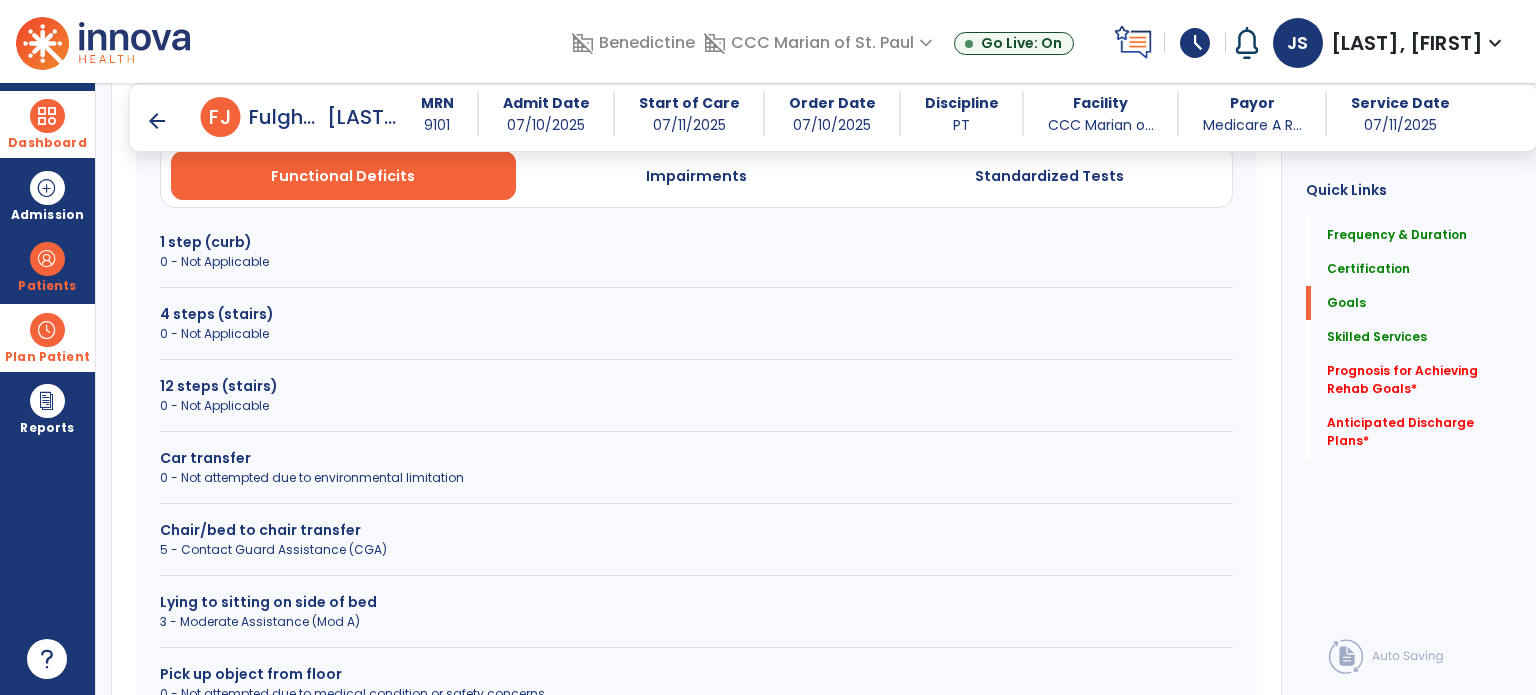 drag, startPoint x: 376, startPoint y: 520, endPoint x: 256, endPoint y: 547, distance: 123 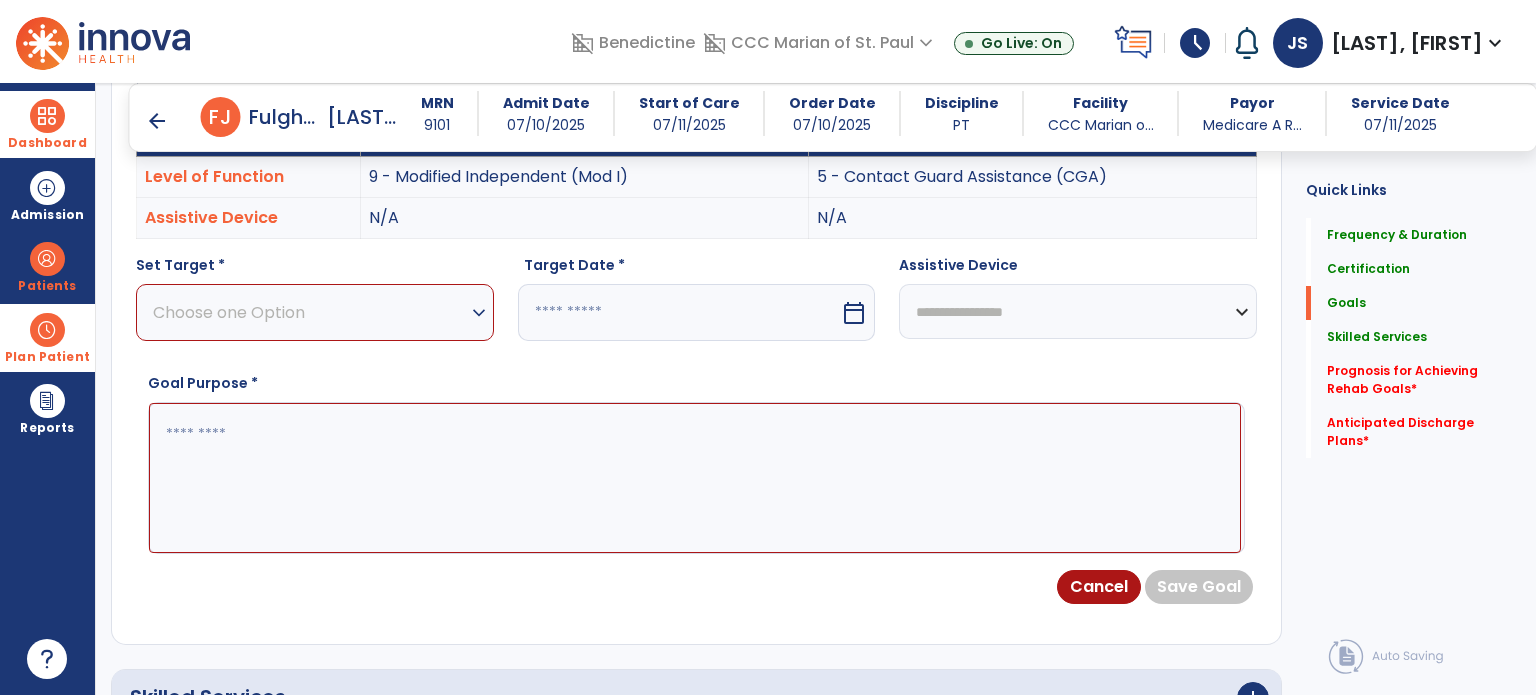 click on "Choose one Option" at bounding box center (310, 312) 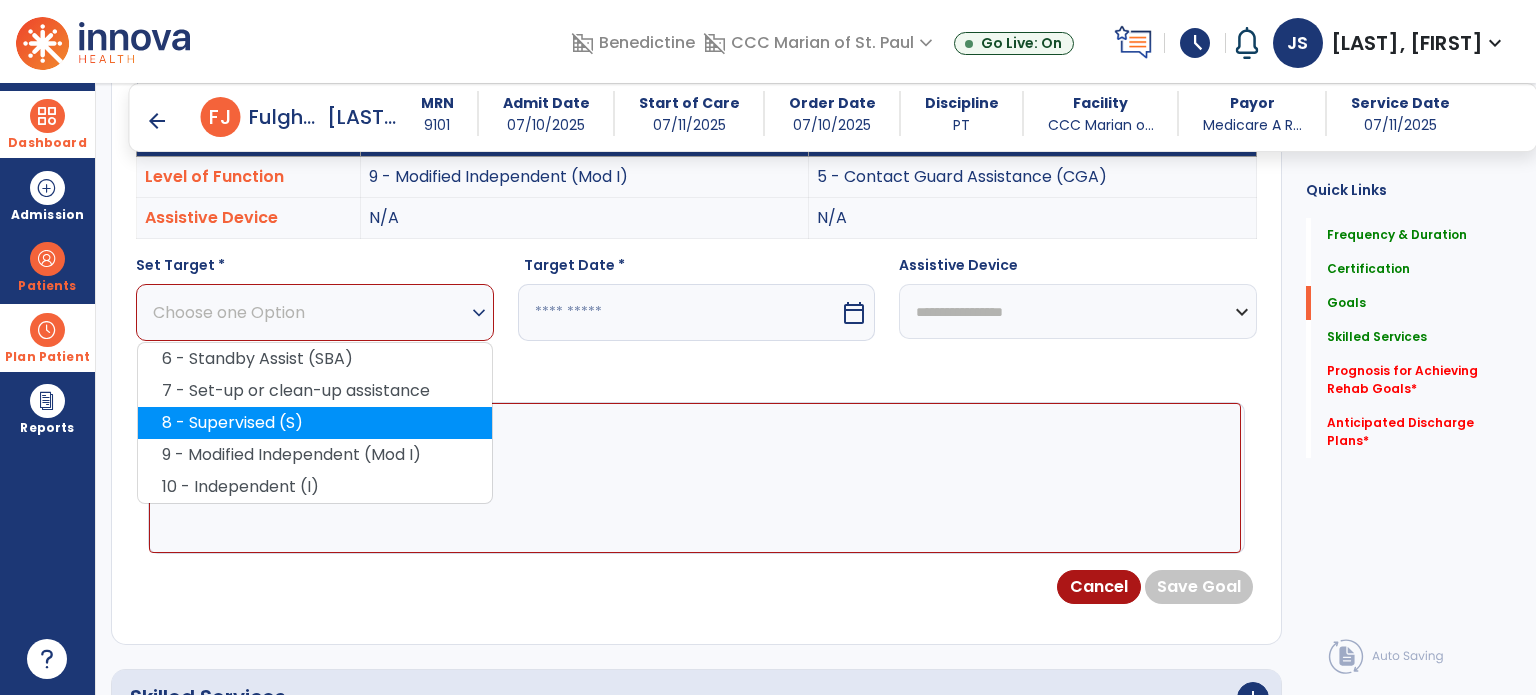 click on "8 - Supervised (S)" at bounding box center [315, 423] 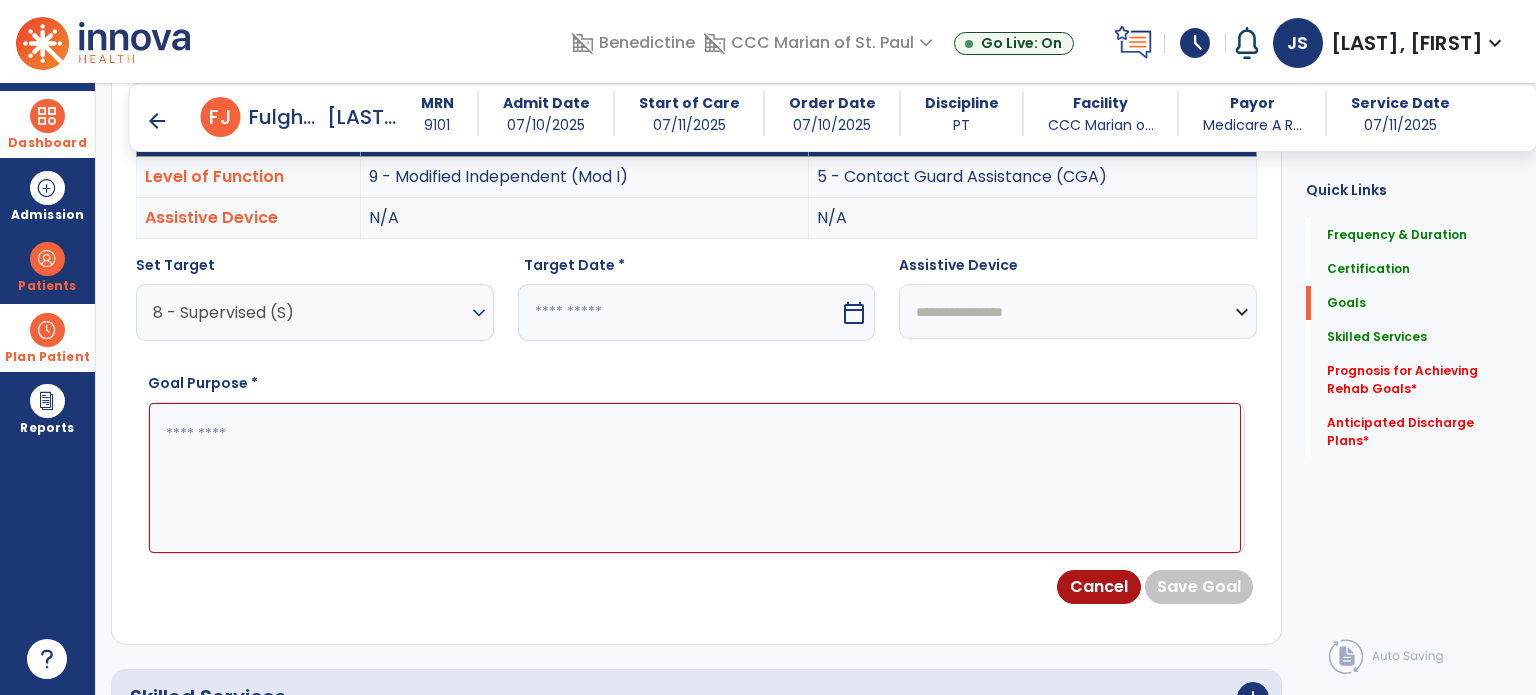 click at bounding box center (679, 312) 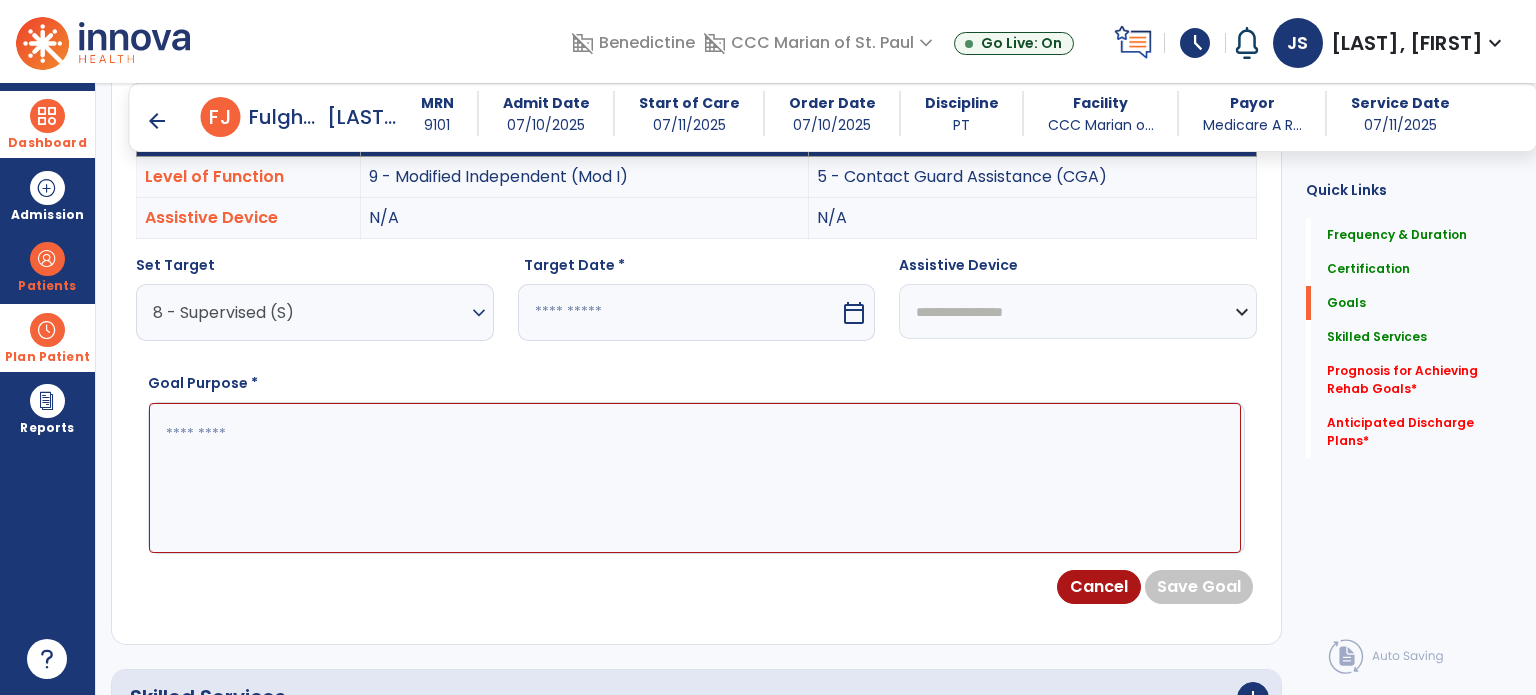 select on "*" 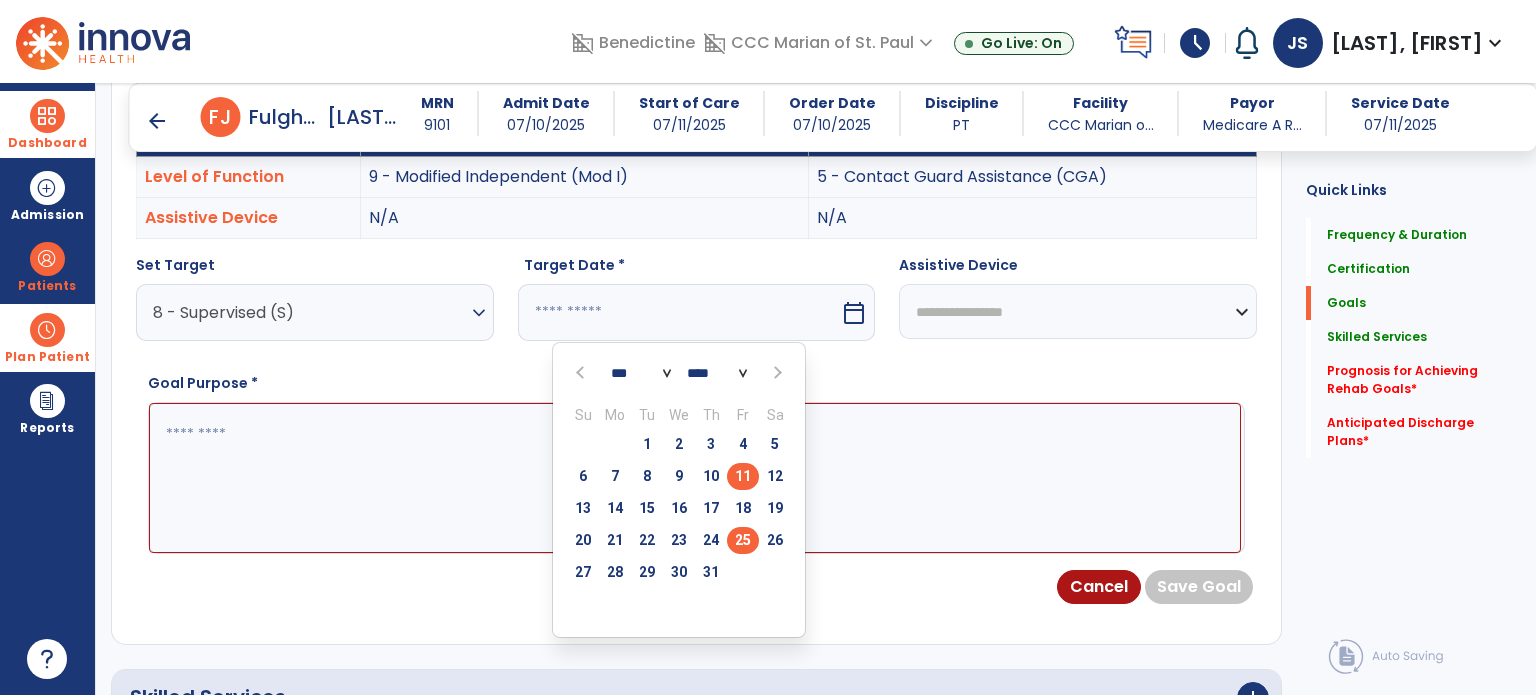 click on "25" at bounding box center (743, 540) 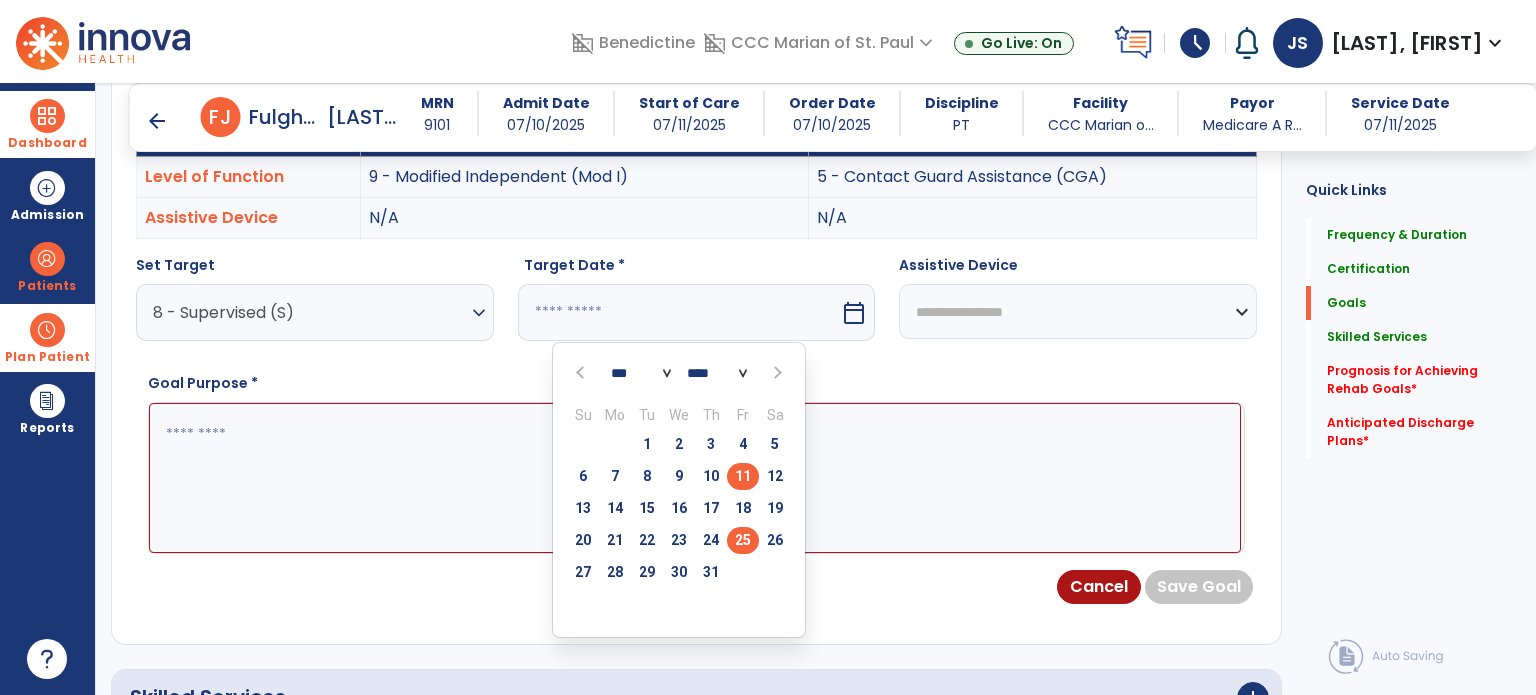 type on "*********" 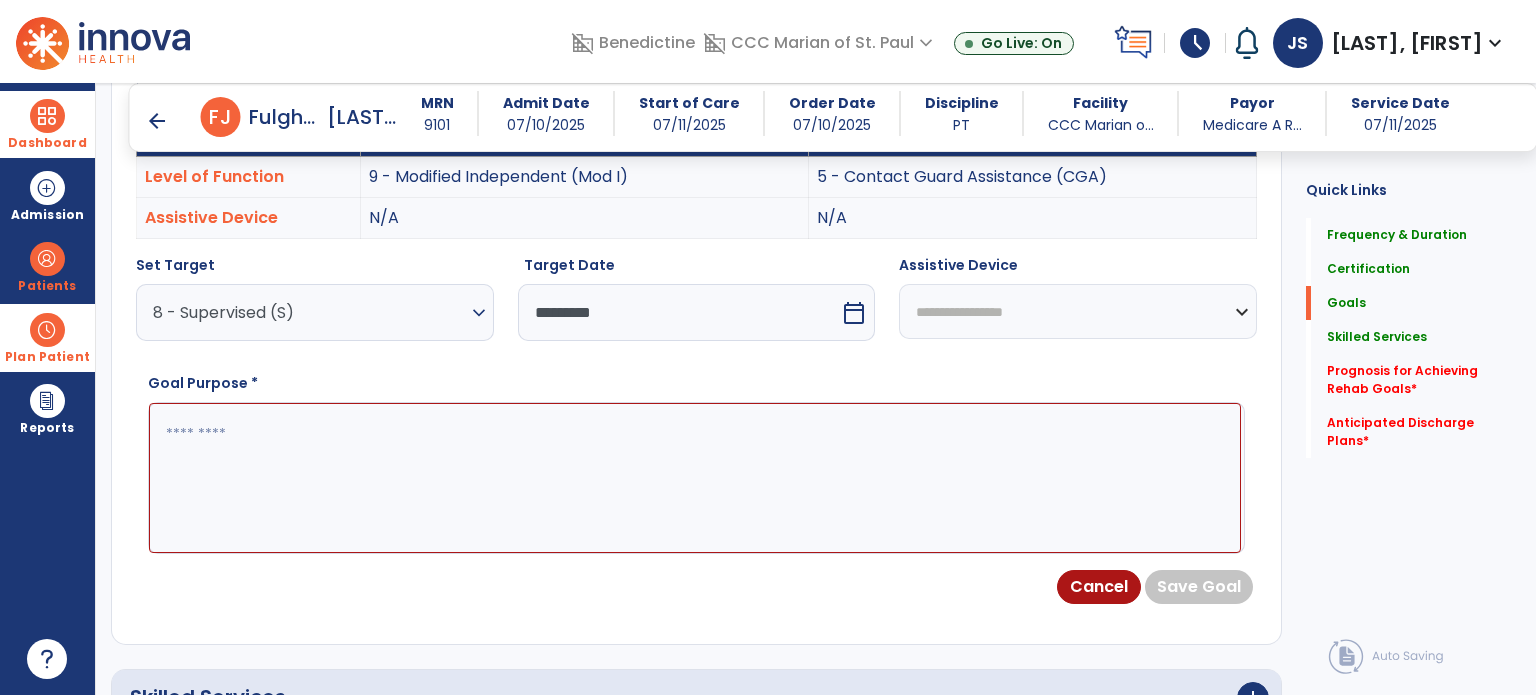 click at bounding box center [695, 478] 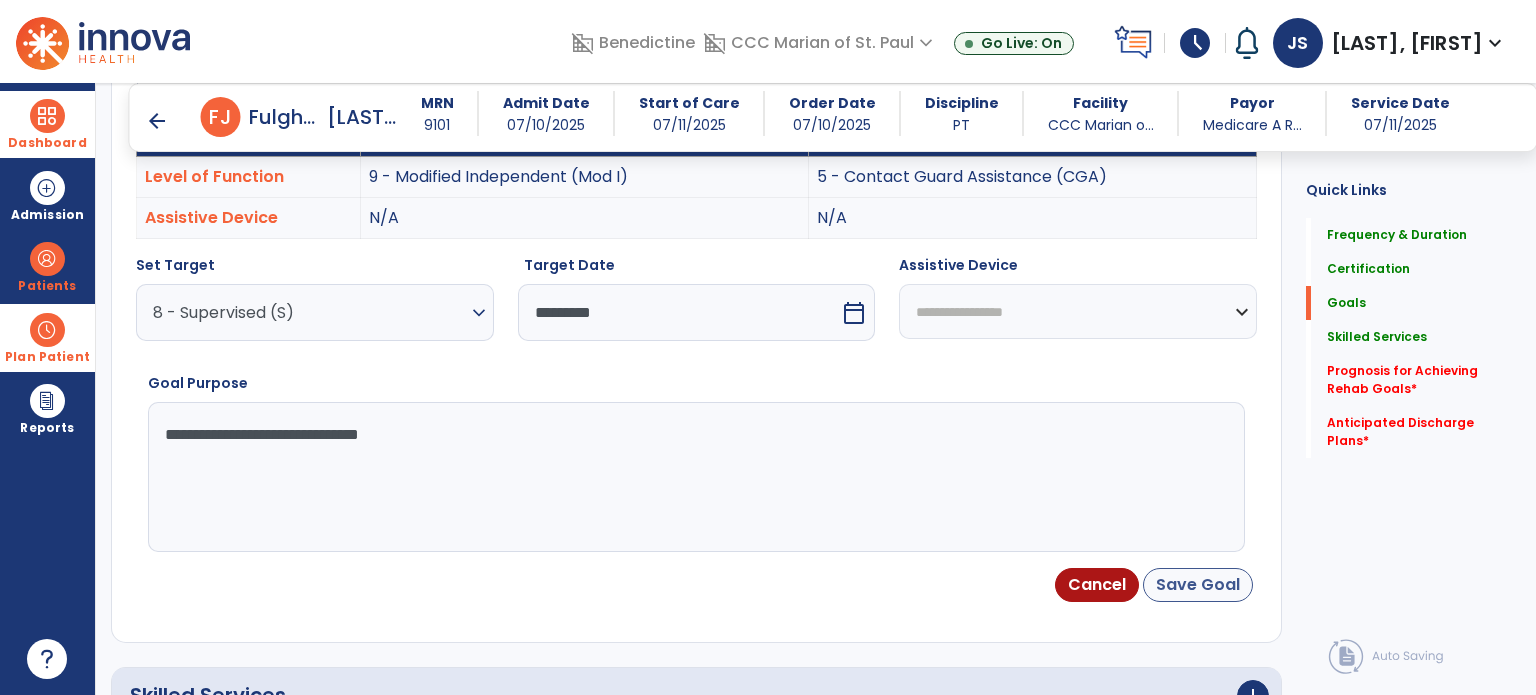 type on "**********" 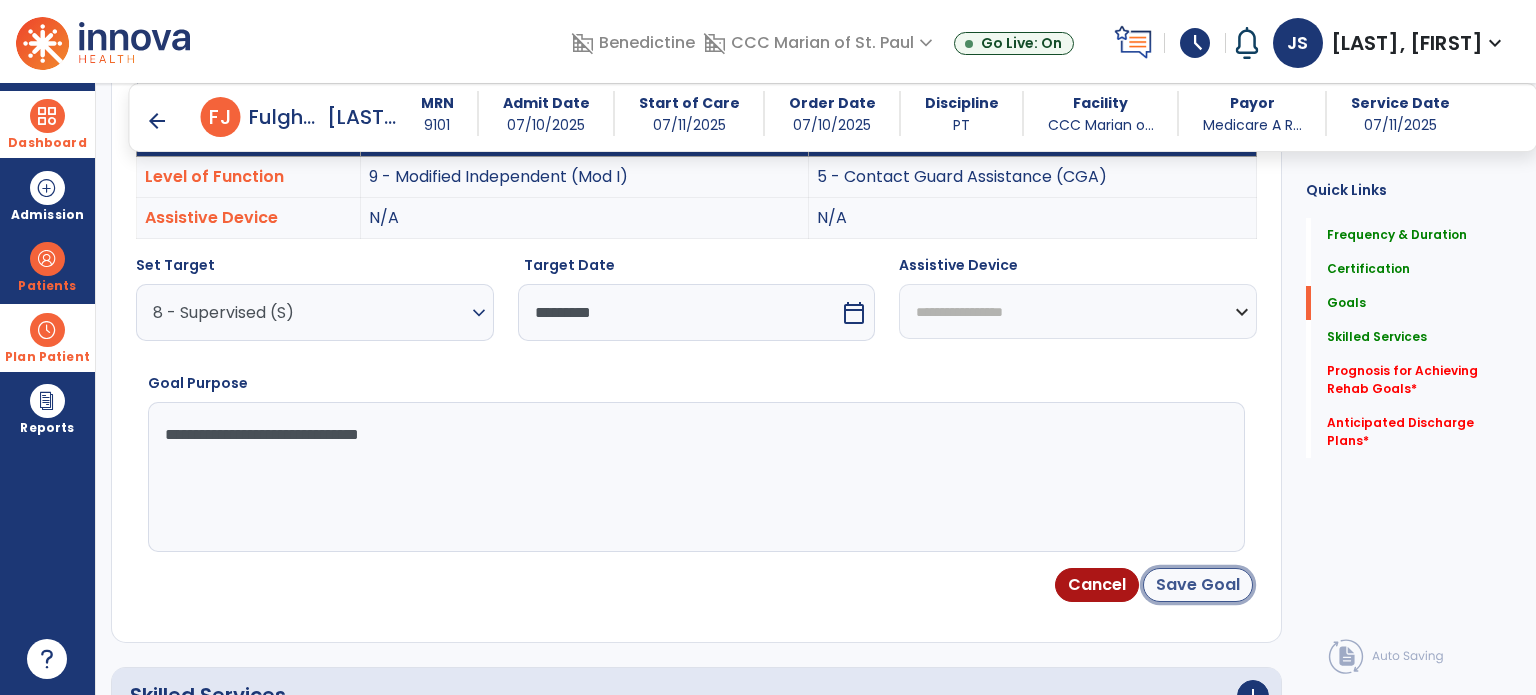 click on "Save Goal" at bounding box center (1198, 585) 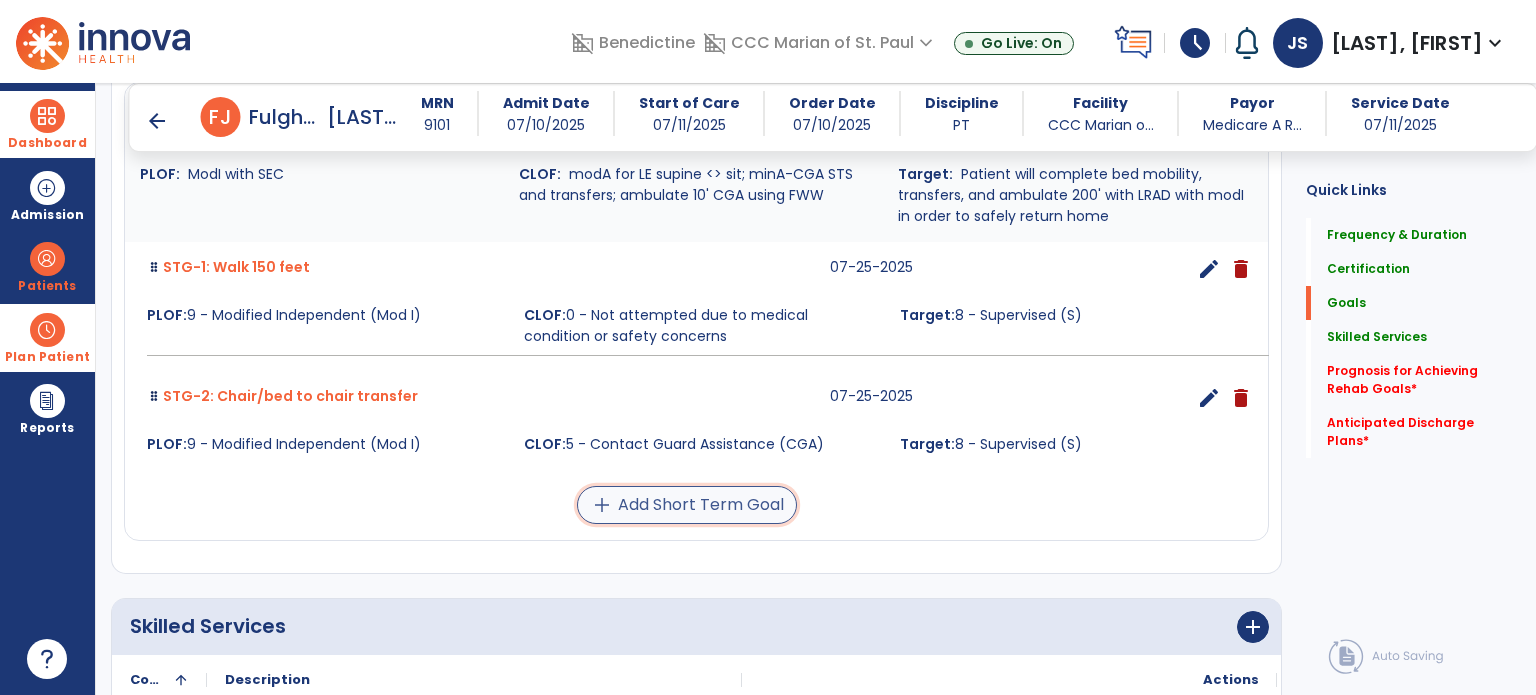 click on "add  Add Short Term Goal" at bounding box center (687, 505) 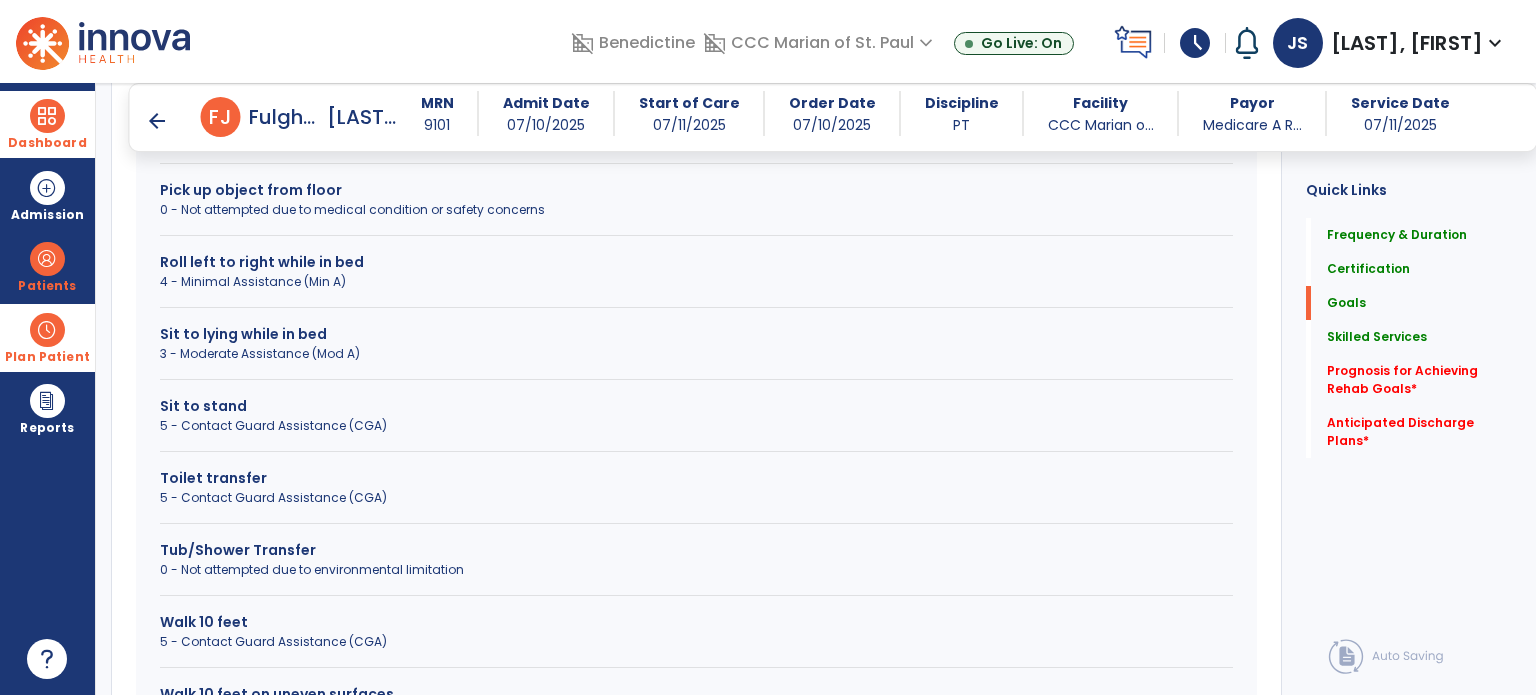 scroll, scrollTop: 1032, scrollLeft: 0, axis: vertical 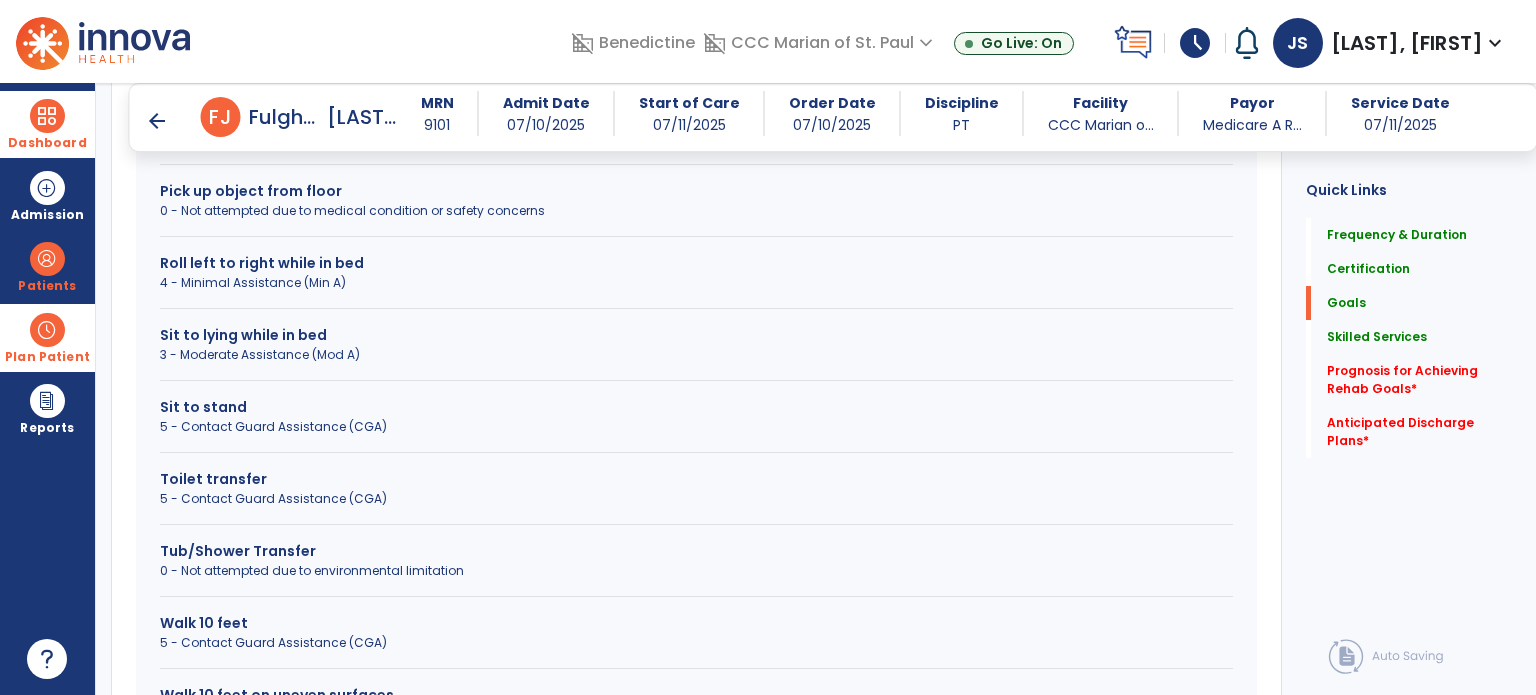 click on "3 - Moderate Assistance (Mod A)" at bounding box center [696, 355] 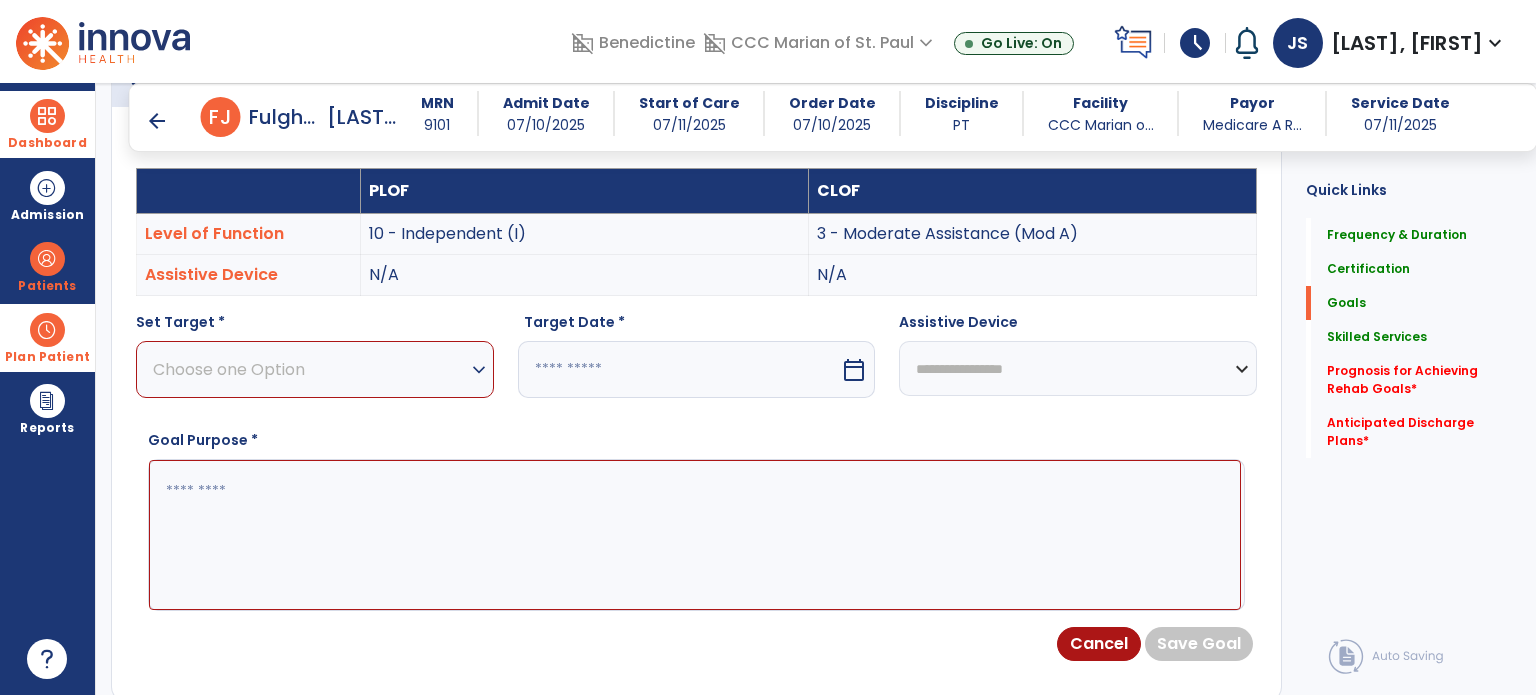 scroll, scrollTop: 562, scrollLeft: 0, axis: vertical 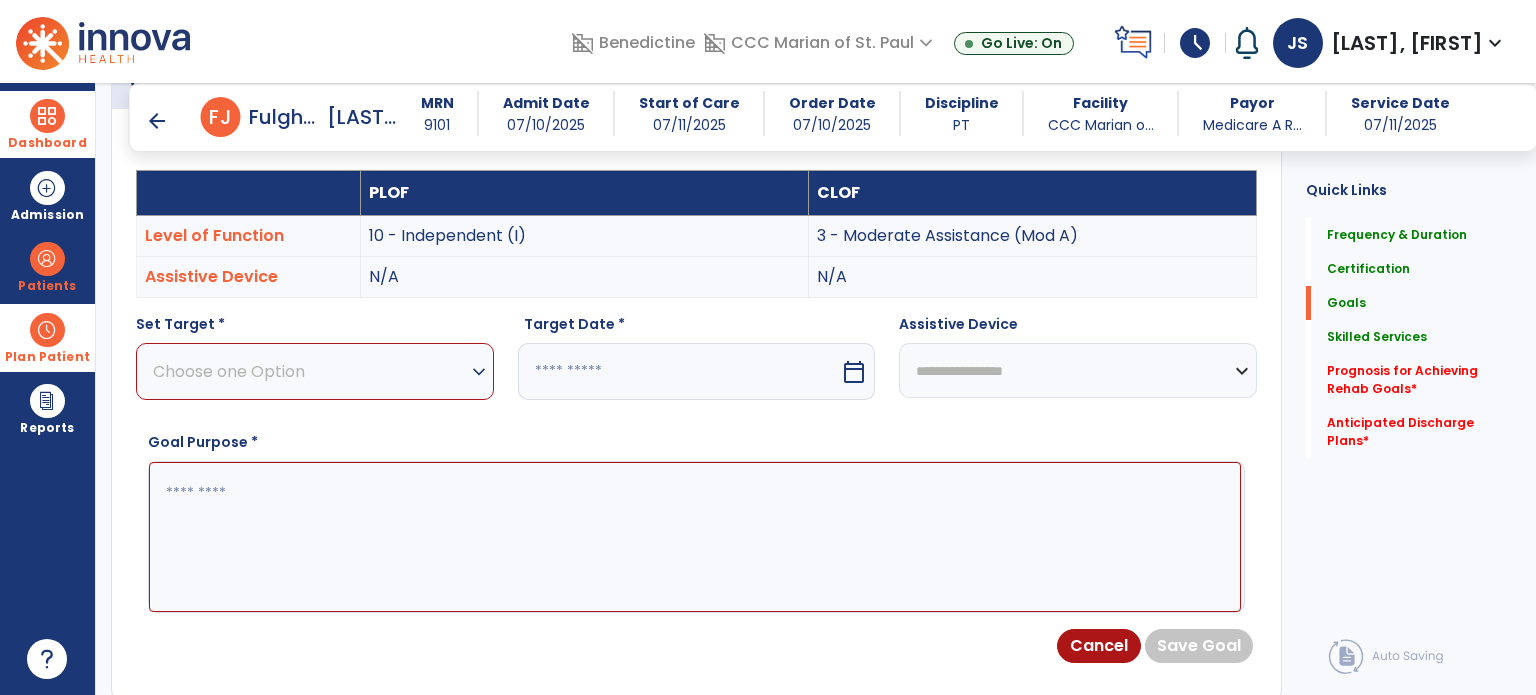 click on "Choose one Option" at bounding box center (310, 371) 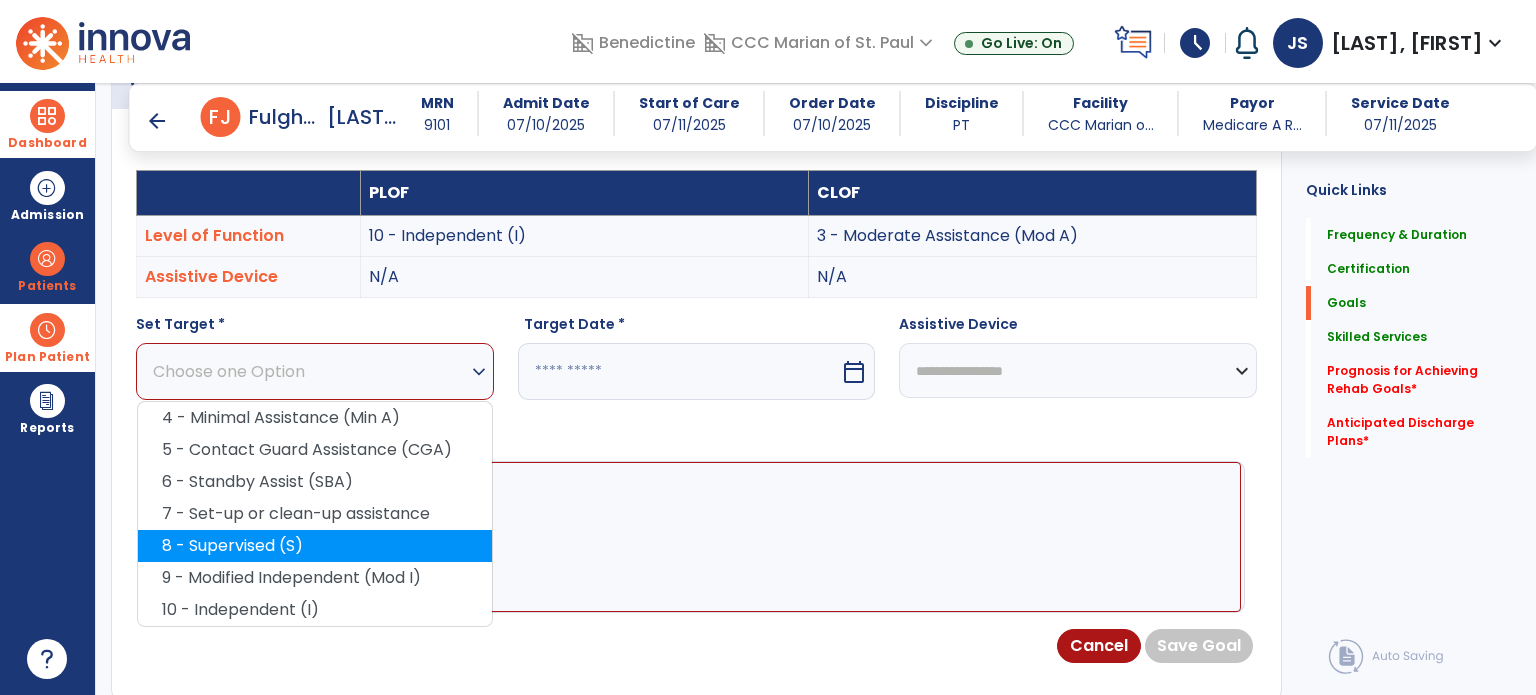 click on "8 - Supervised (S)" at bounding box center [315, 546] 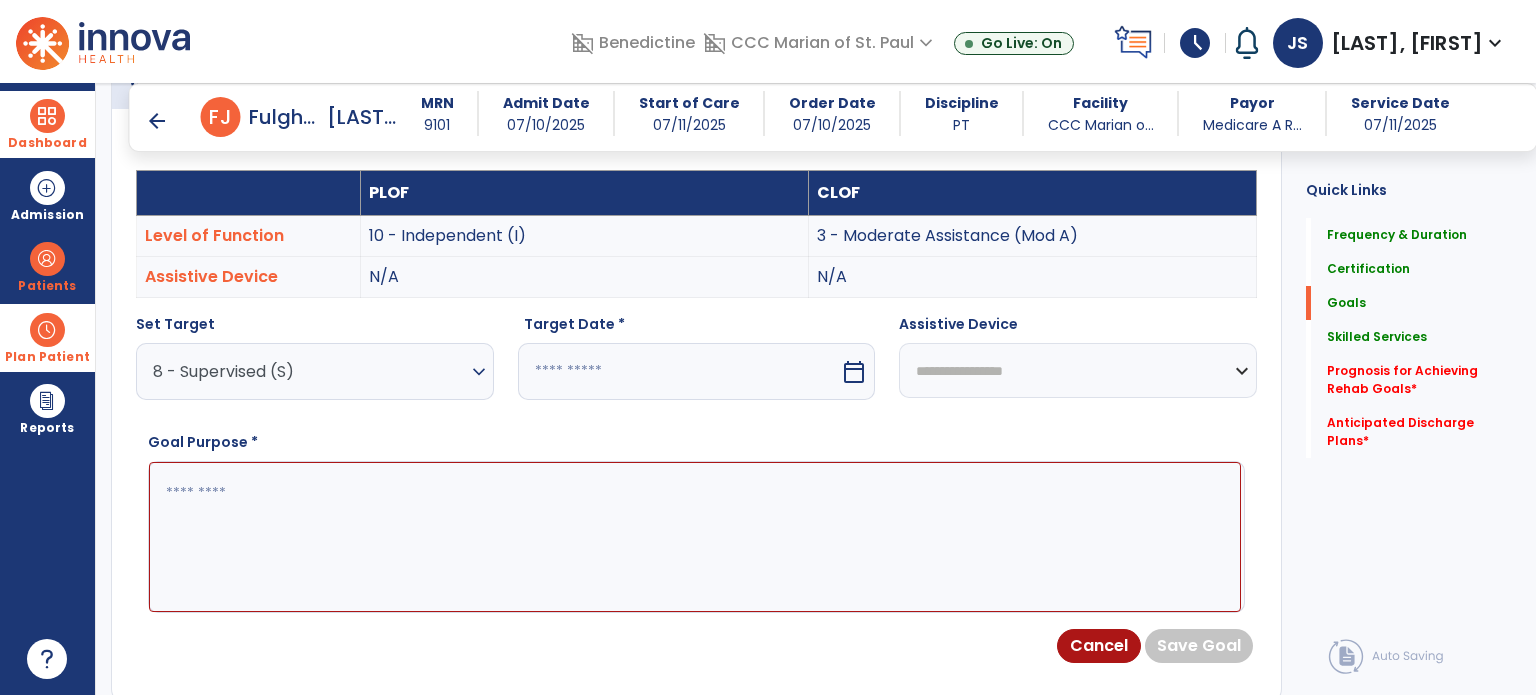 click at bounding box center [679, 371] 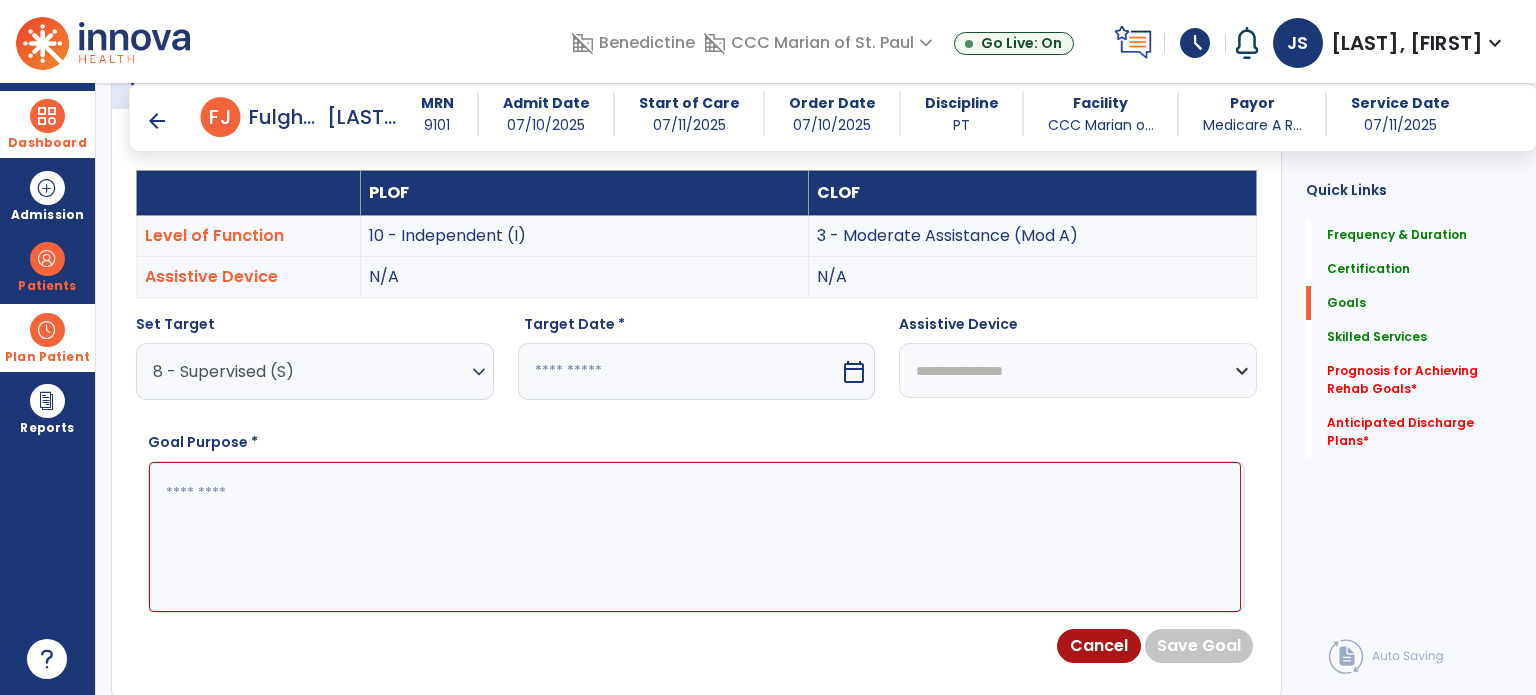 select on "*" 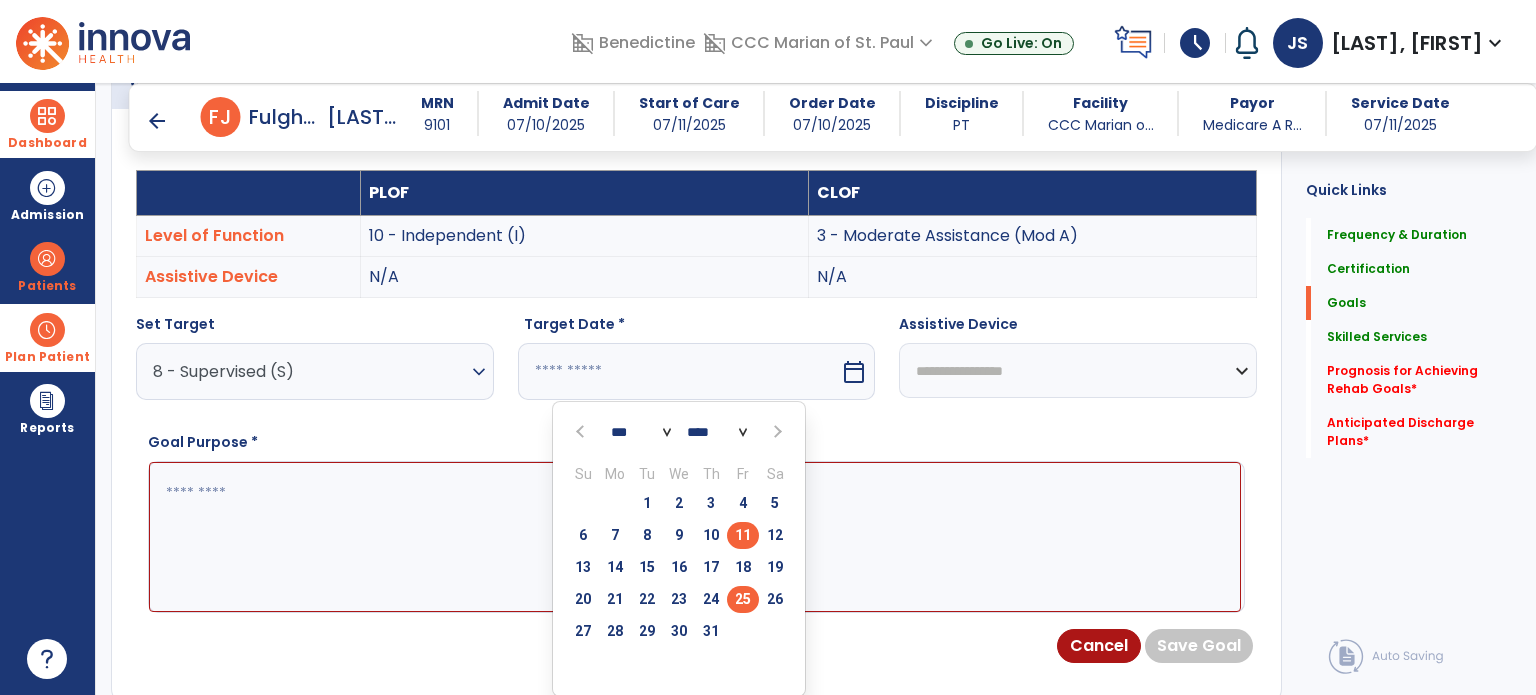 click on "25" at bounding box center (743, 599) 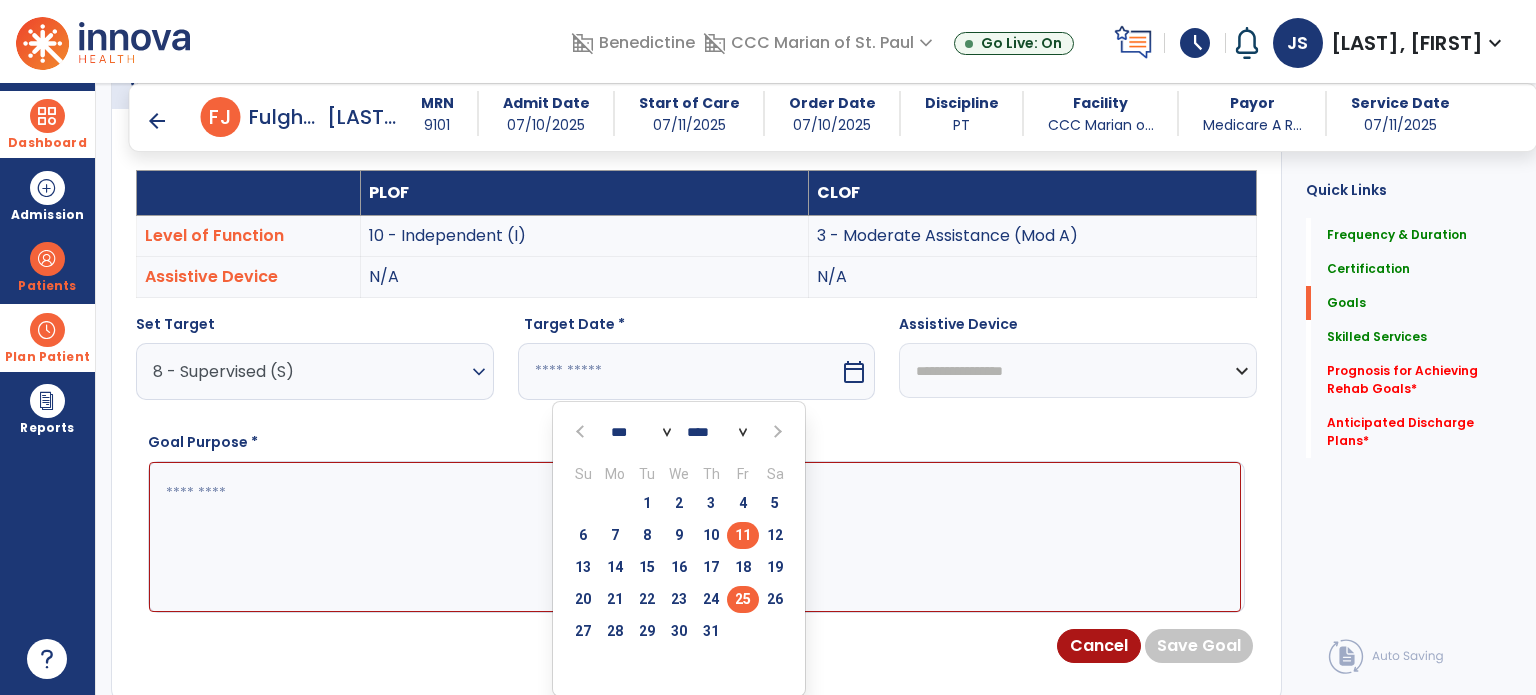 type on "*********" 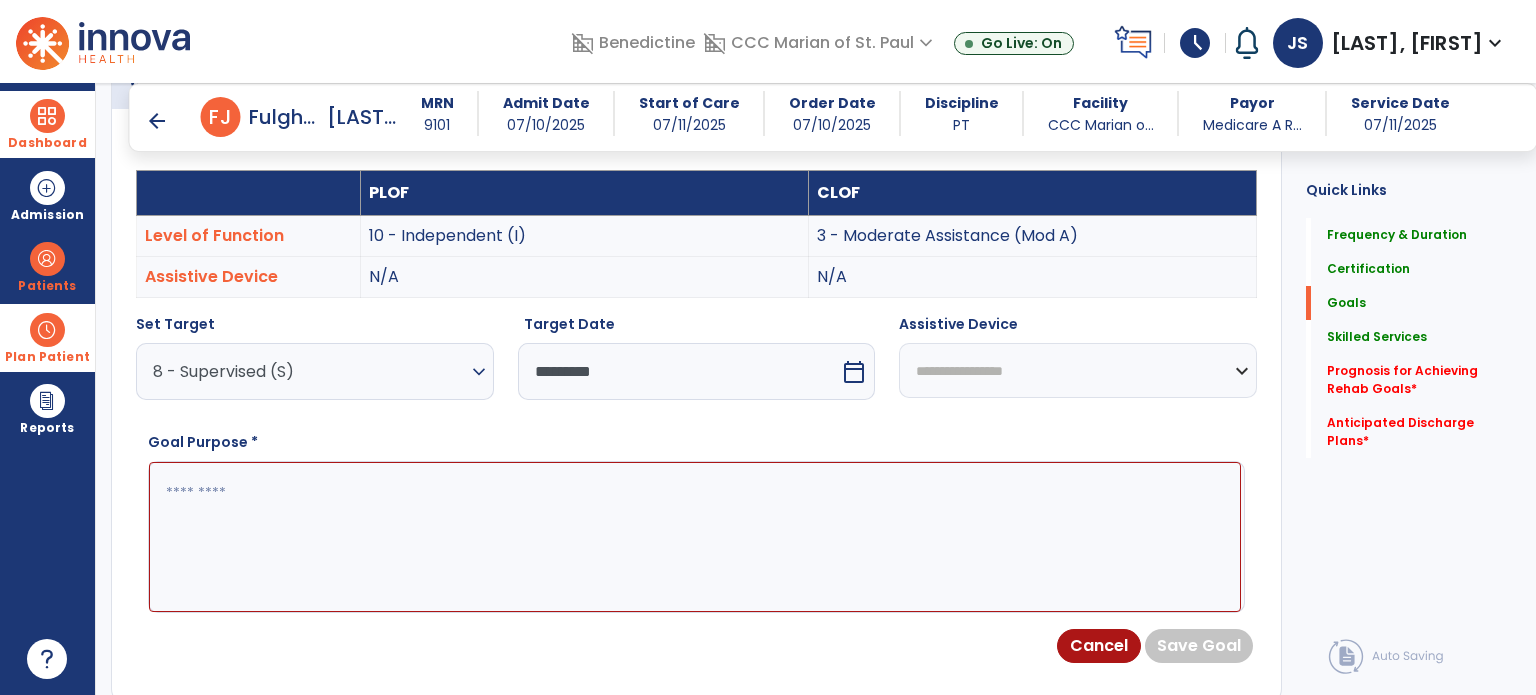 click at bounding box center (695, 537) 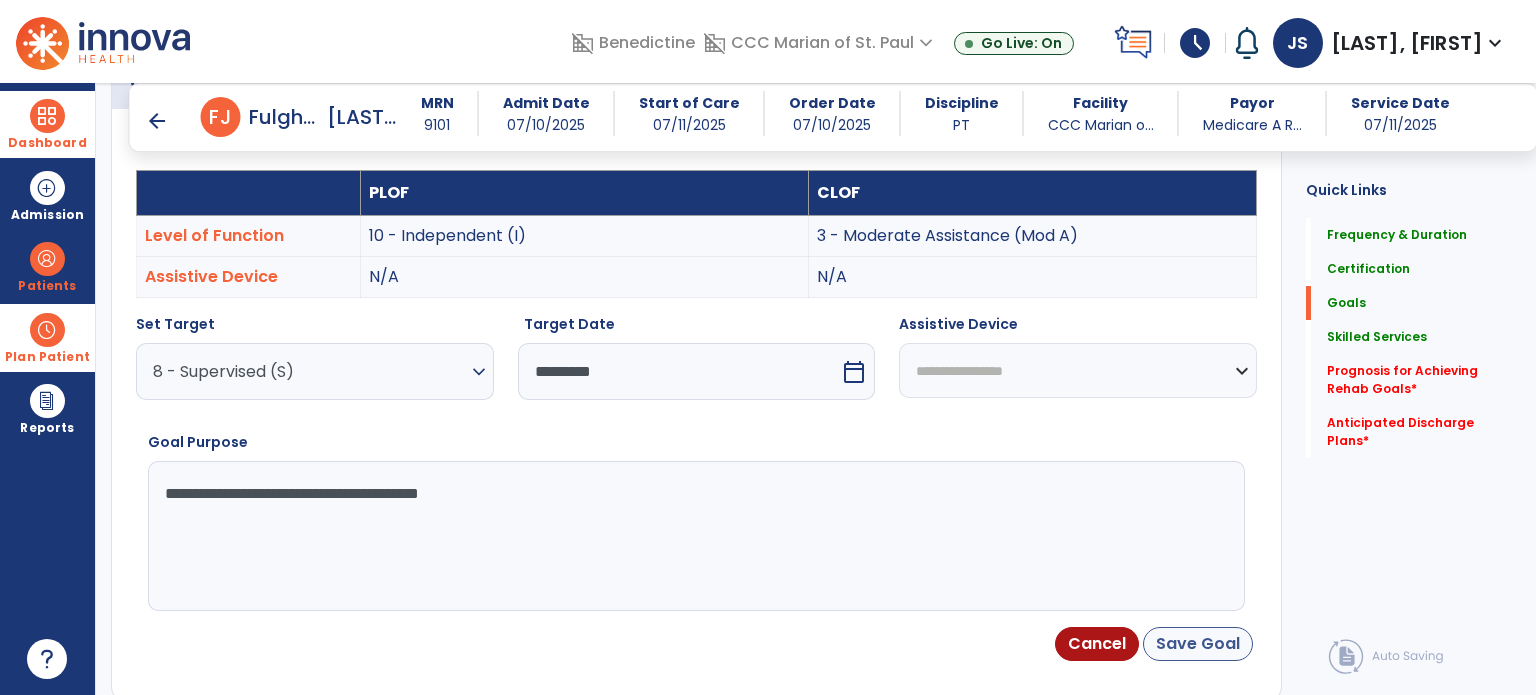 type on "**********" 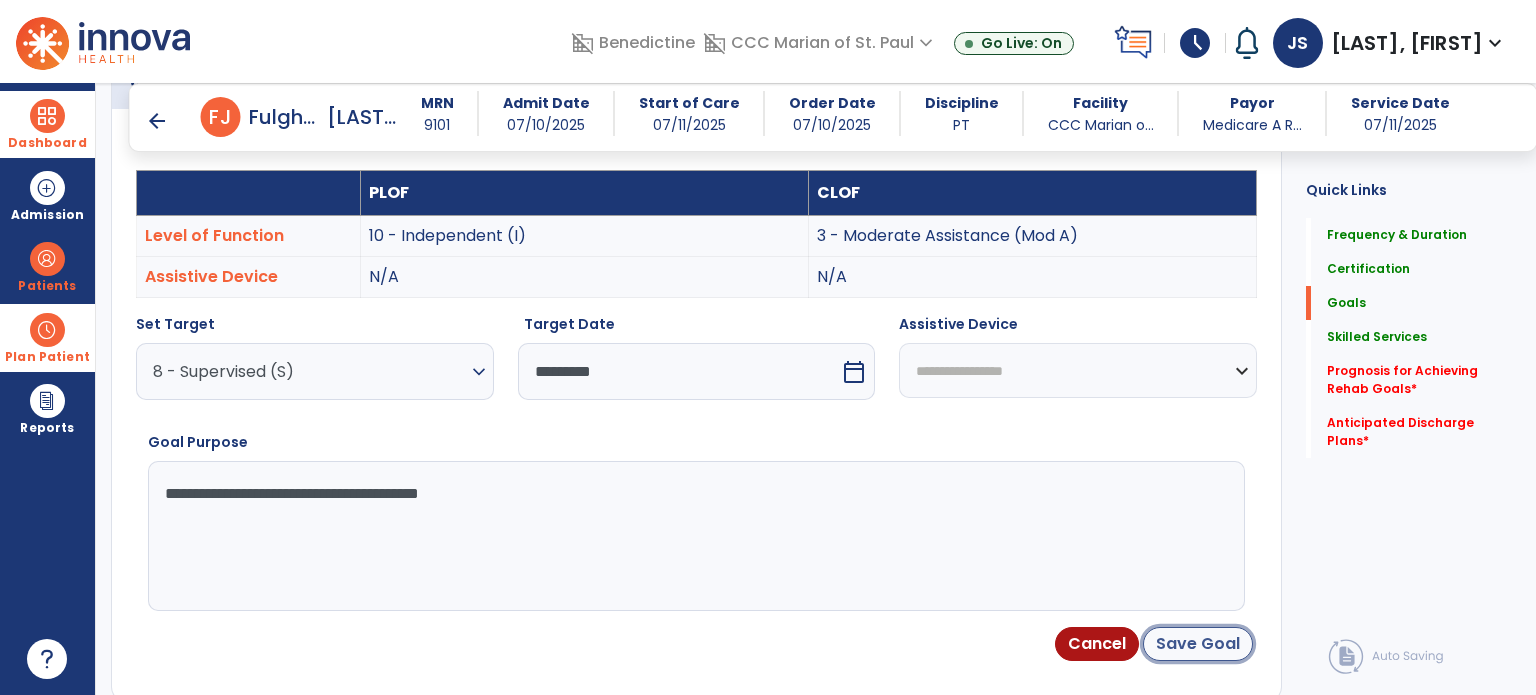 click on "Save Goal" at bounding box center [1198, 644] 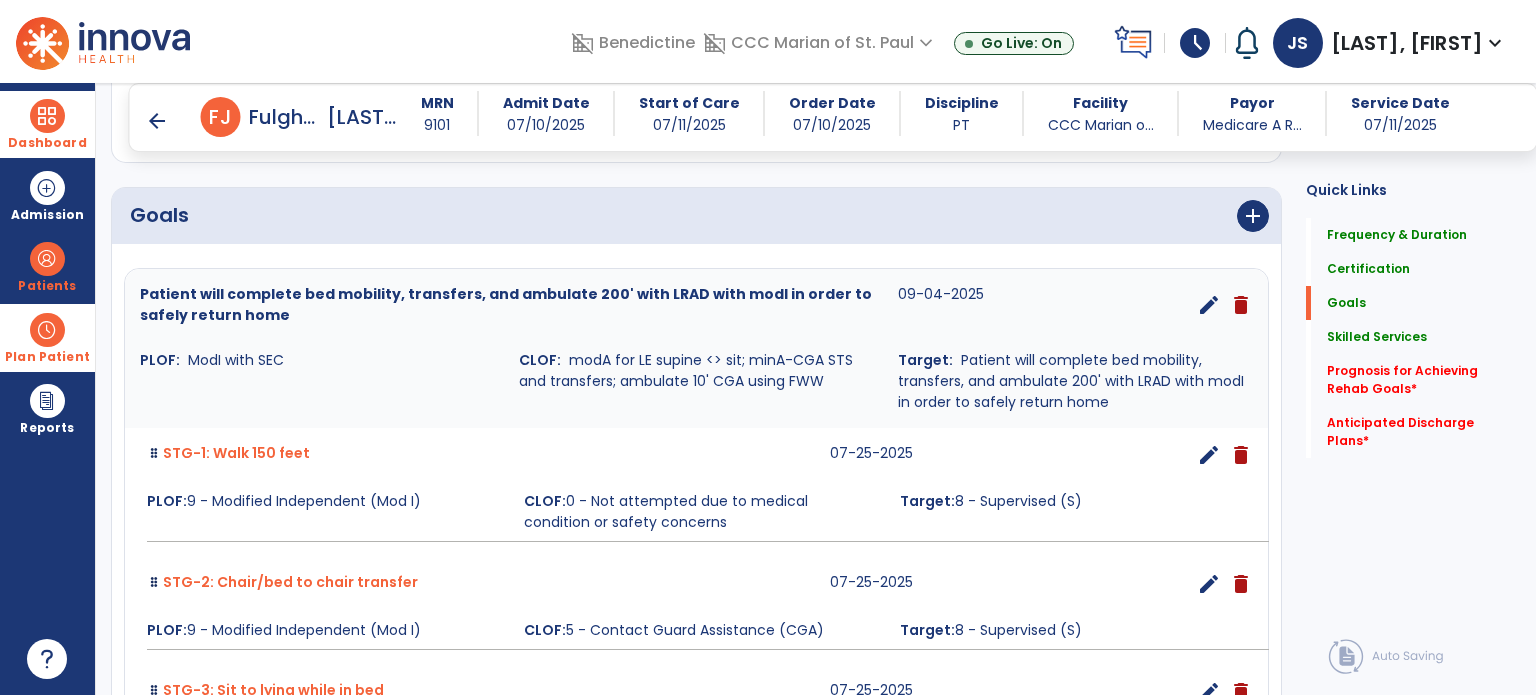 scroll, scrollTop: 436, scrollLeft: 0, axis: vertical 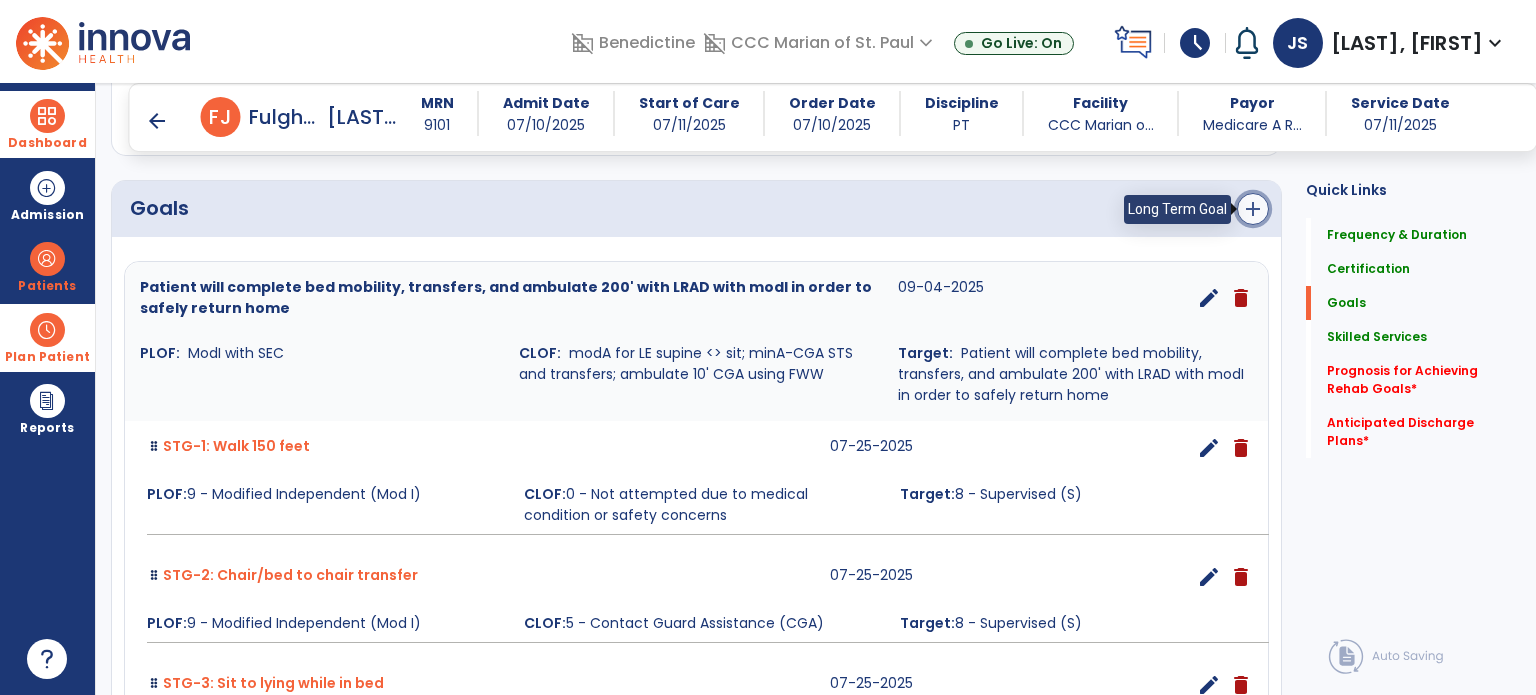click on "add" at bounding box center (1253, 209) 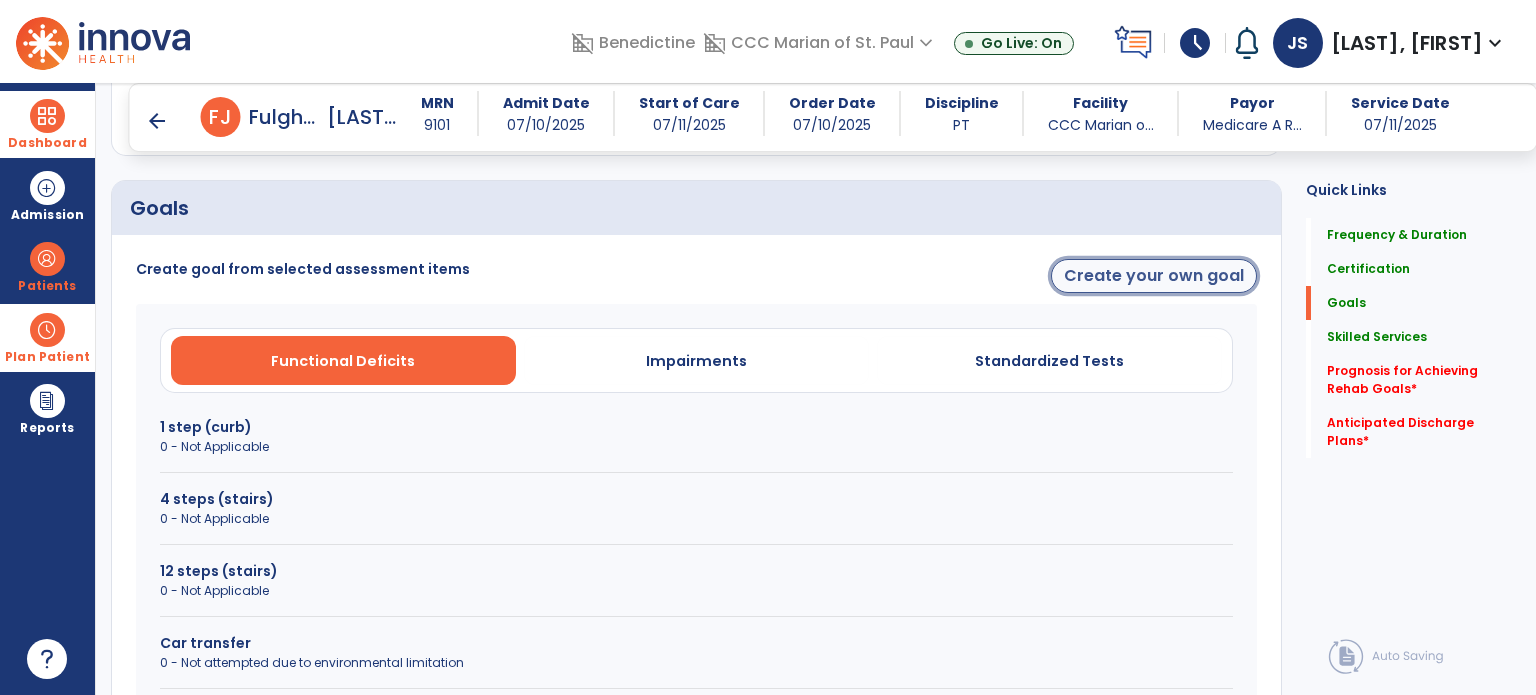 click on "Create your own goal" at bounding box center [1154, 276] 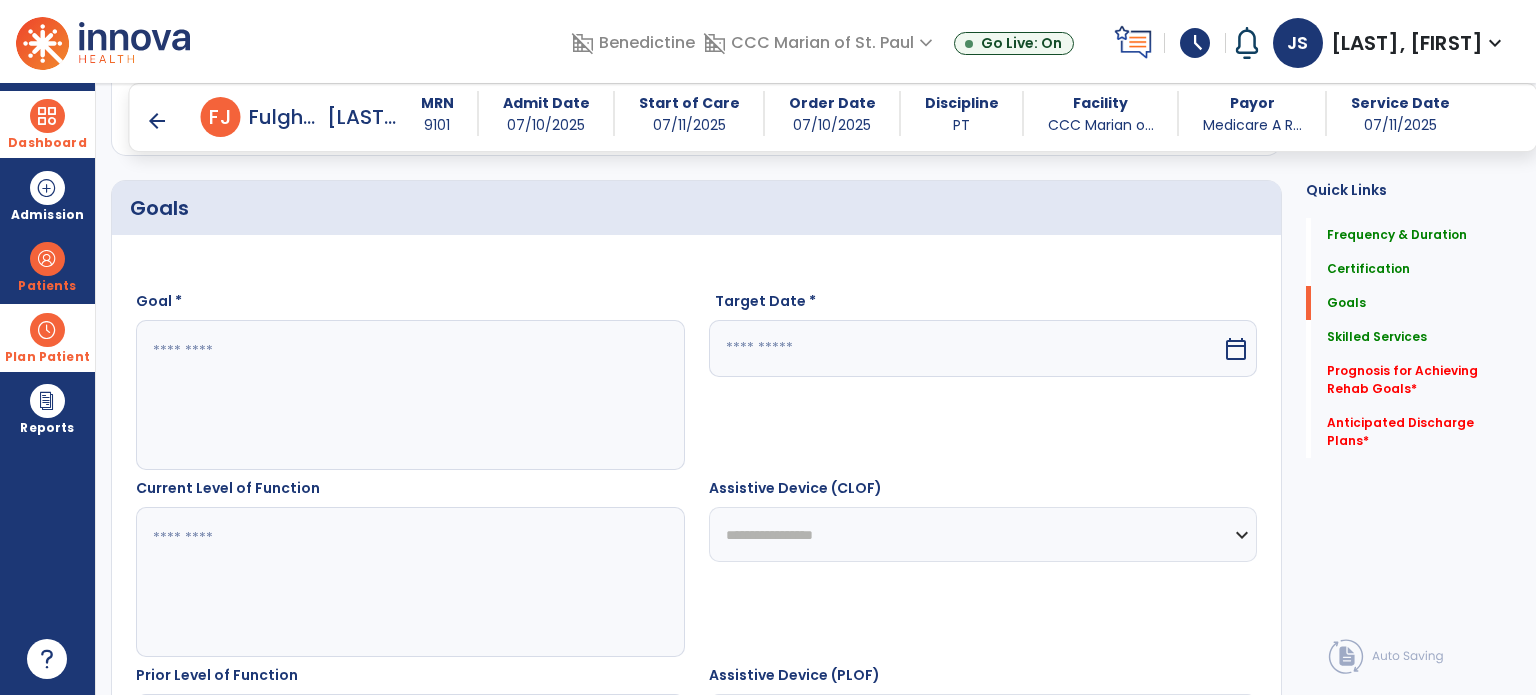 click at bounding box center [409, 395] 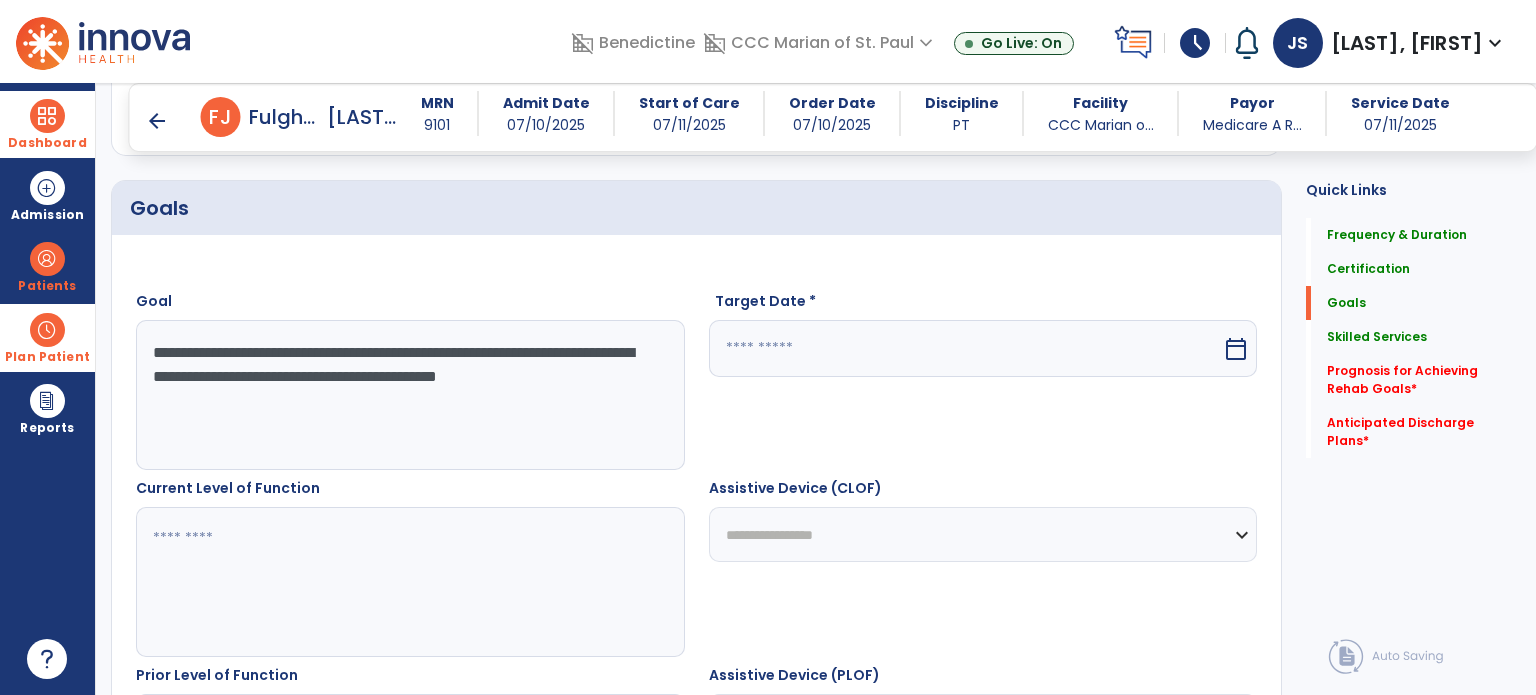 drag, startPoint x: 235, startPoint y: 411, endPoint x: 149, endPoint y: 353, distance: 103.73042 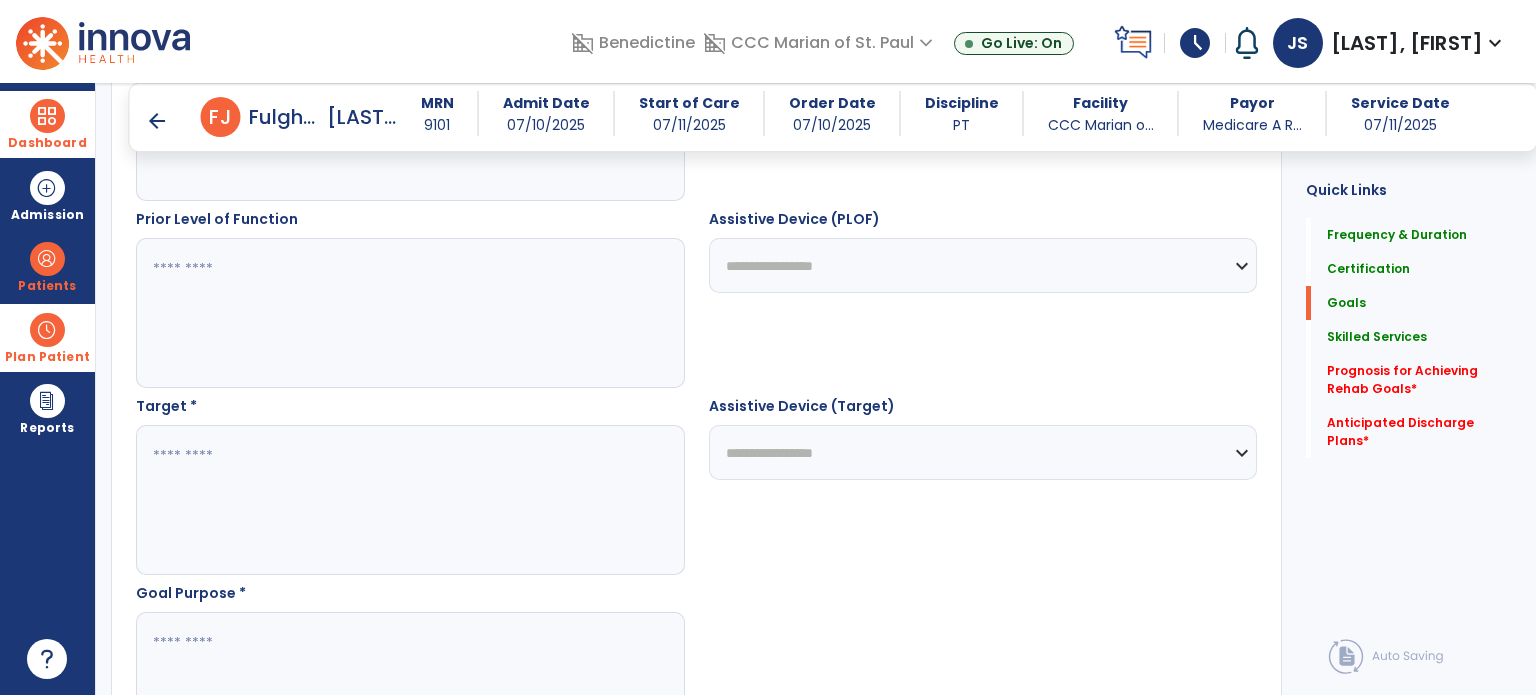 type on "**********" 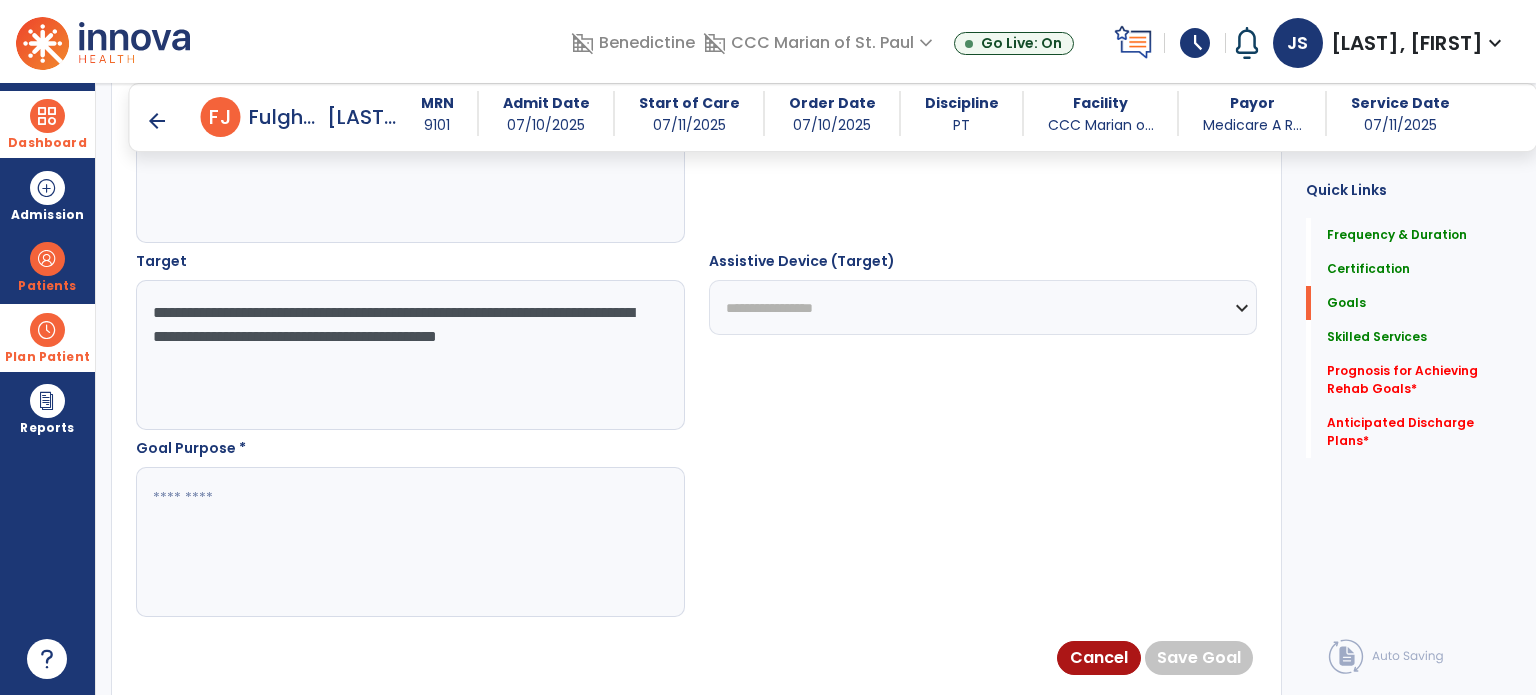 type on "**********" 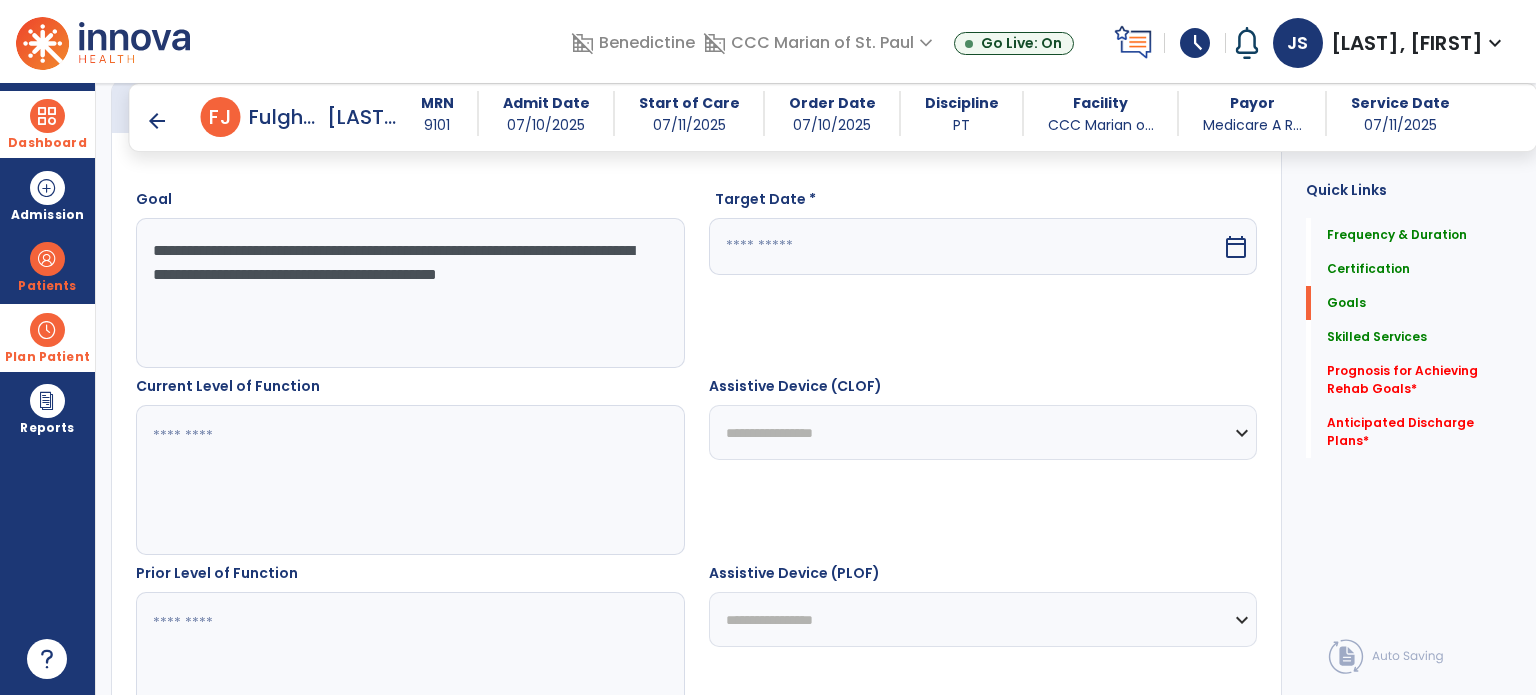 scroll, scrollTop: 494, scrollLeft: 0, axis: vertical 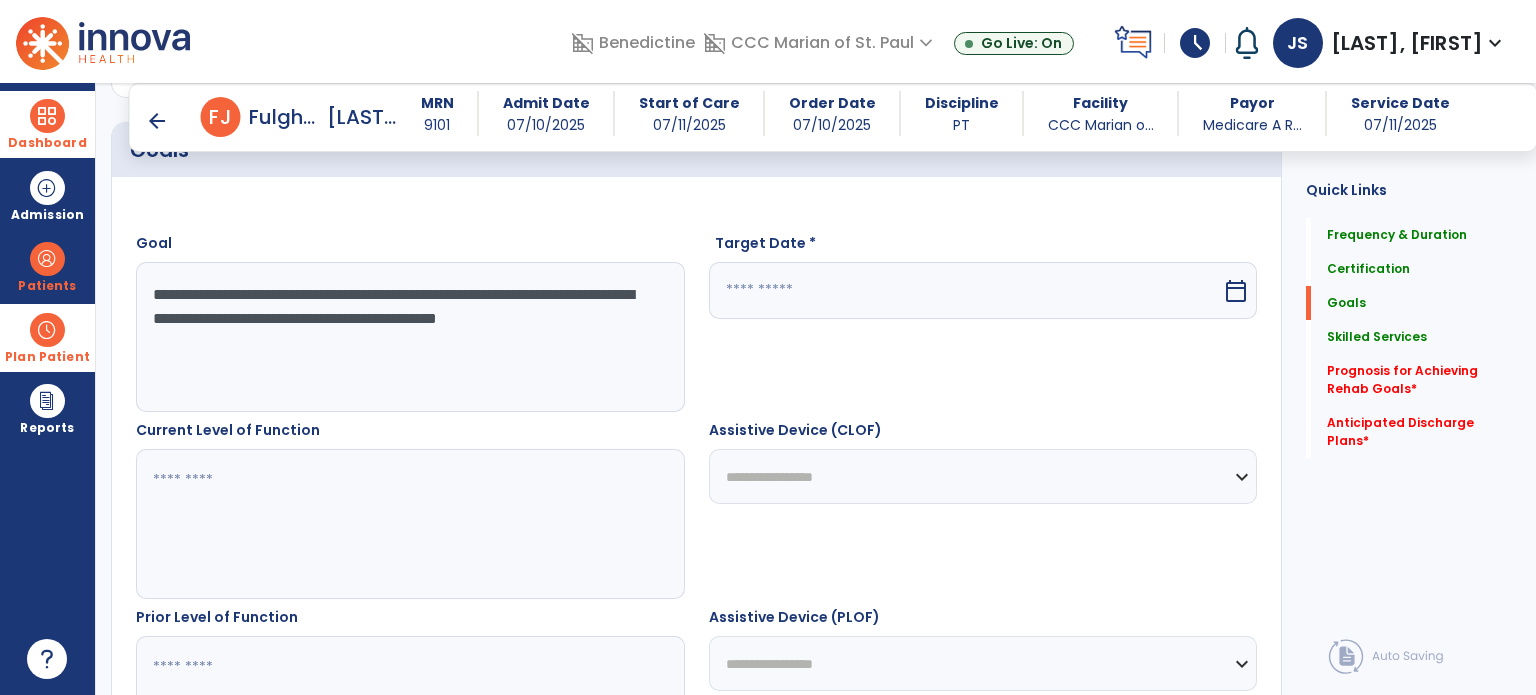 type on "**********" 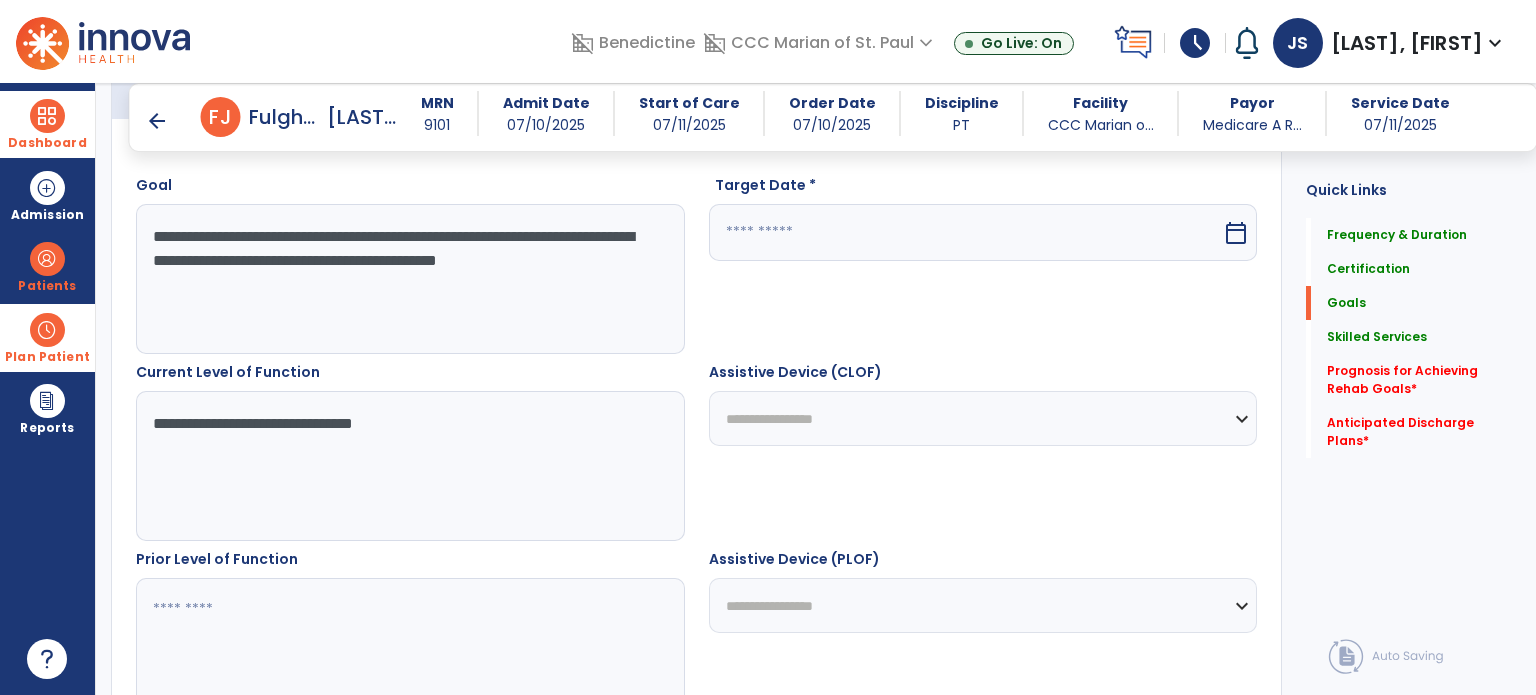 scroll, scrollTop: 536, scrollLeft: 0, axis: vertical 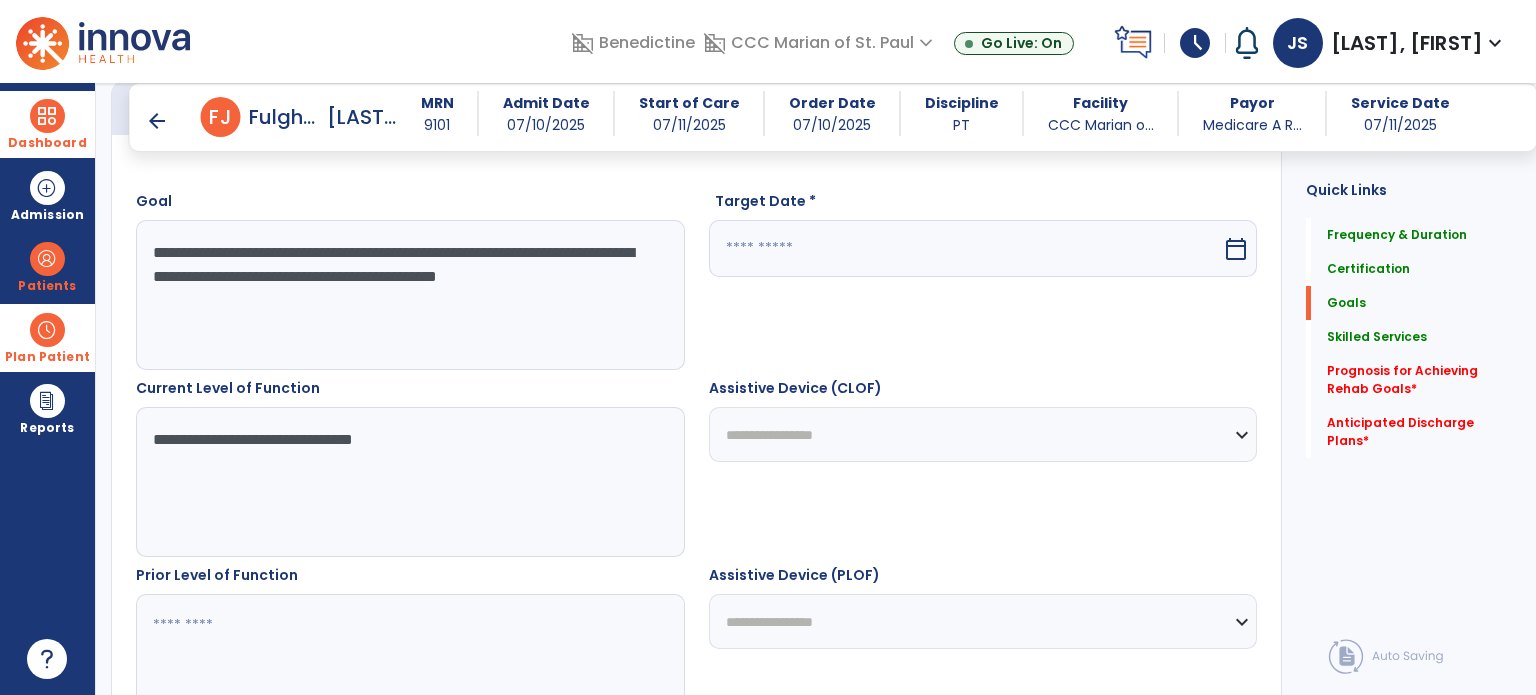type on "**********" 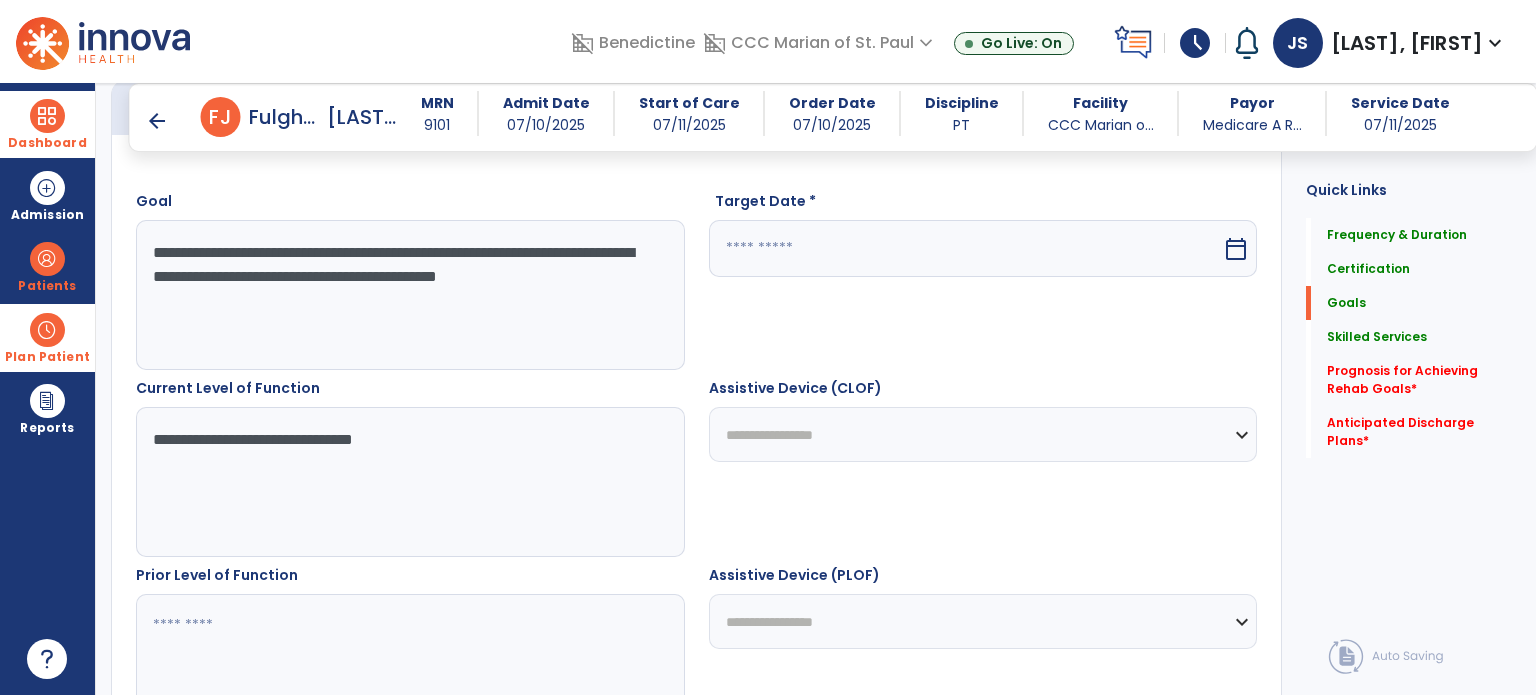 click at bounding box center (966, 248) 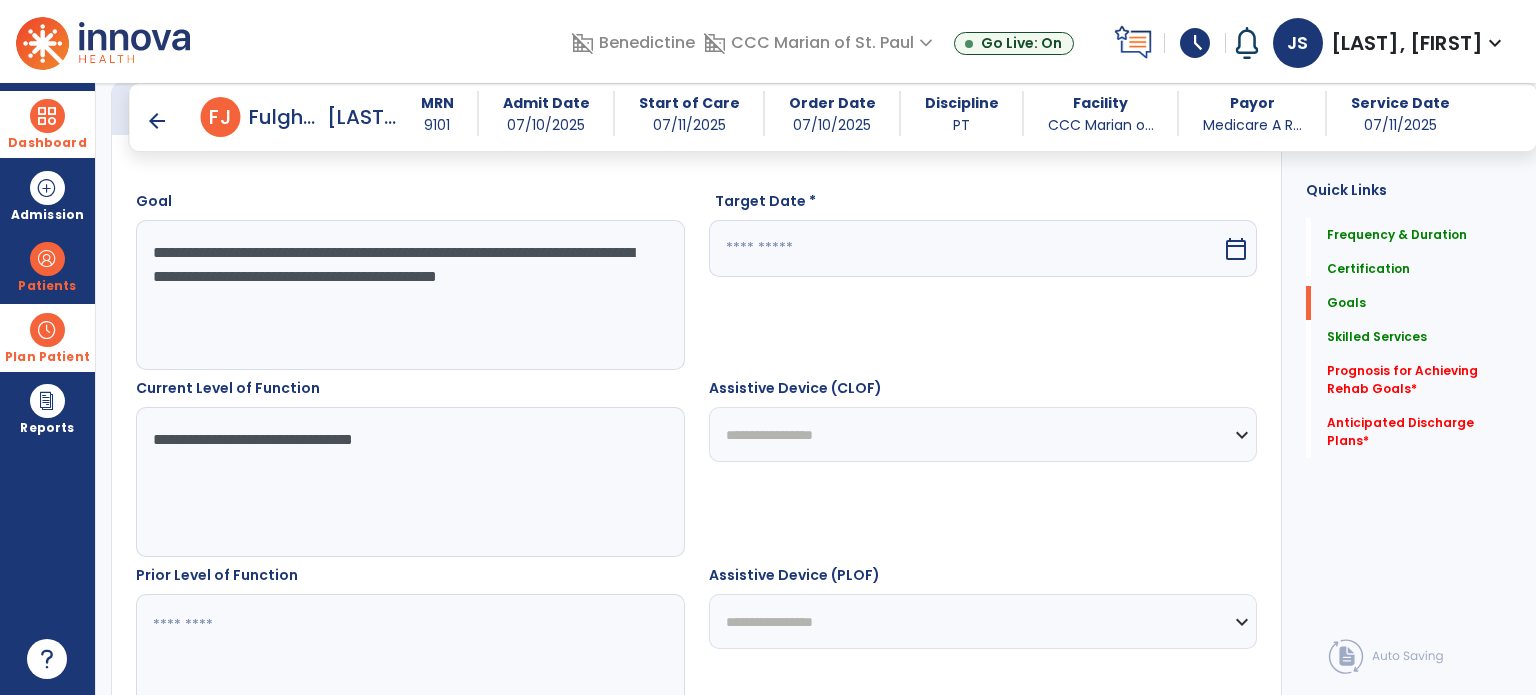 select on "*" 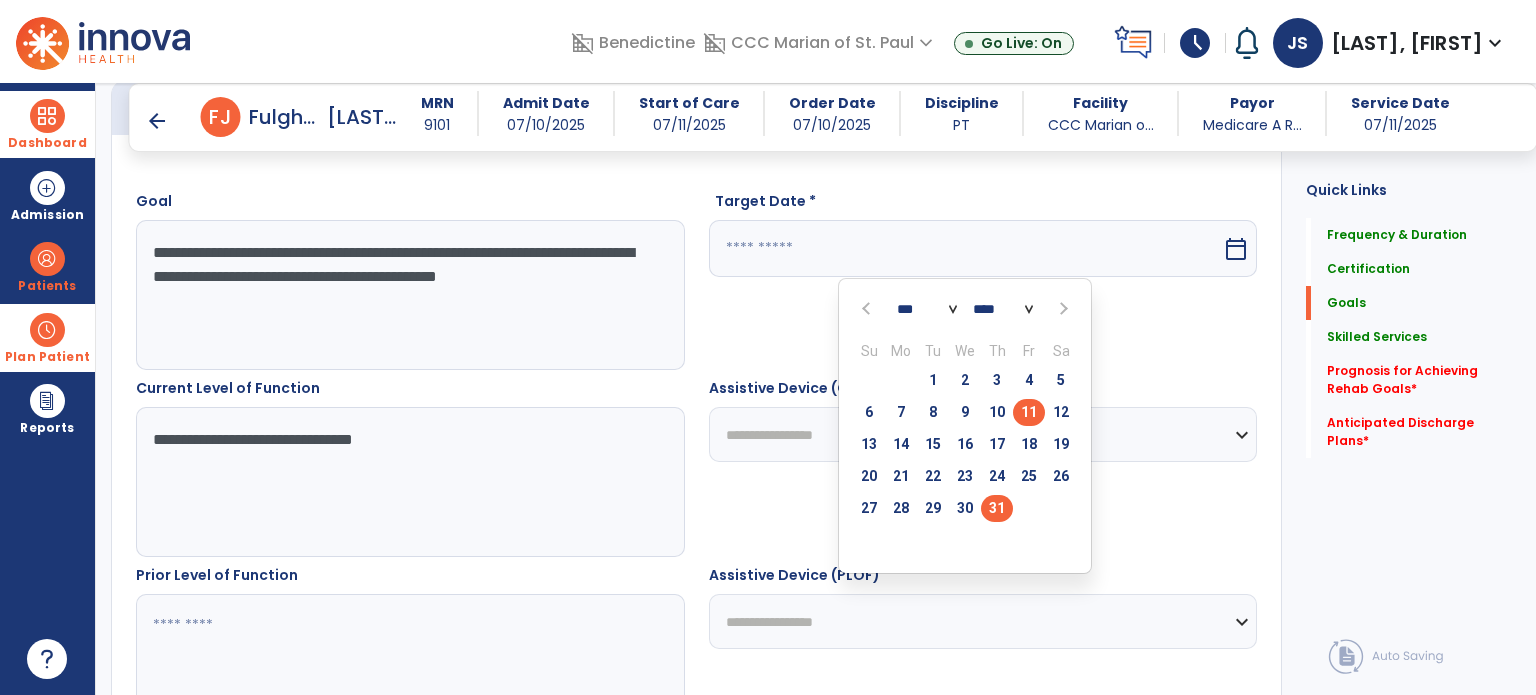 click on "31" at bounding box center [997, 508] 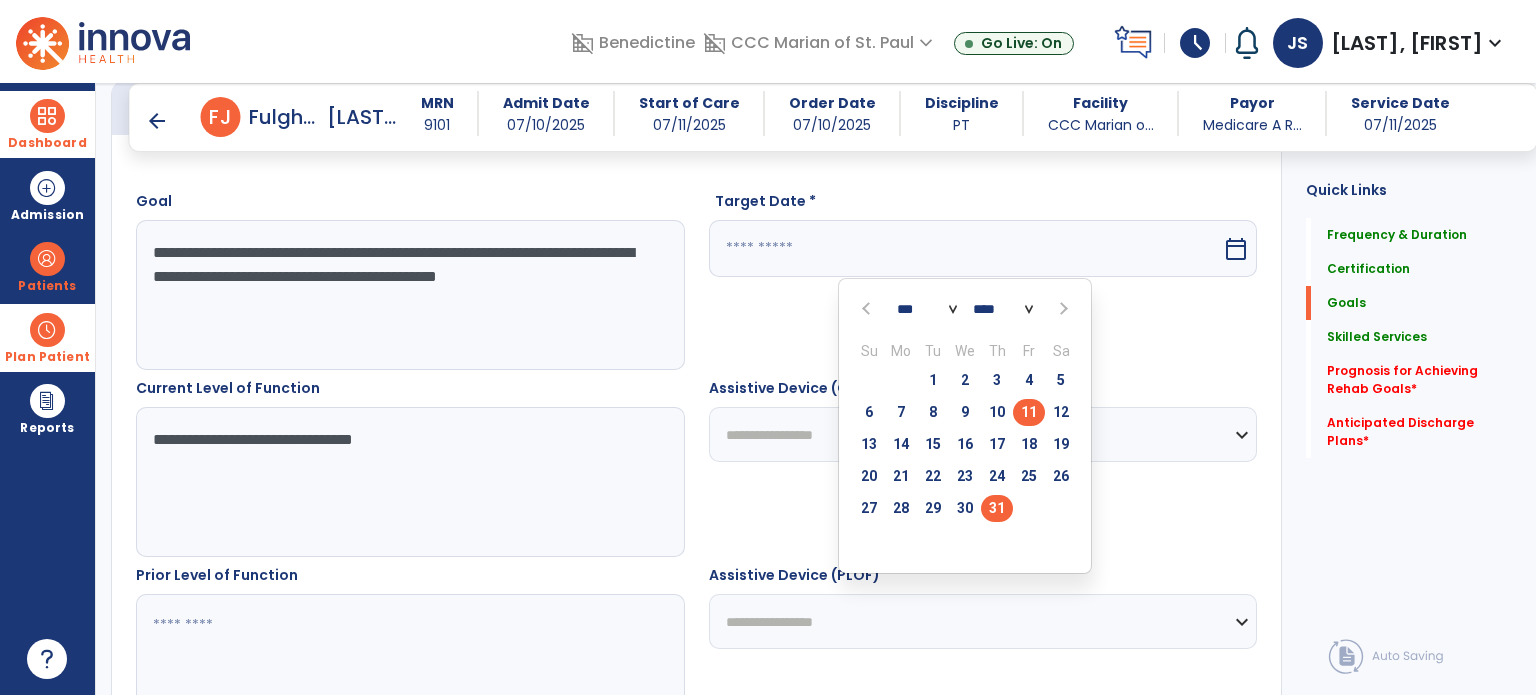 type on "*********" 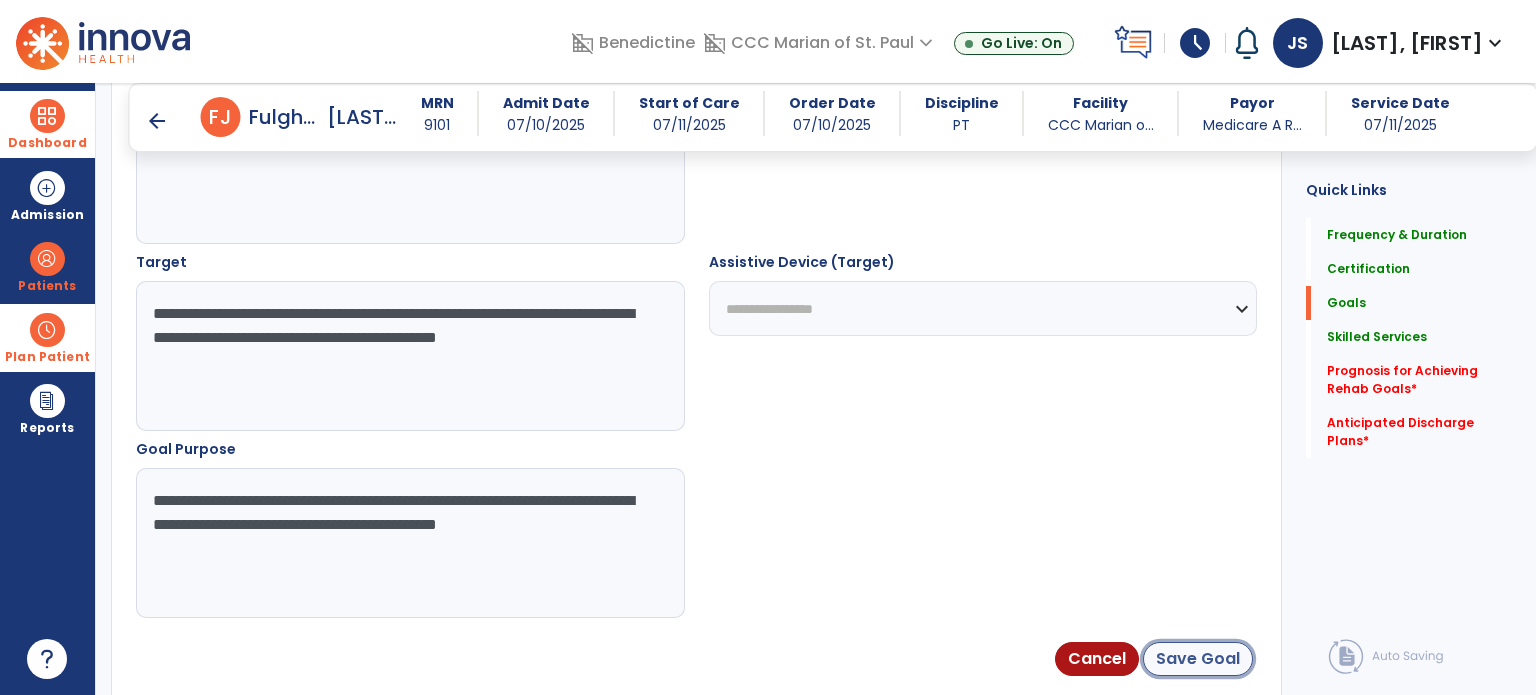 click on "Save Goal" at bounding box center (1198, 659) 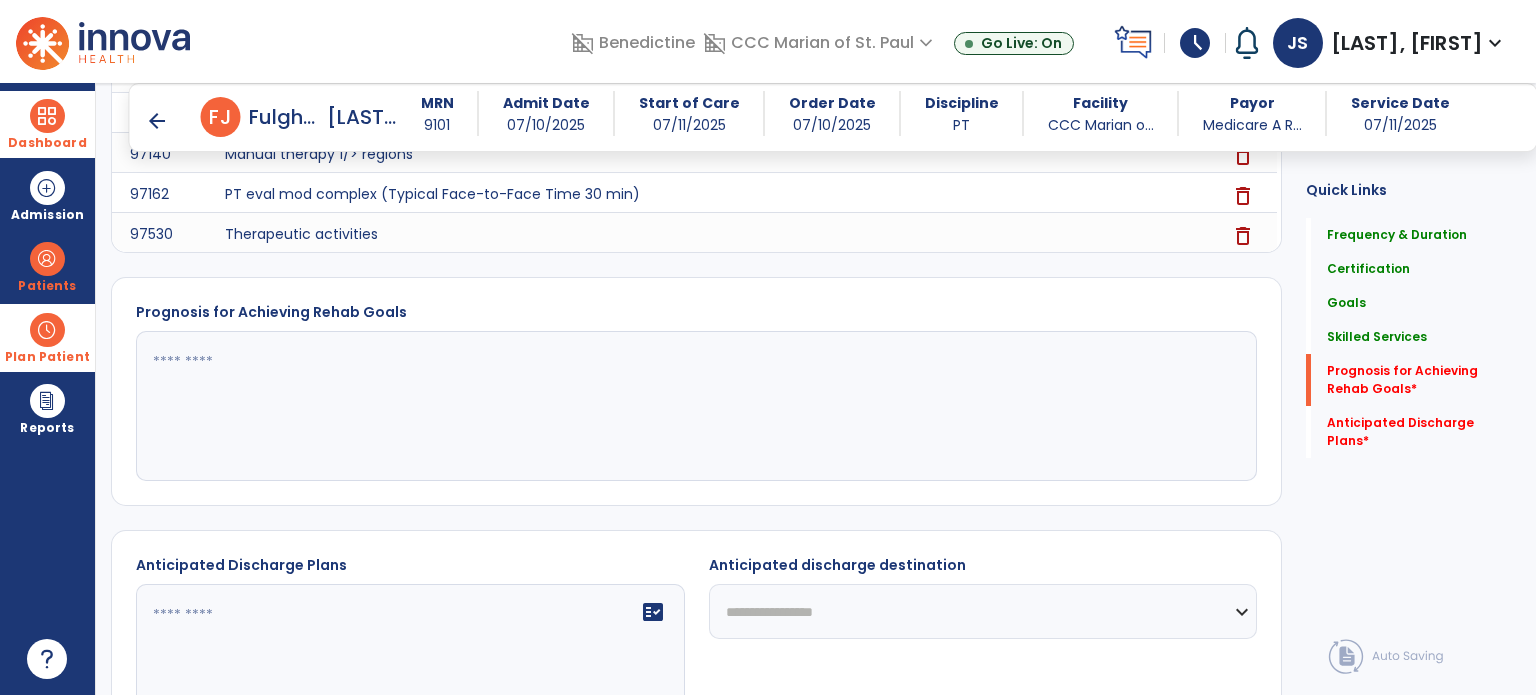 scroll, scrollTop: 1720, scrollLeft: 0, axis: vertical 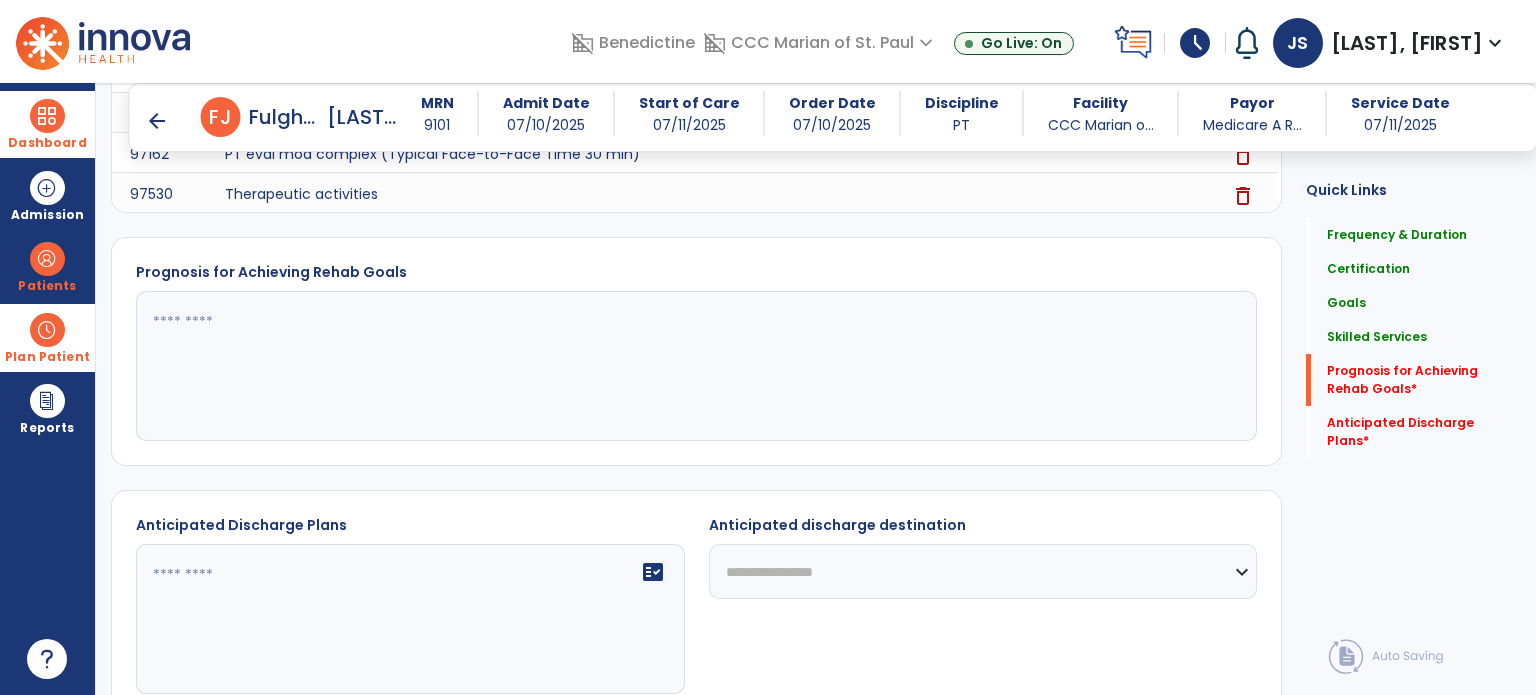 click 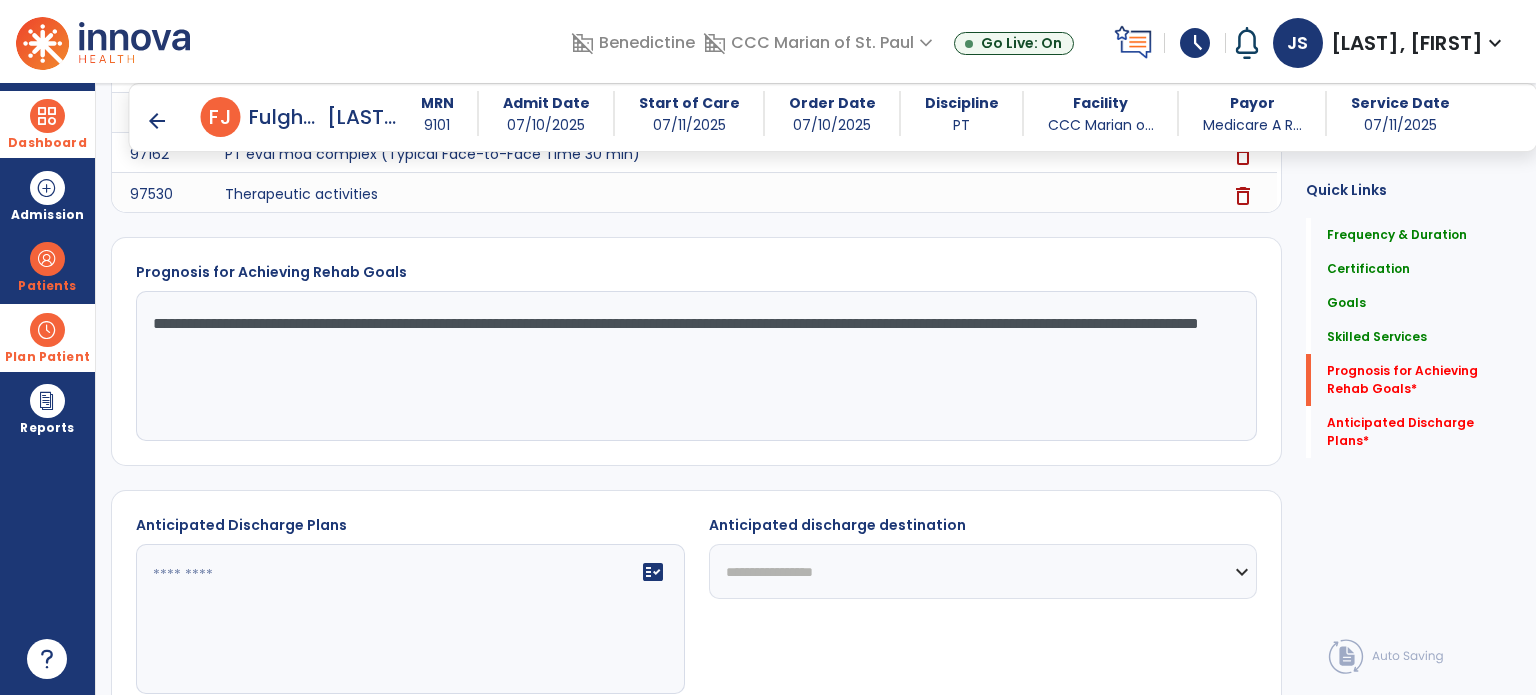 scroll, scrollTop: 1836, scrollLeft: 0, axis: vertical 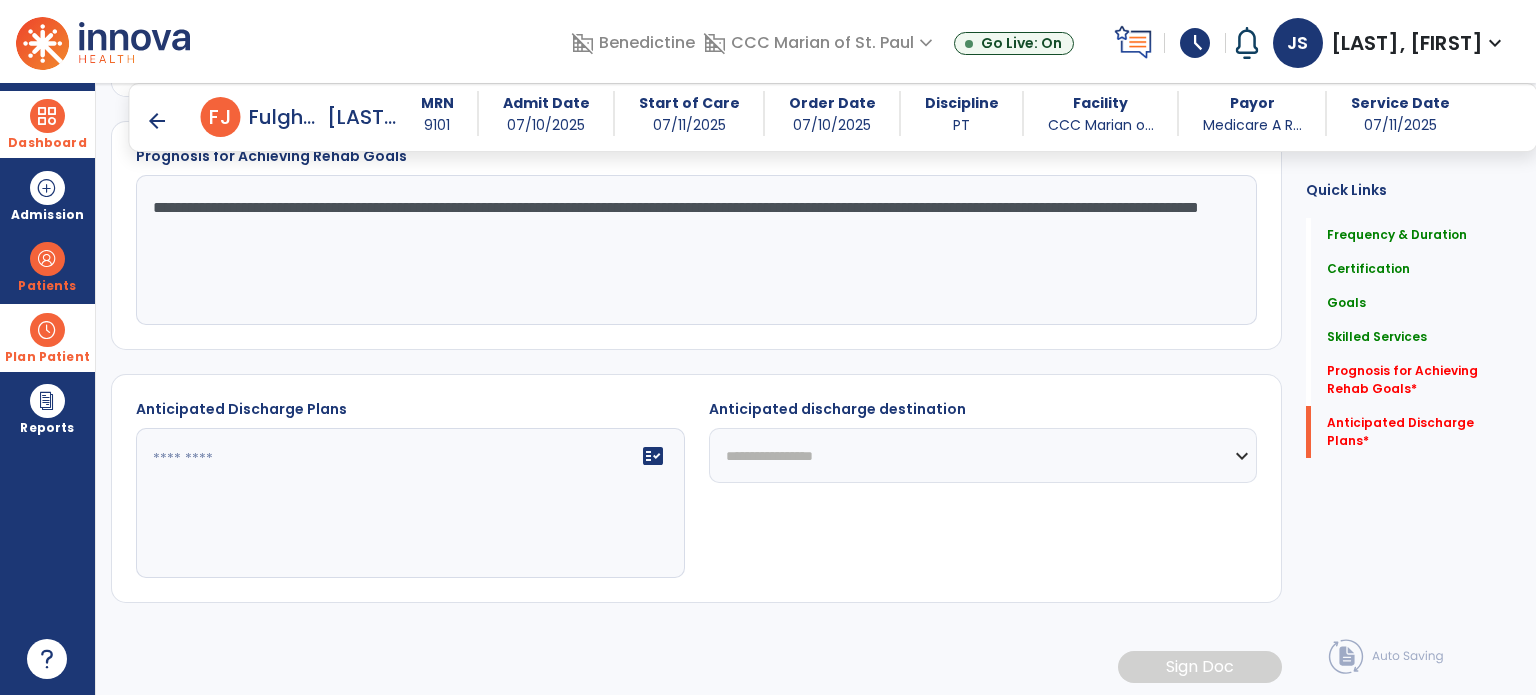 type on "**********" 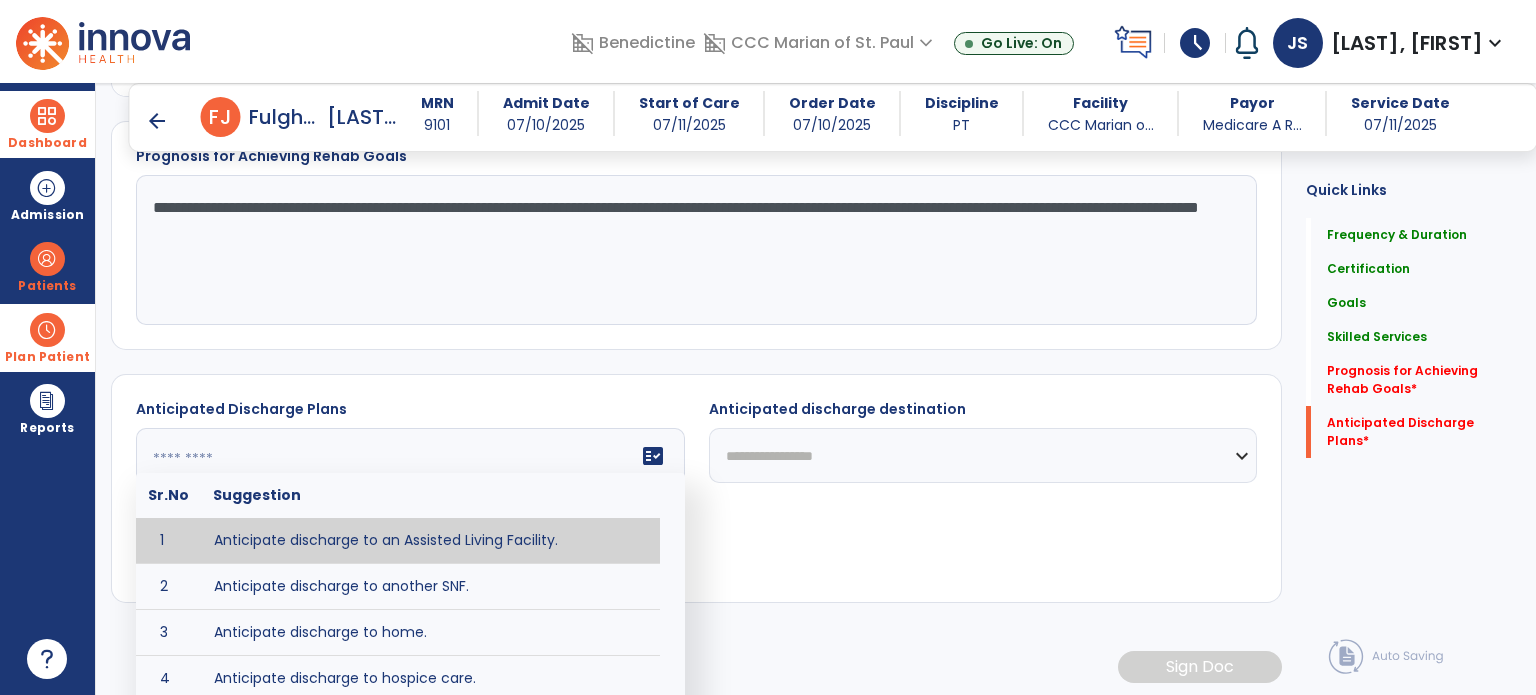 click on "fact_check  Sr.No Suggestion 1 Anticipate discharge to an Assisted Living Facility. 2 Anticipate discharge to another SNF. 3 Anticipate discharge to home. 4 Anticipate discharge to hospice care. 5 Anticipate discharge to this SNF. 6 Anticipate patient will need [FULL/PART TIME] caregiver assistance. 7 Anticipate patient will need [ASSISTANCE LEVEL] assistance from [CAREGIVER]. 8 Anticipate patient will need 24-hour caregiver assistance. 9 Anticipate patient will need no caregiver assistance. 10 Discharge home and independent with caregiver. 11 Discharge home and independent without caregiver. 12 Discharge home and return to community activities. 13 Discharge home and return to vocational activities. 14 Discharge to home with patient continuing therapy services with out patient therapy. 15 Discharge to home with patient continuing therapy with Home Health. 16 Discharge to home with patient planning to live alone. 17 DME - the following DME for this patient is recommended by Physical Therapy: 18 19 20 21 22 23" 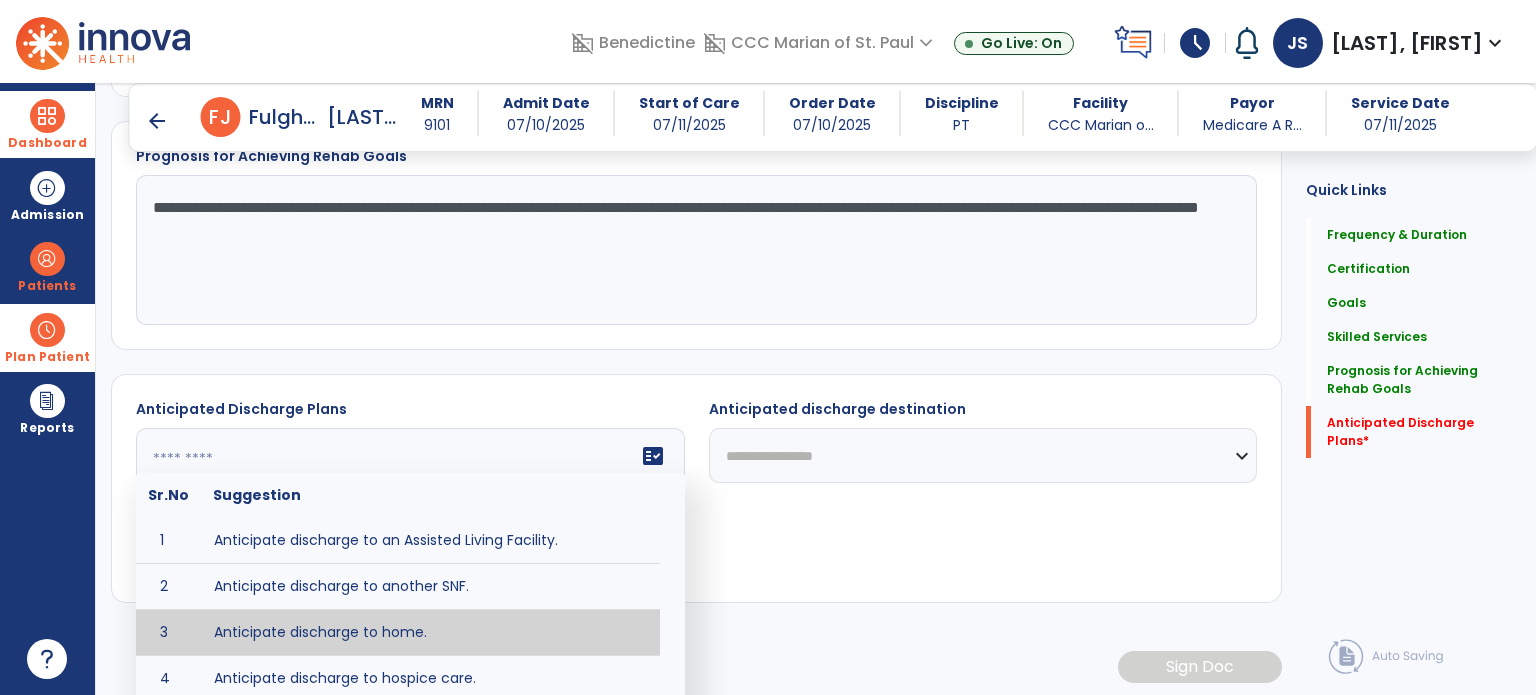 type on "**********" 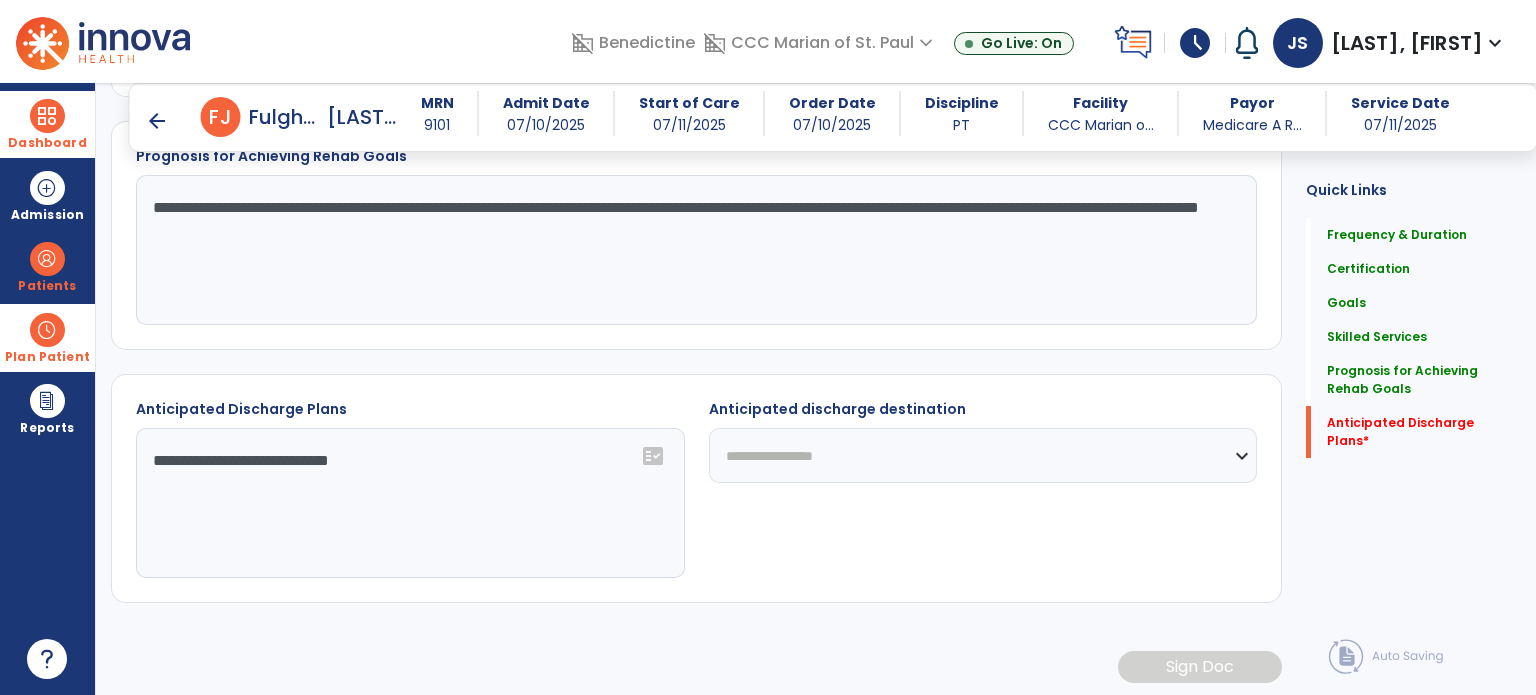 click on "**********" 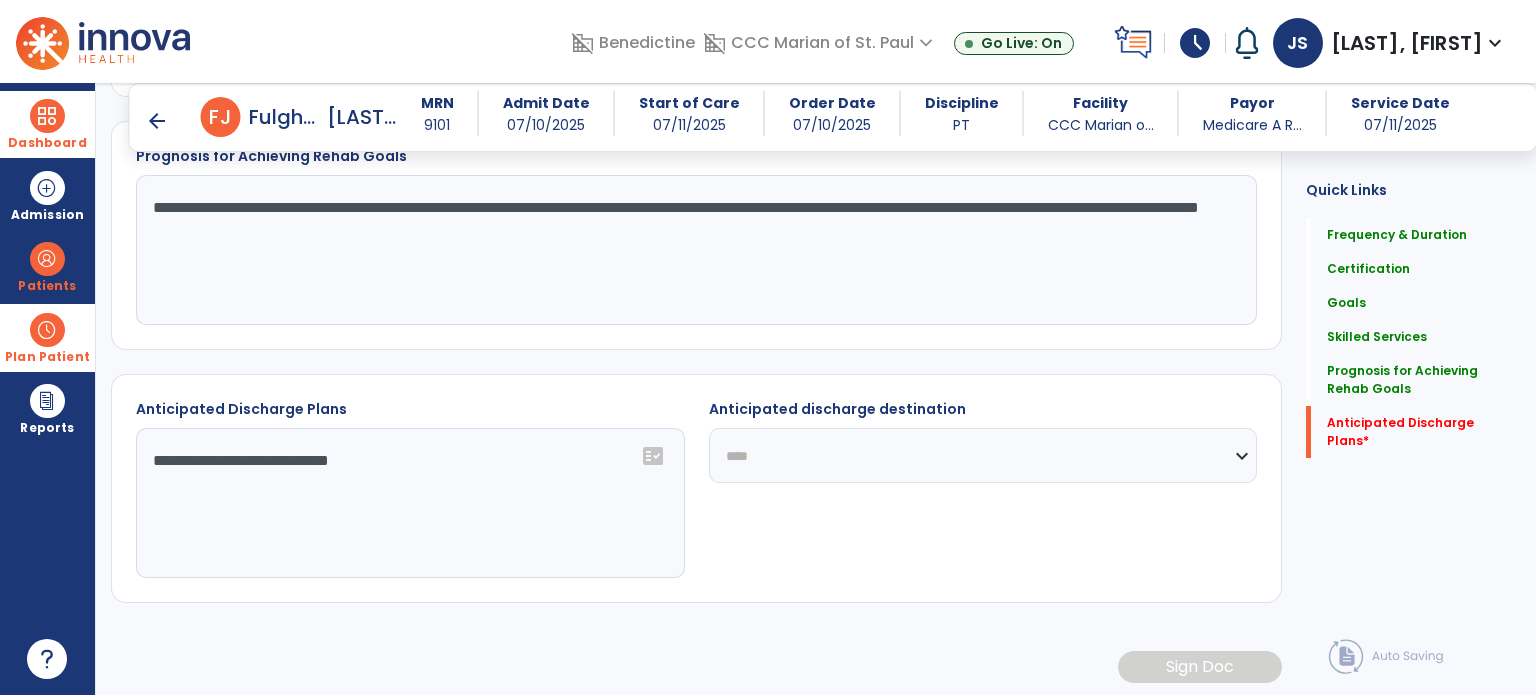 click on "**********" 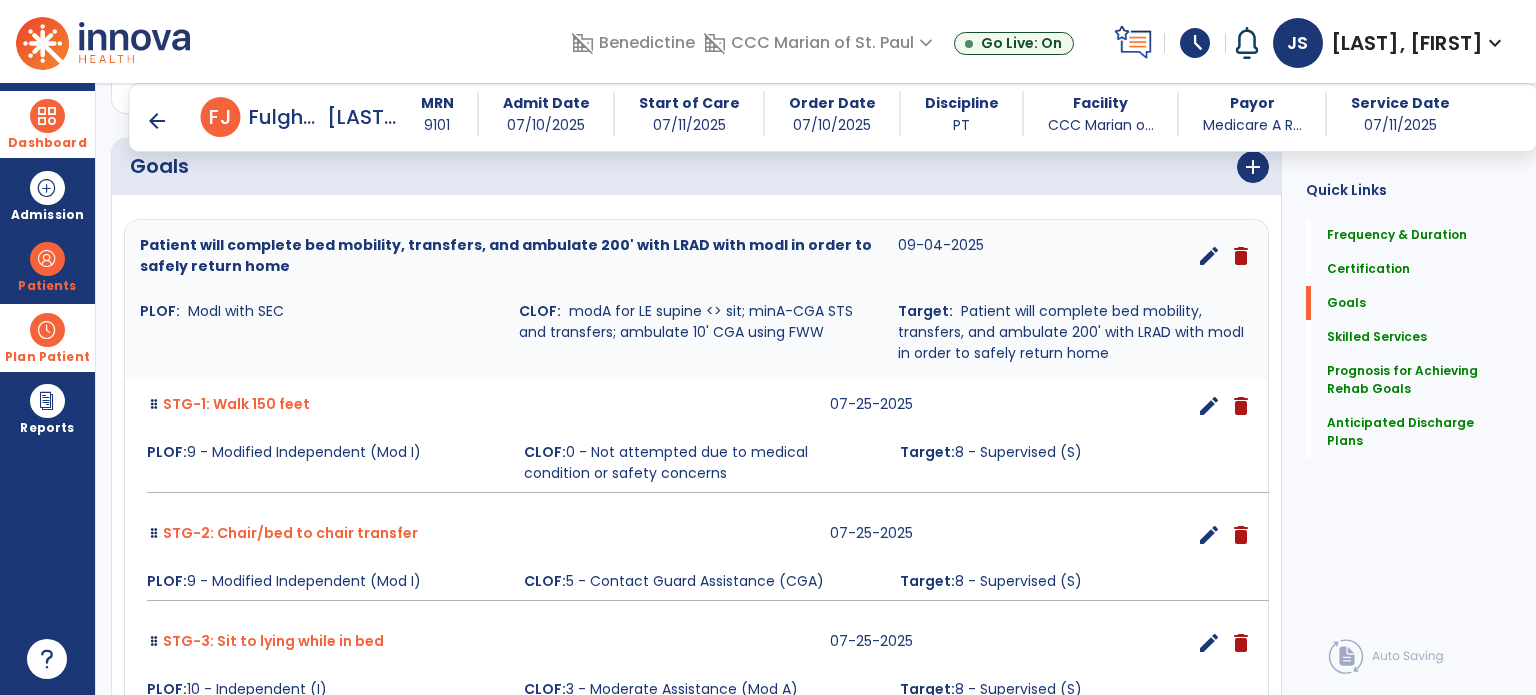 scroll, scrollTop: 0, scrollLeft: 0, axis: both 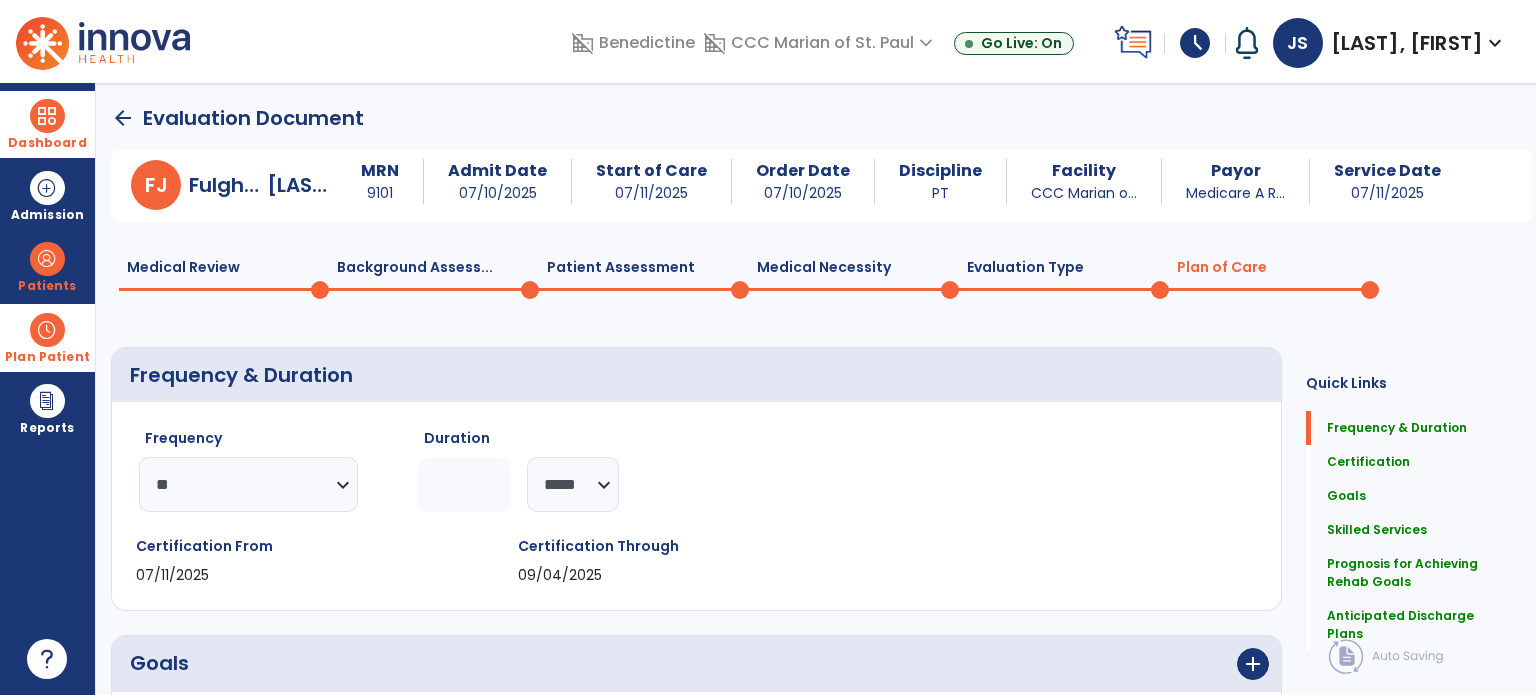click on "Medical Review  0" 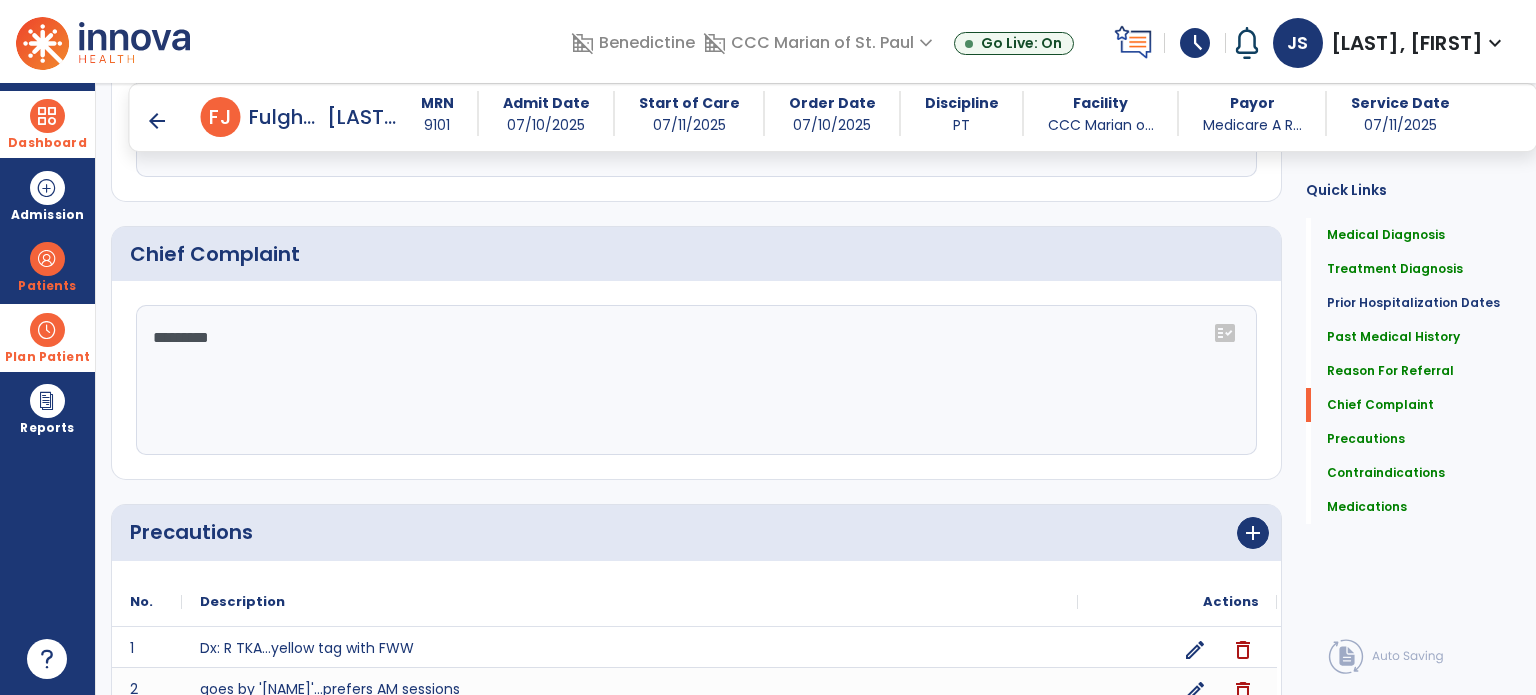 scroll, scrollTop: 1484, scrollLeft: 0, axis: vertical 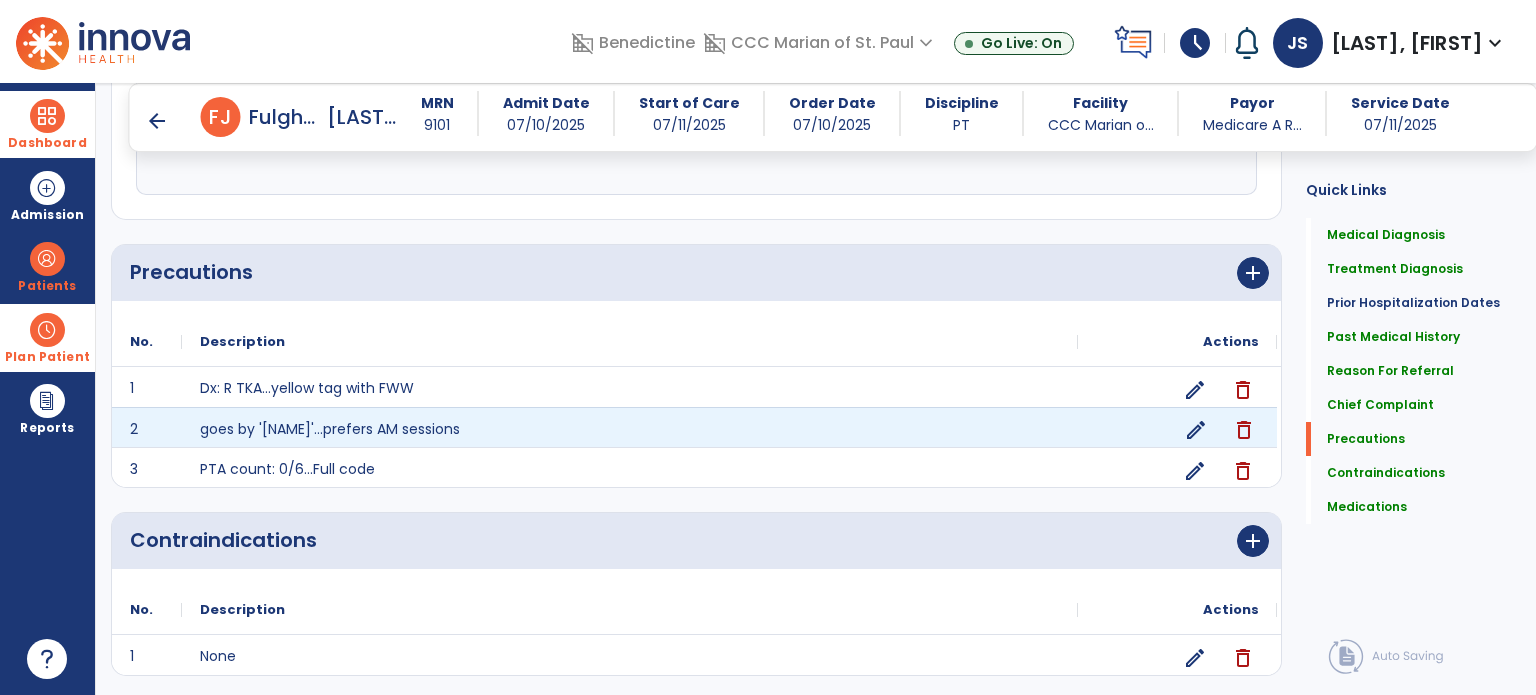 click on "edit" 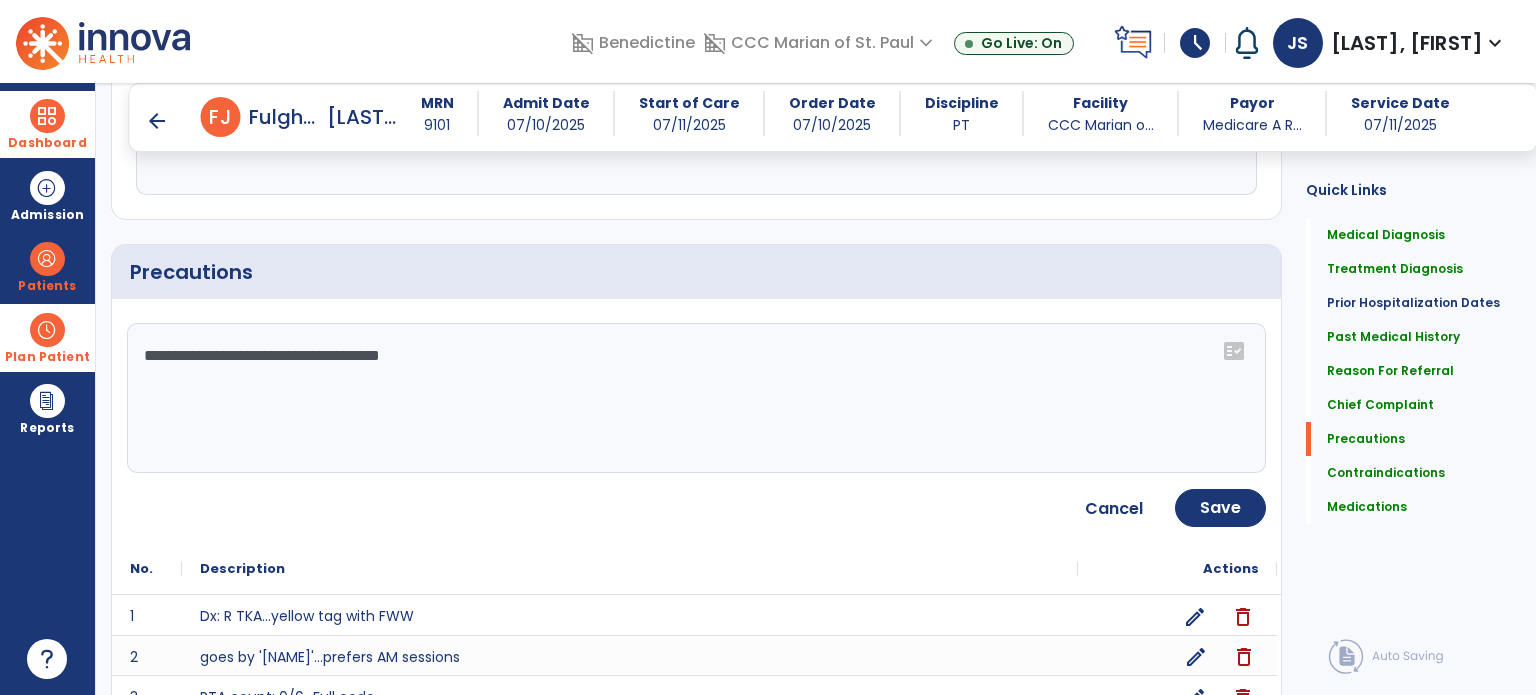 click on "**********" 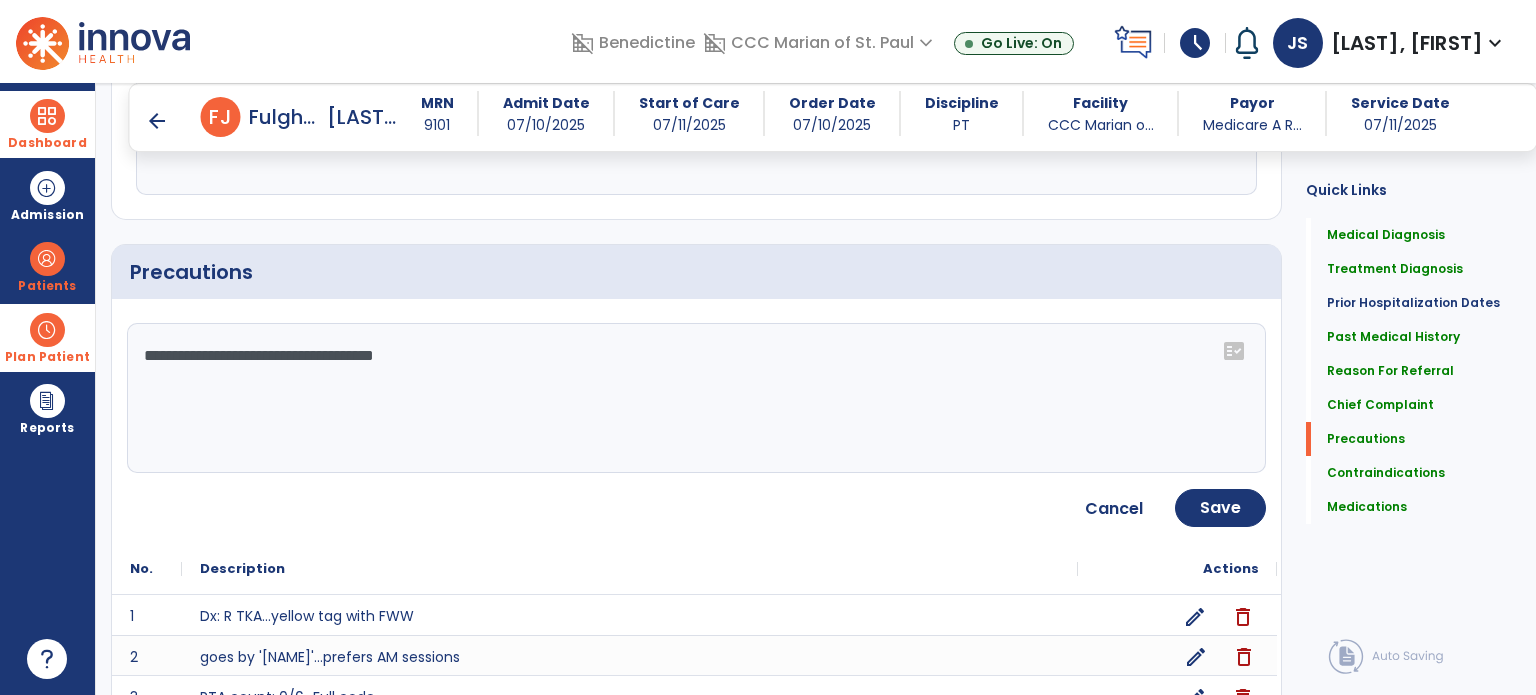 type on "**********" 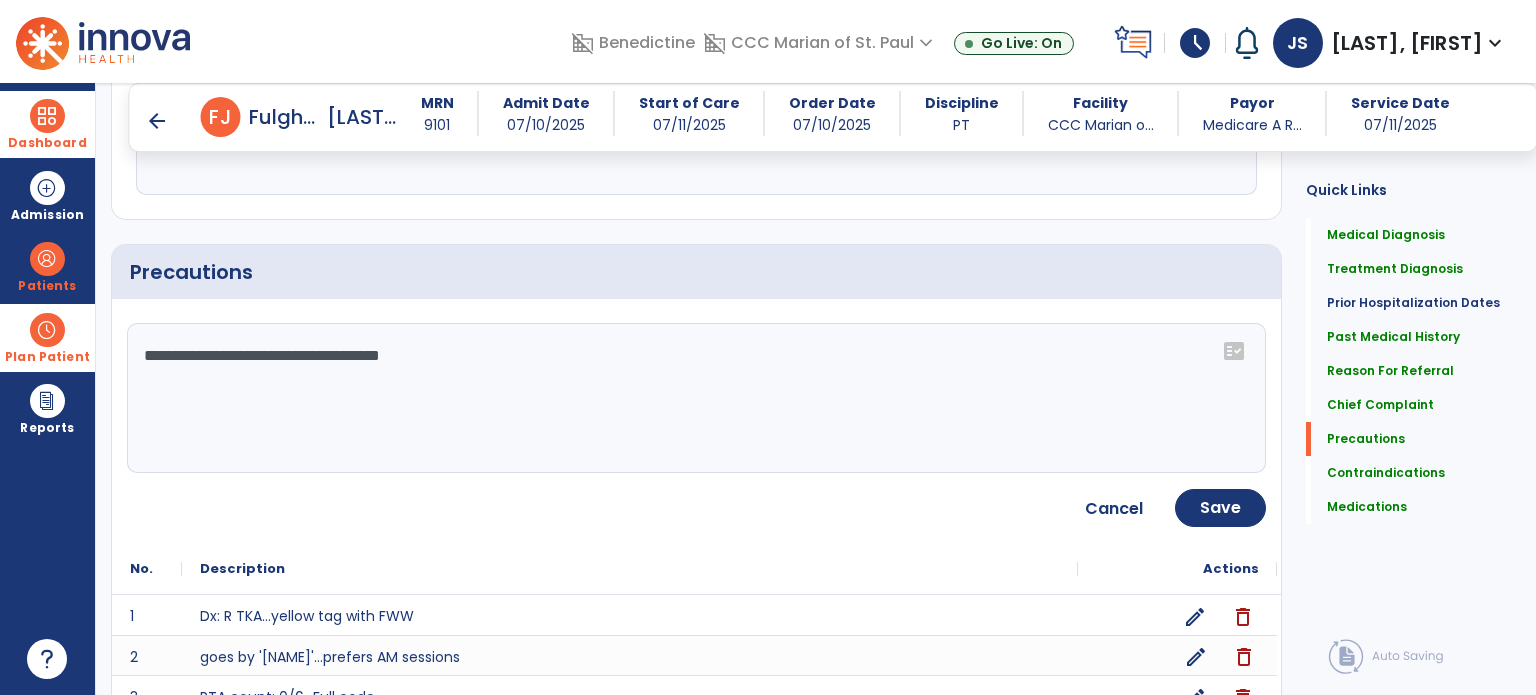 click on "**********" 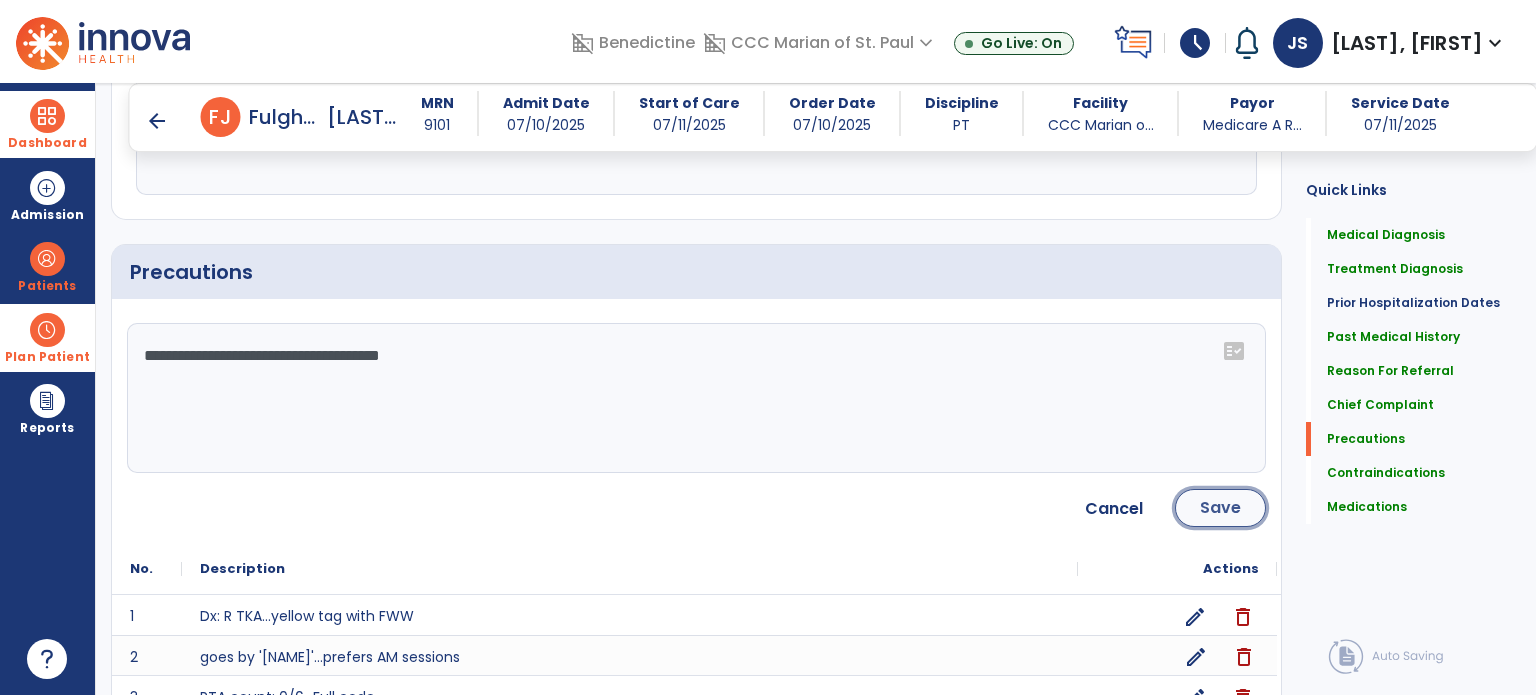 click on "Save" 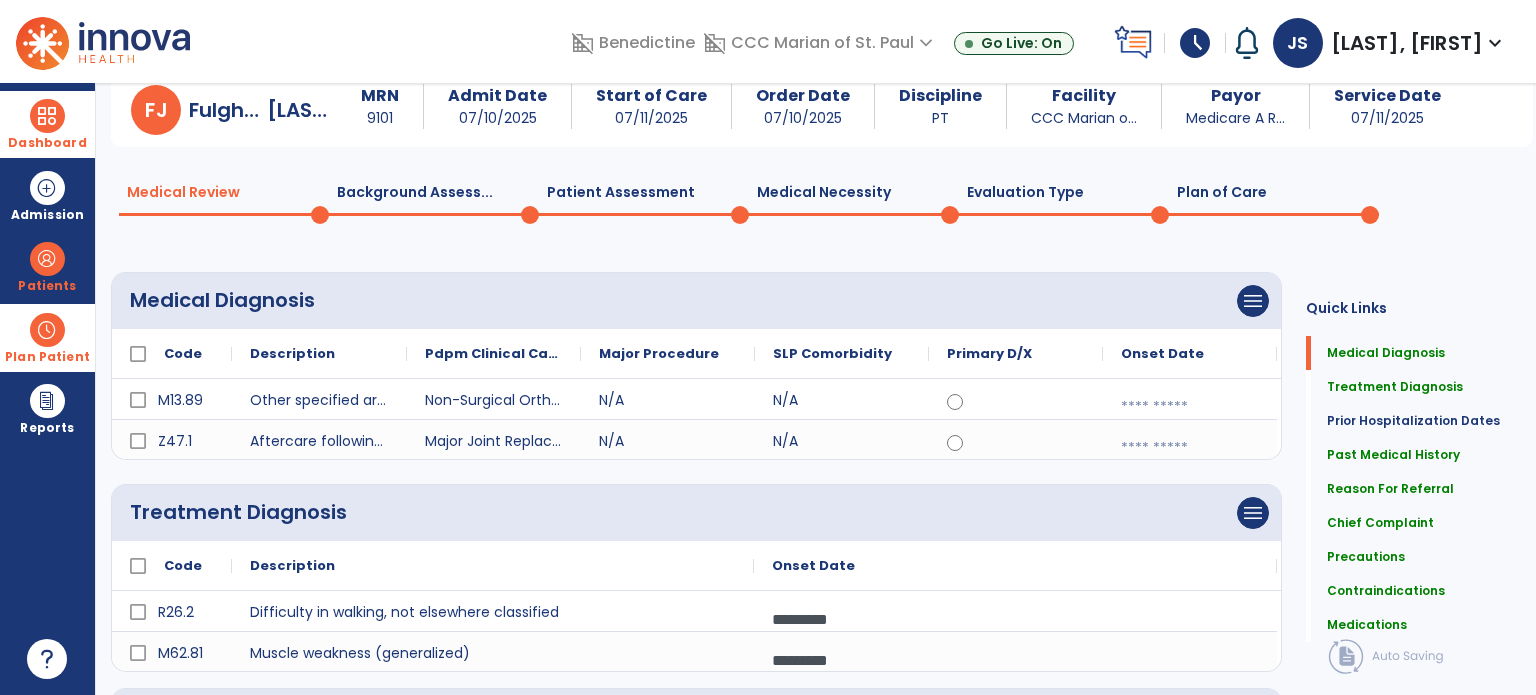 scroll, scrollTop: 0, scrollLeft: 0, axis: both 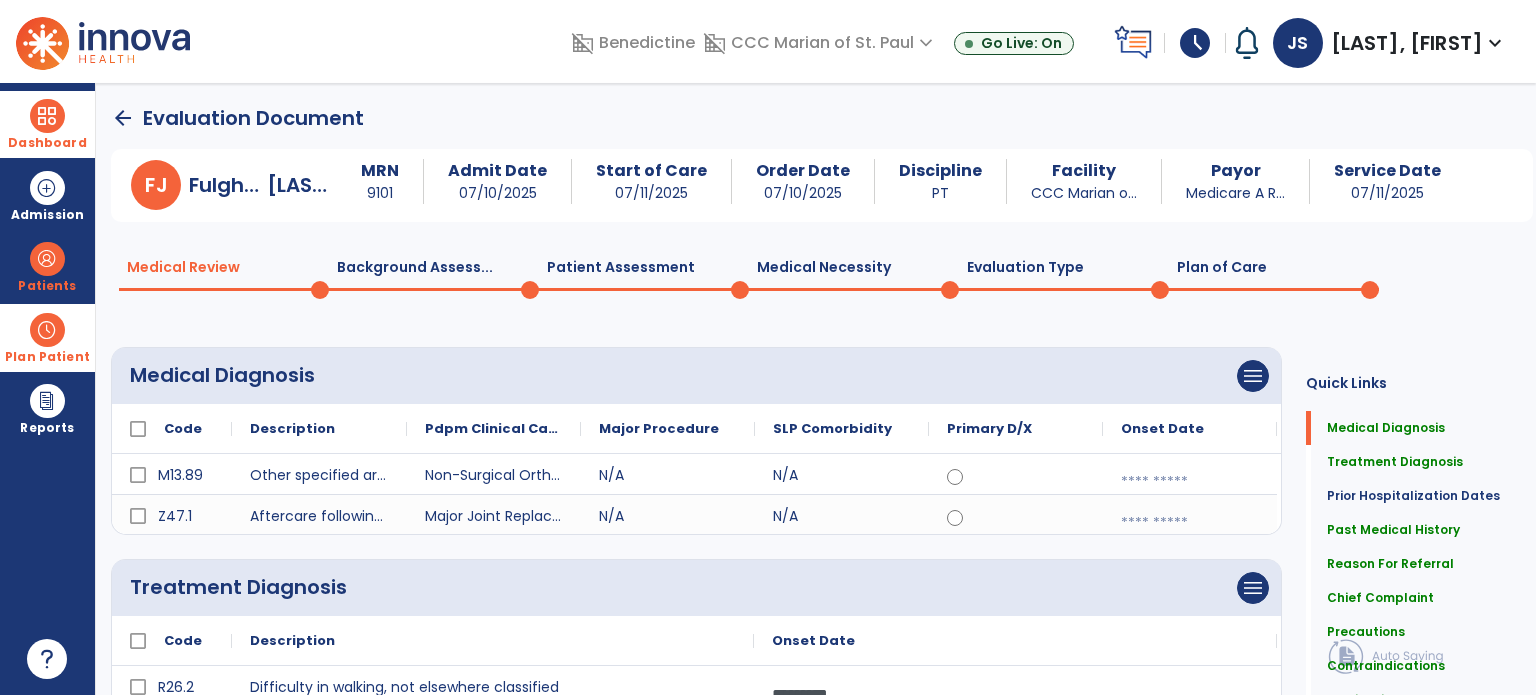 click on "Plan of Care  0" 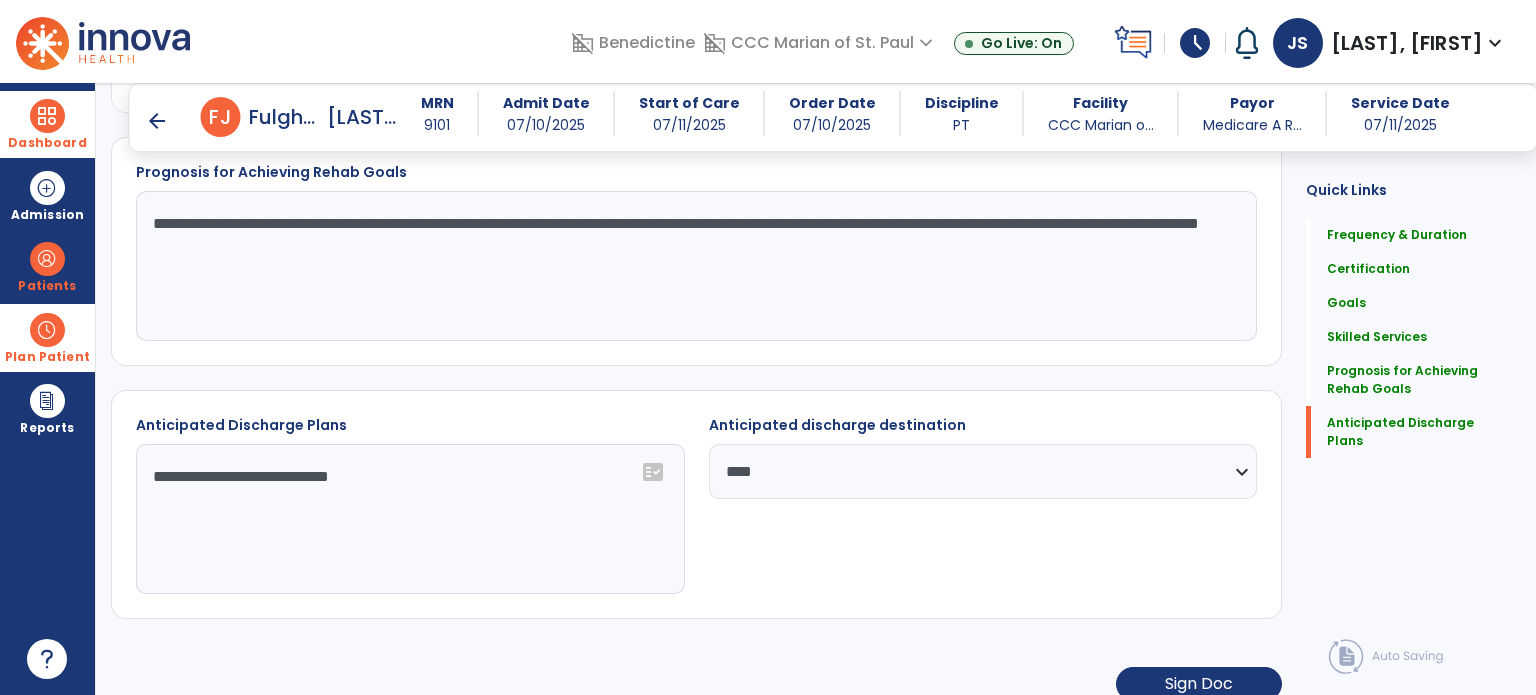 scroll, scrollTop: 1837, scrollLeft: 0, axis: vertical 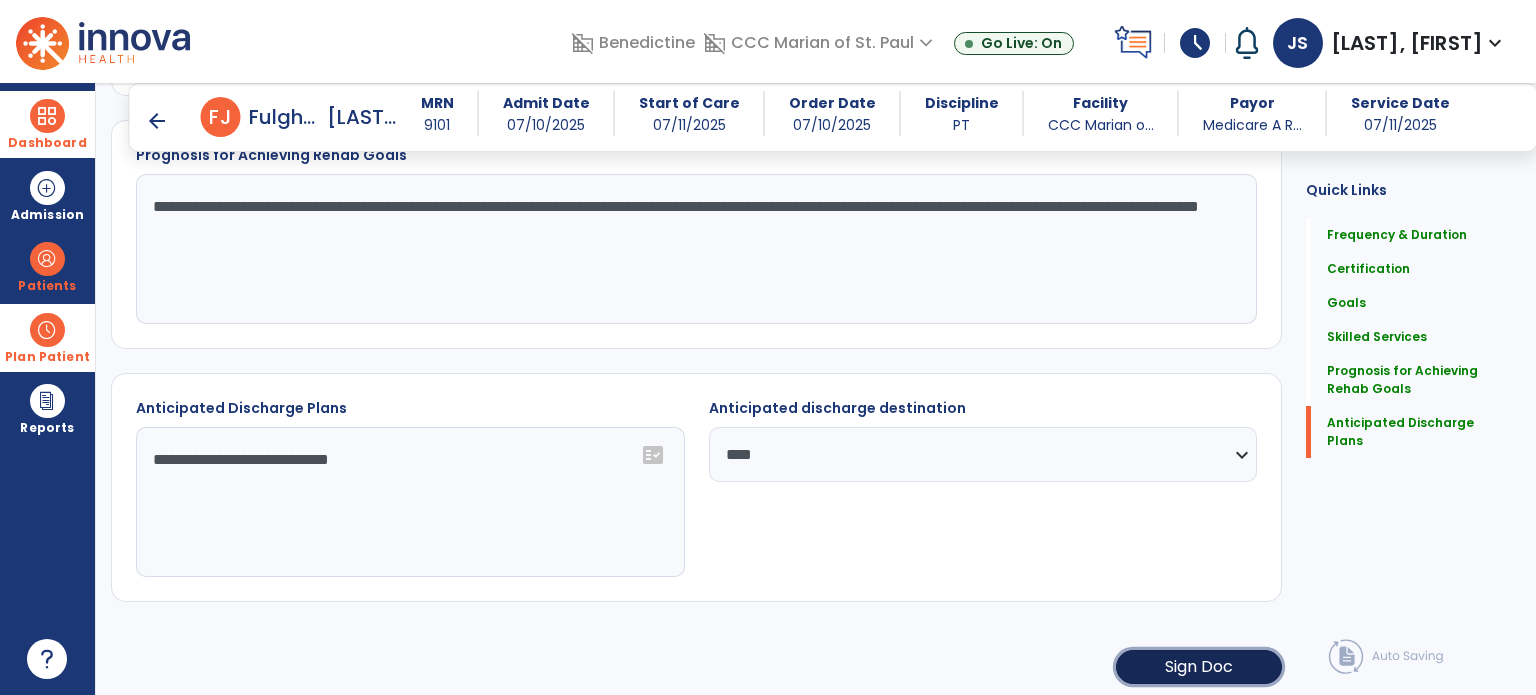 click on "Sign Doc" 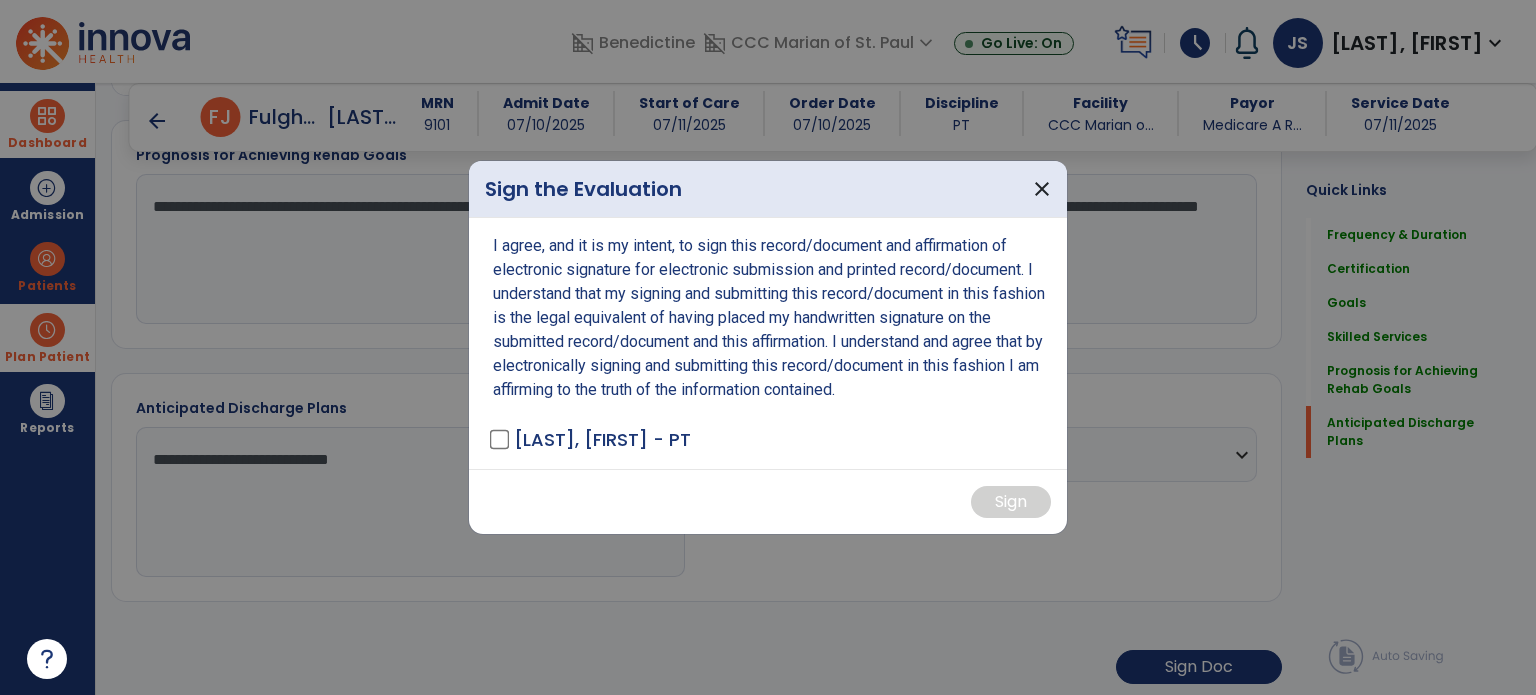 click on "I agree, and it is my intent, to sign this record/document and affirmation of electronic signature for electronic submission and printed record/document. I understand that my signing and submitting this record/document in this fashion is the legal equivalent of having placed my handwritten signature on the submitted record/document and this affirmation. I understand and agree that by electronically signing and submitting this record/document in this fashion I am affirming to the truth of the information contained. [LAST], [FIRST] - PT" at bounding box center [768, 343] 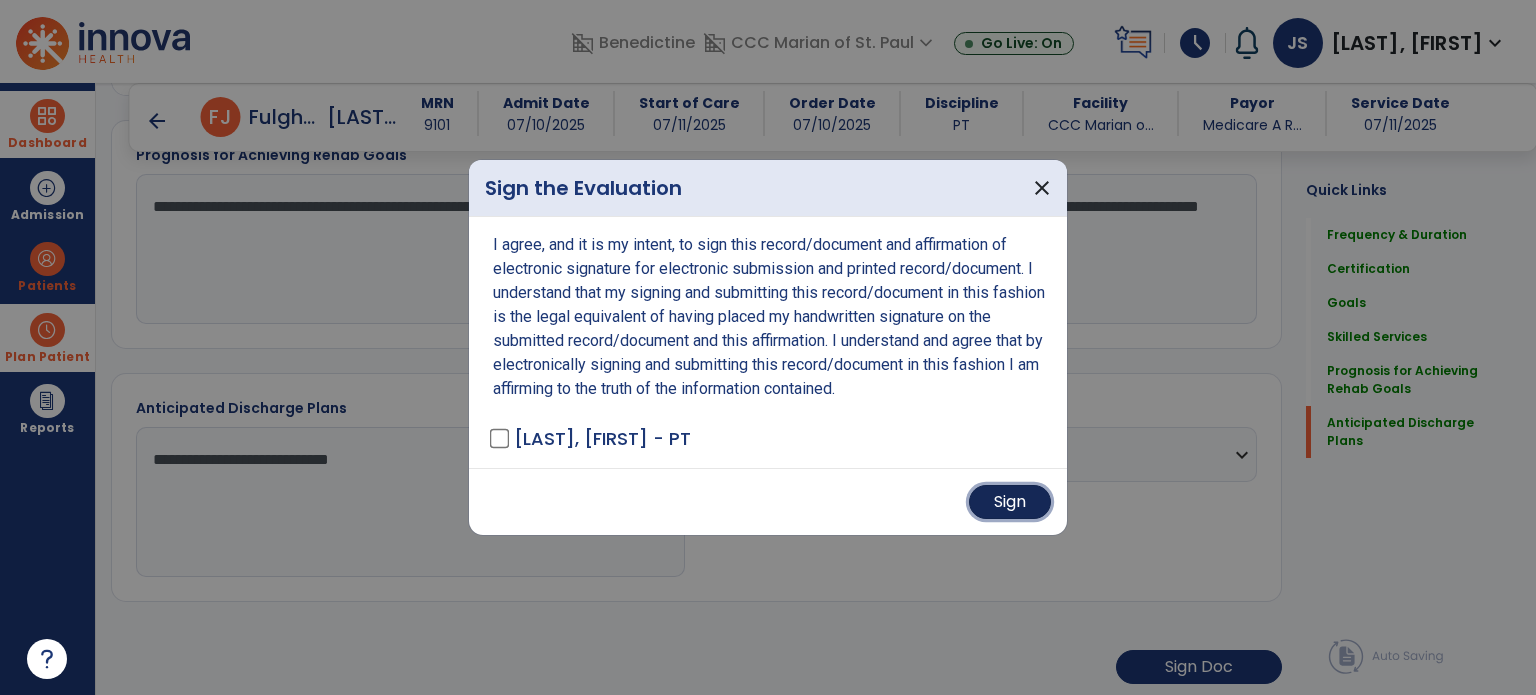 click on "Sign" at bounding box center (1010, 502) 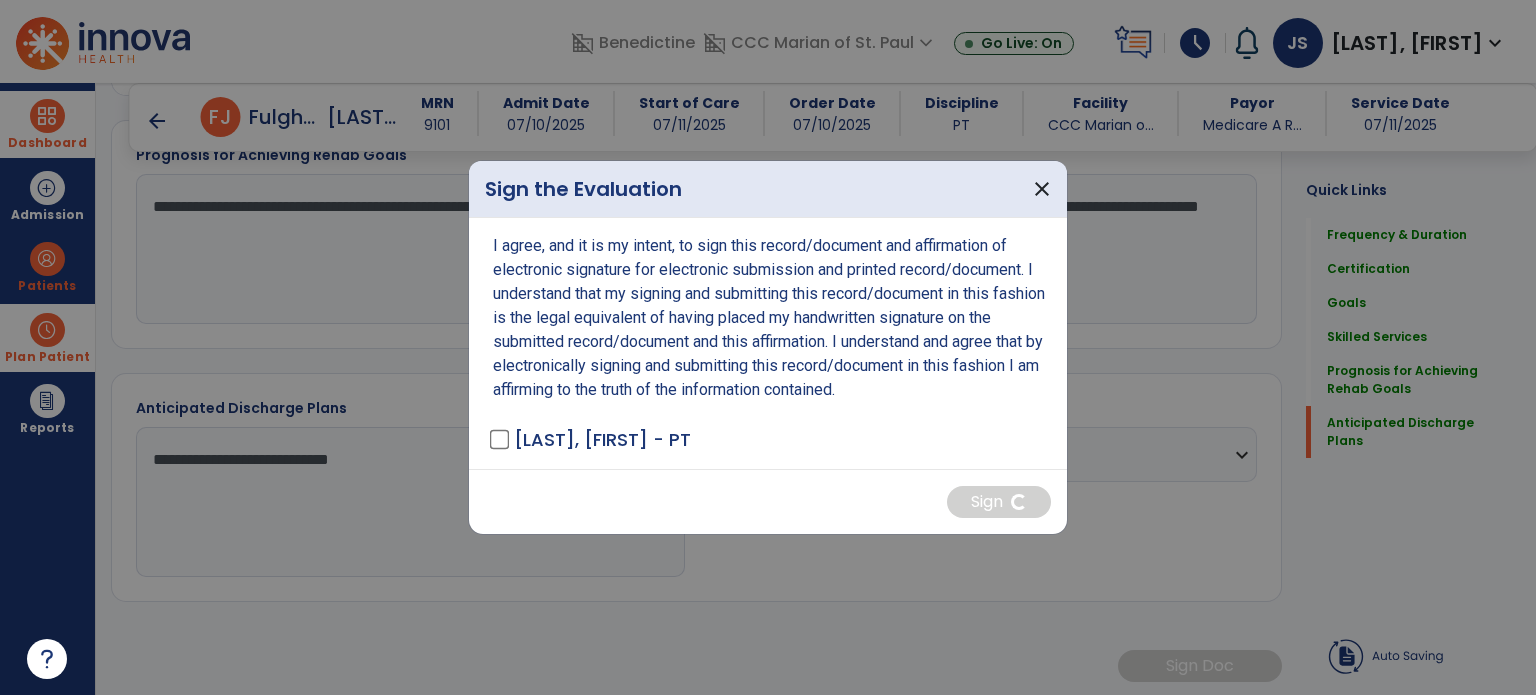 scroll, scrollTop: 1836, scrollLeft: 0, axis: vertical 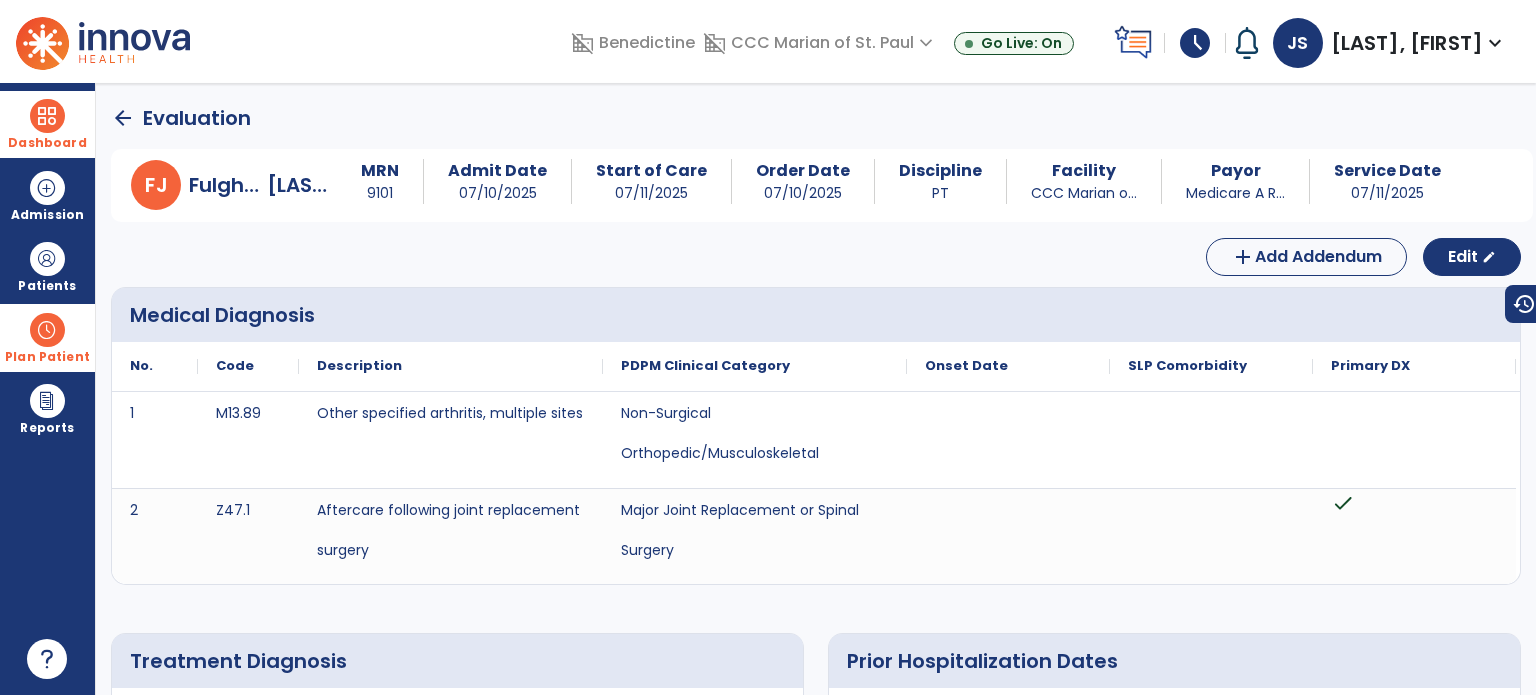 click on "Dashboard" at bounding box center (47, 124) 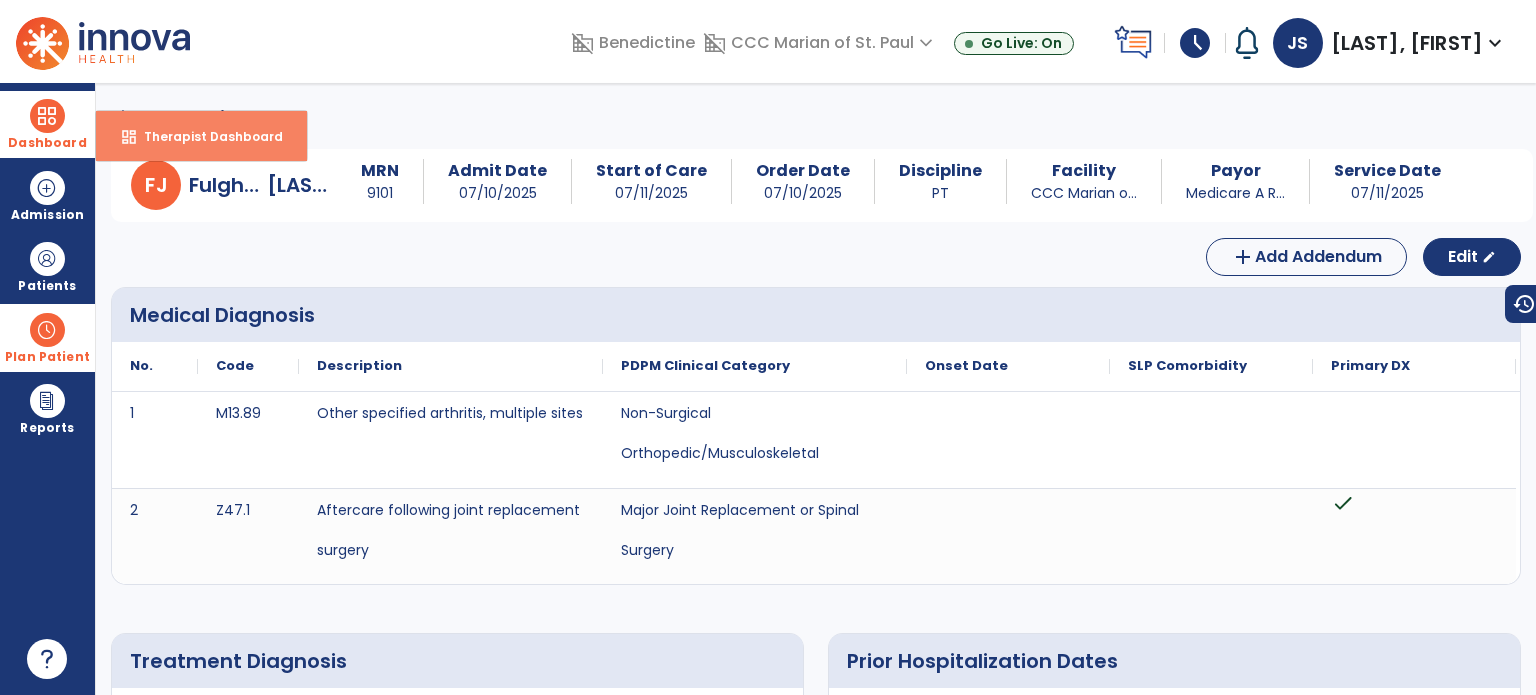 click on "dashboard  Therapist Dashboard" at bounding box center [201, 136] 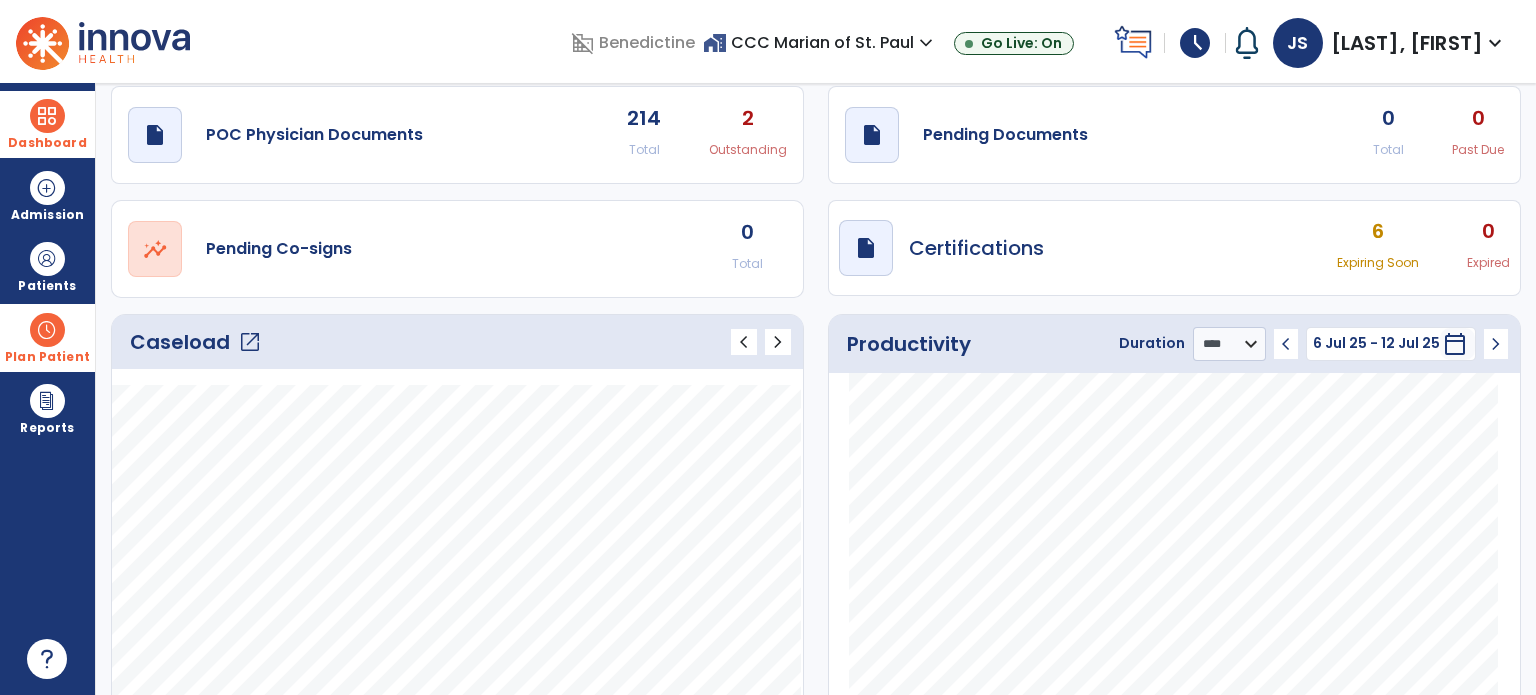 scroll, scrollTop: 52, scrollLeft: 0, axis: vertical 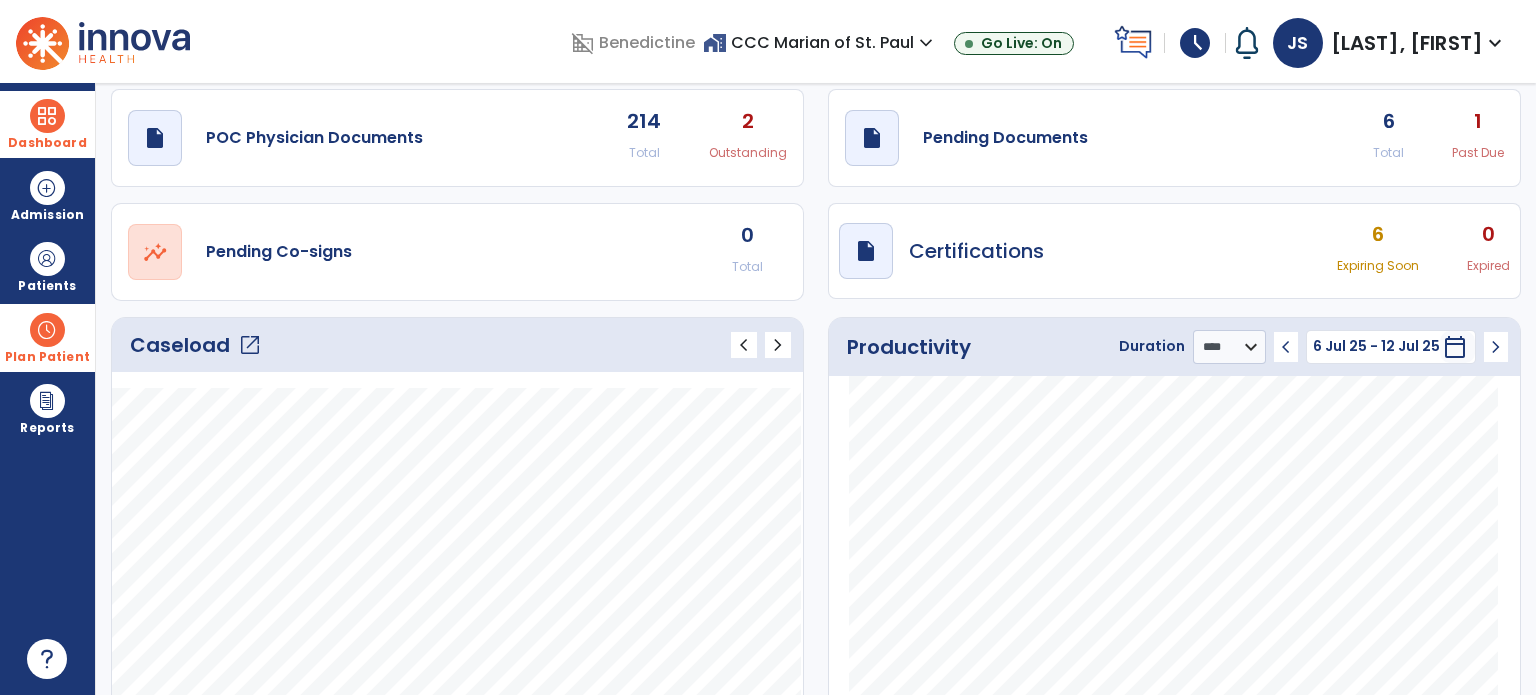 click on "open_in_new" 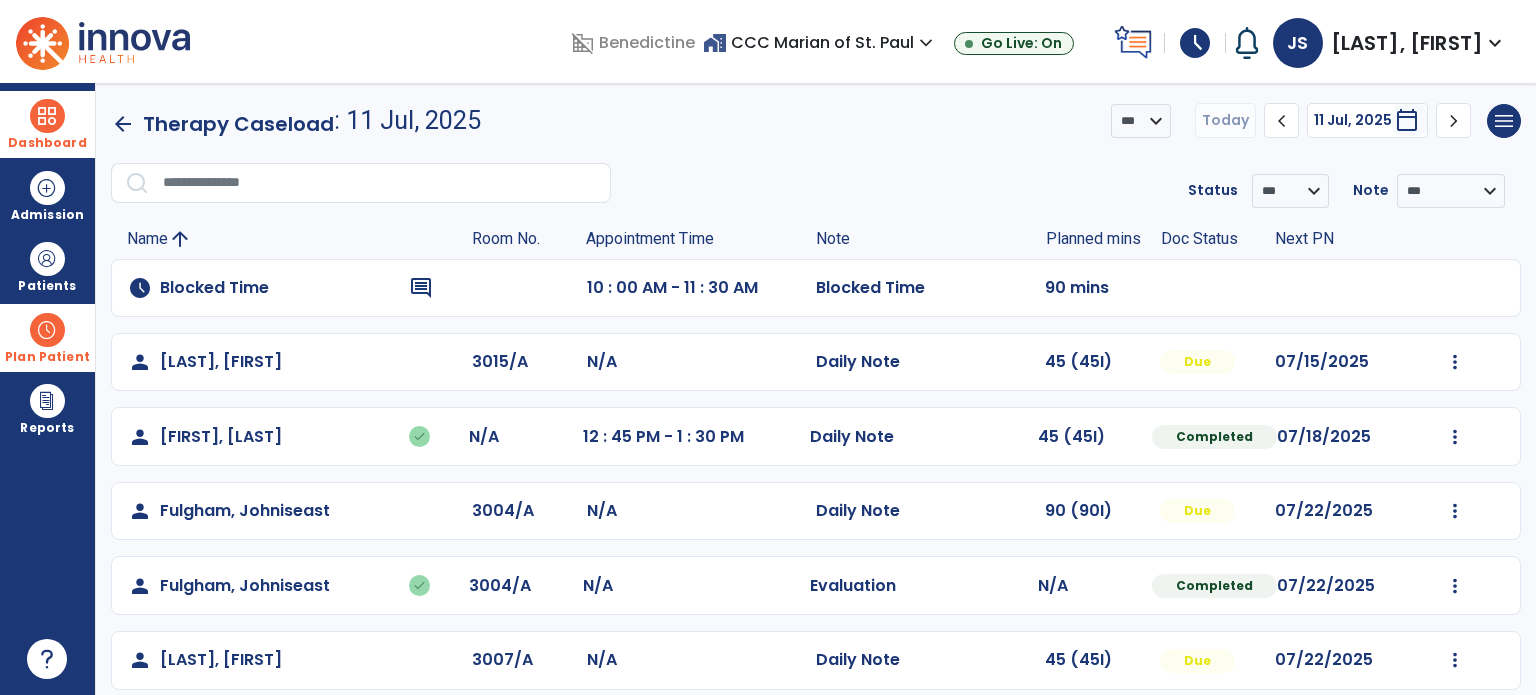 scroll, scrollTop: 93, scrollLeft: 0, axis: vertical 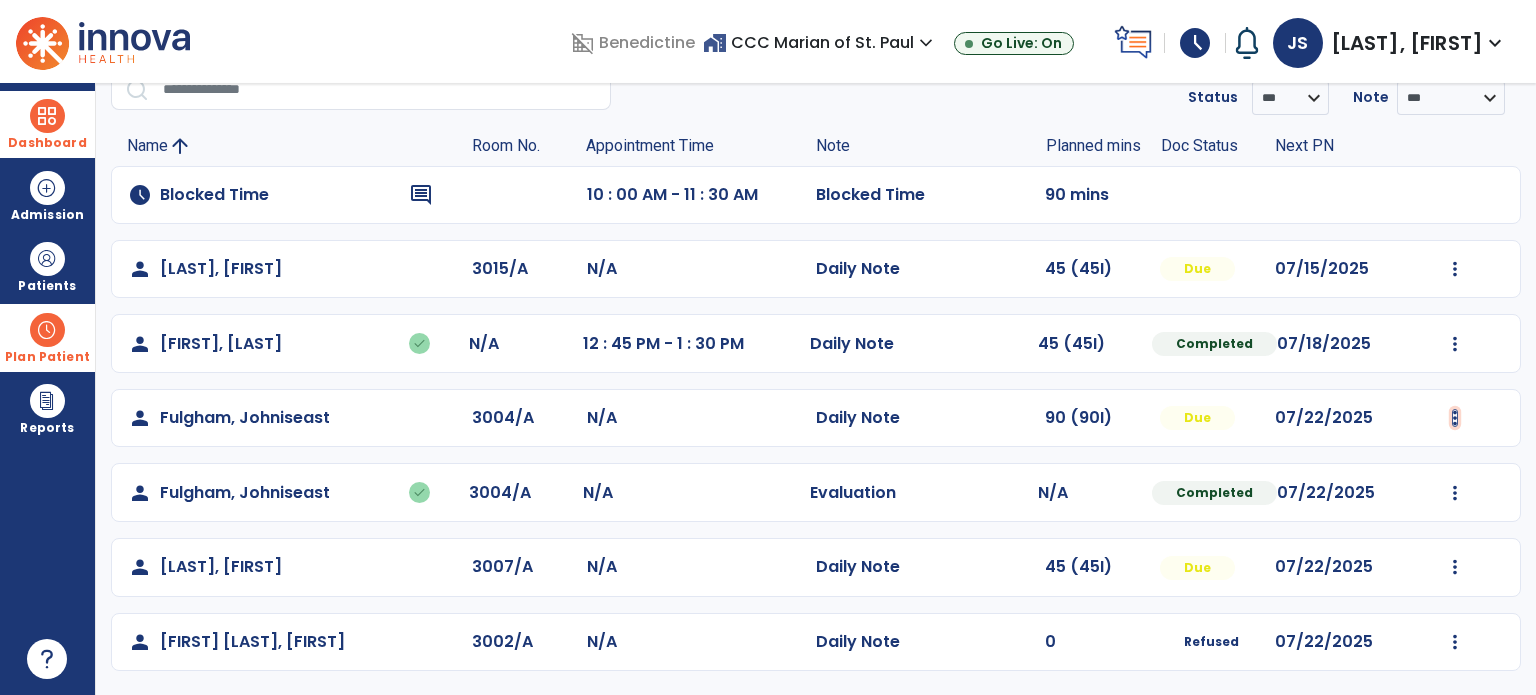 click at bounding box center [1455, 269] 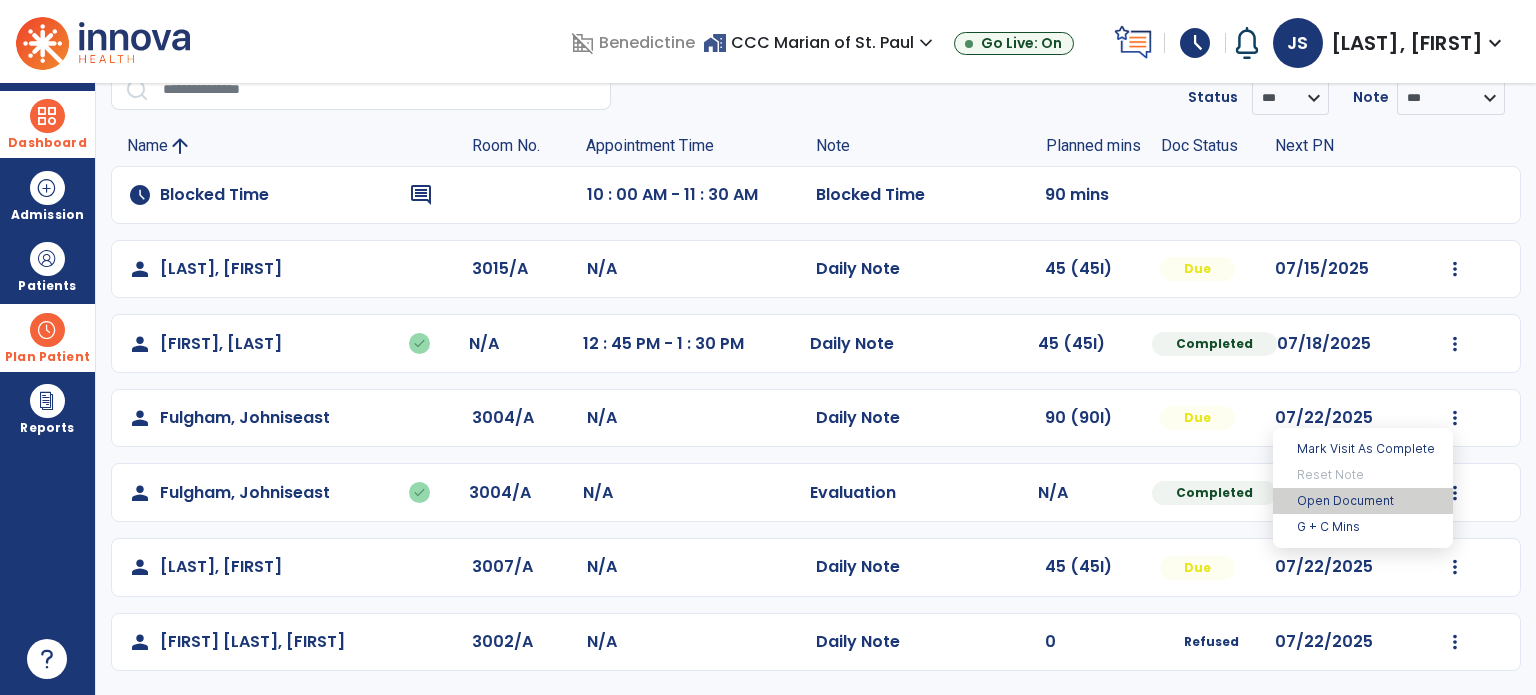 click on "Open Document" at bounding box center (1363, 501) 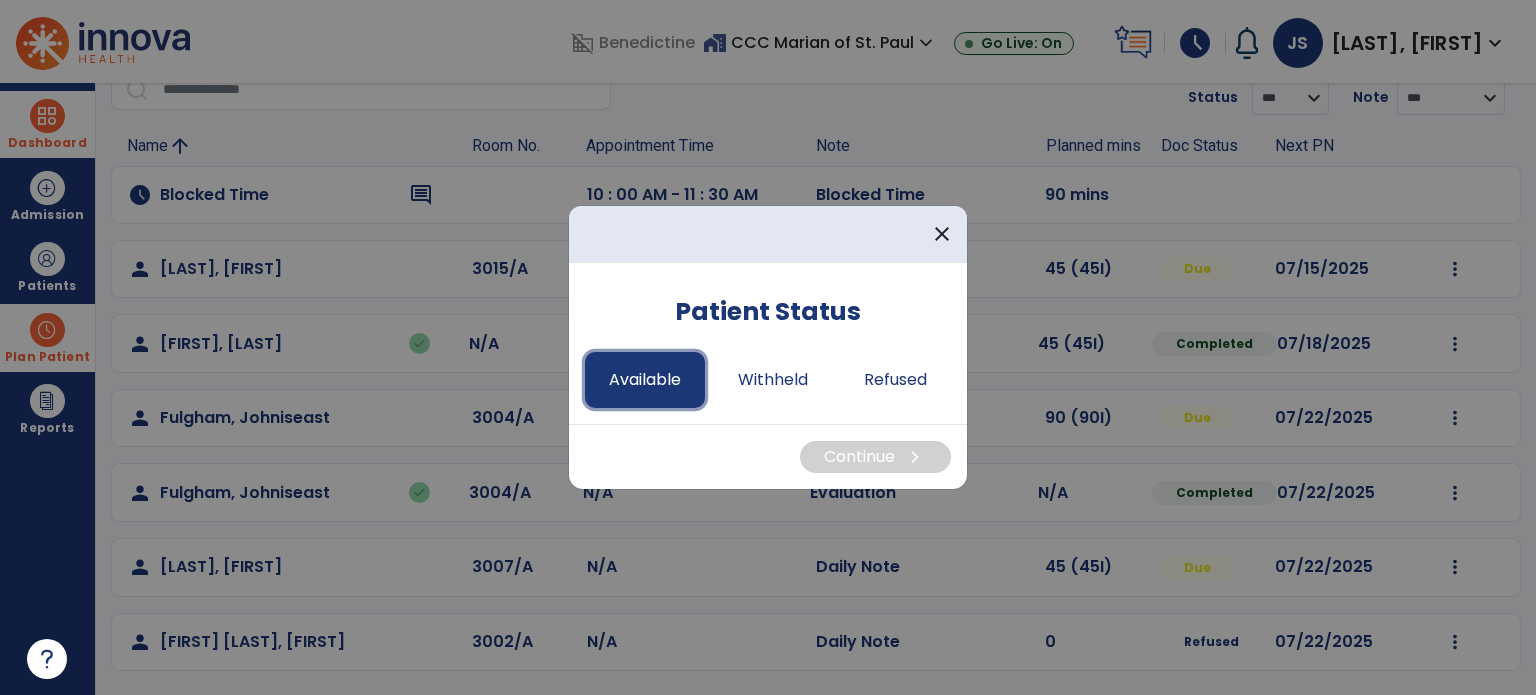 click on "Available" at bounding box center (645, 380) 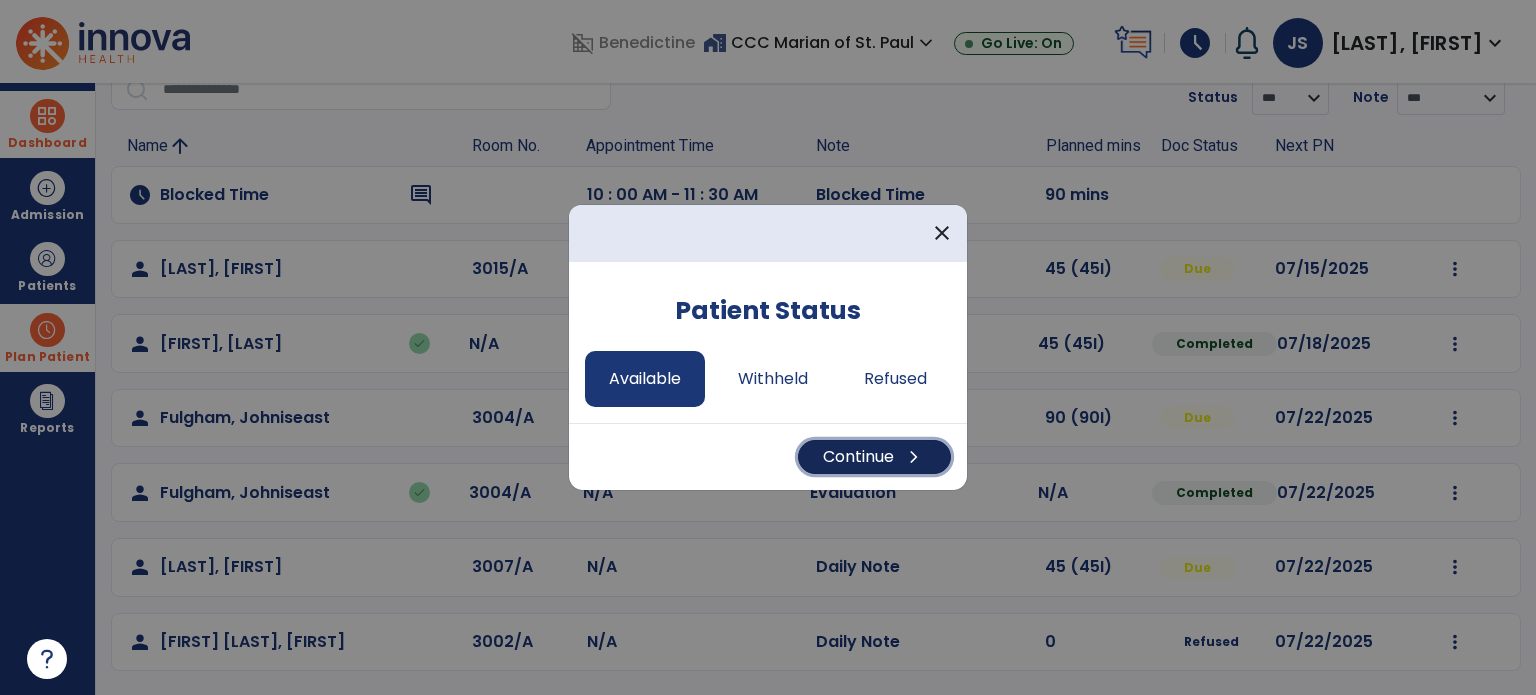 click on "Continue   chevron_right" at bounding box center (874, 457) 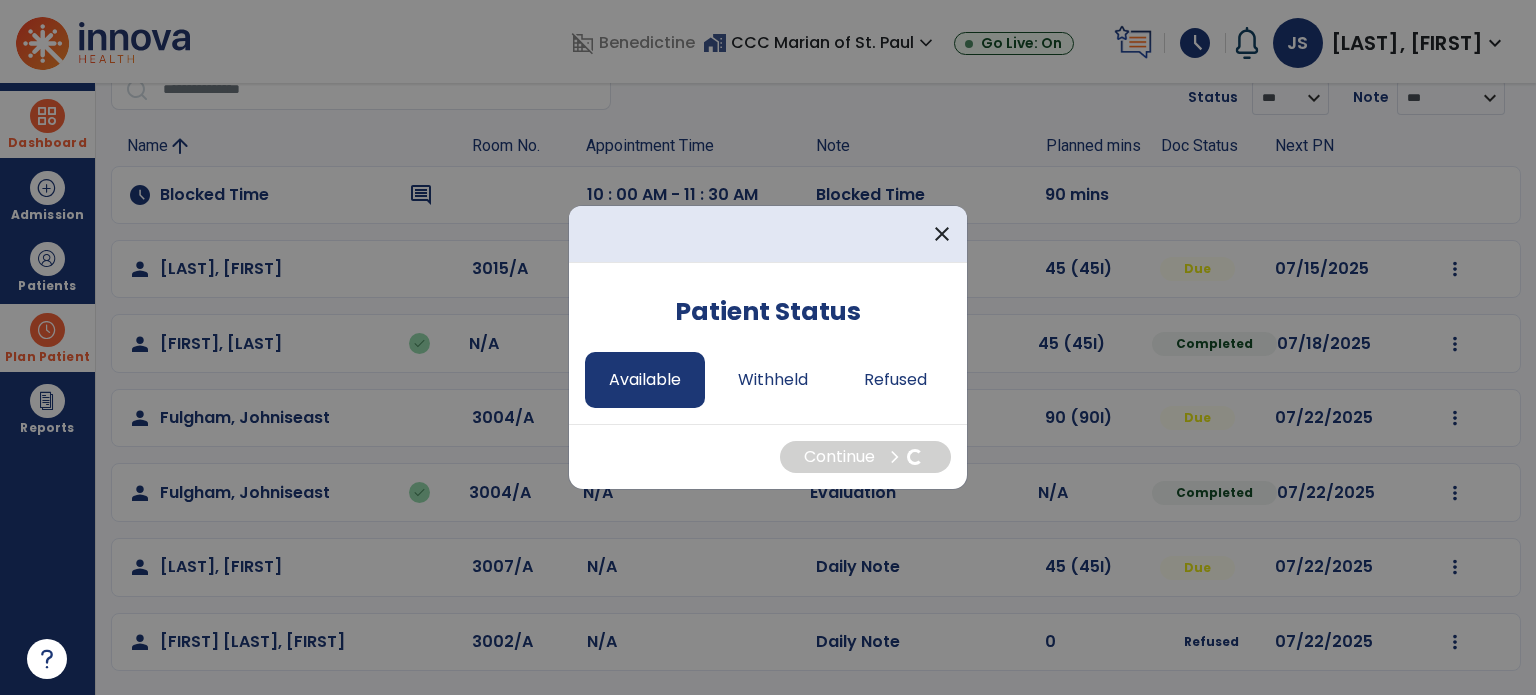 select on "*" 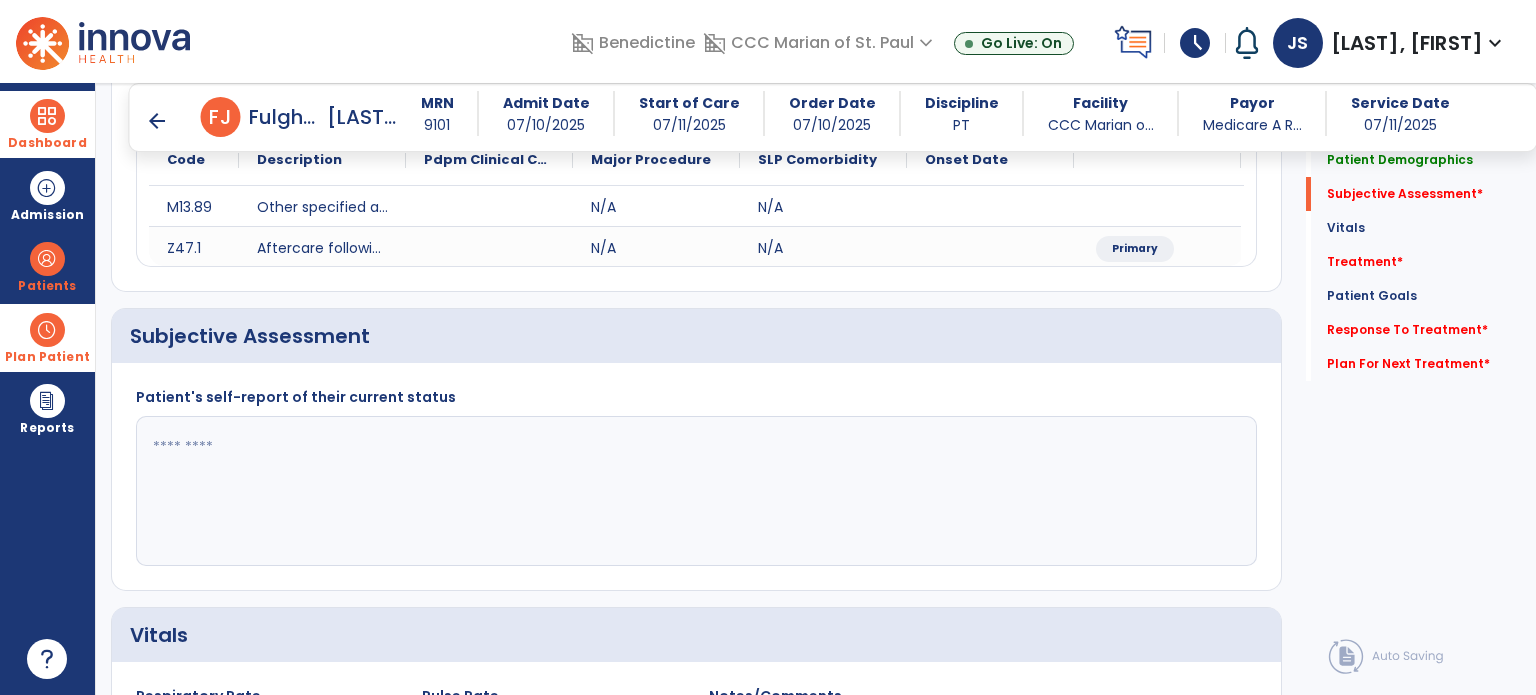 scroll, scrollTop: 261, scrollLeft: 0, axis: vertical 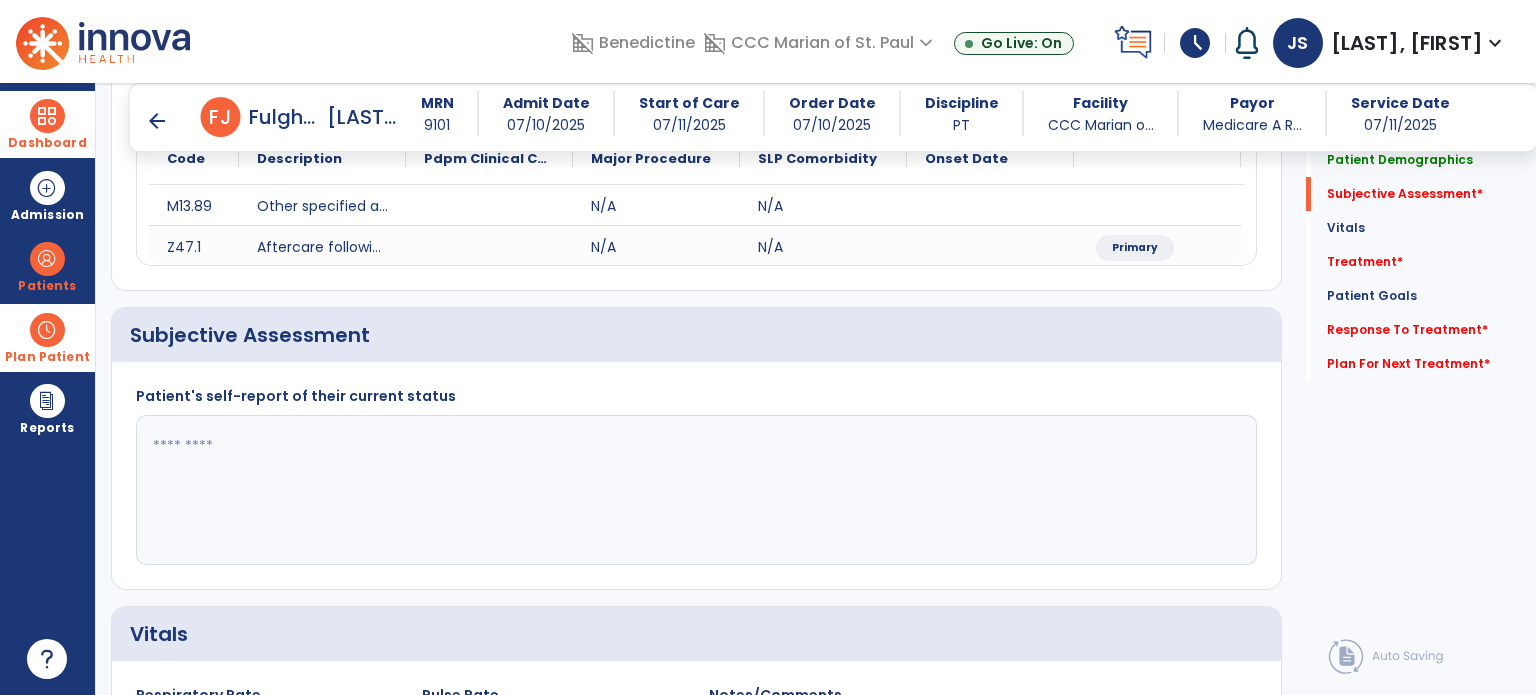 click 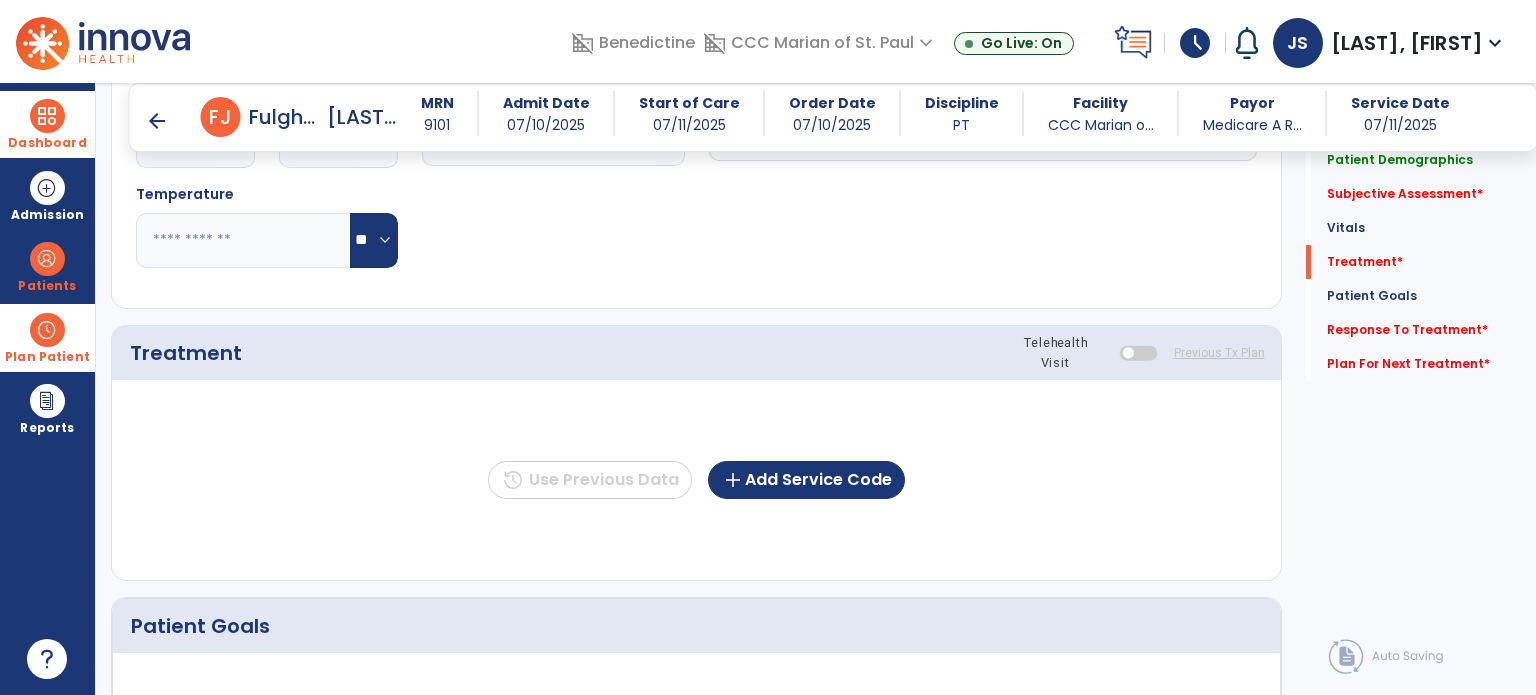 scroll, scrollTop: 969, scrollLeft: 0, axis: vertical 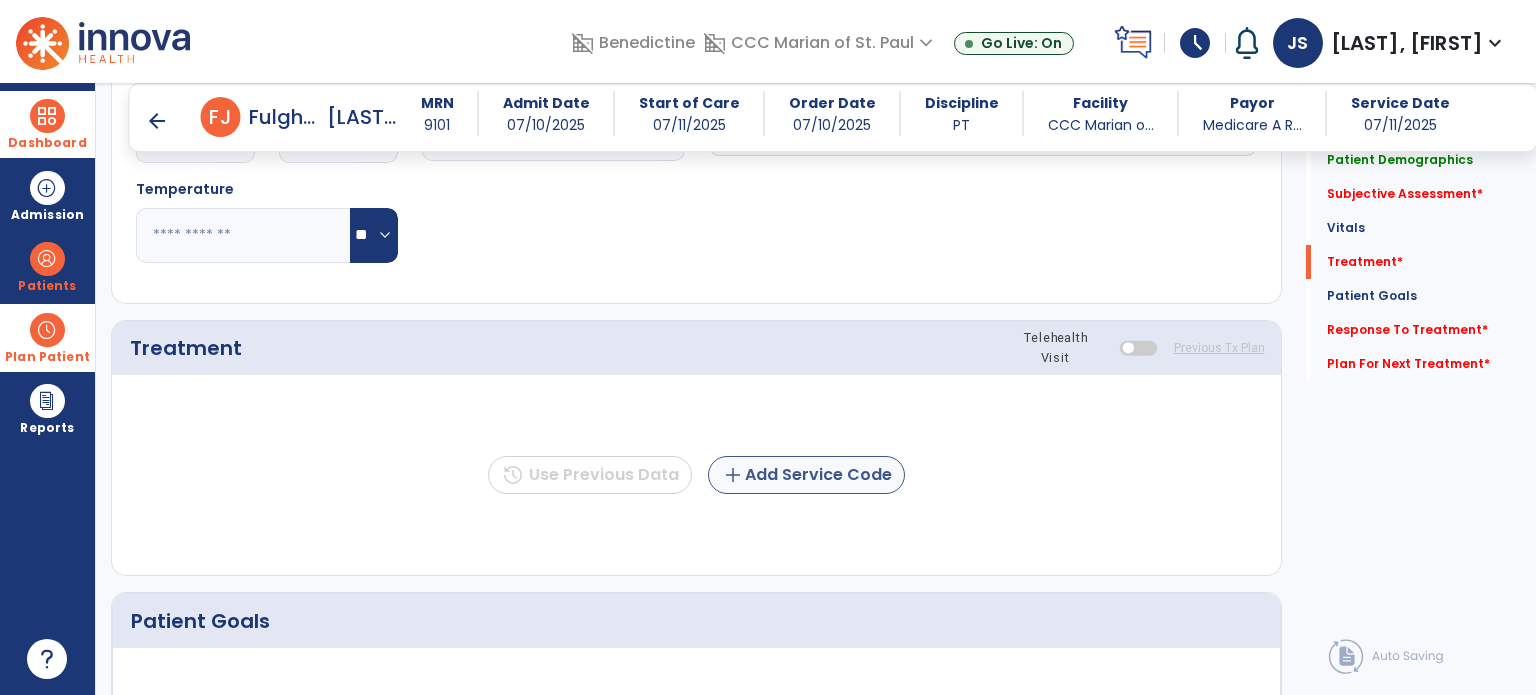 type on "**********" 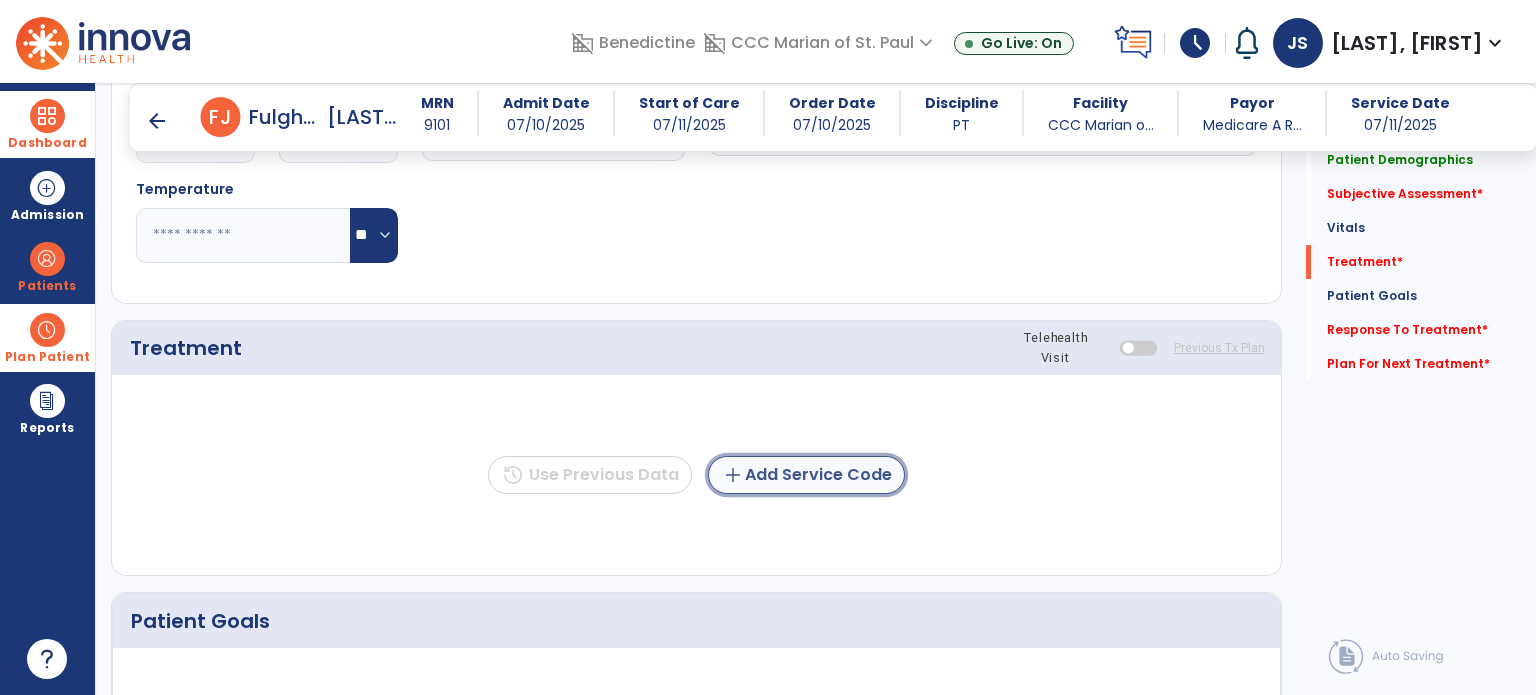 click on "add  Add Service Code" 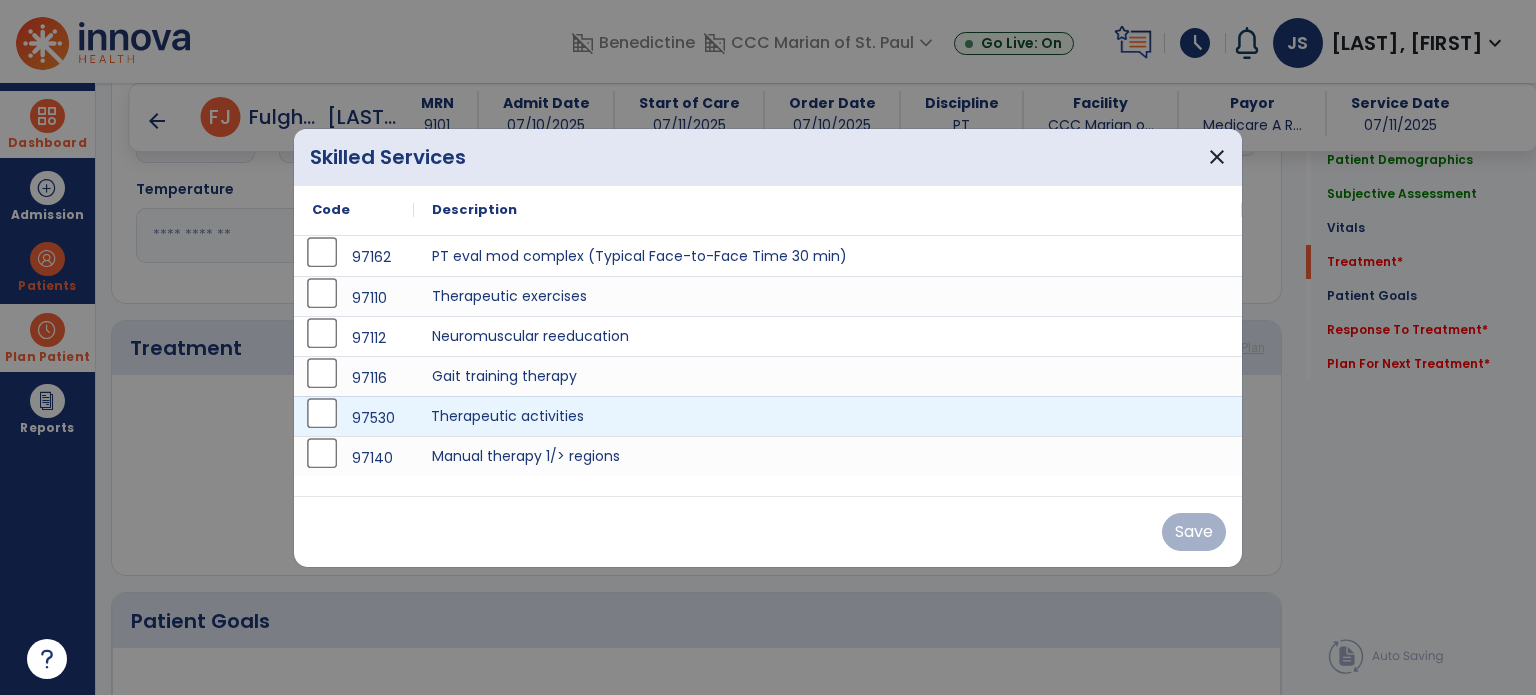 click on "Therapeutic activities" at bounding box center (828, 416) 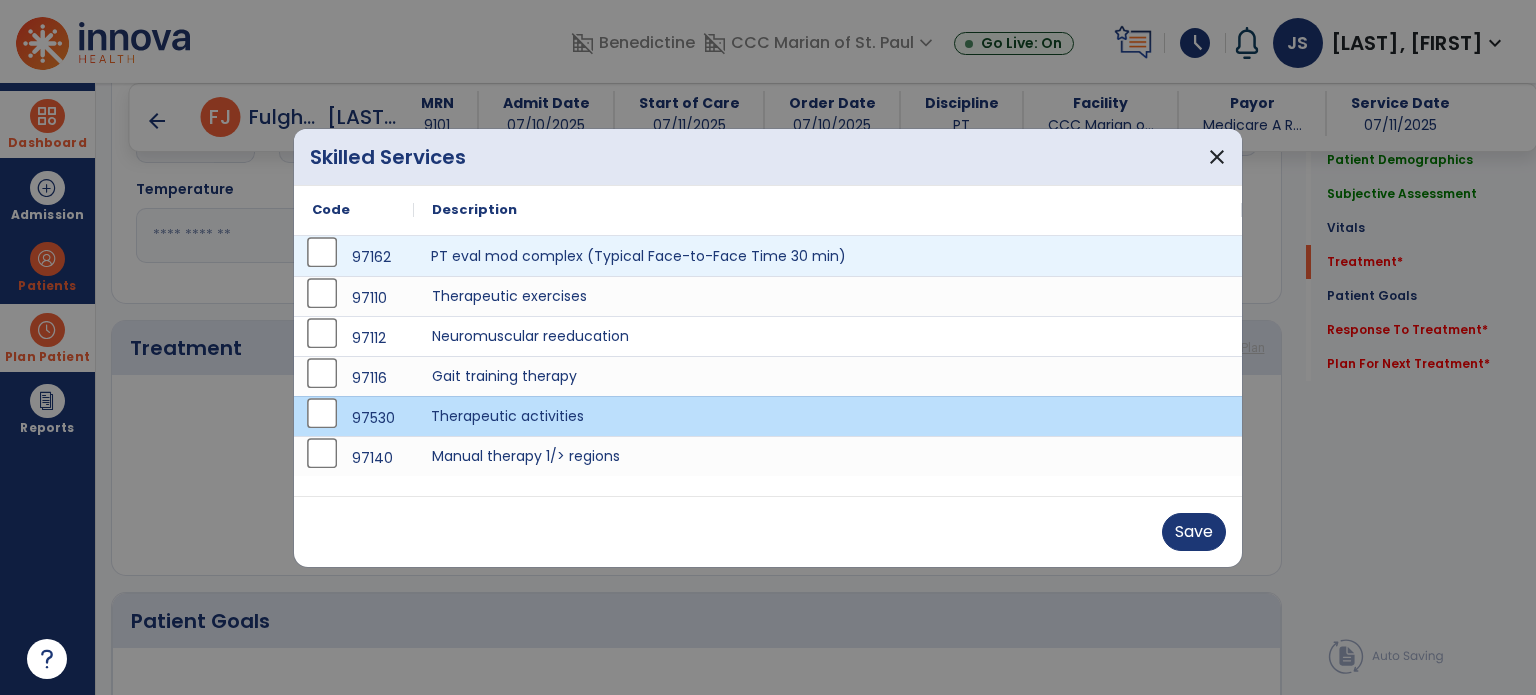 click on "PT eval mod complex (Typical Face-to-Face Time 30 min)" at bounding box center [828, 256] 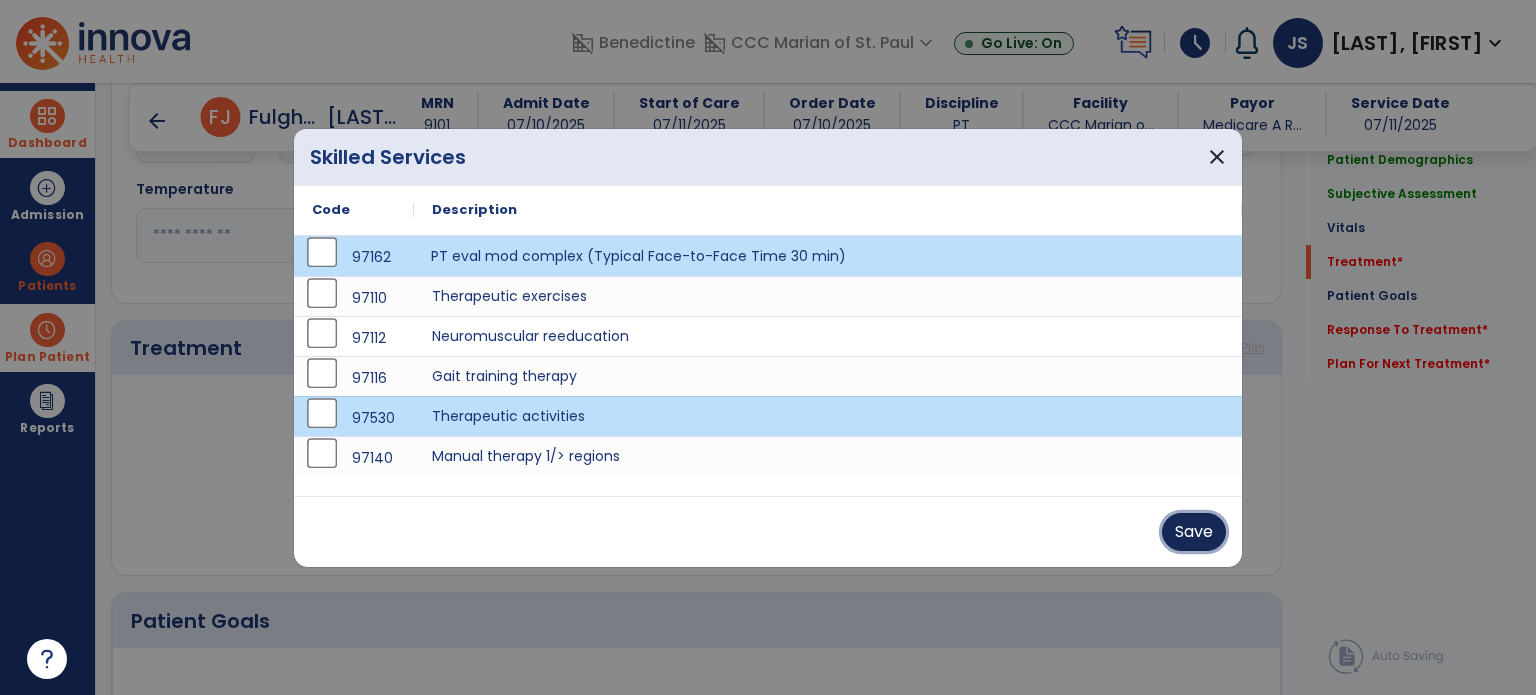 click on "Save" at bounding box center (1194, 532) 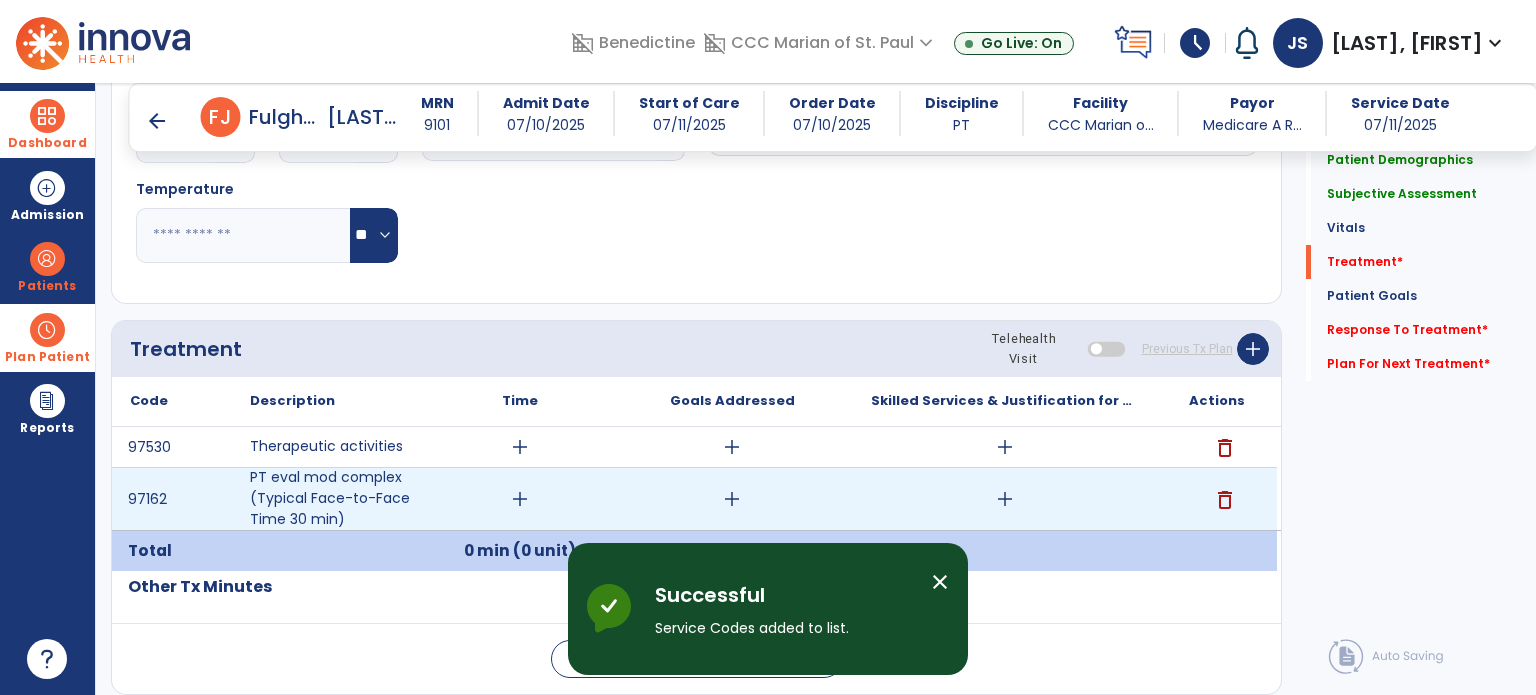 click on "add" at bounding box center (520, 499) 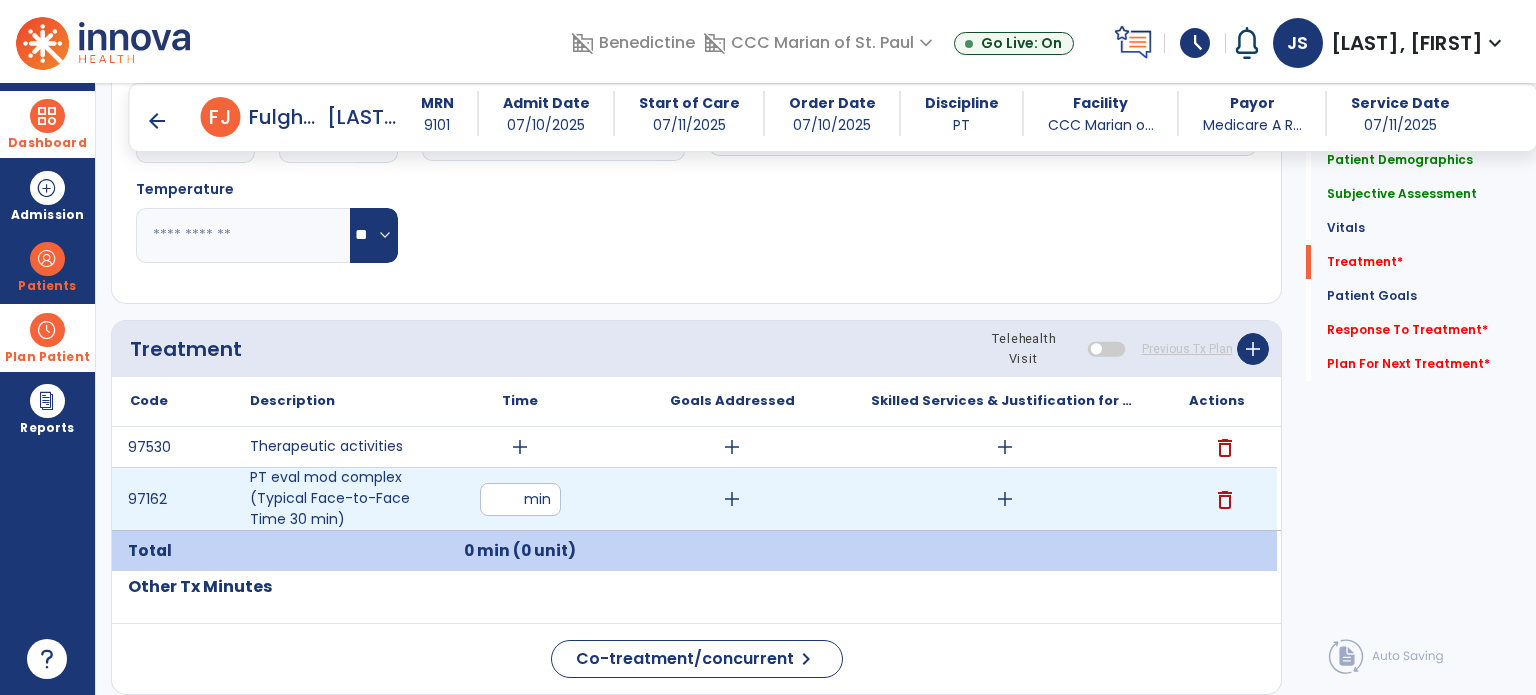 type on "**" 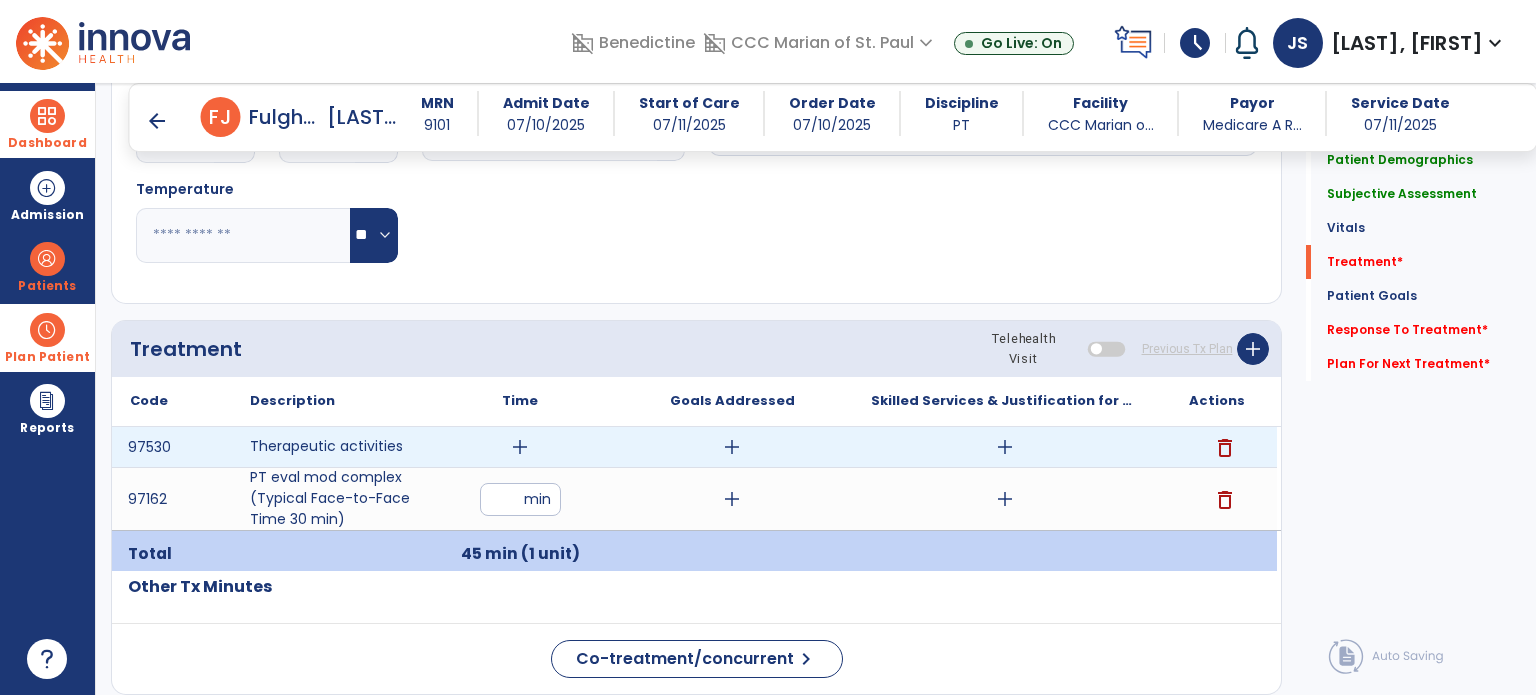 click on "add" at bounding box center (520, 447) 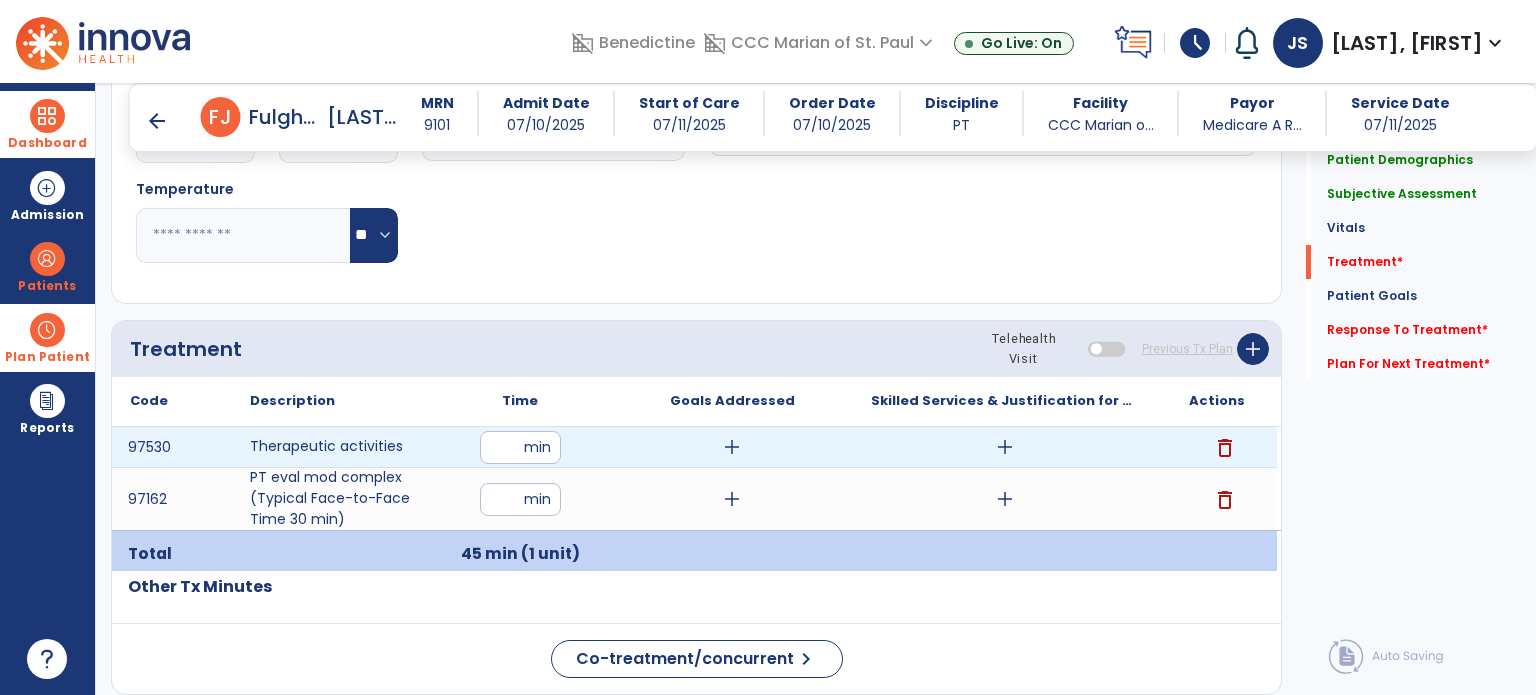 type on "**" 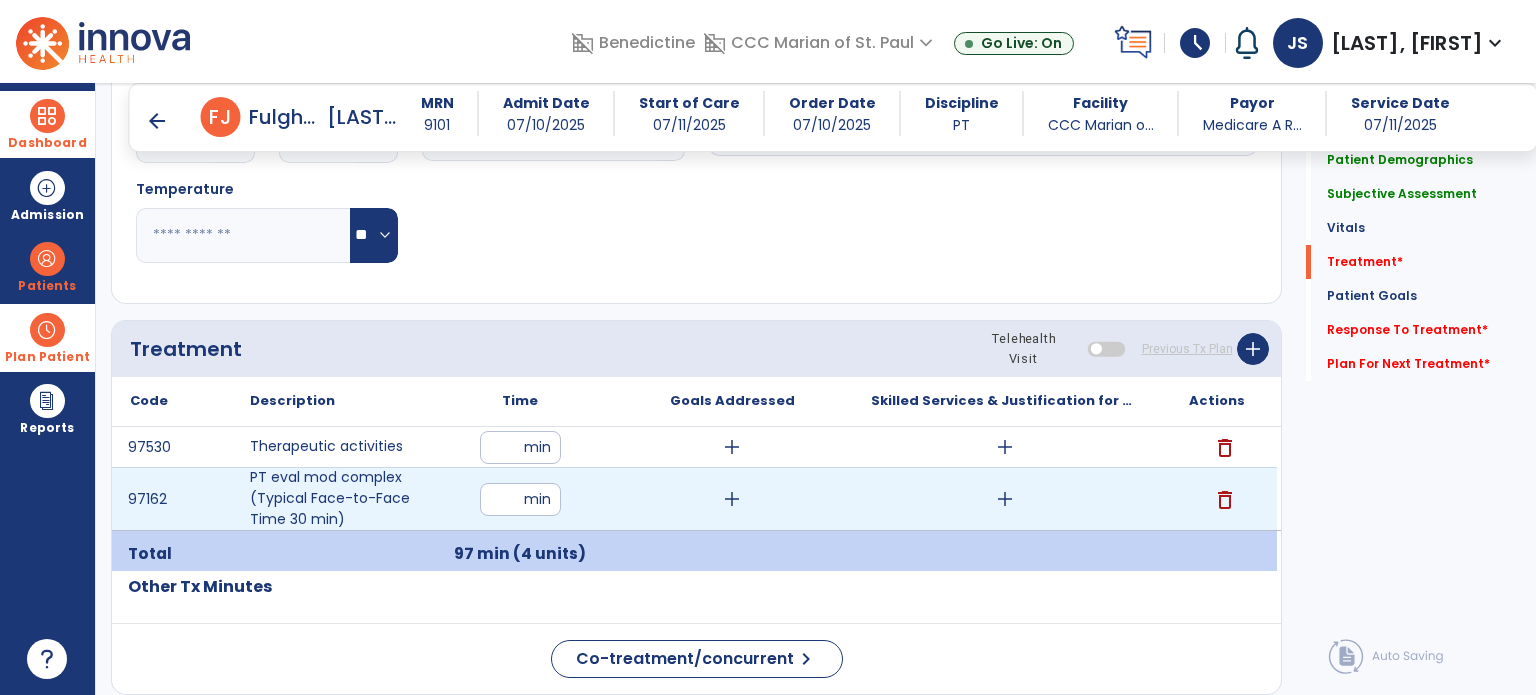 click on "add" at bounding box center (1005, 499) 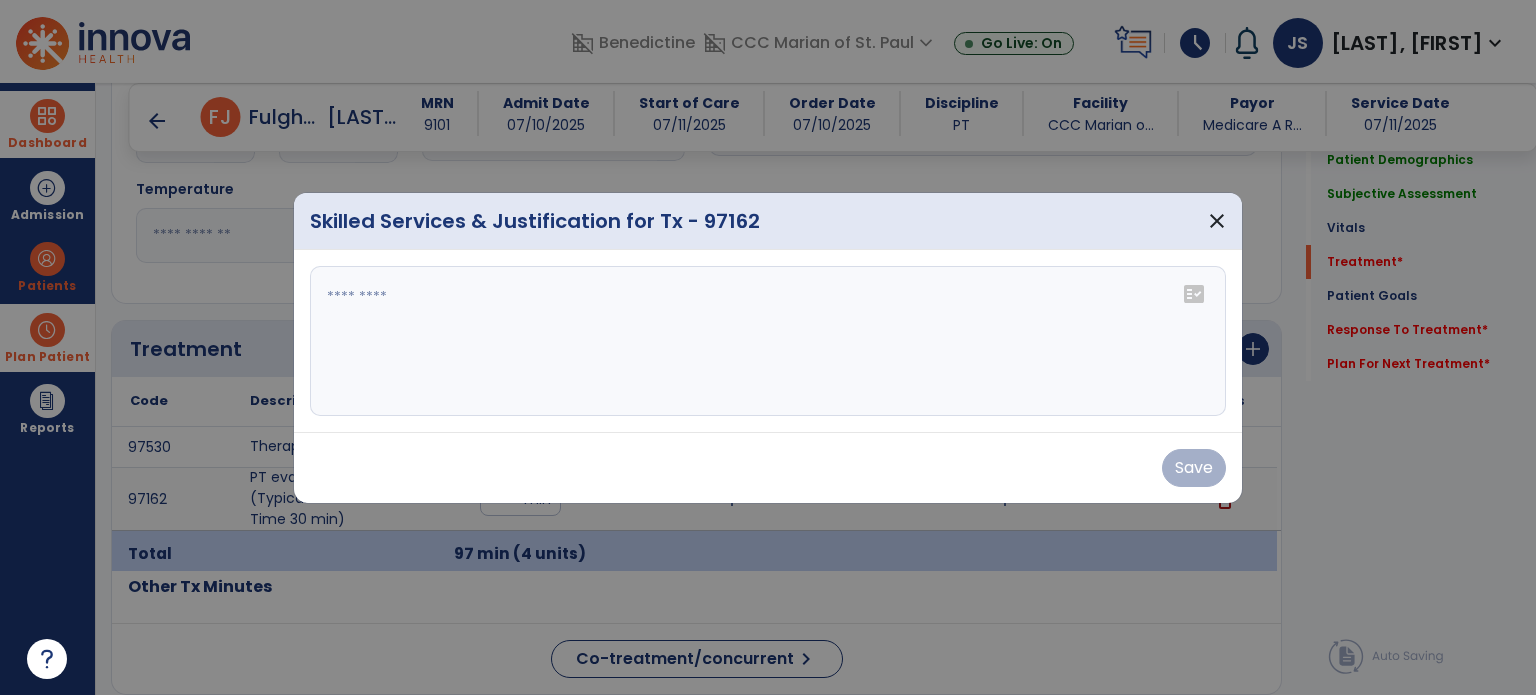 click on "Save" at bounding box center (768, 467) 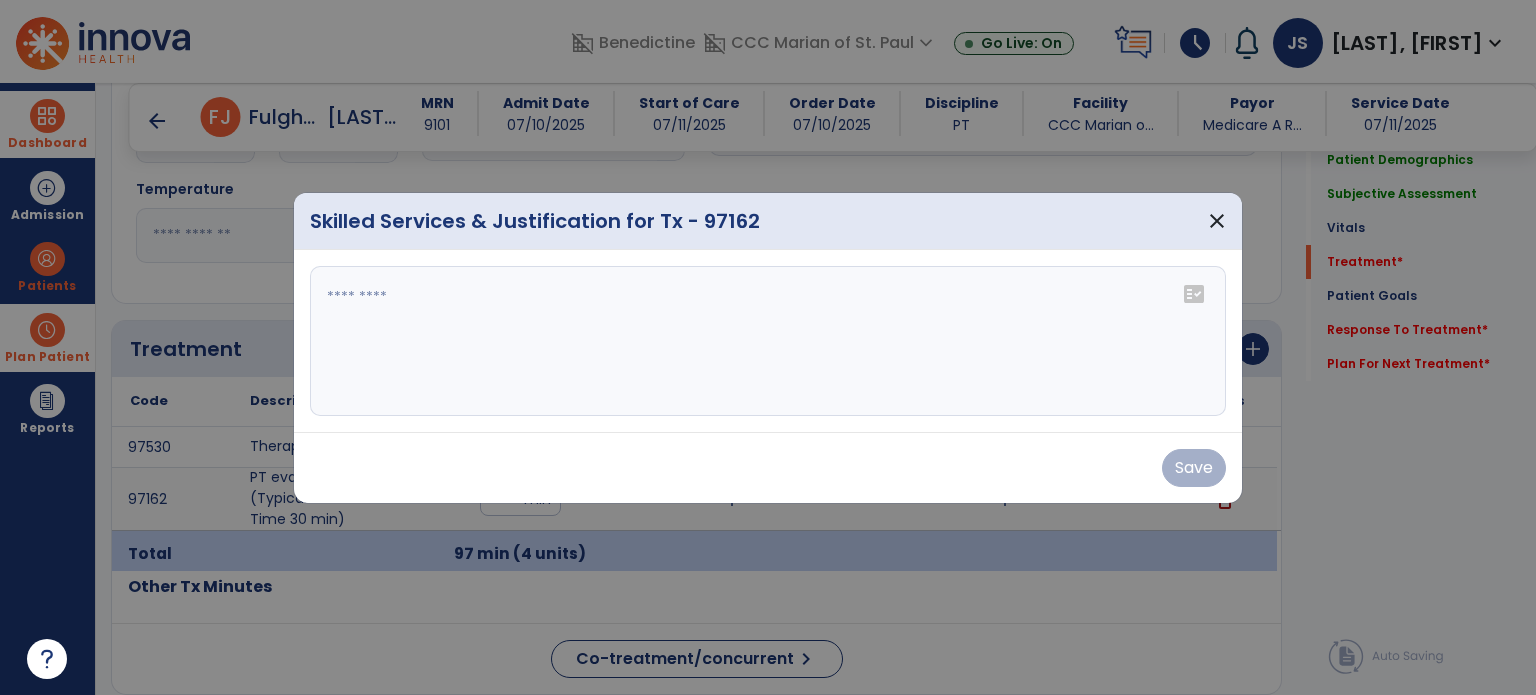 click at bounding box center (768, 341) 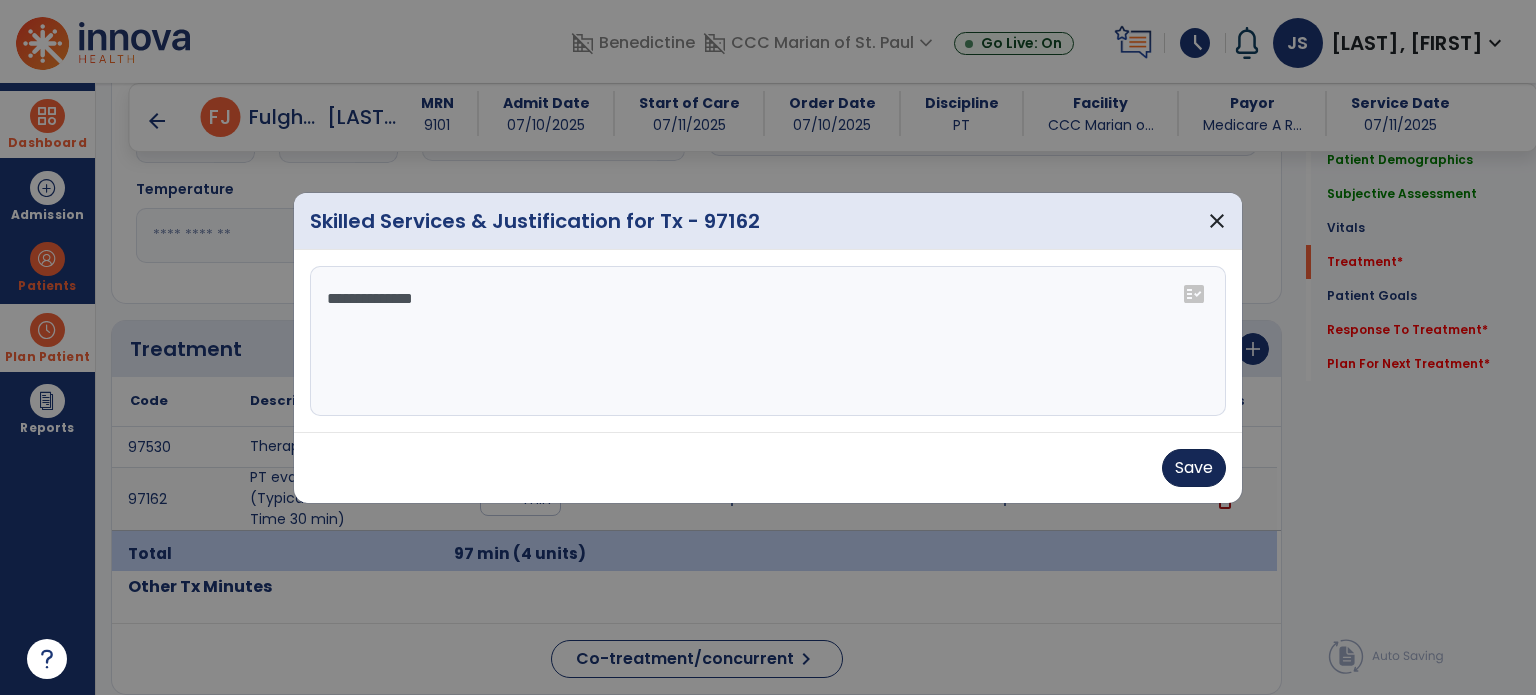 type on "**********" 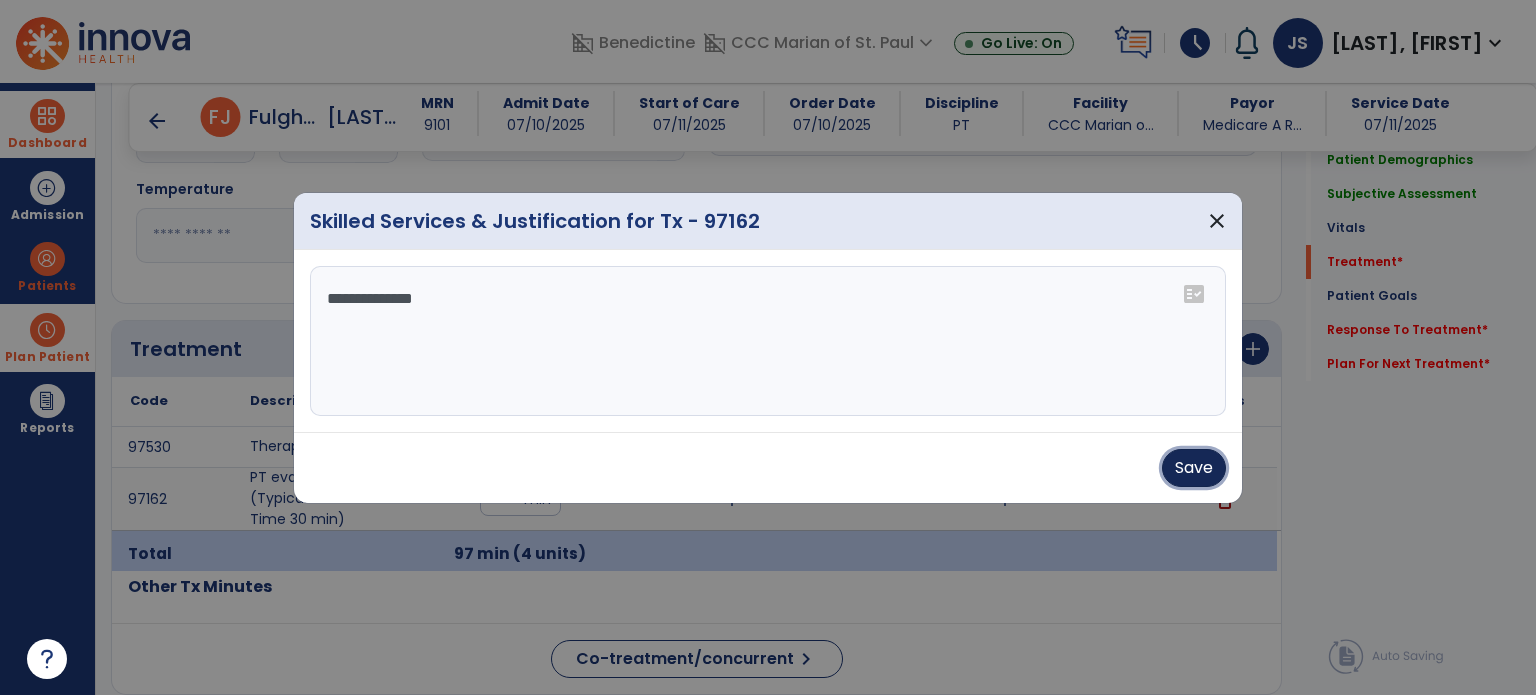 click on "Save" at bounding box center [1194, 468] 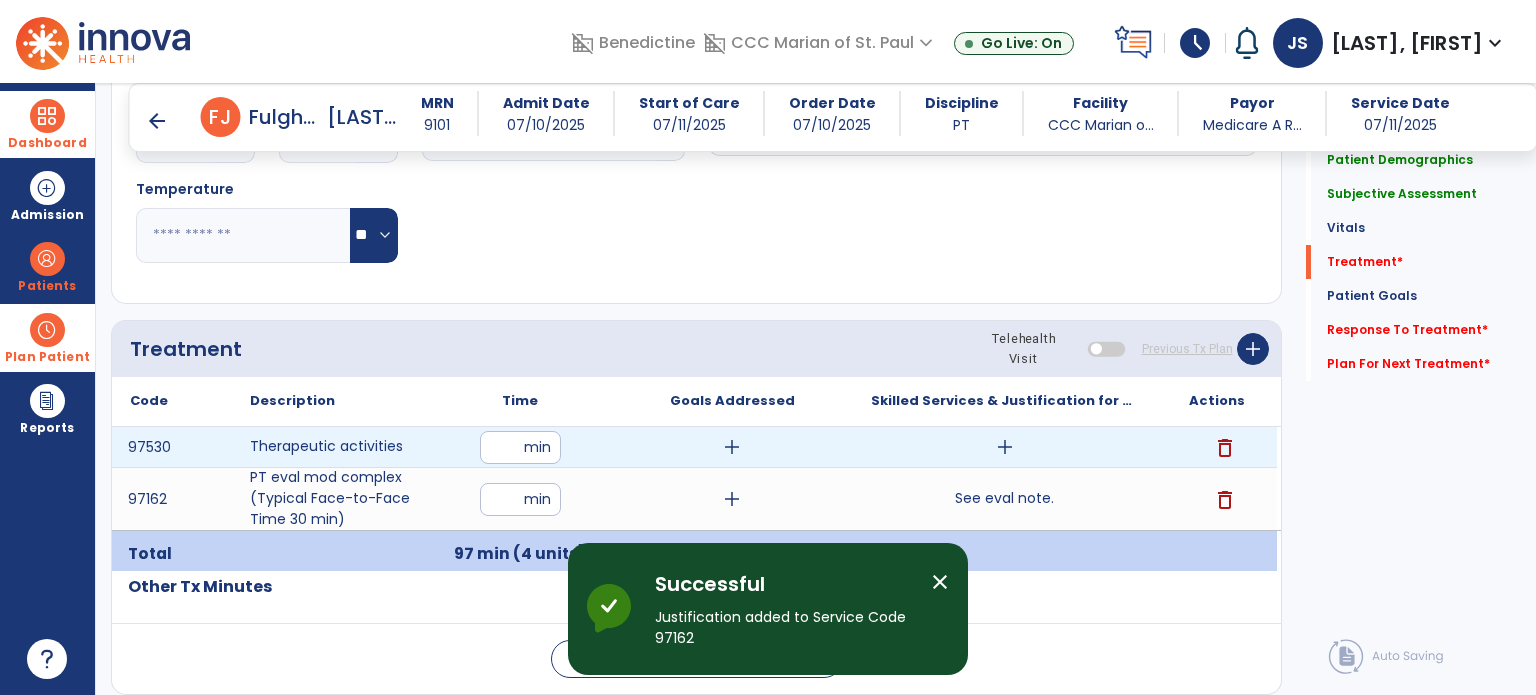 click on "add" at bounding box center (1005, 447) 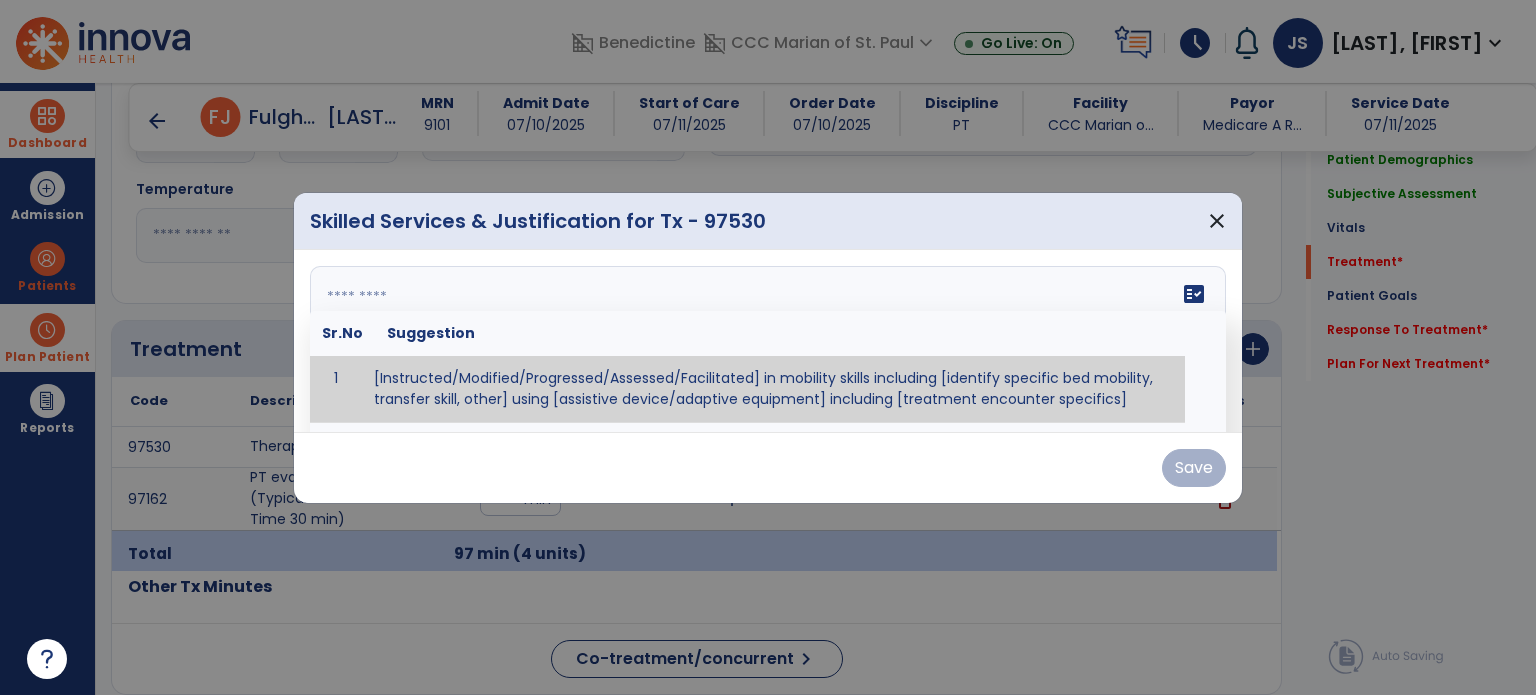 click on "fact_check  Sr.No Suggestion 1 [Instructed/Modified/Progressed/Assessed/Facilitated] in mobility skills including [identify specific bed mobility, transfer skill, other] using [assistive device/adaptive equipment] including [treatment encounter specifics]" at bounding box center [768, 341] 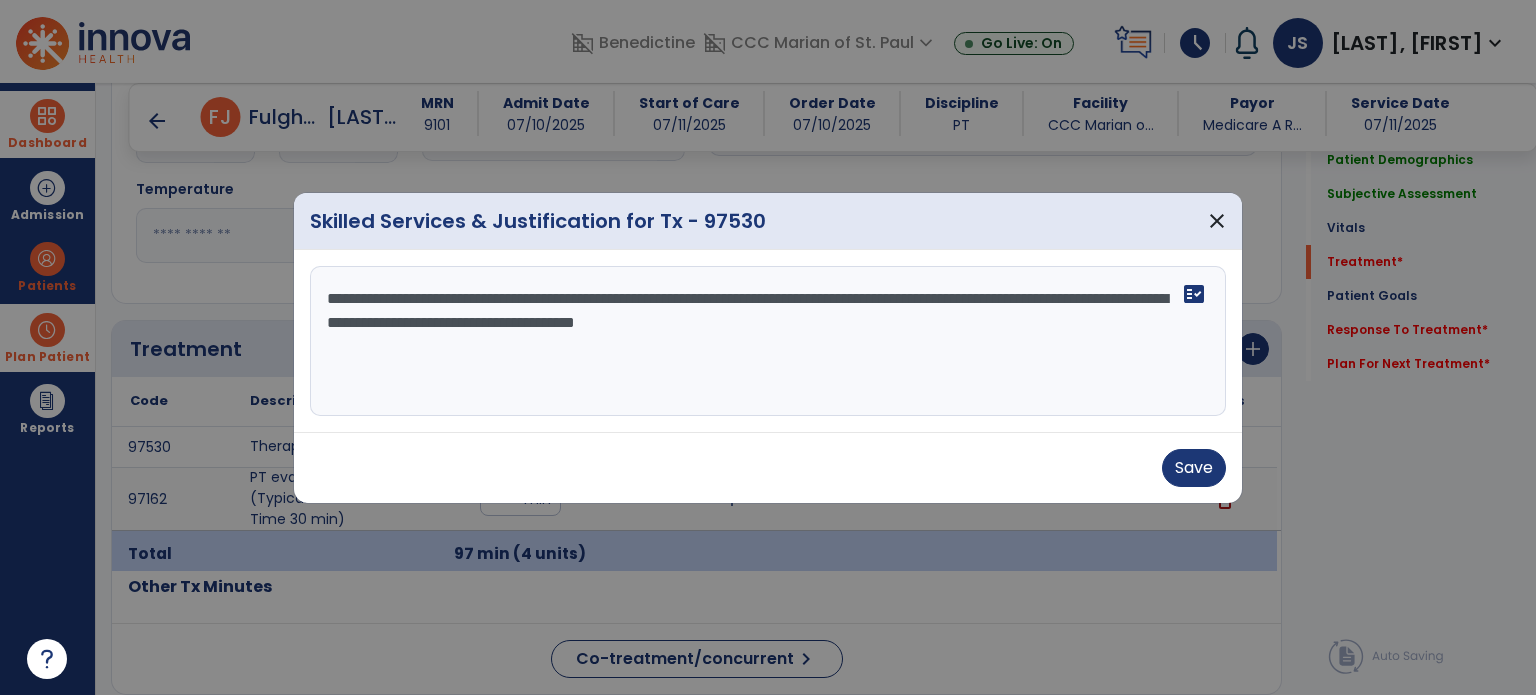 click on "**********" at bounding box center [768, 341] 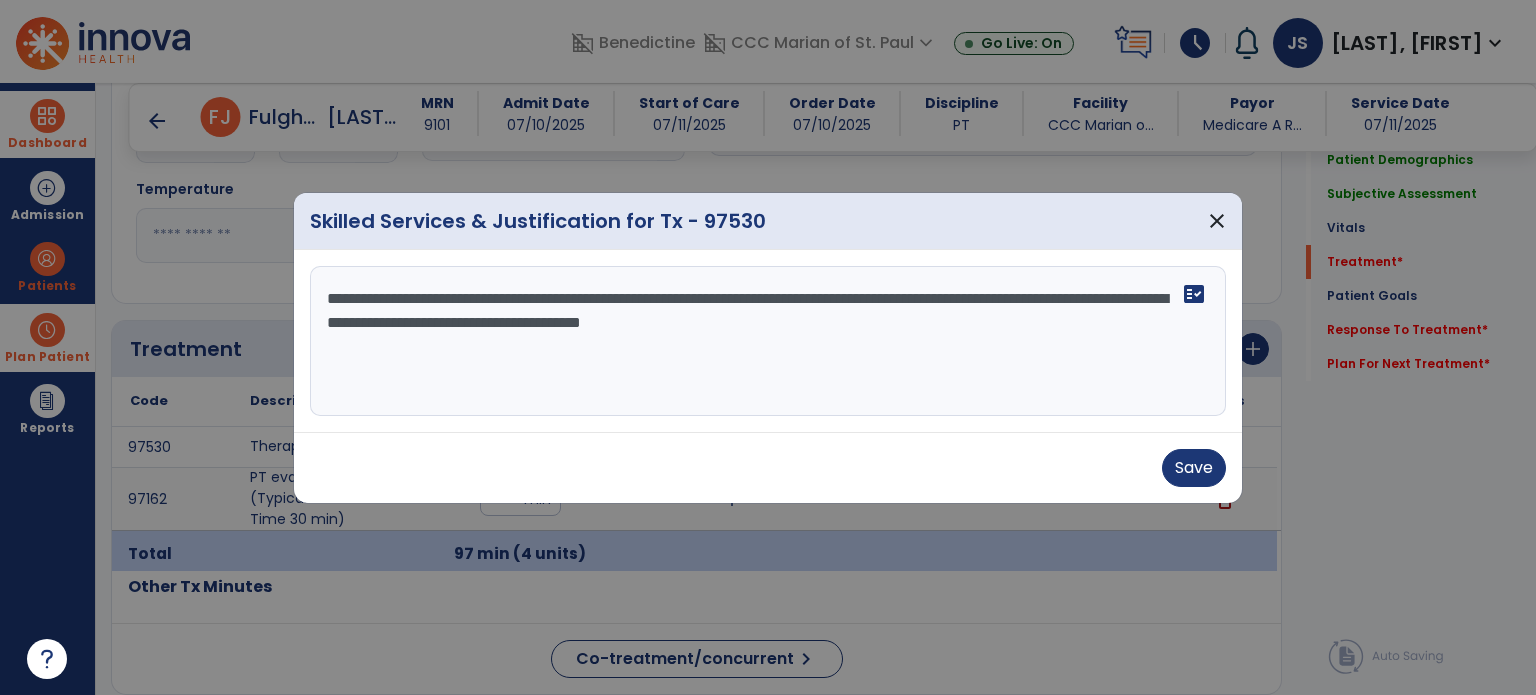 click on "**********" at bounding box center (768, 341) 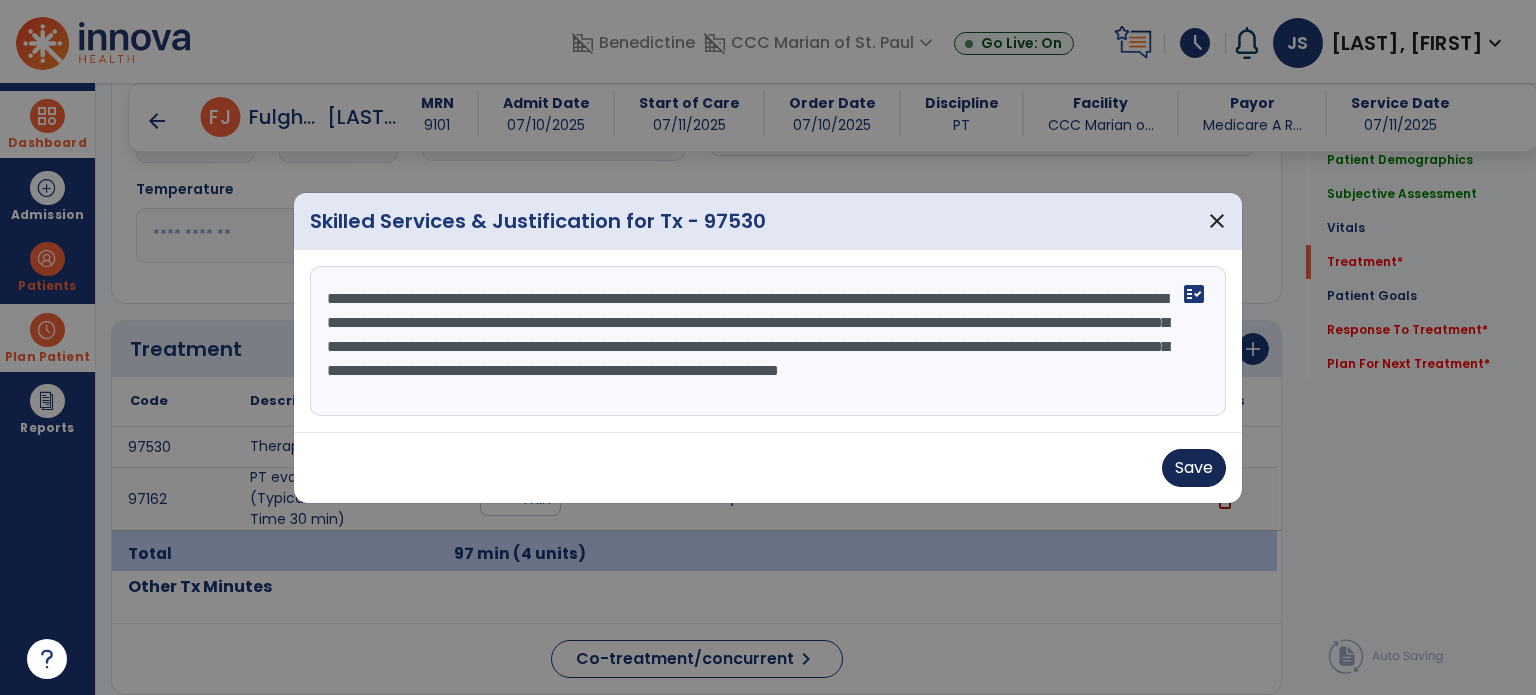 type on "**********" 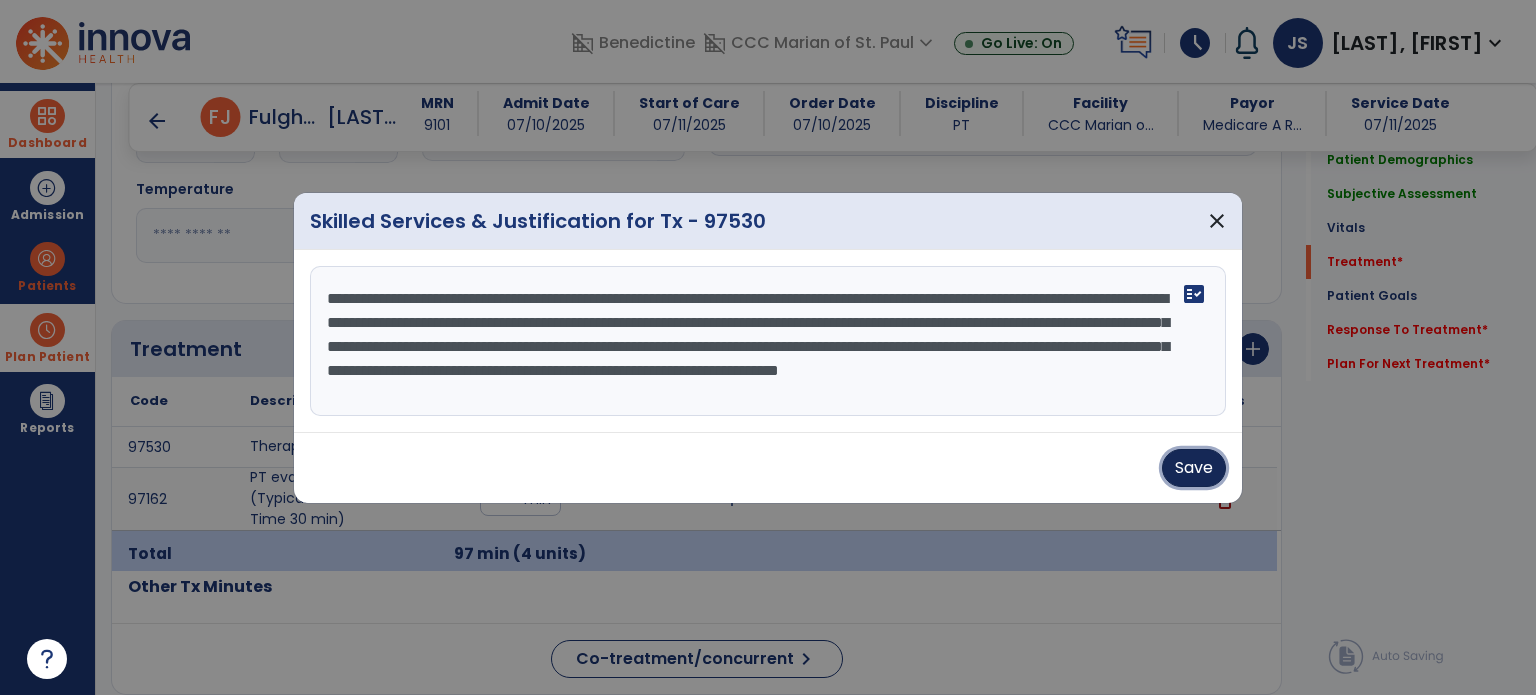 click on "Save" at bounding box center [1194, 468] 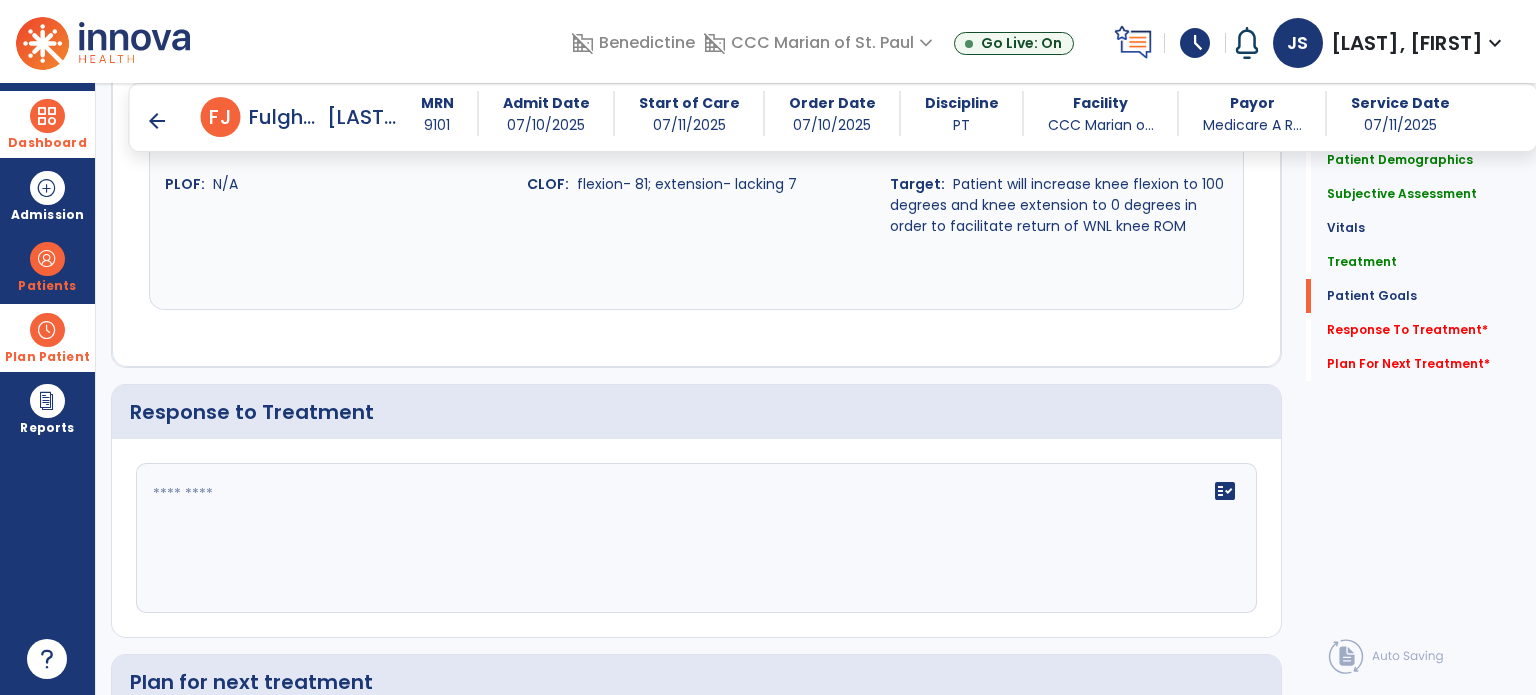 scroll, scrollTop: 2348, scrollLeft: 0, axis: vertical 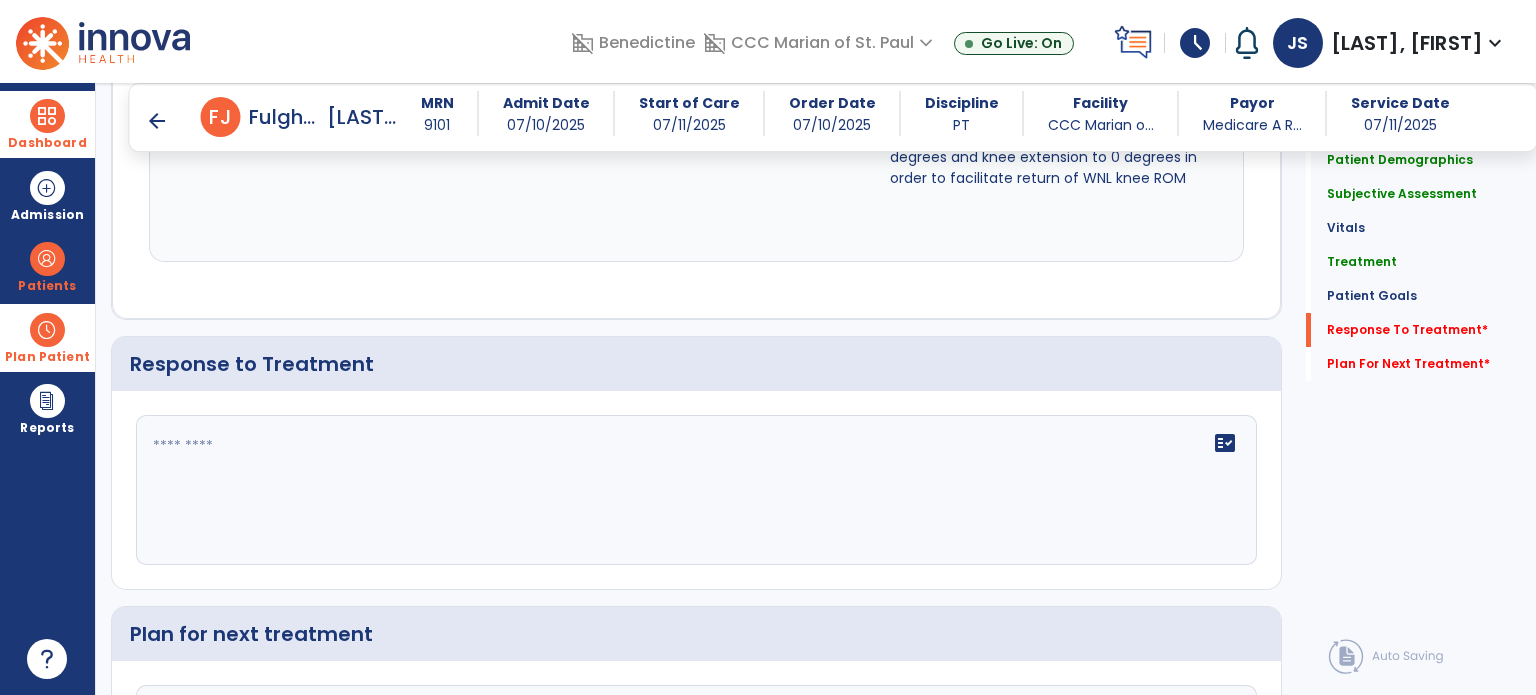 click on "fact_check" 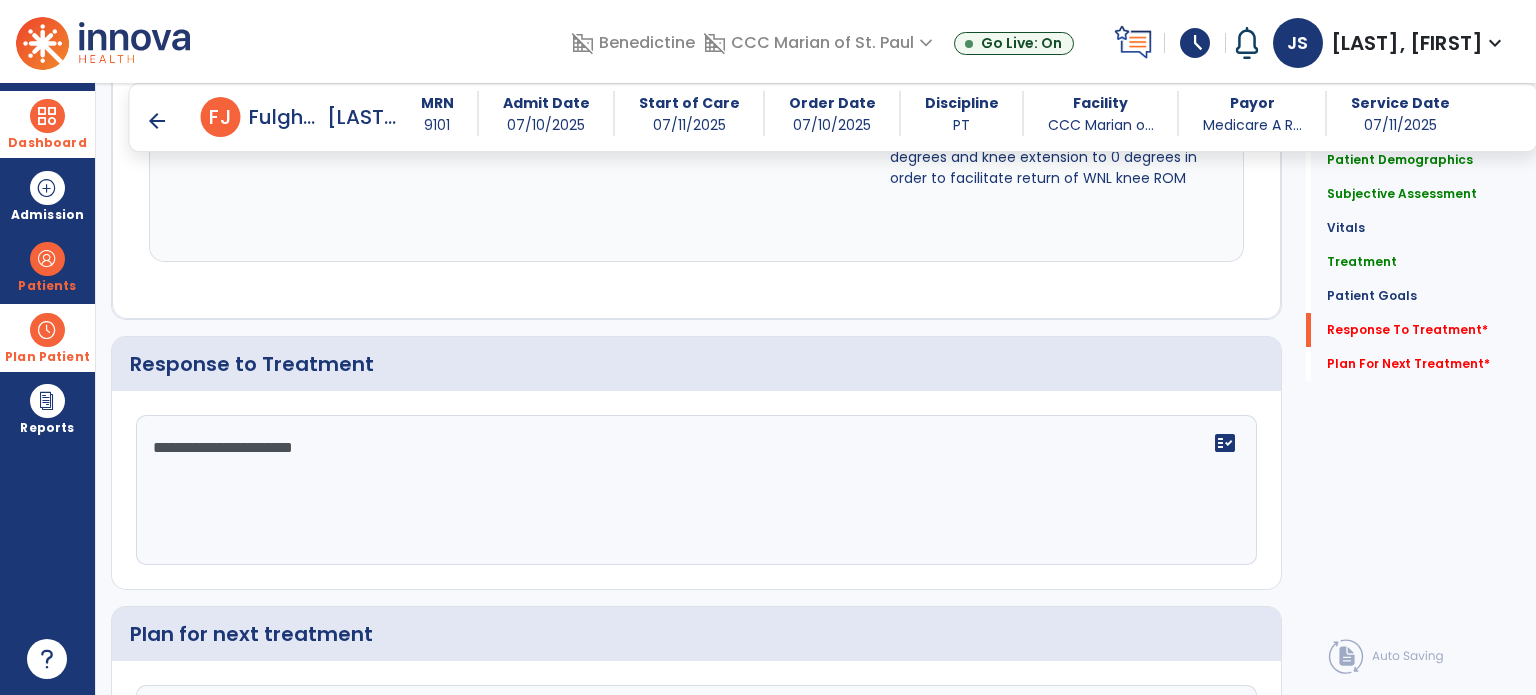 scroll, scrollTop: 2432, scrollLeft: 0, axis: vertical 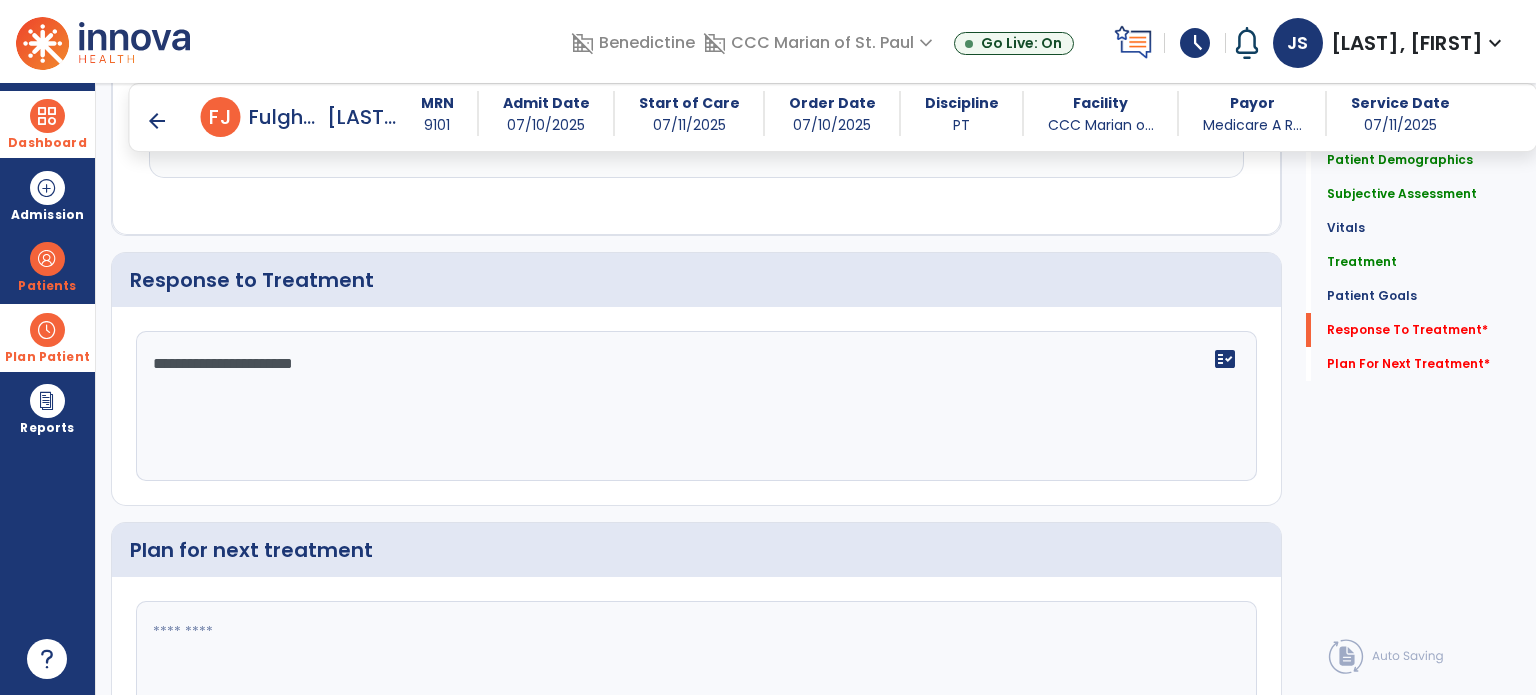 type on "**********" 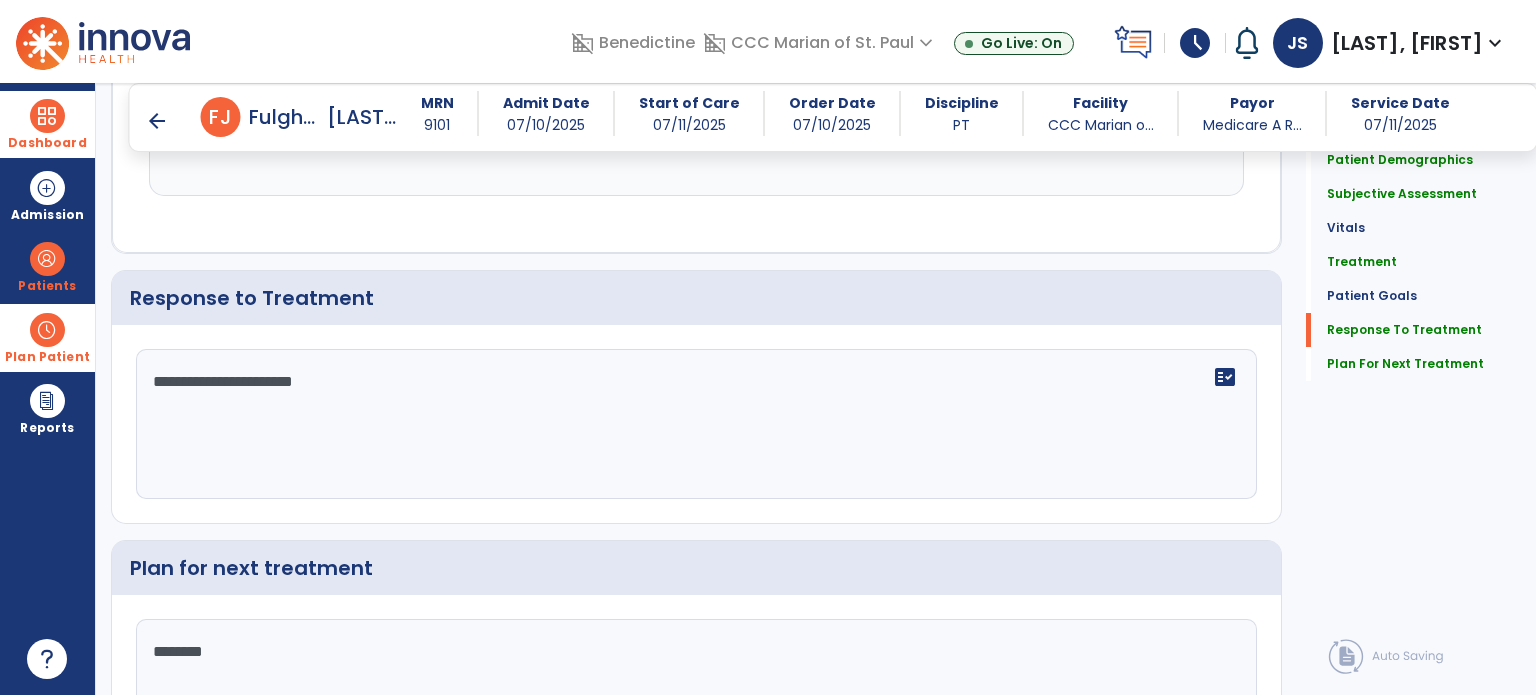 scroll, scrollTop: 2572, scrollLeft: 0, axis: vertical 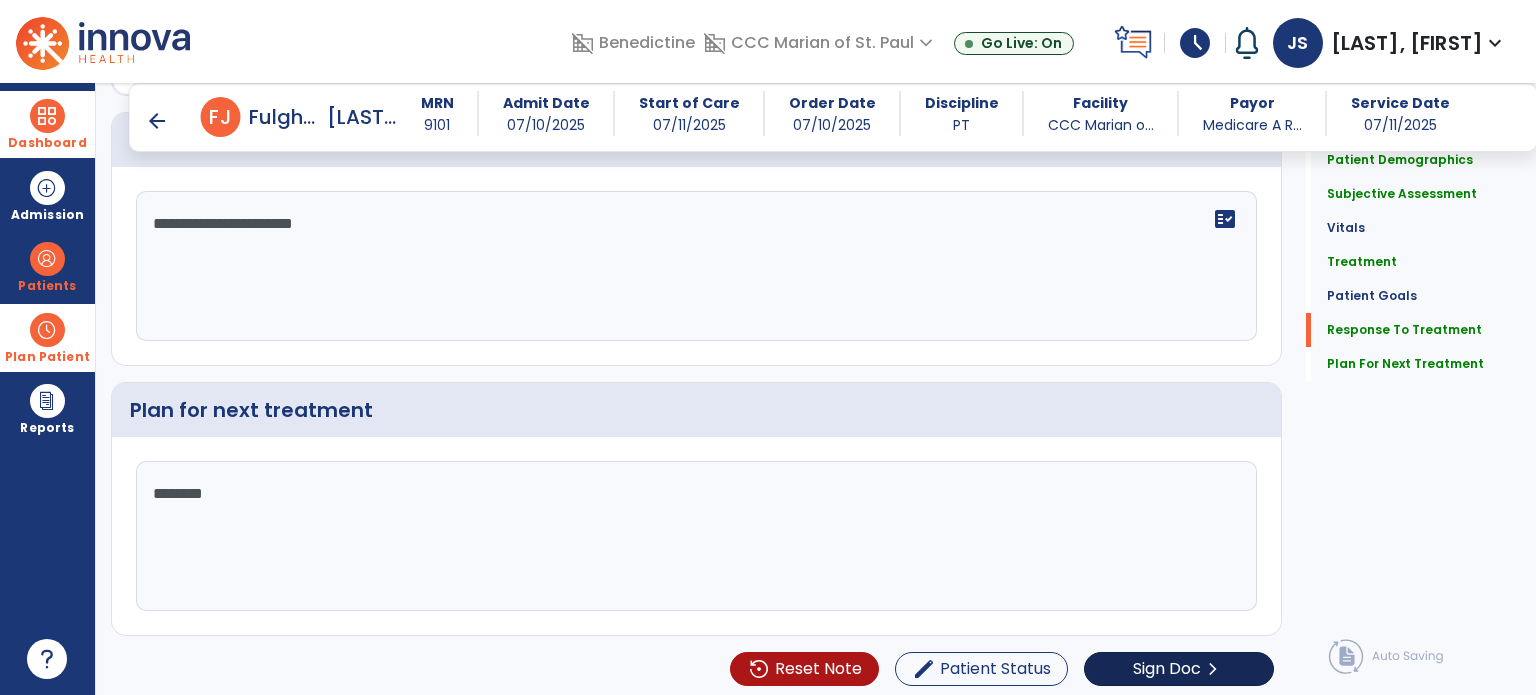 type on "********" 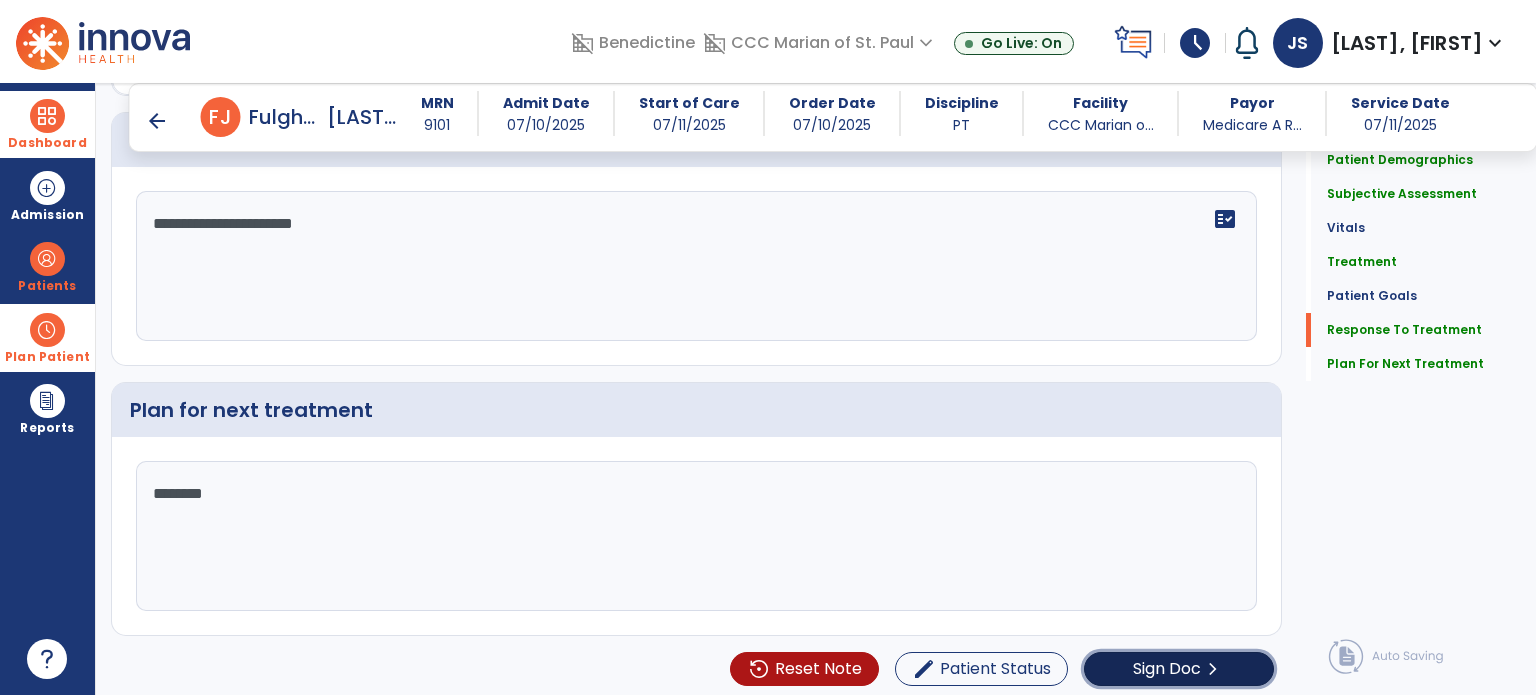 click on "Sign Doc  chevron_right" 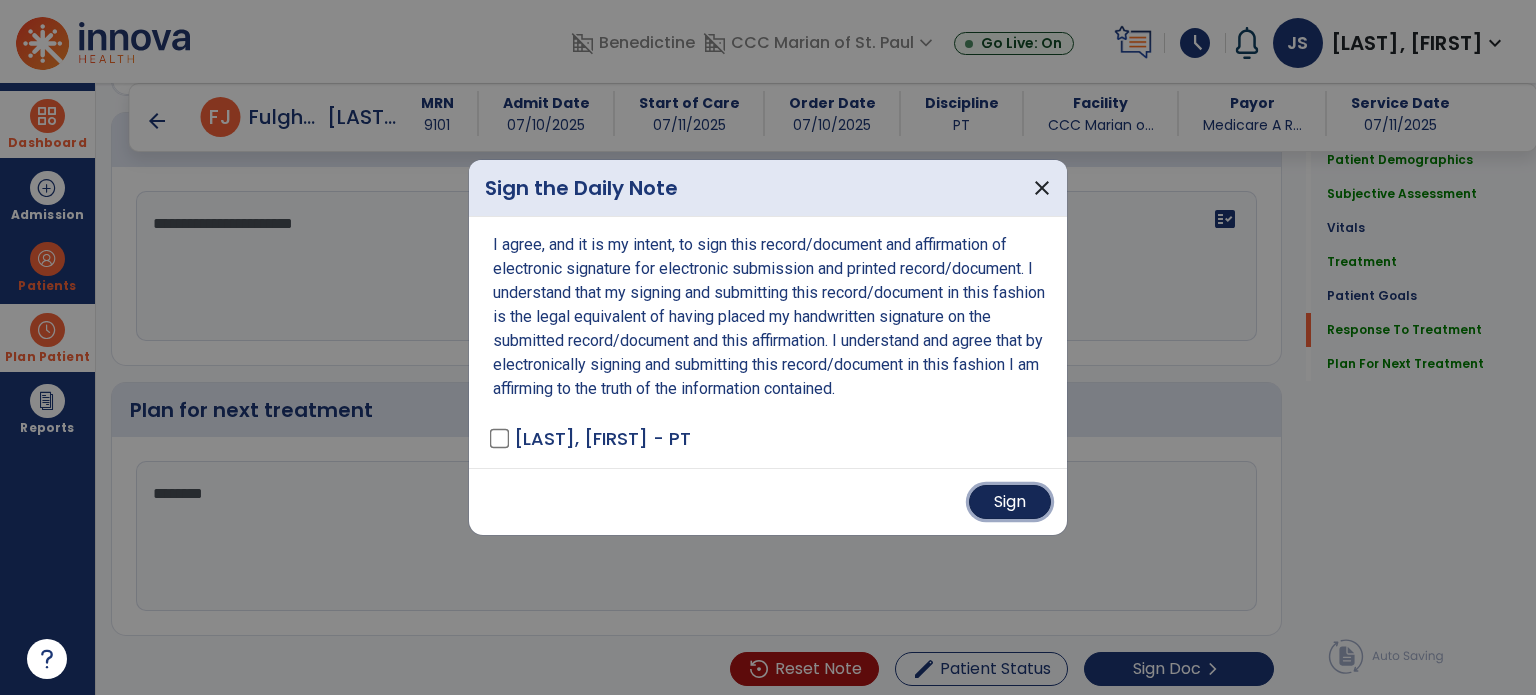 click on "Sign" at bounding box center (1010, 502) 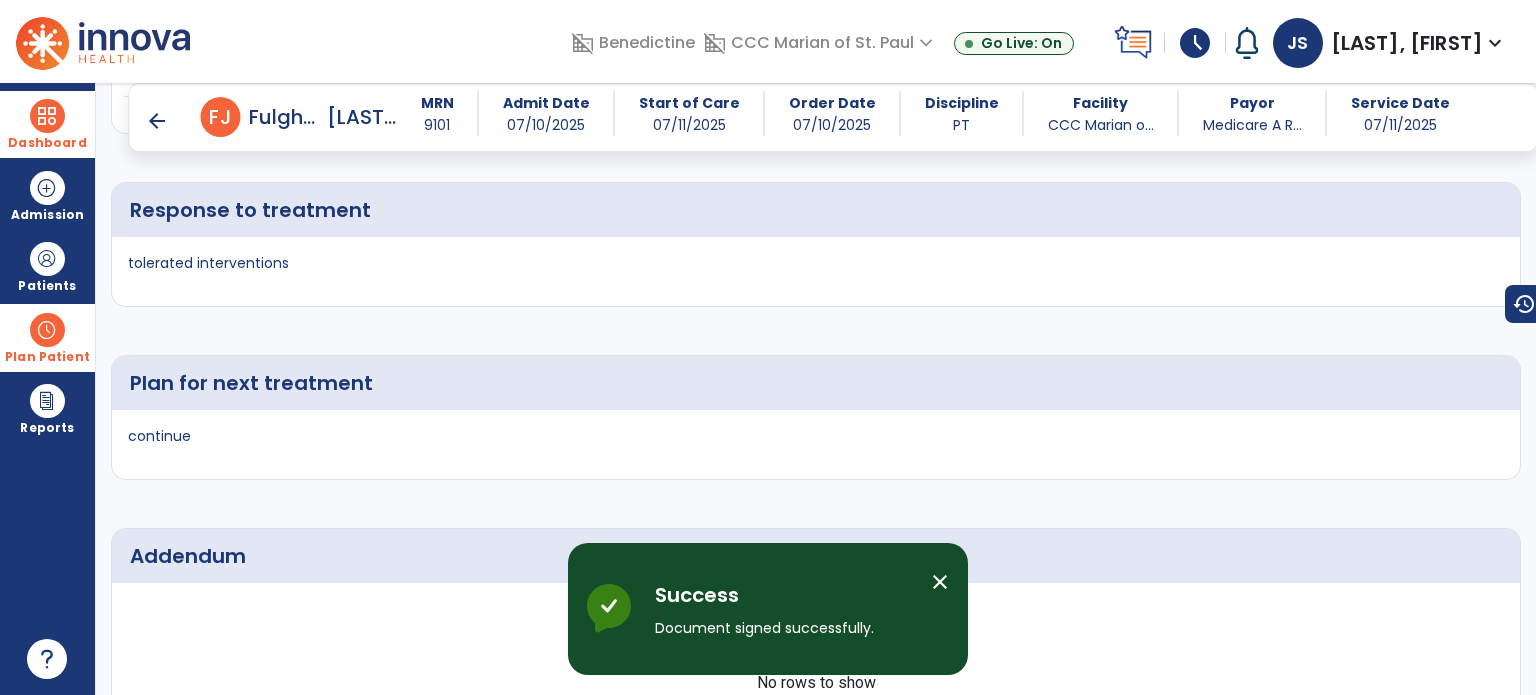 scroll, scrollTop: 3744, scrollLeft: 0, axis: vertical 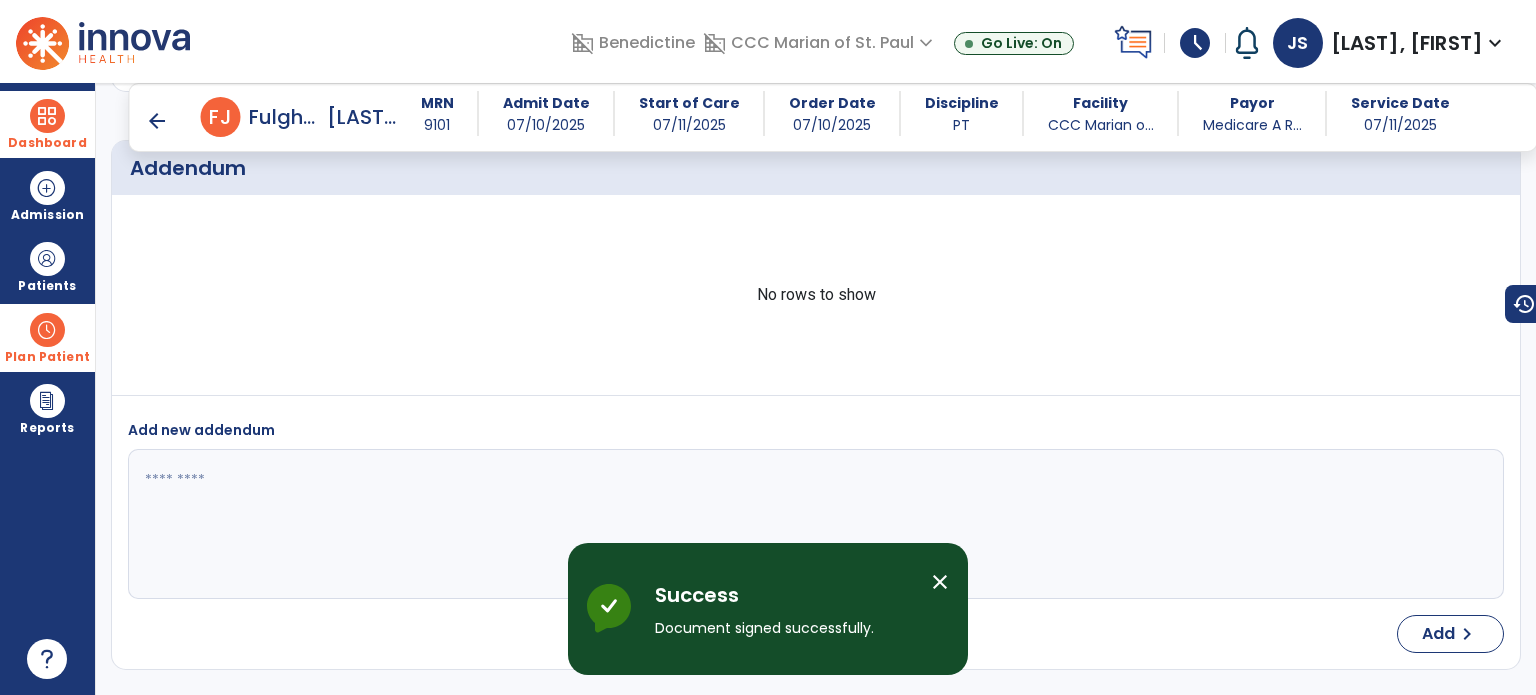 click on "Dashboard" at bounding box center [47, 124] 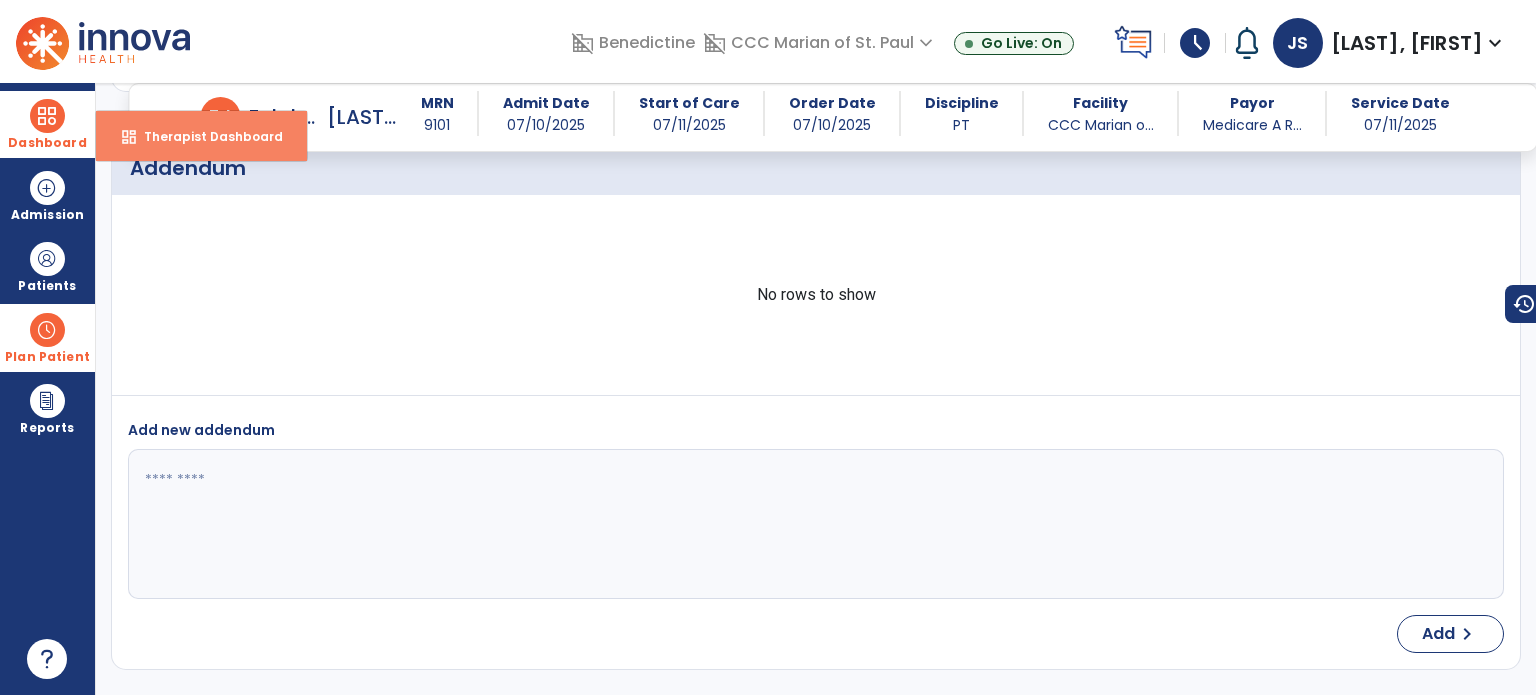 click on "Therapist Dashboard" at bounding box center (205, 136) 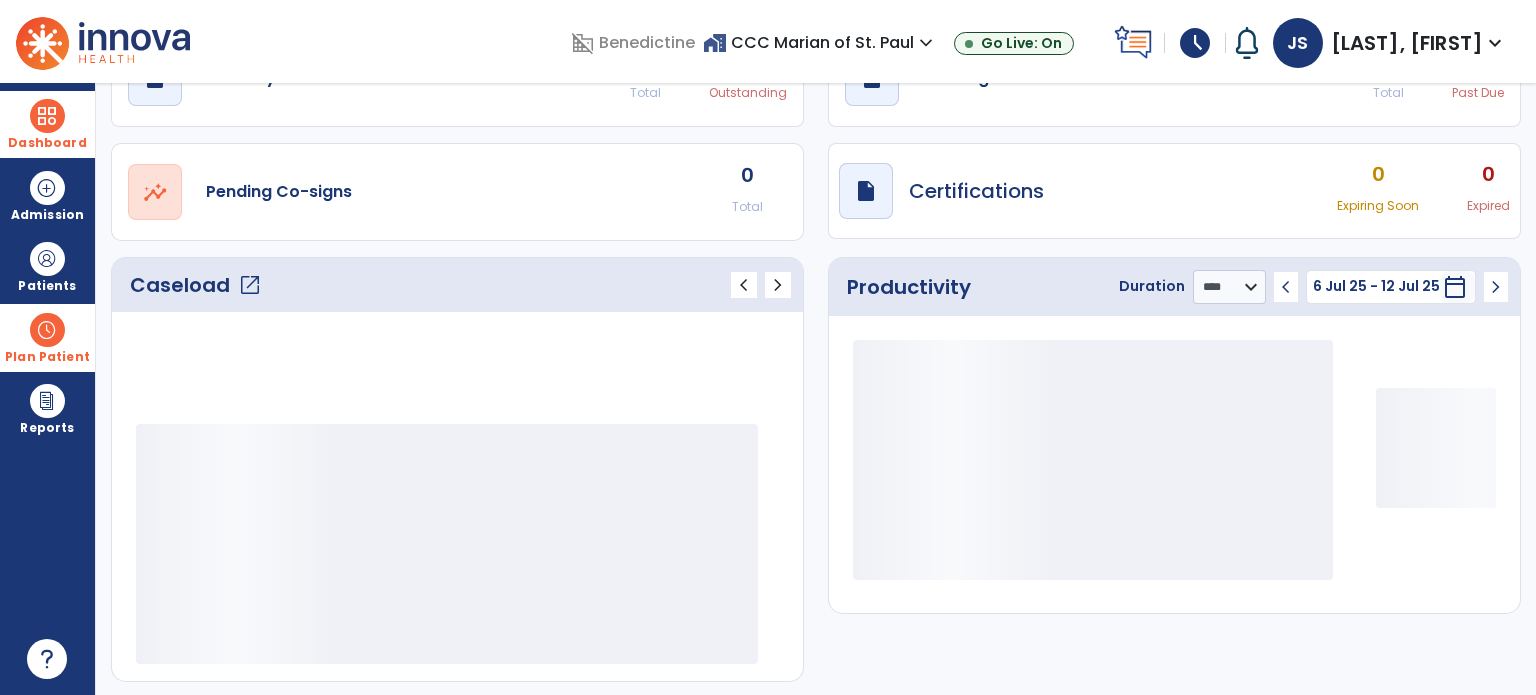 scroll, scrollTop: 52, scrollLeft: 0, axis: vertical 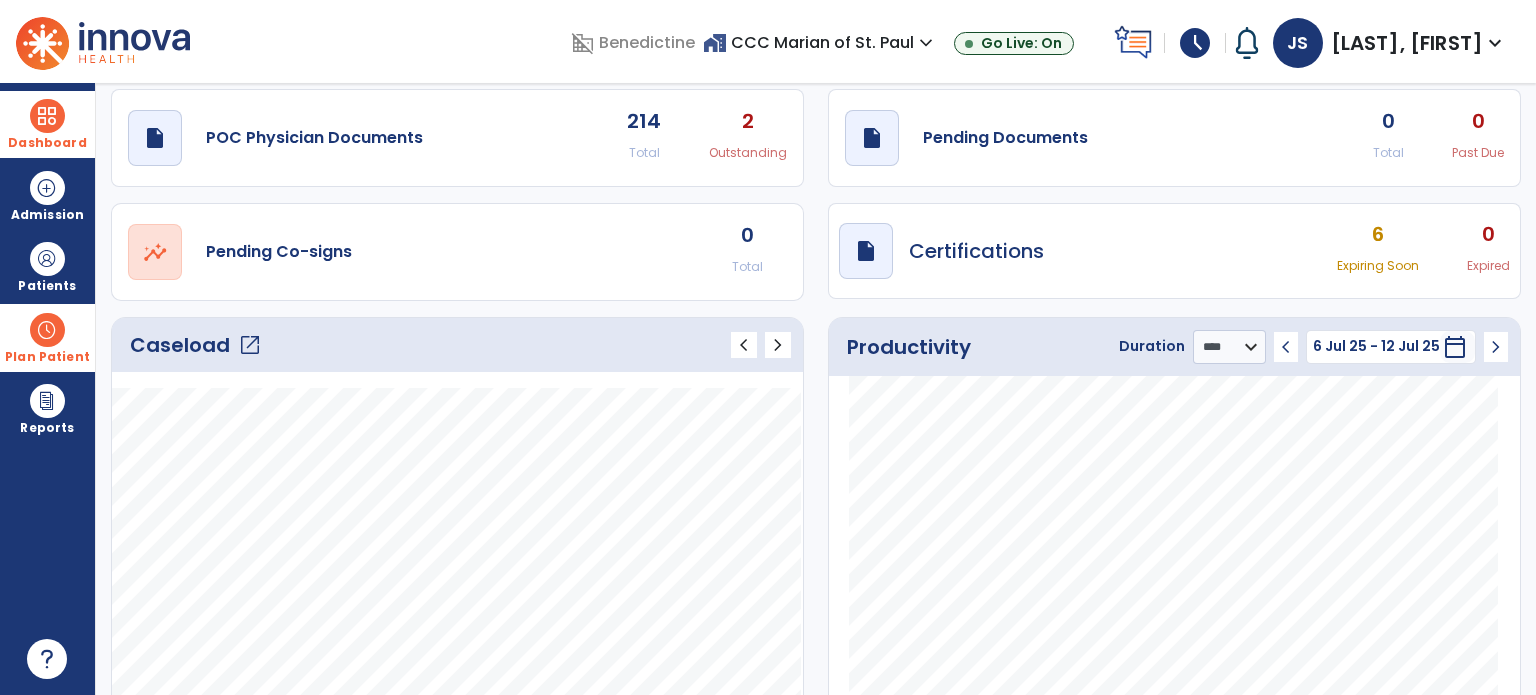 click on "Productivity Duration  ******** **** *** chevron_left 6 Jul 25 - 12 Jul 25  ********  calendar_today  chevron_right" 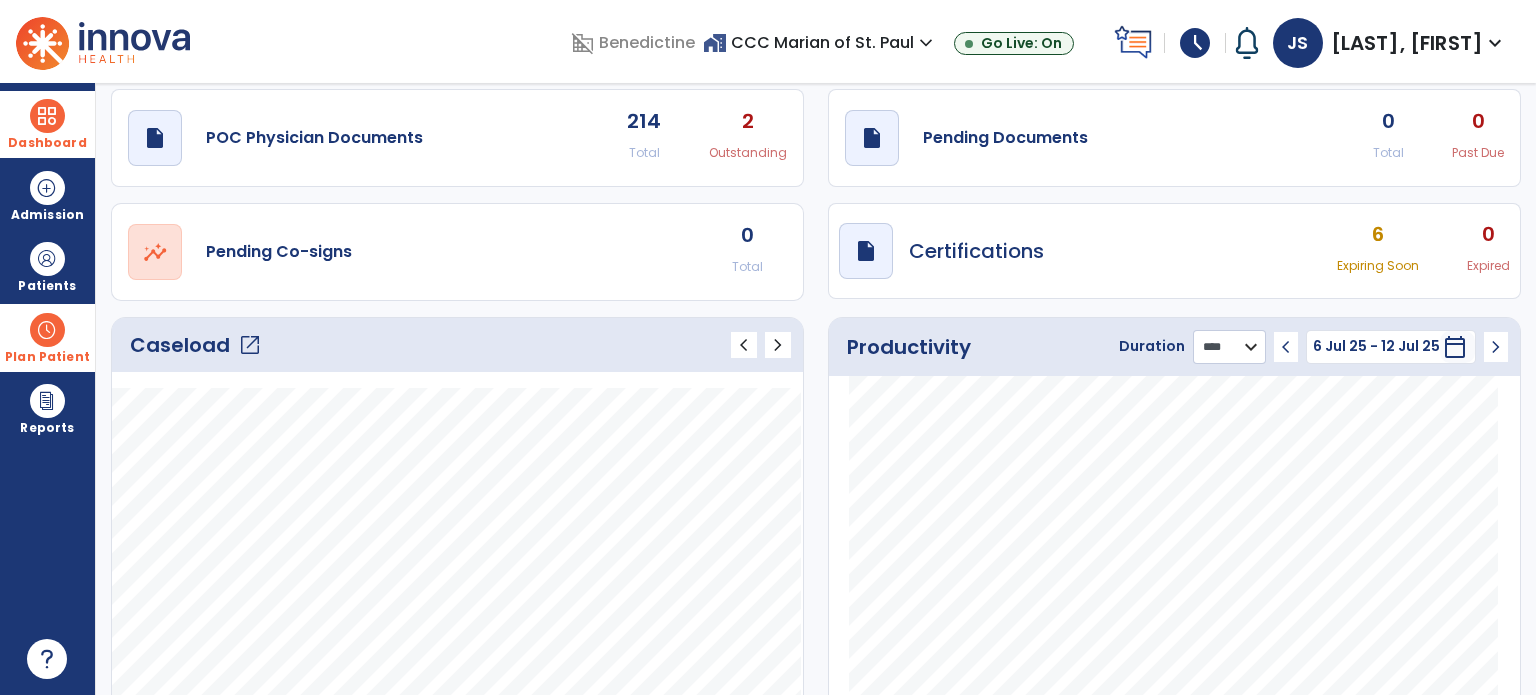 click on "******** **** ***" 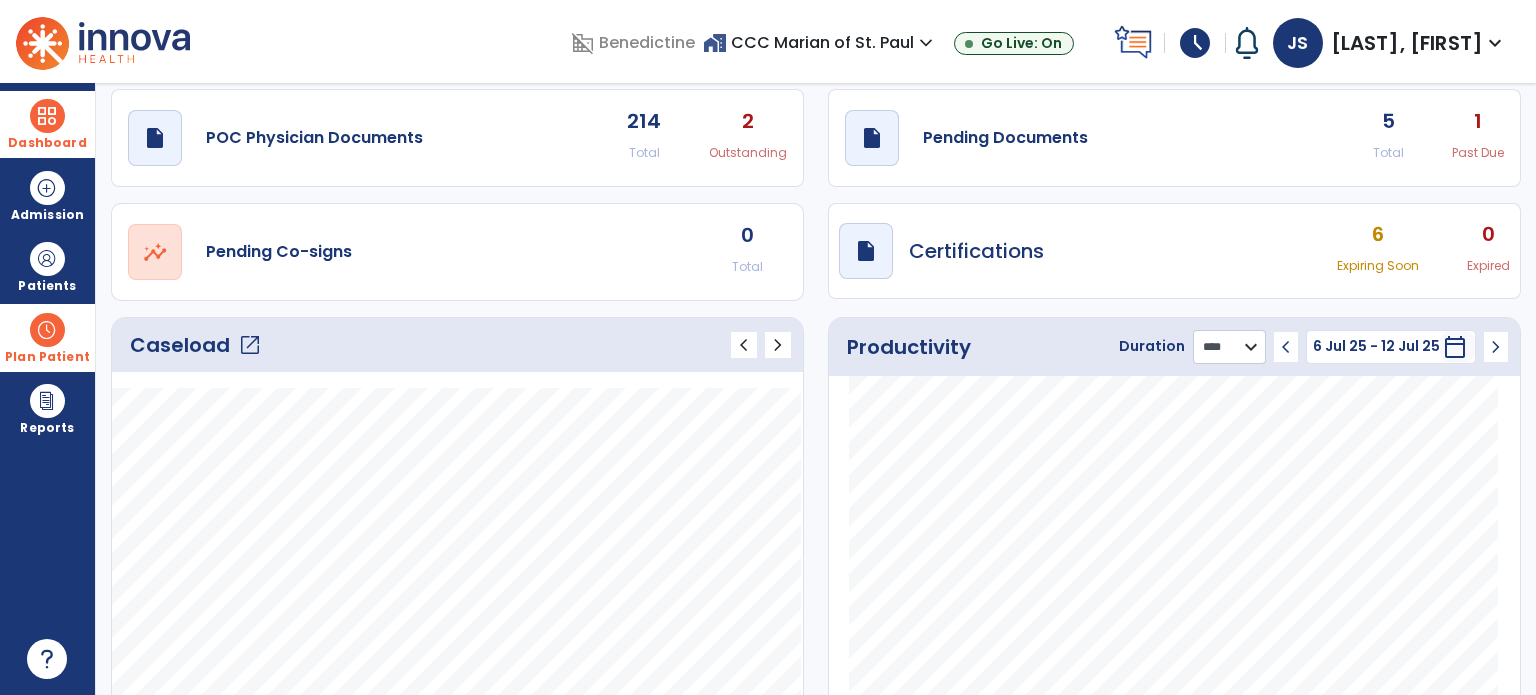 select on "***" 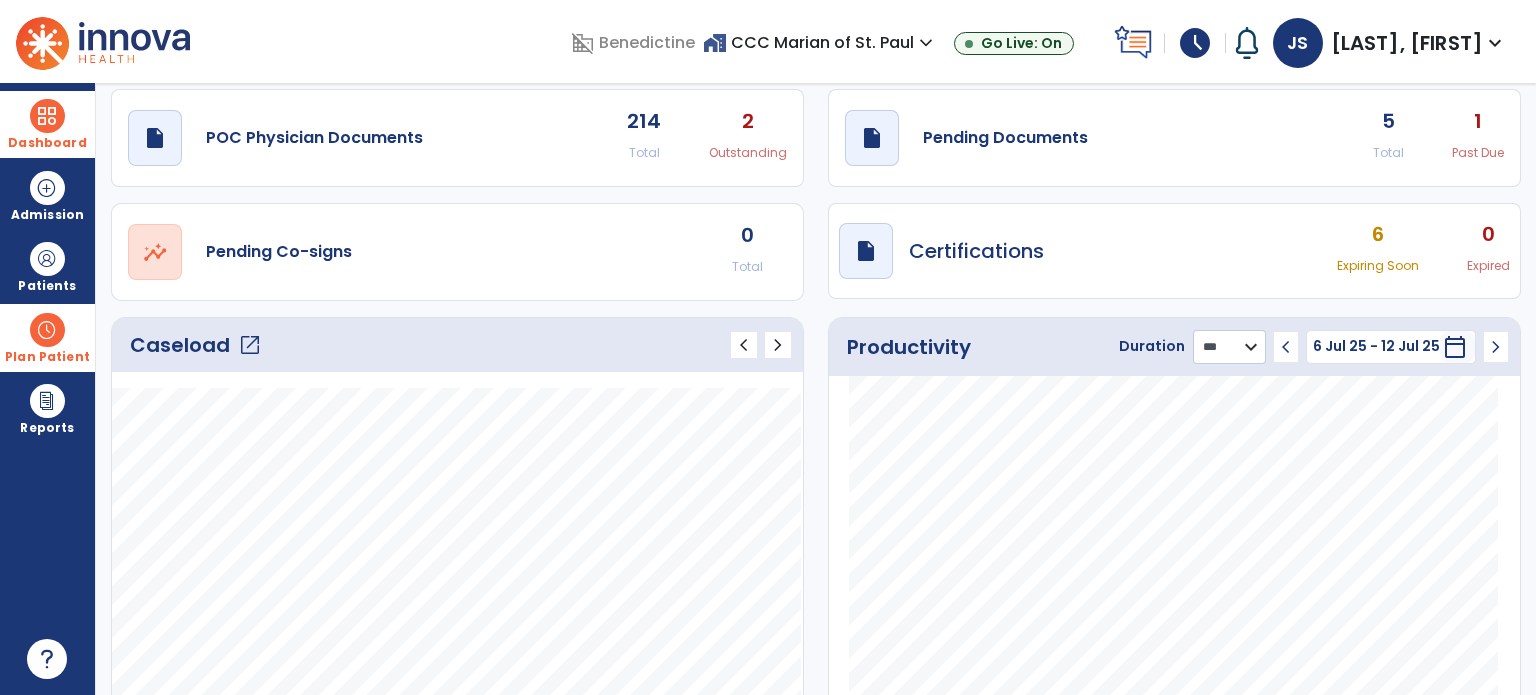 click on "******** **** ***" 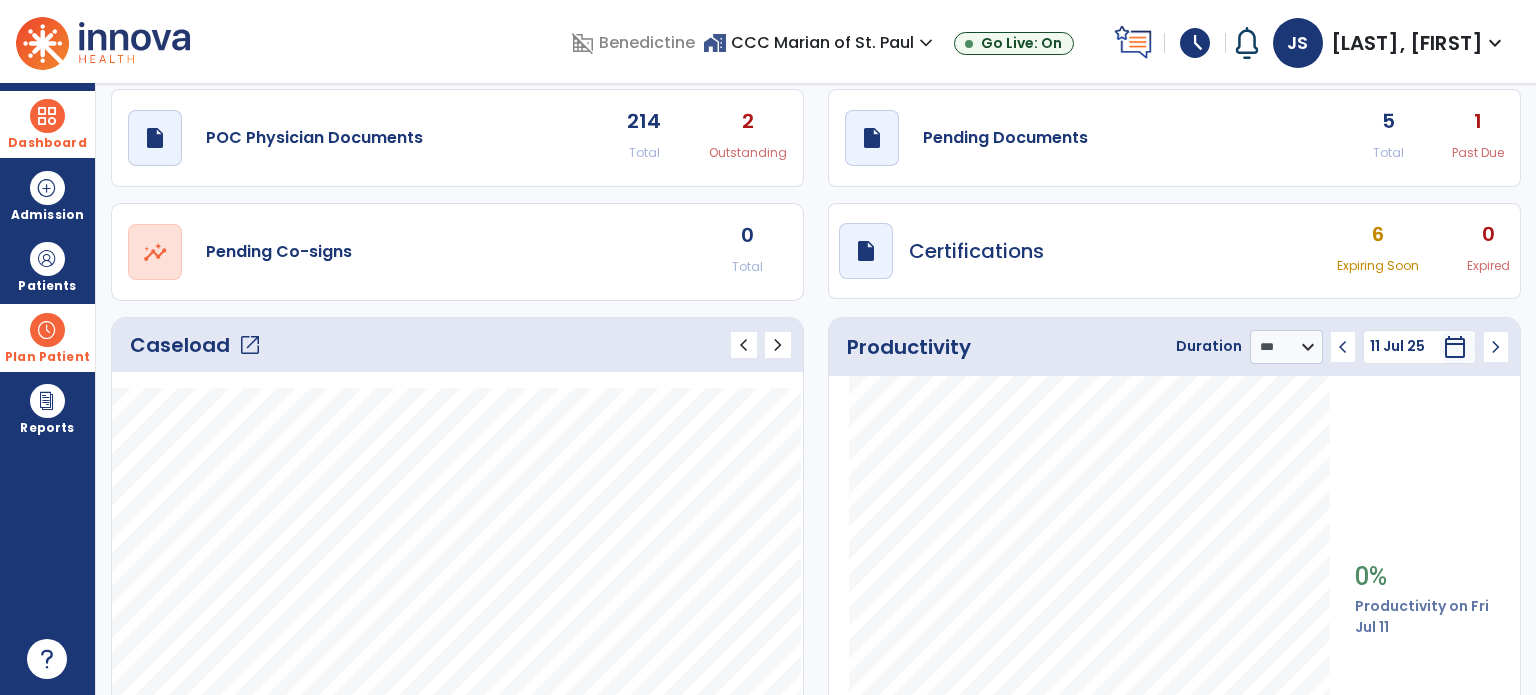 click on "open_in_new" 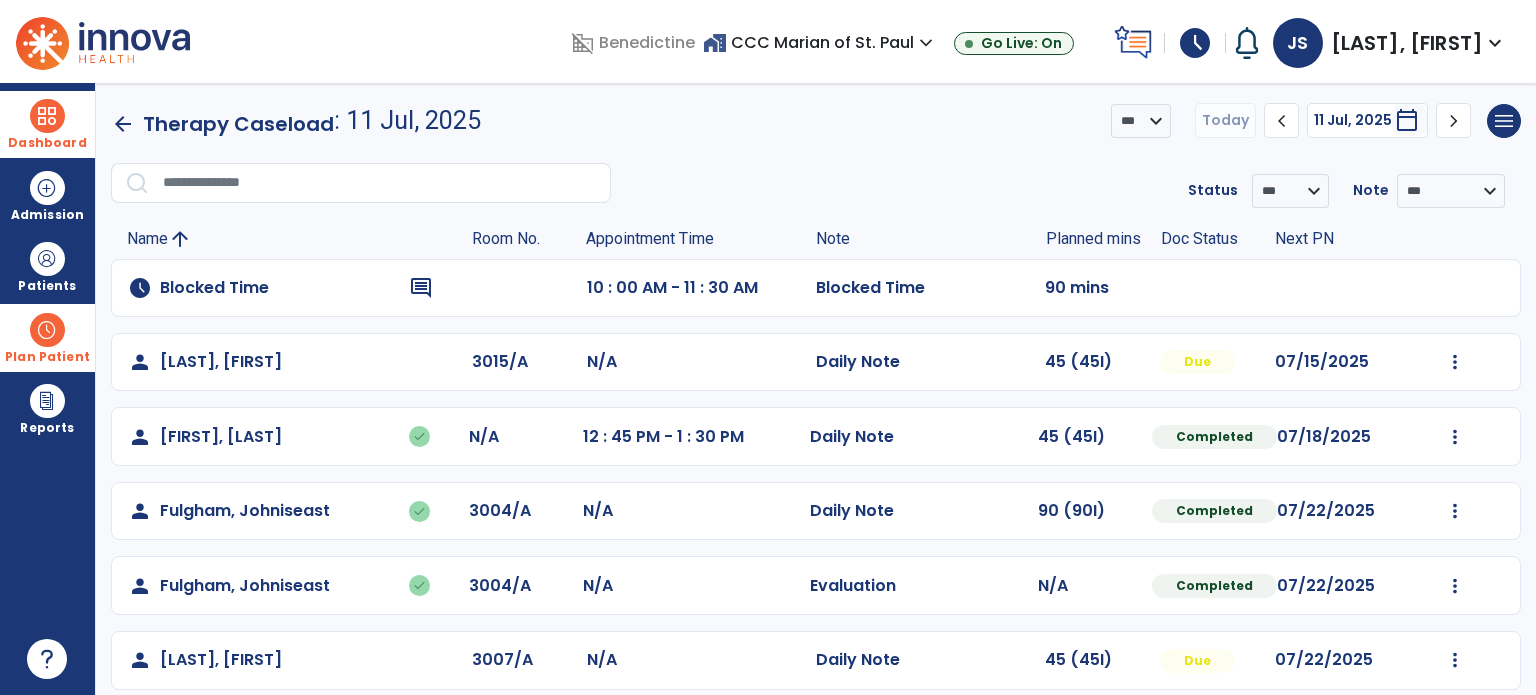 click on "Mark Visit As Complete   Reset Note   Open Document   G + C Mins" 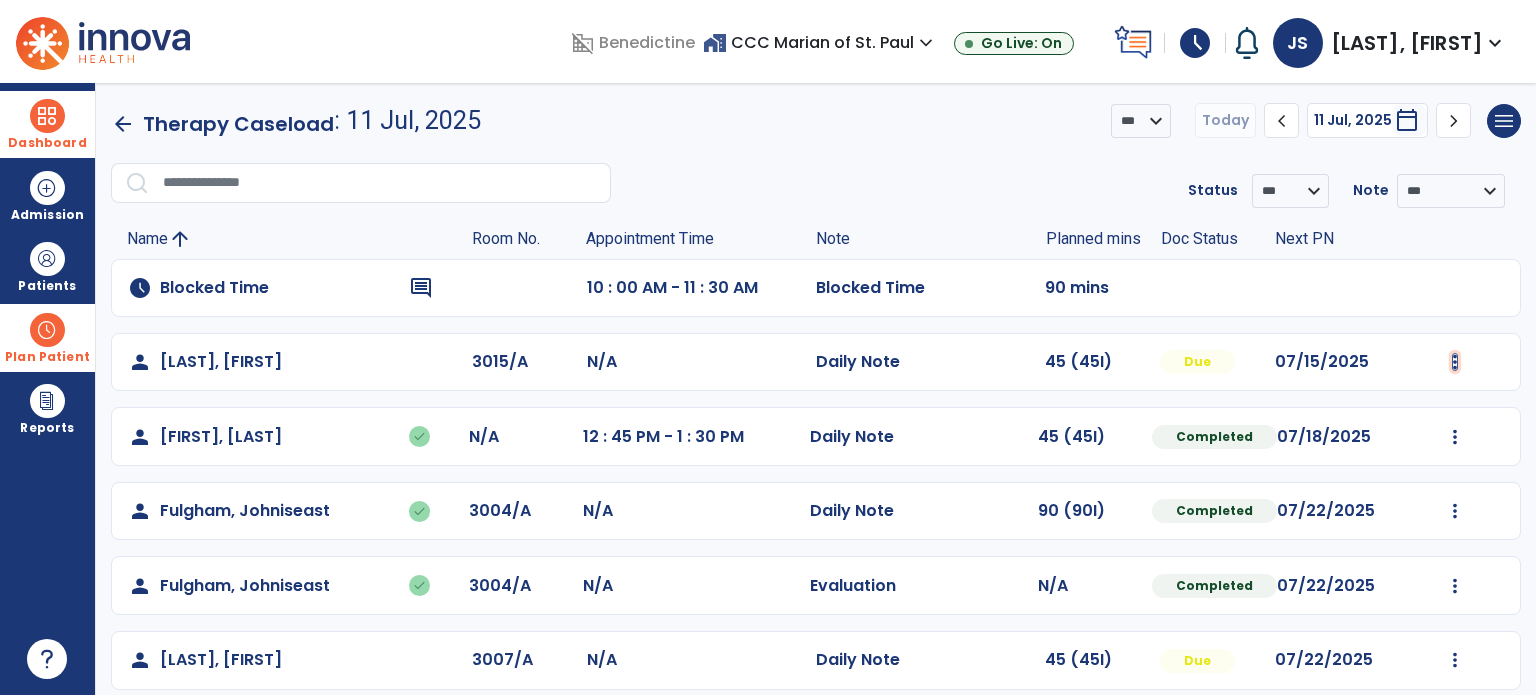 click at bounding box center [1455, 362] 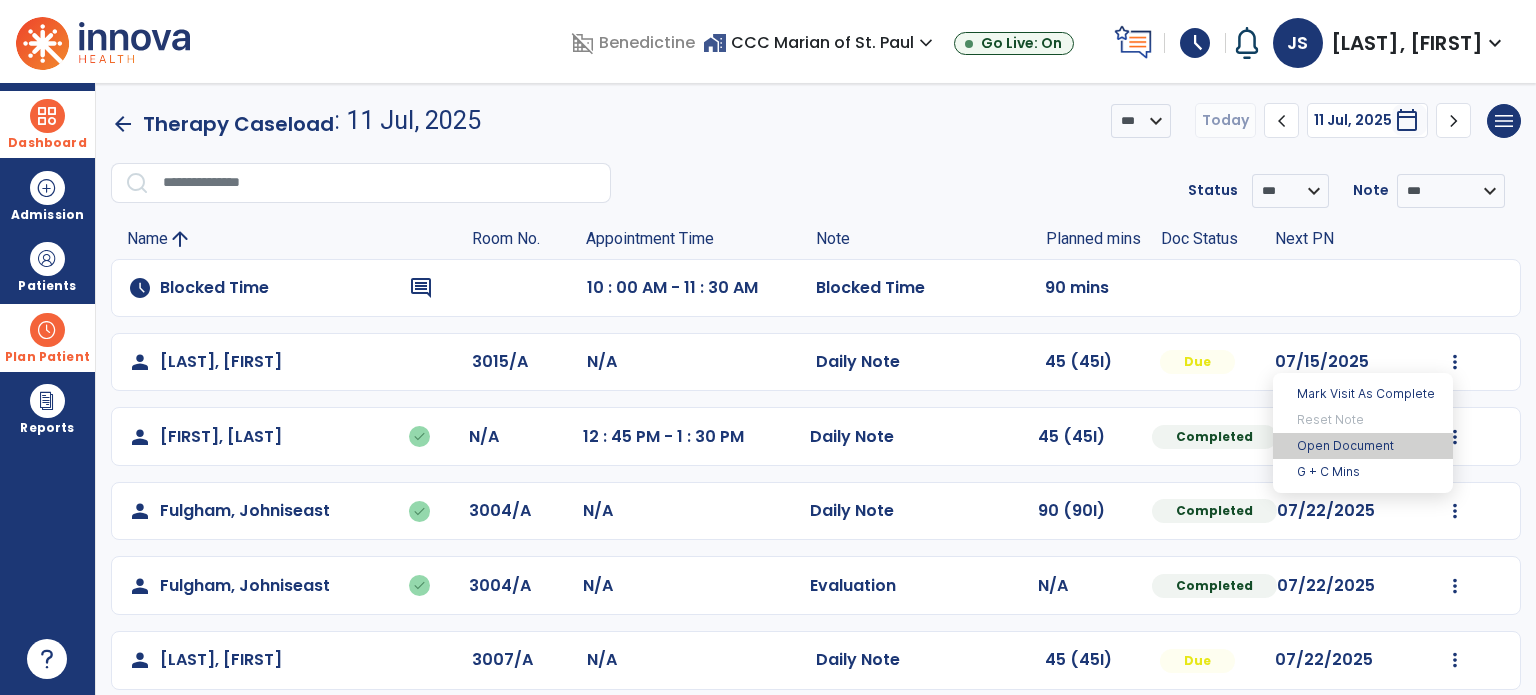 click on "Open Document" at bounding box center [1363, 446] 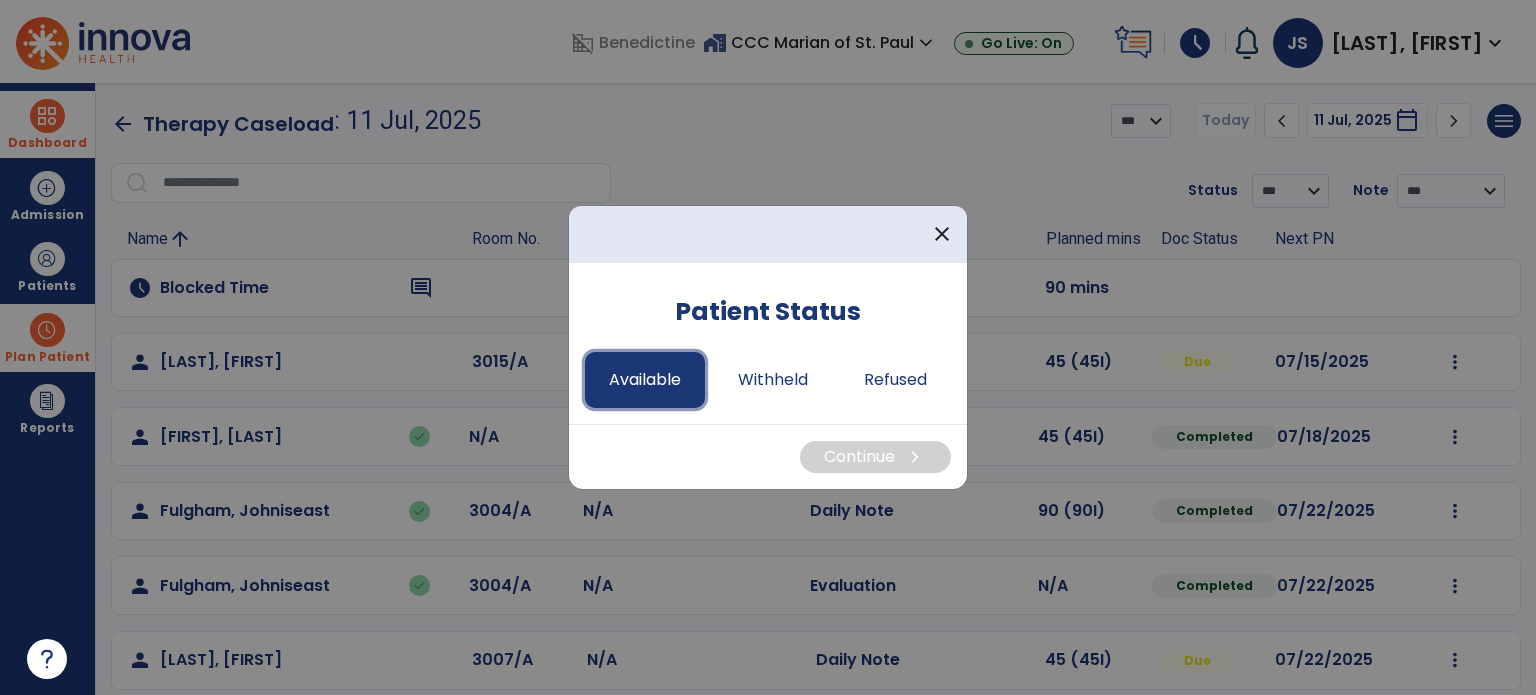 click on "Available" at bounding box center (645, 380) 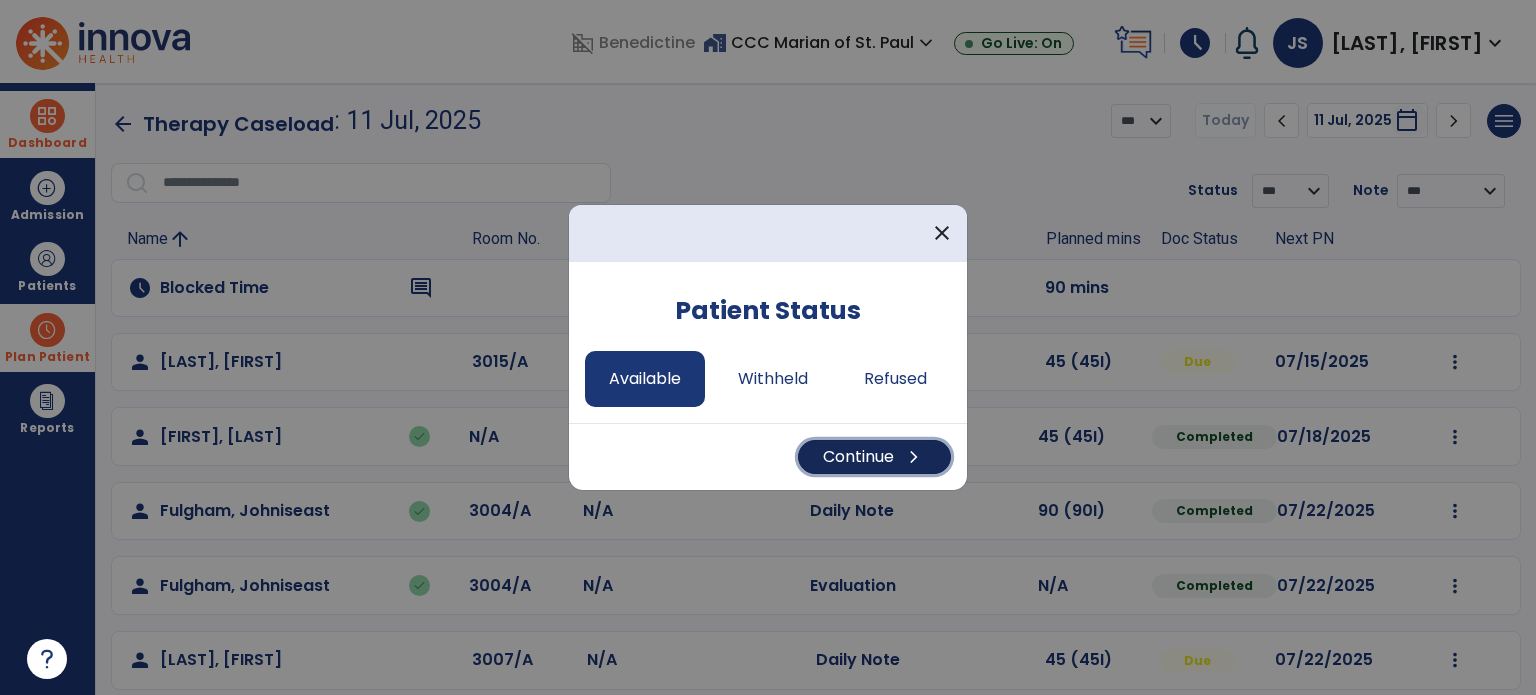 click on "Continue   chevron_right" at bounding box center (874, 457) 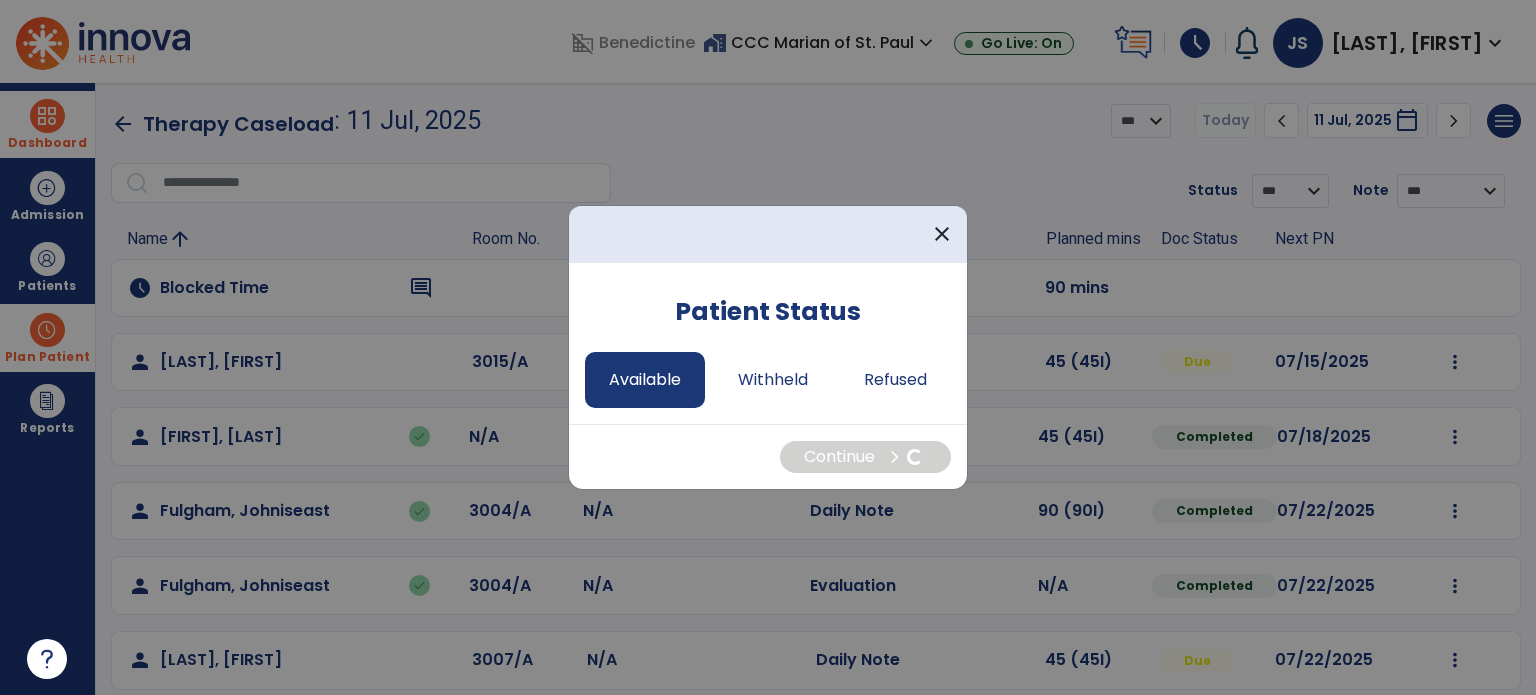 select on "*" 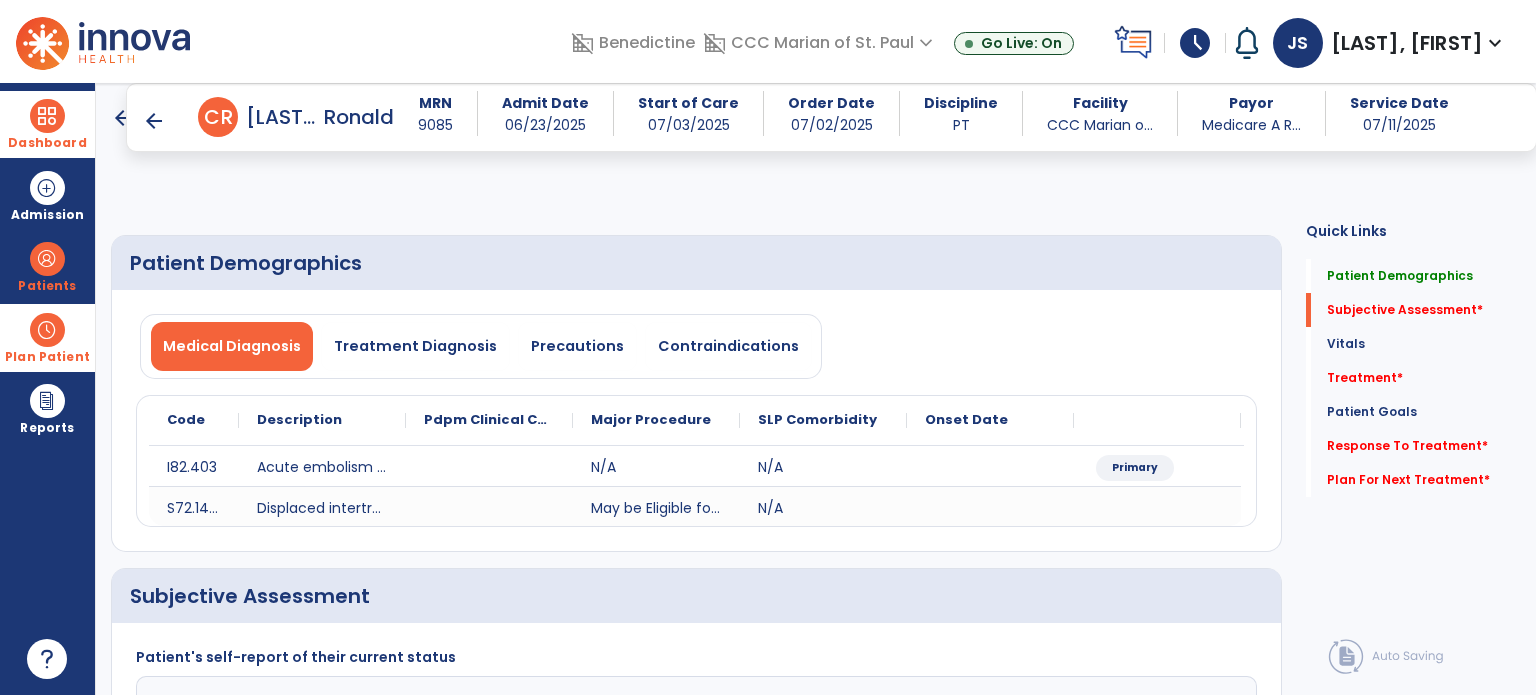 scroll, scrollTop: 331, scrollLeft: 0, axis: vertical 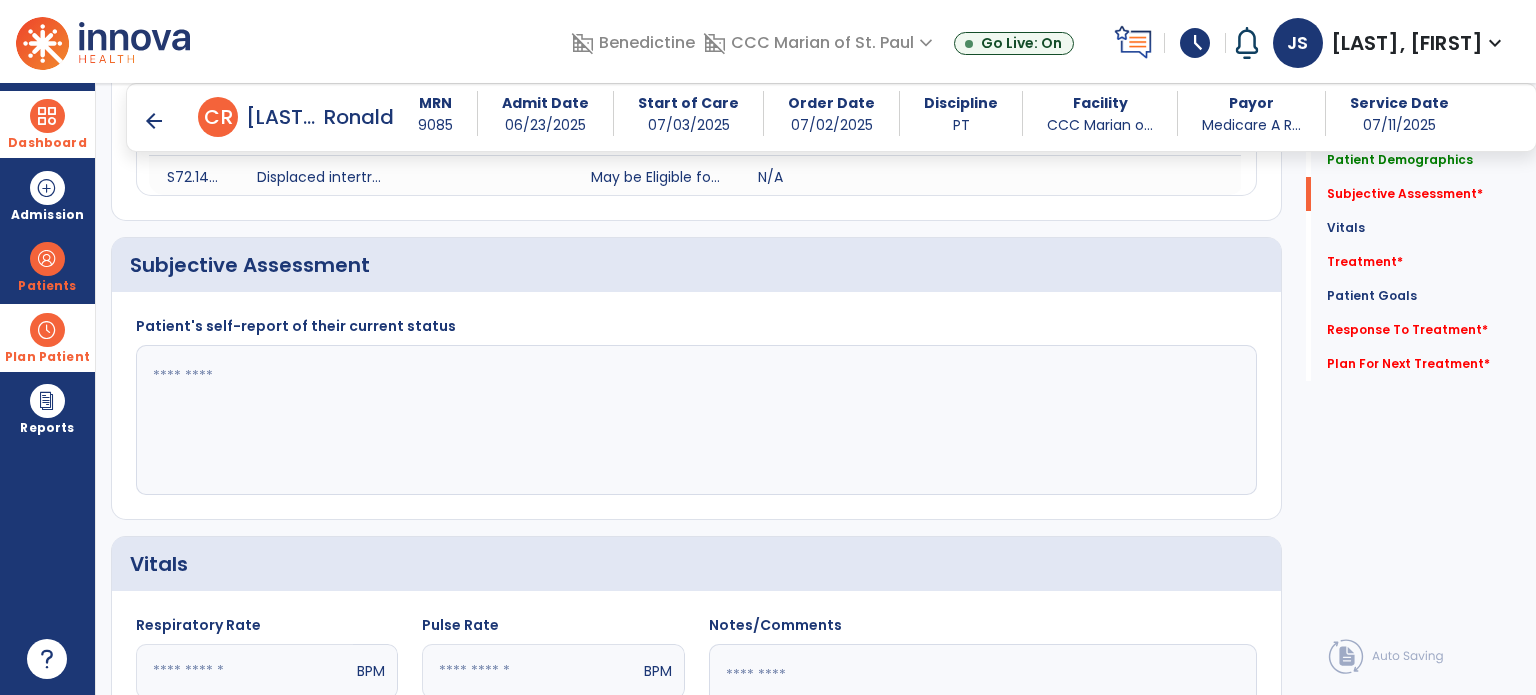 click 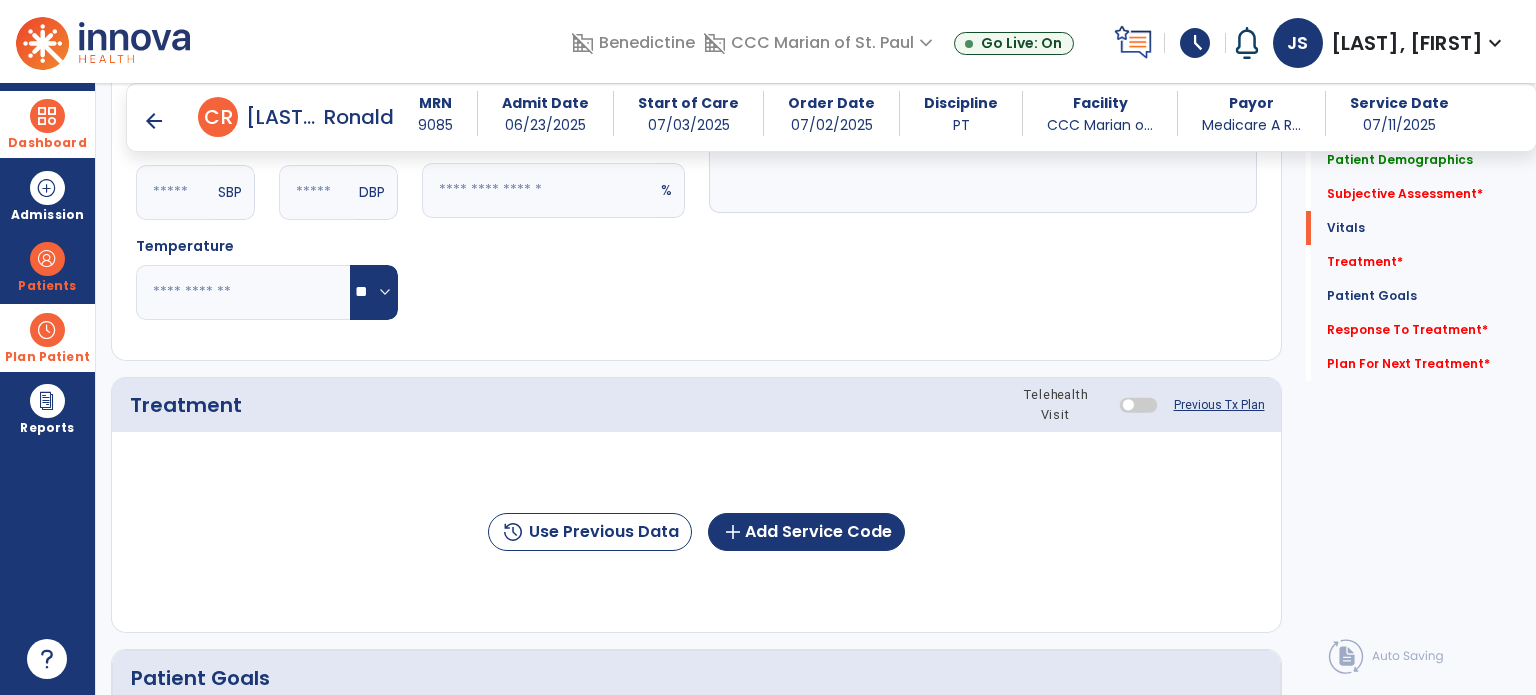 scroll, scrollTop: 978, scrollLeft: 0, axis: vertical 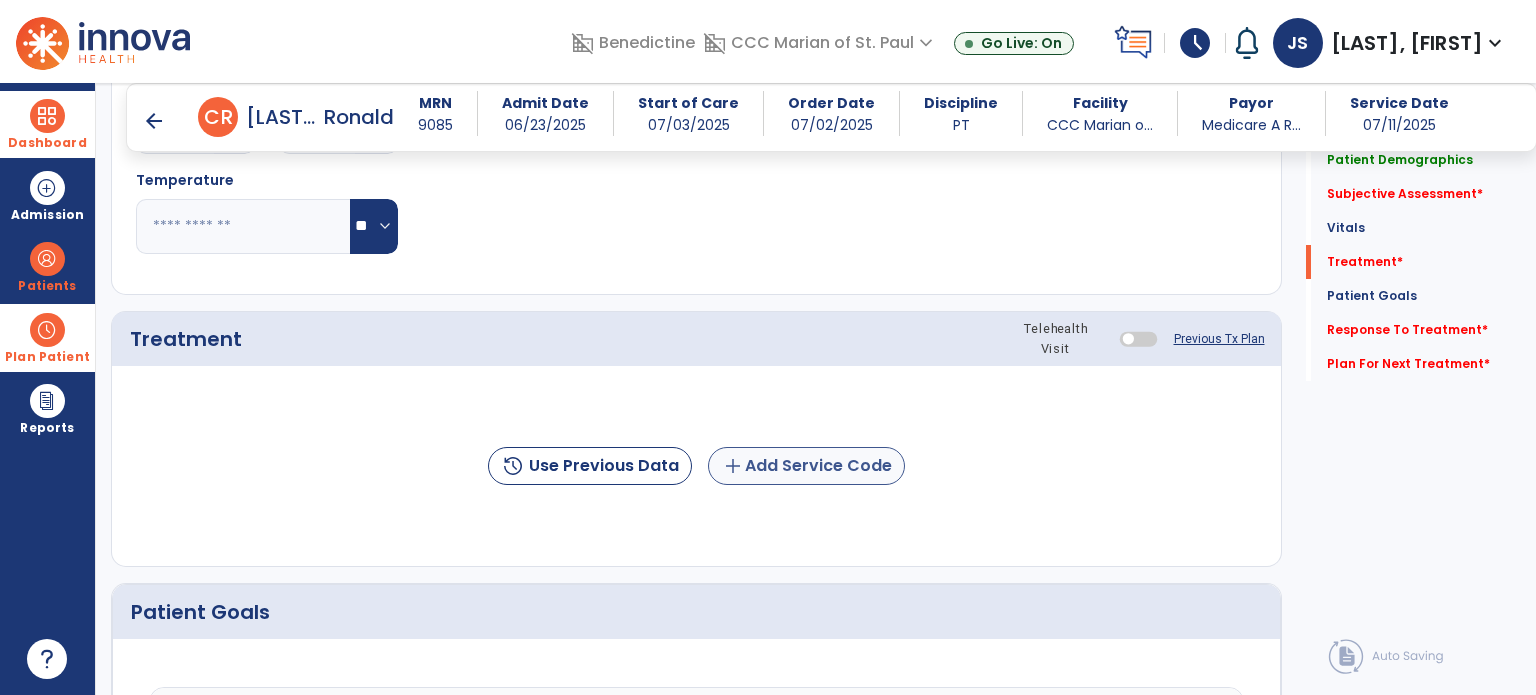 type on "**********" 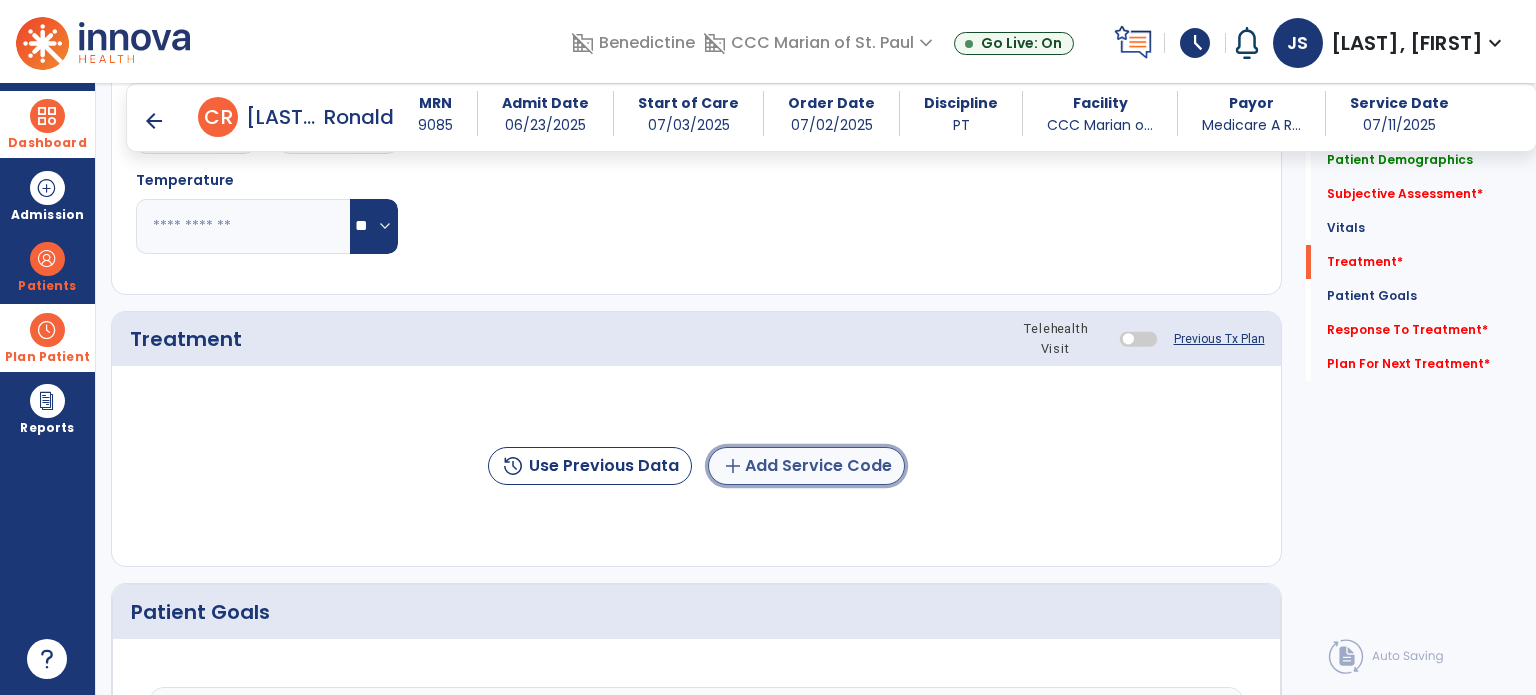 click on "add  Add Service Code" 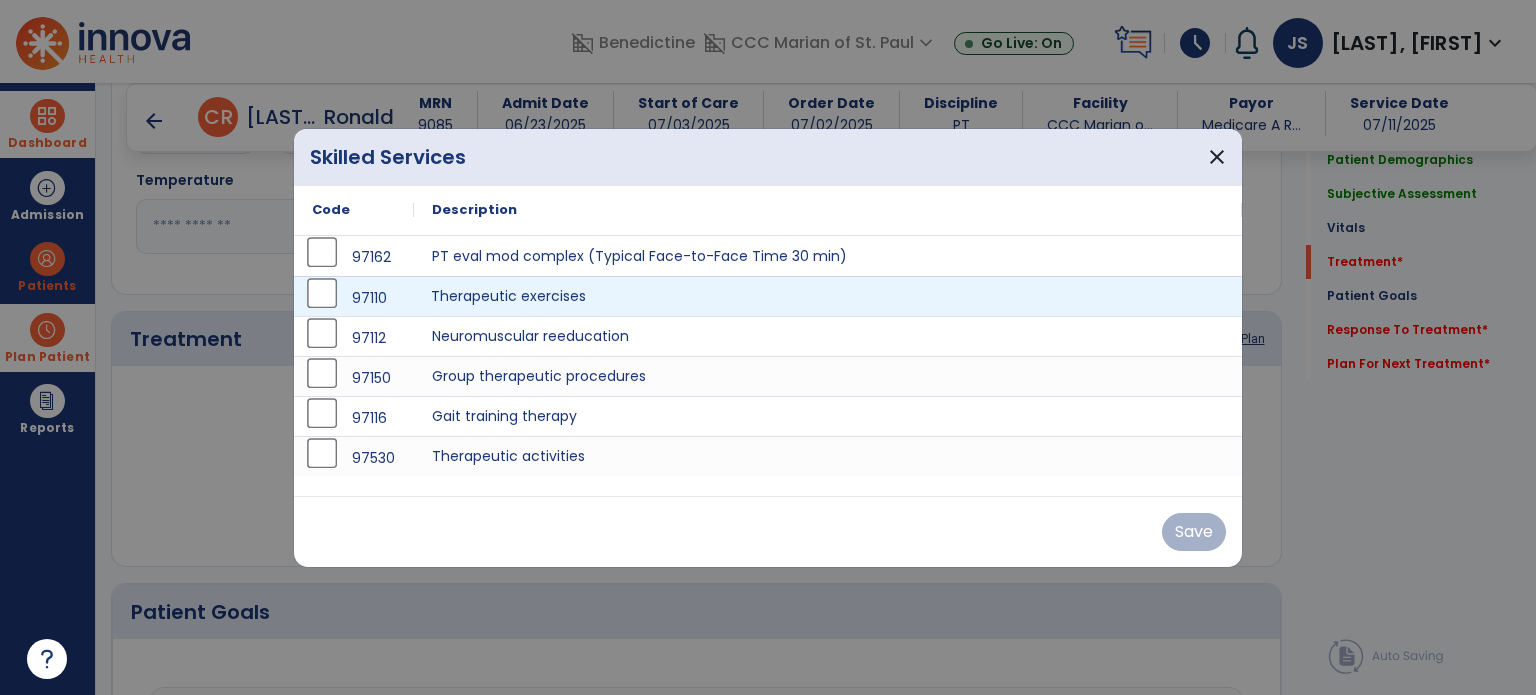 click on "Therapeutic exercises" at bounding box center (828, 296) 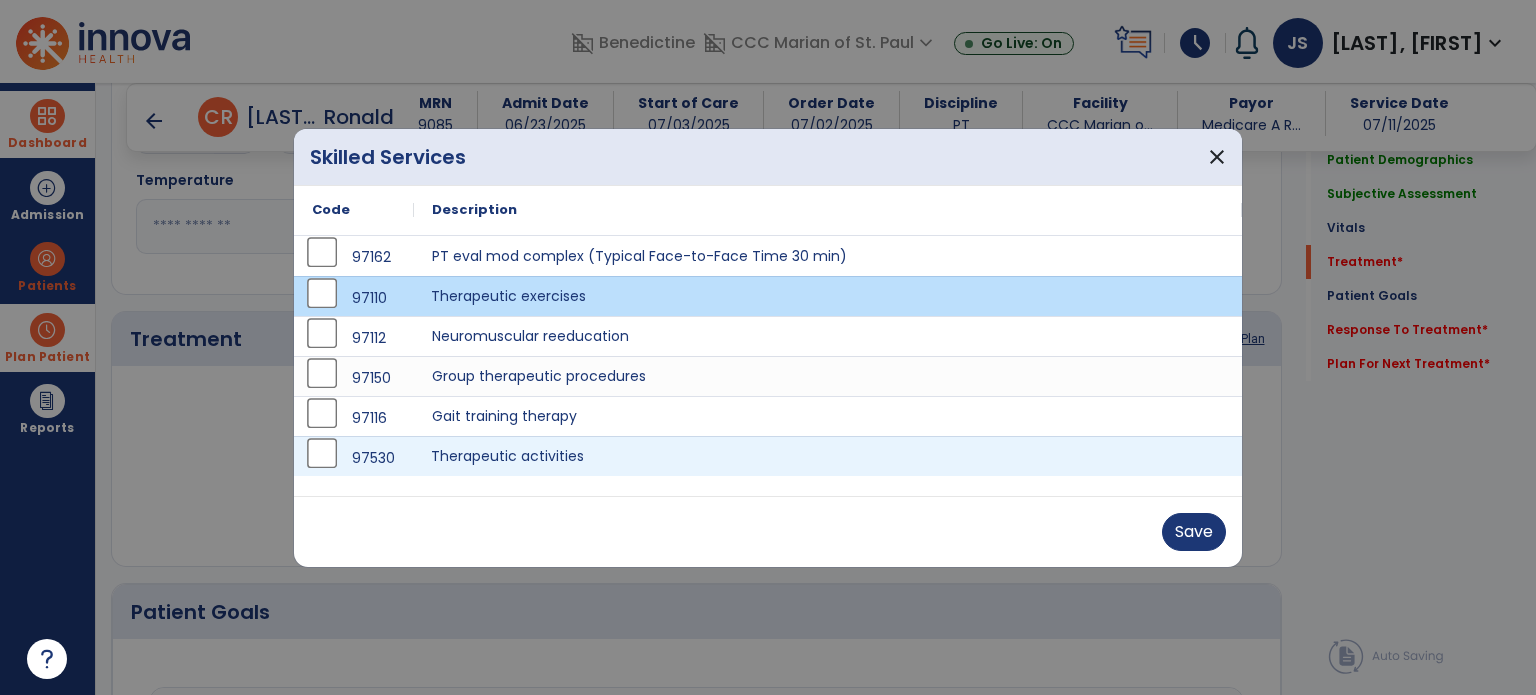 click on "Therapeutic activities" at bounding box center (828, 456) 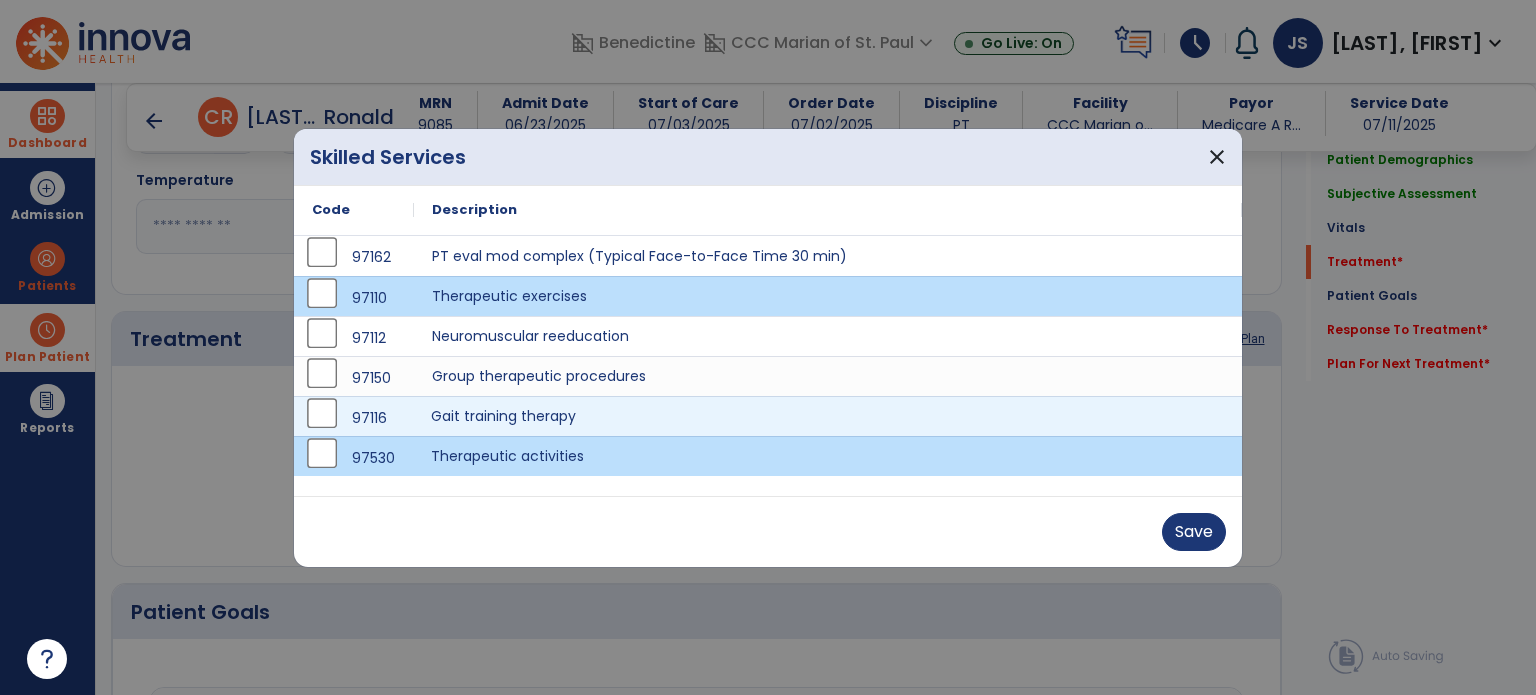click on "Gait training therapy" at bounding box center [828, 416] 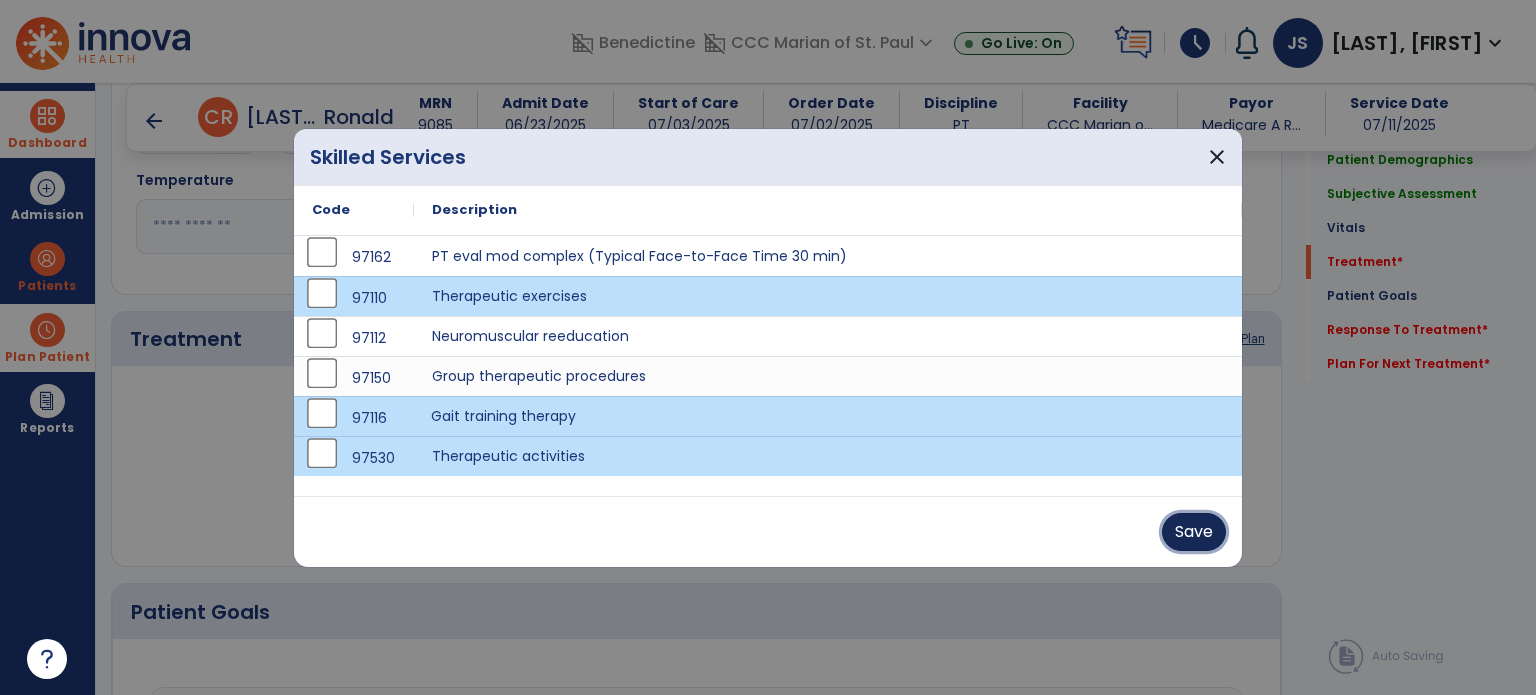 click on "Save" at bounding box center (1194, 532) 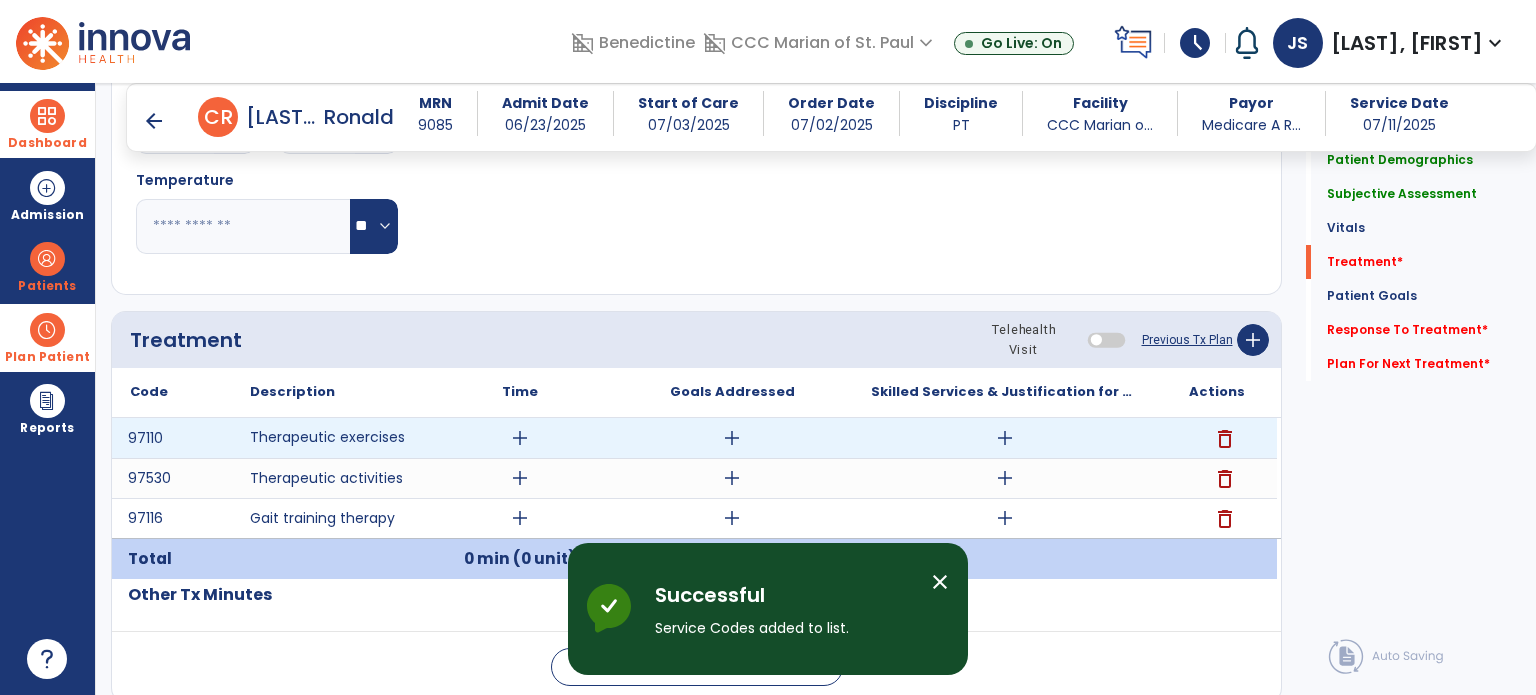 click on "add" at bounding box center [520, 438] 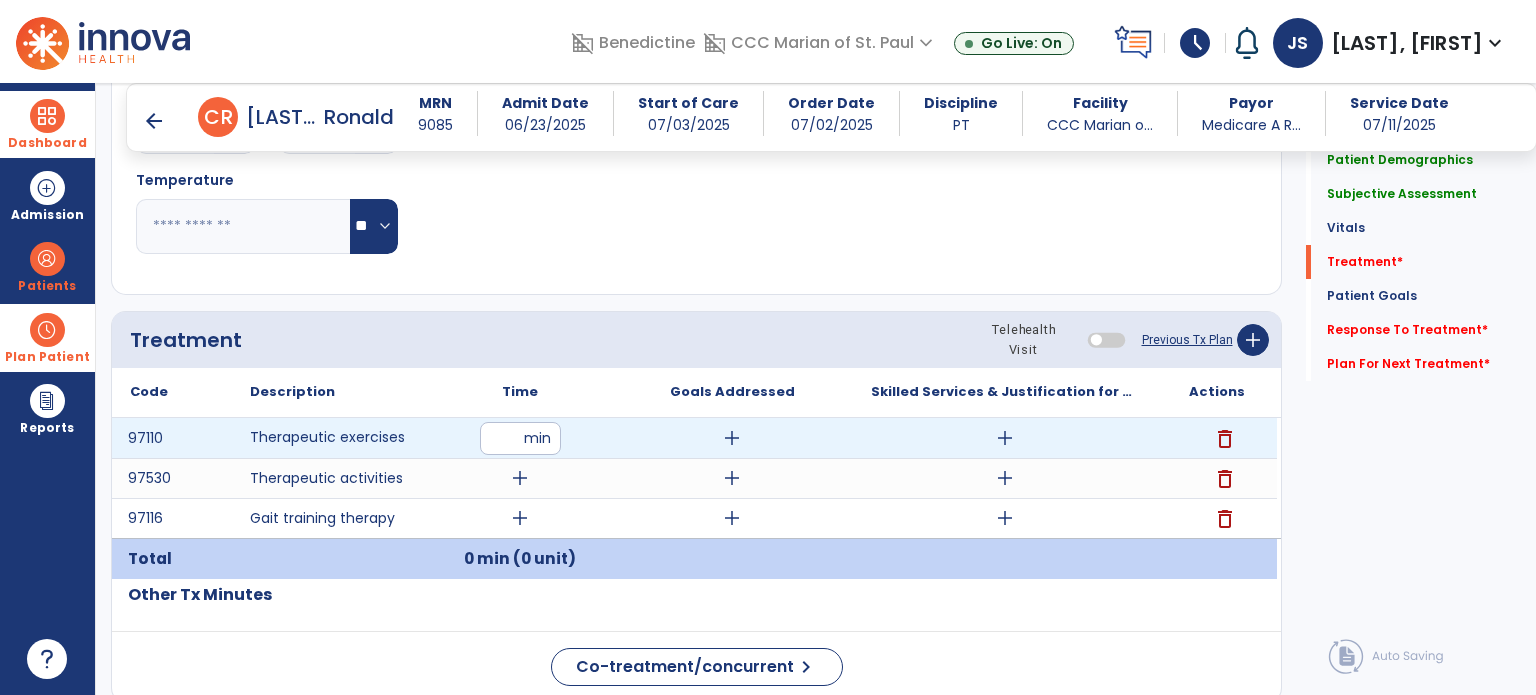 type on "*" 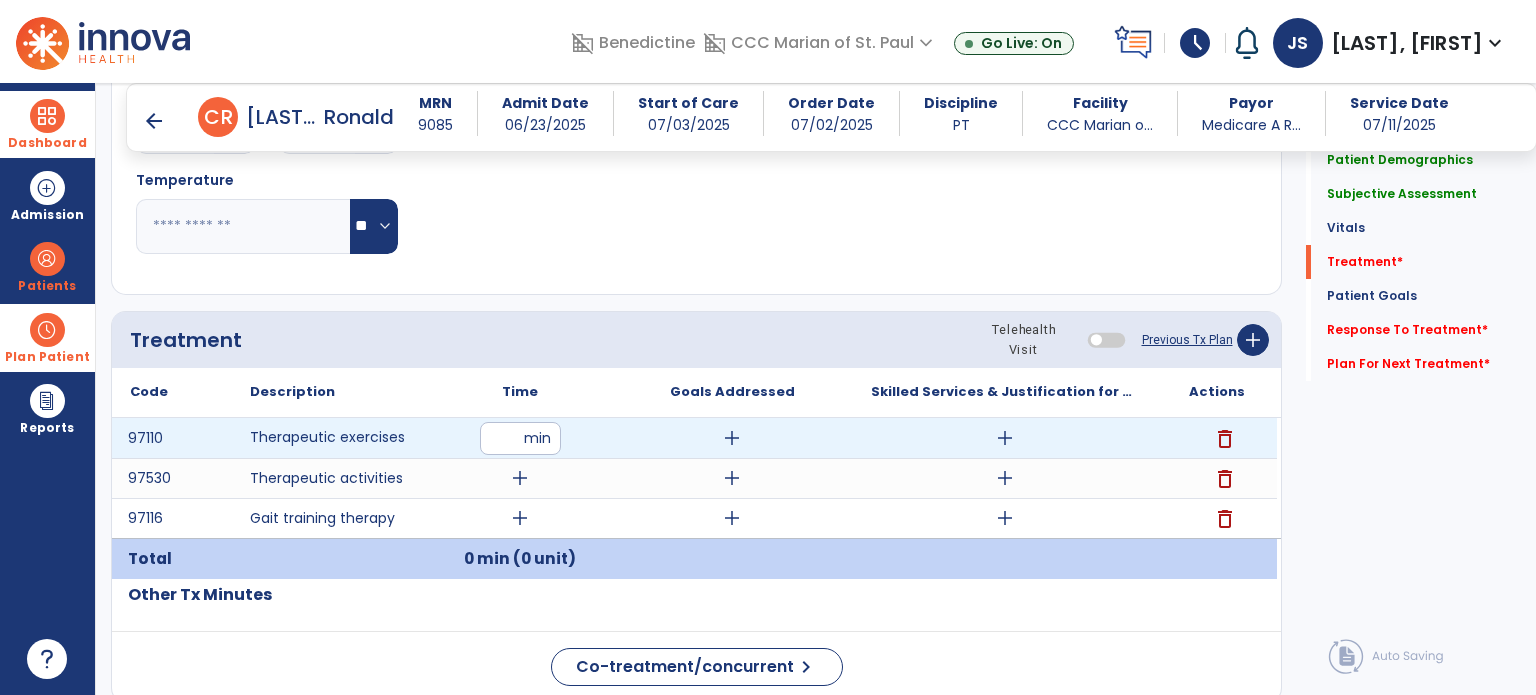 type on "**" 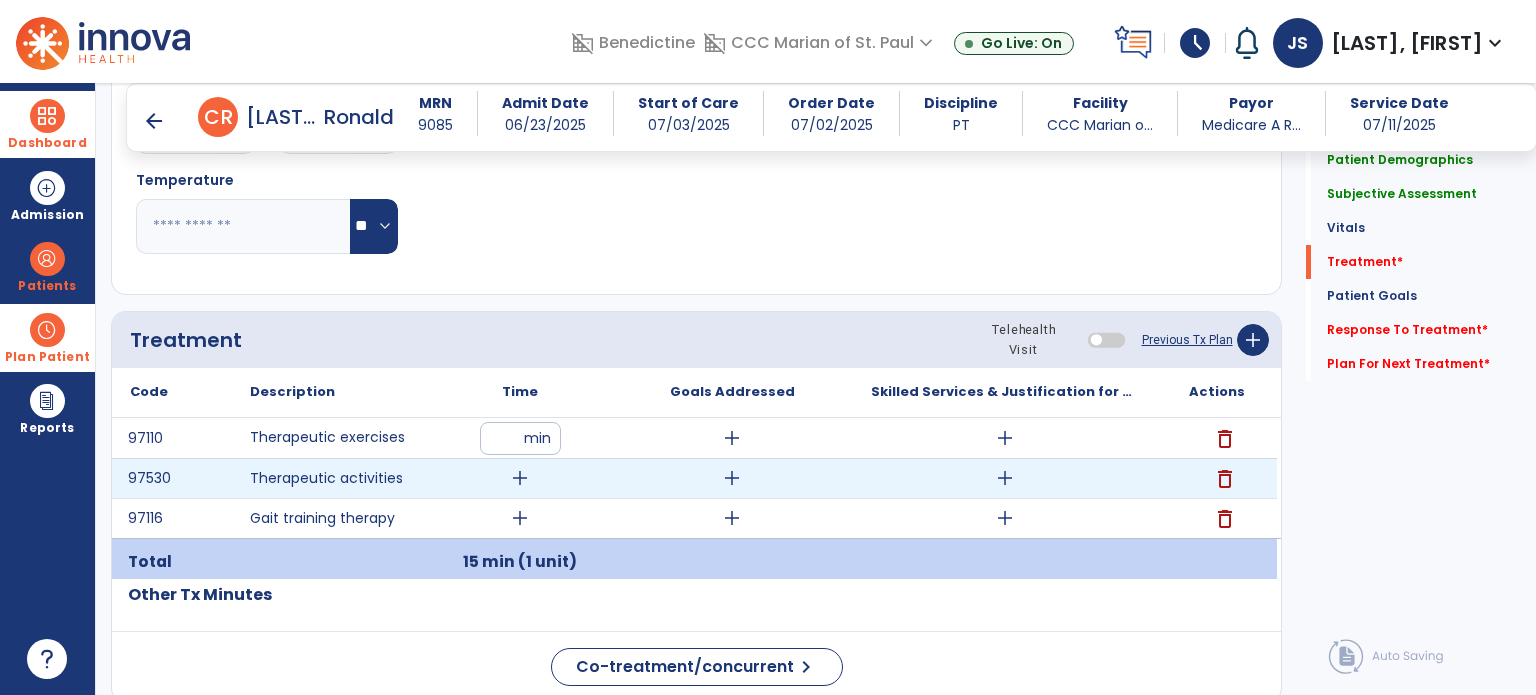 click on "add" at bounding box center [520, 478] 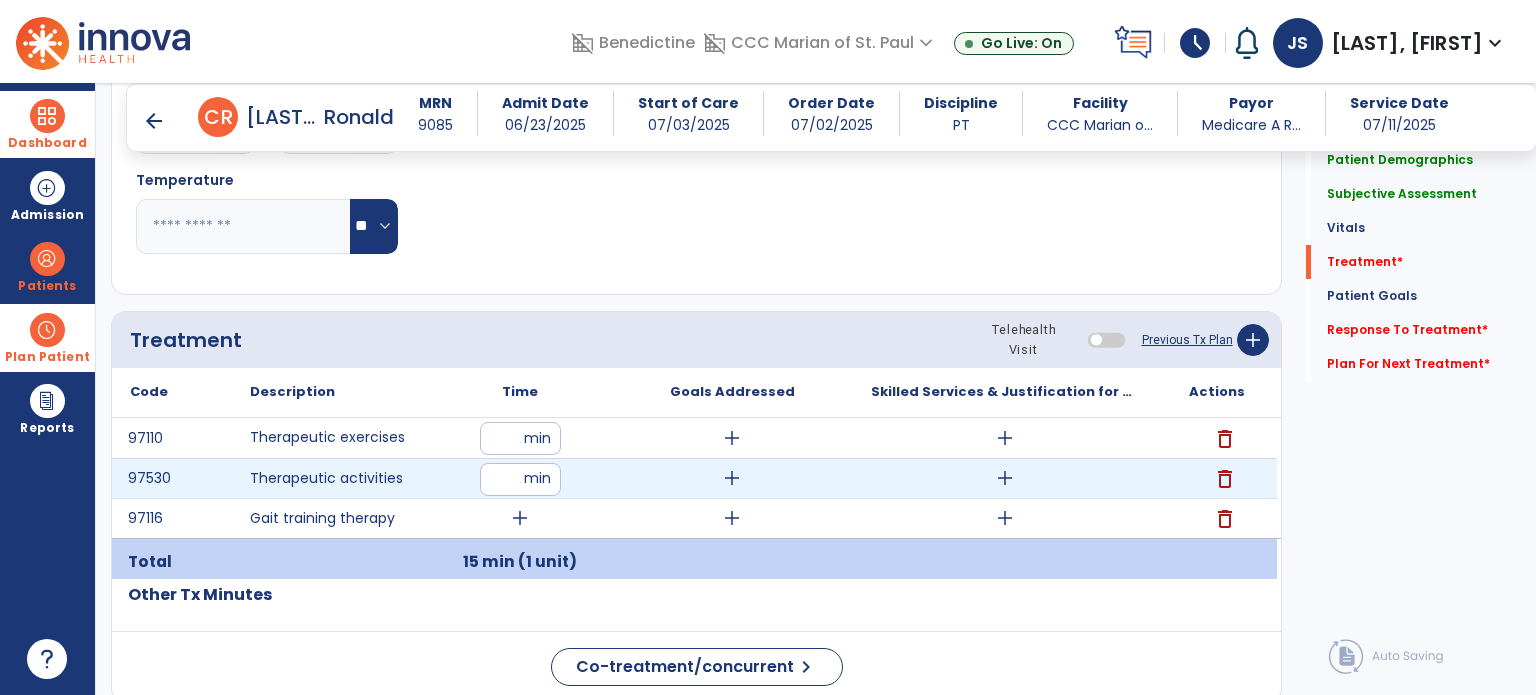 type on "**" 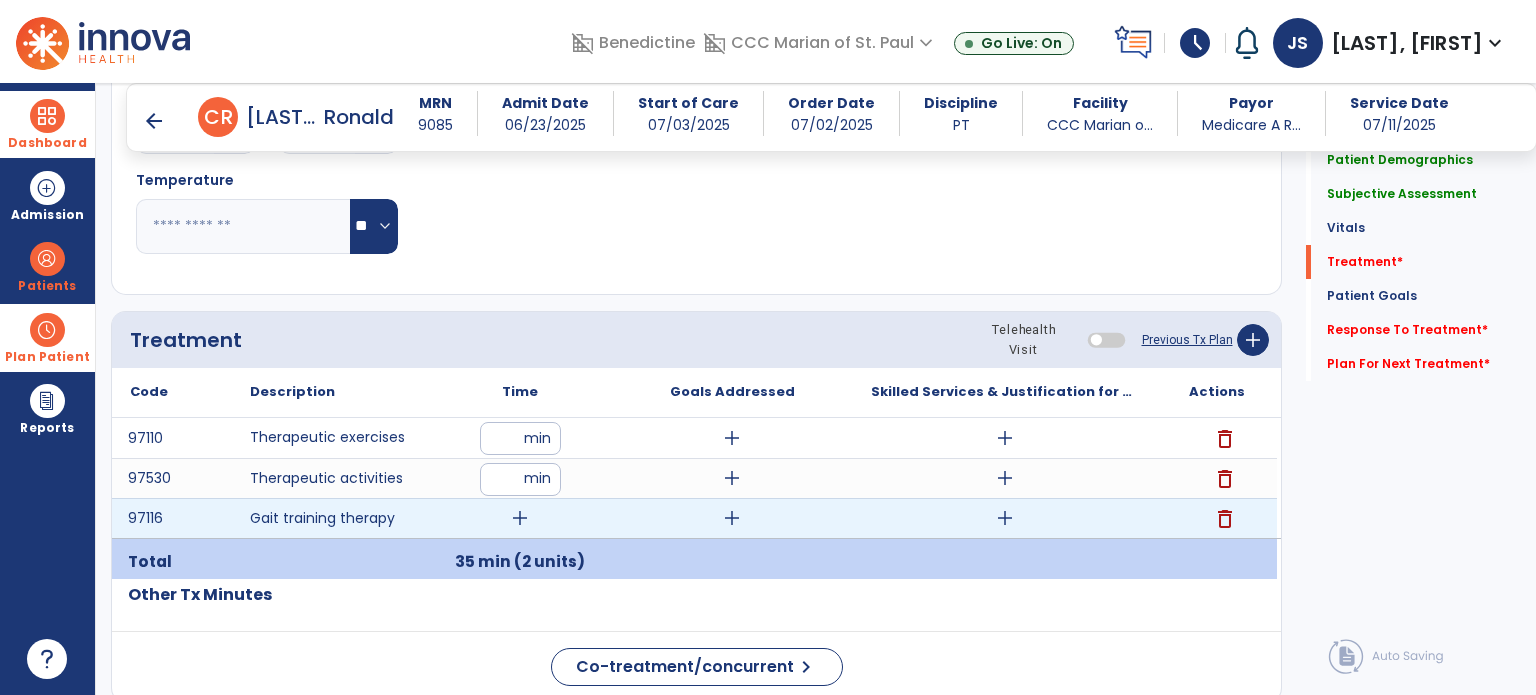 click on "add" at bounding box center (520, 518) 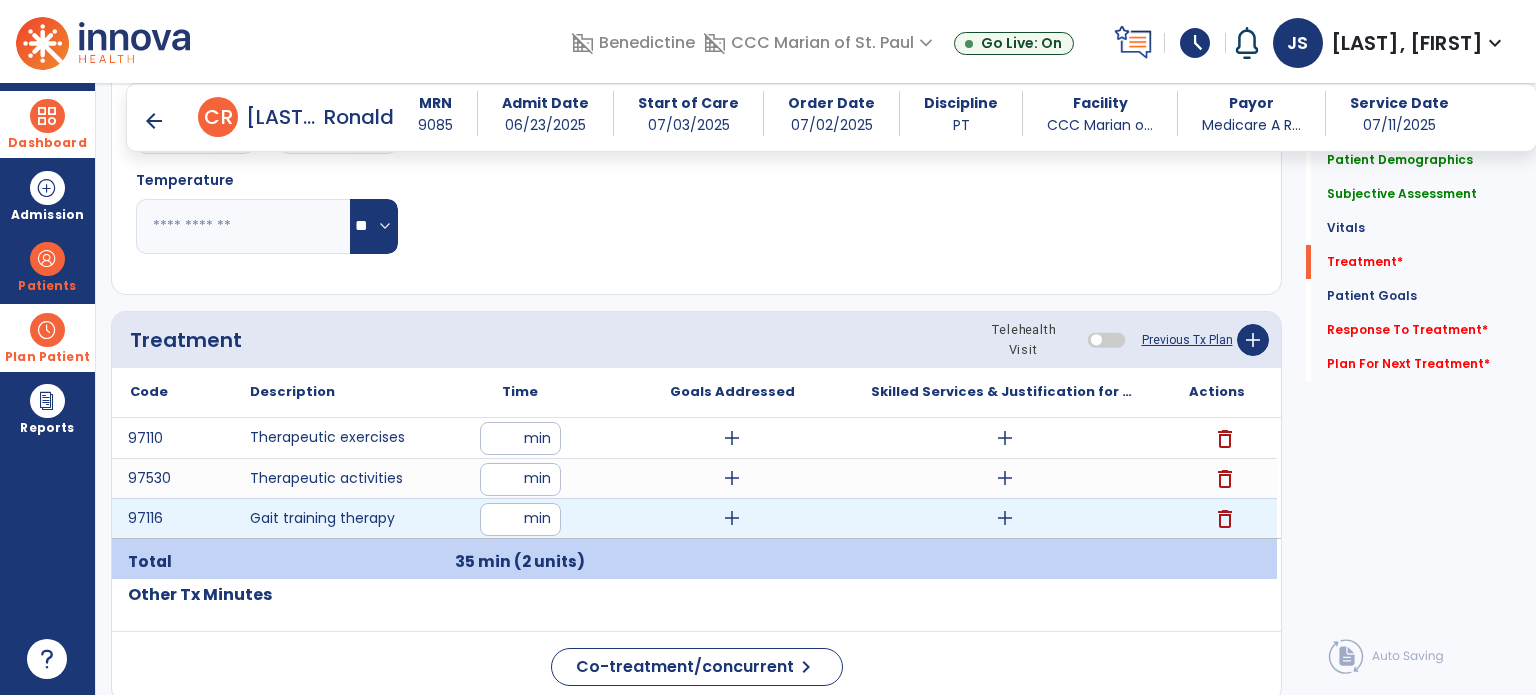 type on "**" 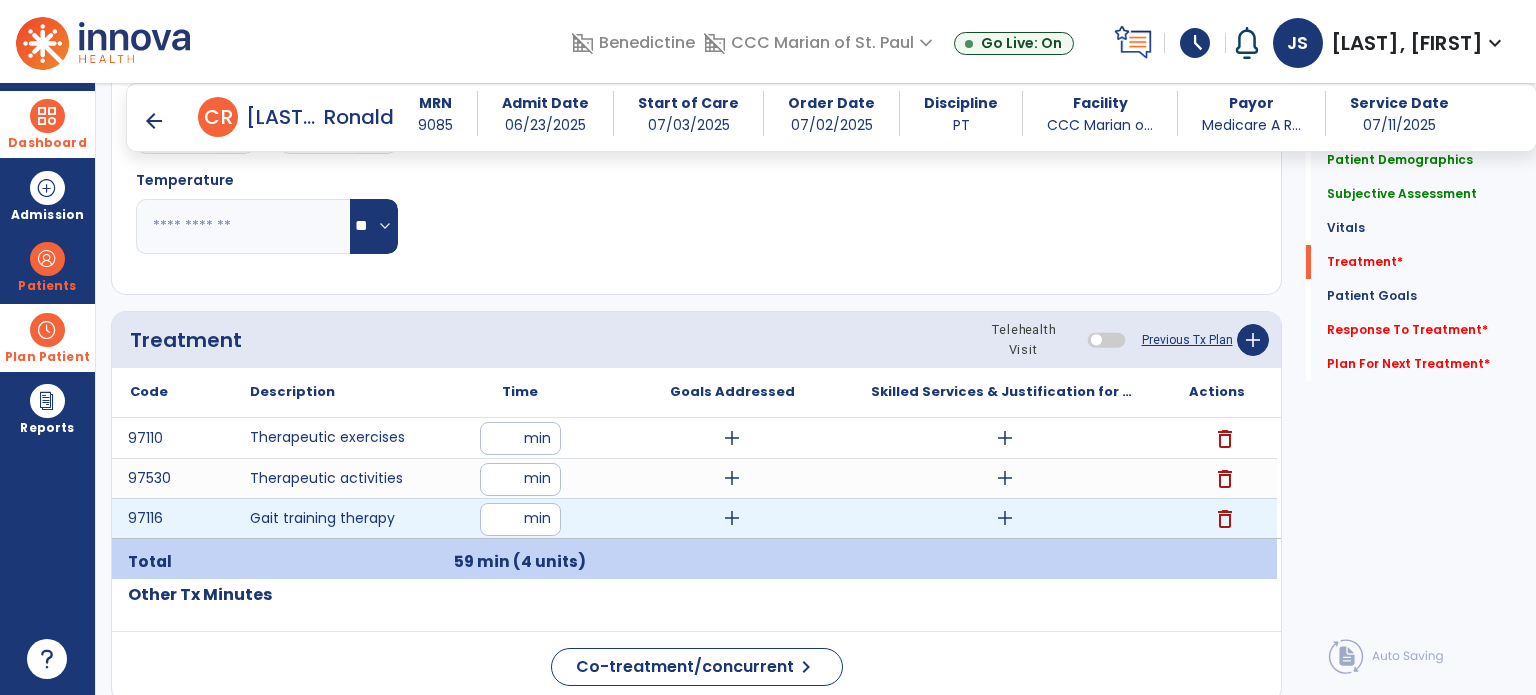click on "**" at bounding box center [520, 519] 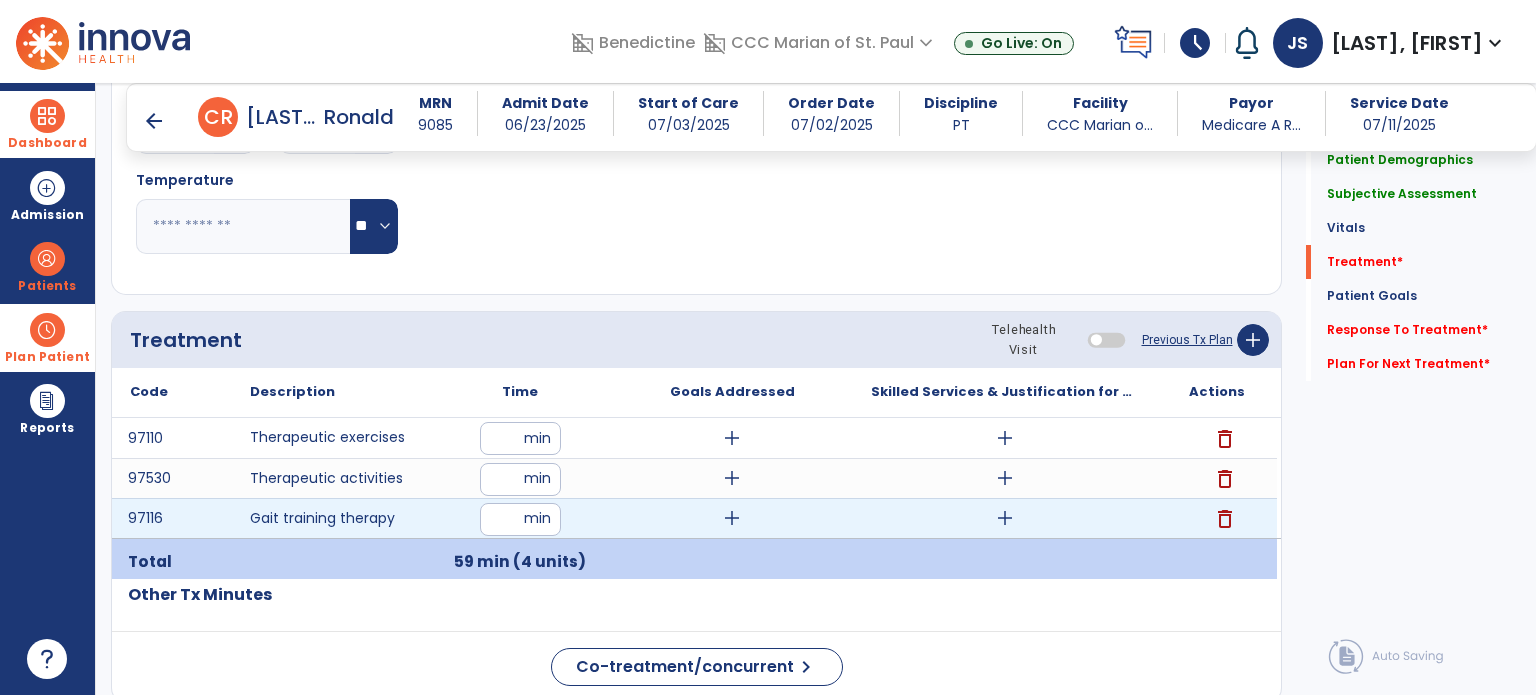 type on "**" 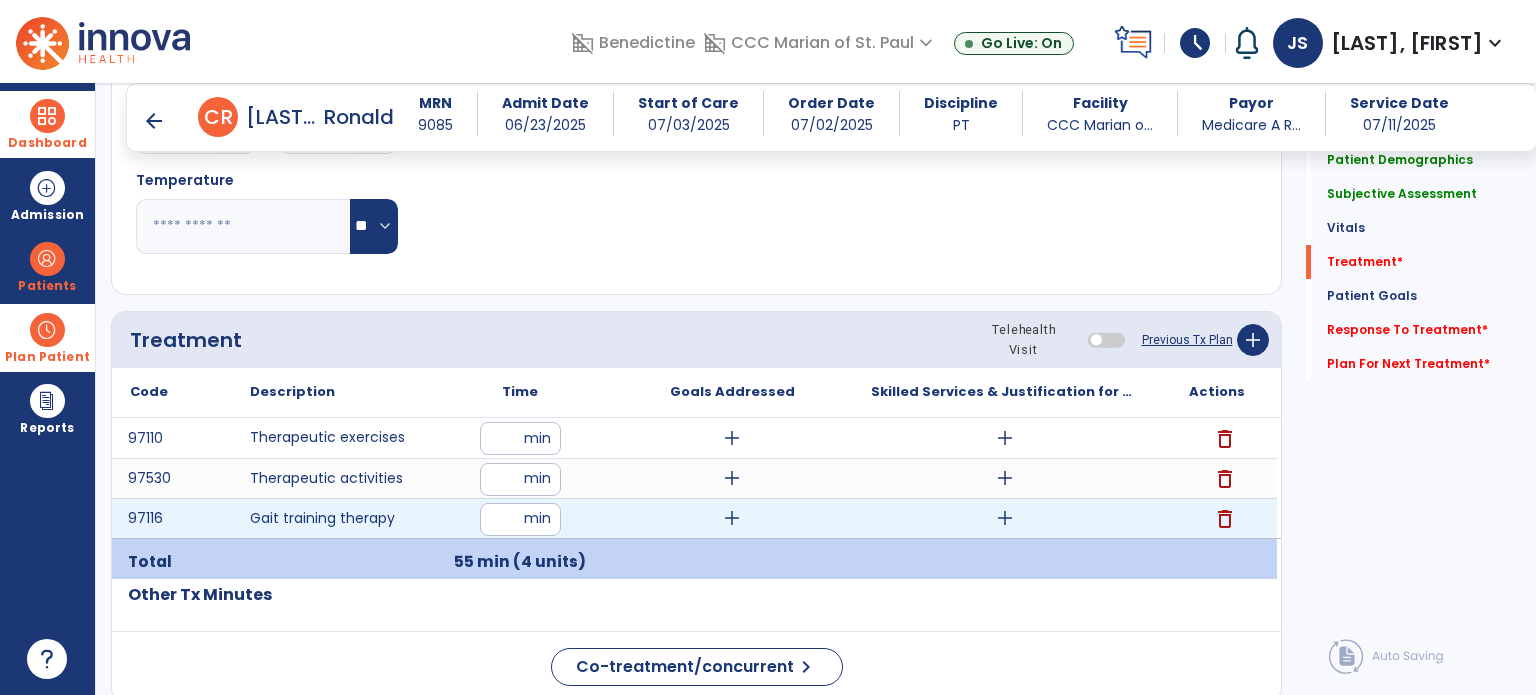 click on "**" at bounding box center [520, 519] 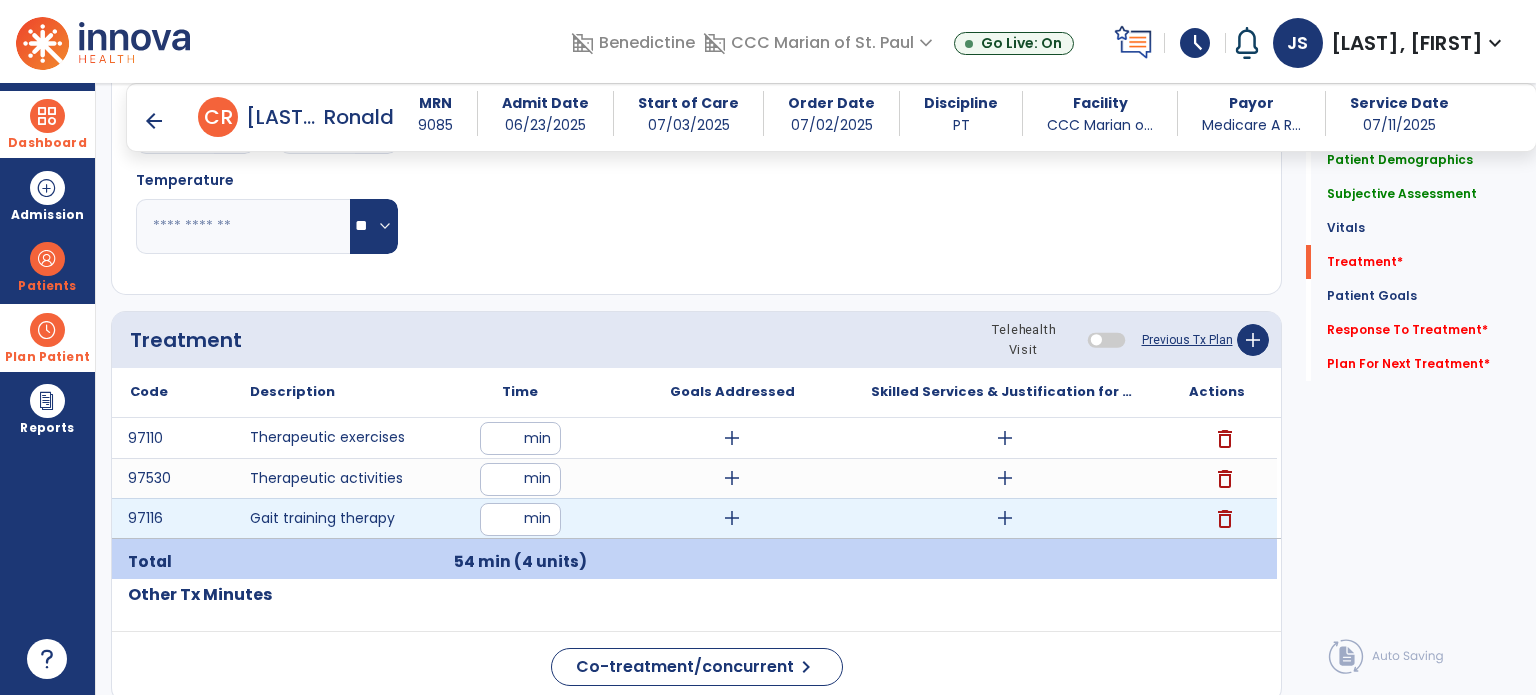 click on "add" at bounding box center [1005, 518] 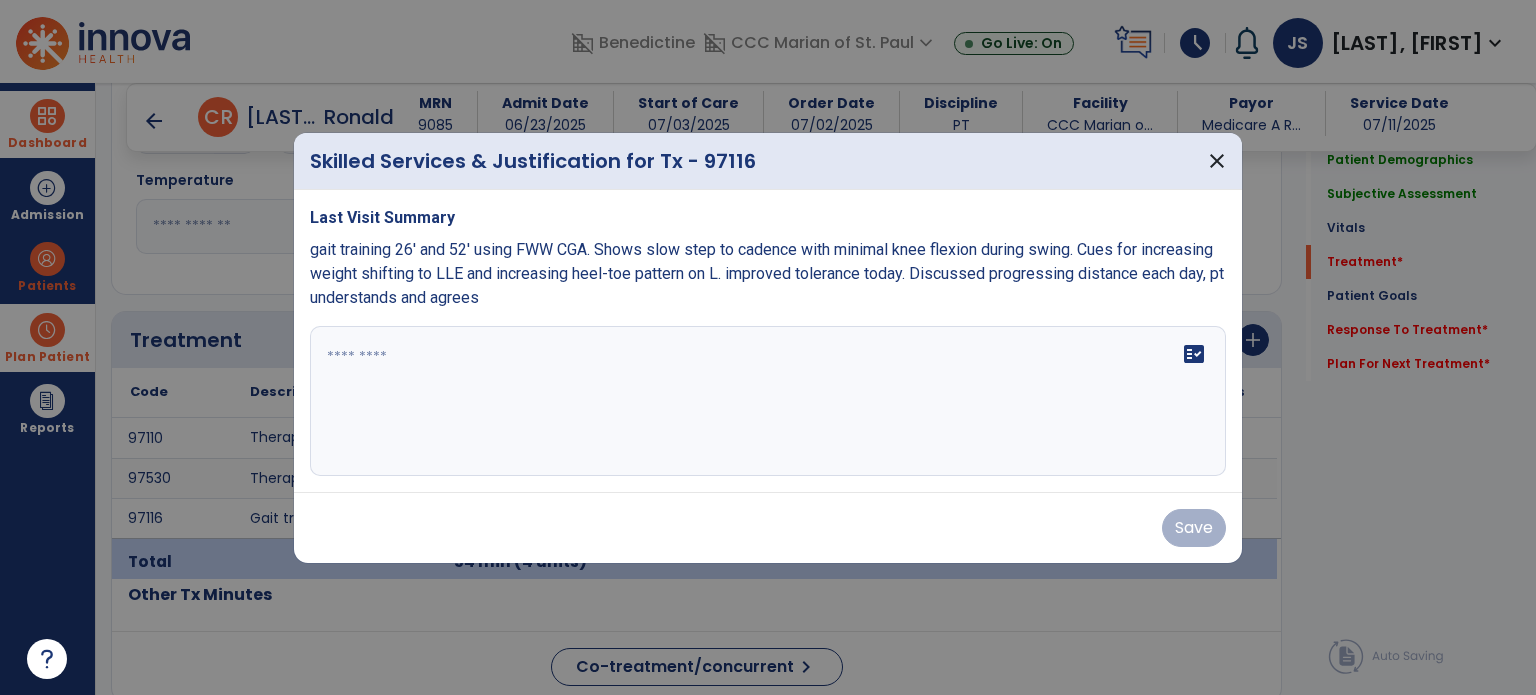 click on "fact_check" at bounding box center (768, 401) 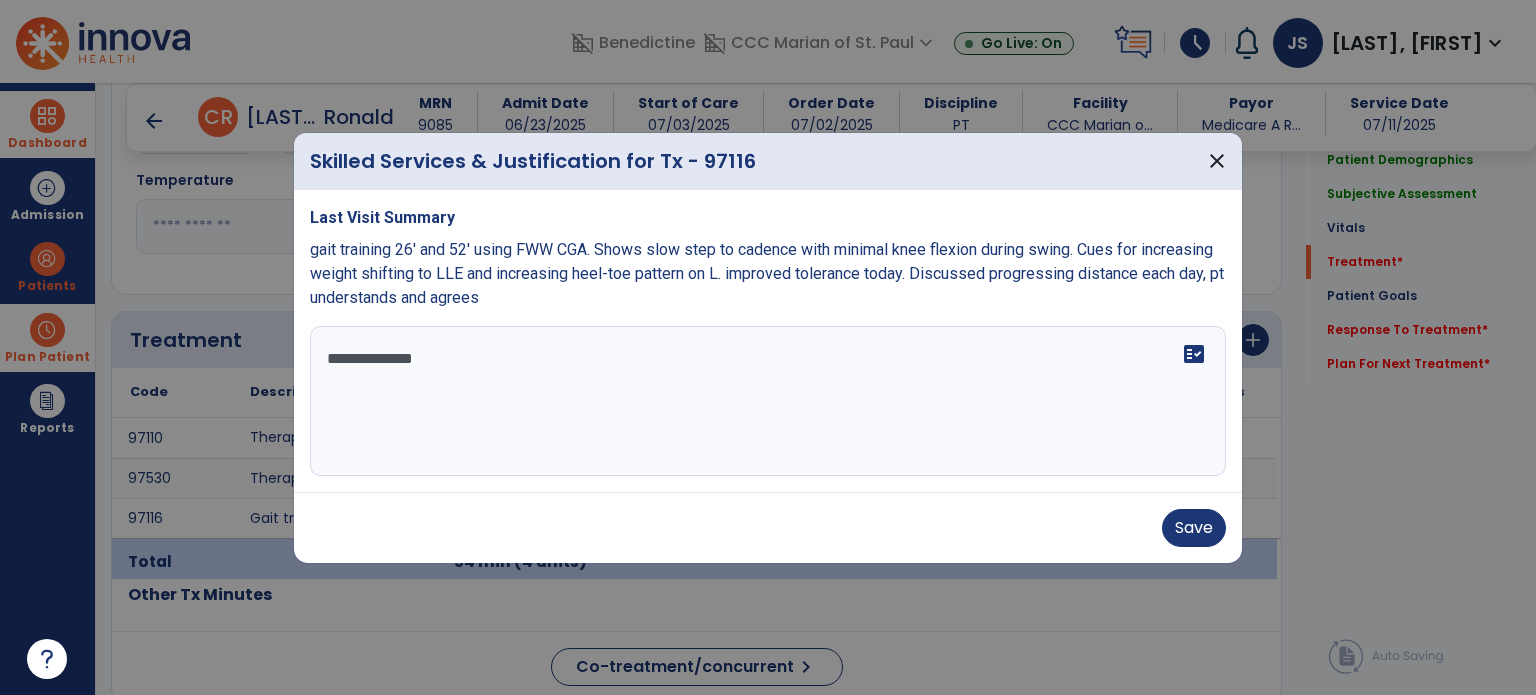 type on "**********" 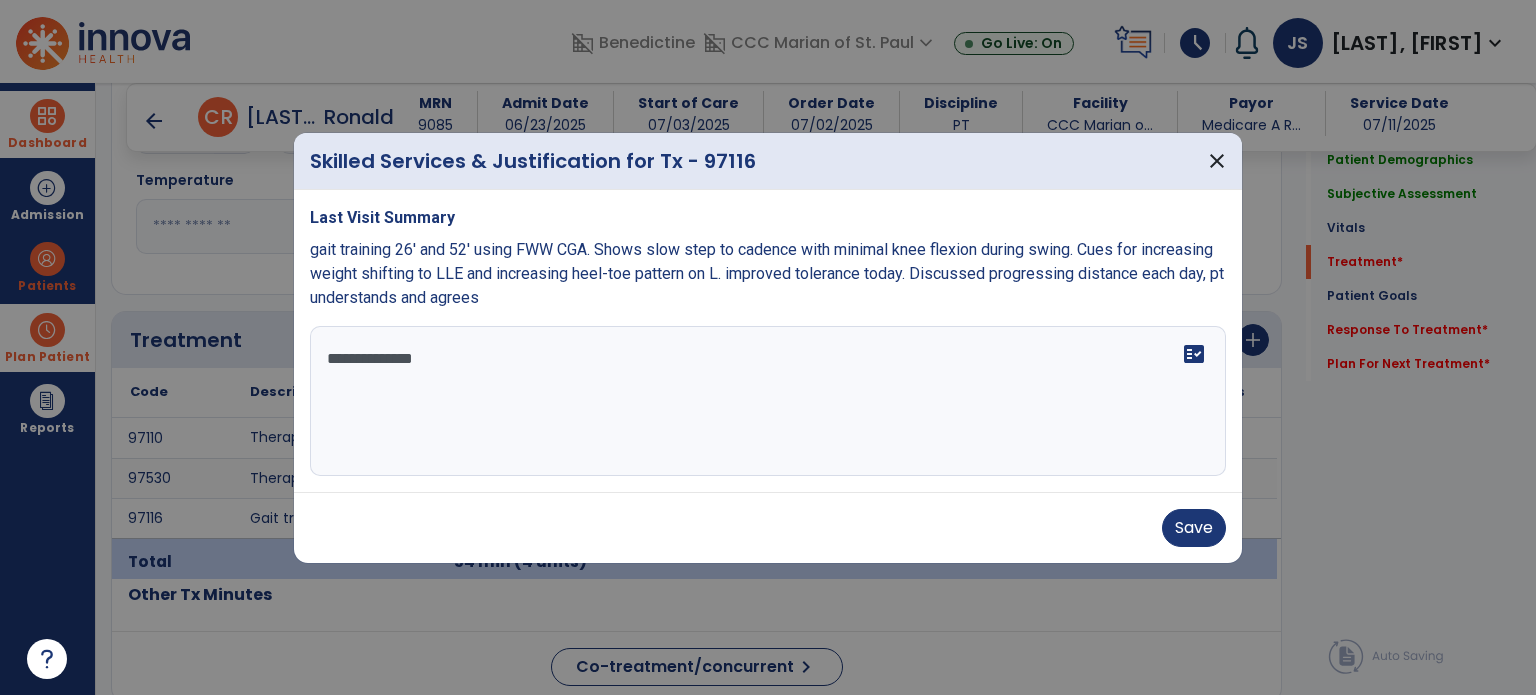click at bounding box center [768, 347] 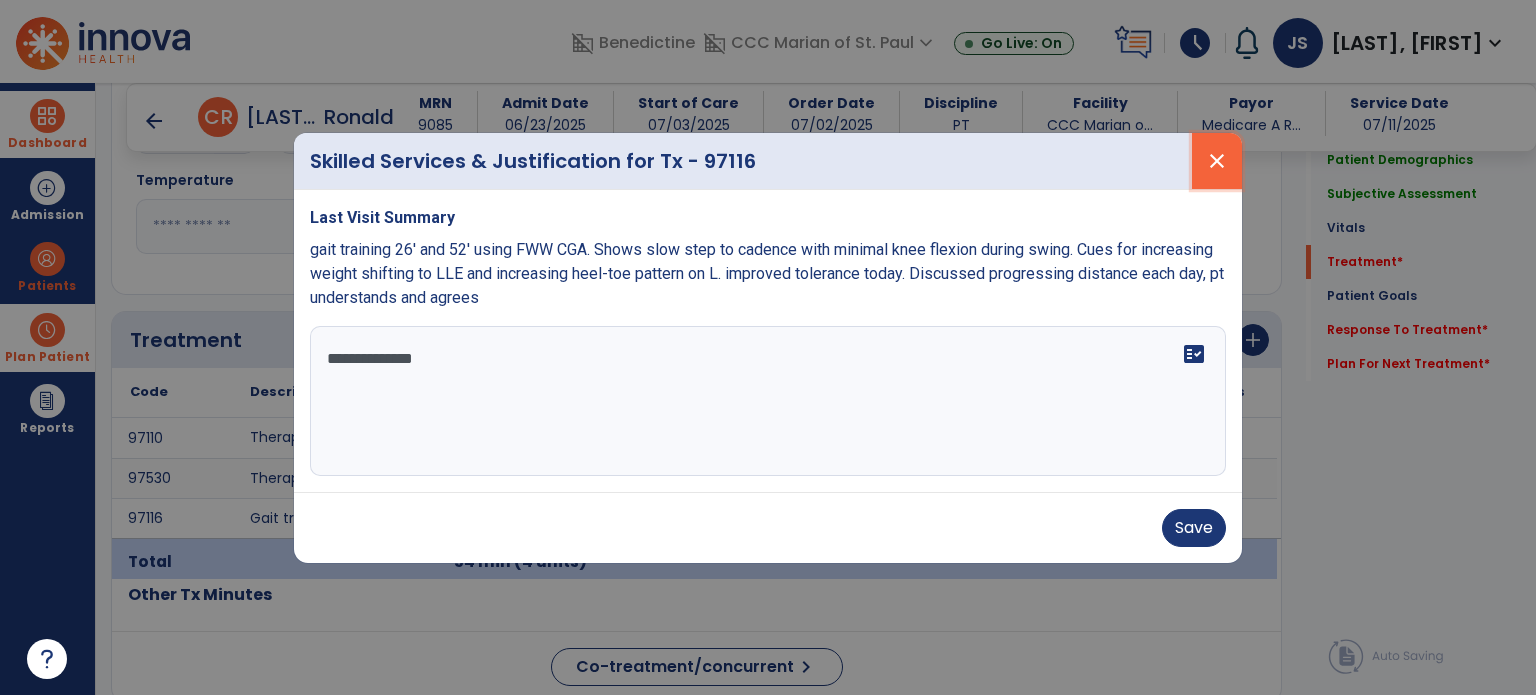 click on "close" at bounding box center (1217, 161) 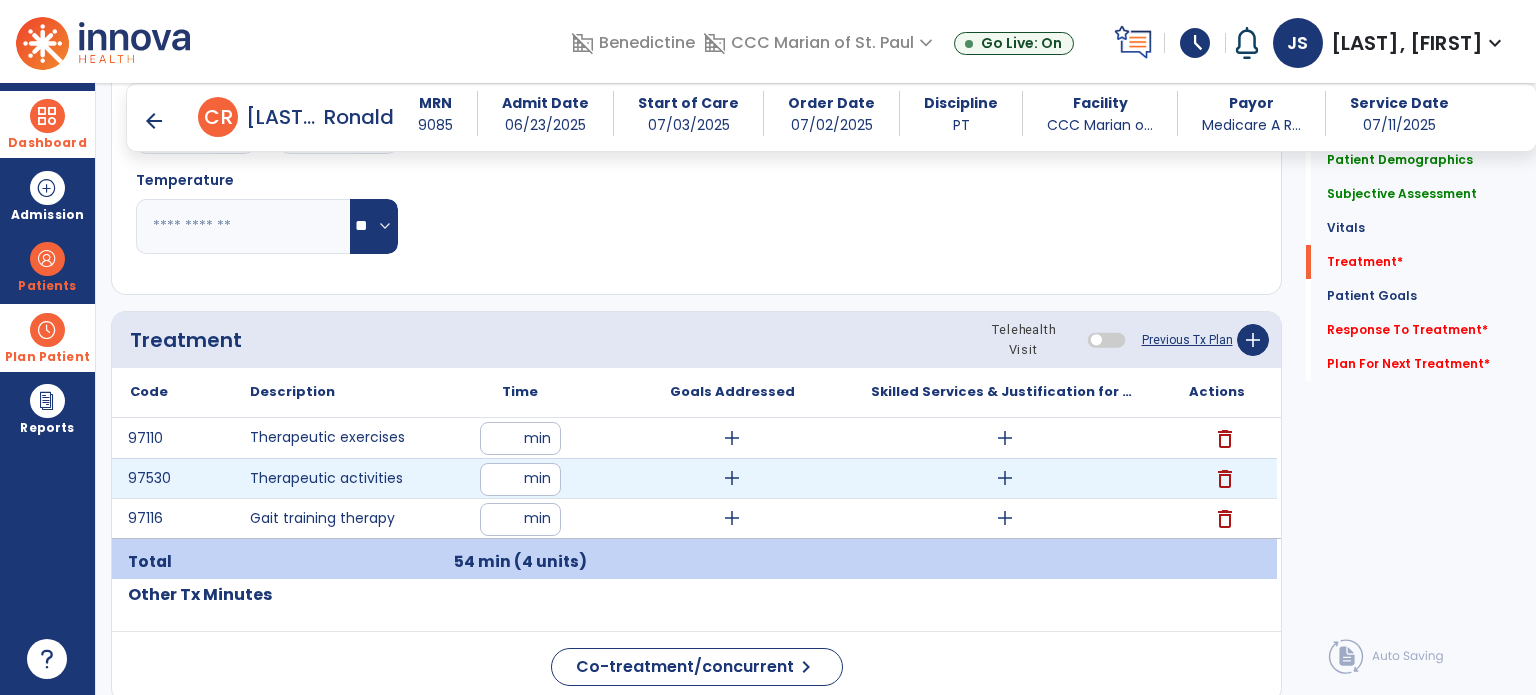click on "**" at bounding box center (520, 479) 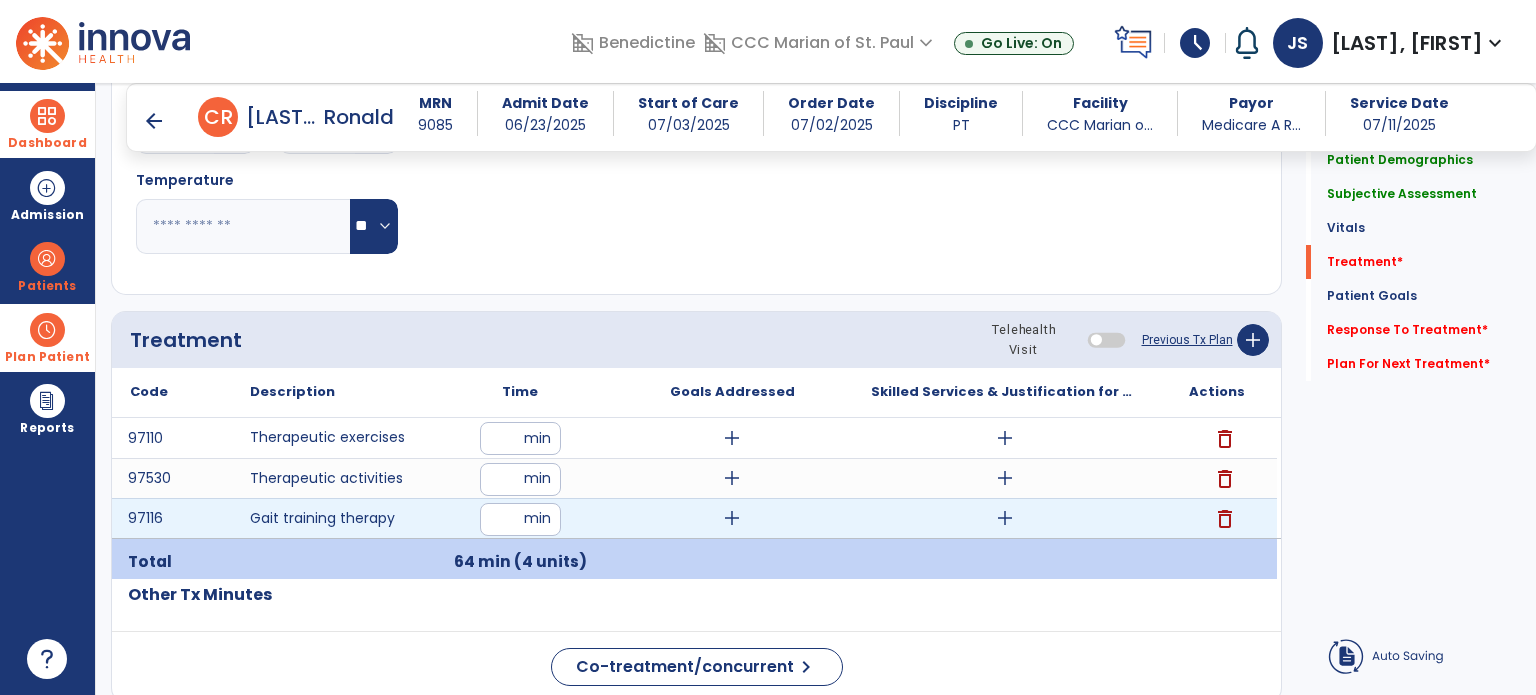 click on "**" at bounding box center [520, 519] 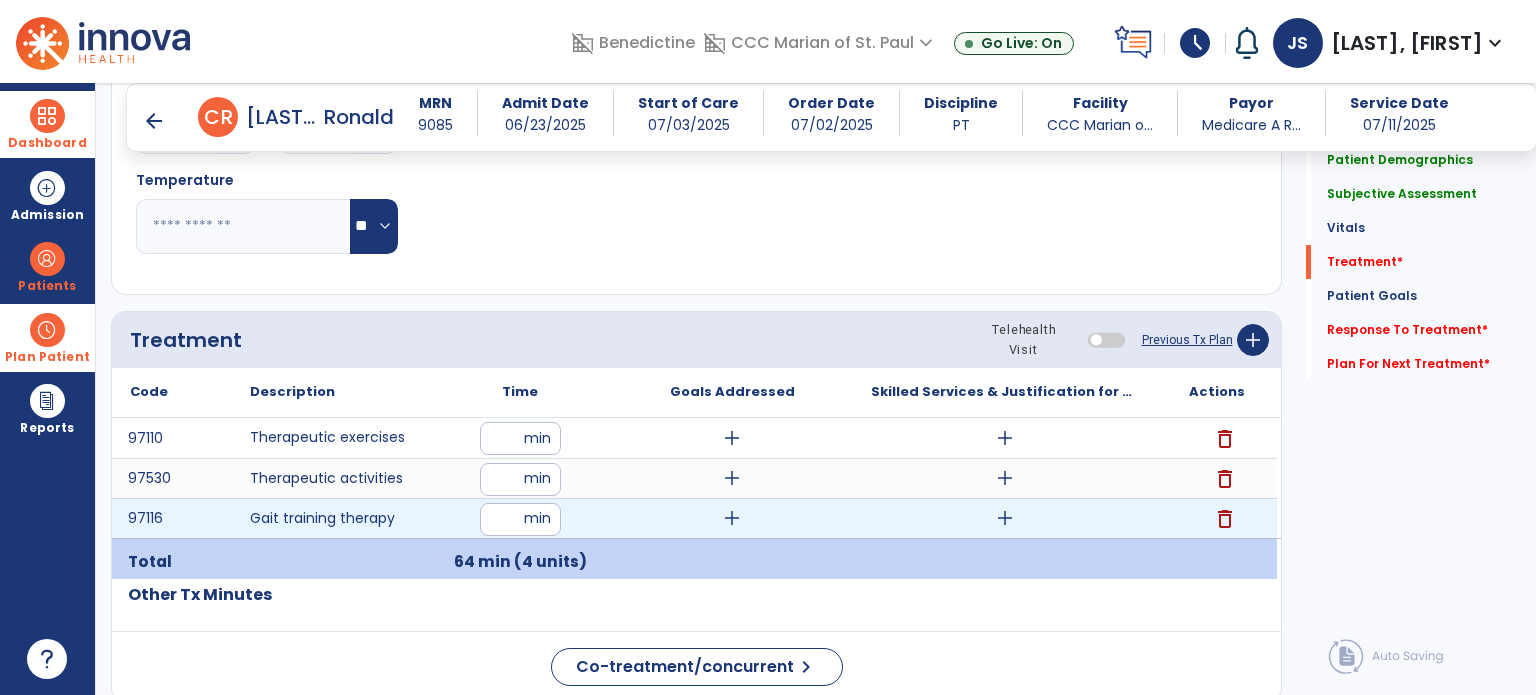 click on "**" at bounding box center (520, 519) 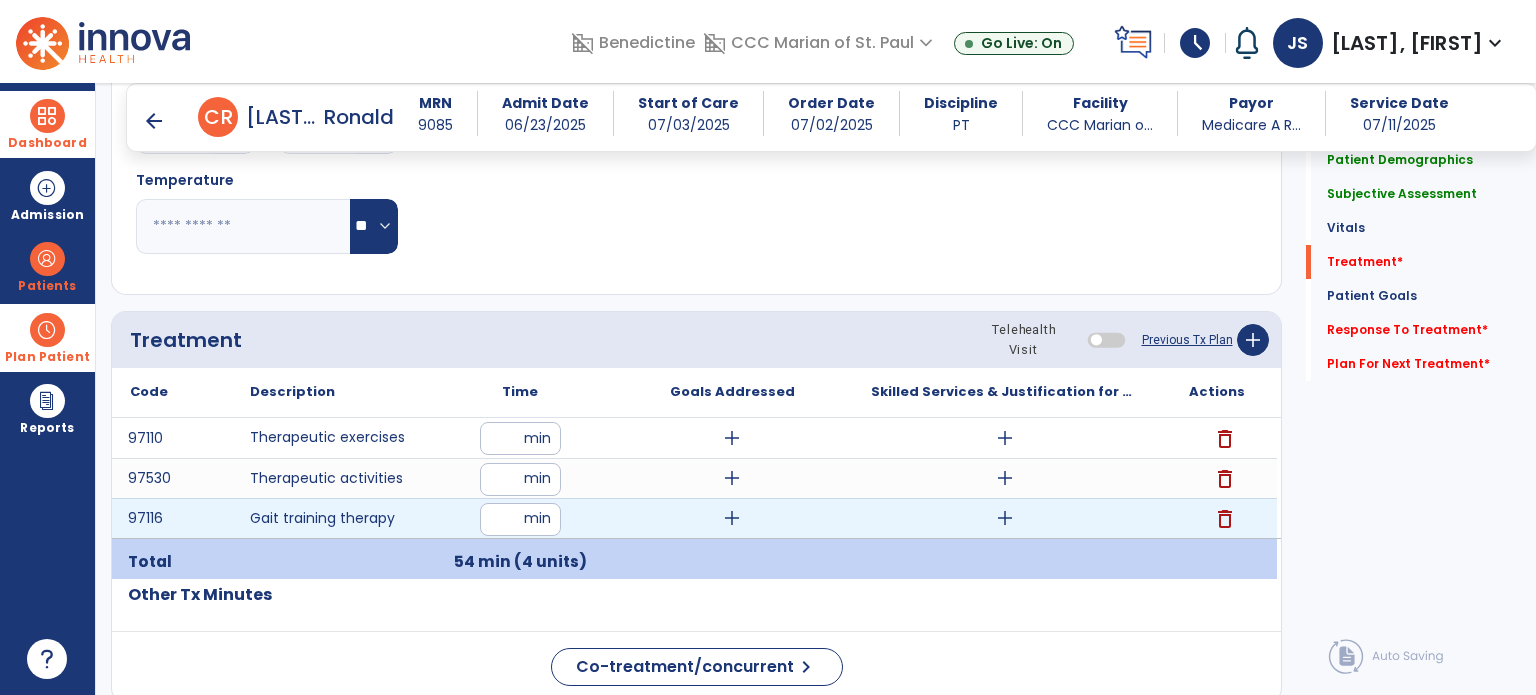 click on "add" at bounding box center (1005, 518) 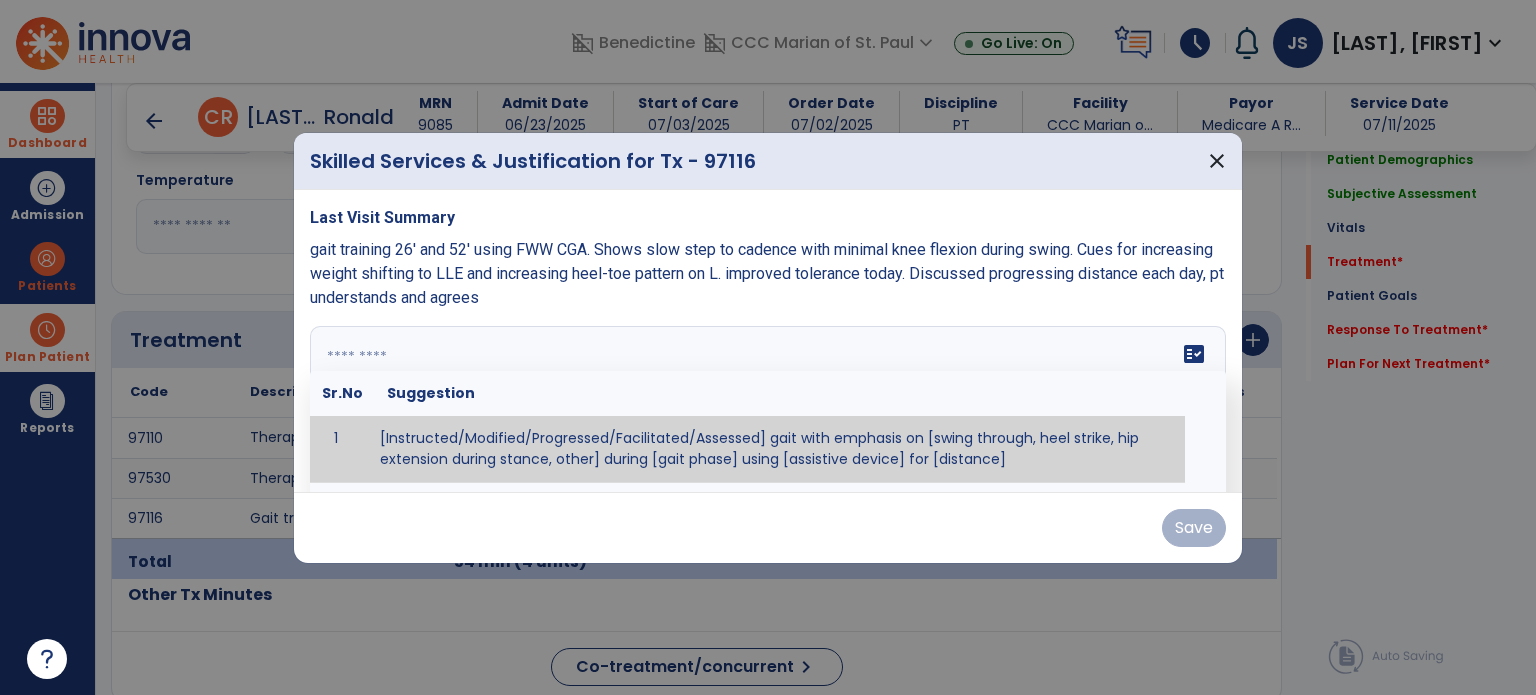 click on "fact_check  Sr.No Suggestion 1 [Instructed/Modified/Progressed/Facilitated/Assessed] gait with emphasis on [swing through, heel strike, hip extension during stance, other] during [gait phase] using [assistive device] for [distance] 2 [Instructed/Modified/Progressed/Facilitated/Assessed] use of [assistive device] and [NWB, PWB, step-to gait pattern, step through gait pattern] 3 [Instructed/Modified/Progressed/Facilitated/Assessed] patient's ability to [ascend/descend # of steps, perform directional changes, walk on even/uneven surfaces, pick-up objects off floor, velocity changes, other] using [assistive device]. 4 [Instructed/Modified/Progressed/Facilitated/Assessed] pre-gait activities including [identify exercise] in order to prepare for gait training. 5" at bounding box center [768, 401] 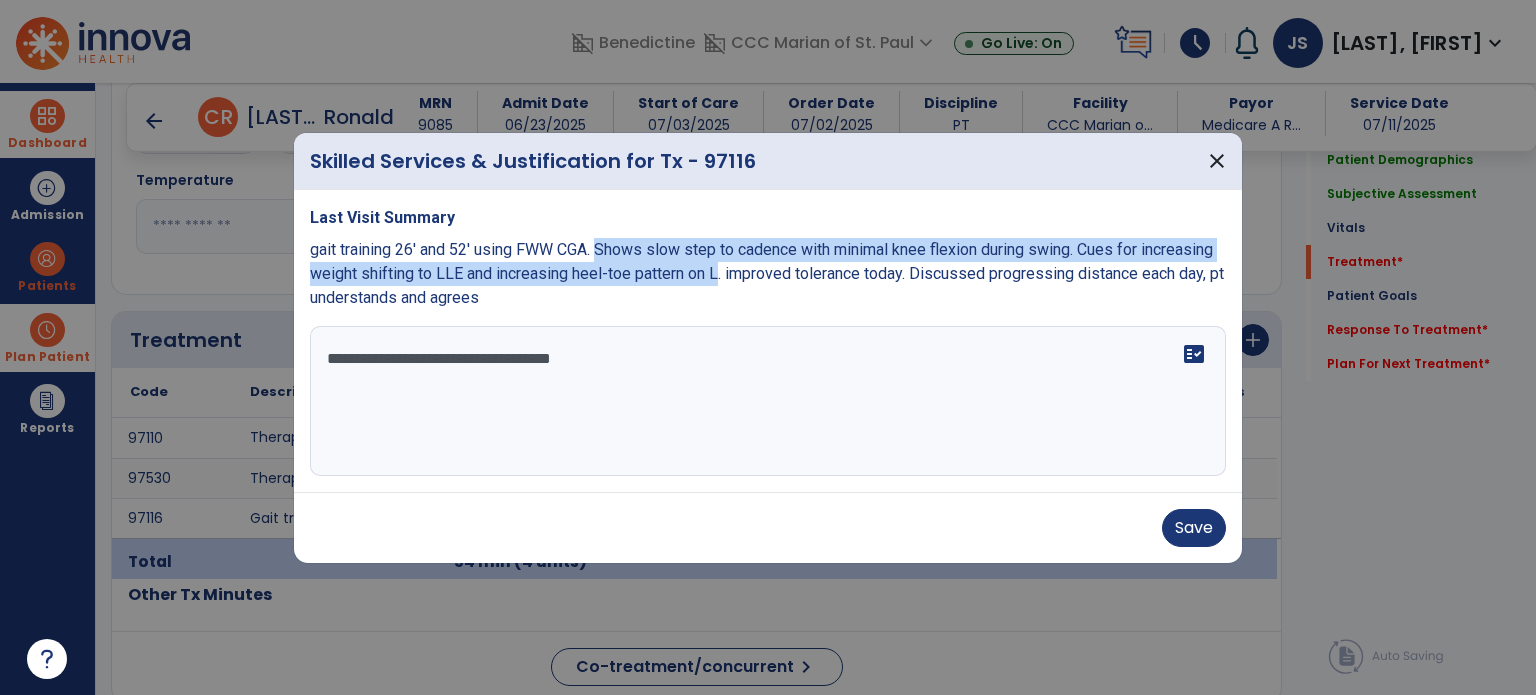drag, startPoint x: 603, startPoint y: 248, endPoint x: 721, endPoint y: 269, distance: 119.85408 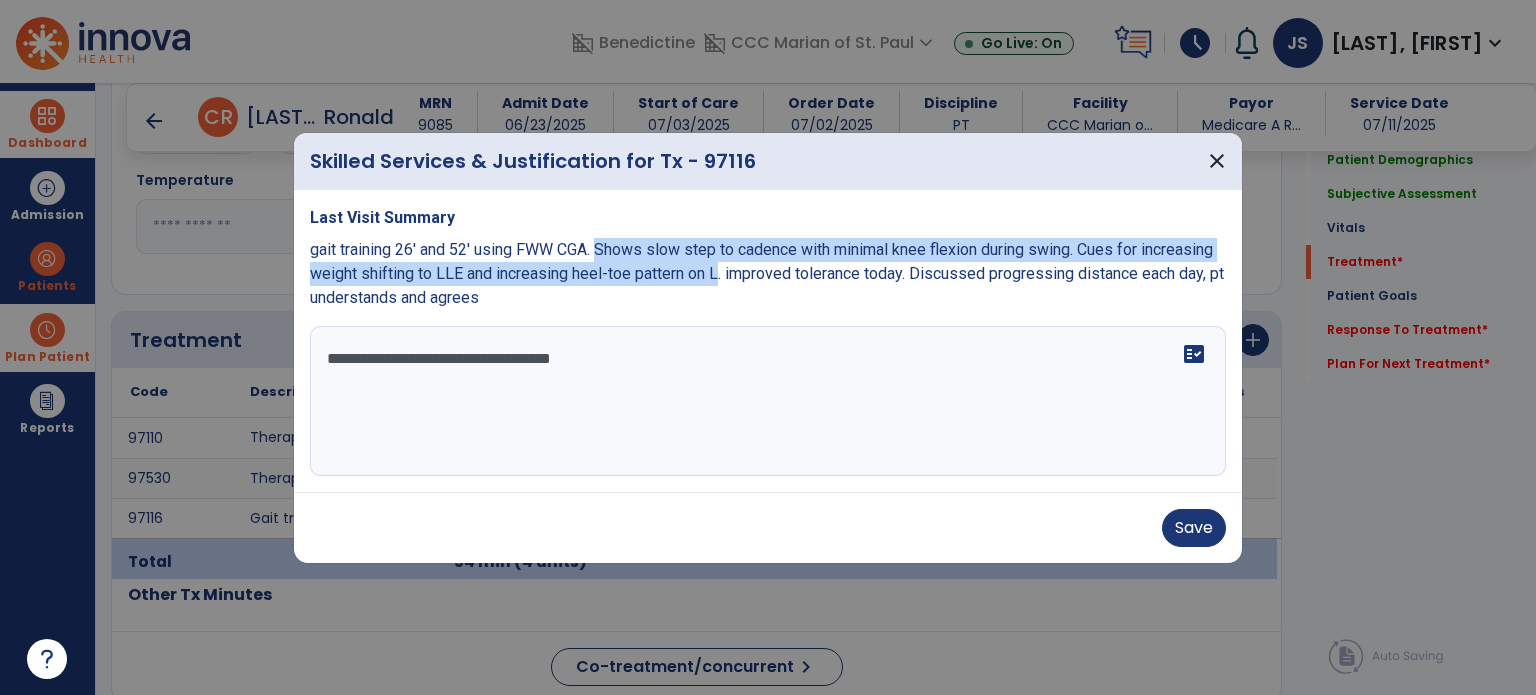 click on "gait training 26' and 52' using FWW CGA. Shows slow step to cadence with minimal knee flexion during swing. Cues for increasing weight shifting to LLE and increasing heel-toe pattern on L. improved tolerance today. Discussed progressing distance each day, pt understands and agrees" at bounding box center (767, 273) 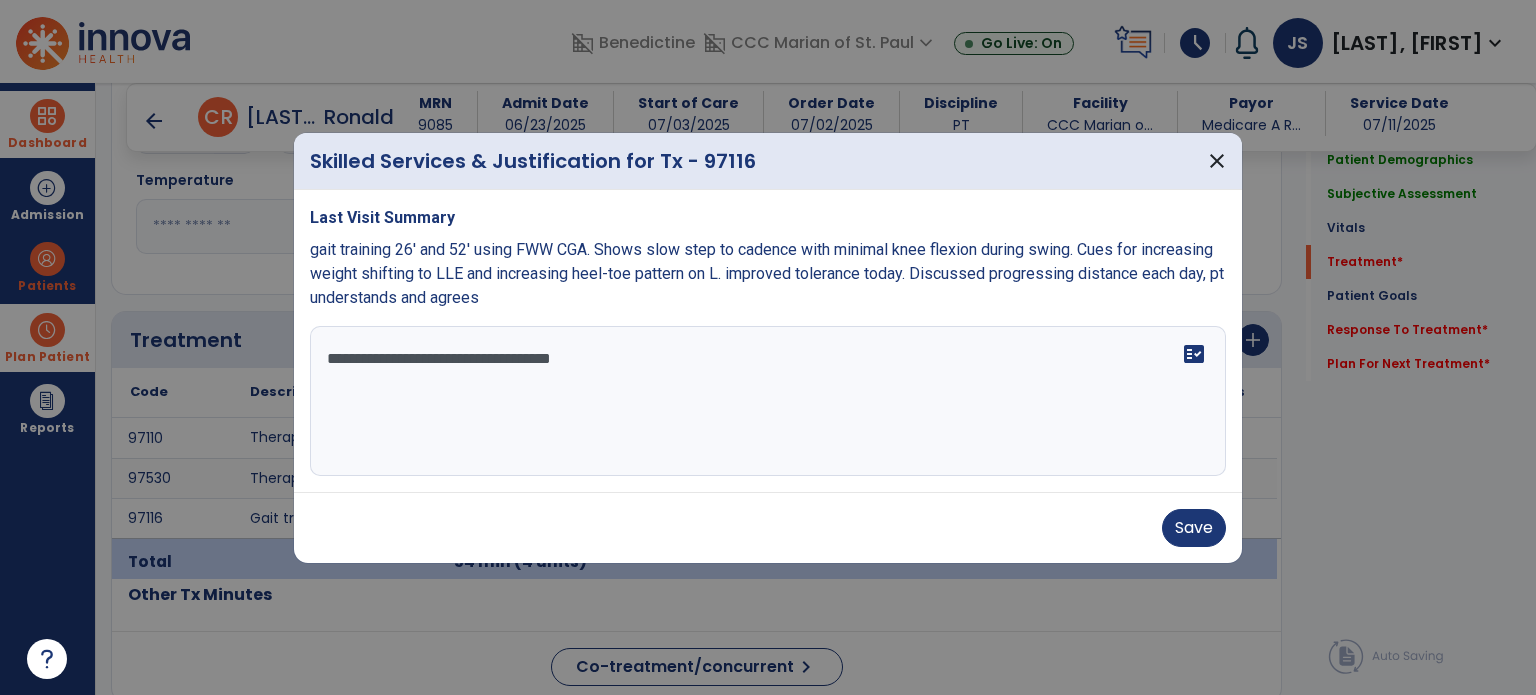 click on "**********" at bounding box center [768, 401] 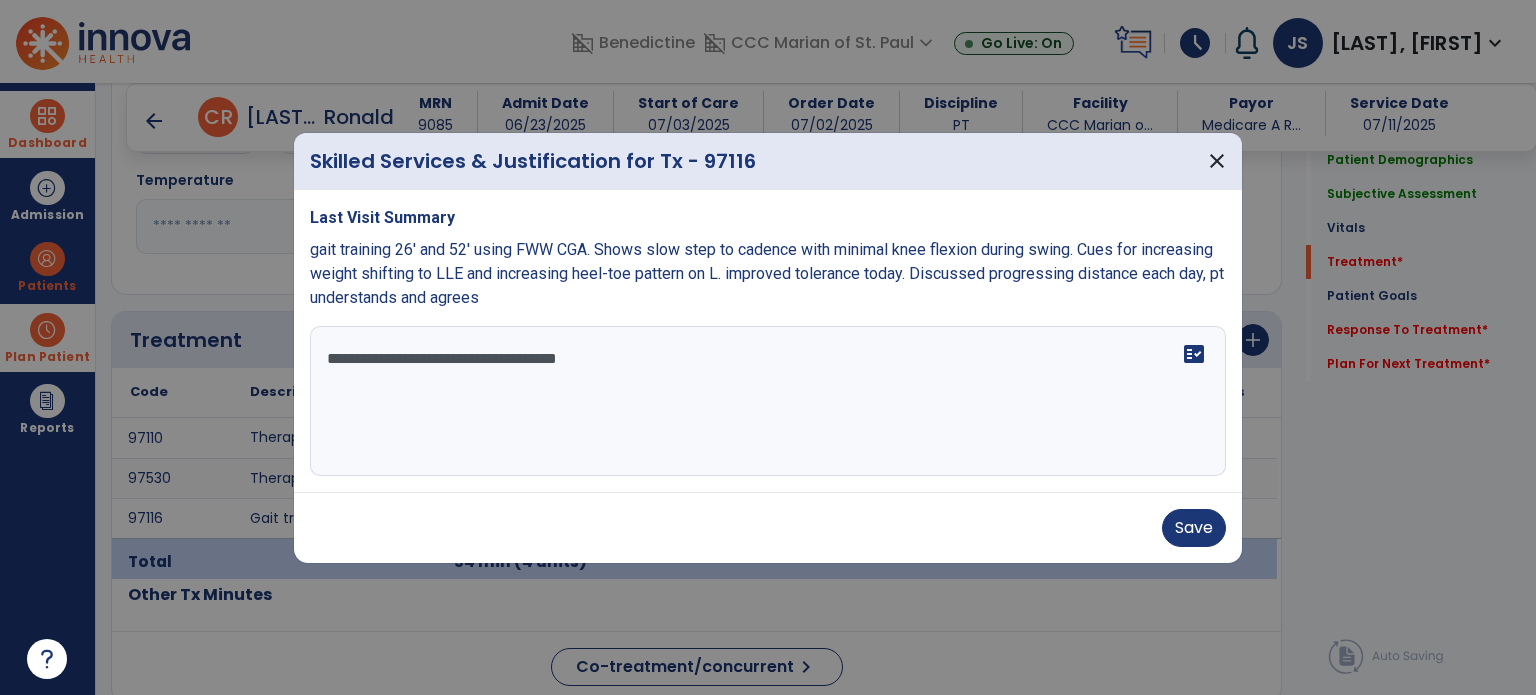 paste on "**********" 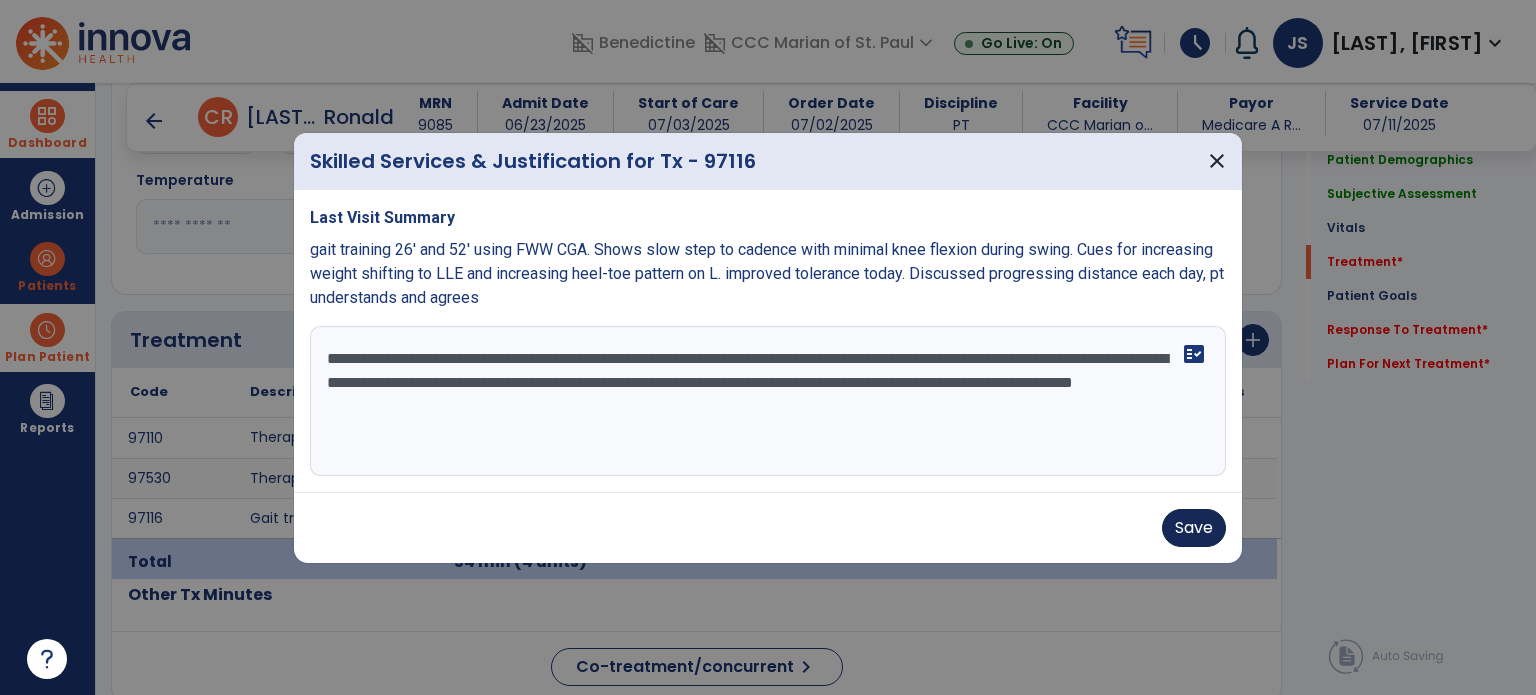 type on "**********" 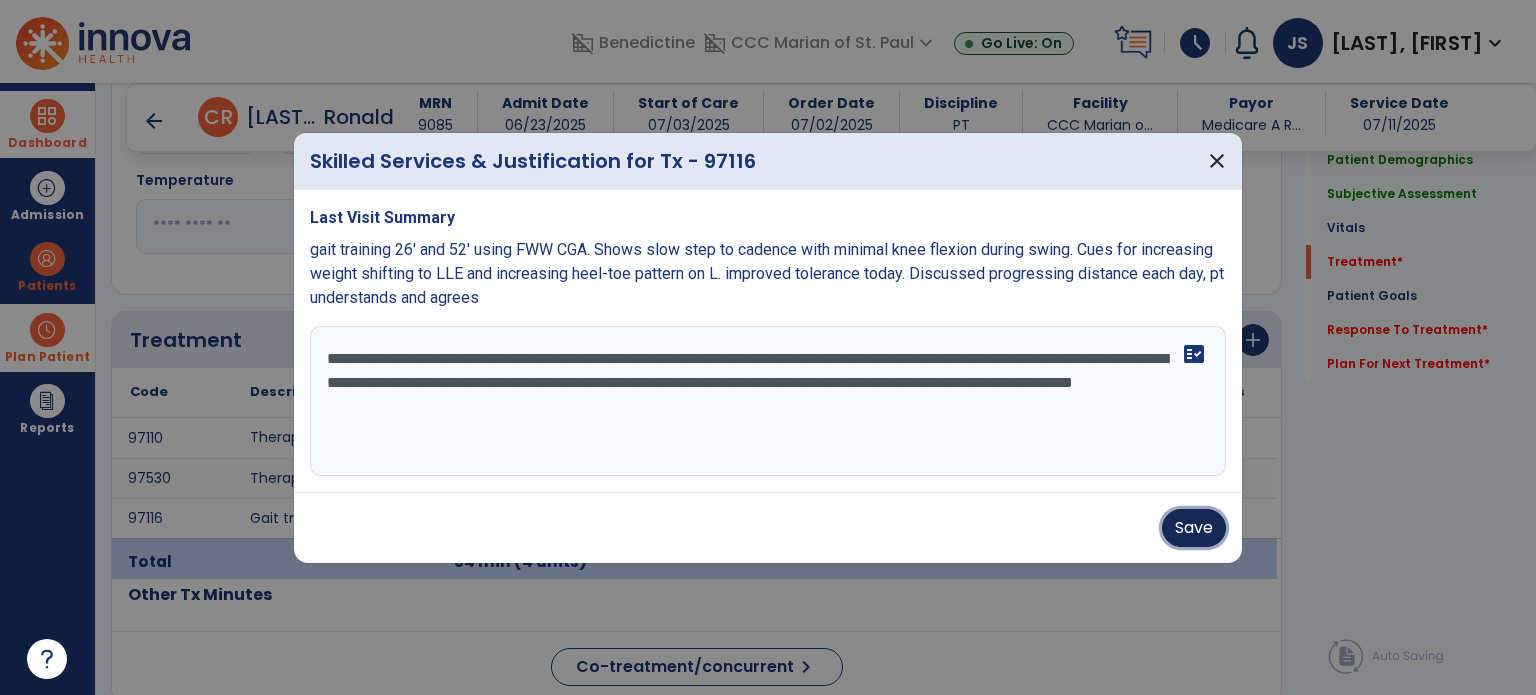 click on "Save" at bounding box center (1194, 528) 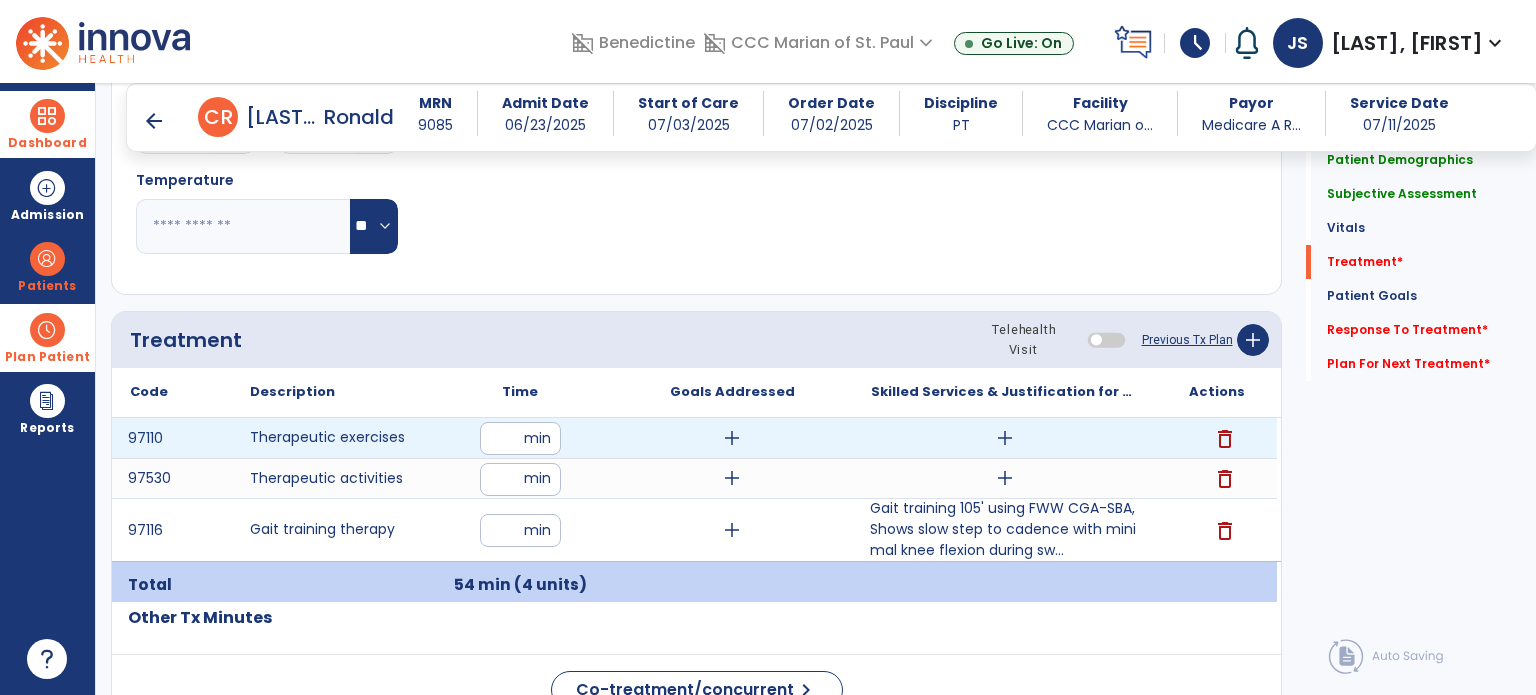 click on "add" at bounding box center (1004, 438) 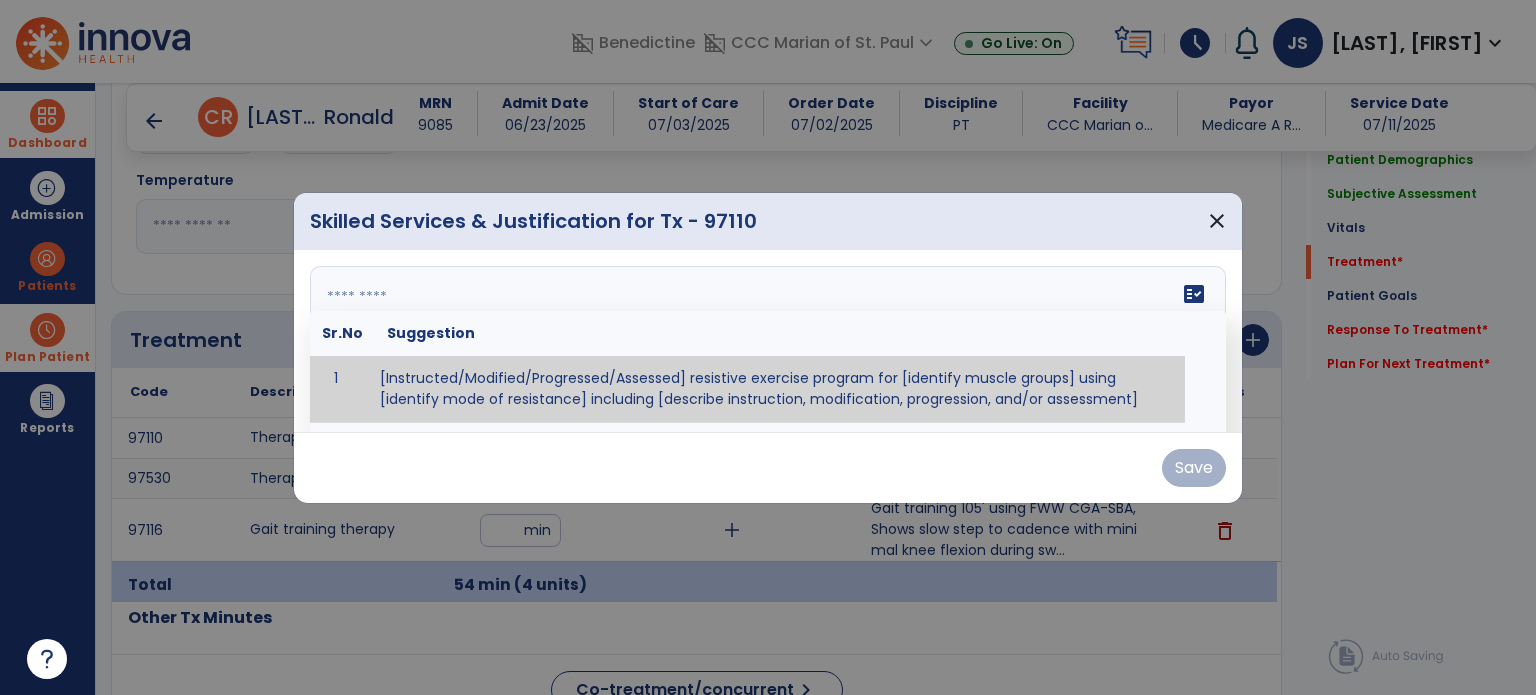 click on "fact_check  Sr.No Suggestion 1 [Instructed/Modified/Progressed/Assessed] resistive exercise program for [identify muscle groups] using [identify mode of resistance] including [describe instruction, modification, progression, and/or assessment] 2 [Instructed/Modified/Progressed/Assessed] aerobic exercise program using [identify equipment/mode] including [describe instruction, modification,progression, and/or assessment] 3 [Instructed/Modified/Progressed/Assessed] [PROM/A/AROM/AROM] program for [identify joint movements] using [contract-relax, over-pressure, inhibitory techniques, other] 4 [Assessed/Tested] aerobic capacity with administration of [aerobic capacity test]" at bounding box center [768, 341] 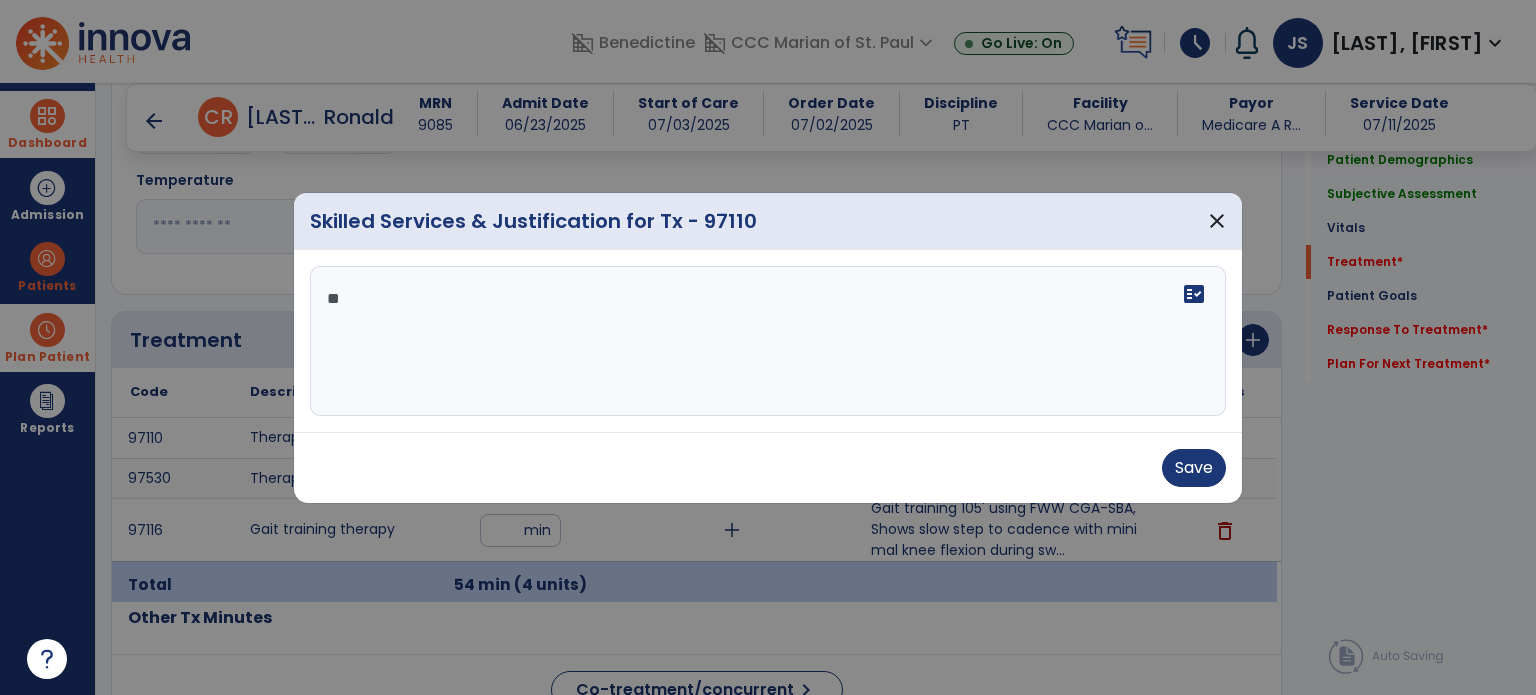 type on "*" 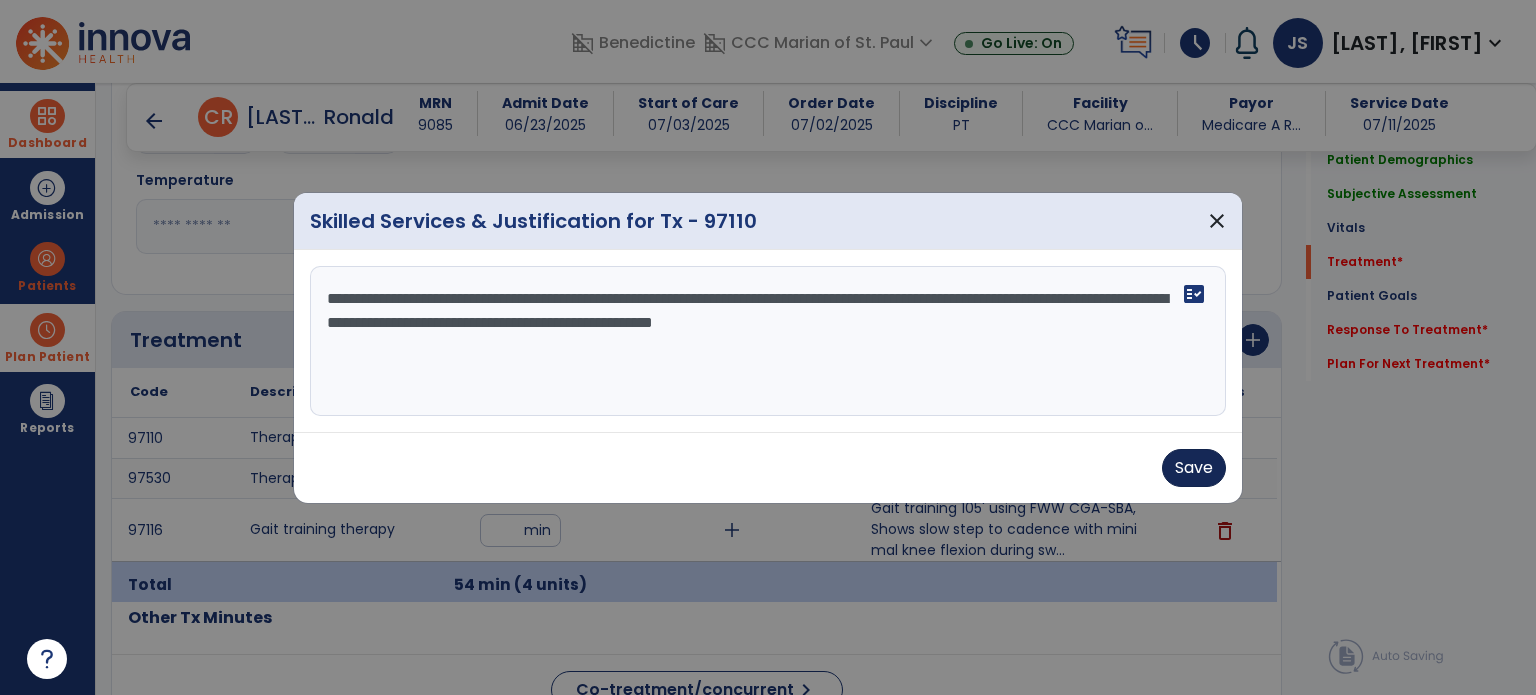 type on "**********" 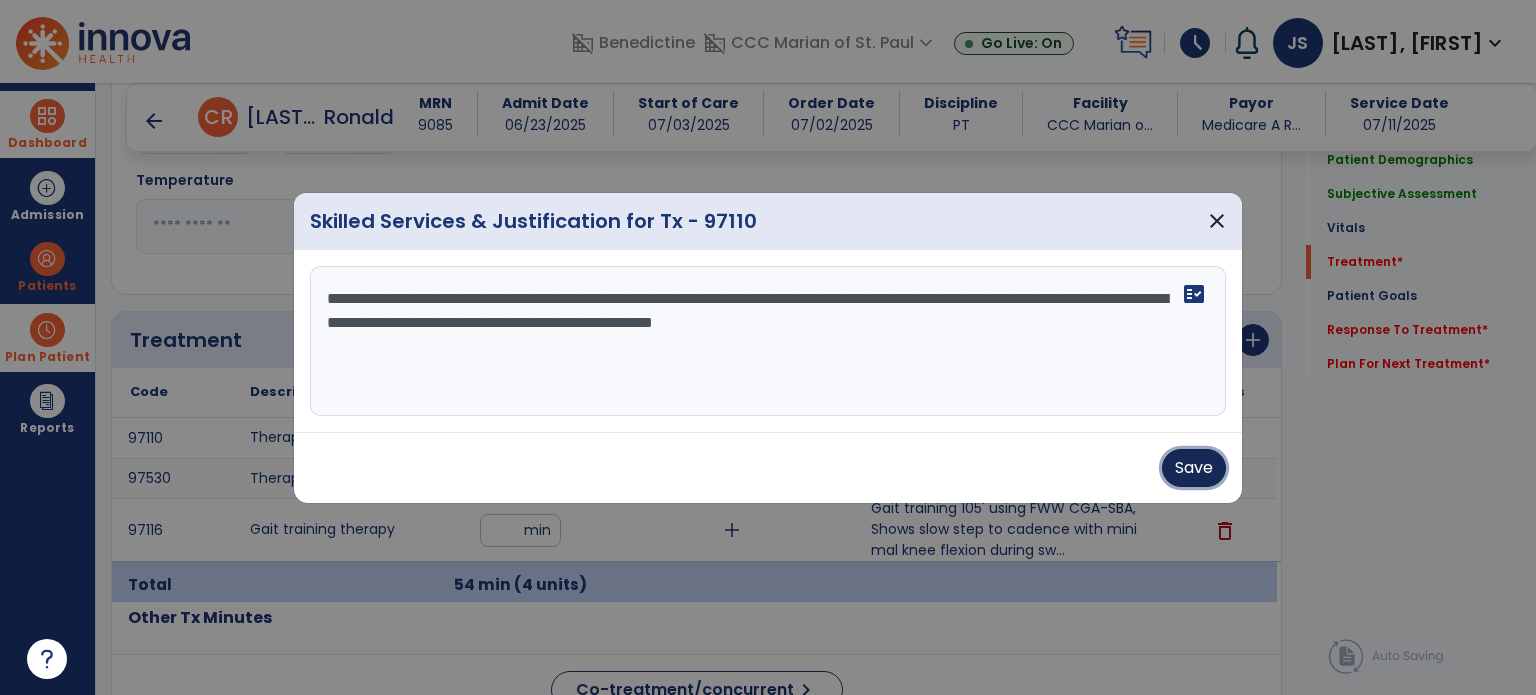 click on "Save" at bounding box center [1194, 468] 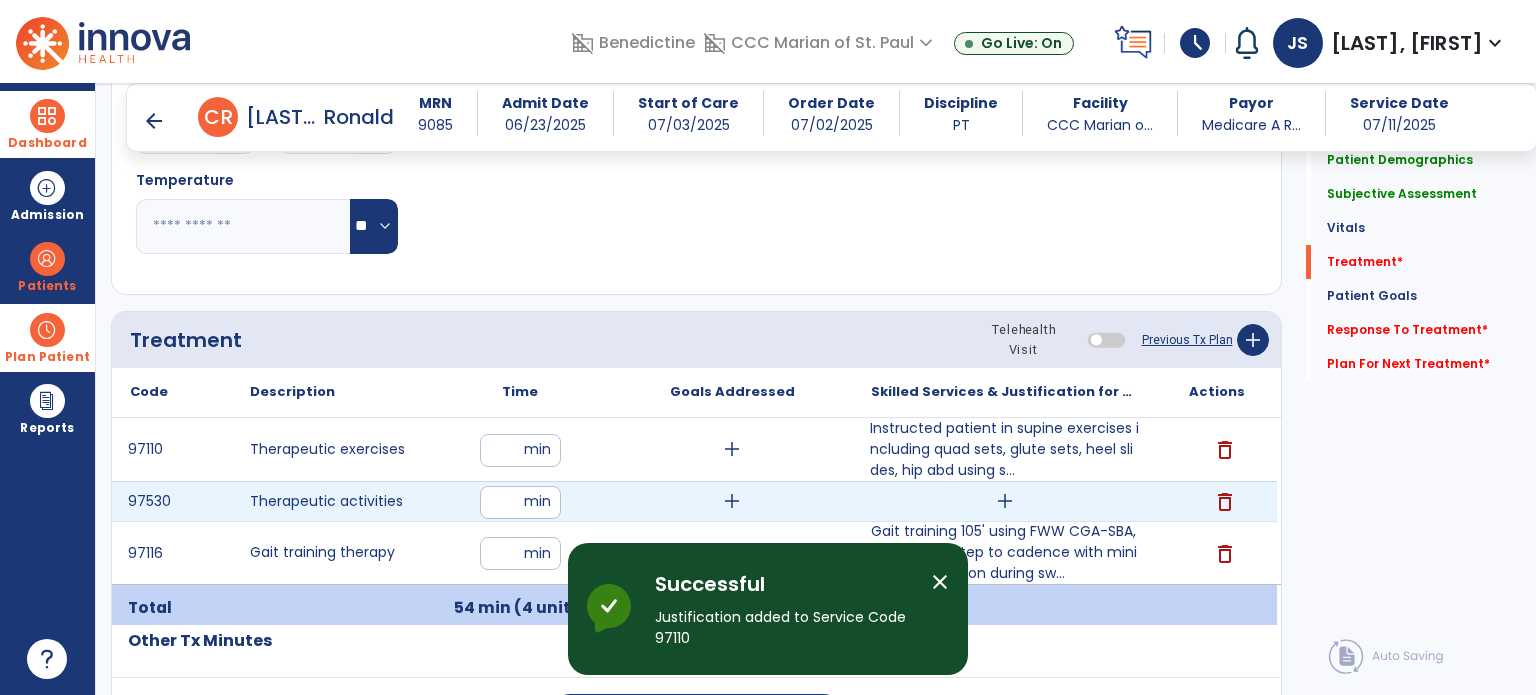 click on "add" at bounding box center (1005, 501) 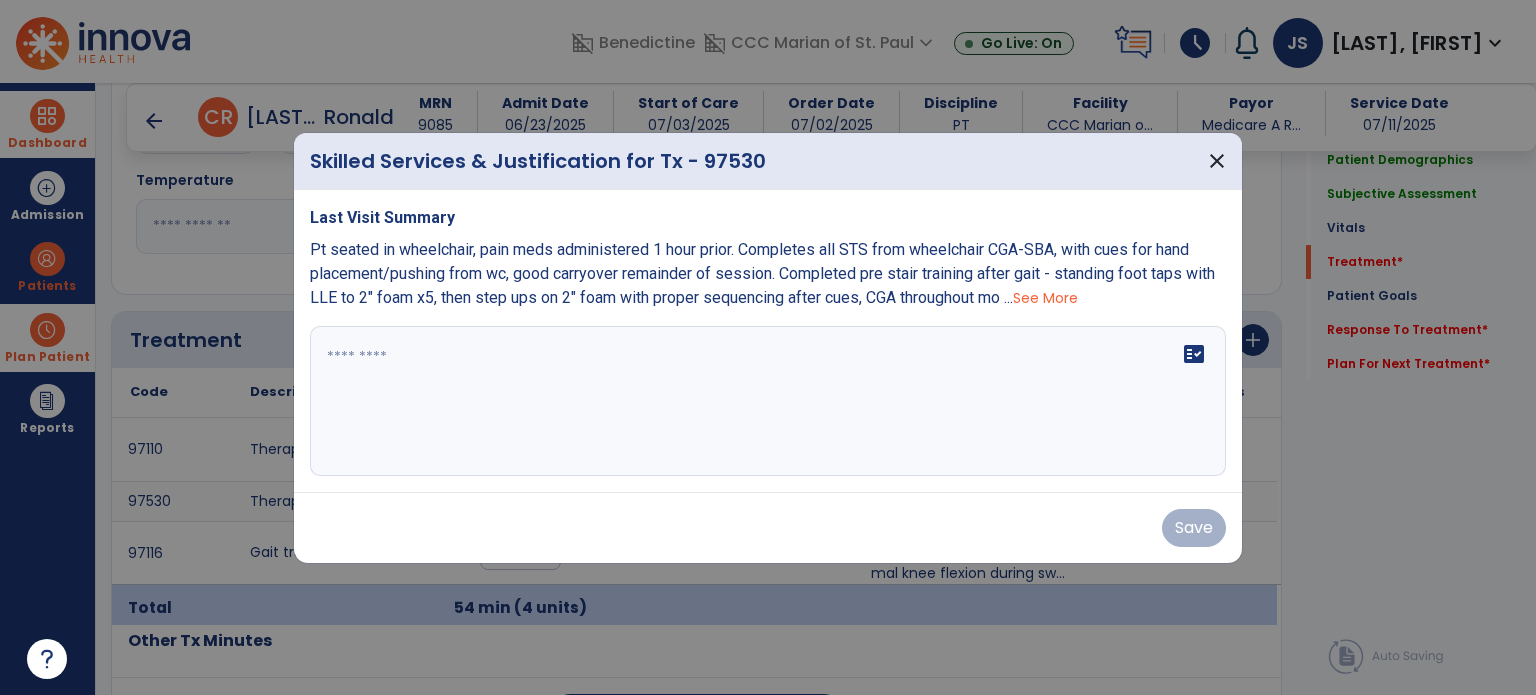click on "fact_check" at bounding box center (768, 401) 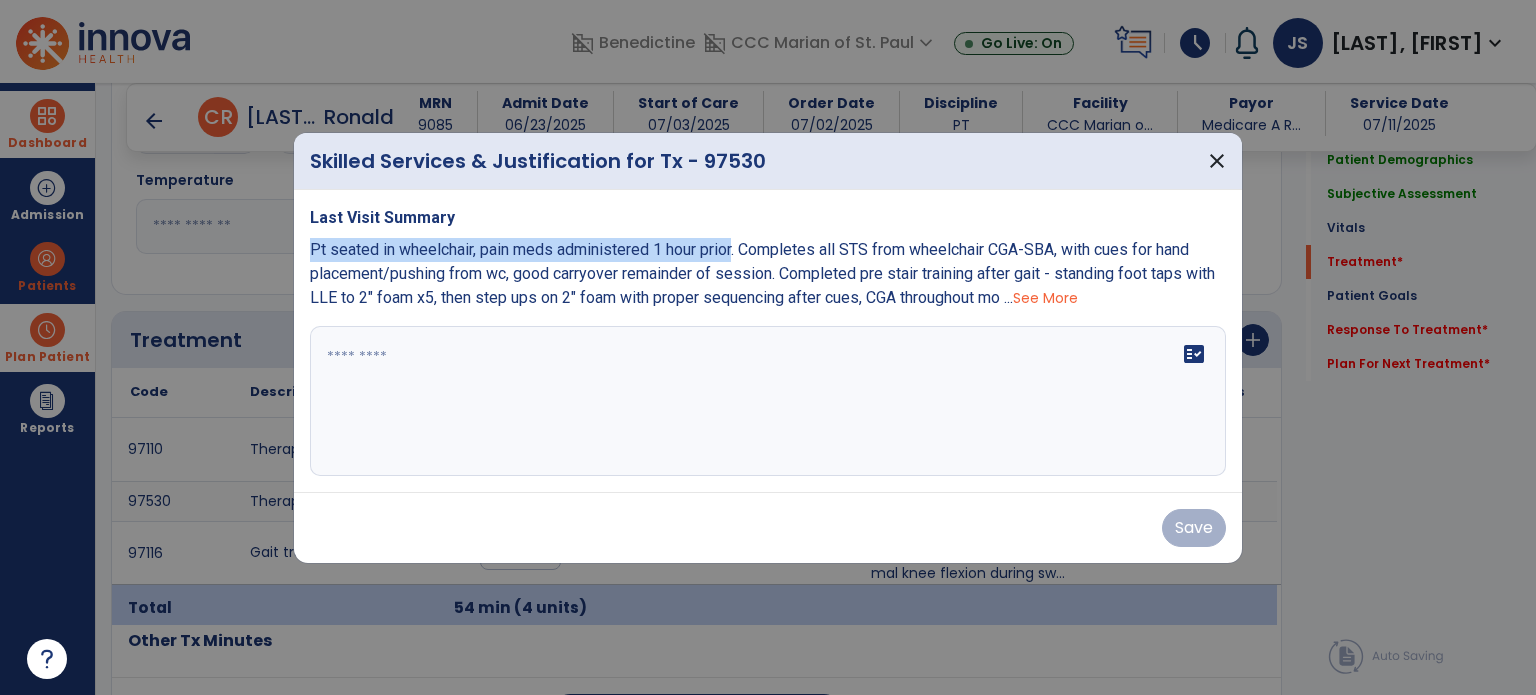 drag, startPoint x: 739, startPoint y: 255, endPoint x: 292, endPoint y: 255, distance: 447 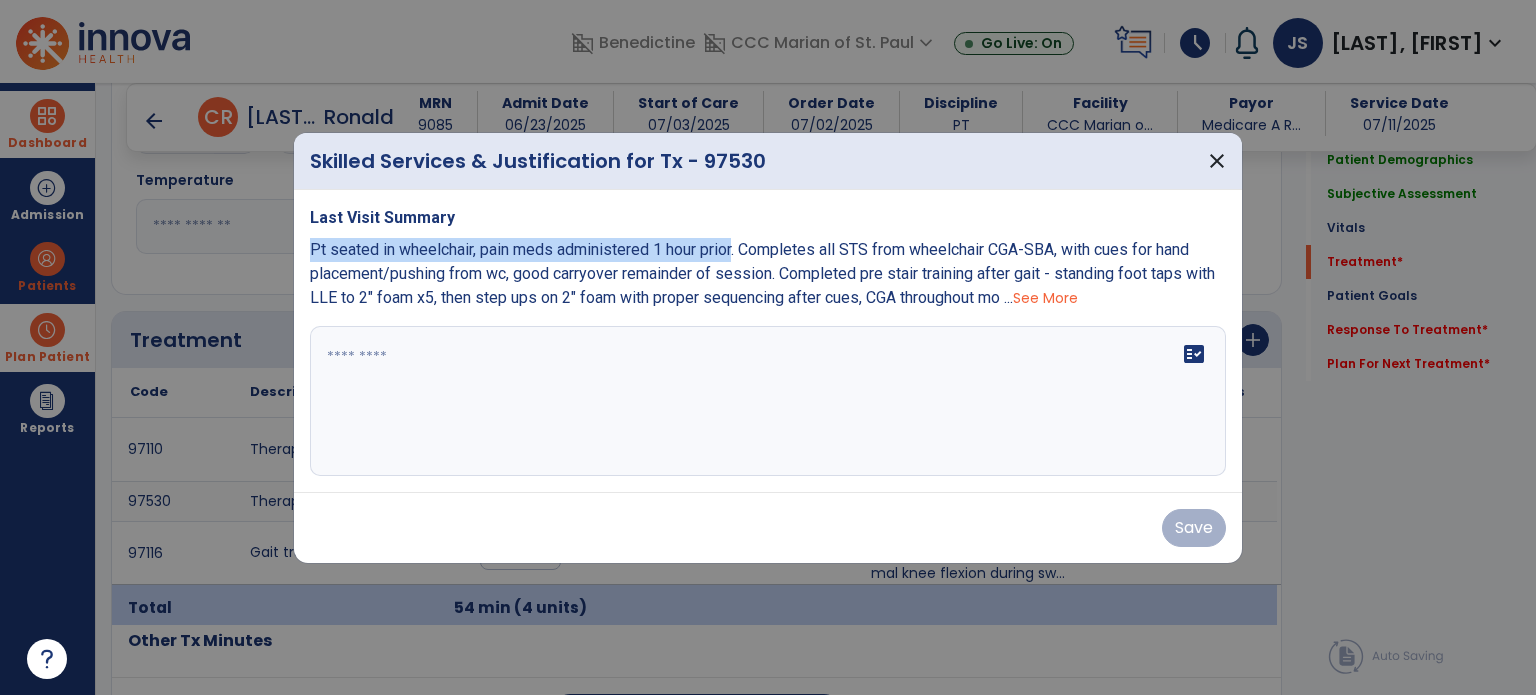 click on "Skilled Services & Justification for Tx - 97530   close   Last Visit Summary Pt seated in wheelchair, pain meds administered 1 hour prior. Completes all STS from wheelchair CGA-SBA, with cues for hand placement/pushing from wc, good carryover remainder of session. Completed pre stair training after gait - standing foot taps with LLE to 2" foam x5, then step ups on 2" foam with proper sequencing after cues, CGA throughout mo ...  See More   fact_check   Save" at bounding box center (768, 348) 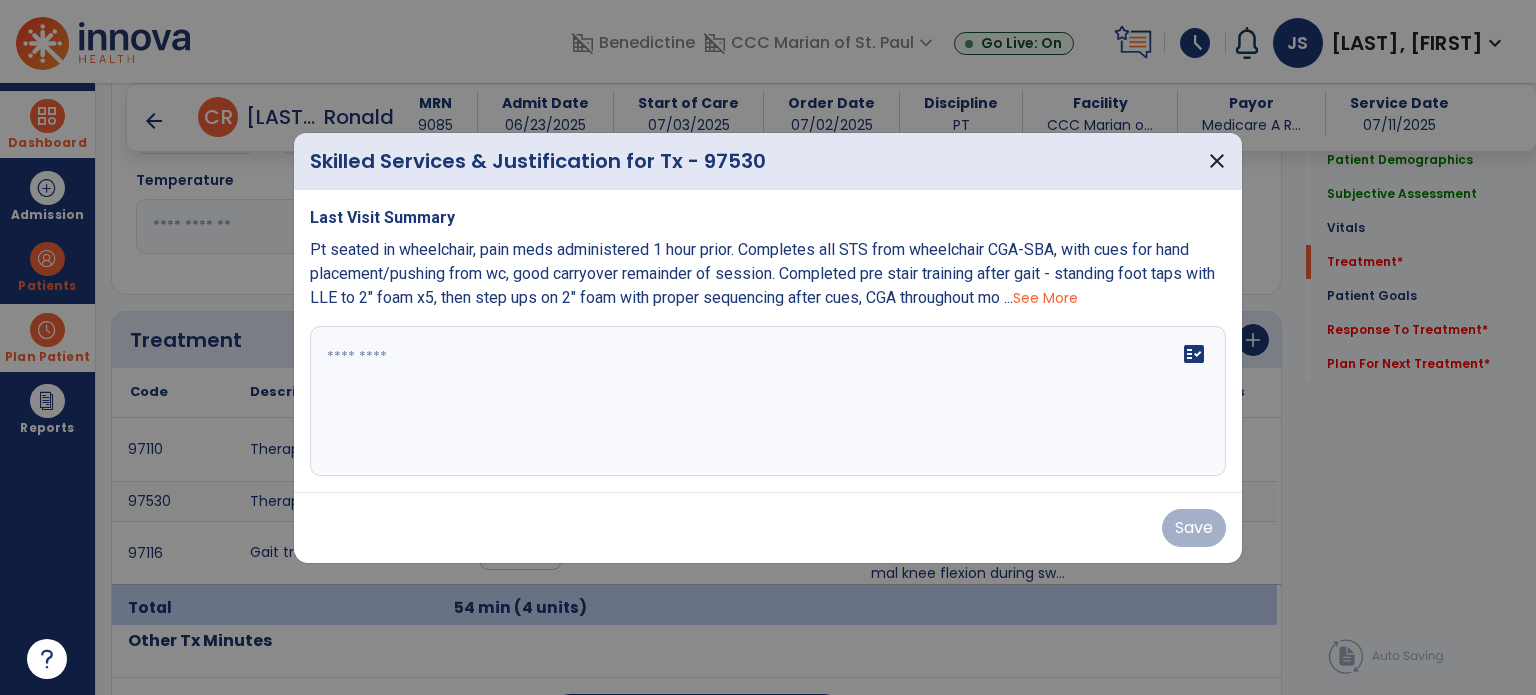 click on "fact_check" at bounding box center (768, 401) 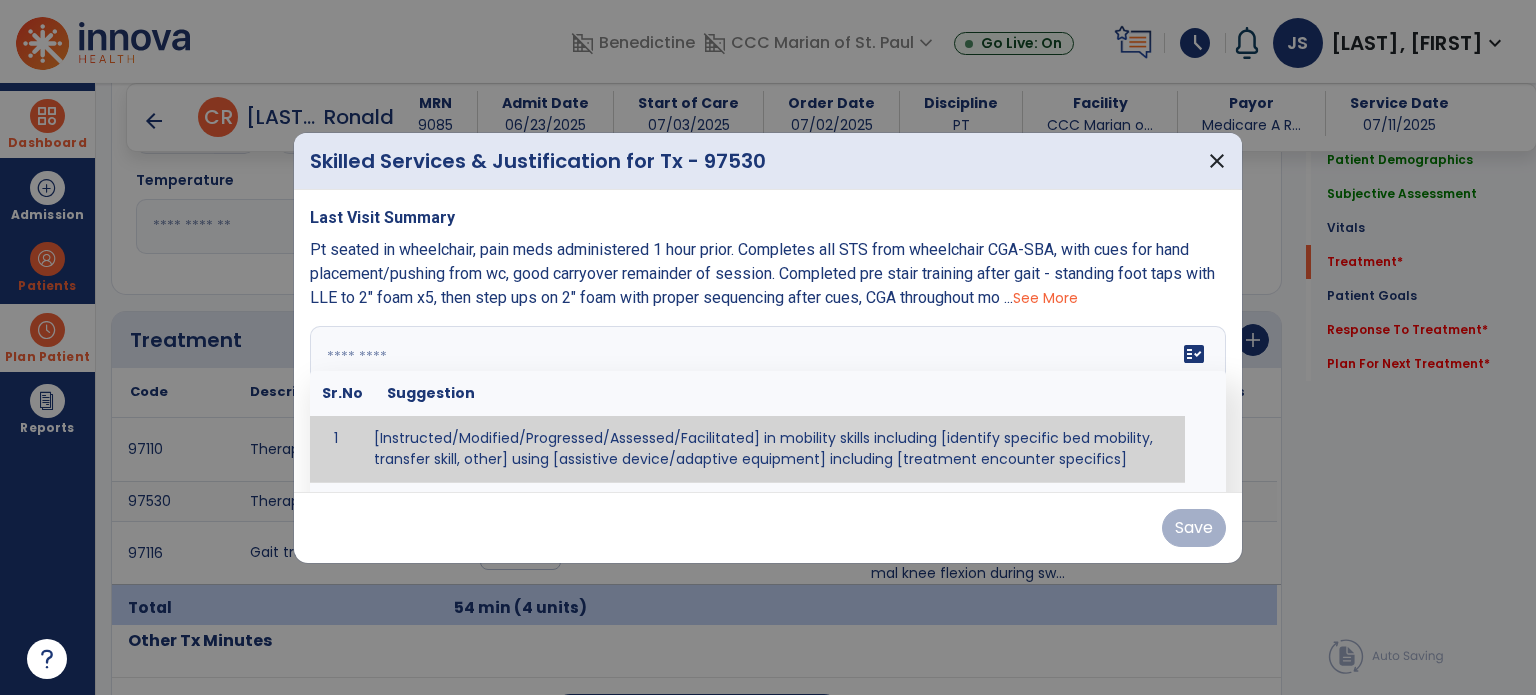 paste on "**********" 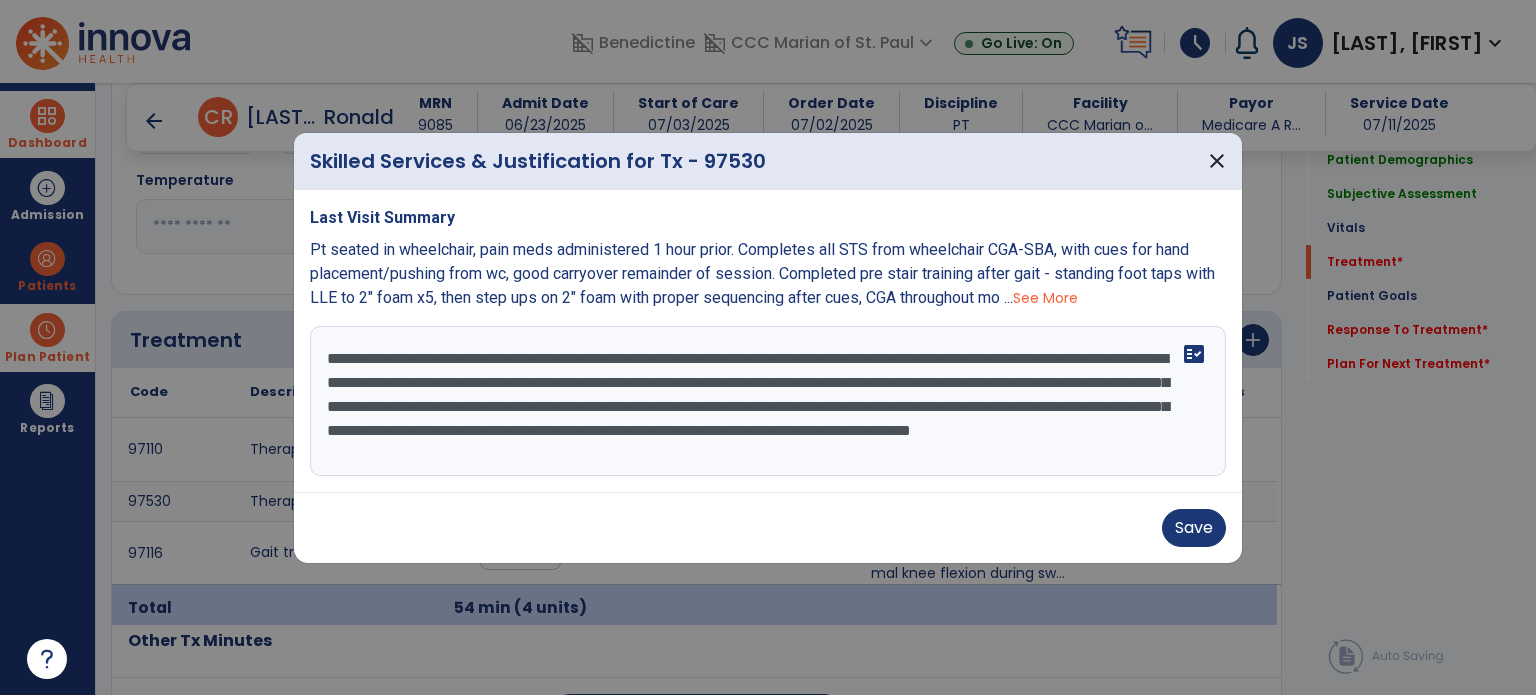 scroll, scrollTop: 15, scrollLeft: 0, axis: vertical 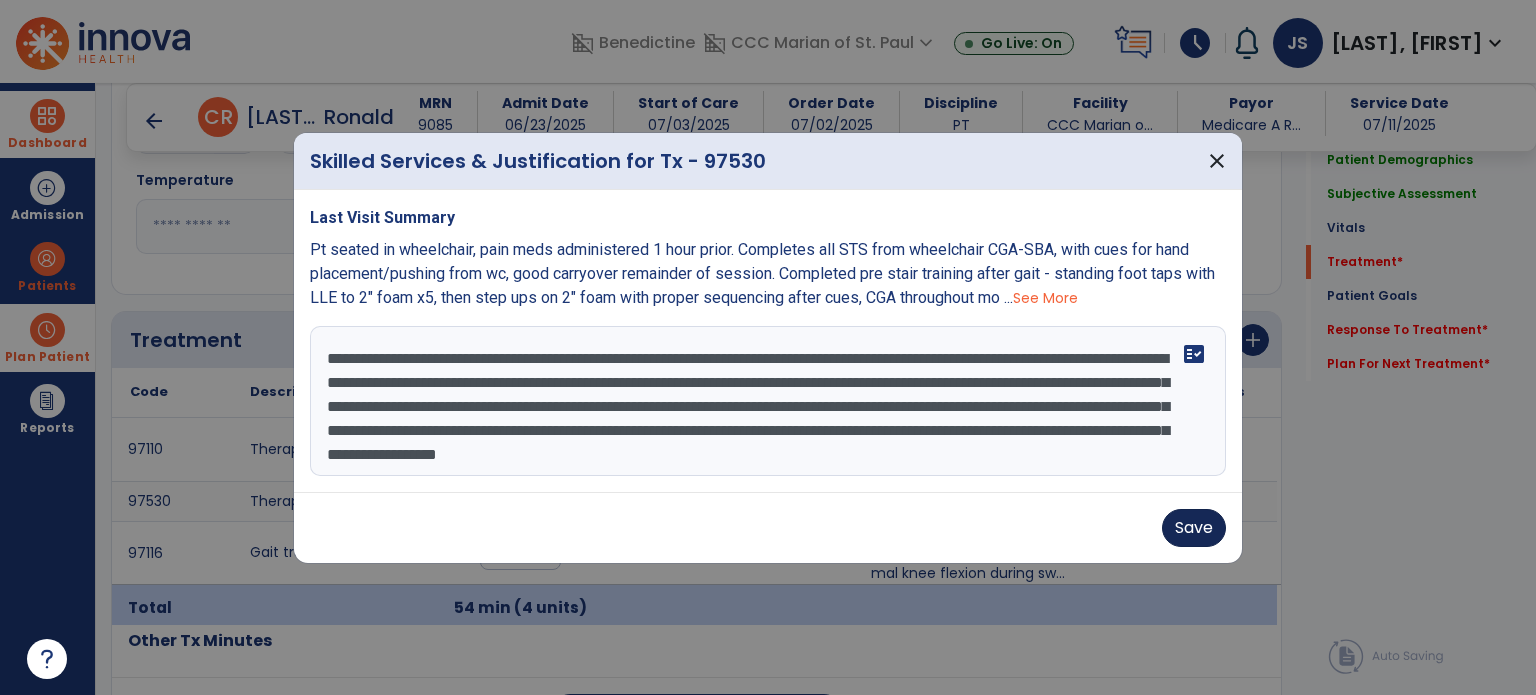 type on "**********" 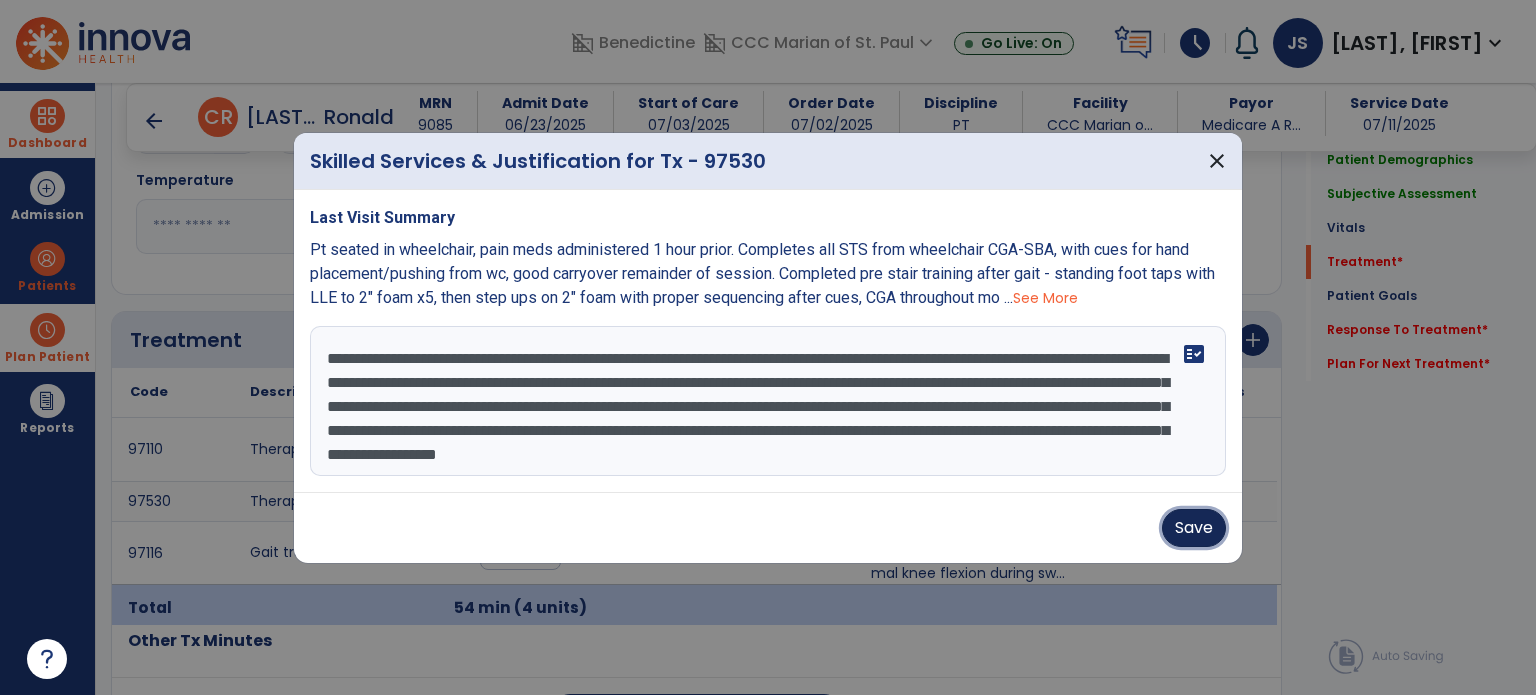 click on "Save" at bounding box center (1194, 528) 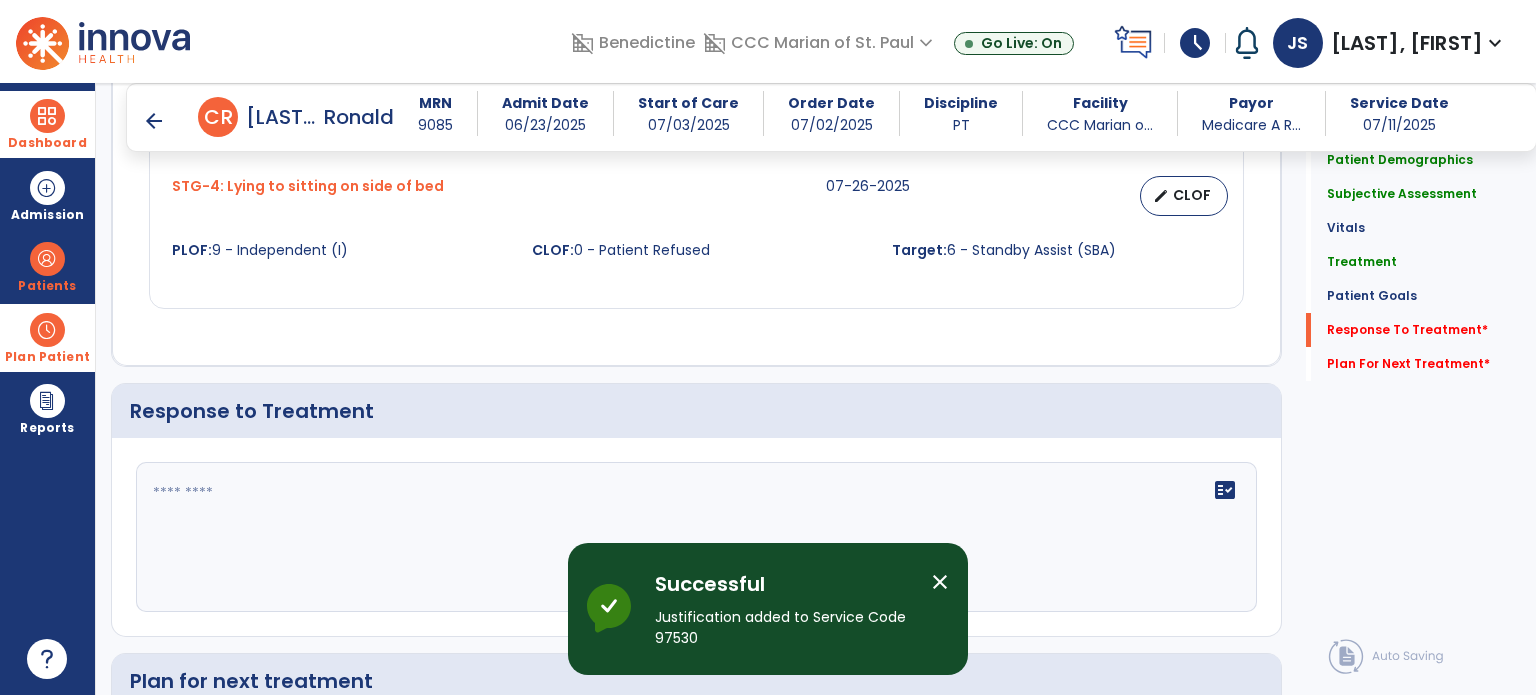 scroll, scrollTop: 2352, scrollLeft: 0, axis: vertical 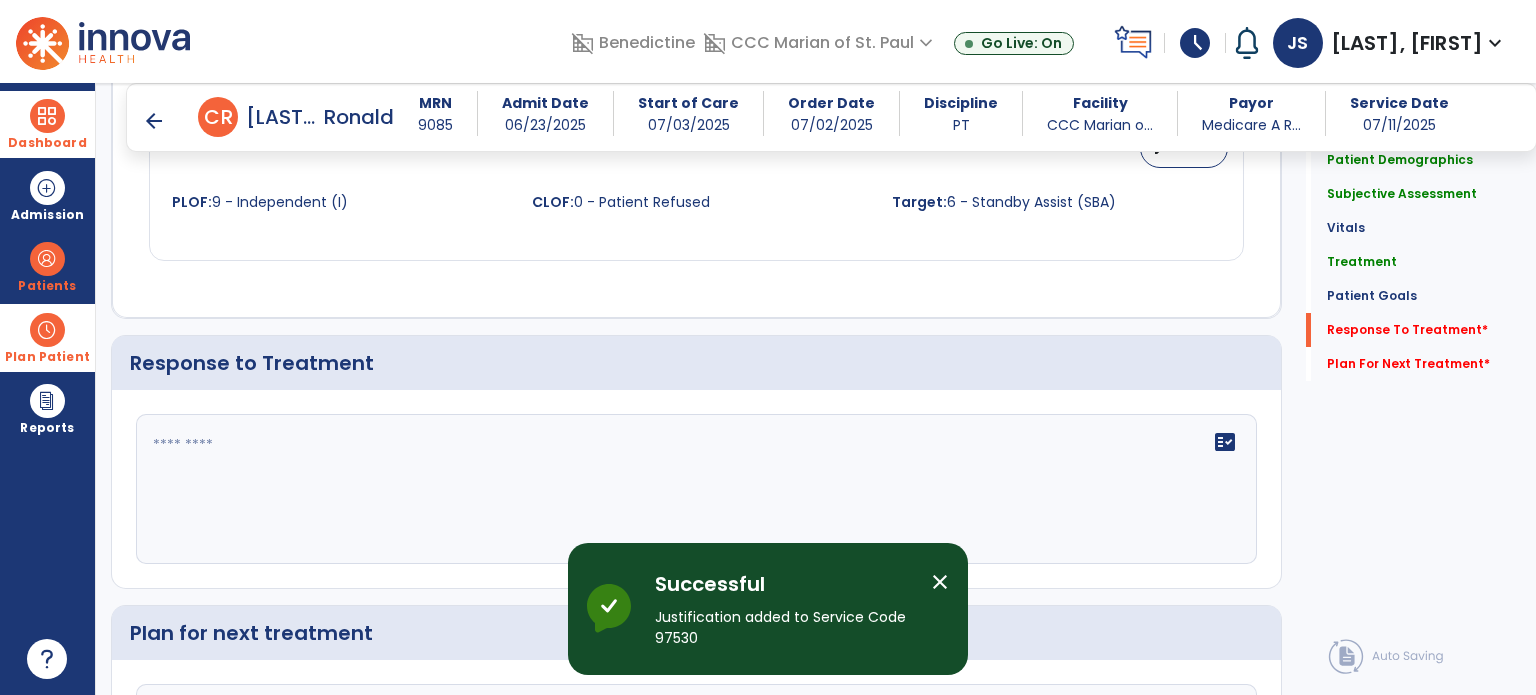 click on "fact_check" 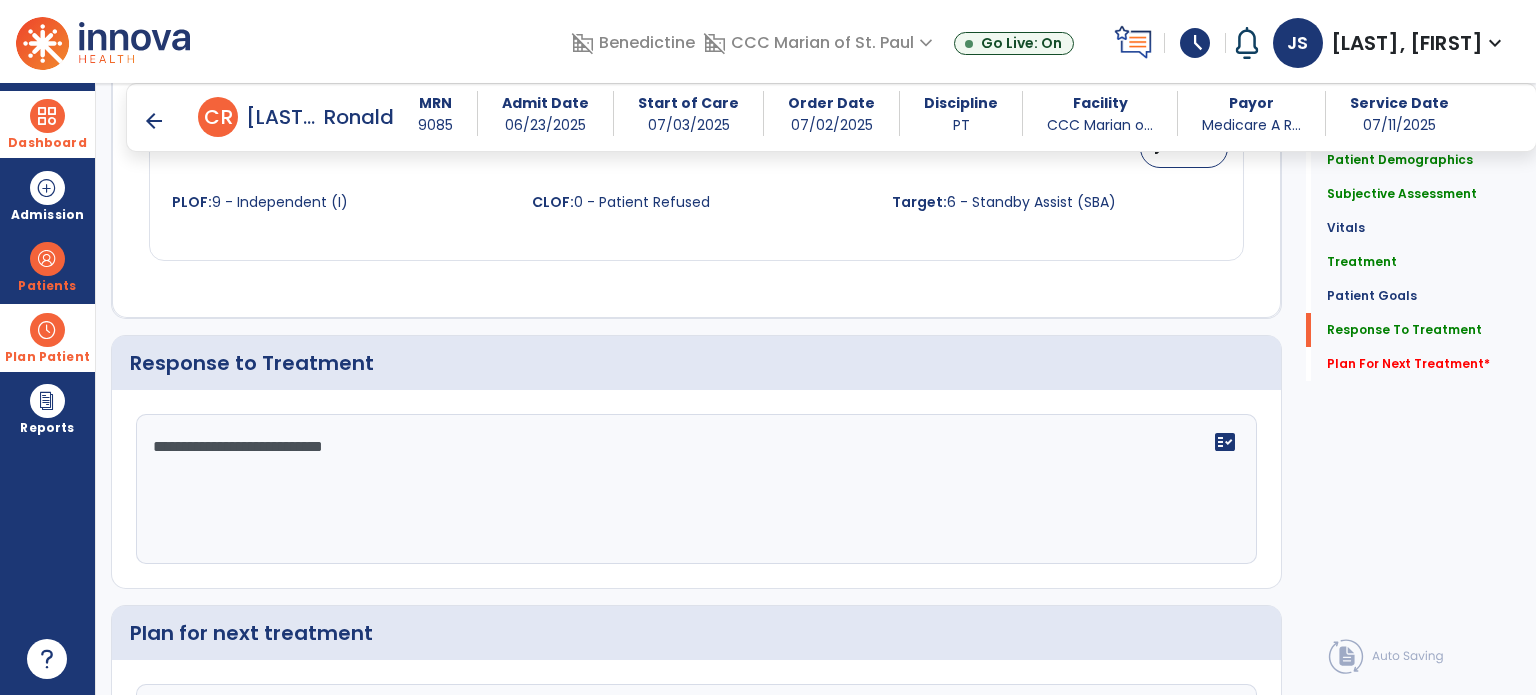 scroll, scrollTop: 2576, scrollLeft: 0, axis: vertical 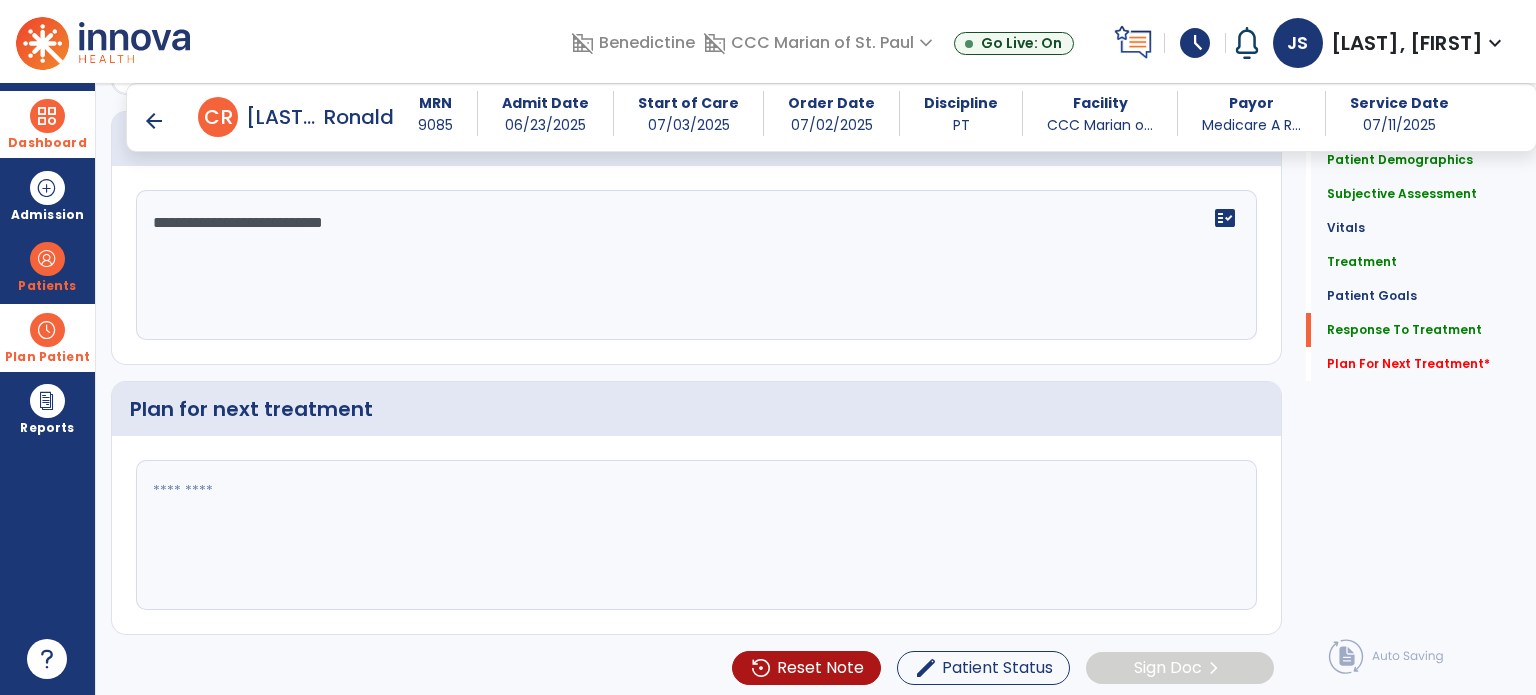type on "**********" 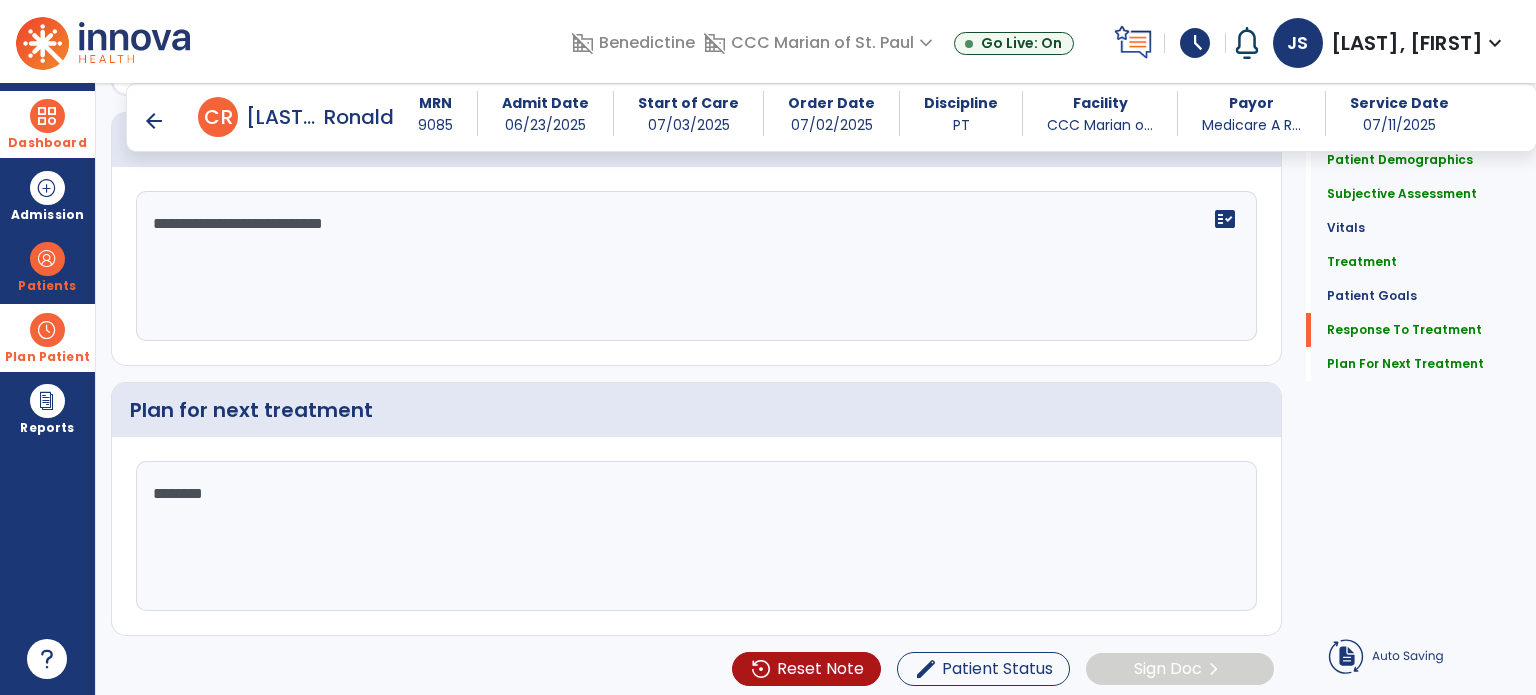 type on "********" 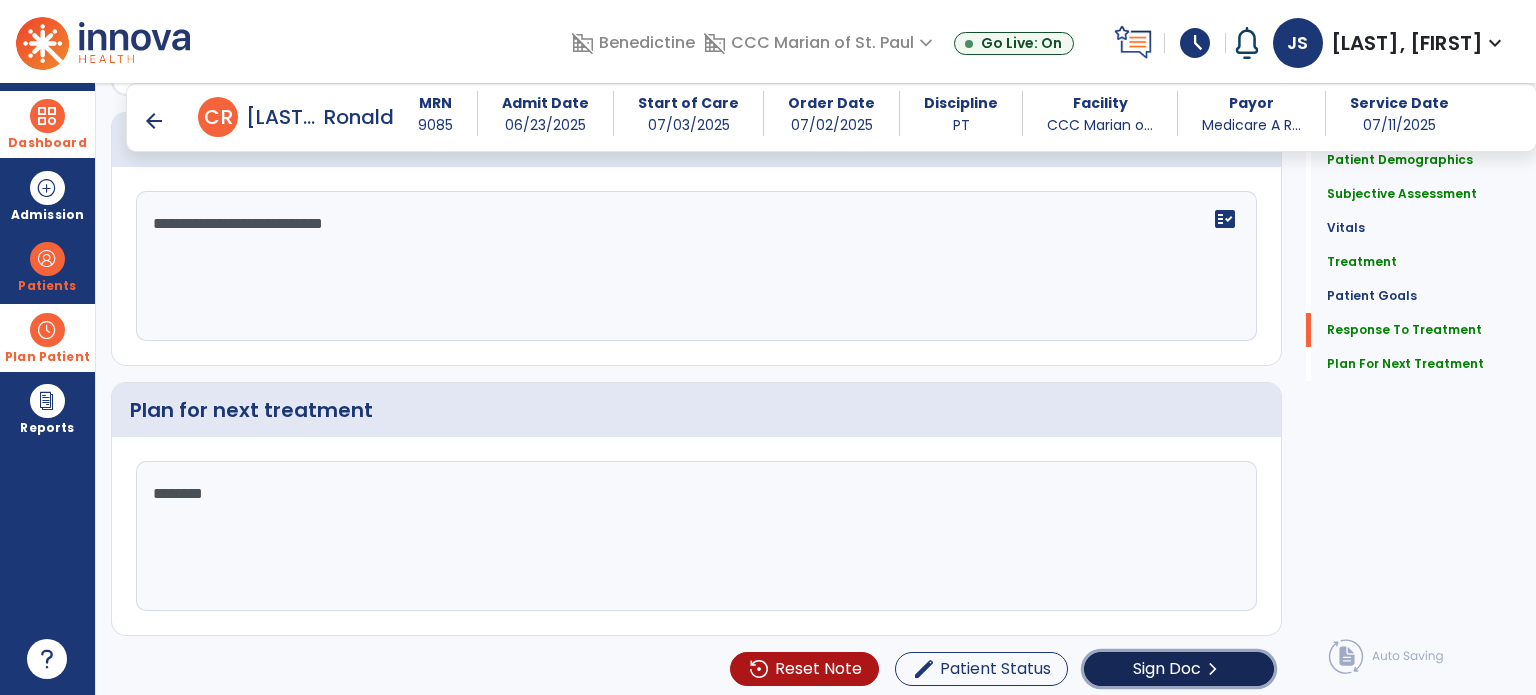 click on "Sign Doc" 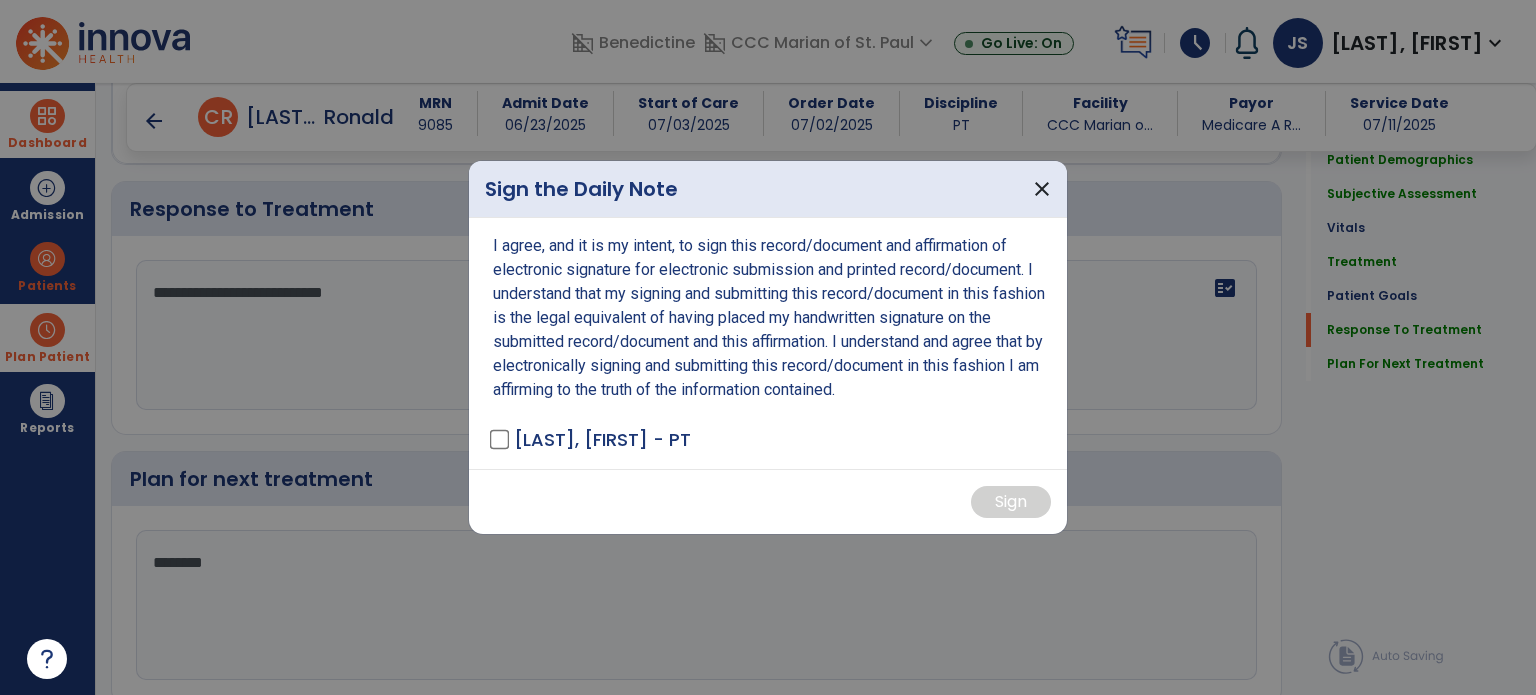 scroll, scrollTop: 2575, scrollLeft: 0, axis: vertical 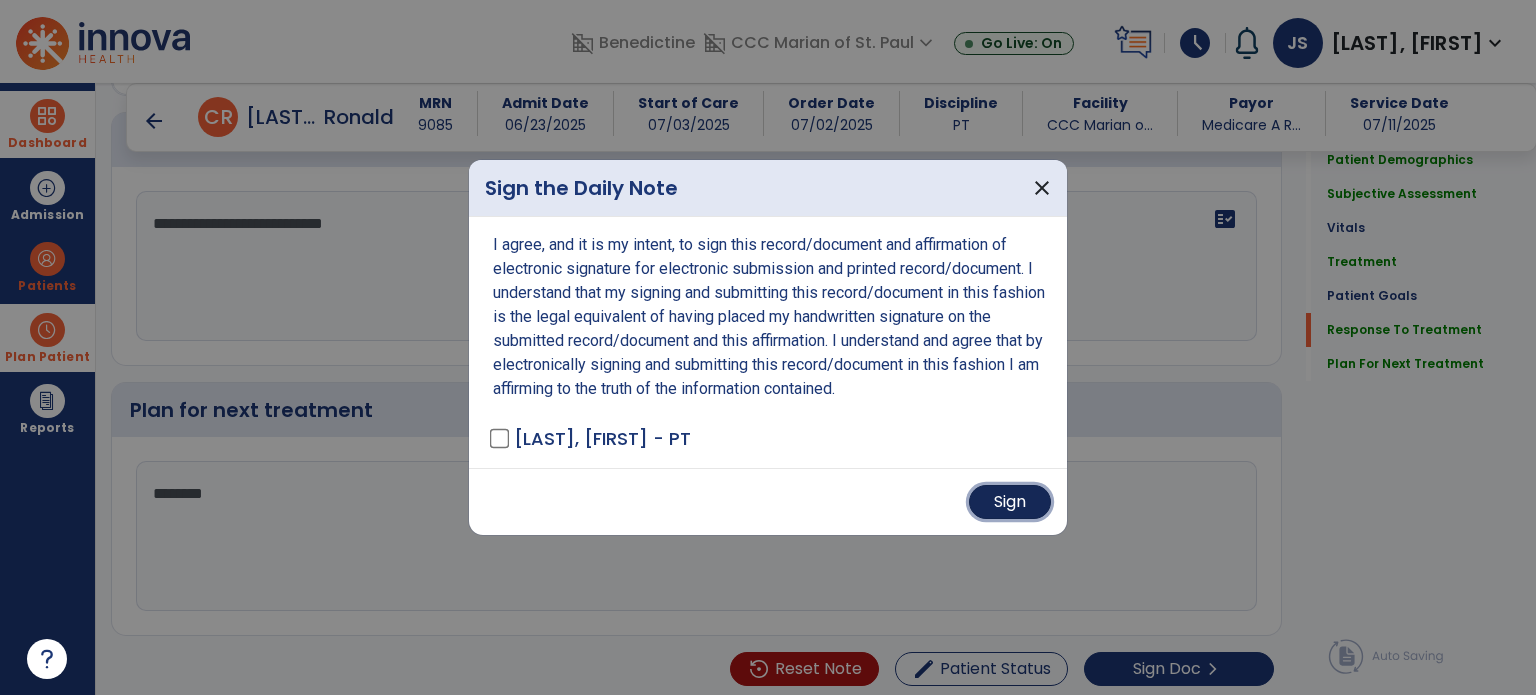 click on "Sign" at bounding box center (1010, 502) 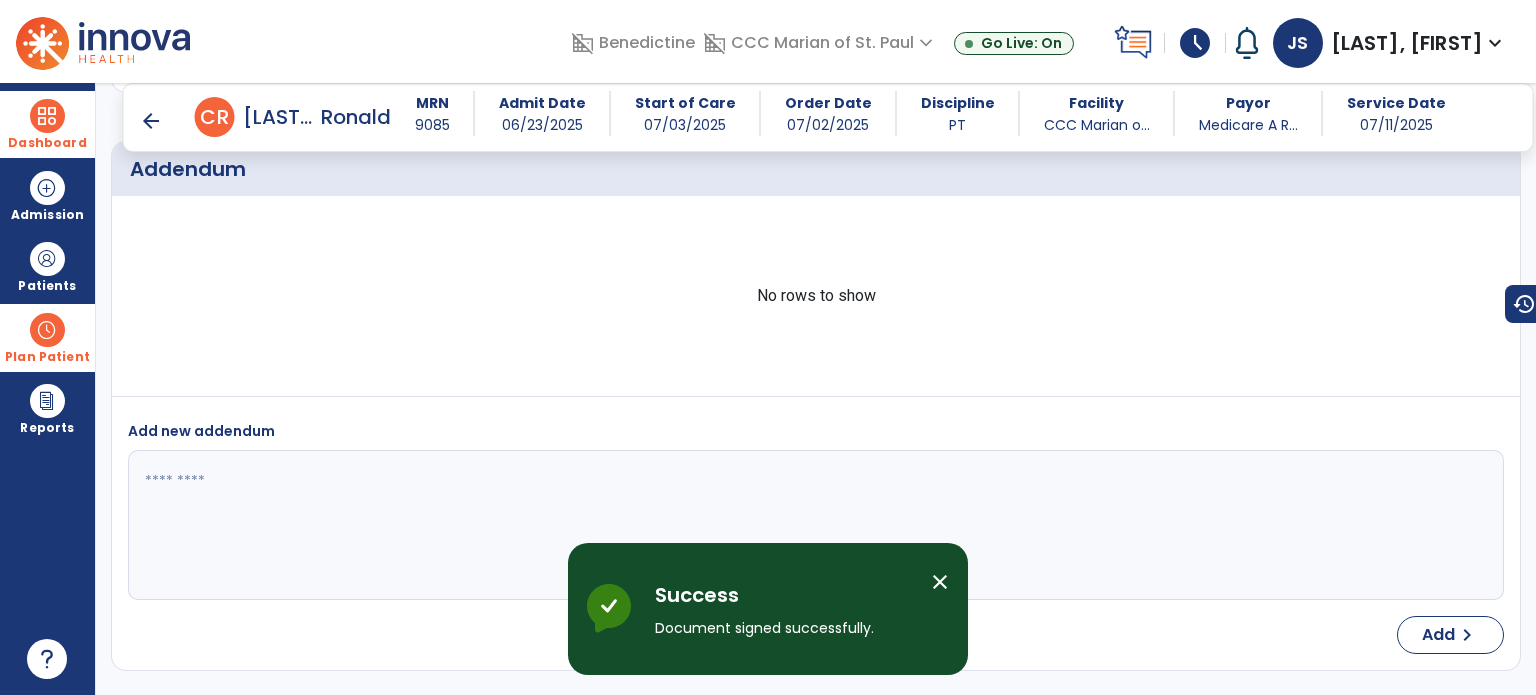 click on "Dashboard" at bounding box center [47, 124] 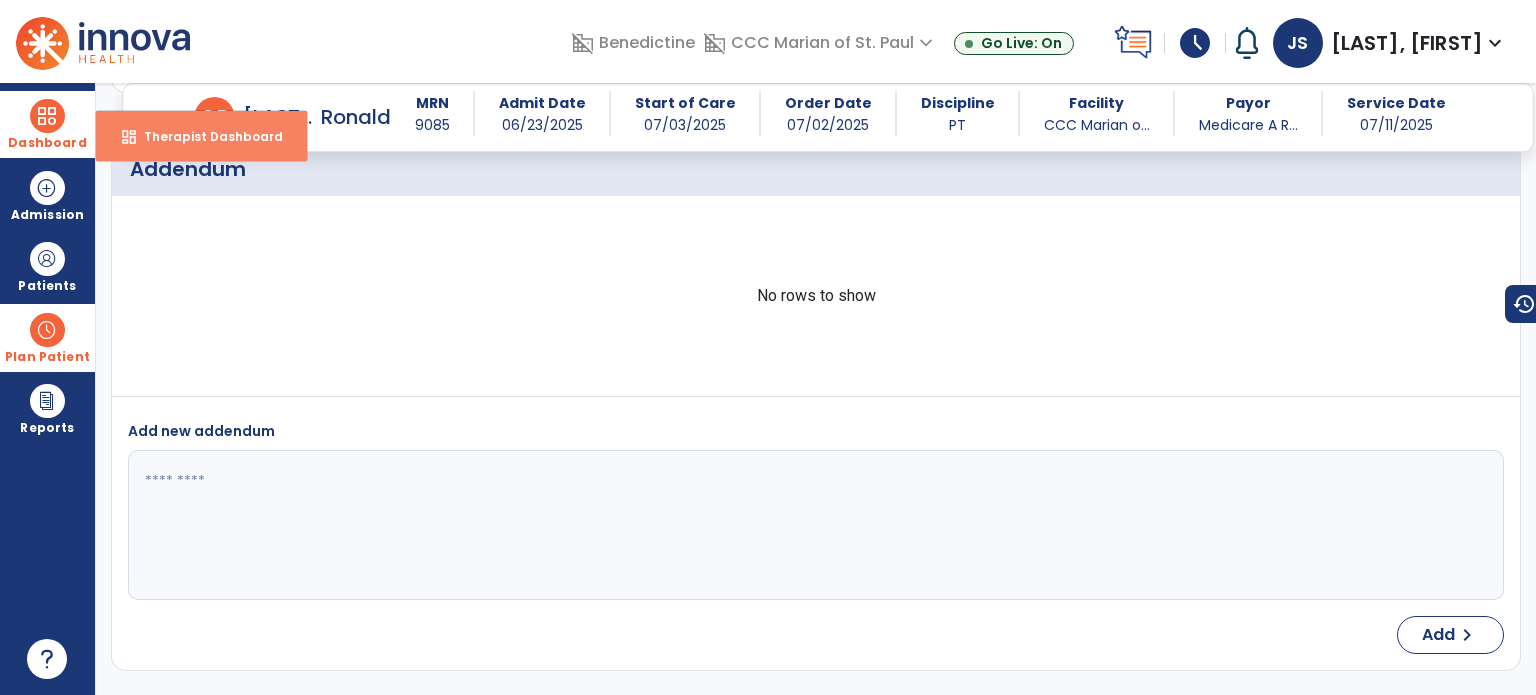 click on "Therapist Dashboard" at bounding box center (205, 136) 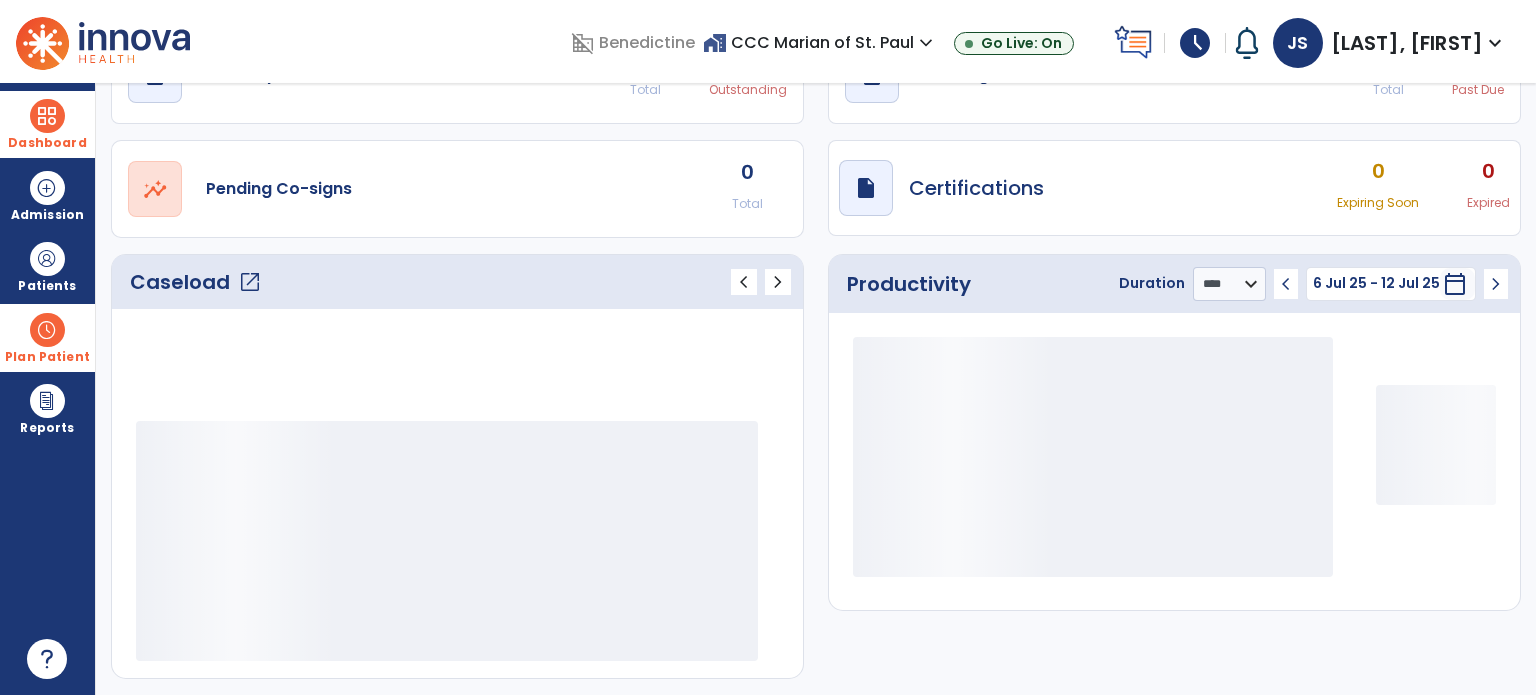 scroll, scrollTop: 112, scrollLeft: 0, axis: vertical 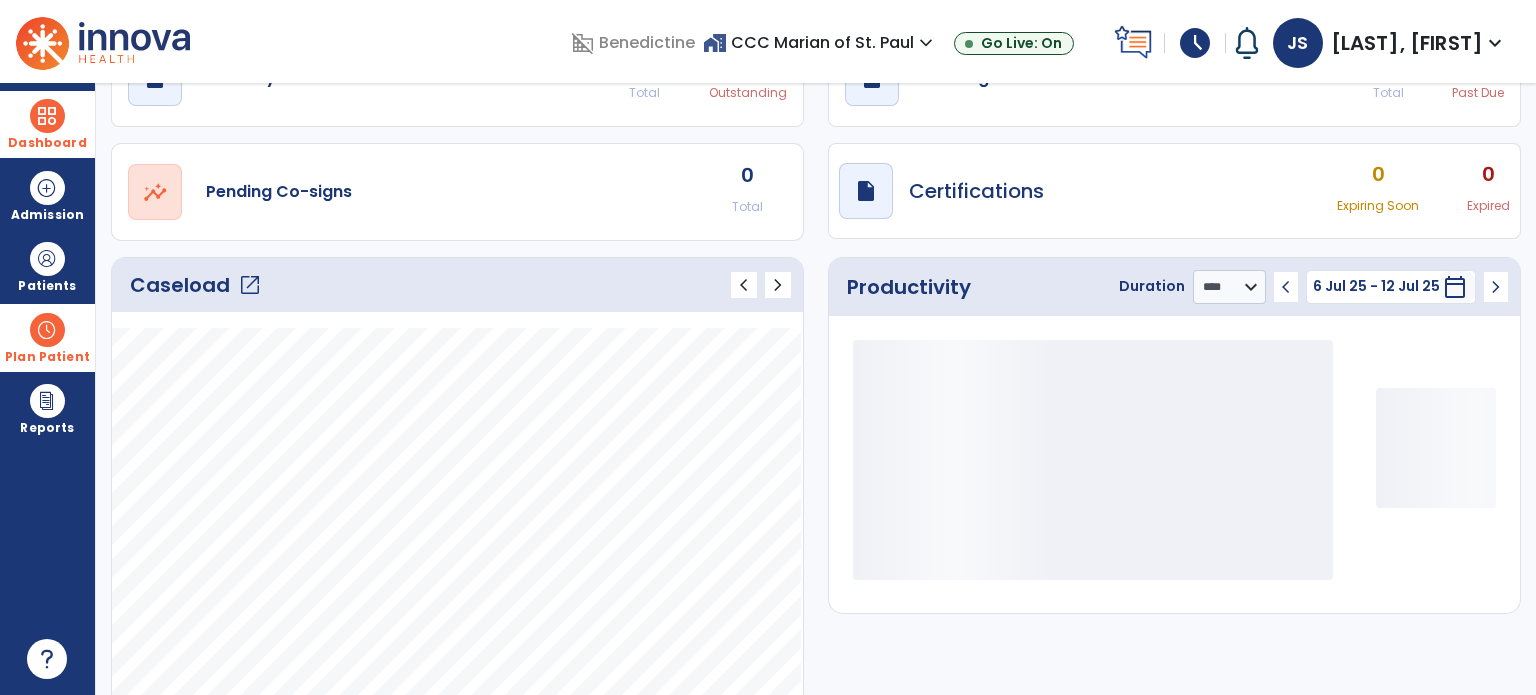 click on "Duration ******** **** ***" 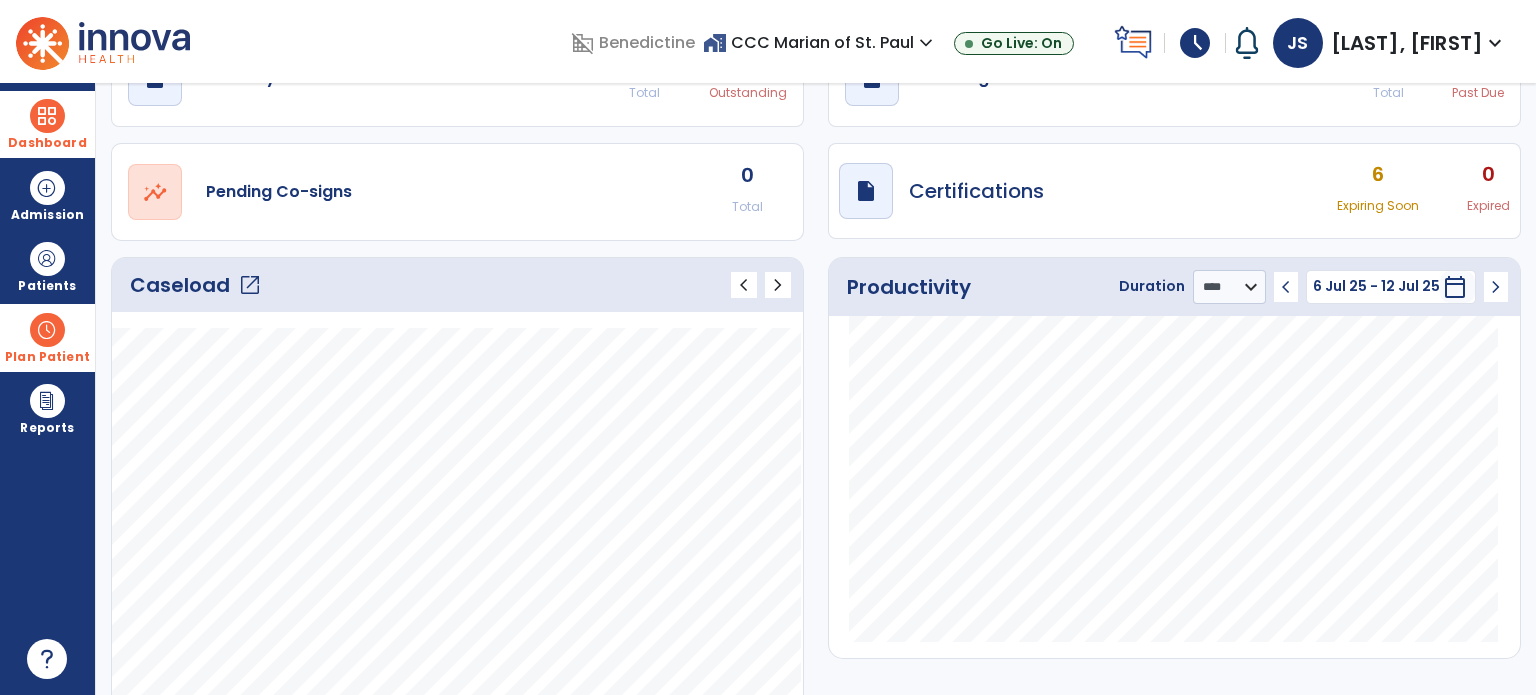 click on "Productivity Duration  ******** **** *** chevron_left 6 Jul 25 - 12 Jul 25  ********  calendar_today  chevron_right" 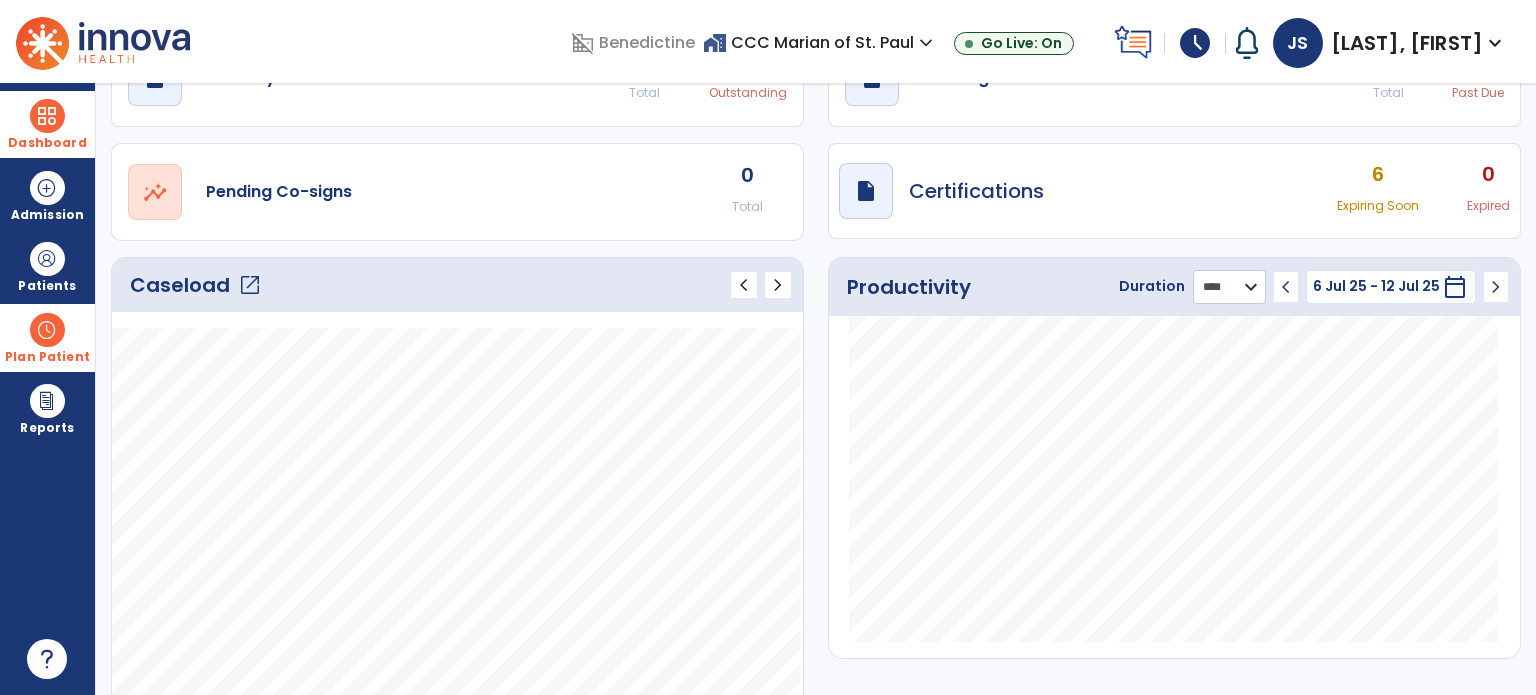 click on "******** **** ***" 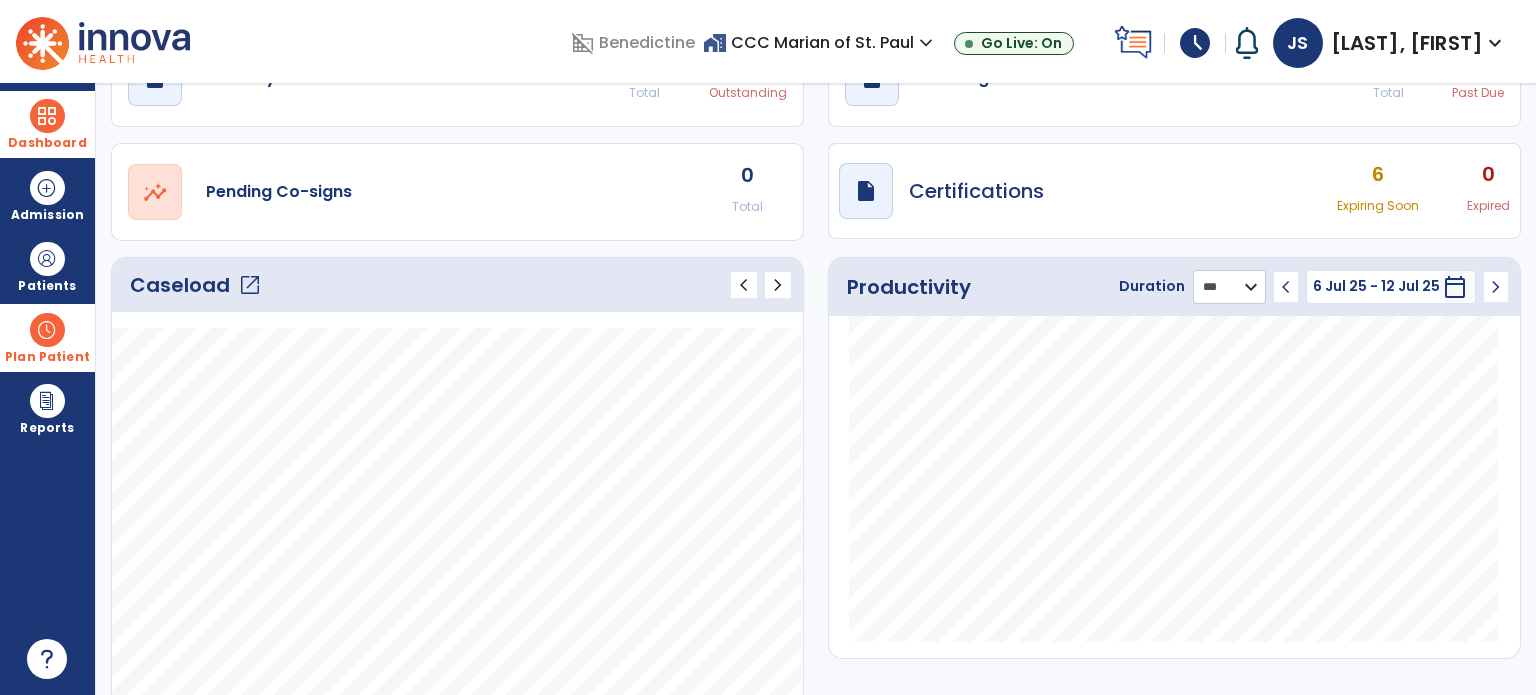 click on "******** **** ***" 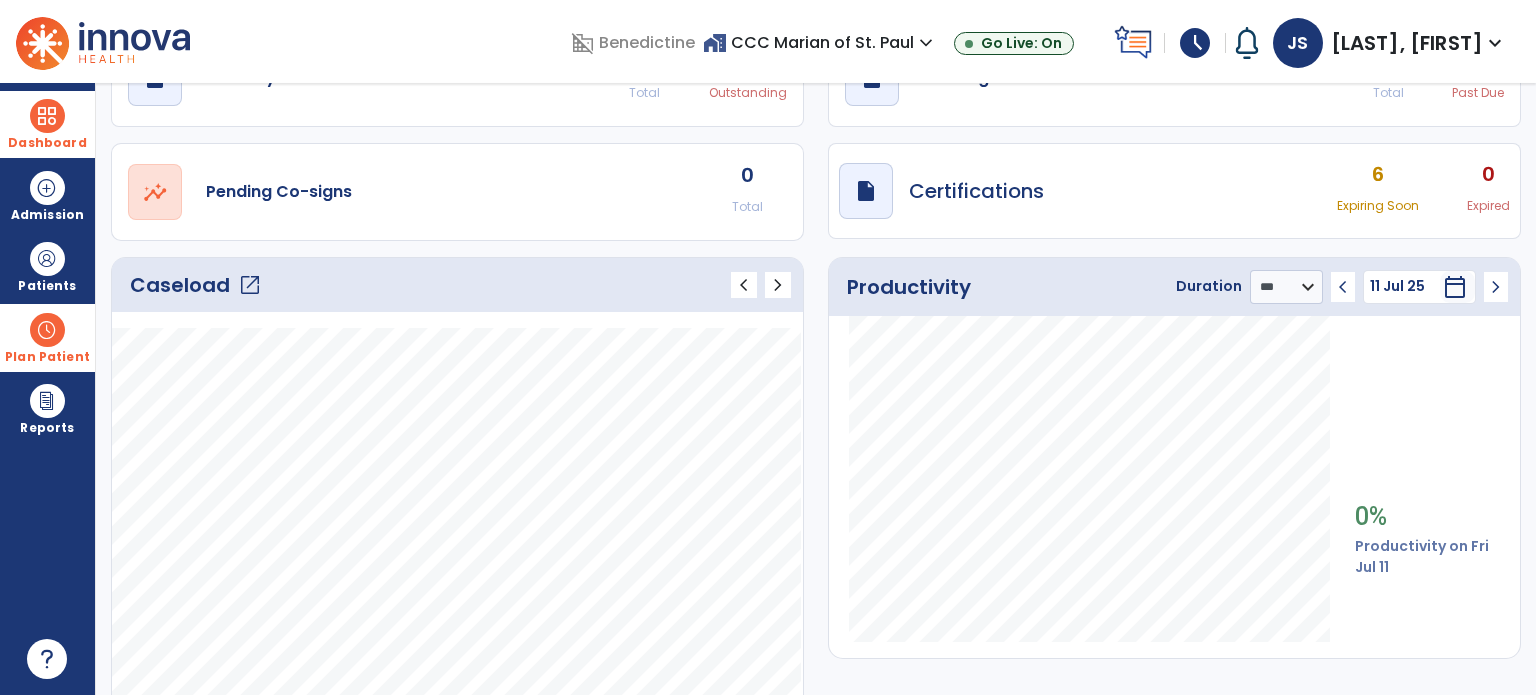 click on "open_in_new" 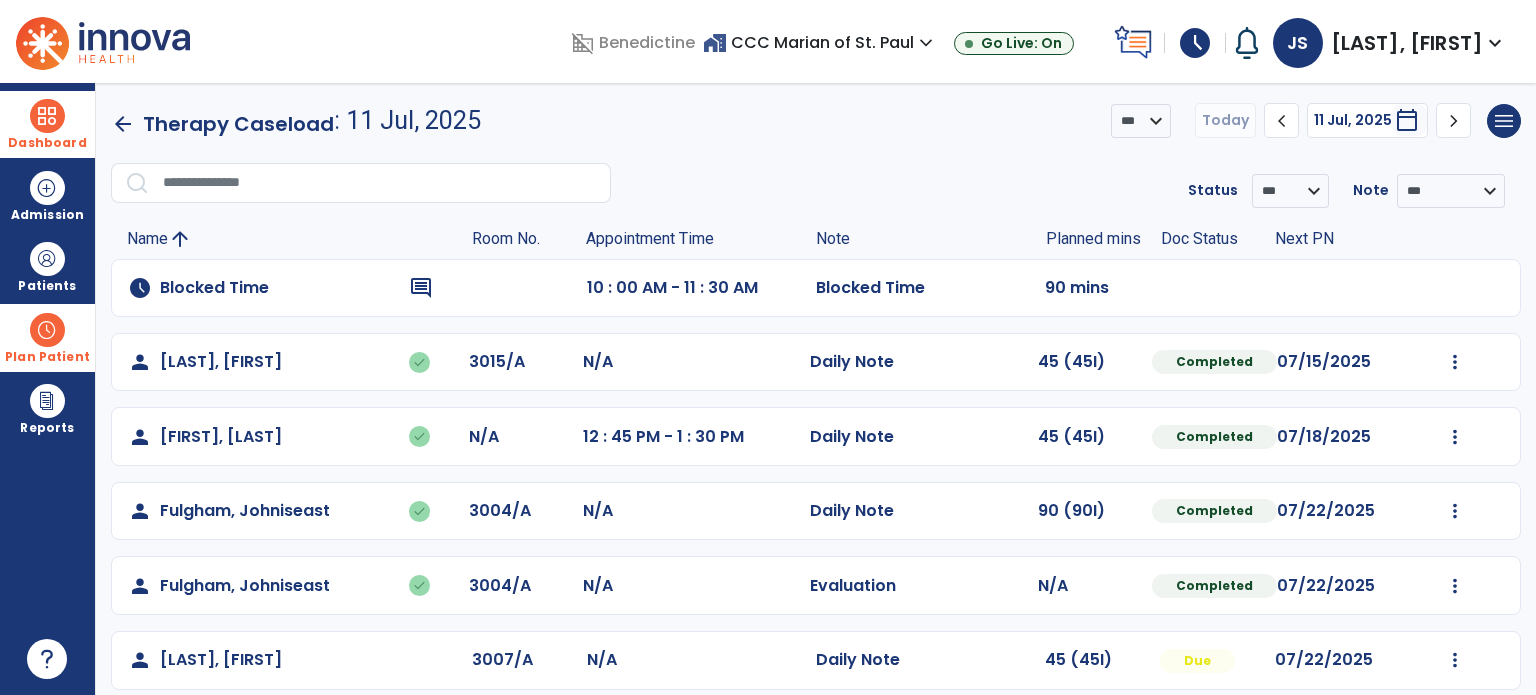 scroll, scrollTop: 93, scrollLeft: 0, axis: vertical 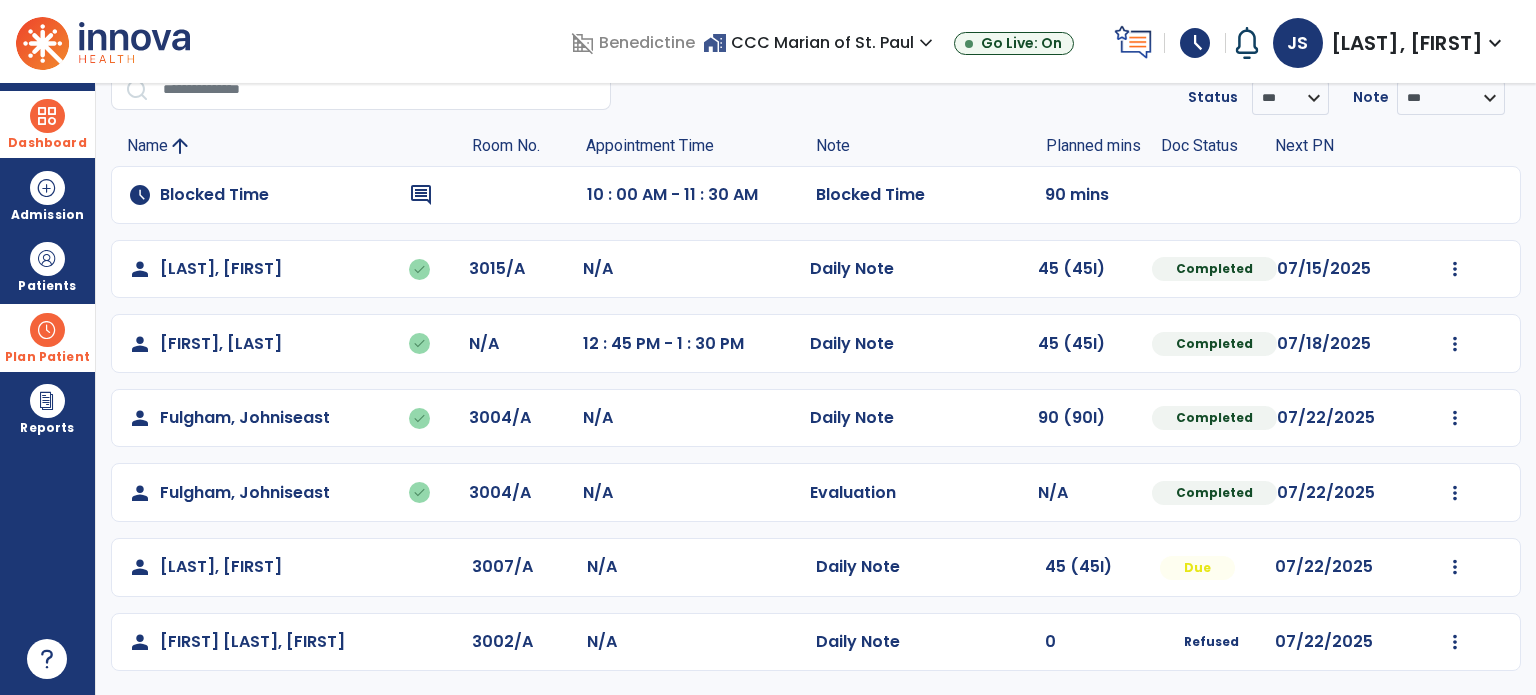 click at bounding box center (47, 116) 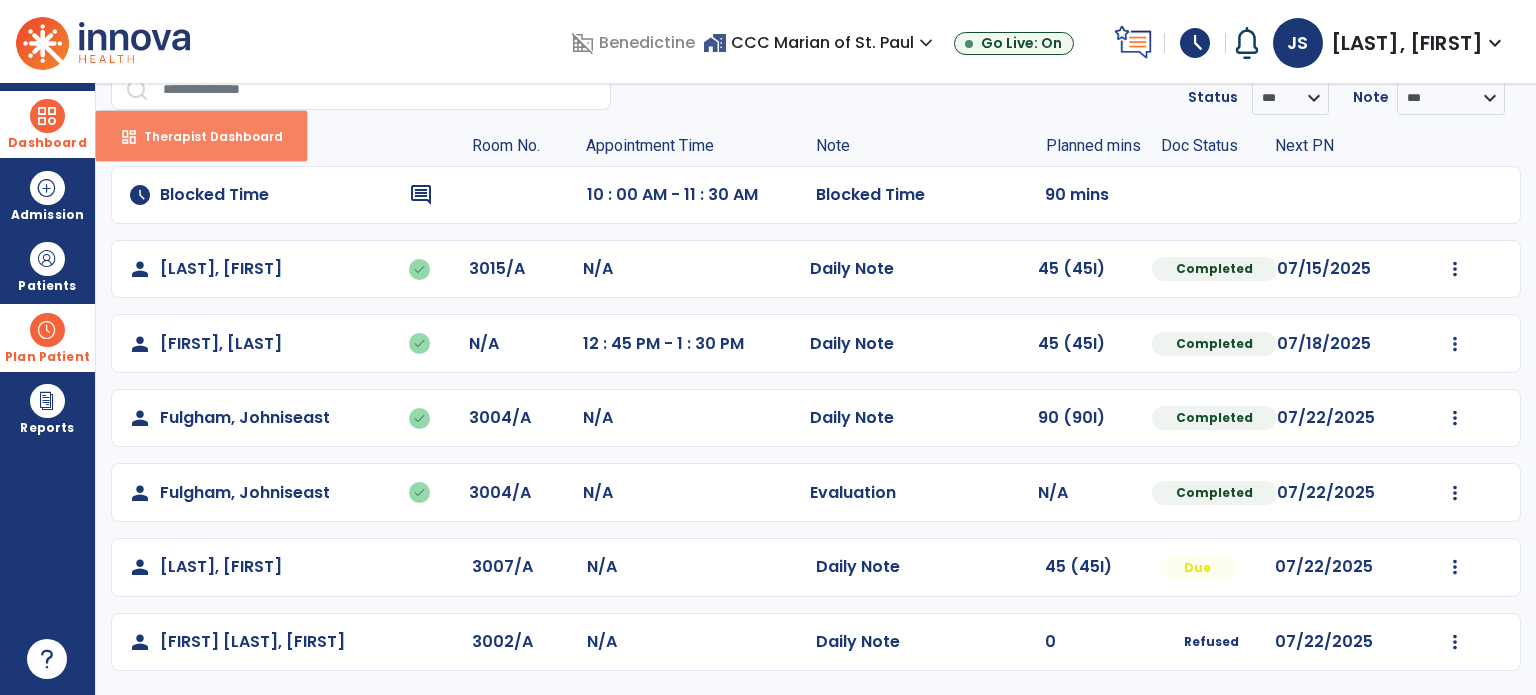 click on "Therapist Dashboard" at bounding box center (205, 136) 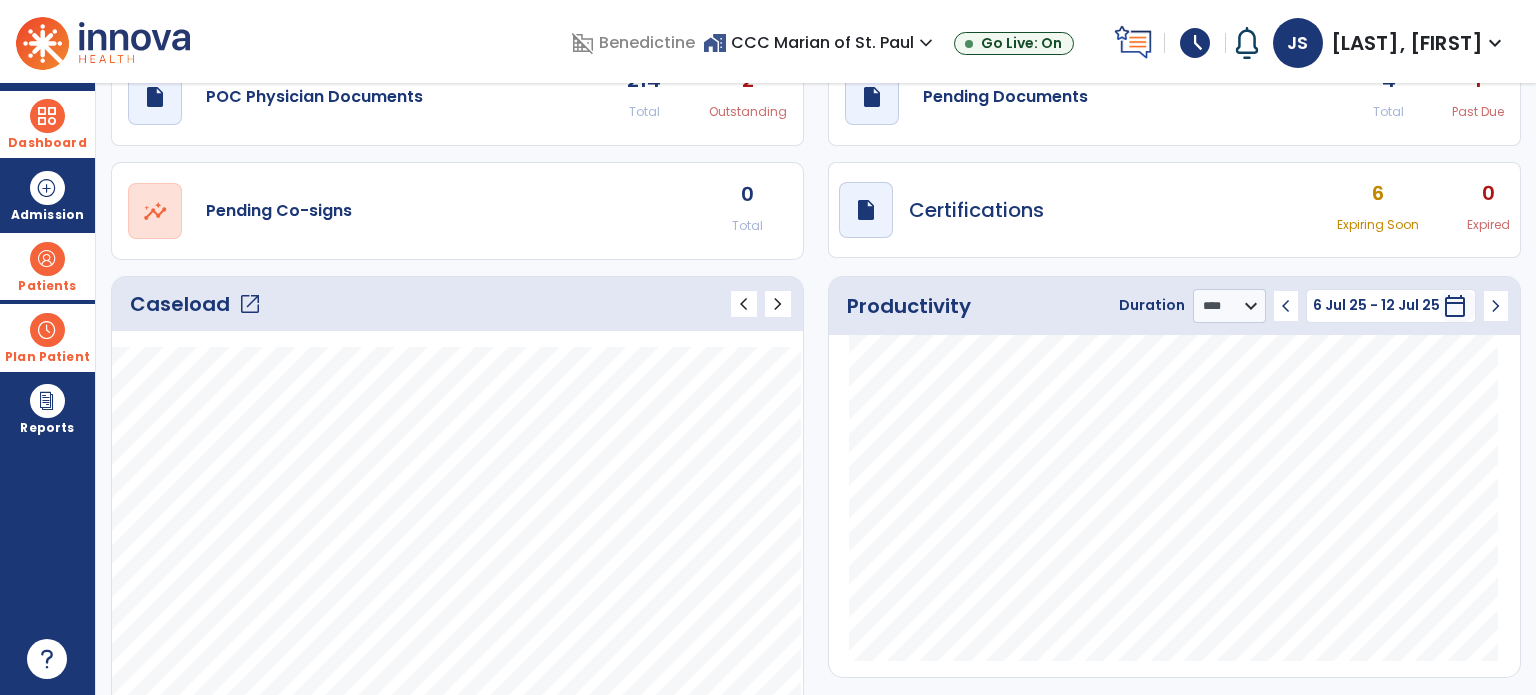 click at bounding box center (47, 259) 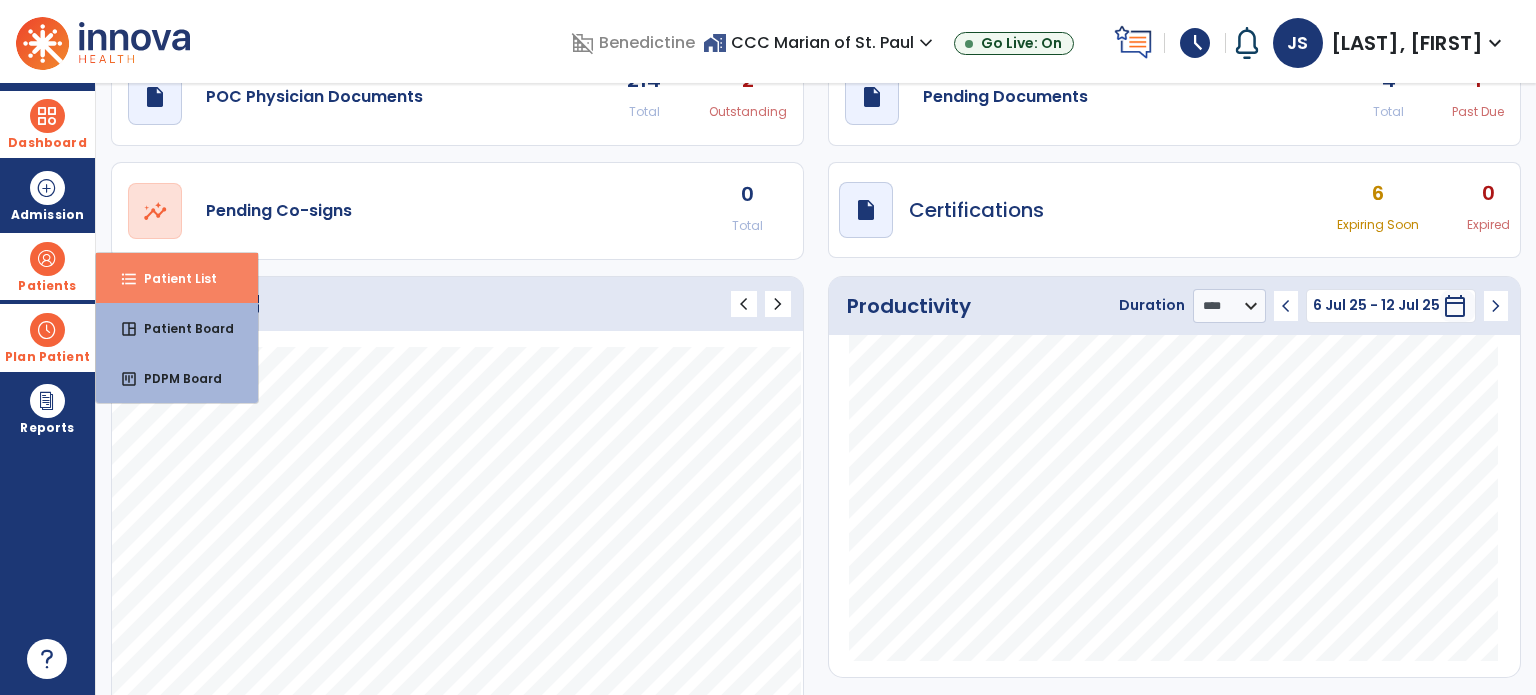 click on "format_list_bulleted  Patient List" at bounding box center (177, 278) 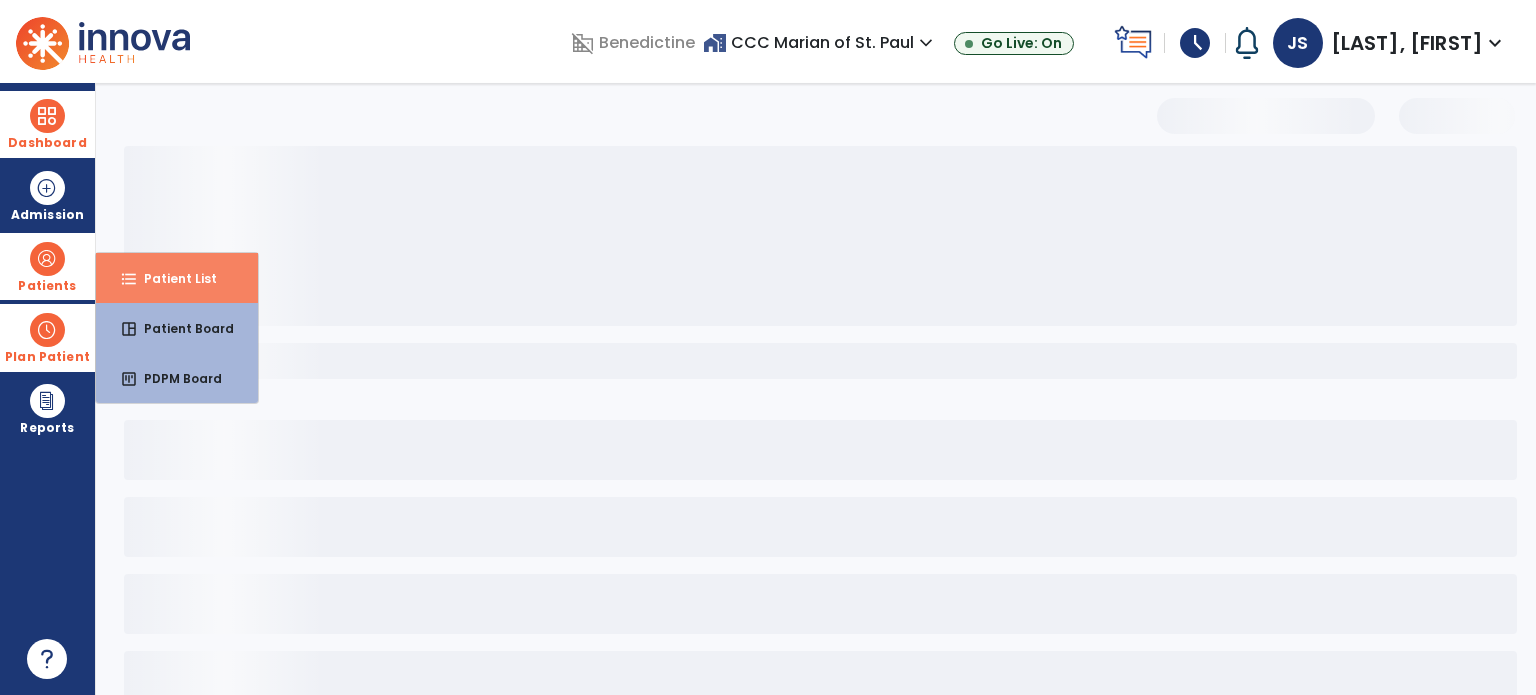 scroll, scrollTop: 46, scrollLeft: 0, axis: vertical 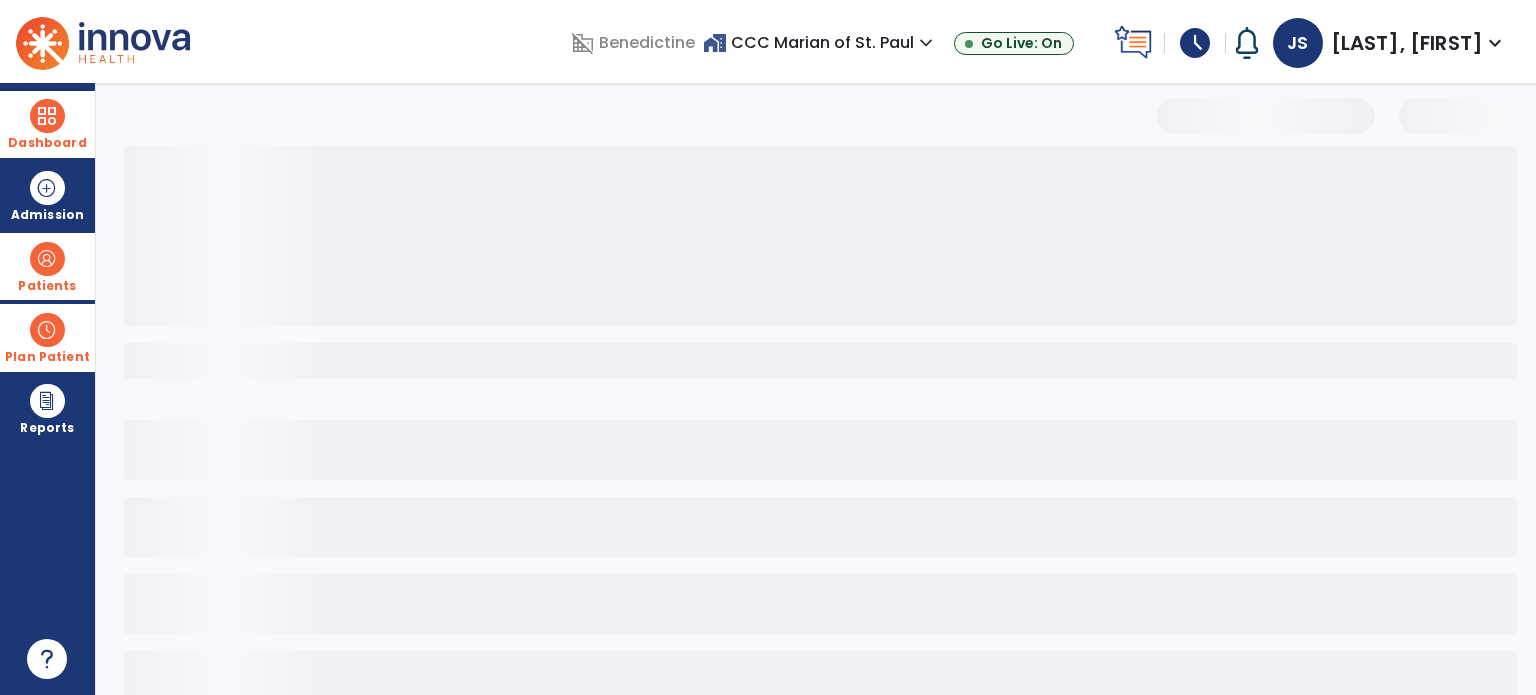select on "***" 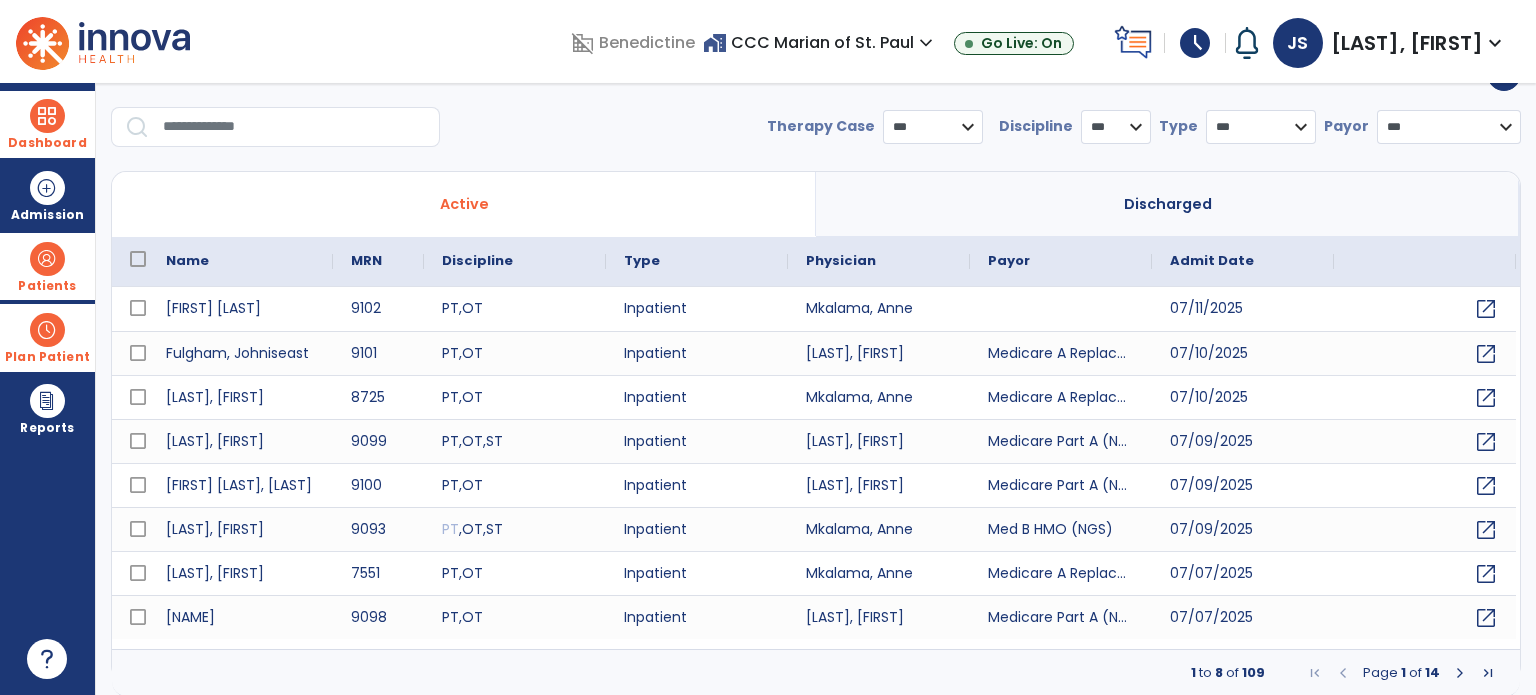 click at bounding box center [294, 127] 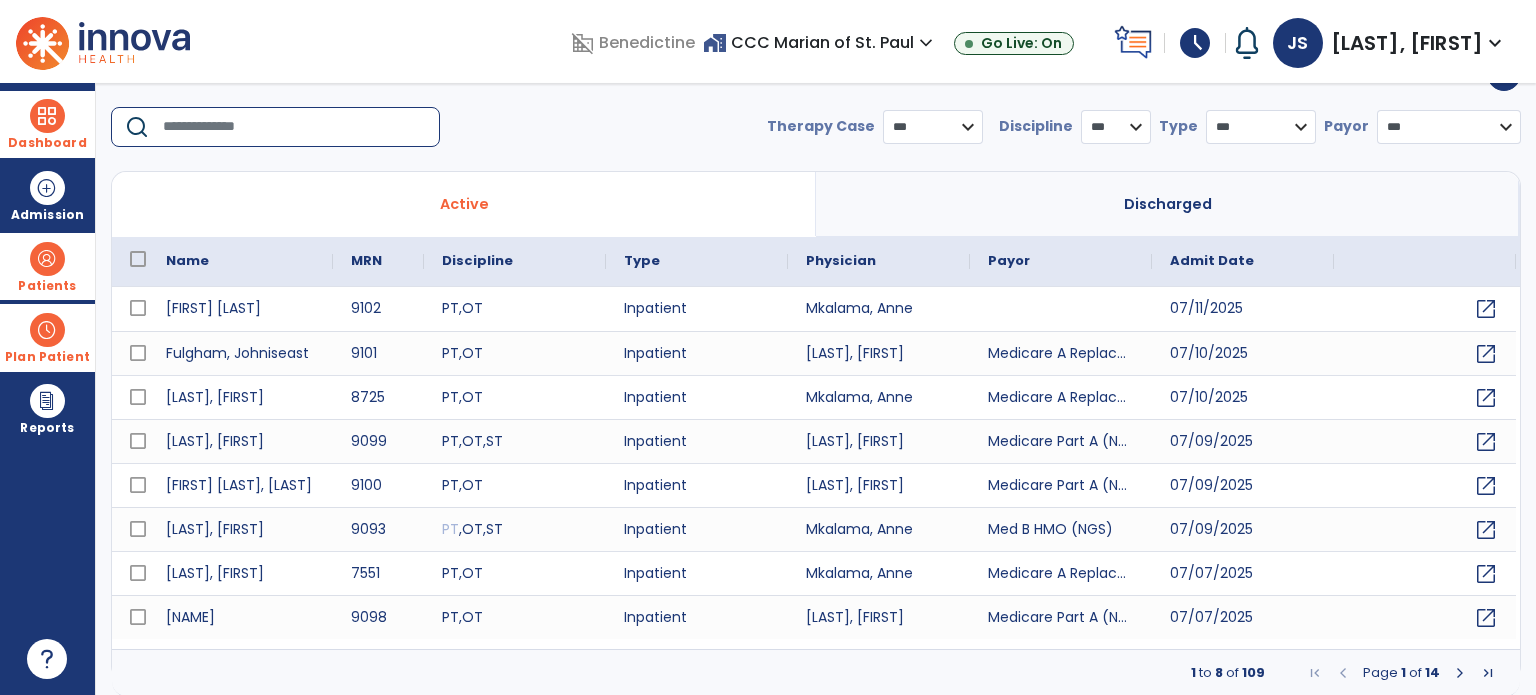 click on "Plan Patient" at bounding box center (47, 266) 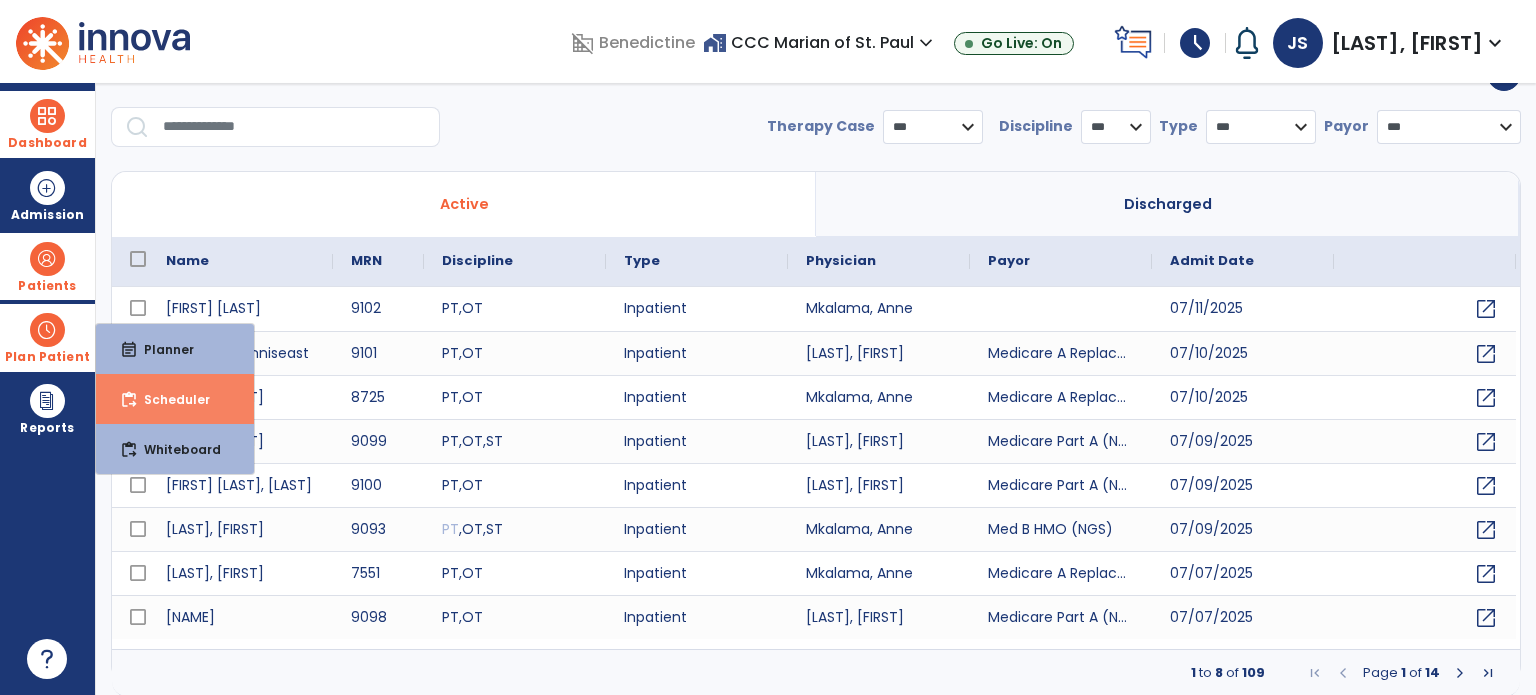click on "content_paste_go  Scheduler" at bounding box center (175, 399) 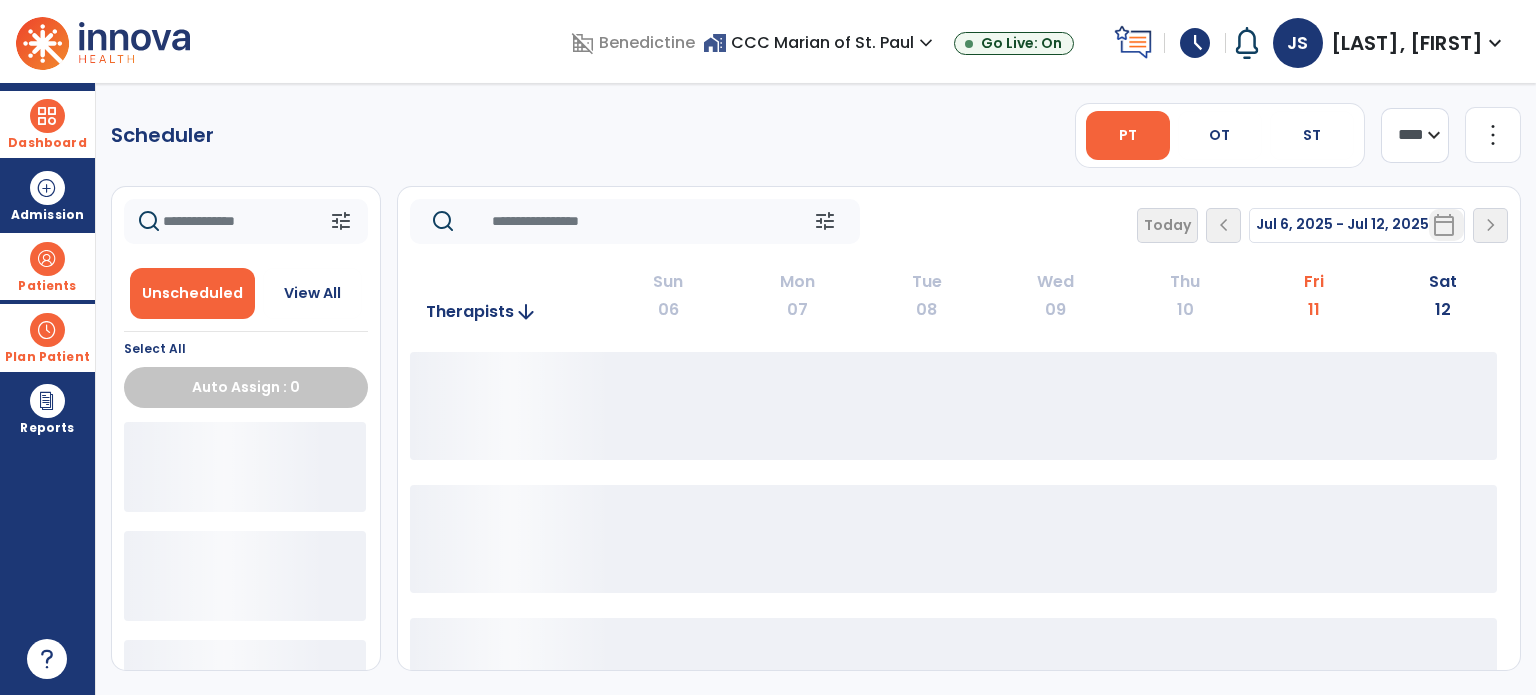 scroll, scrollTop: 0, scrollLeft: 0, axis: both 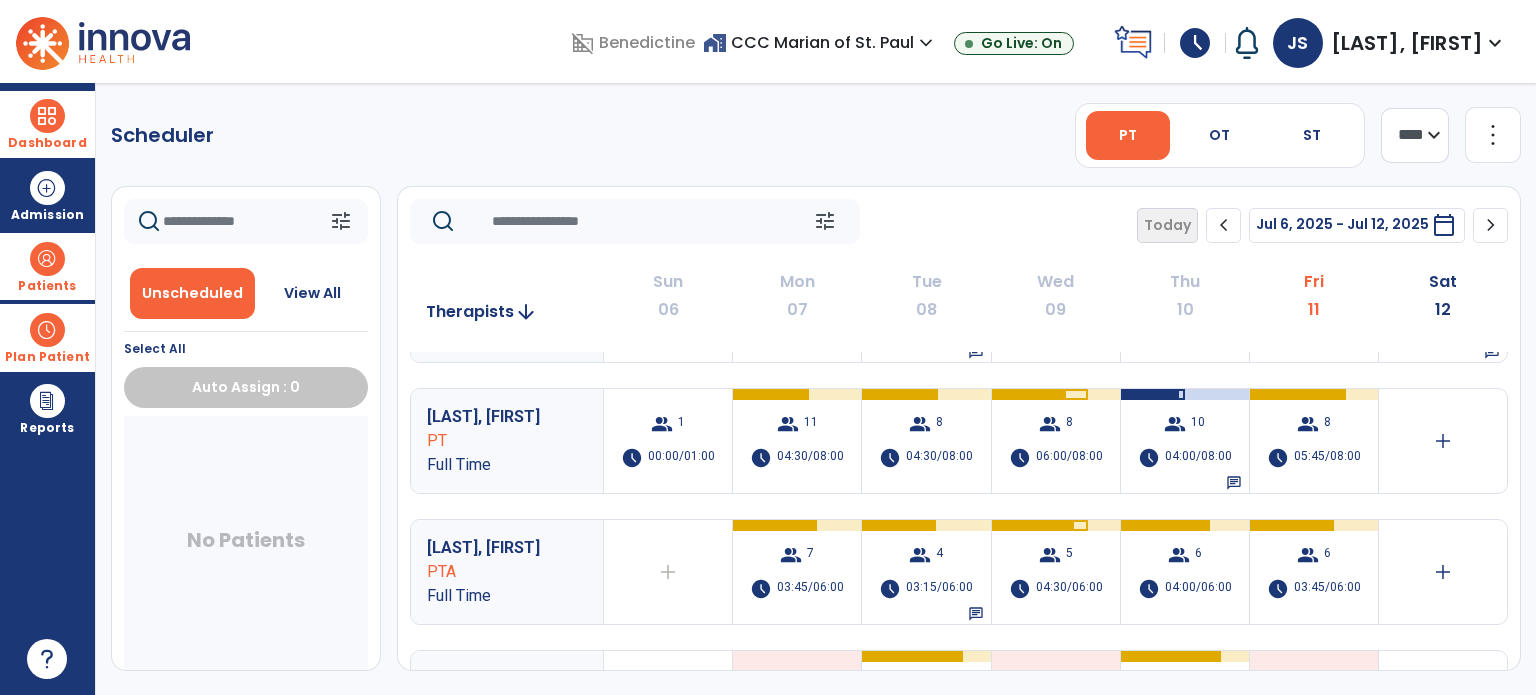click on "[LAST], [FIRST] PTA Full Time add Therapist not available for the day group 7 schedule 03:45/06:00 group 4 schedule 03:15/06:00 chat group 5 schedule 04:30/06:00 group 6 schedule 04:00/06:00 group 6 schedule 03:45/06:00 add" 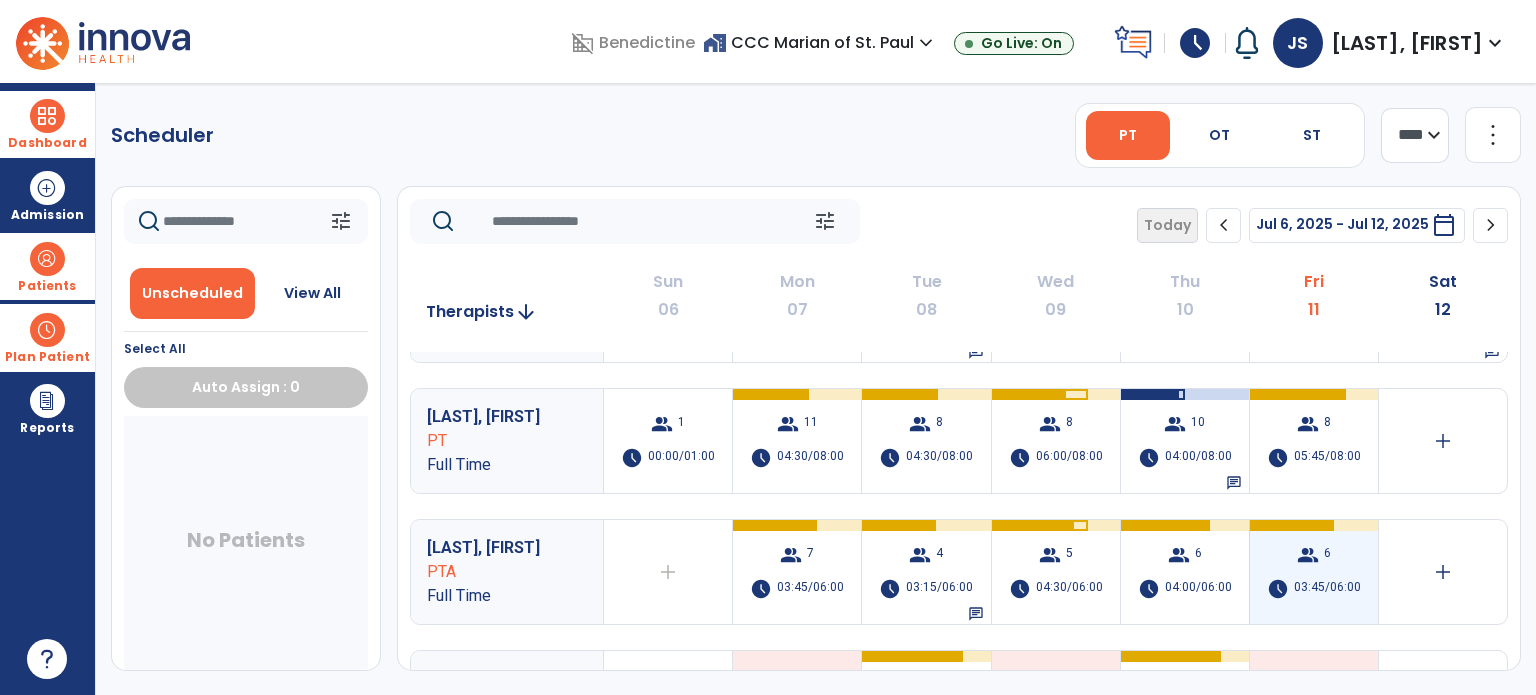 click on "group  6  schedule  03:45/06:00" at bounding box center [1314, 572] 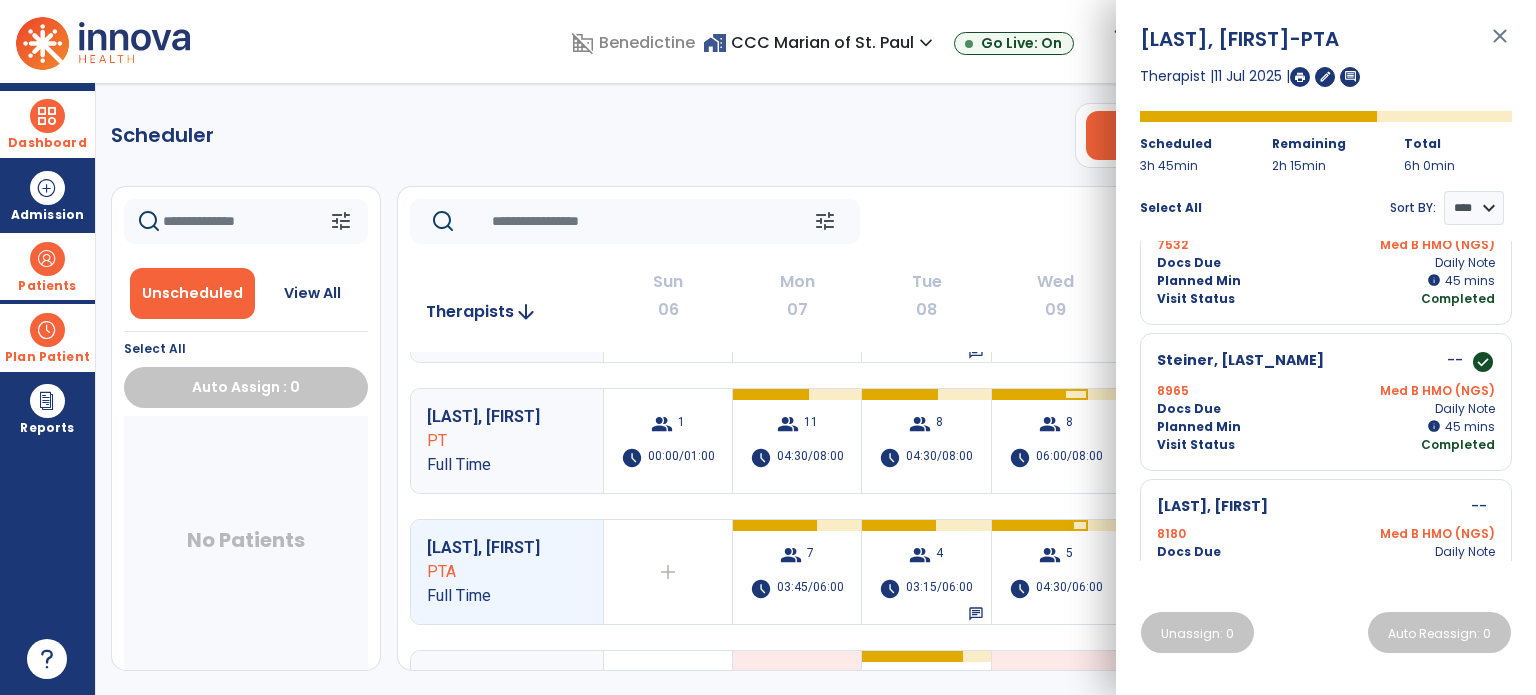 scroll, scrollTop: 550, scrollLeft: 0, axis: vertical 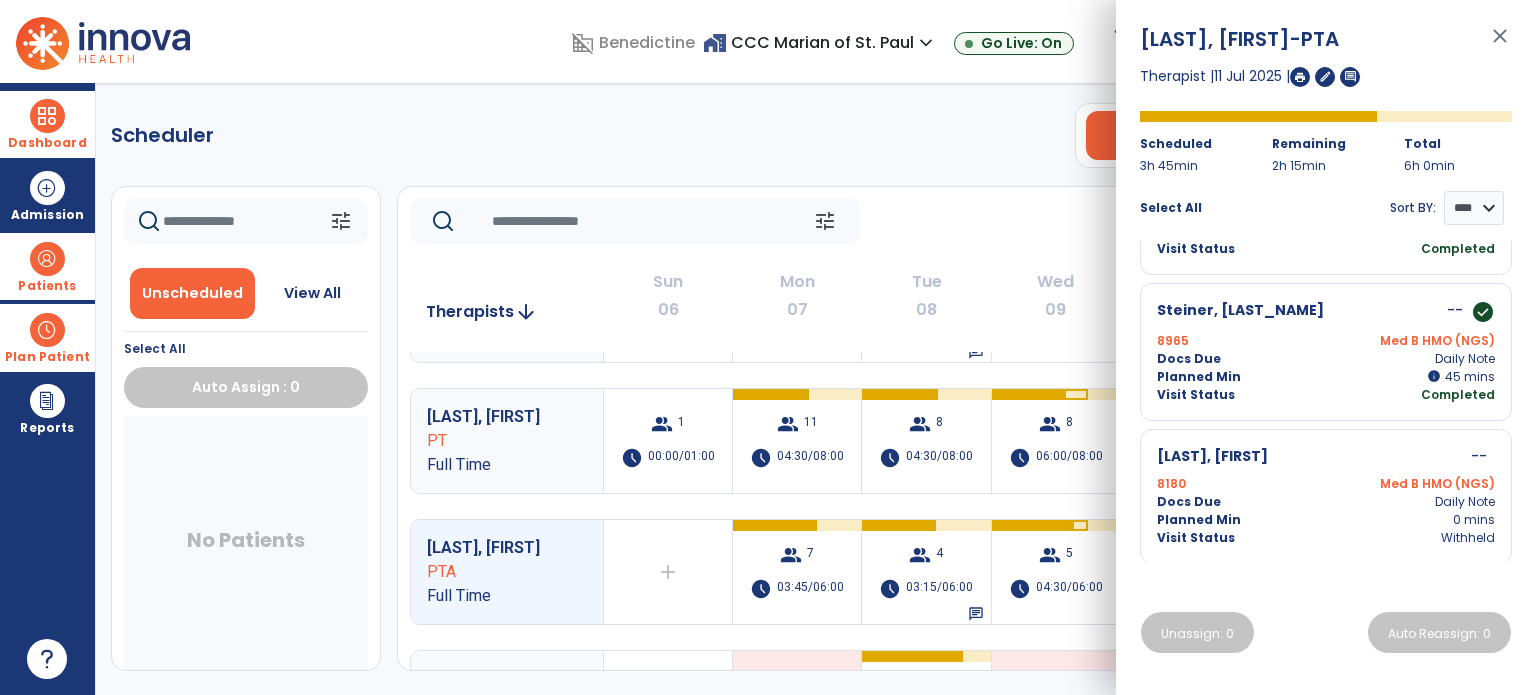 click at bounding box center [47, 259] 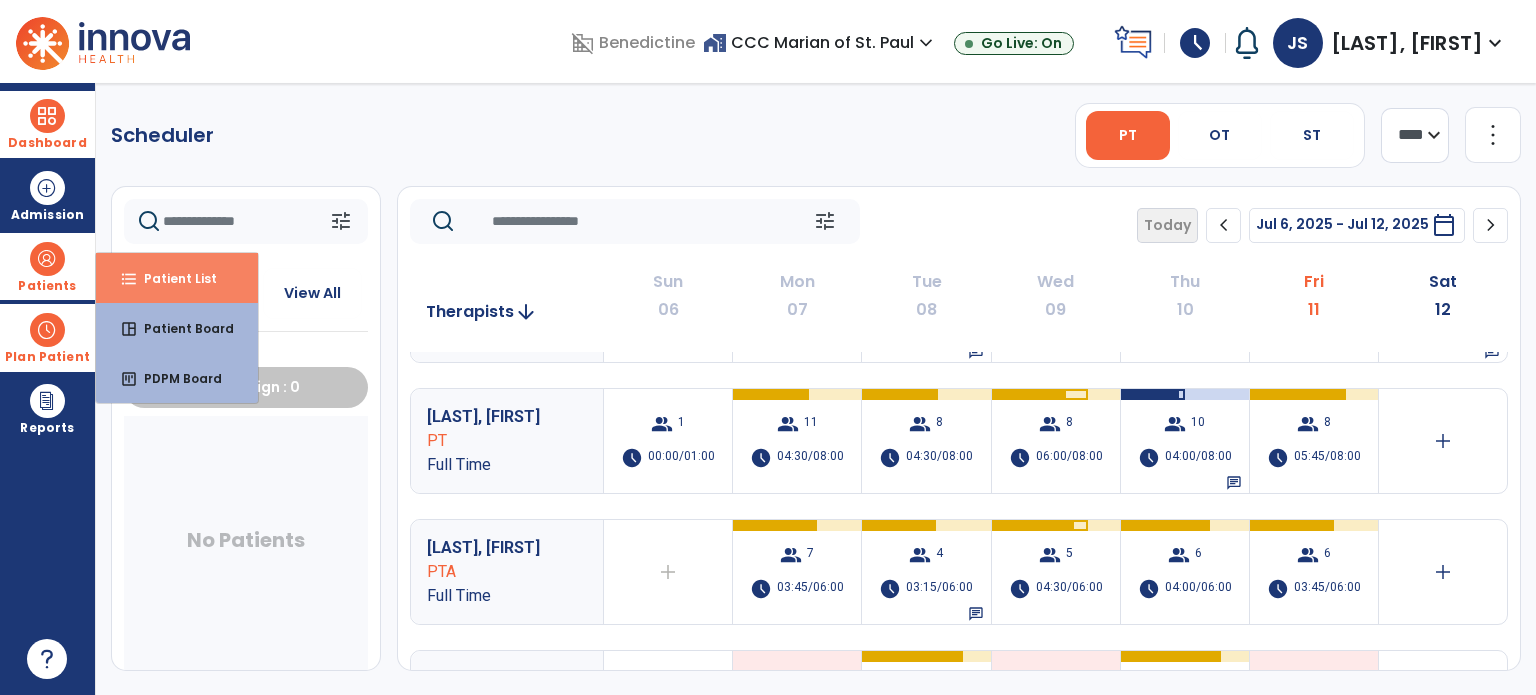 click on "format_list_bulleted  Patient List" at bounding box center [177, 278] 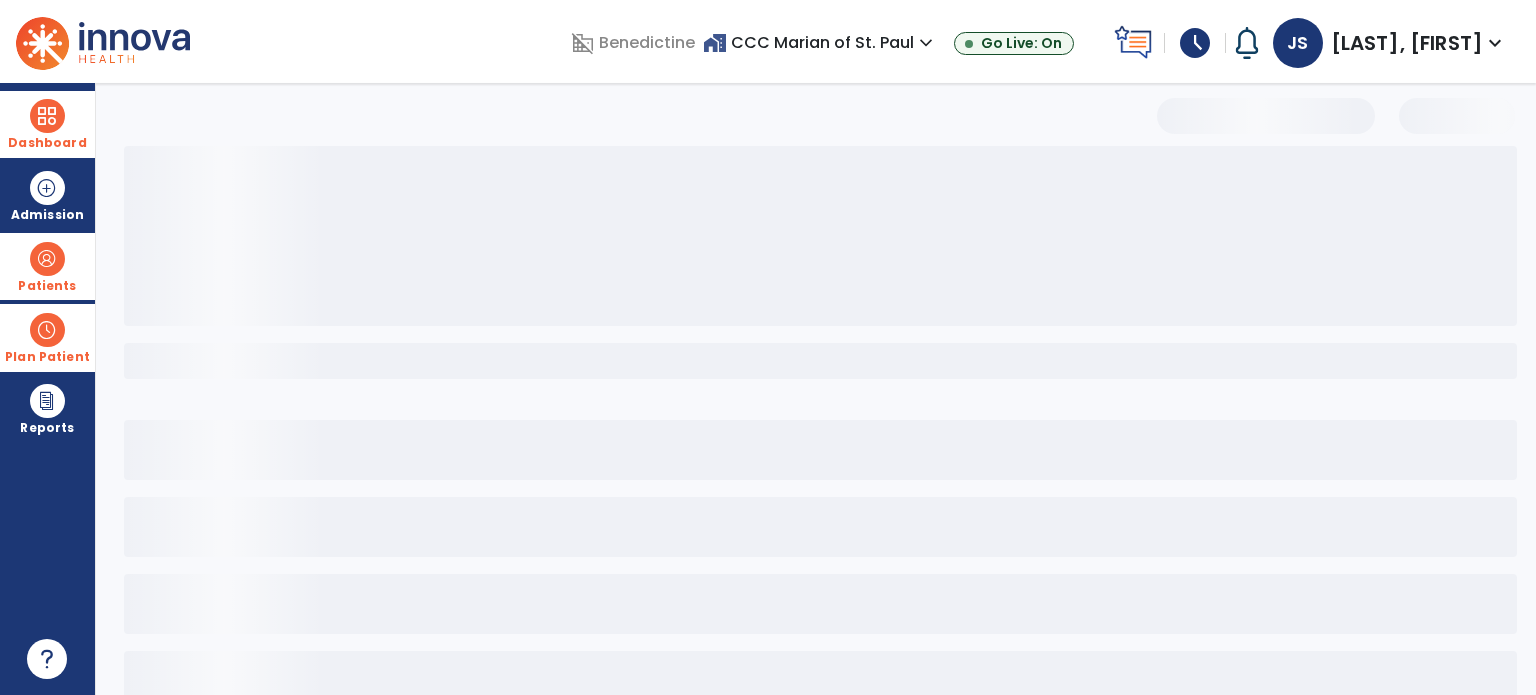select on "***" 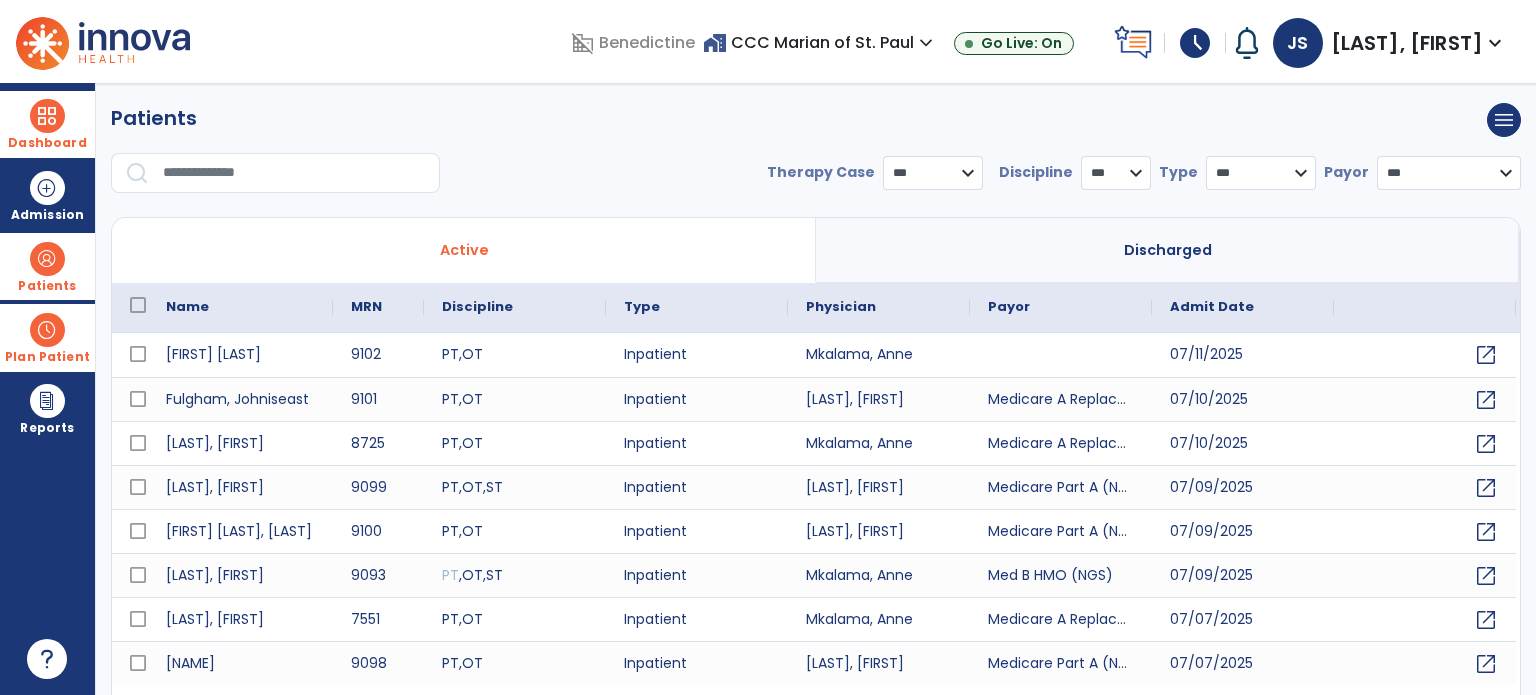 click at bounding box center (294, 173) 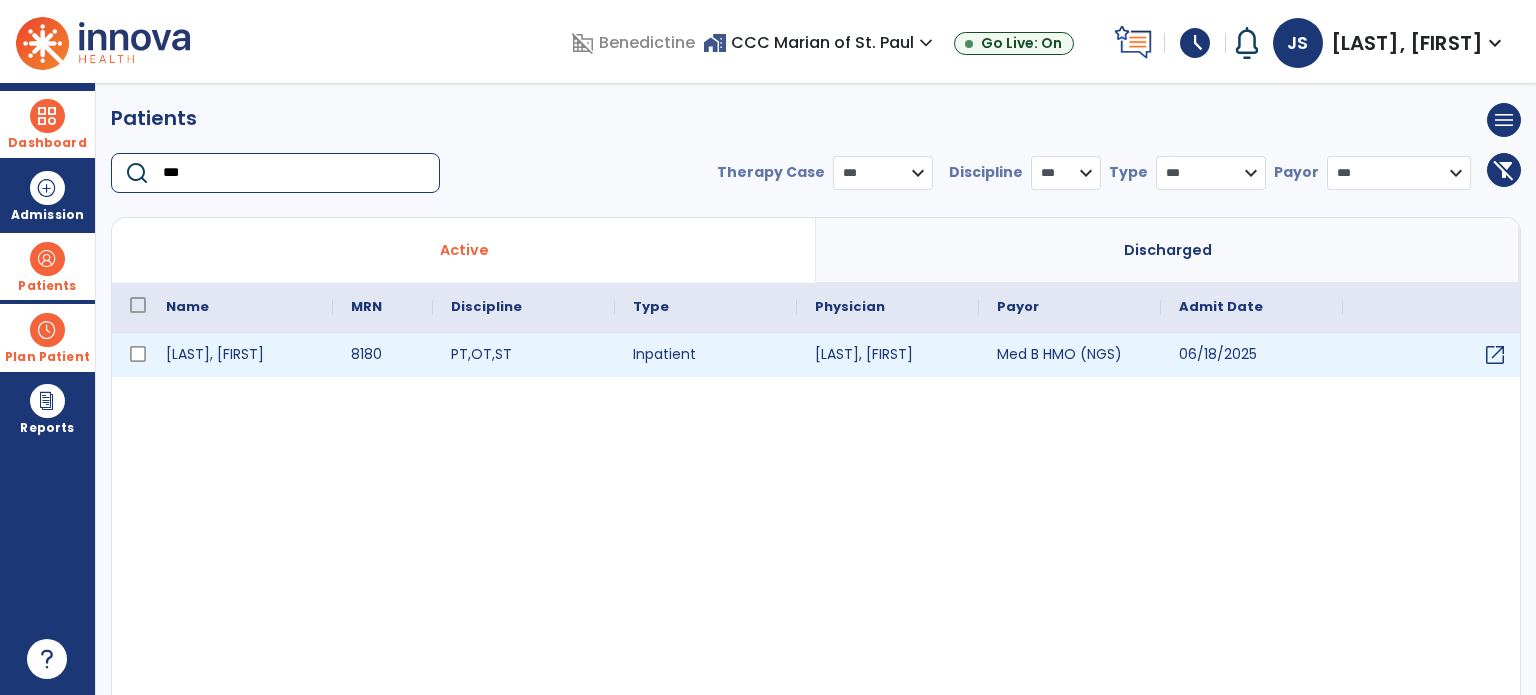 type on "***" 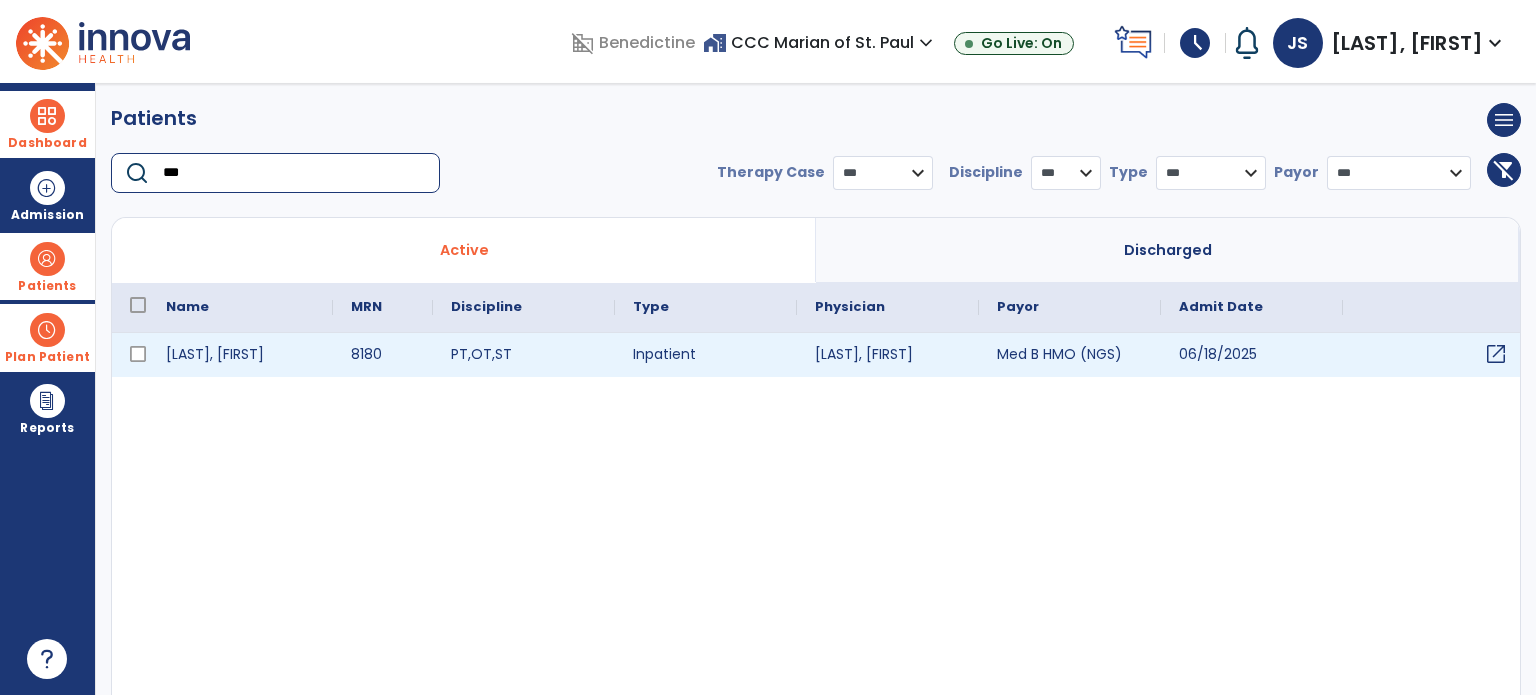 click on "open_in_new" at bounding box center [1496, 354] 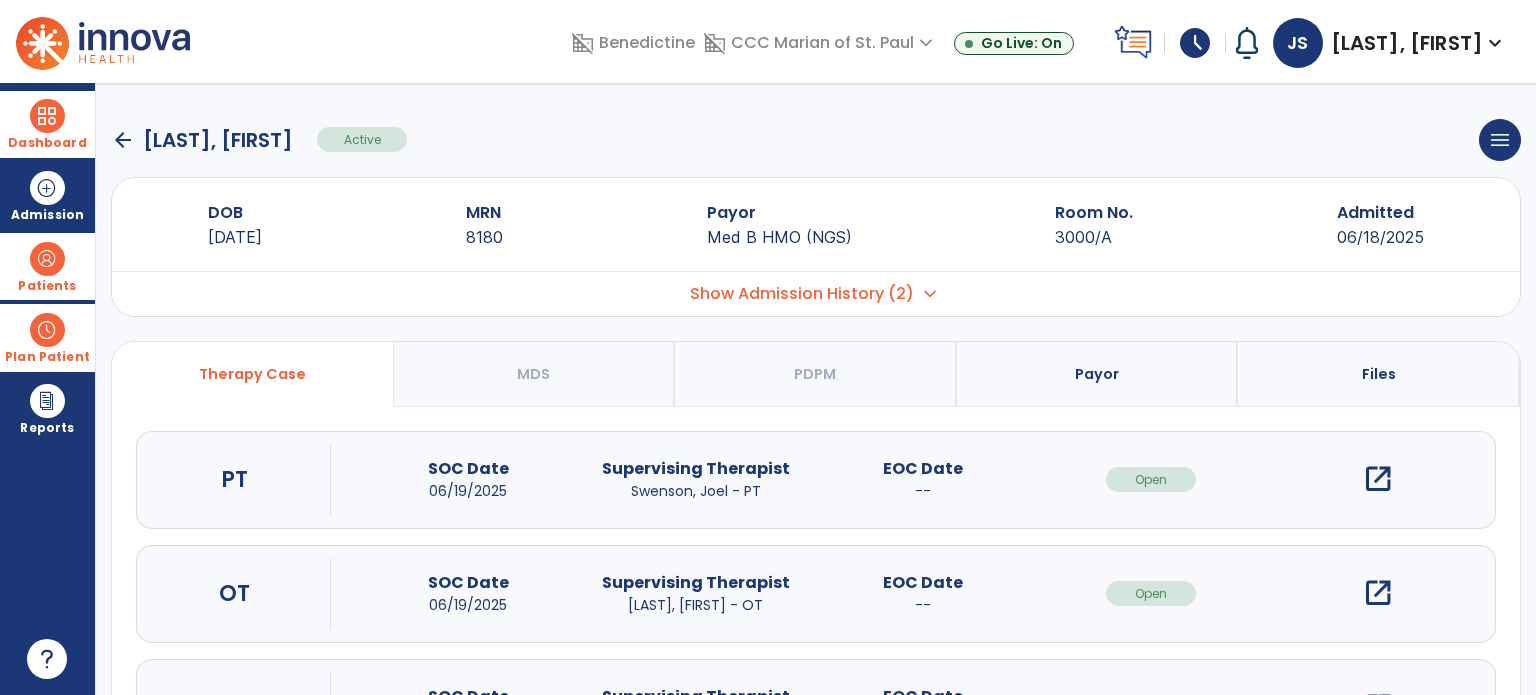 click on "open_in_new" at bounding box center [1378, 479] 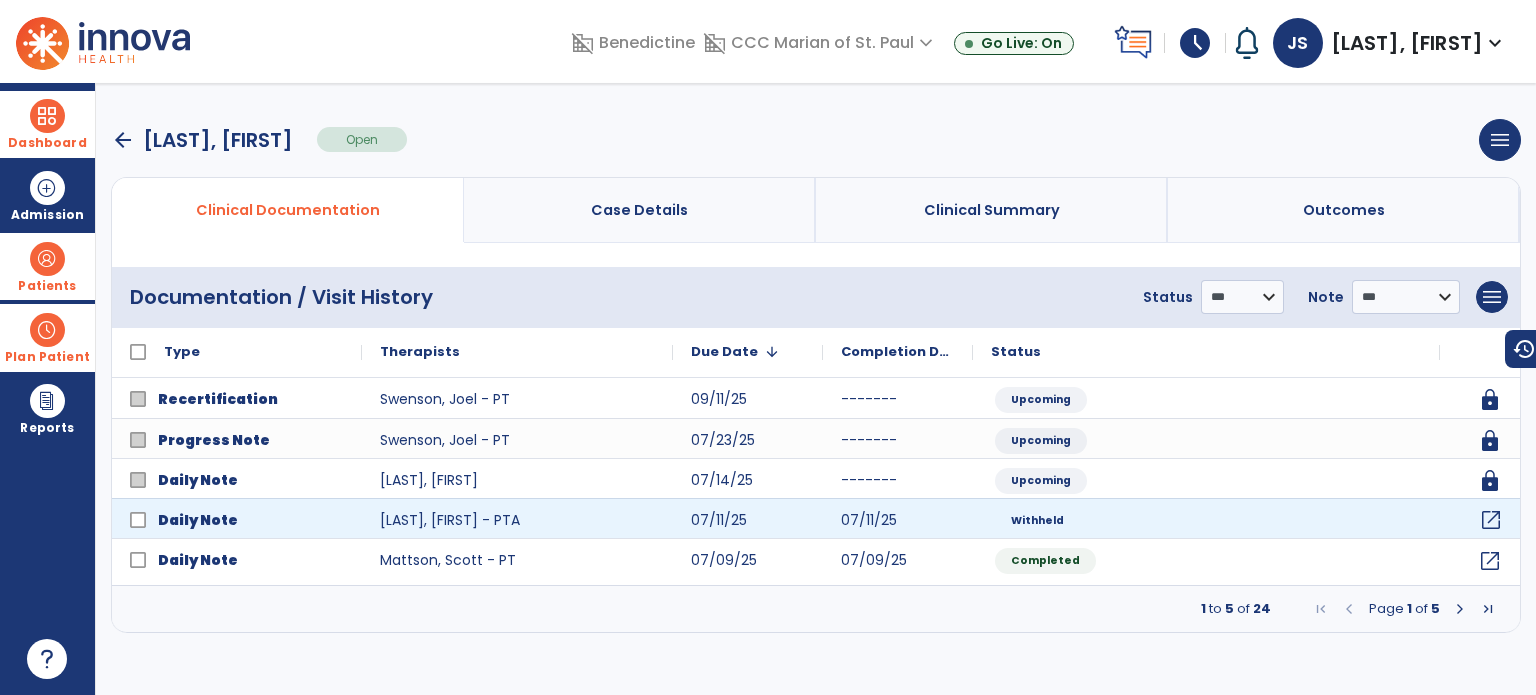 click on "open_in_new" 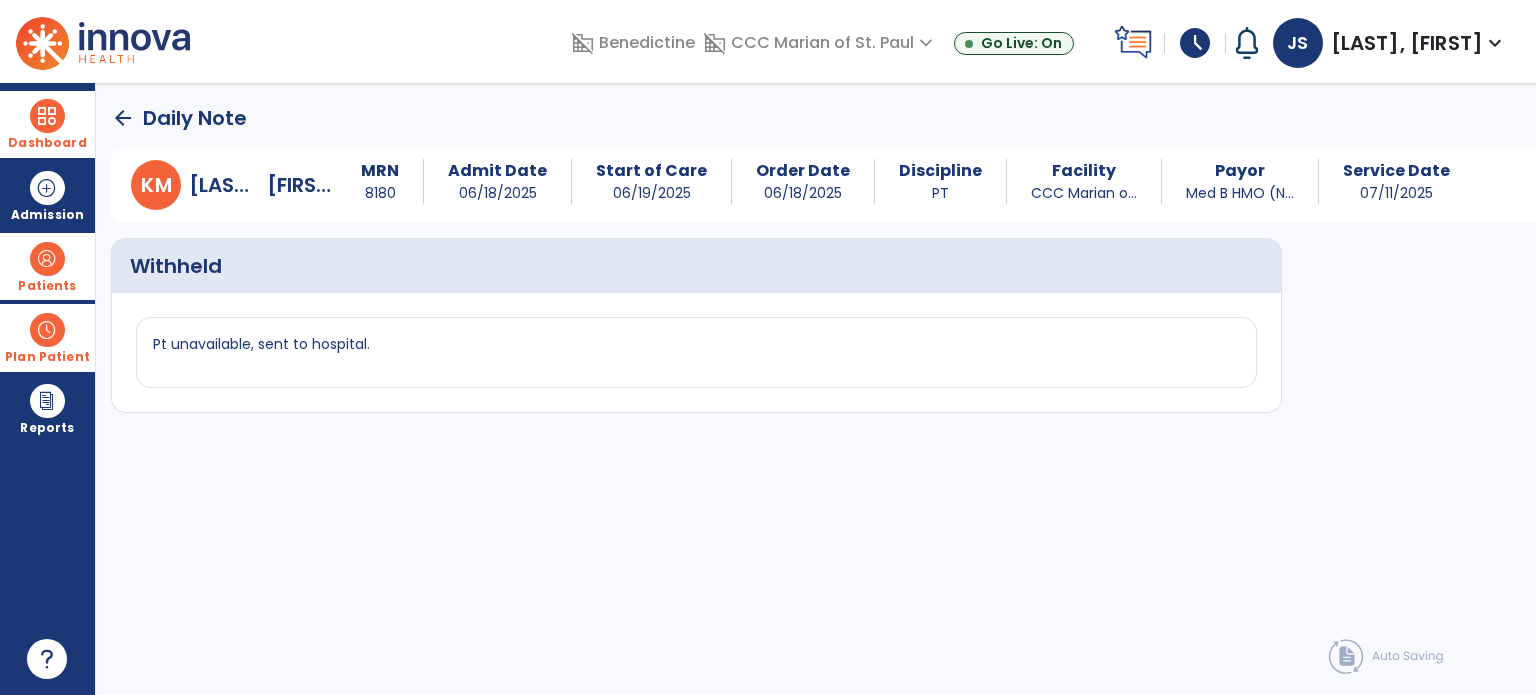 click on "arrow_back" 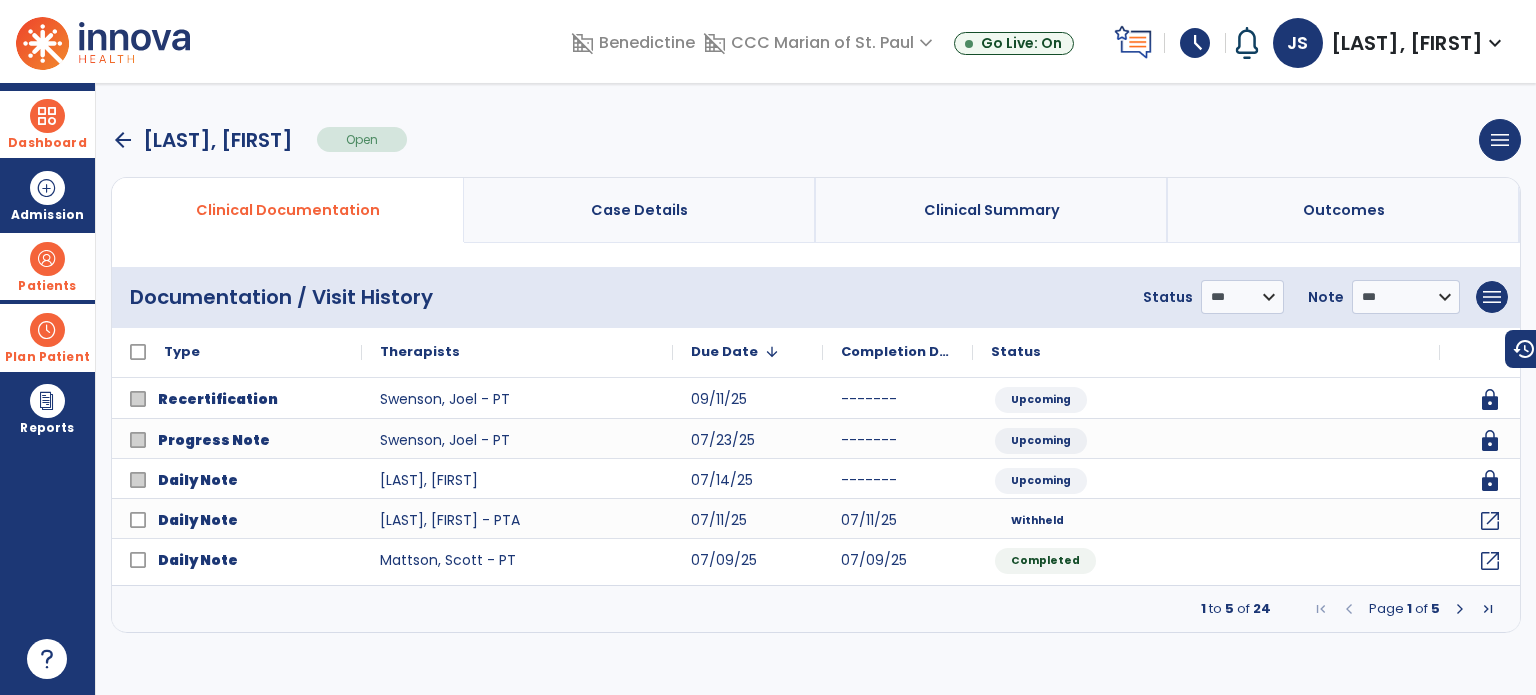 click on "Dashboard" at bounding box center [47, 143] 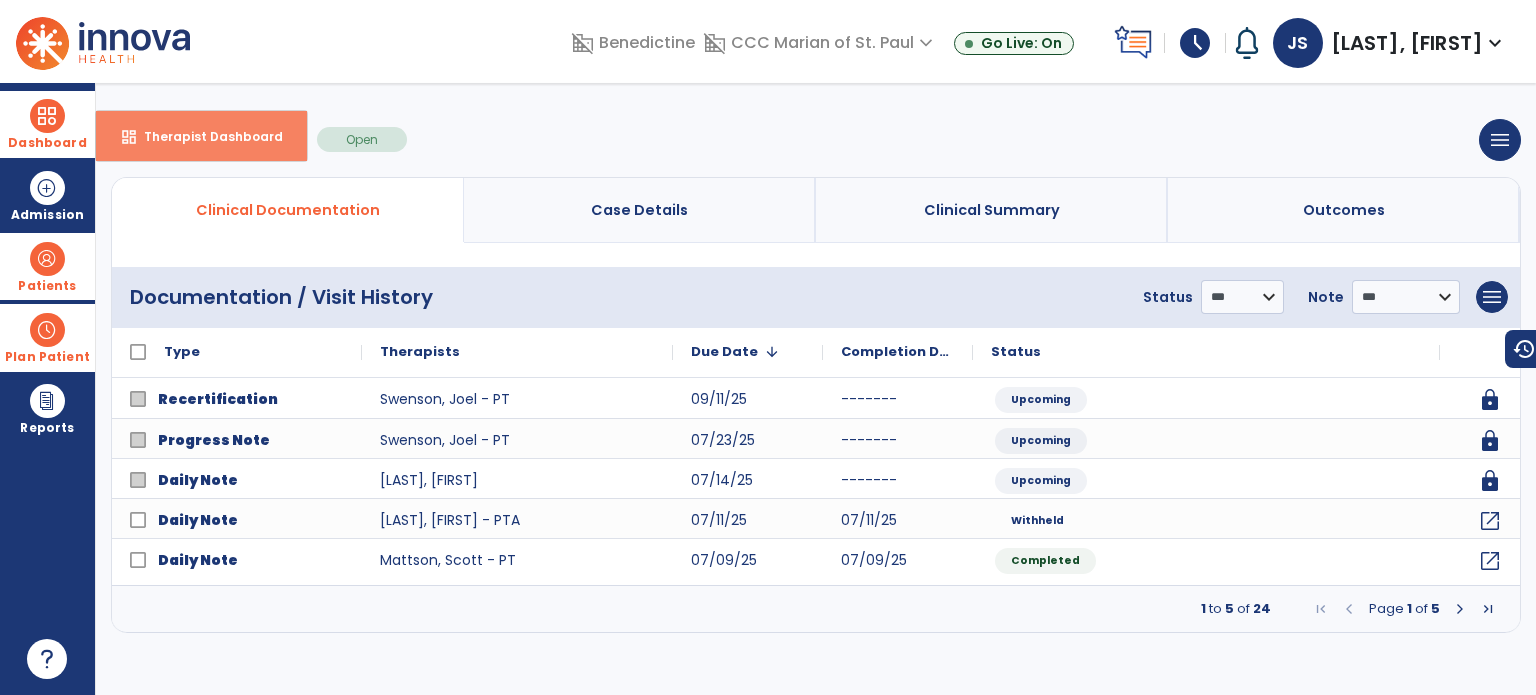 click on "Therapist Dashboard" at bounding box center (205, 136) 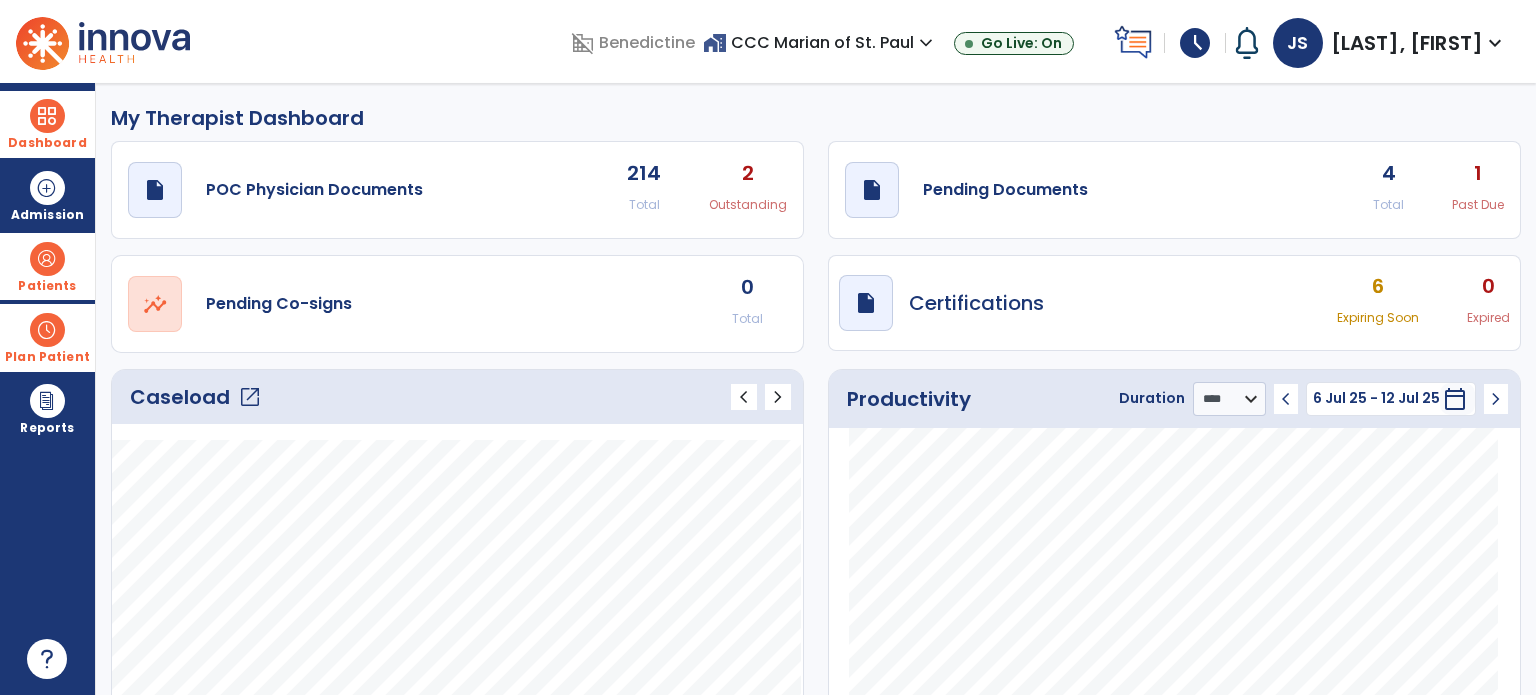 click on "Caseload   open_in_new" 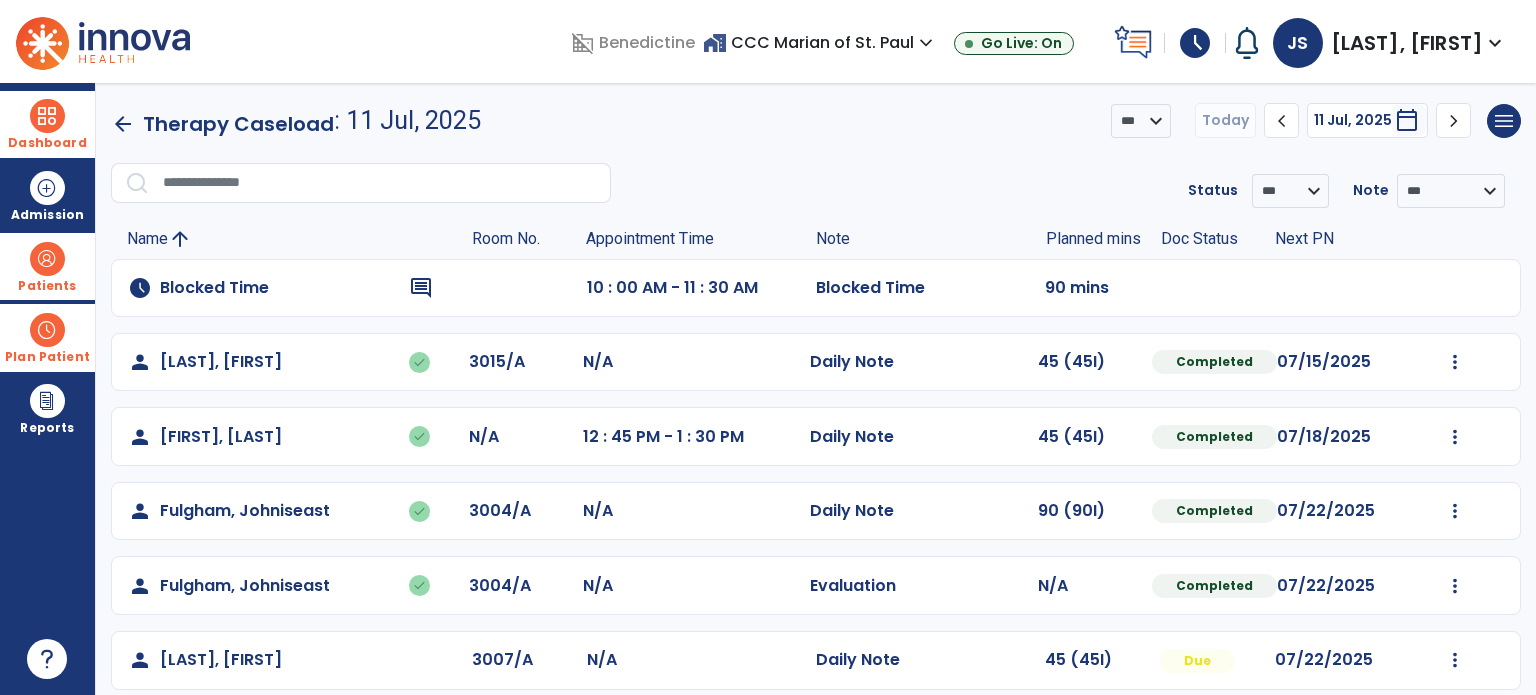 click on "Plan Patient" at bounding box center [47, 286] 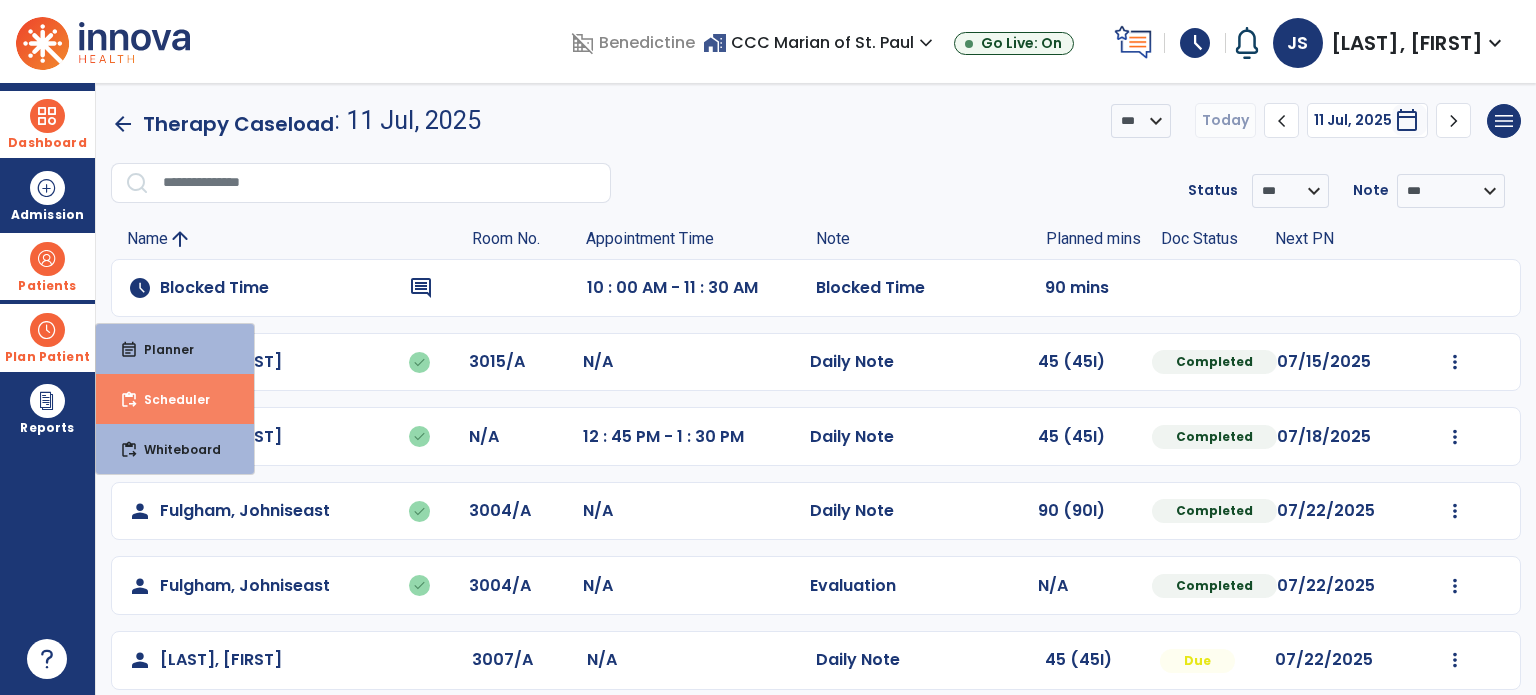 click on "content_paste_go  Scheduler" at bounding box center (175, 399) 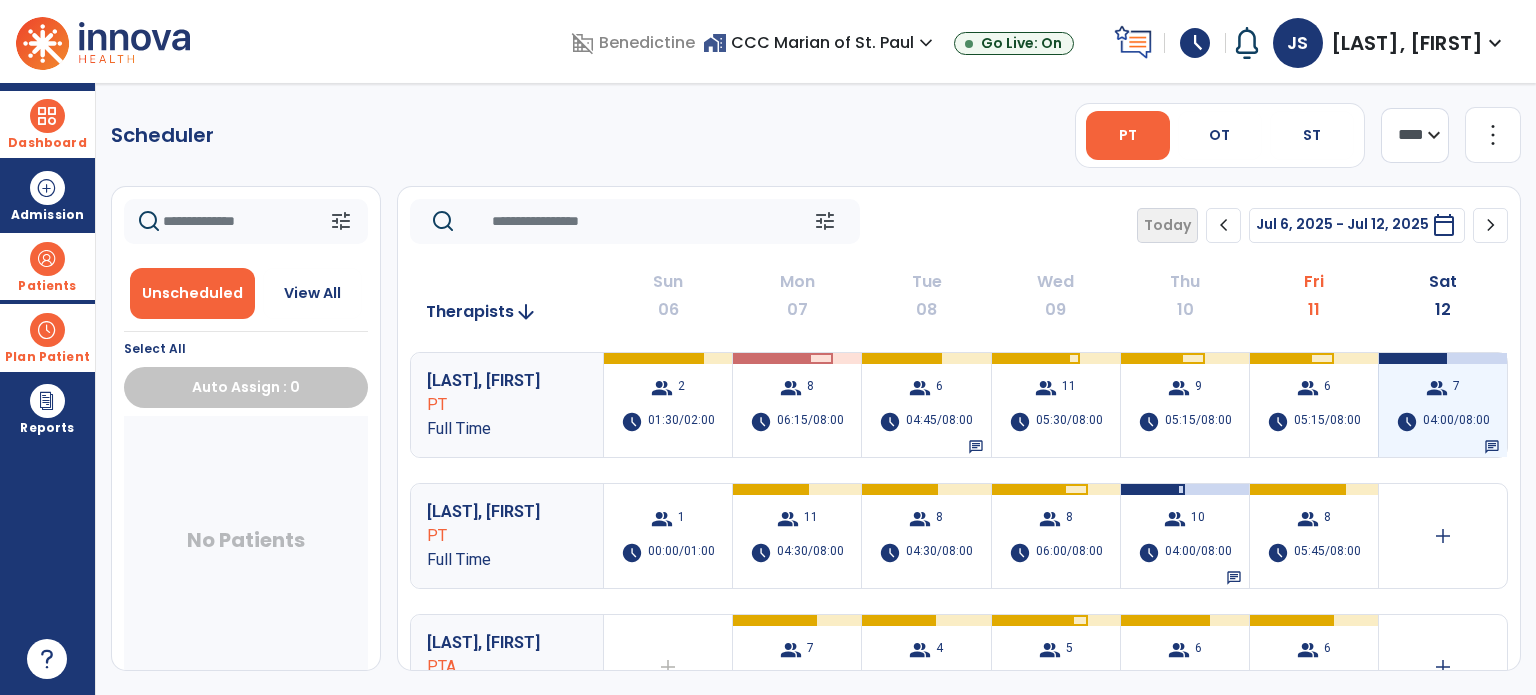 click on "group  7  schedule  04:00/08:00   chat" at bounding box center [1443, 405] 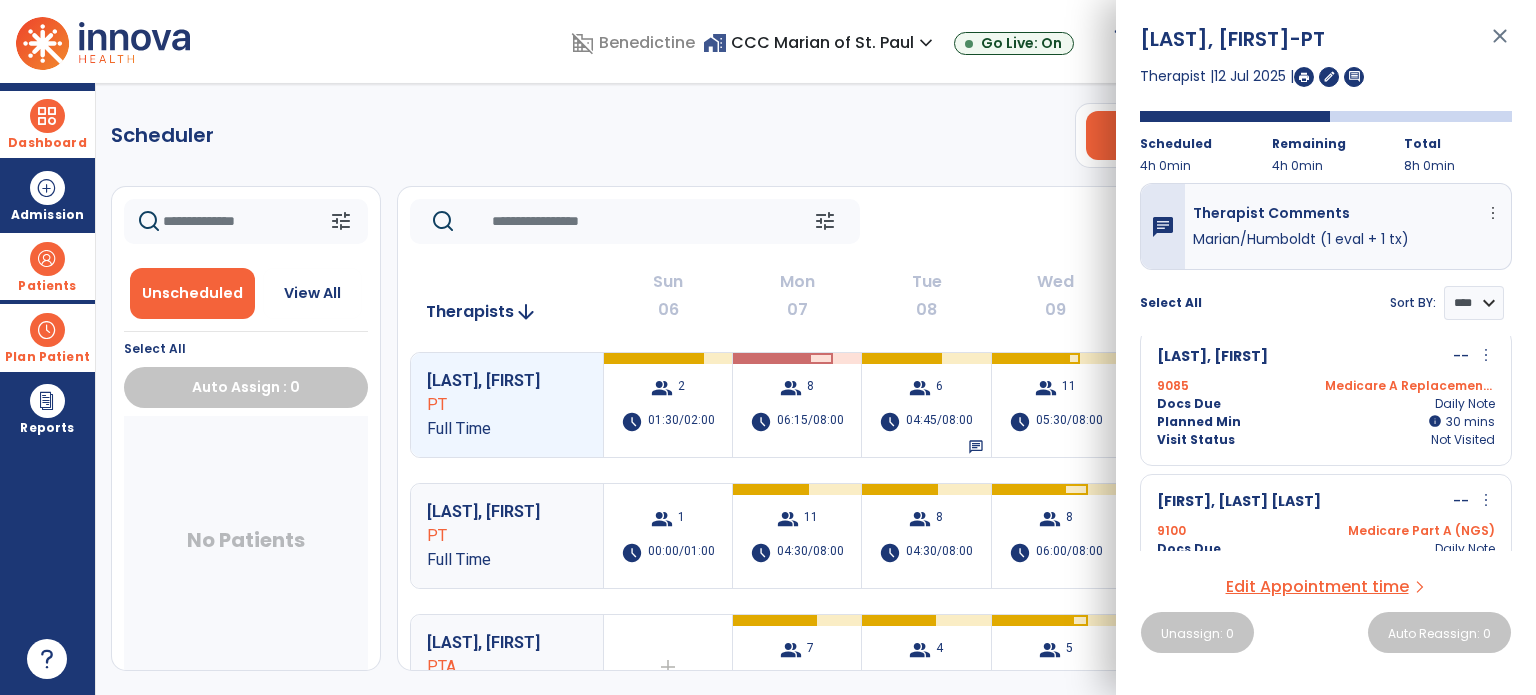 scroll, scrollTop: 0, scrollLeft: 0, axis: both 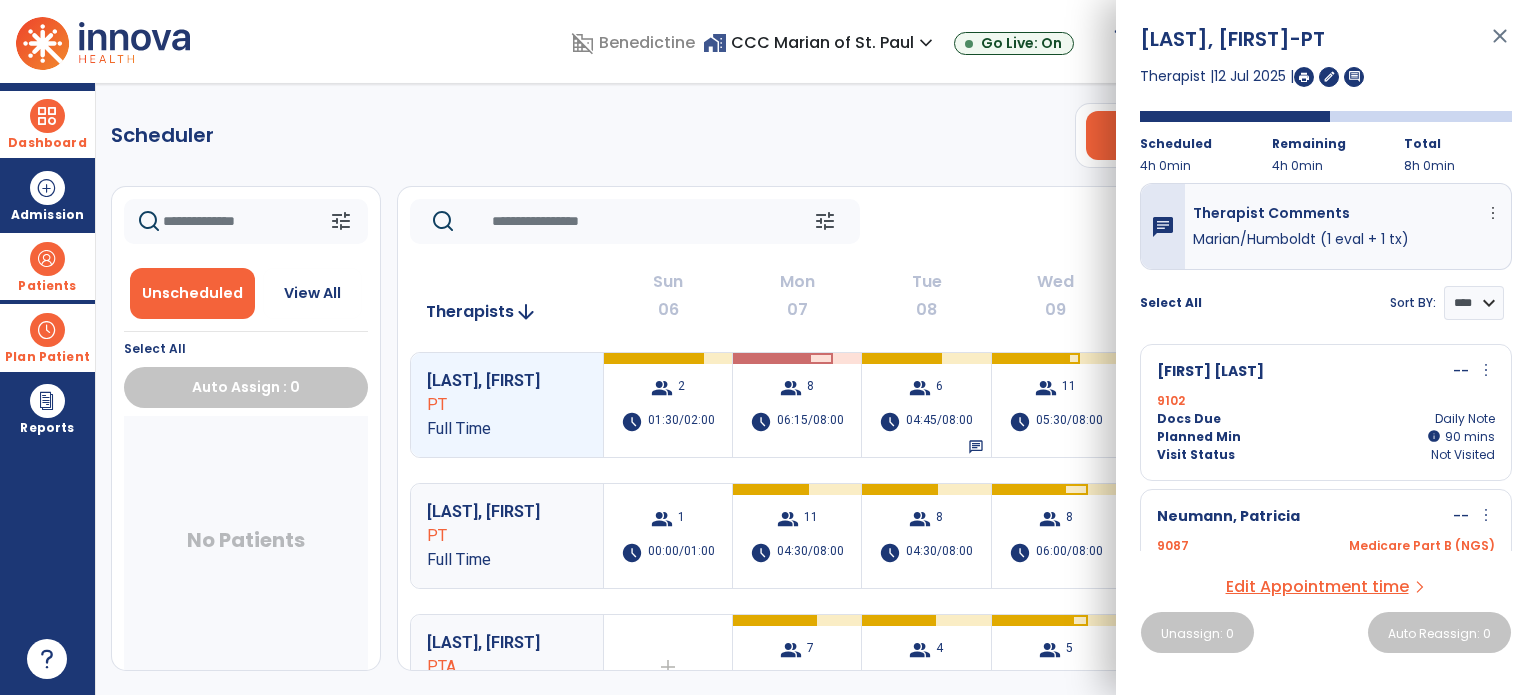 click on "tune   Today  chevron_left Jul 6, 2025 - Jul 12, 2025  *********  calendar_today  chevron_right" 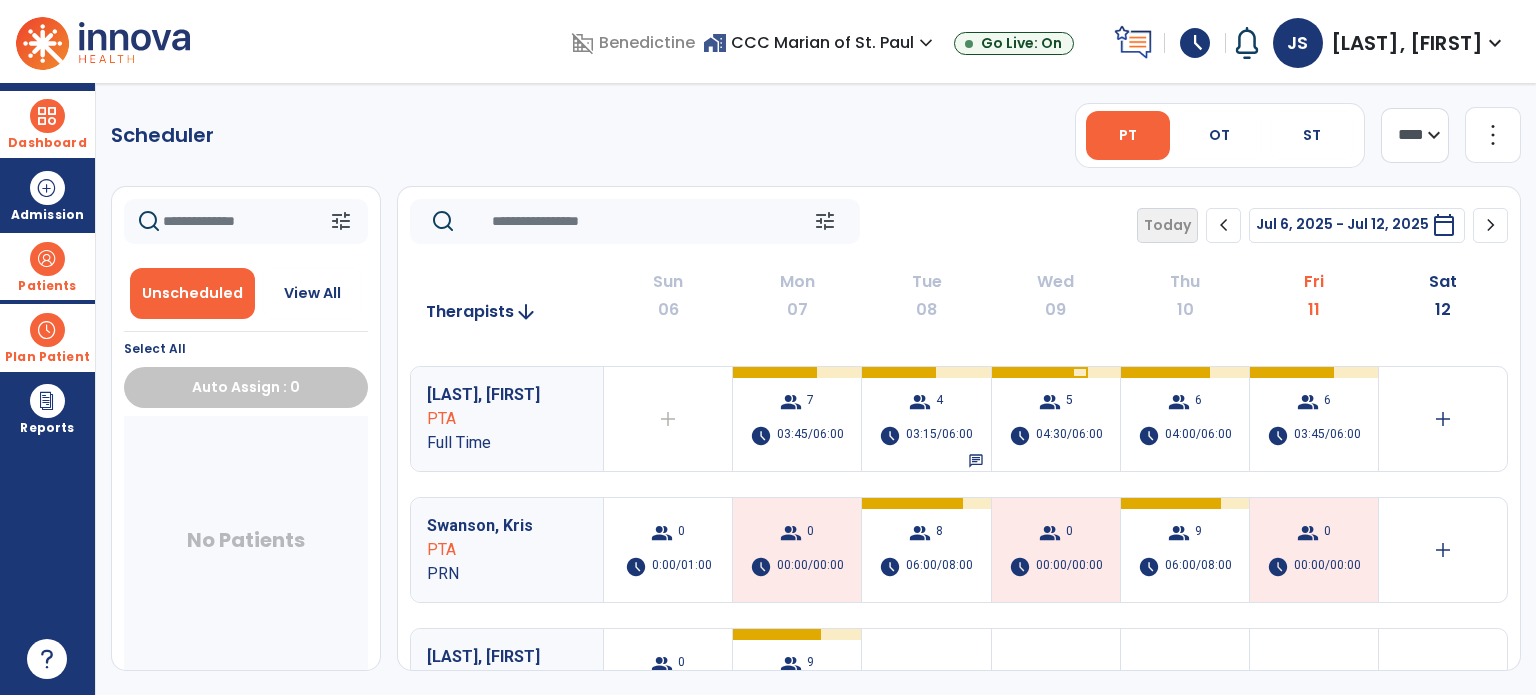 scroll, scrollTop: 248, scrollLeft: 0, axis: vertical 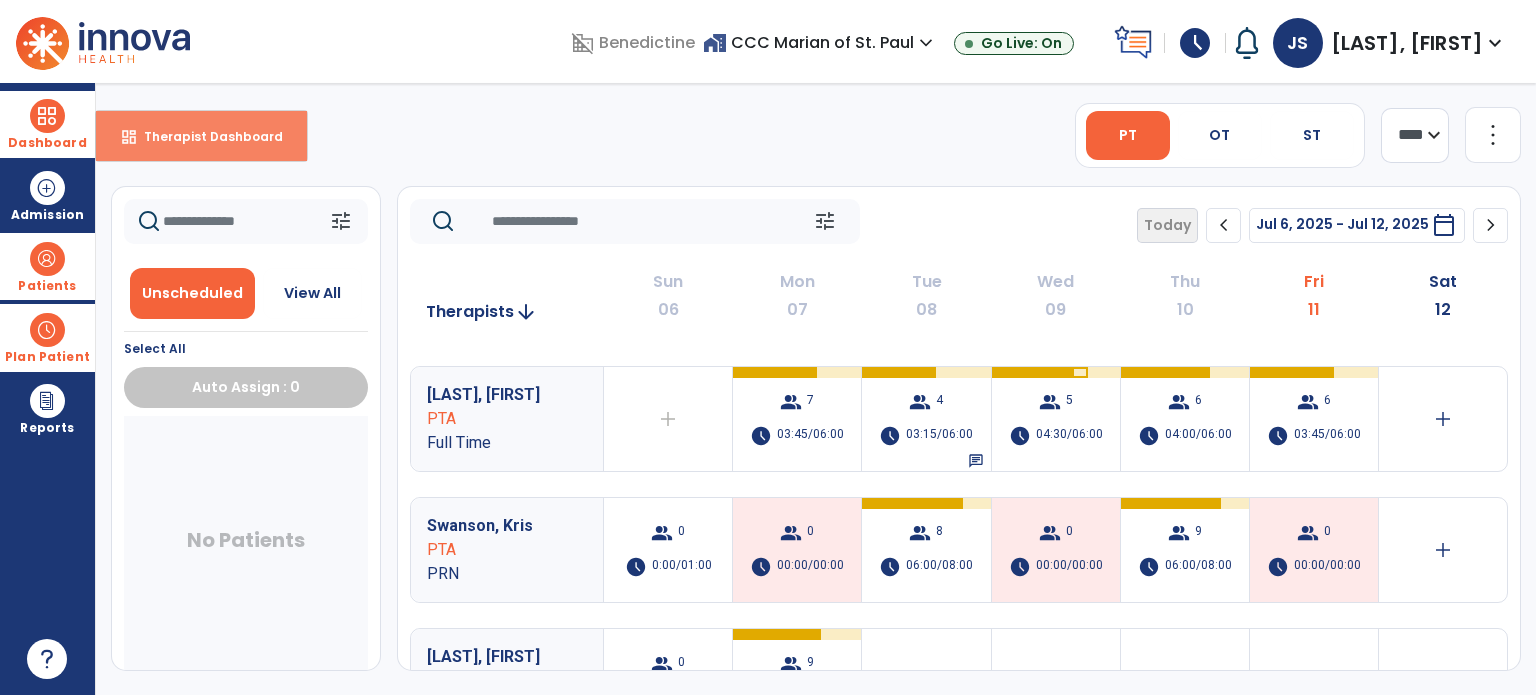 click on "dashboard  Therapist Dashboard" at bounding box center [201, 136] 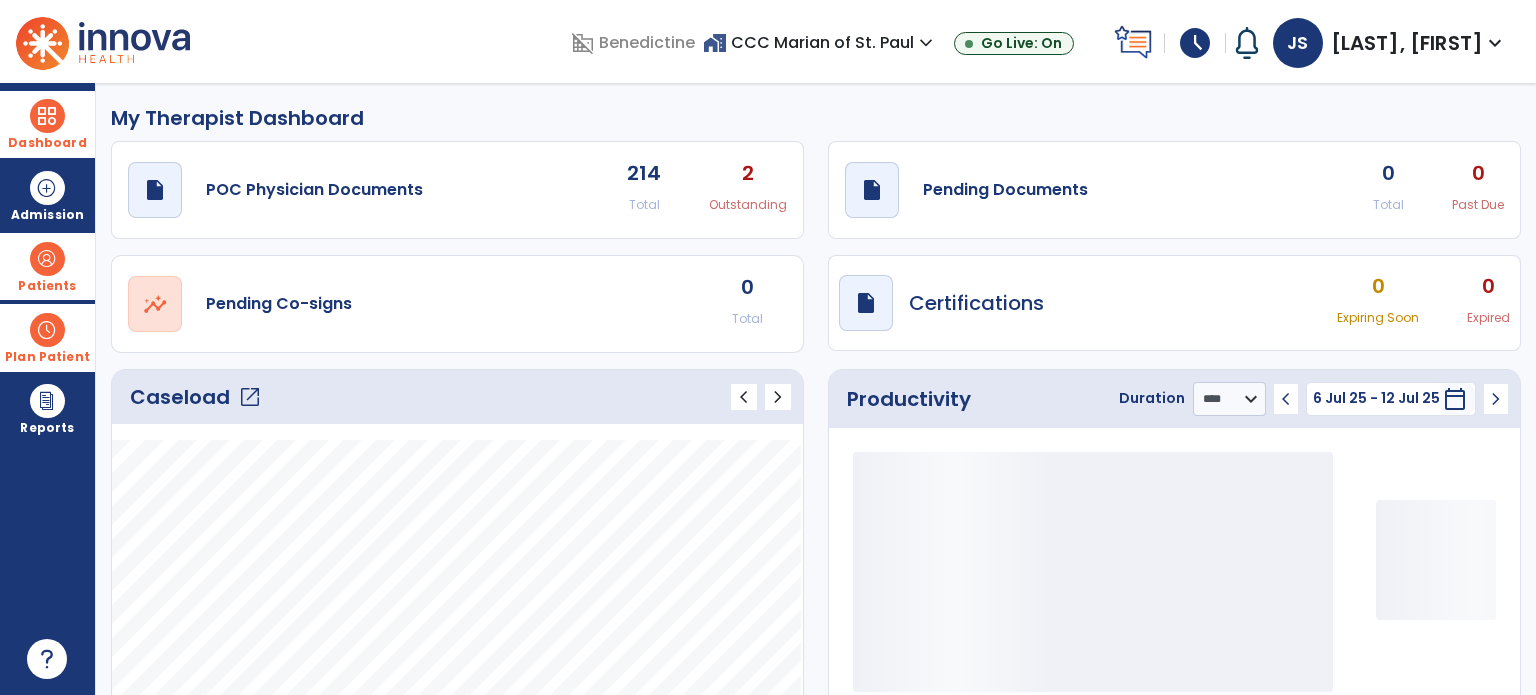 click on "open_in_new" 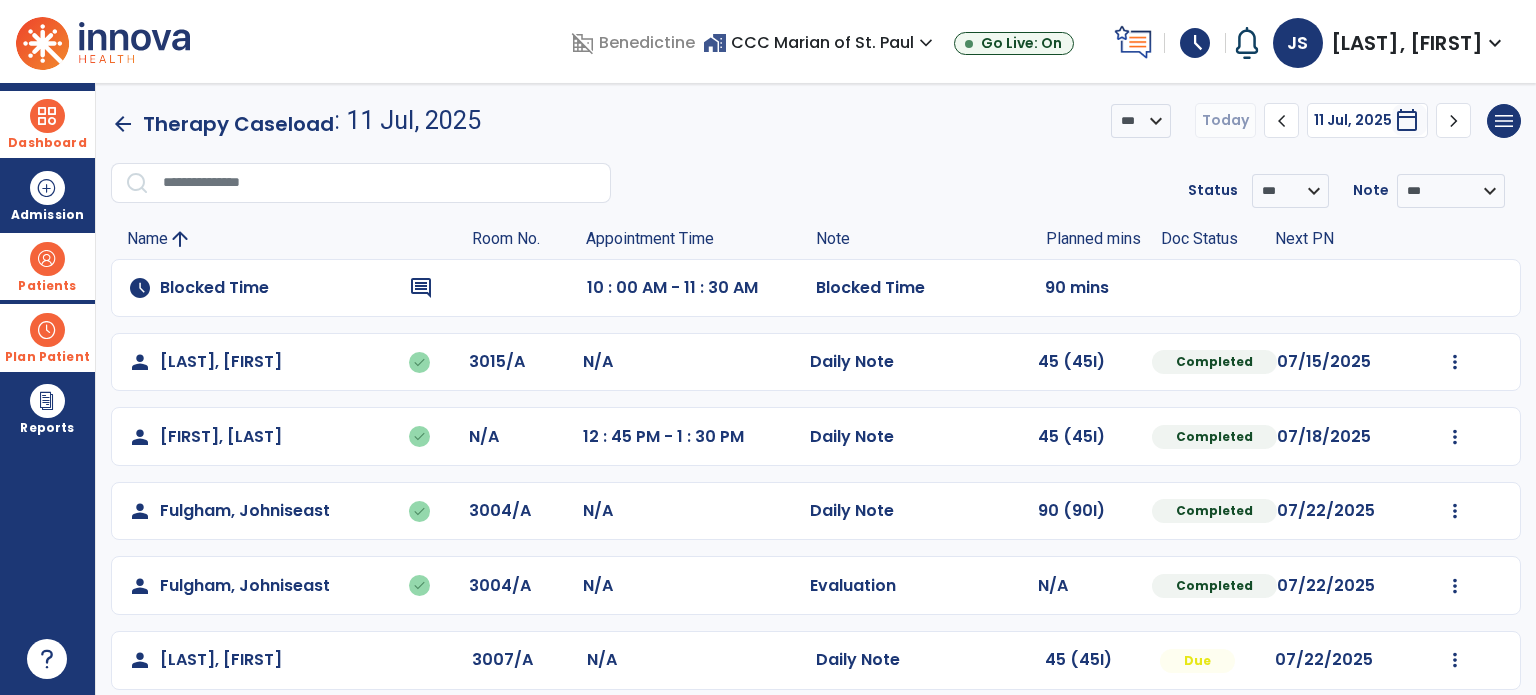 scroll, scrollTop: 93, scrollLeft: 0, axis: vertical 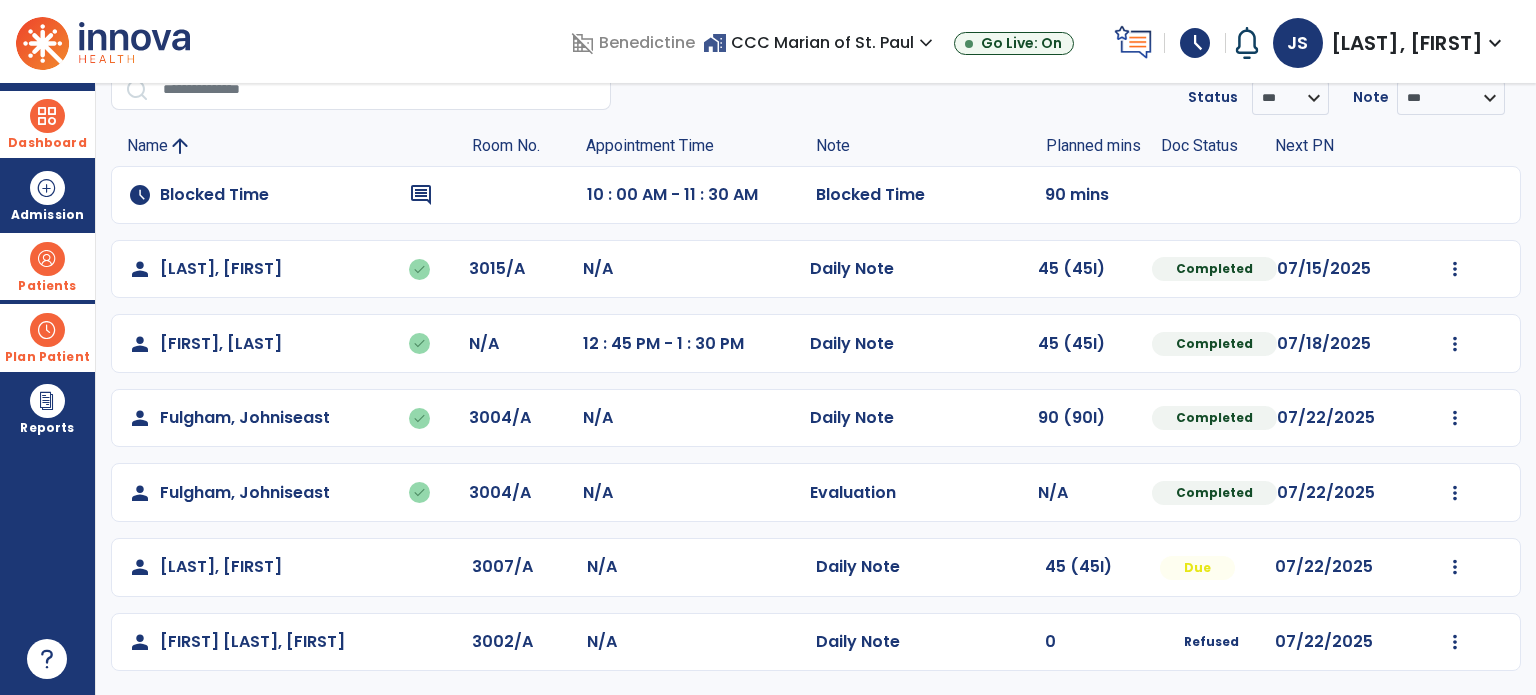 click at bounding box center (47, 330) 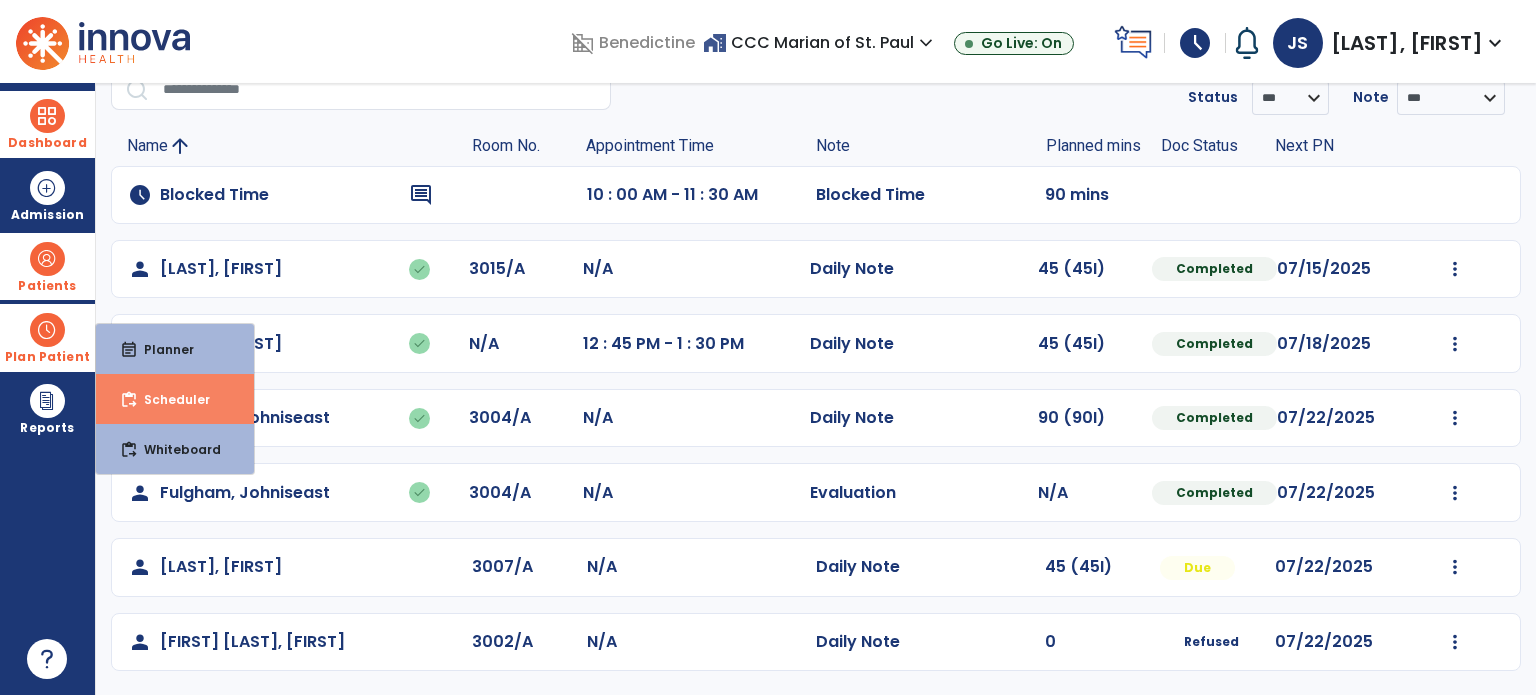 click on "Scheduler" at bounding box center (169, 399) 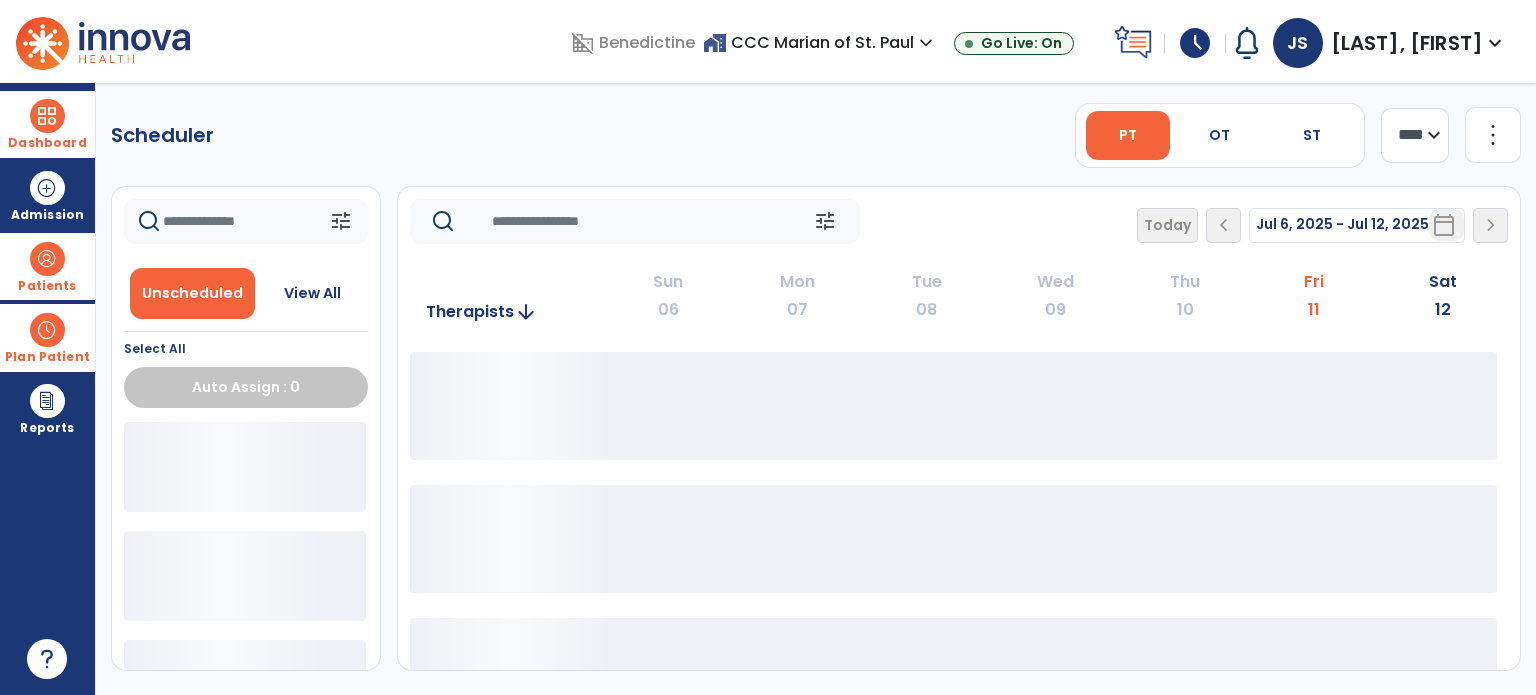 scroll, scrollTop: 0, scrollLeft: 0, axis: both 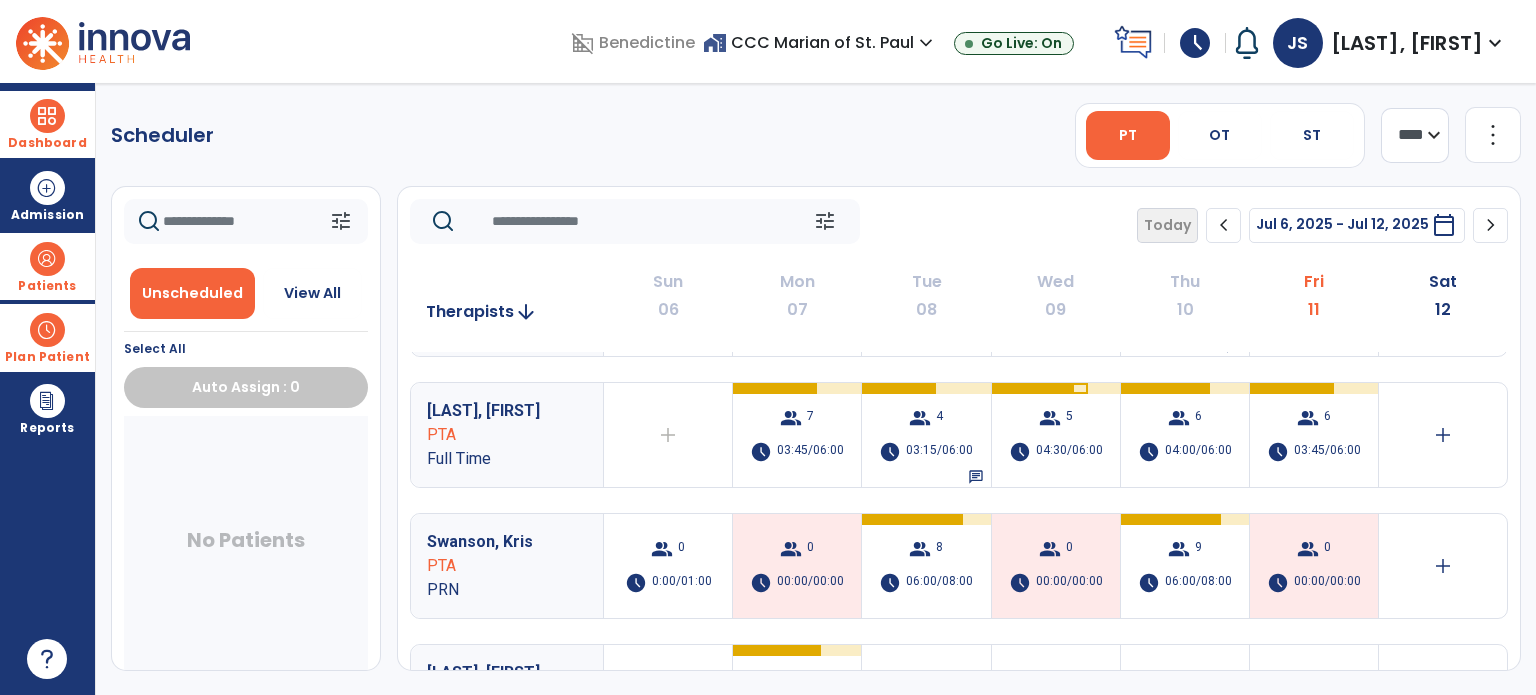 click at bounding box center [47, 116] 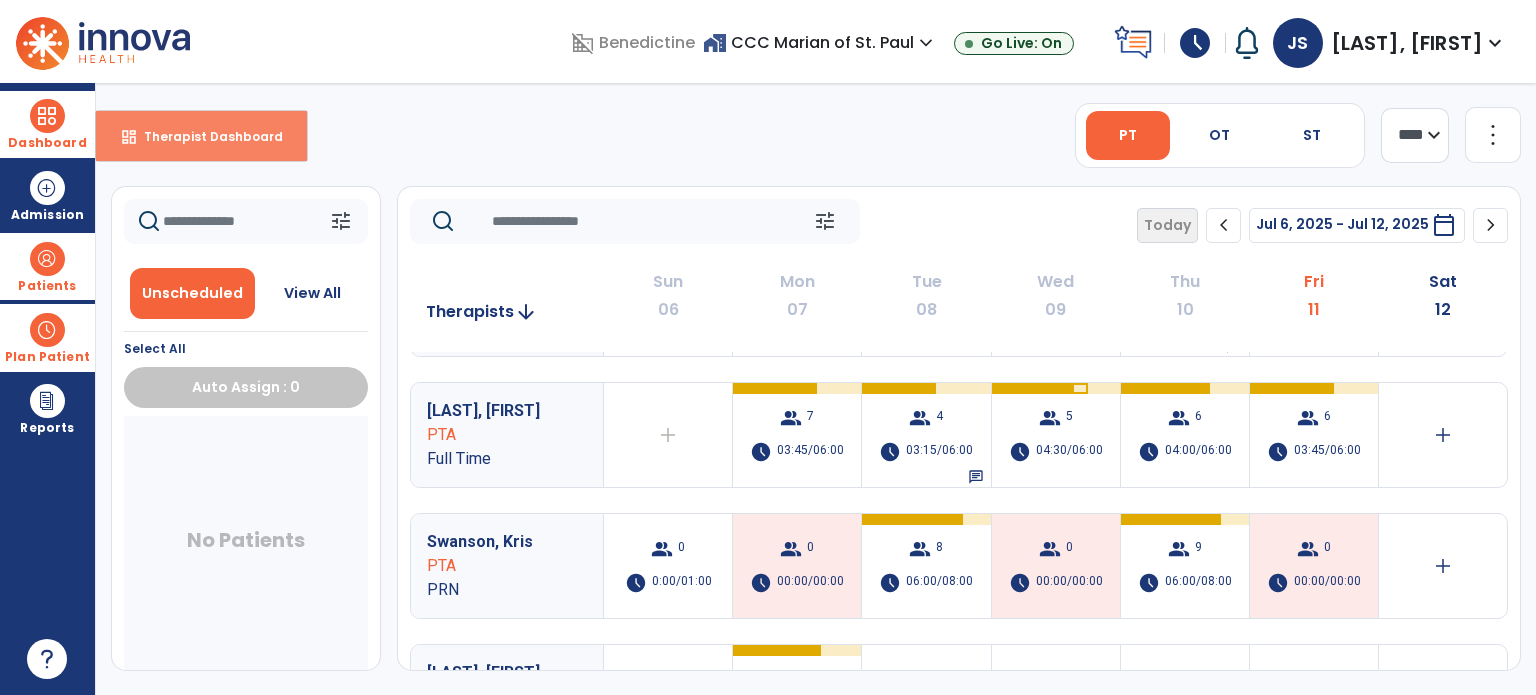 click on "Therapist Dashboard" at bounding box center (205, 136) 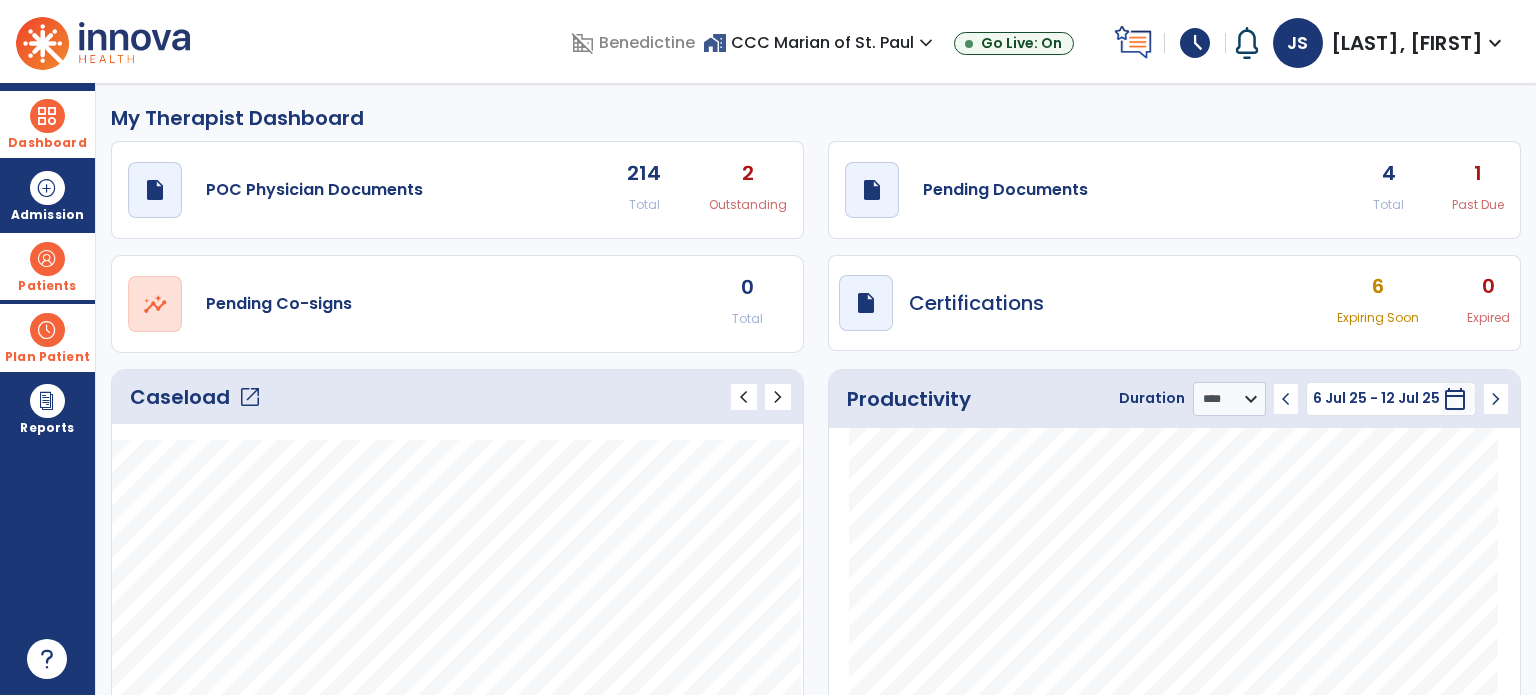 click on "open_in_new" 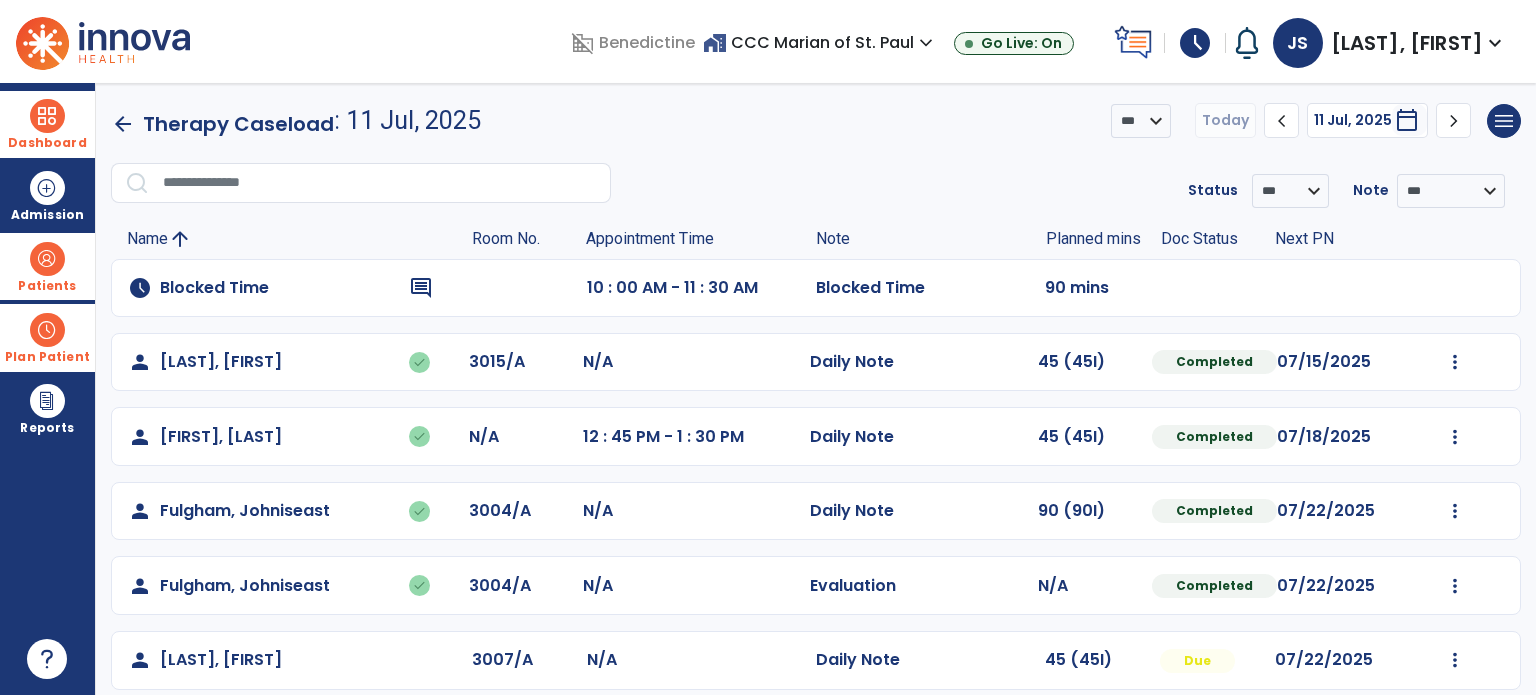 scroll, scrollTop: 93, scrollLeft: 0, axis: vertical 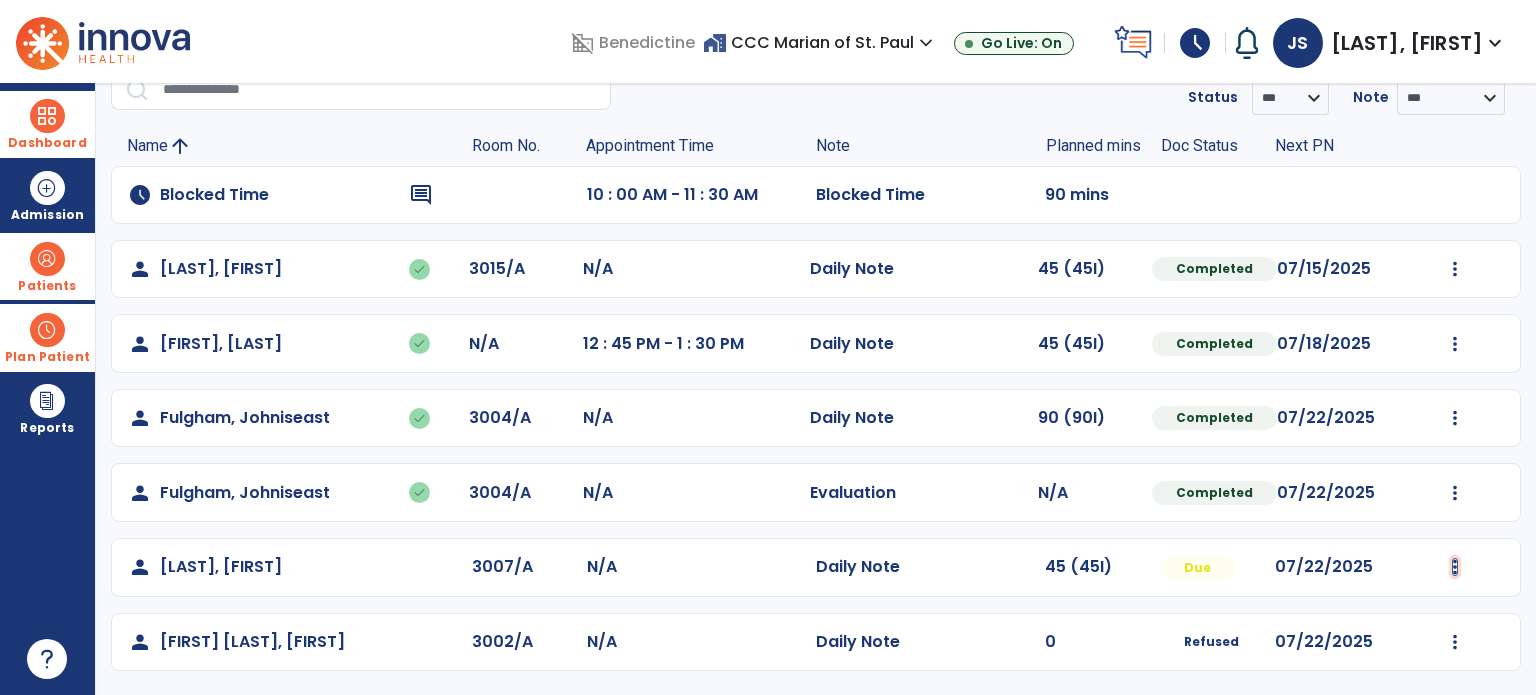 click at bounding box center (1455, 269) 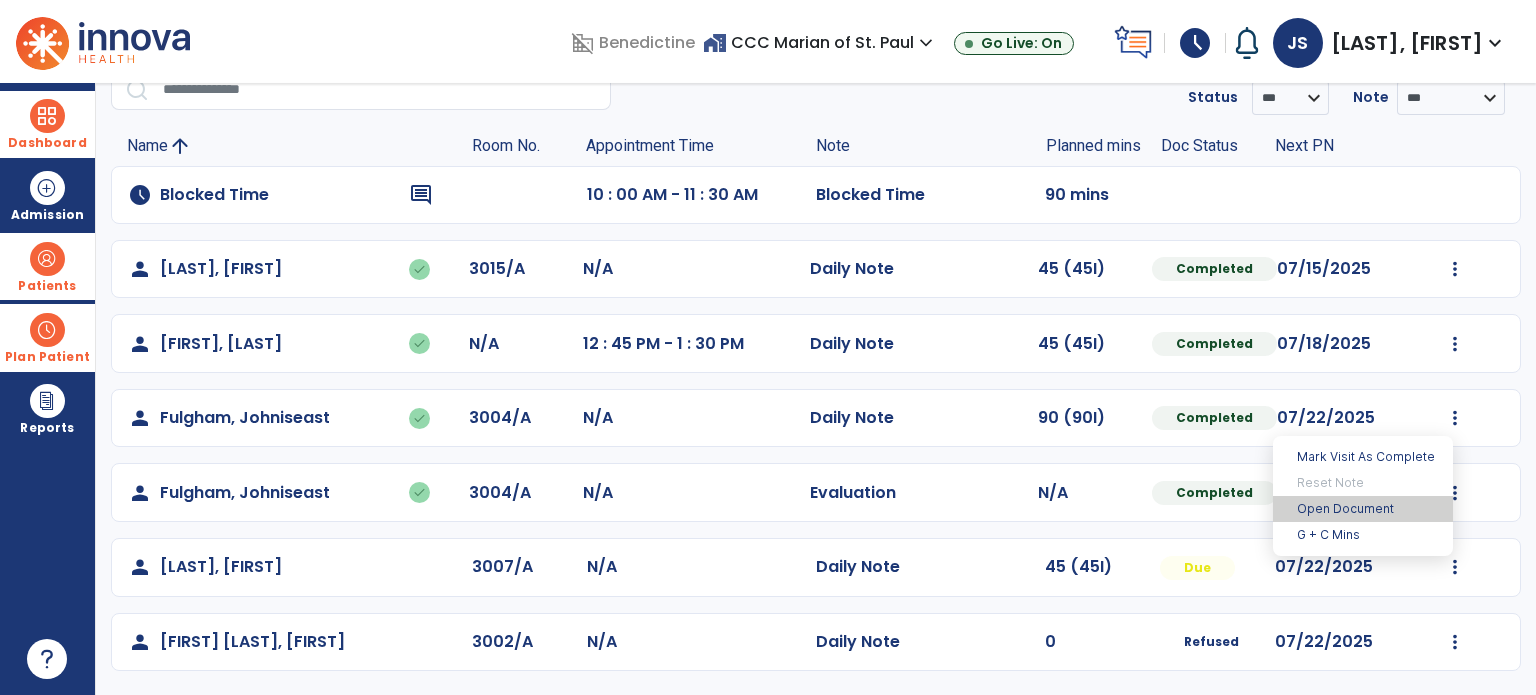 click on "Open Document" at bounding box center [1363, 509] 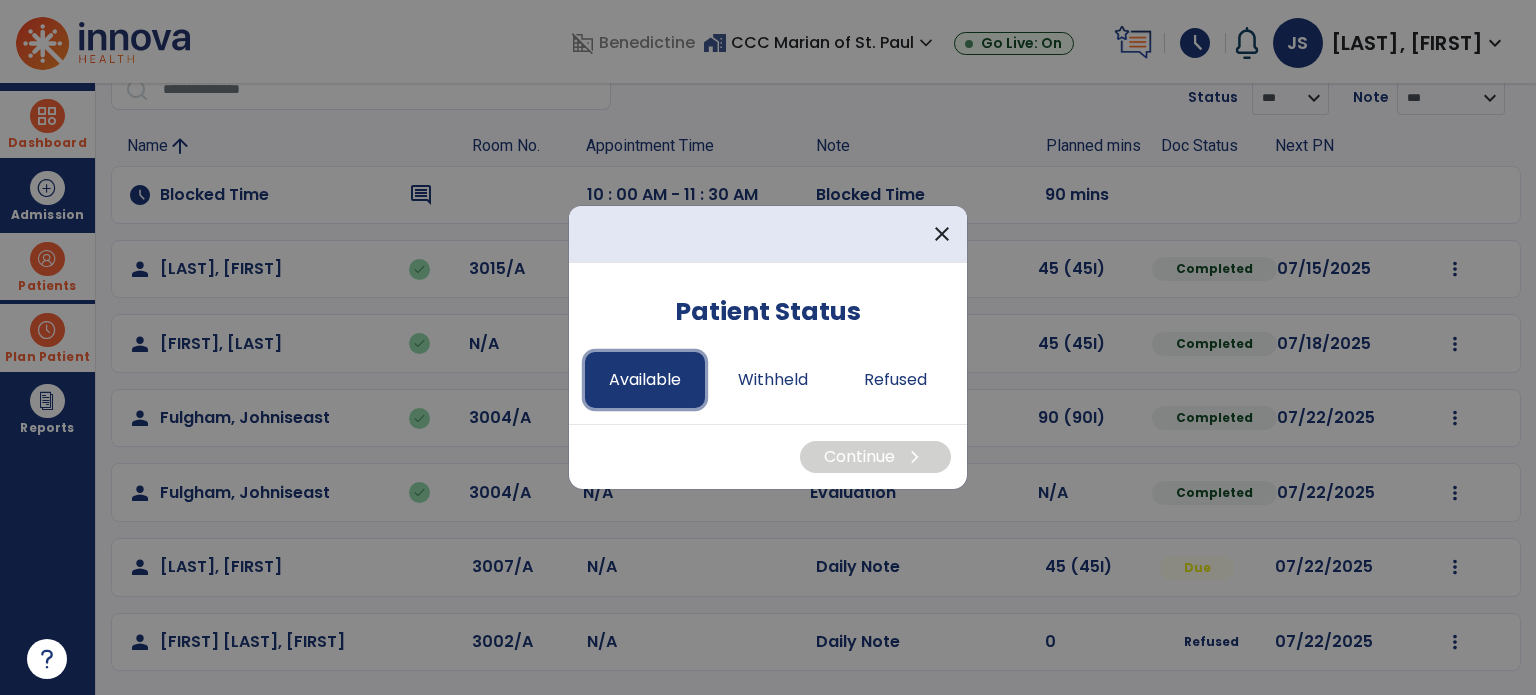 click on "Available" at bounding box center (645, 380) 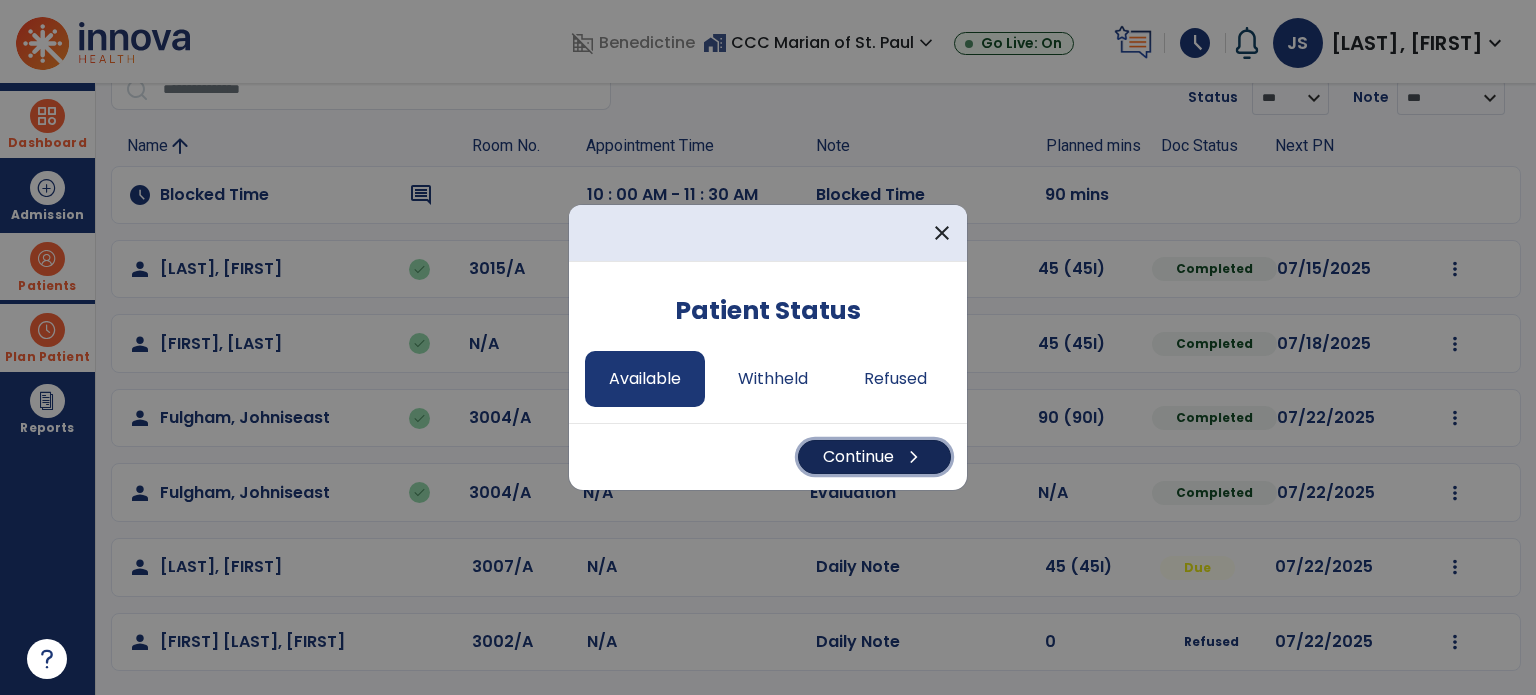 click on "Continue   chevron_right" at bounding box center (874, 457) 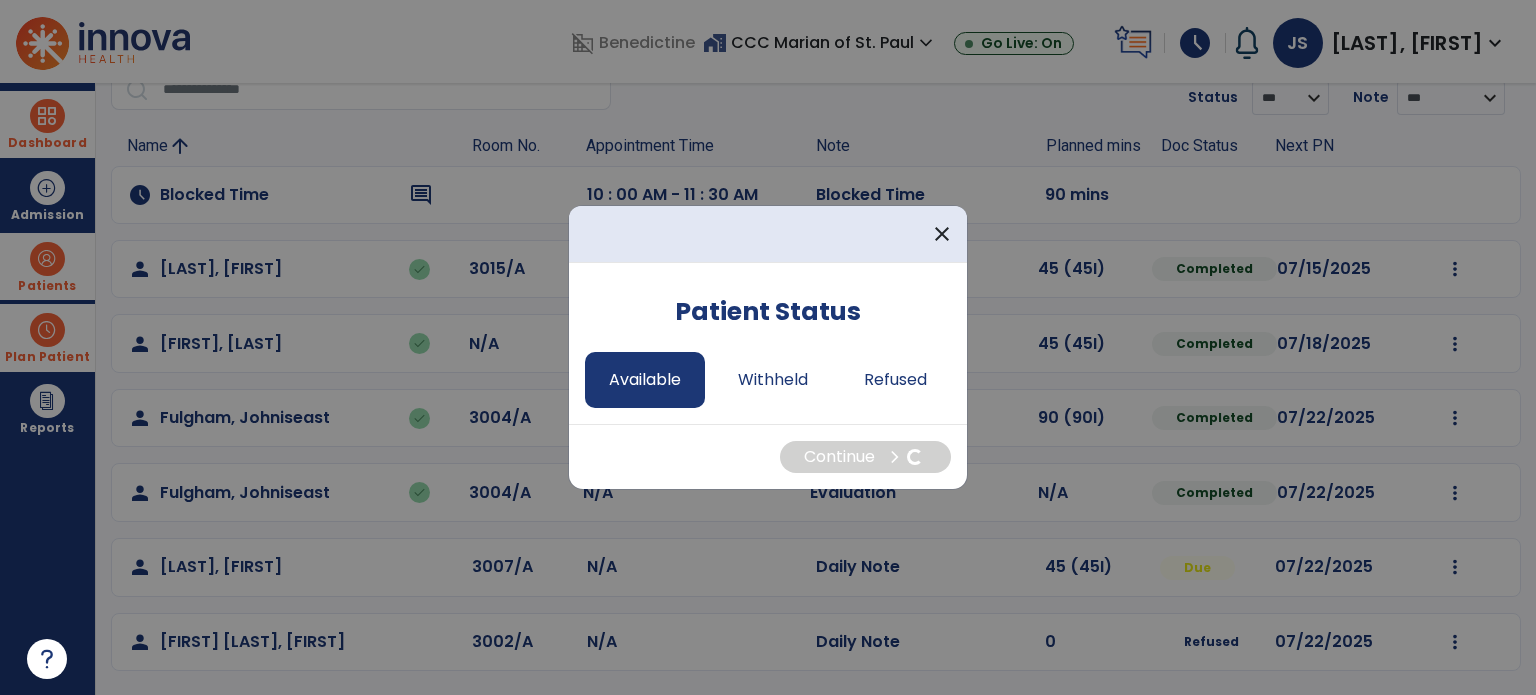 select on "*" 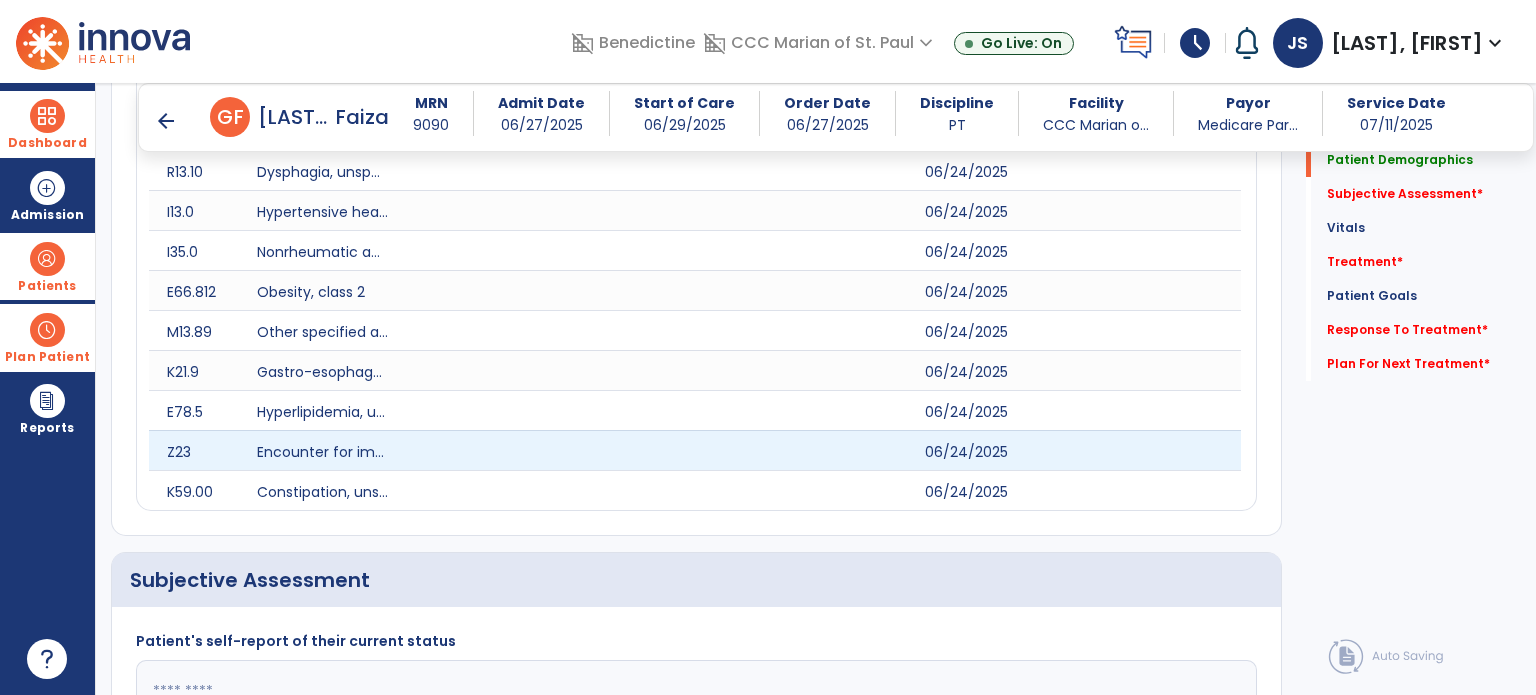 scroll, scrollTop: 1700, scrollLeft: 0, axis: vertical 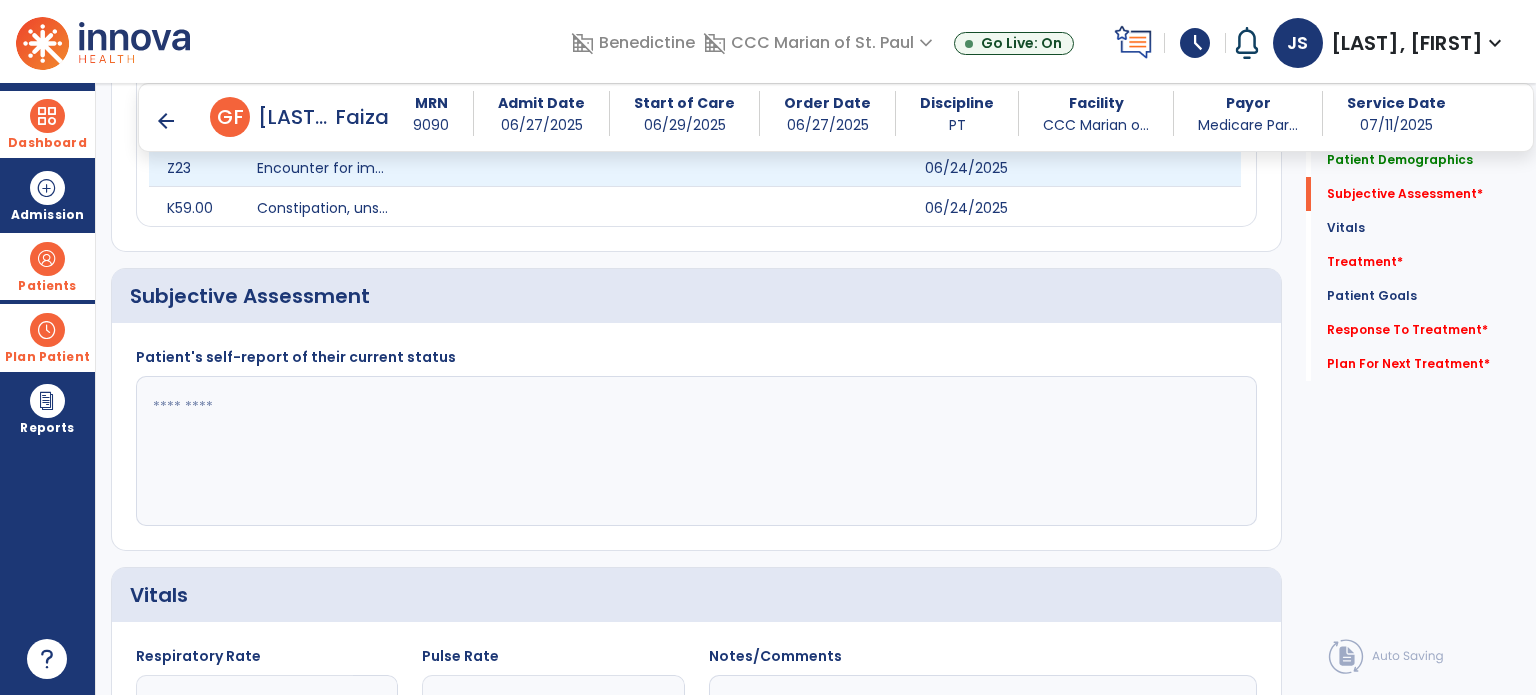 click 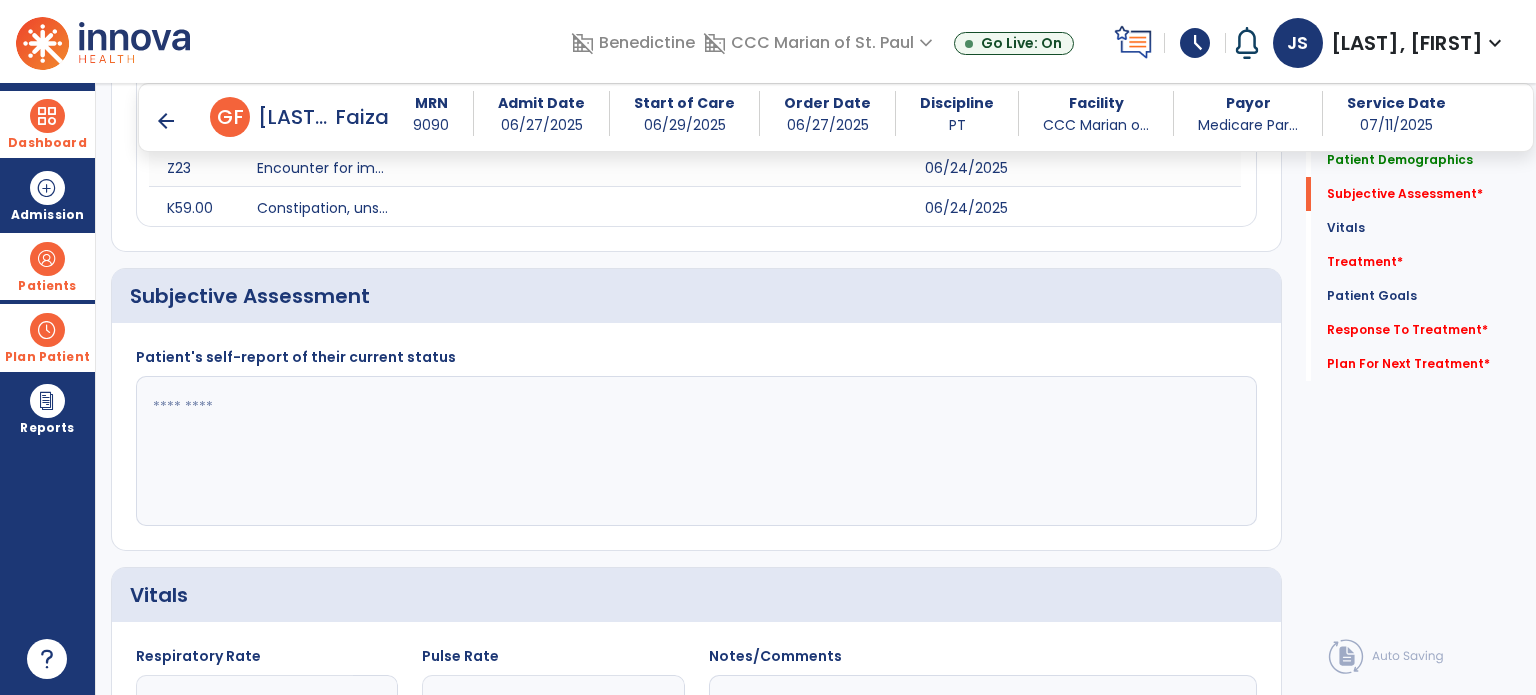 click 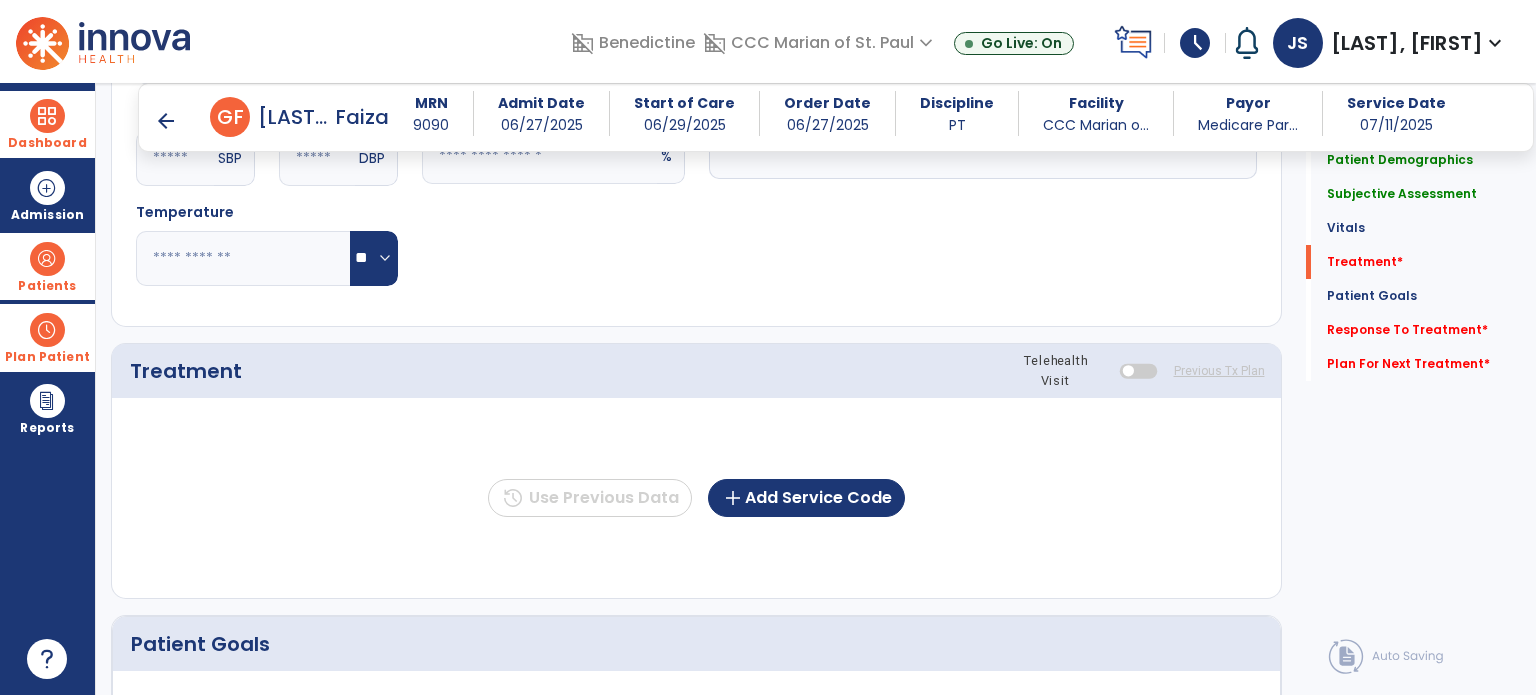 scroll, scrollTop: 2348, scrollLeft: 0, axis: vertical 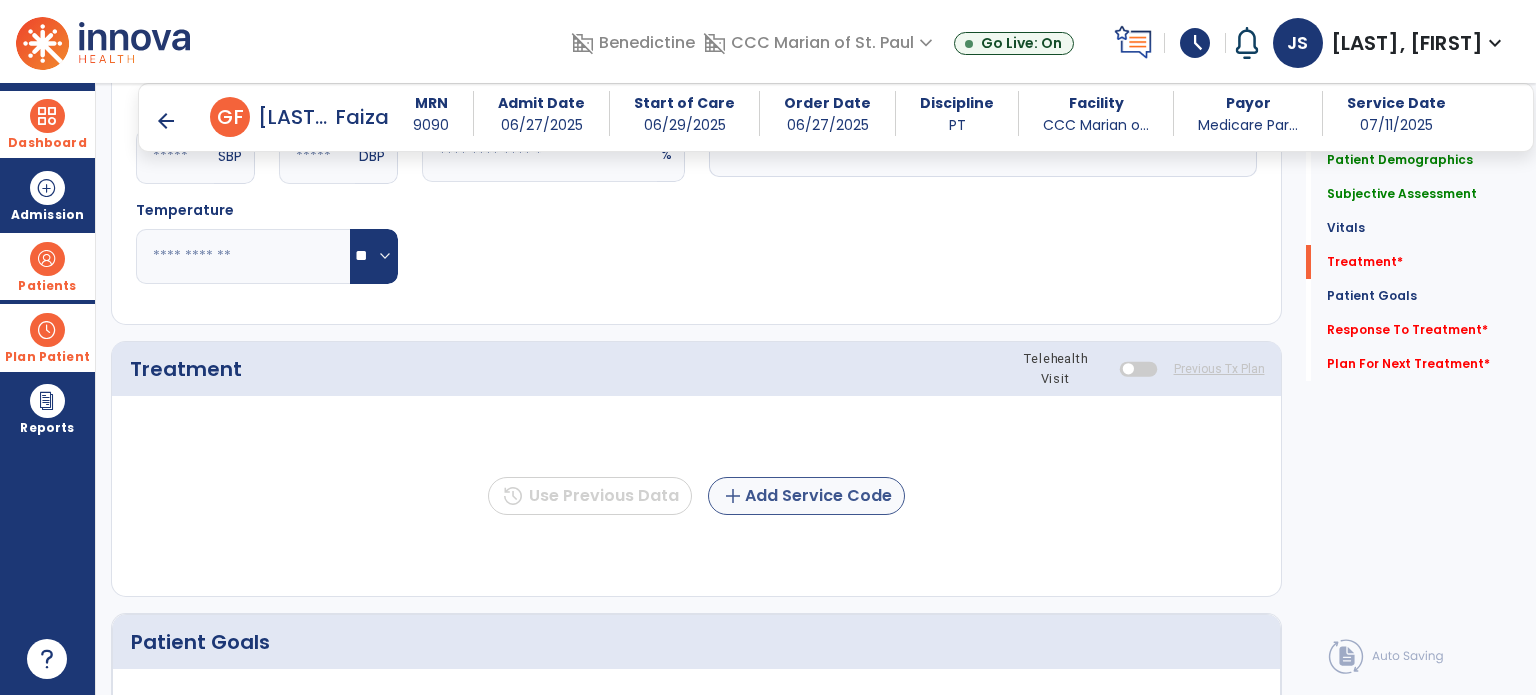 type on "**********" 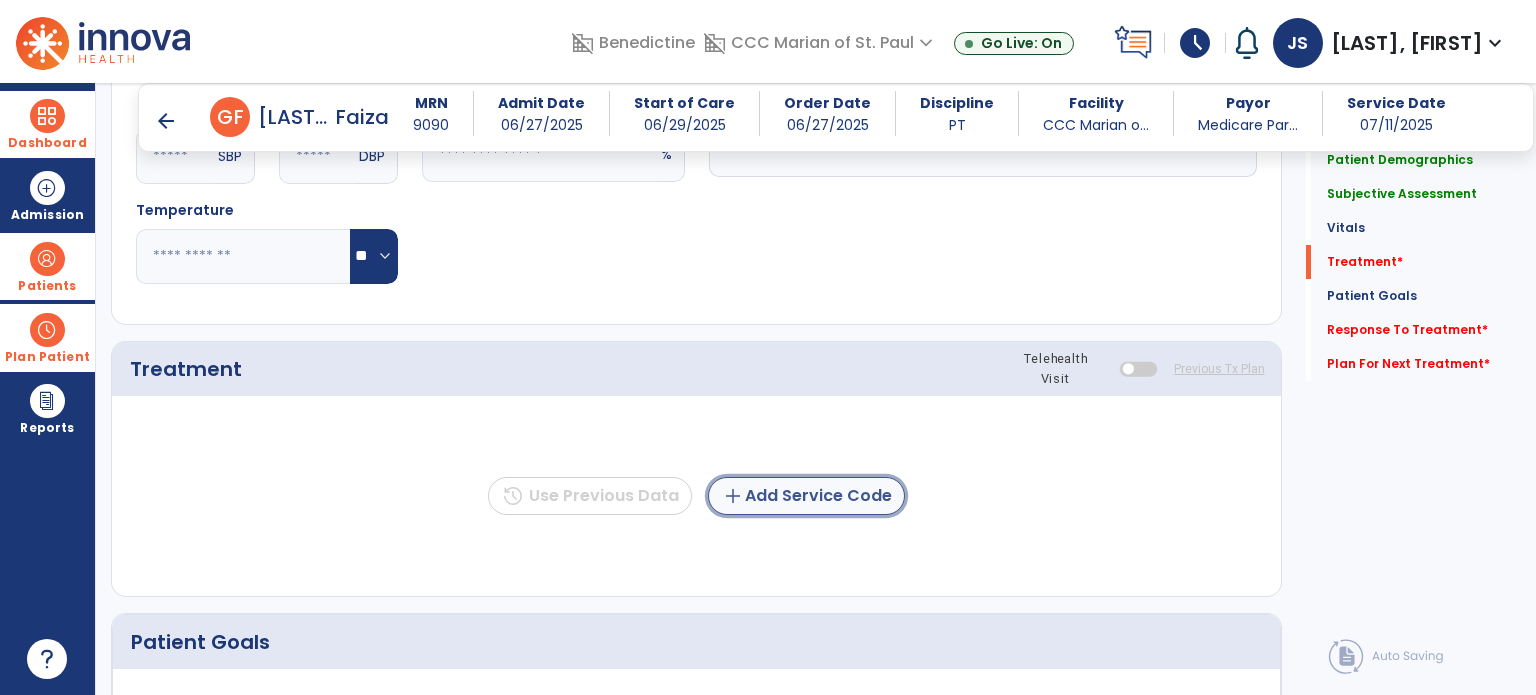 click on "add  Add Service Code" 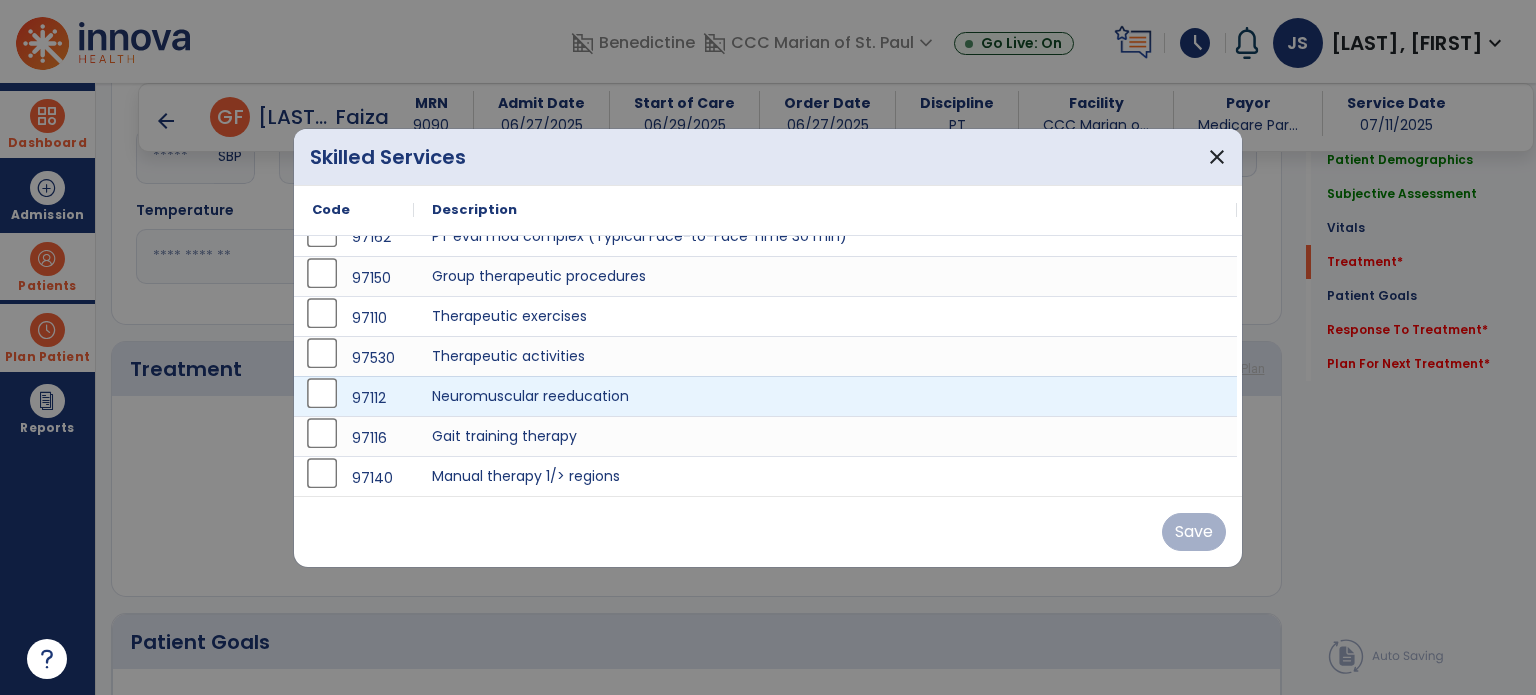 scroll, scrollTop: 0, scrollLeft: 0, axis: both 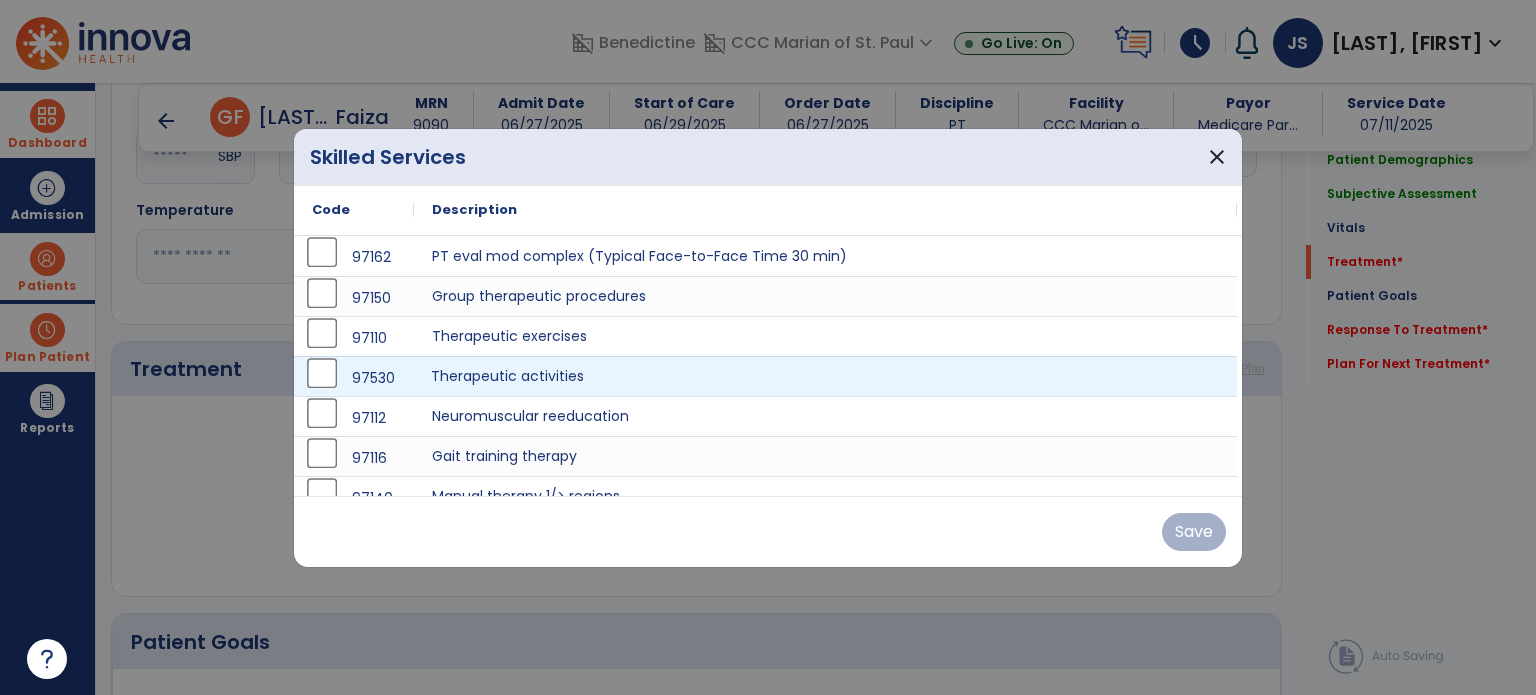 click on "Therapeutic activities" at bounding box center [825, 376] 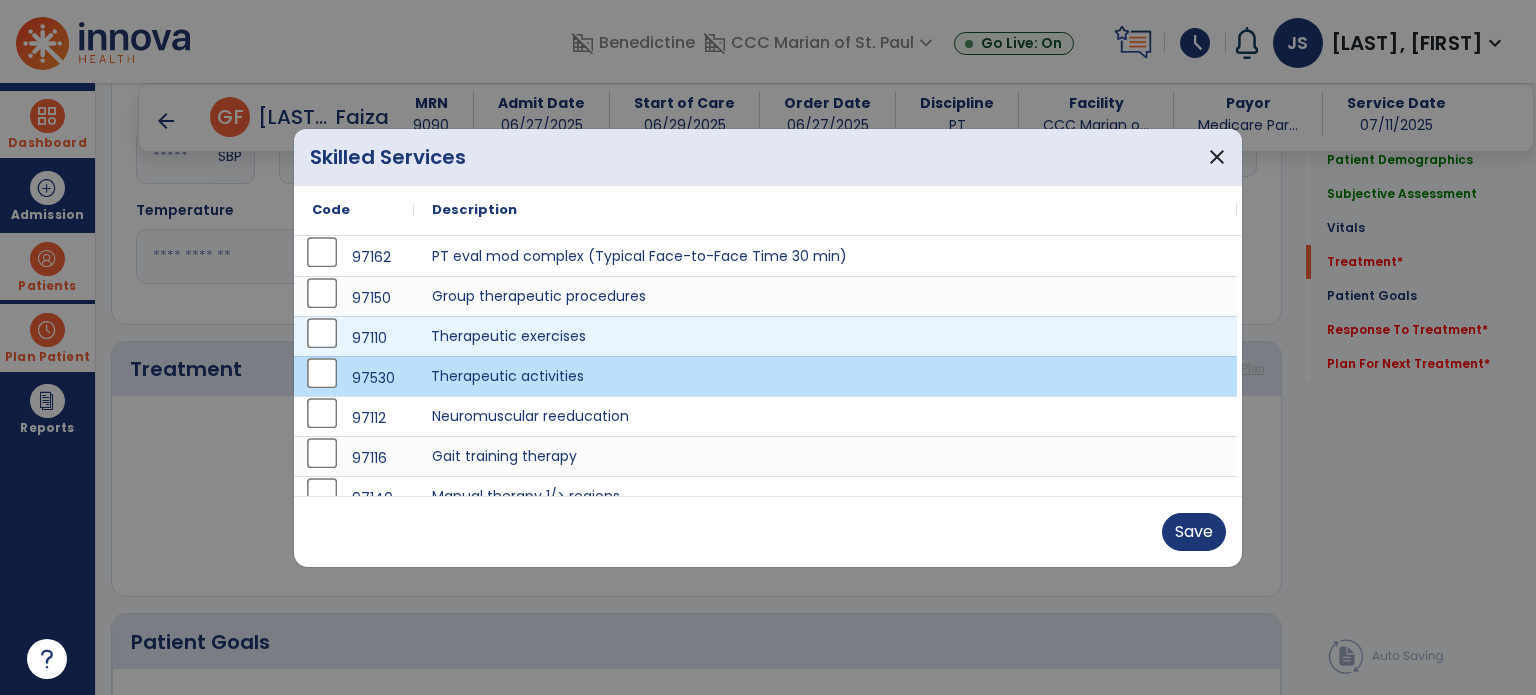 click on "Therapeutic exercises" at bounding box center (825, 336) 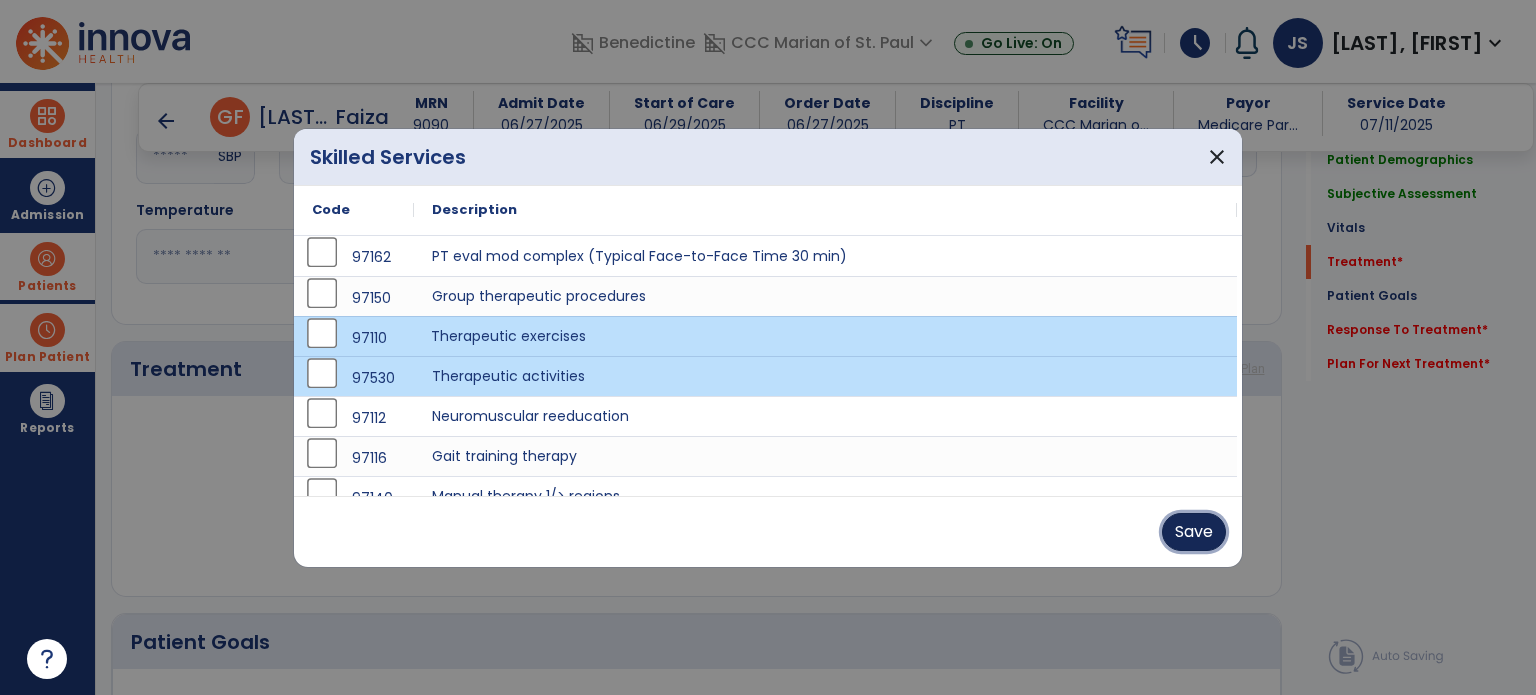 click on "Save" at bounding box center [1194, 532] 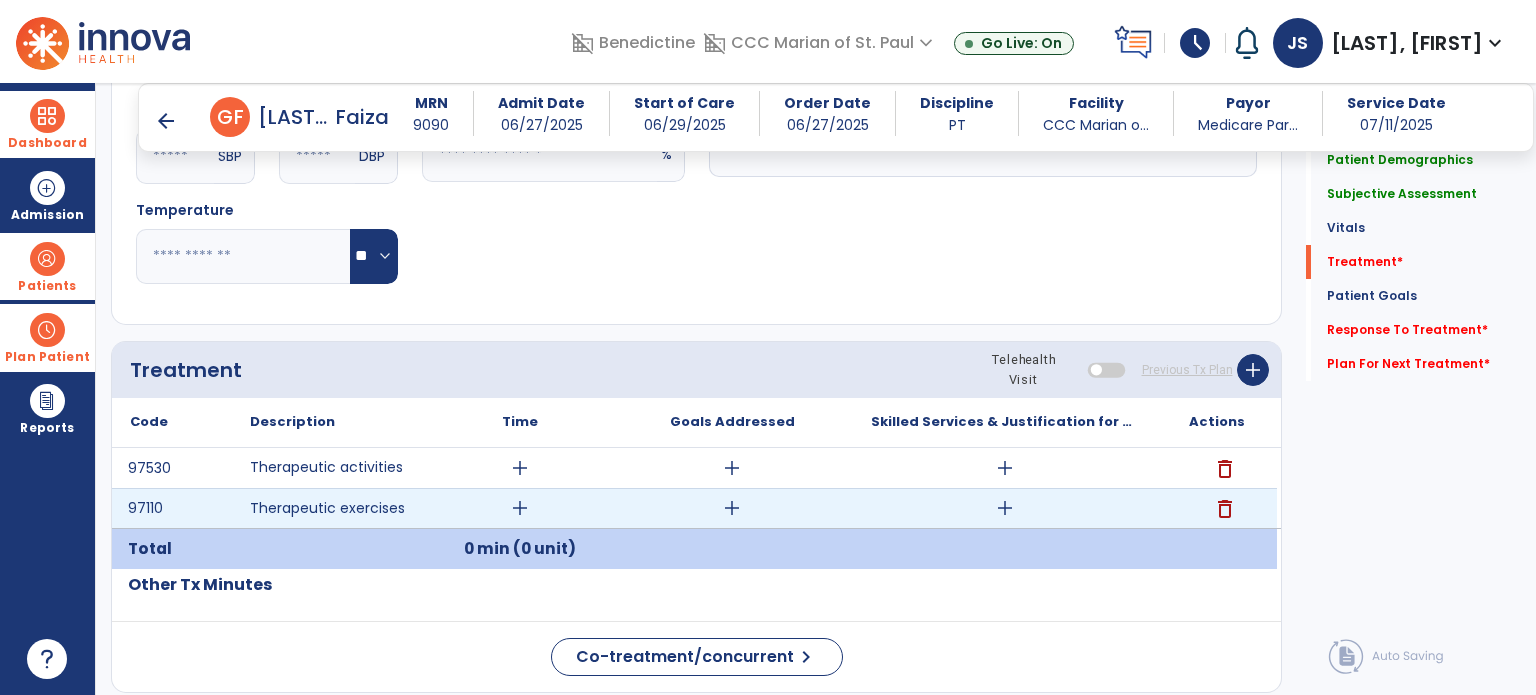 click on "add" at bounding box center (520, 508) 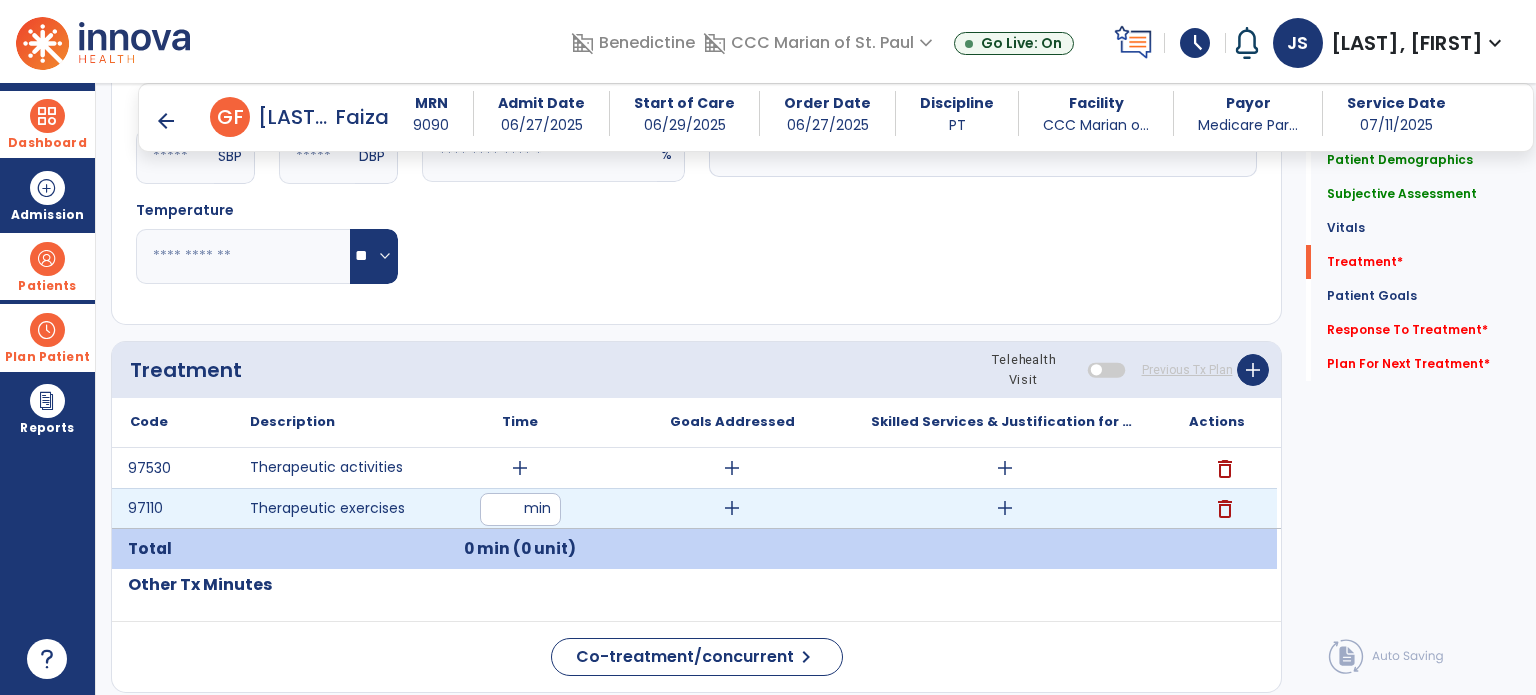 type on "**" 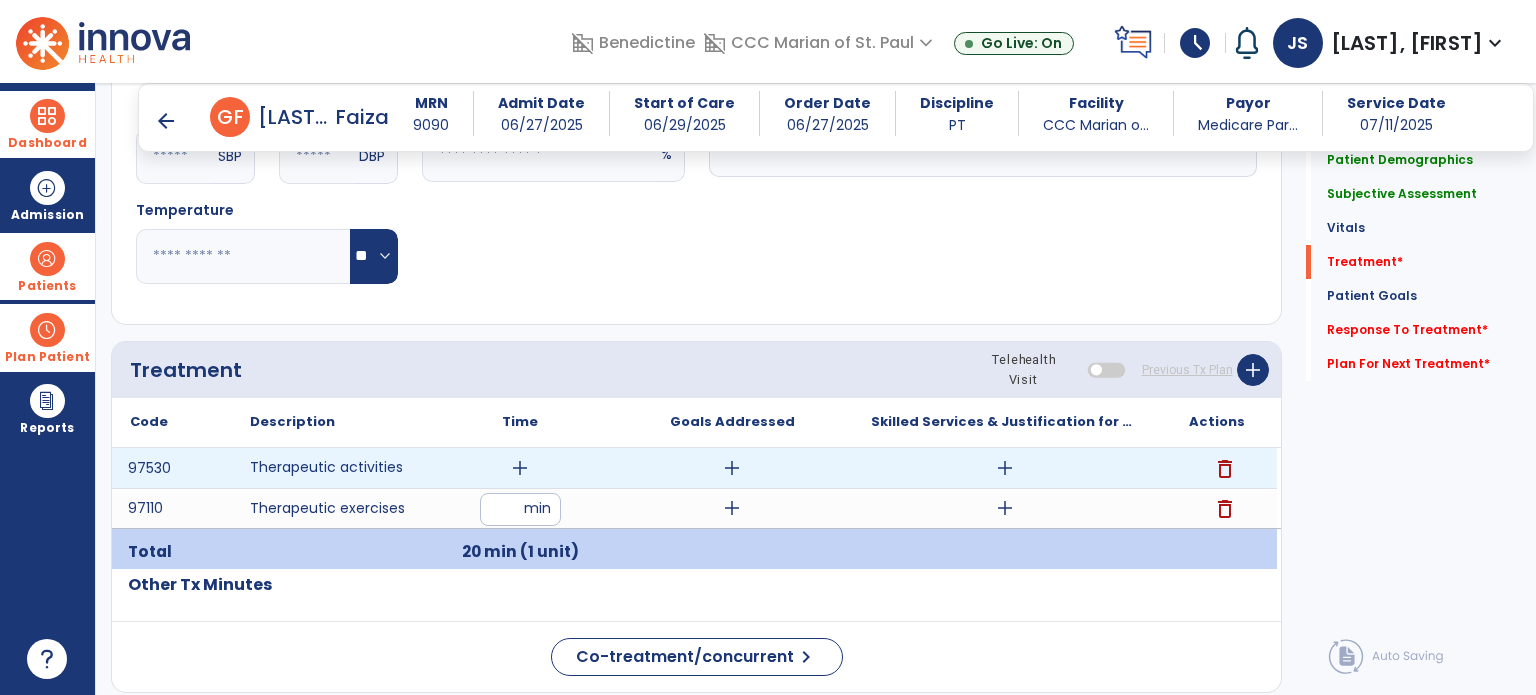 click on "add" at bounding box center [520, 468] 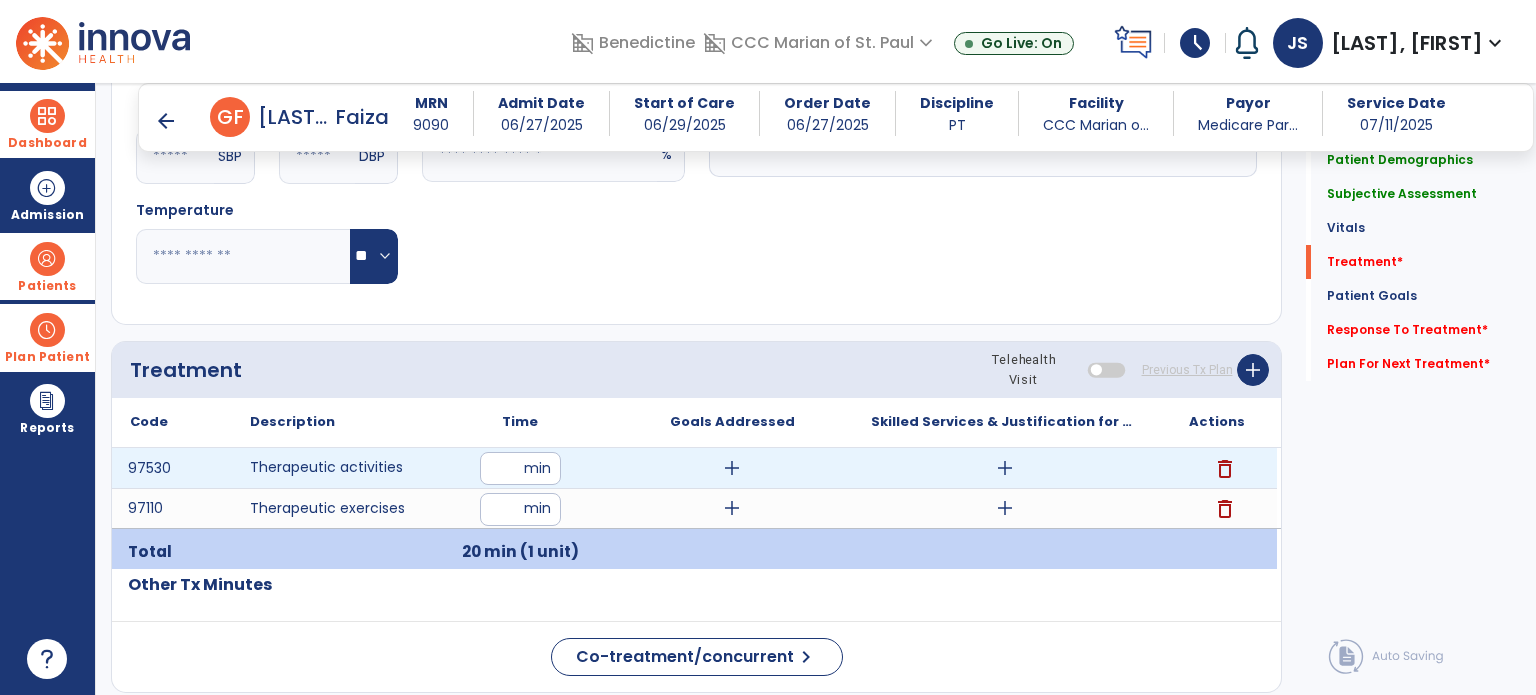 type on "**" 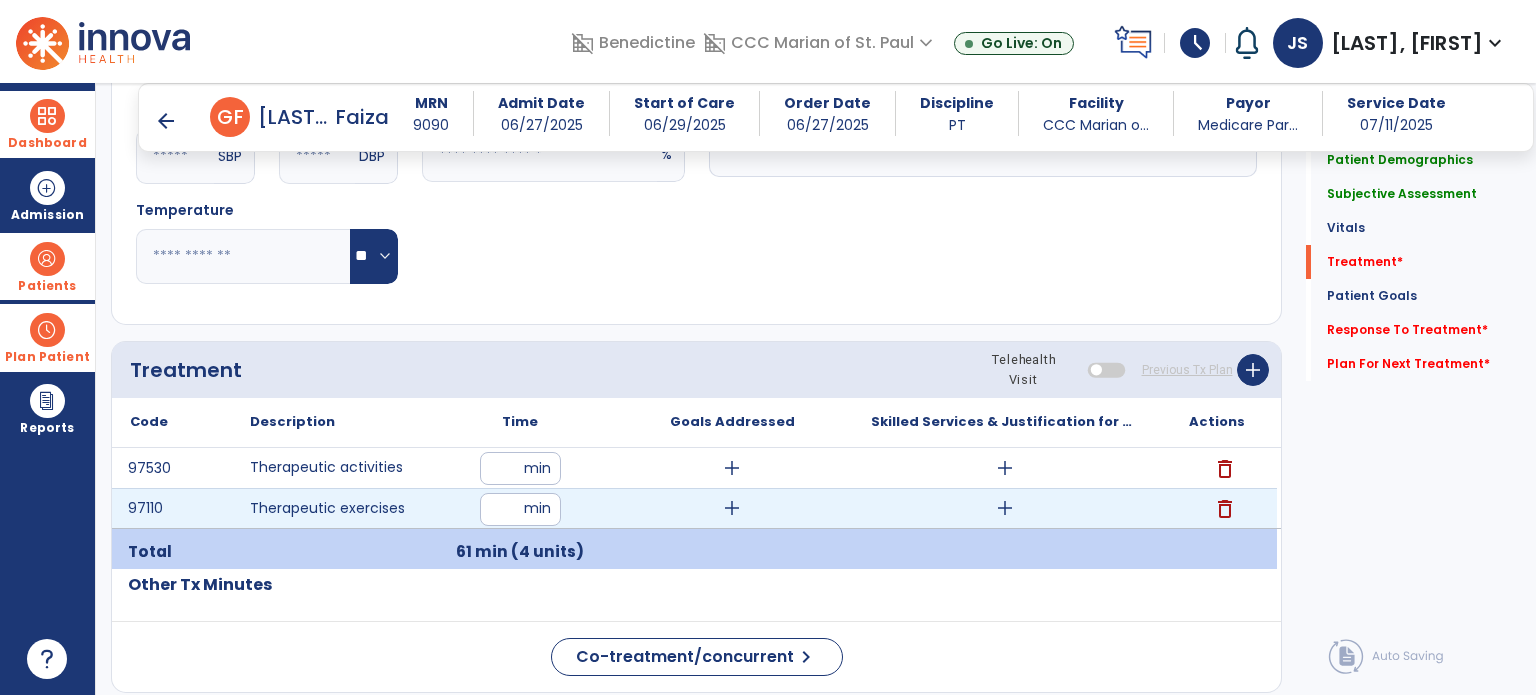 click on "add" at bounding box center [1005, 508] 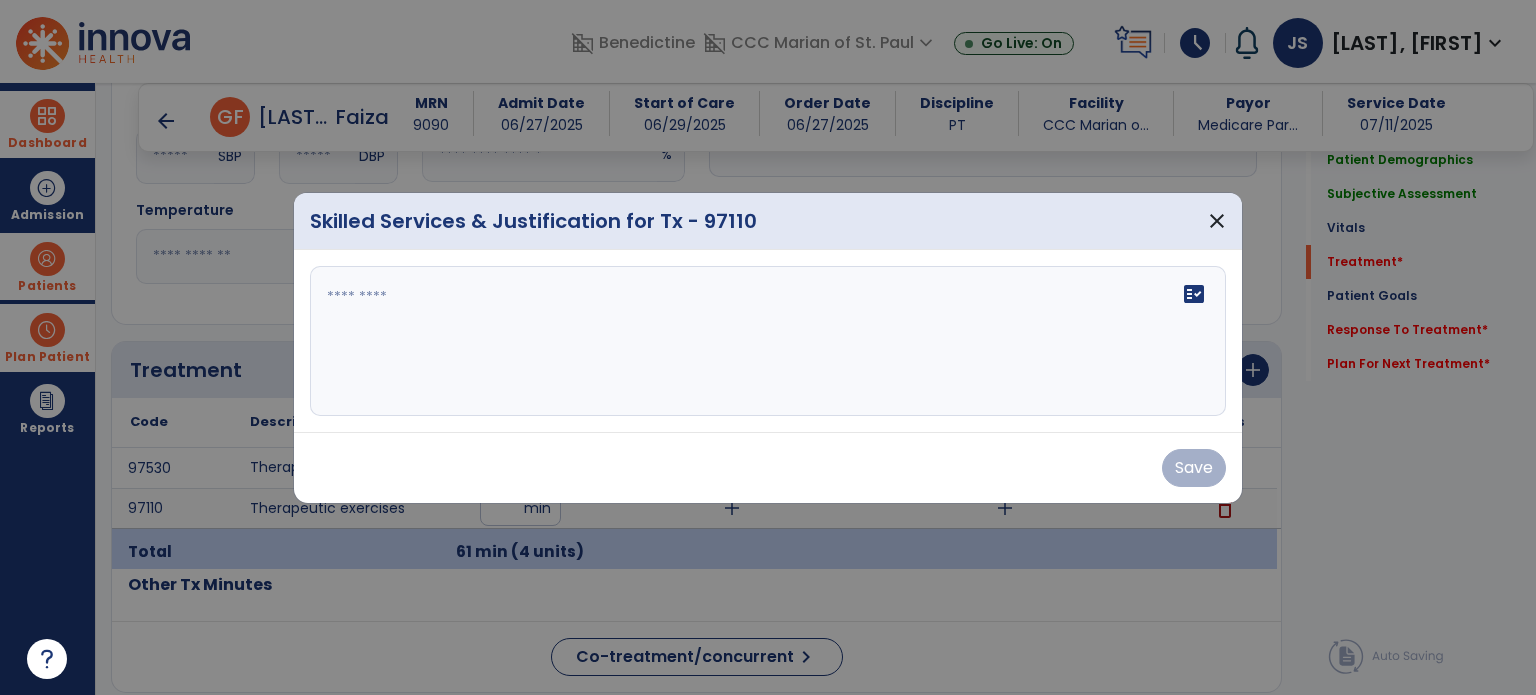 click on "fact_check" at bounding box center (768, 341) 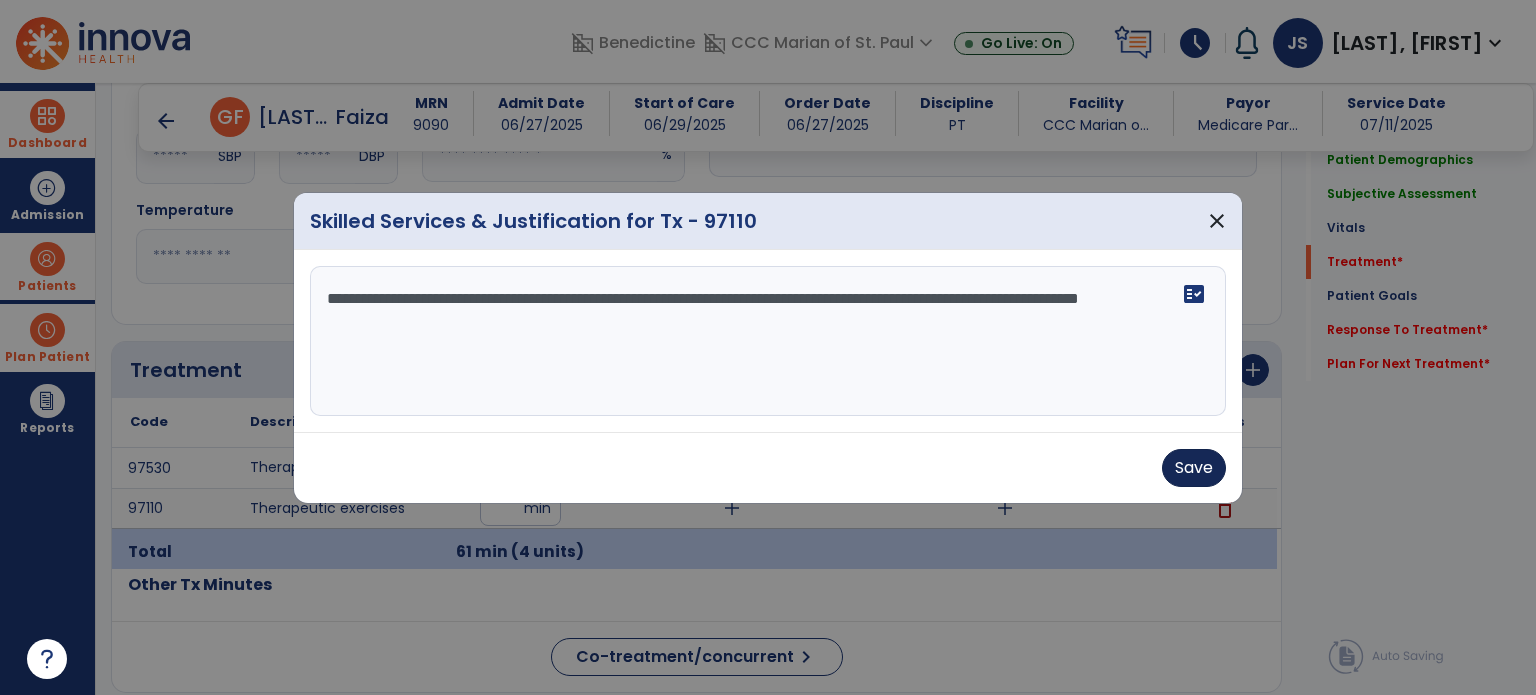 type on "**********" 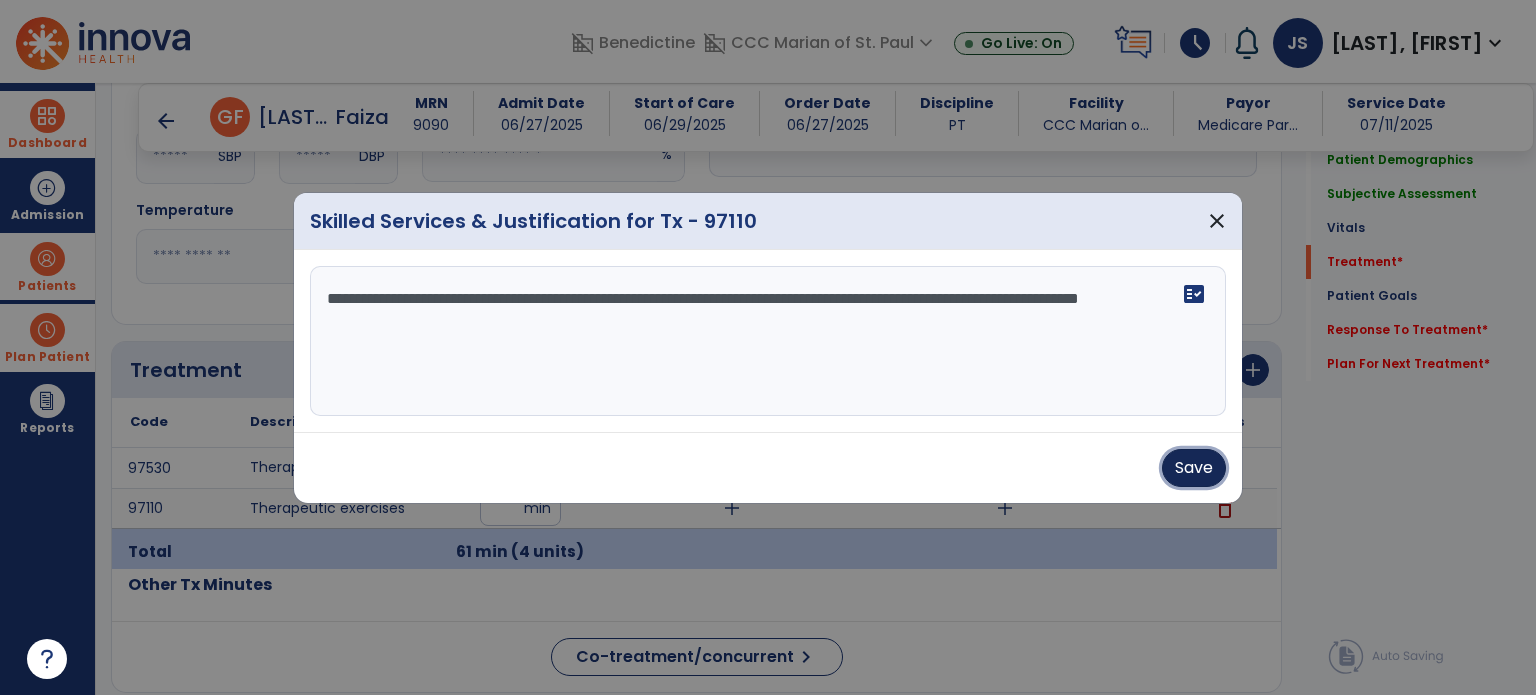 click on "Save" at bounding box center (1194, 468) 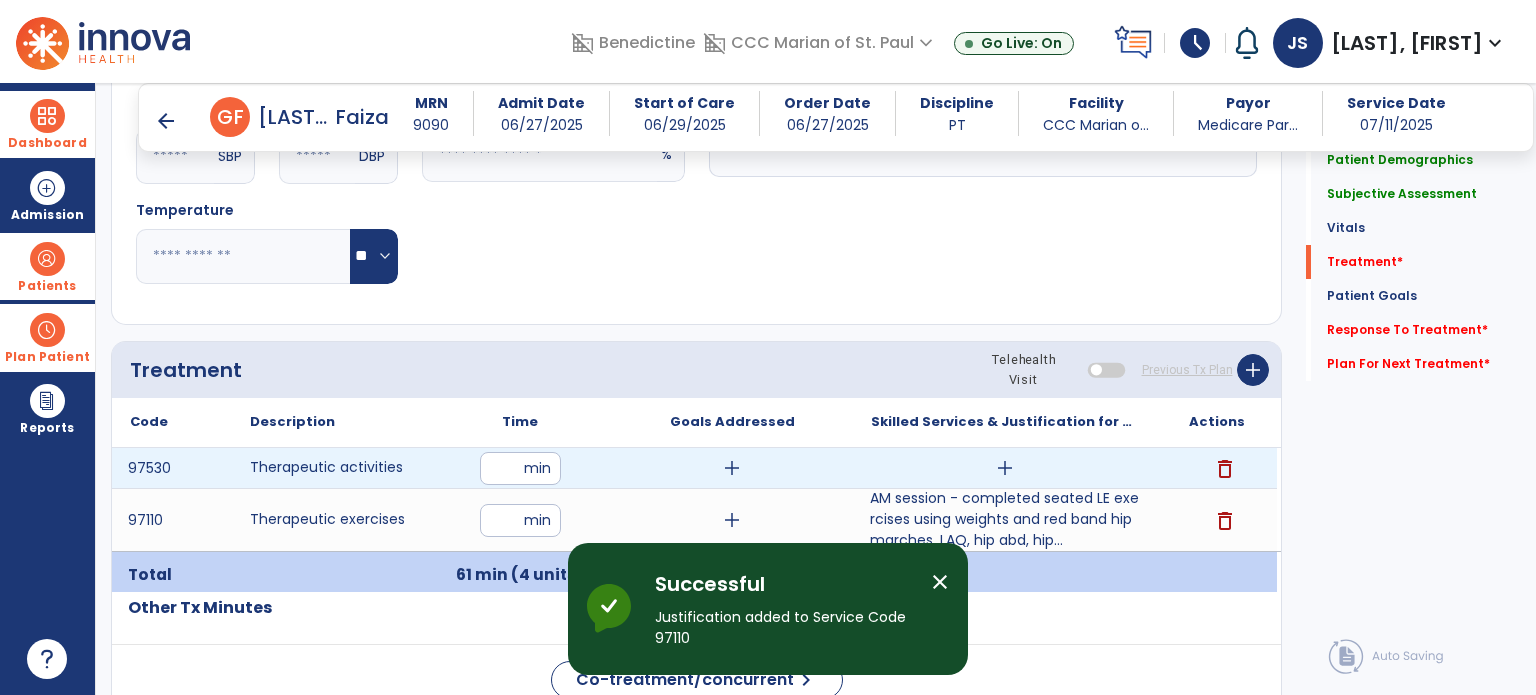 click on "add" at bounding box center [1005, 468] 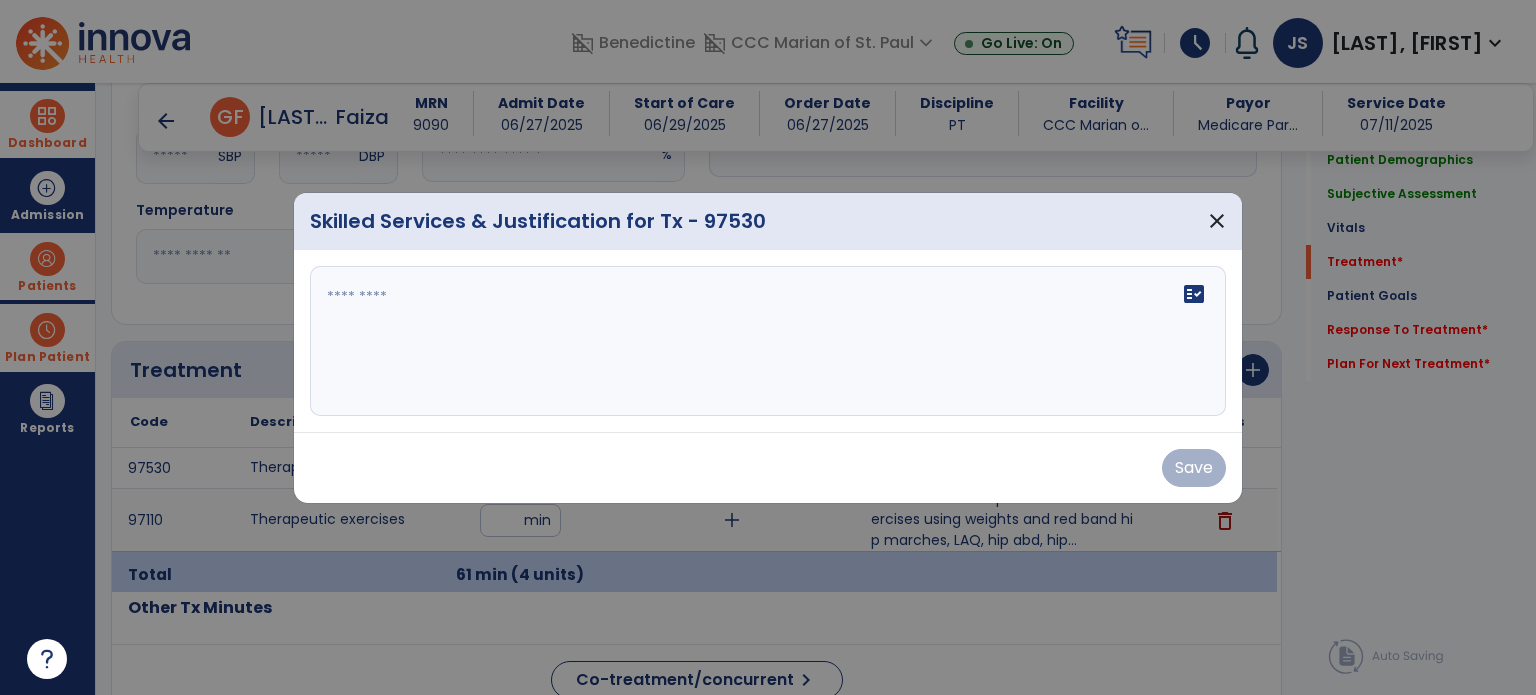 click on "fact_check" at bounding box center [768, 341] 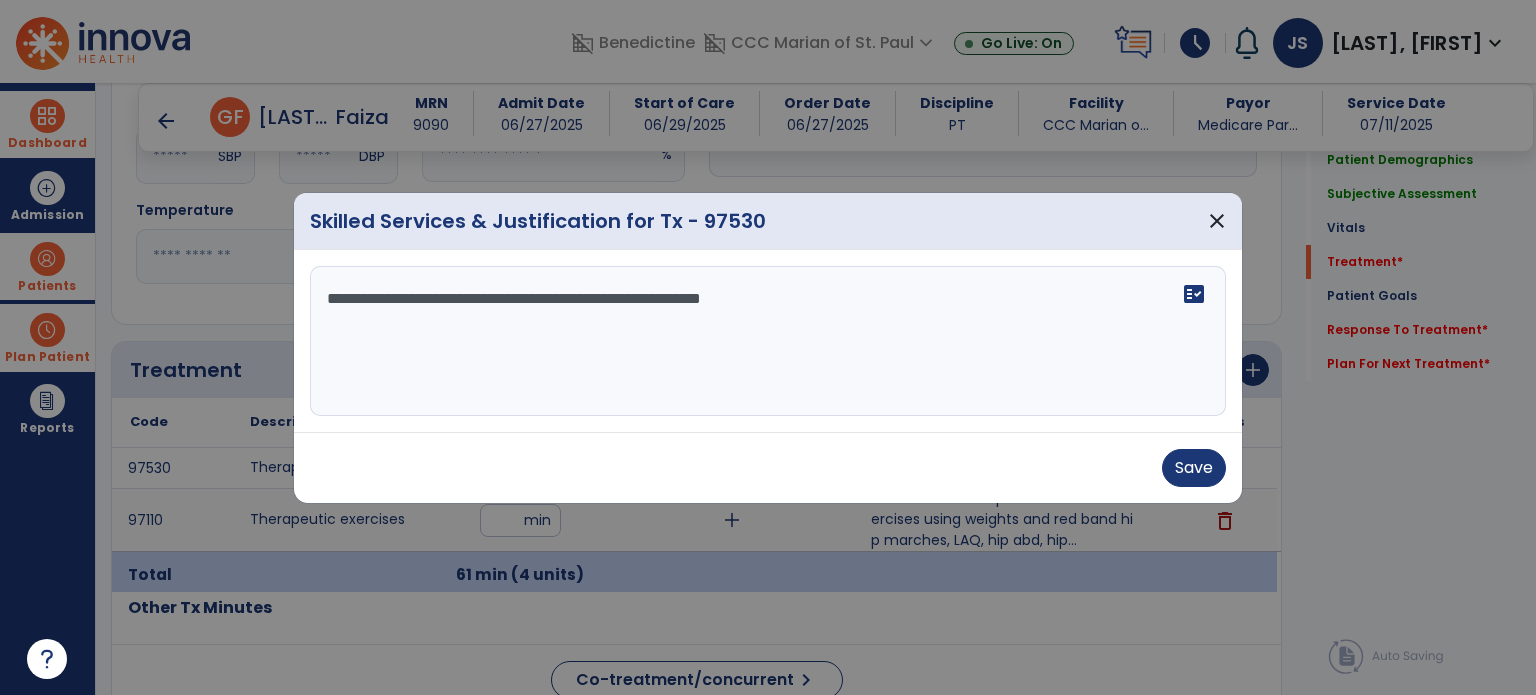 click on "**********" at bounding box center [768, 341] 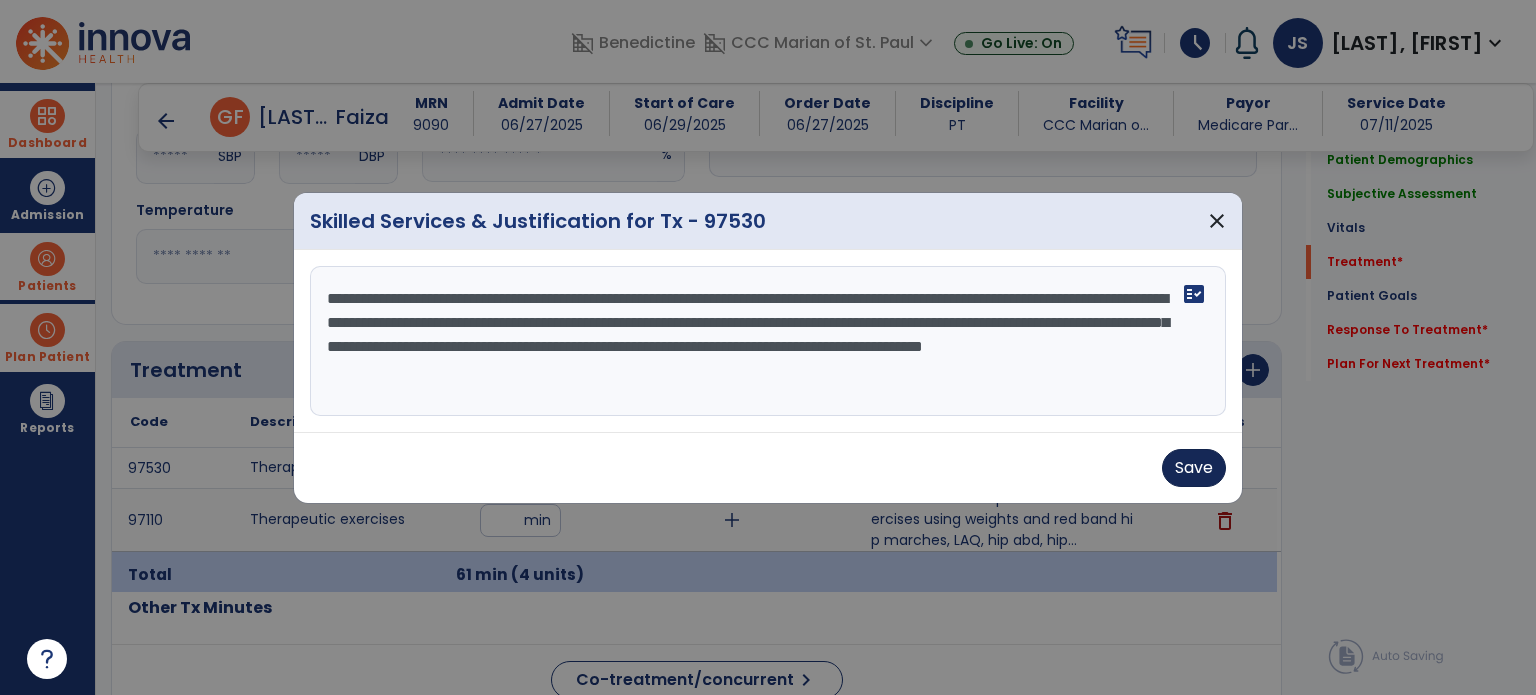 type on "**********" 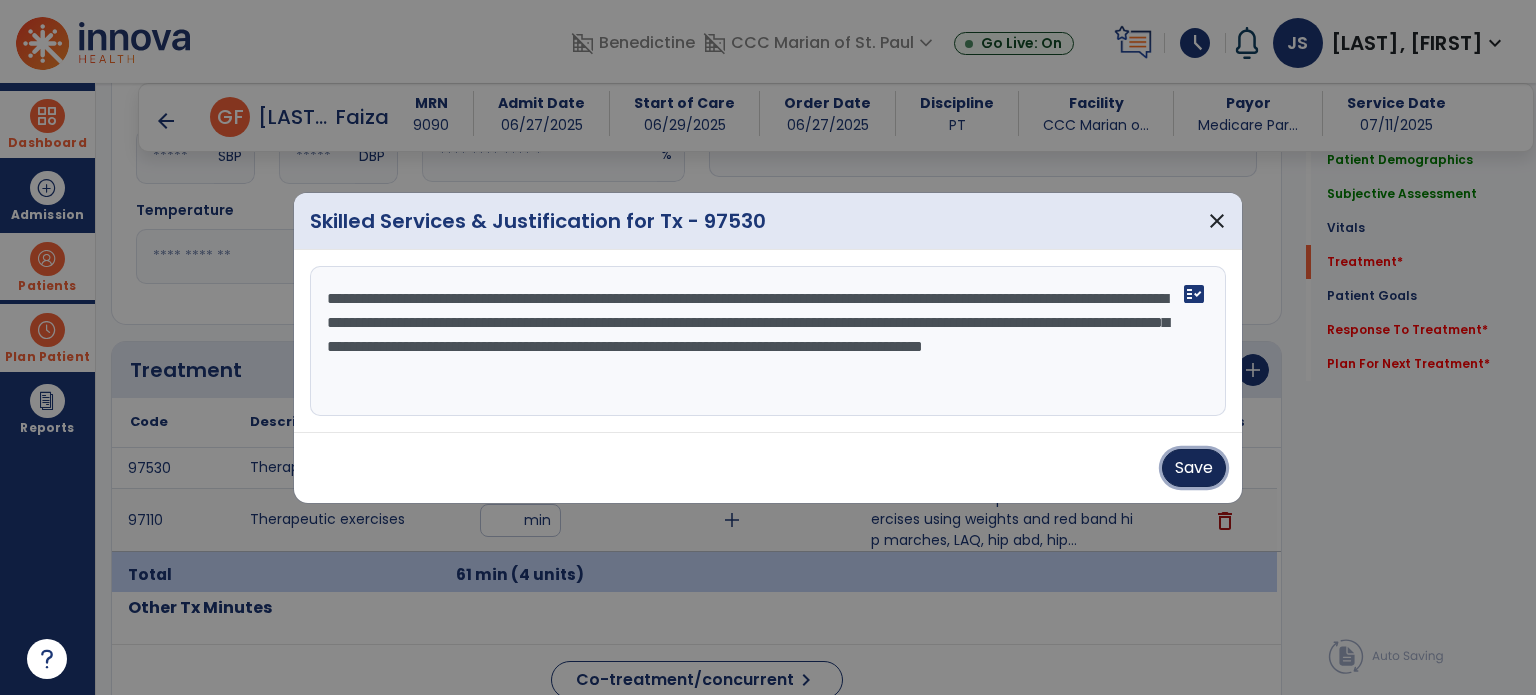 click on "Save" at bounding box center (1194, 468) 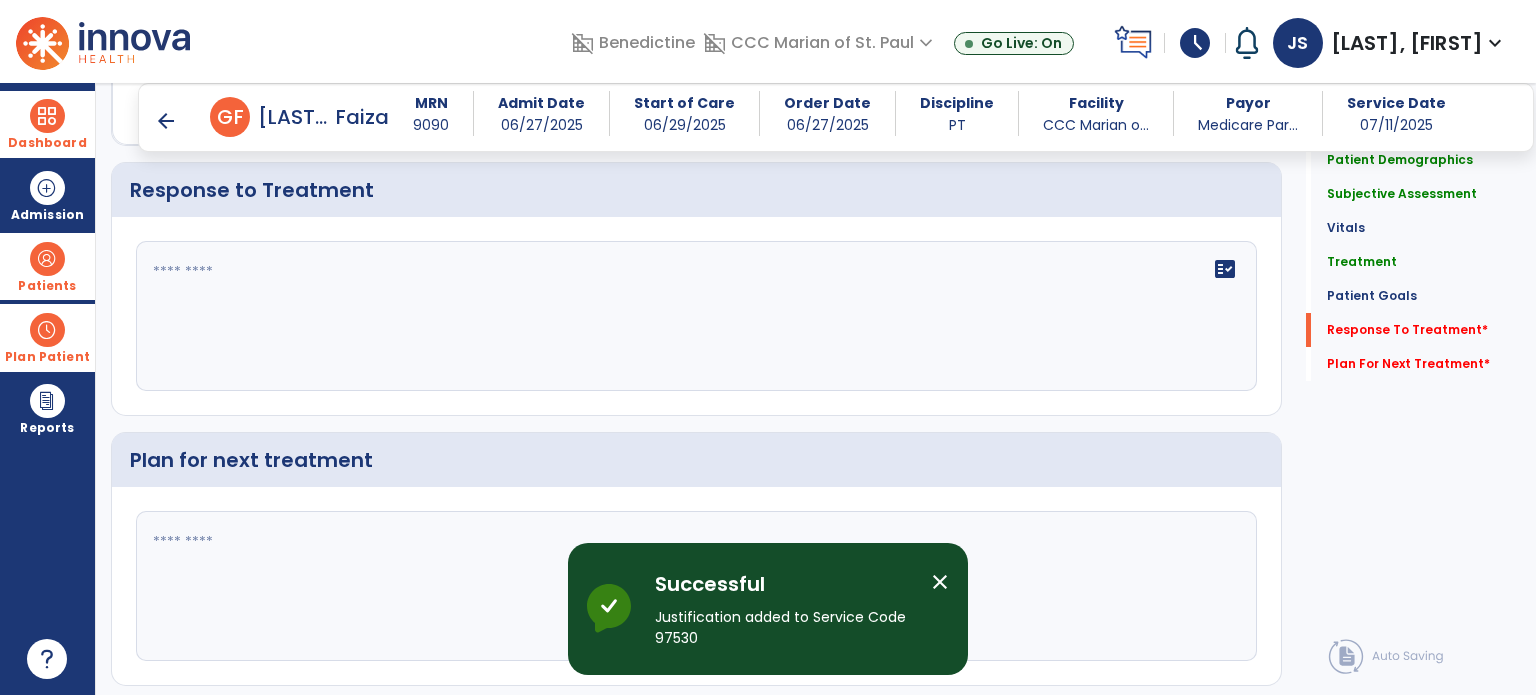 scroll, scrollTop: 3834, scrollLeft: 0, axis: vertical 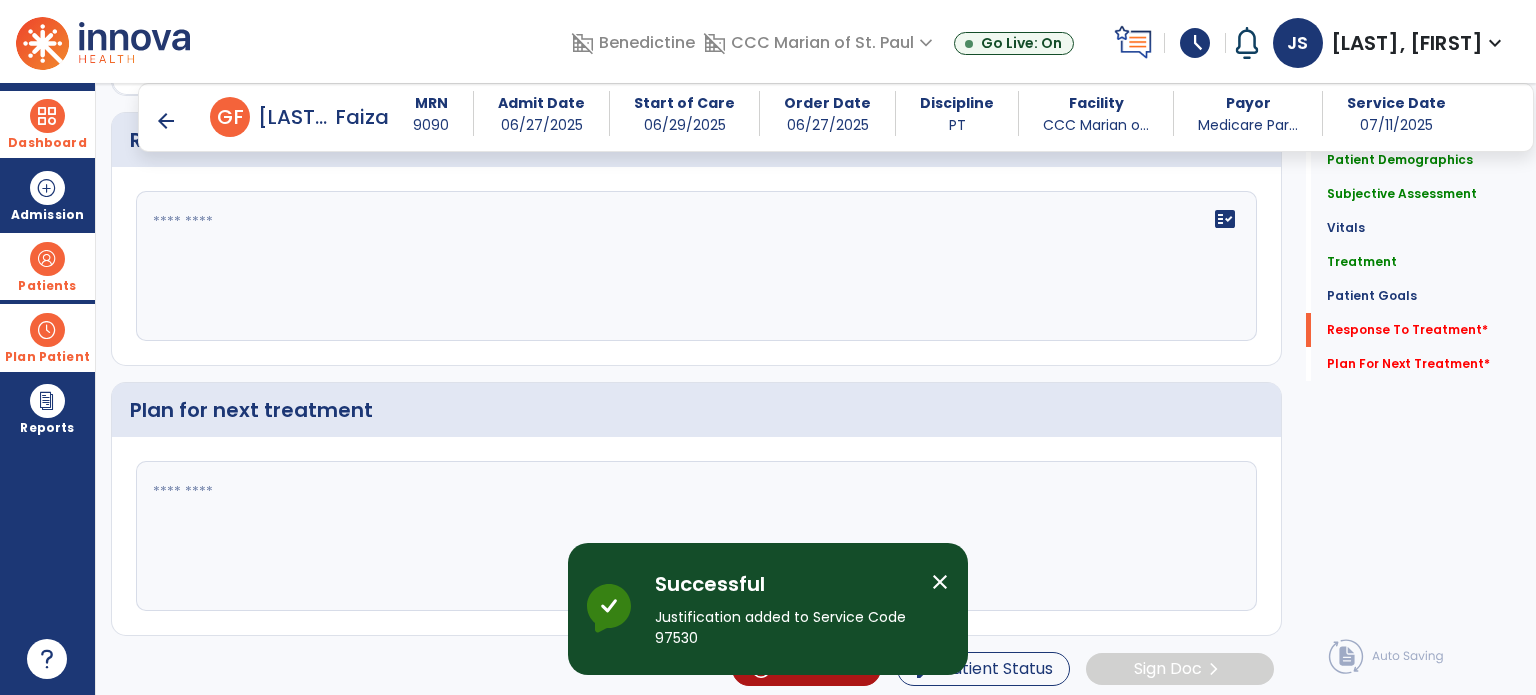 click on "fact_check" 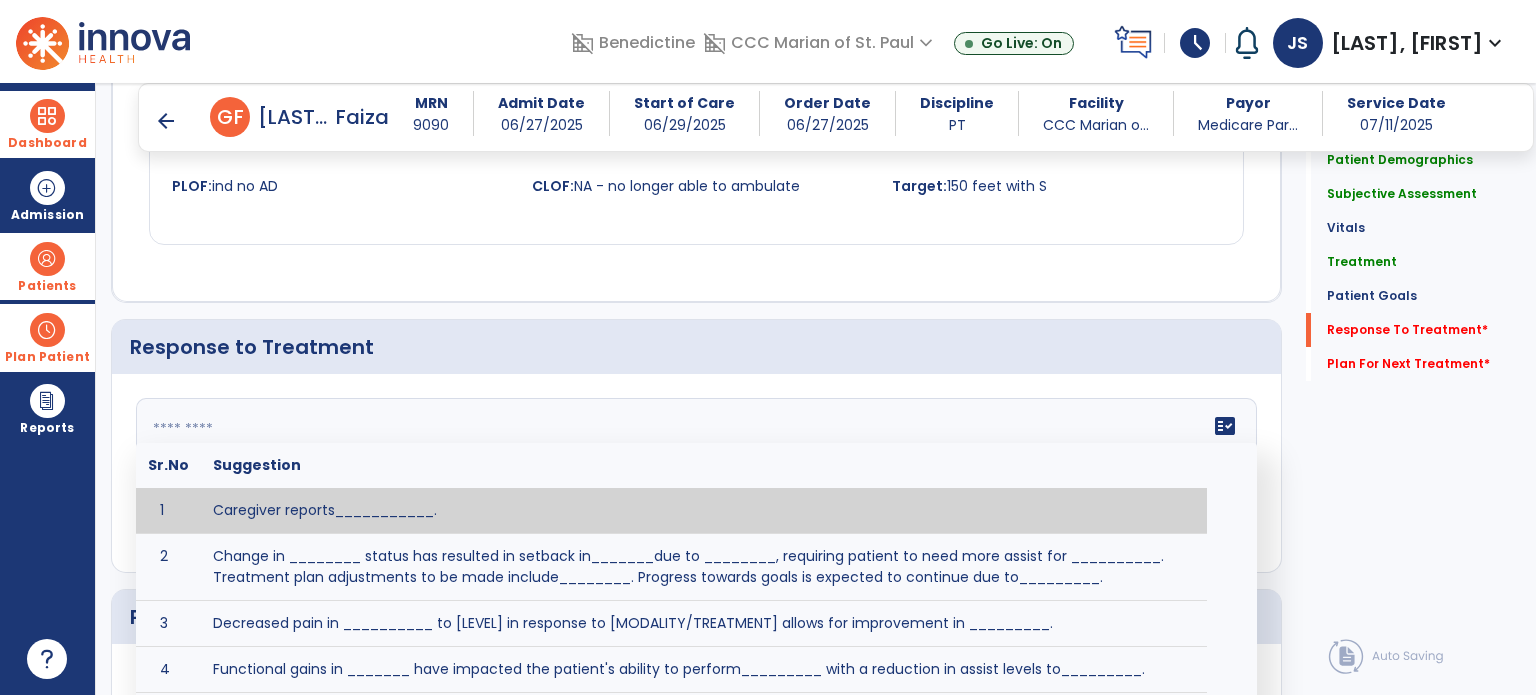 scroll, scrollTop: 3609, scrollLeft: 0, axis: vertical 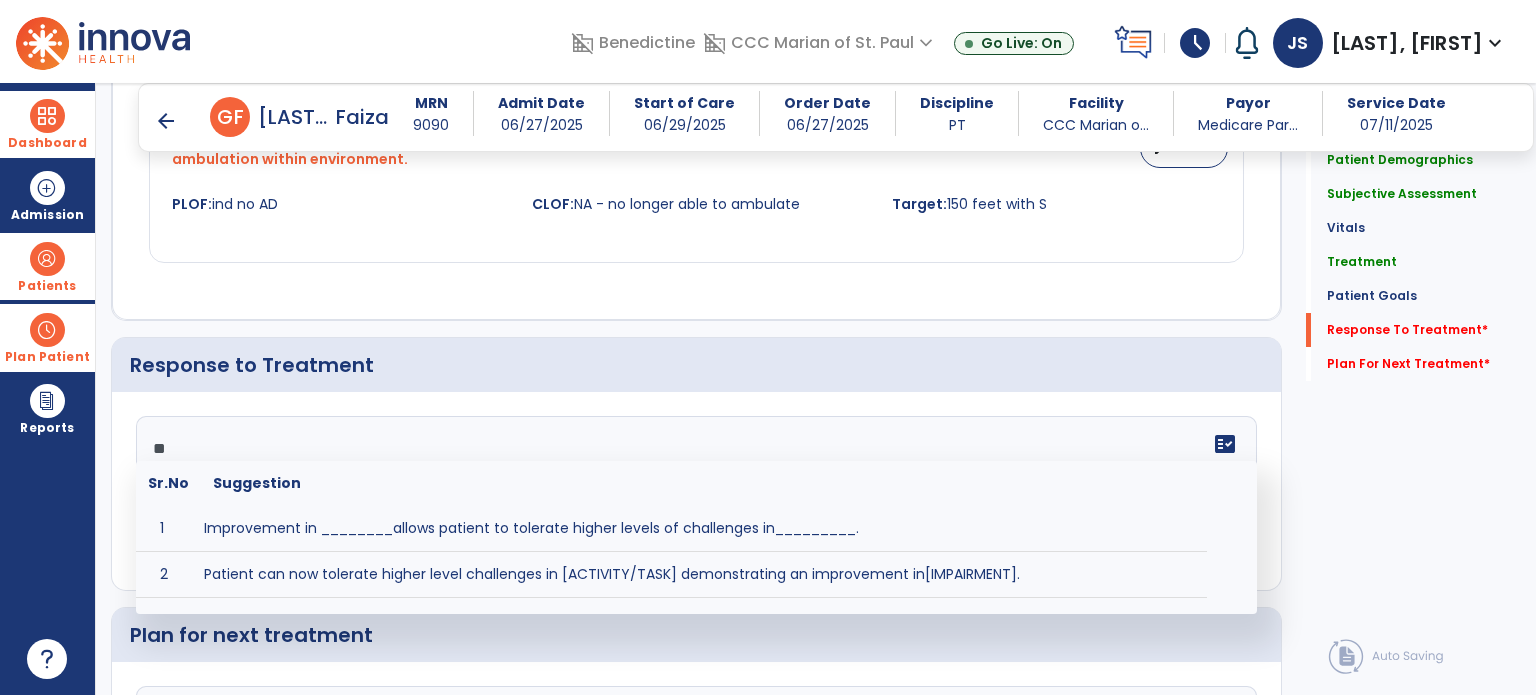 type on "*" 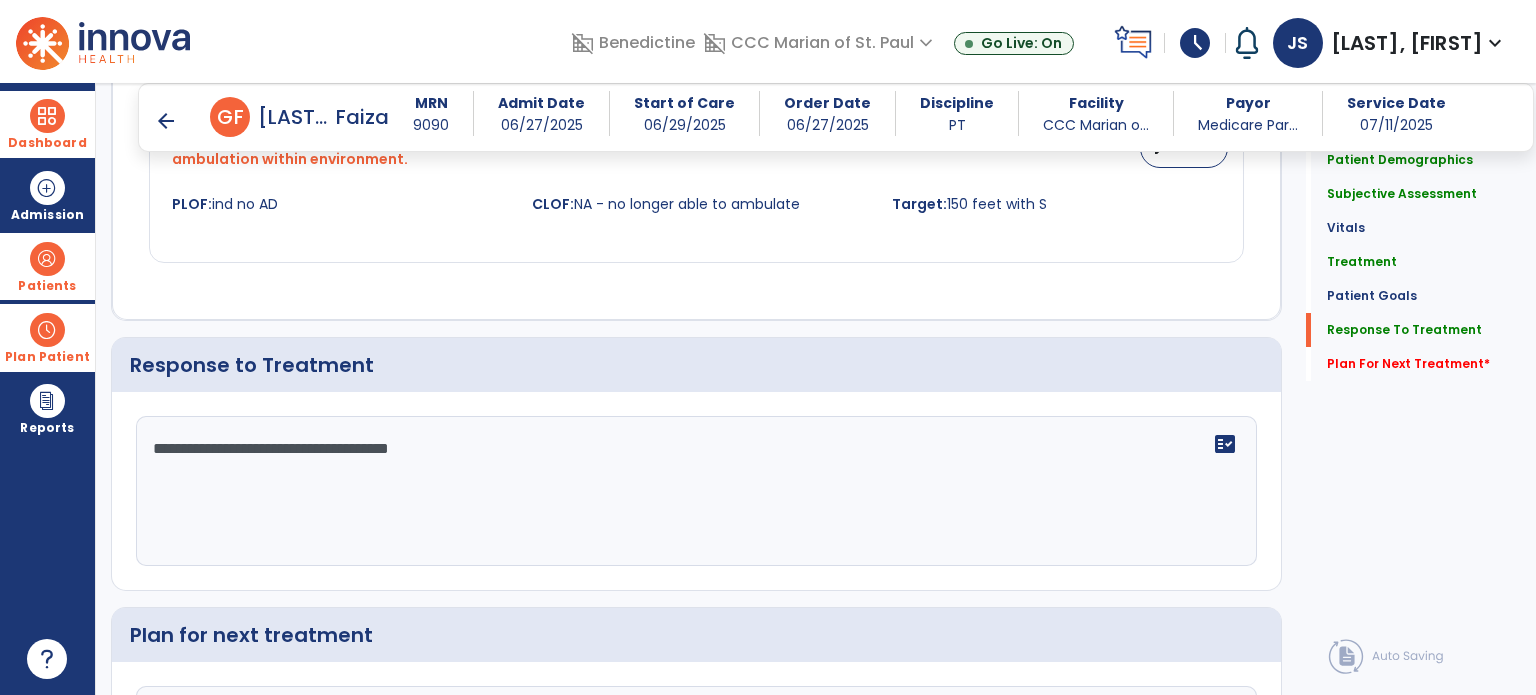 scroll, scrollTop: 3834, scrollLeft: 0, axis: vertical 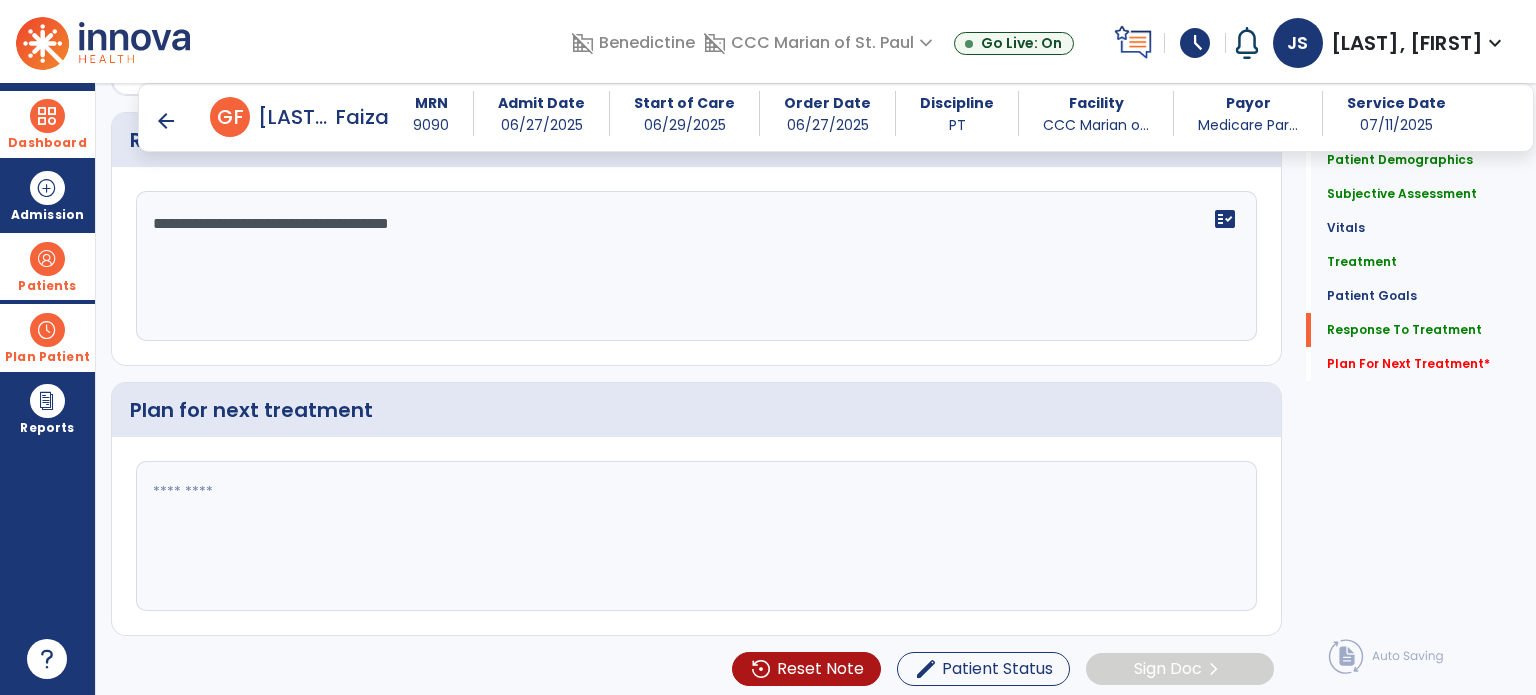 type on "**********" 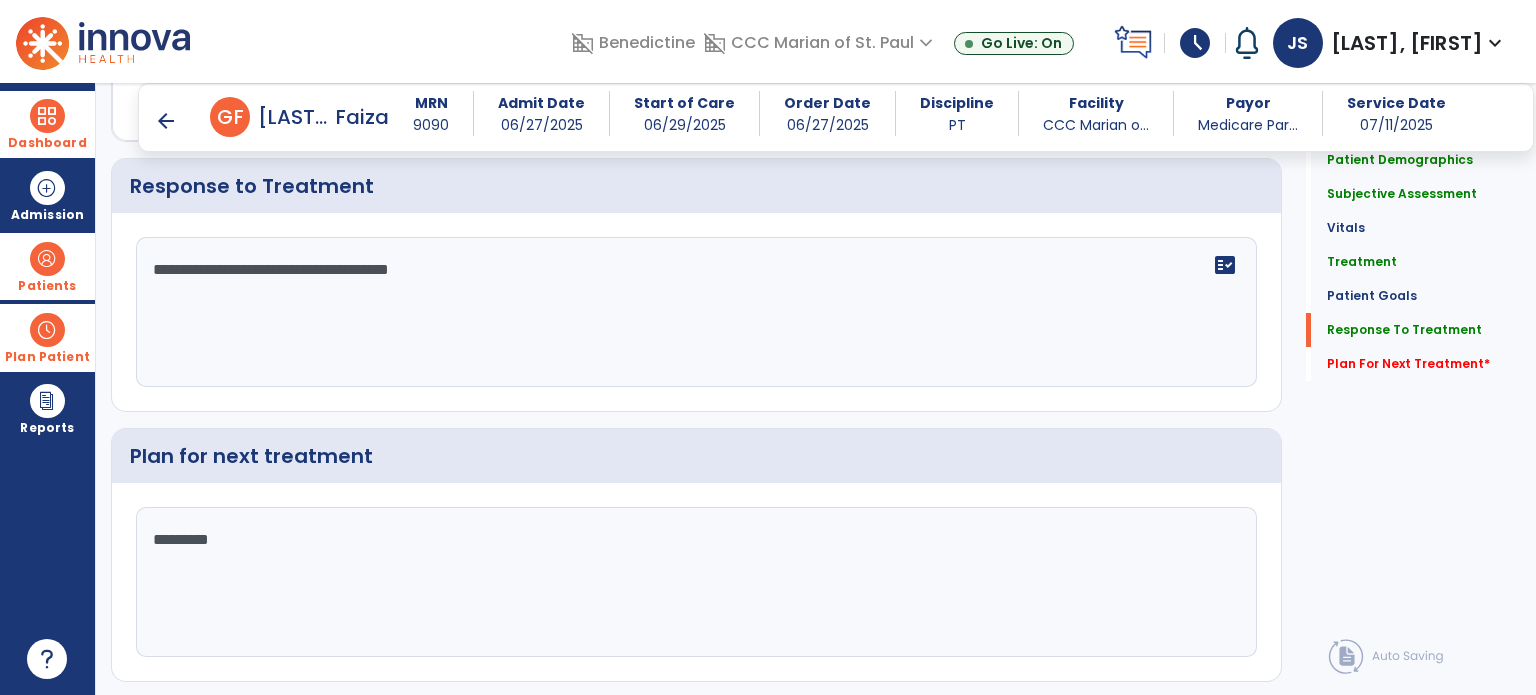 scroll, scrollTop: 3834, scrollLeft: 0, axis: vertical 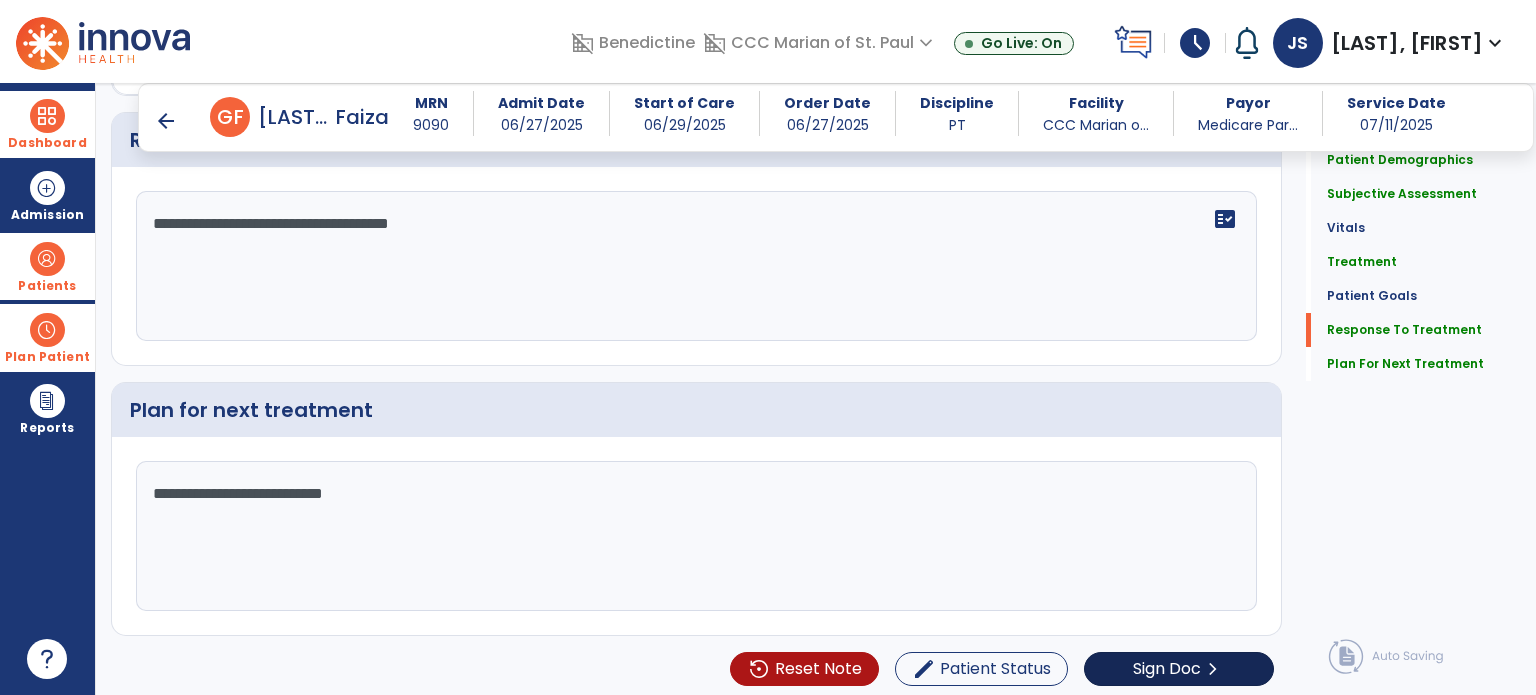 type on "**********" 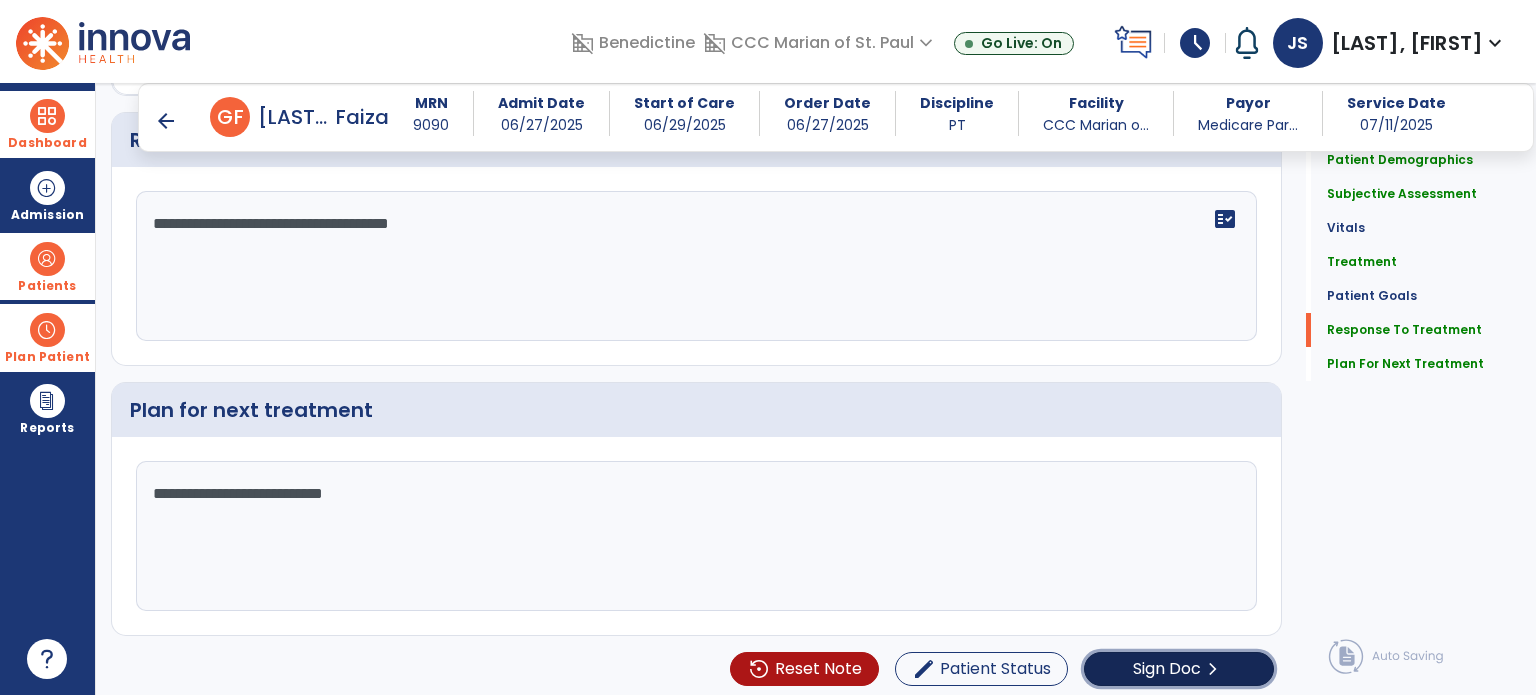 click on "chevron_right" 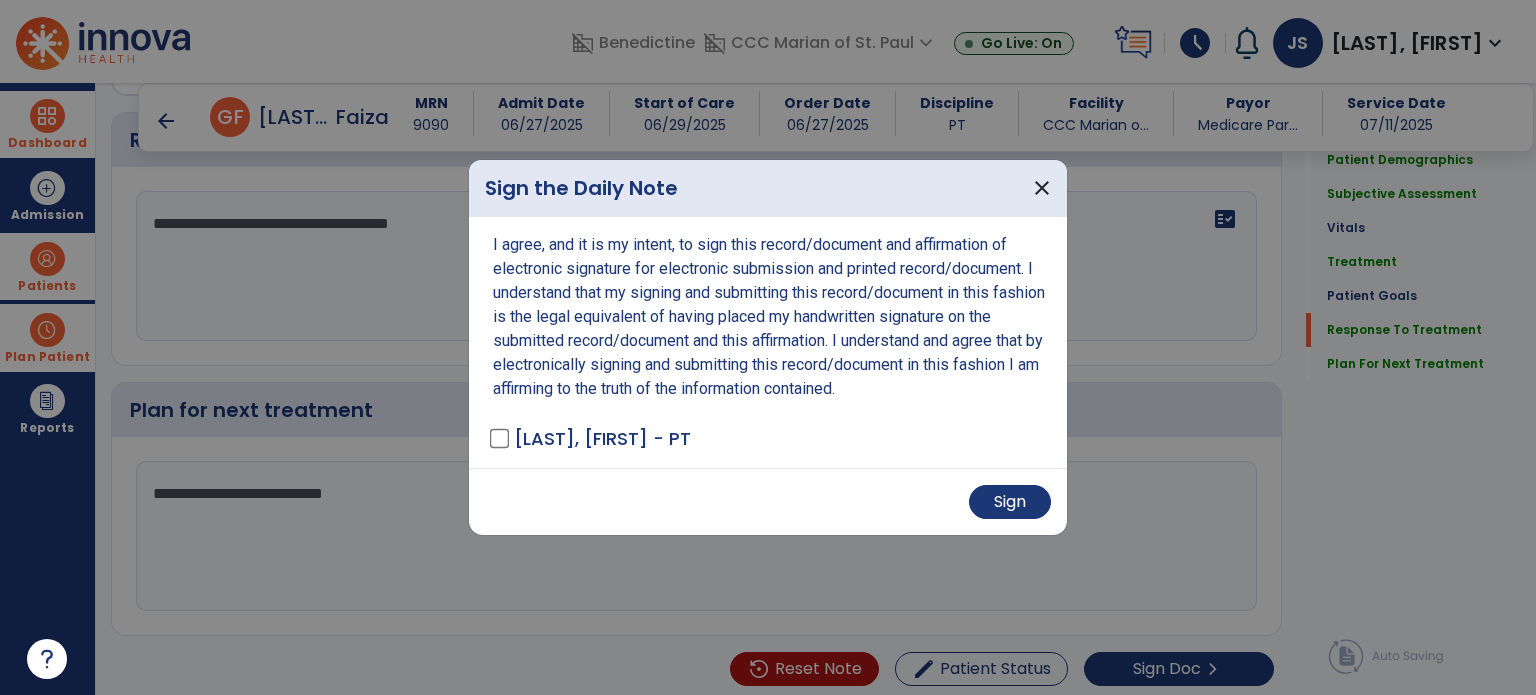 click on "Sign" at bounding box center (768, 501) 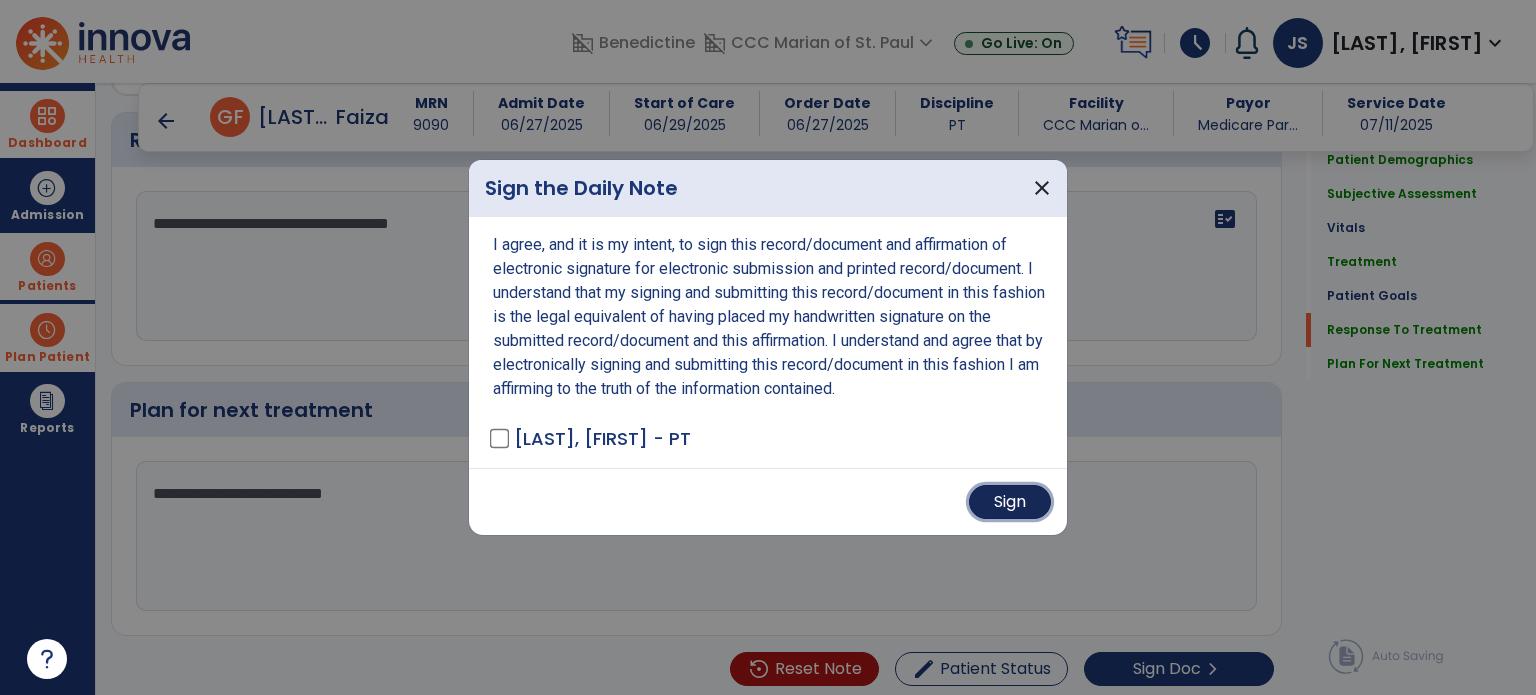 click on "Sign" at bounding box center (1010, 502) 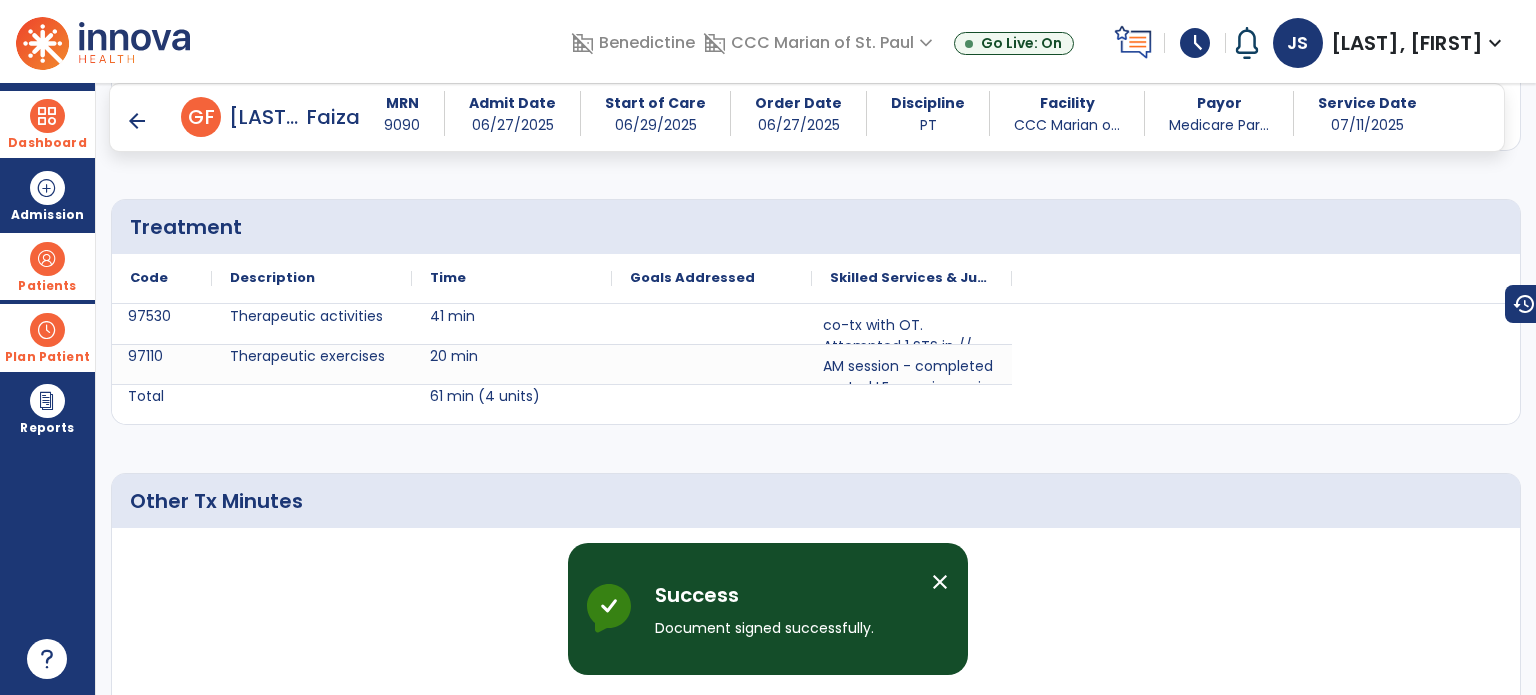 click on "Patients" at bounding box center [47, 266] 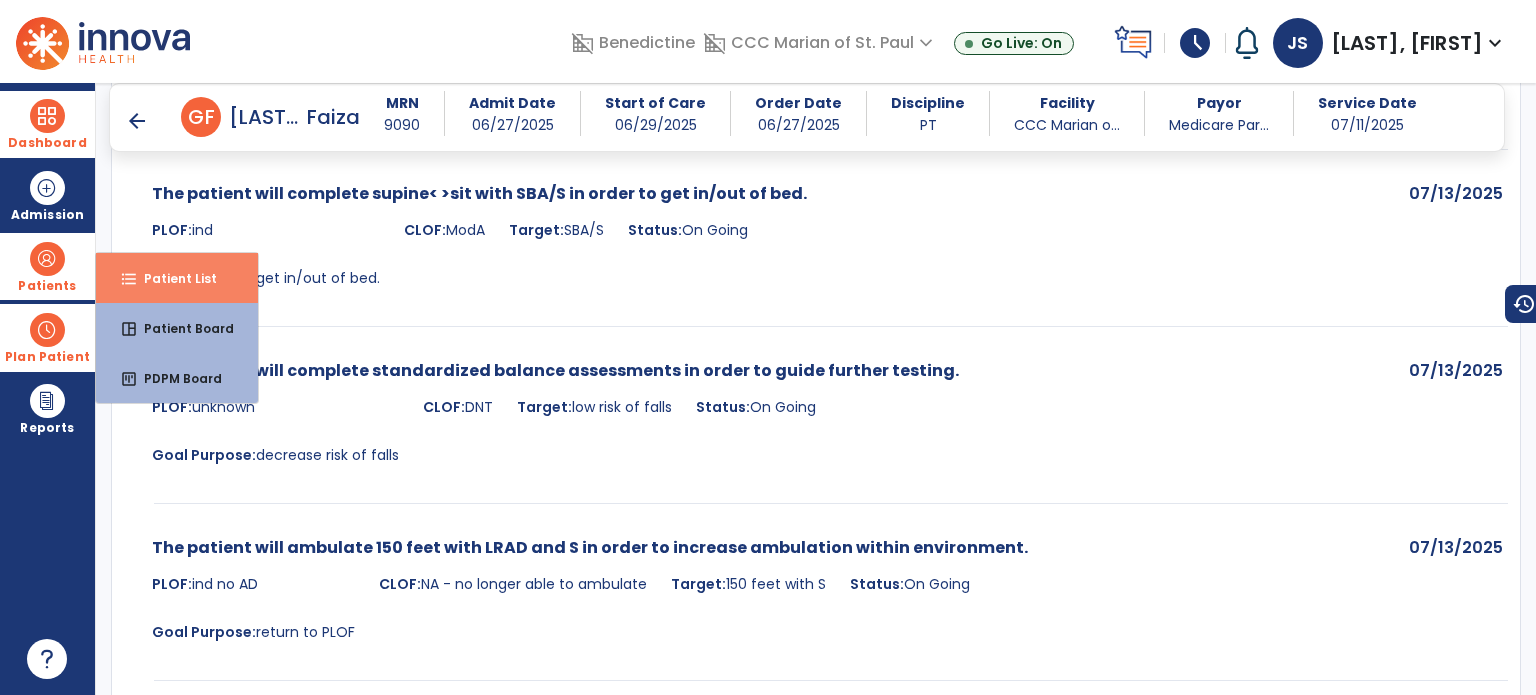 click on "Patient List" at bounding box center [172, 278] 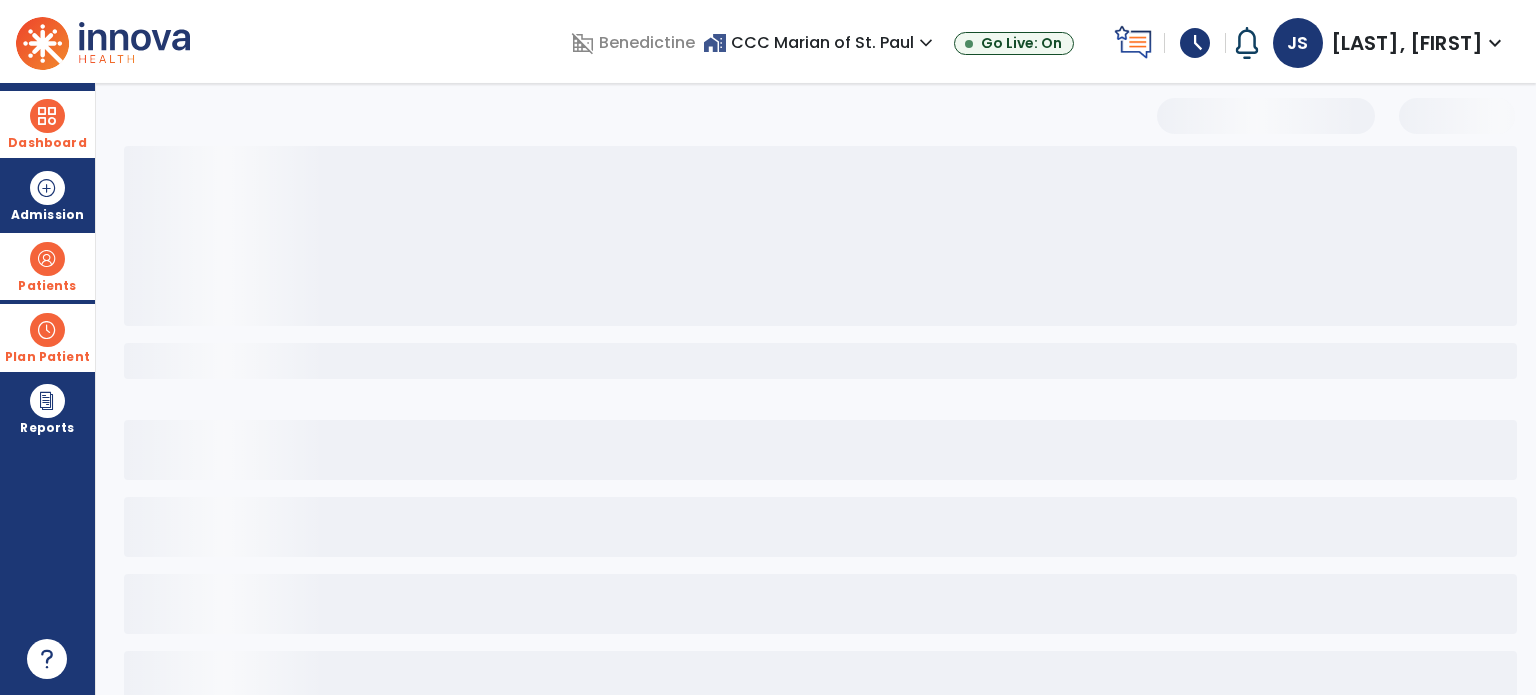 select on "***" 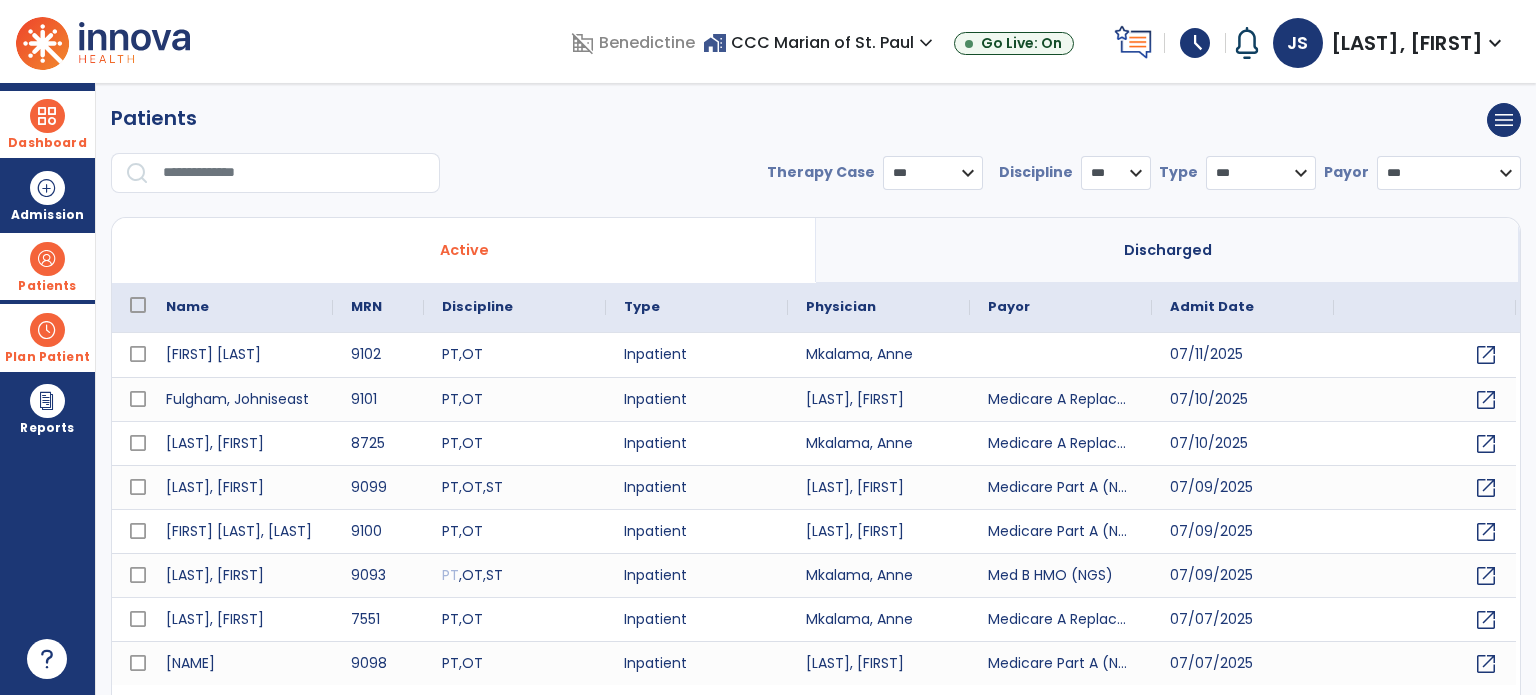 click at bounding box center [294, 173] 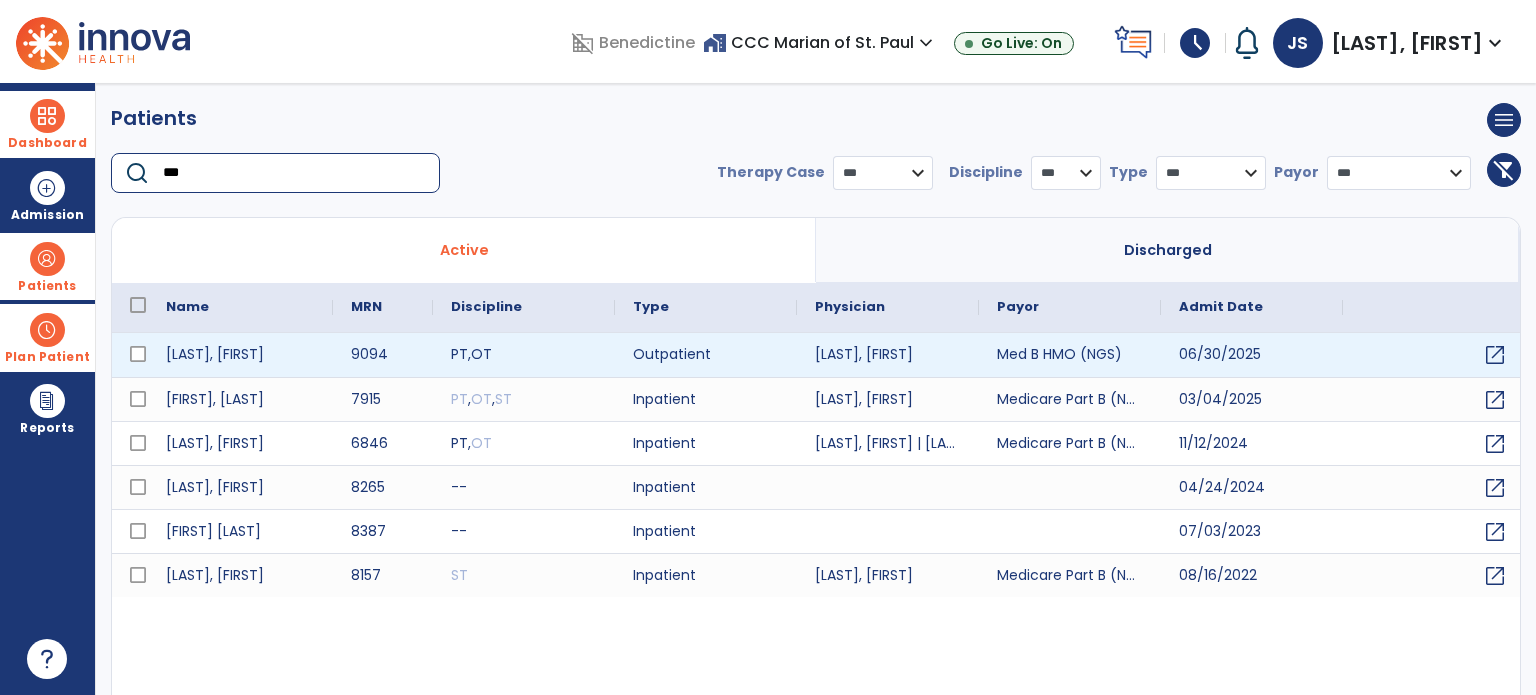 type on "***" 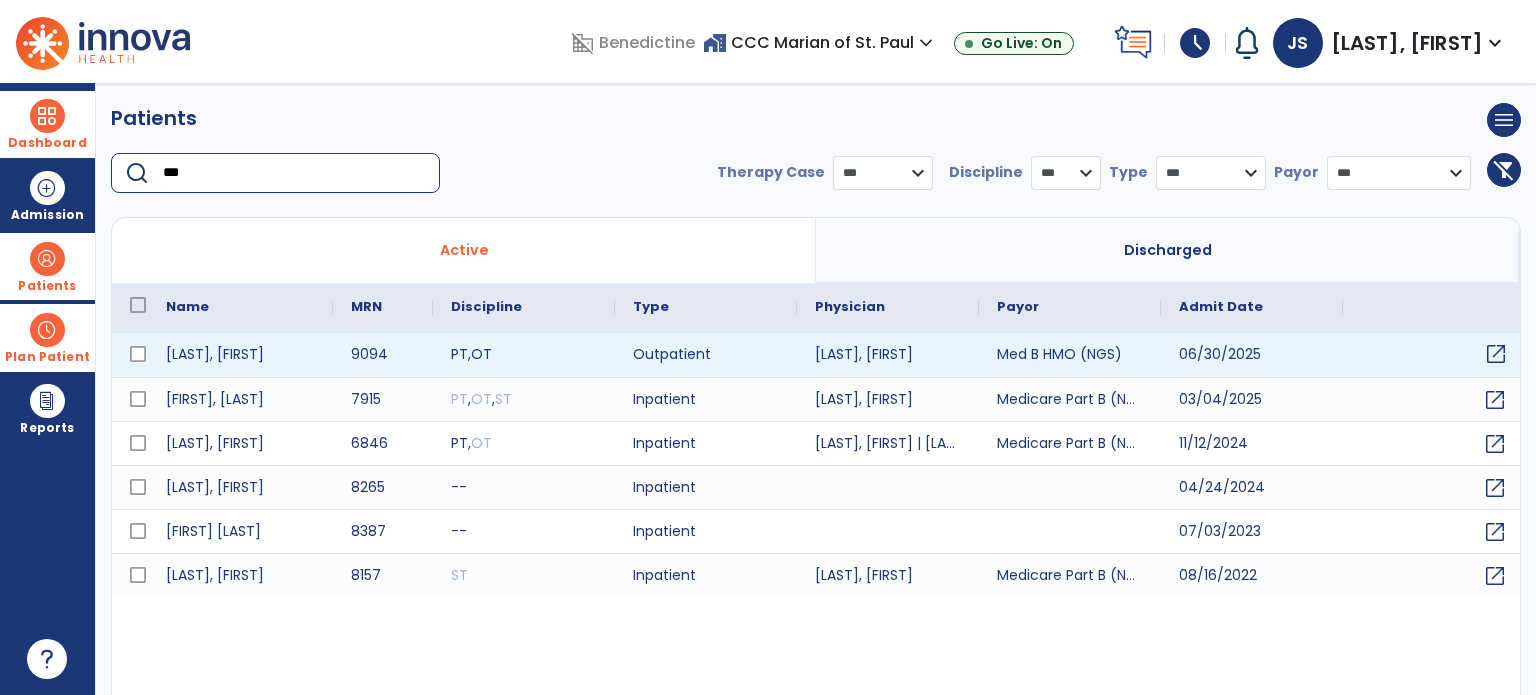 click on "open_in_new" at bounding box center [1496, 354] 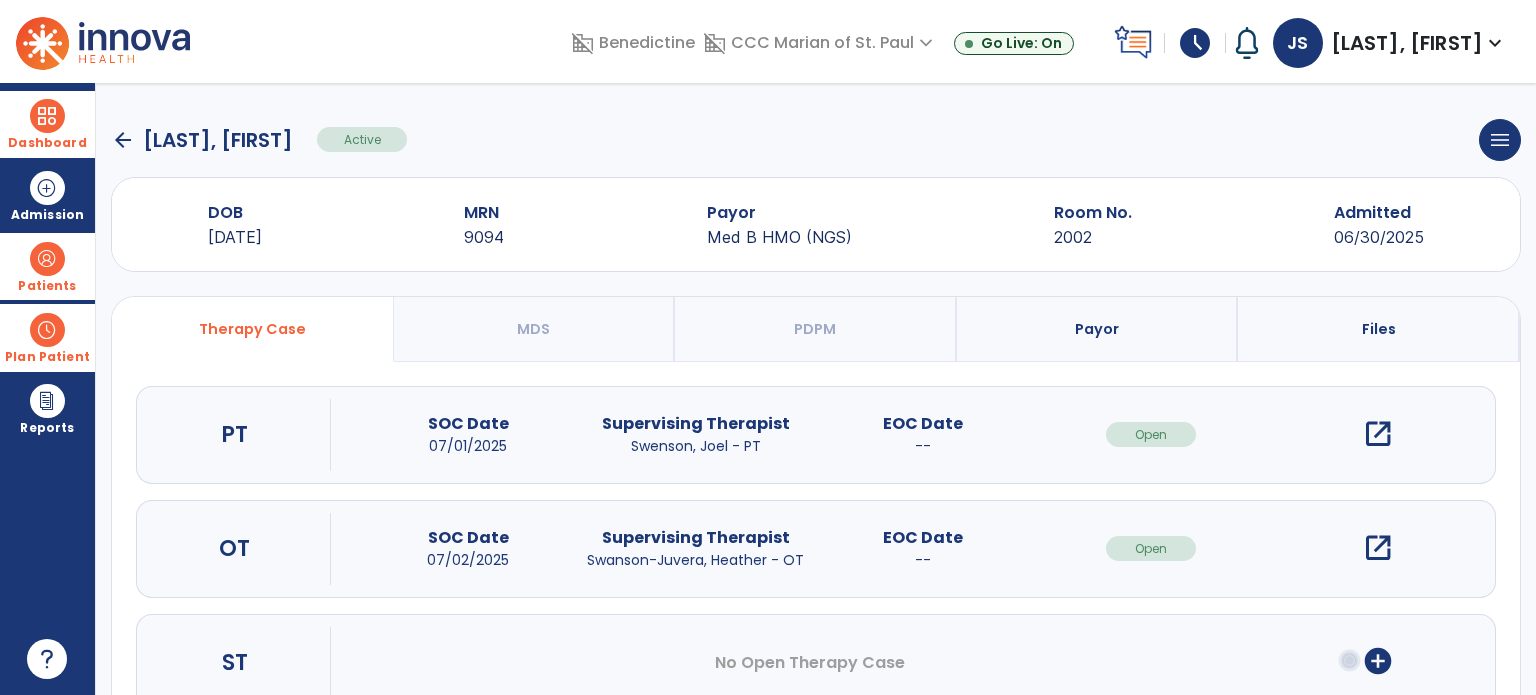 click on "open_in_new" at bounding box center (1378, 434) 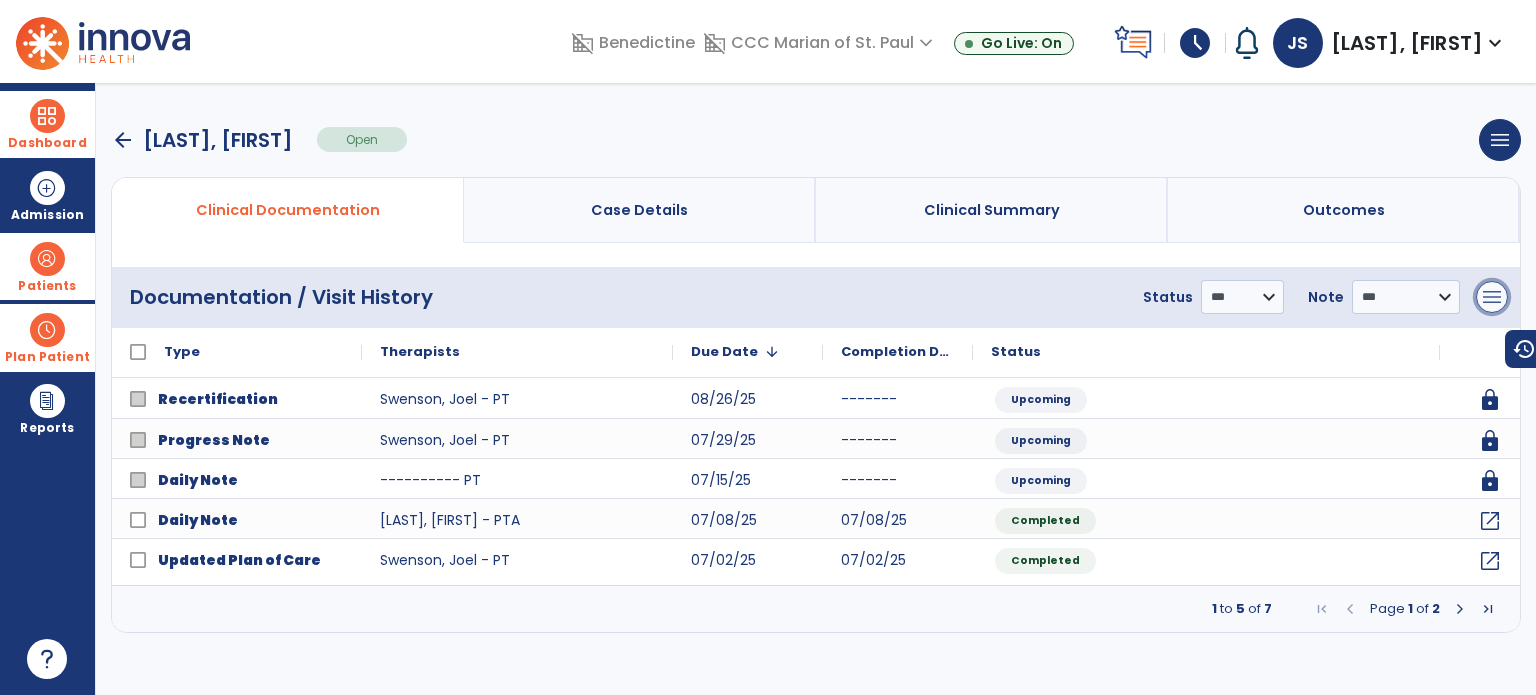 click on "menu" at bounding box center (1492, 297) 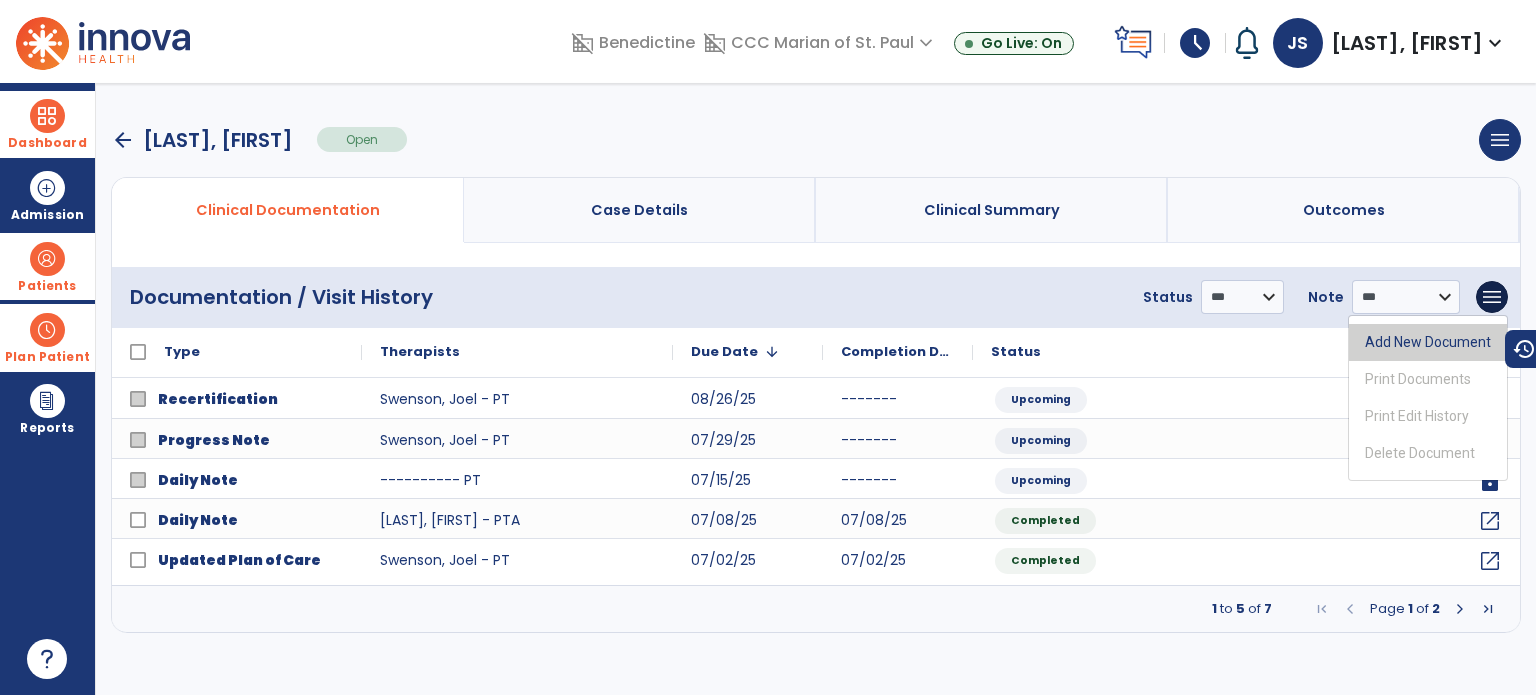 click on "Add New Document" at bounding box center (1428, 342) 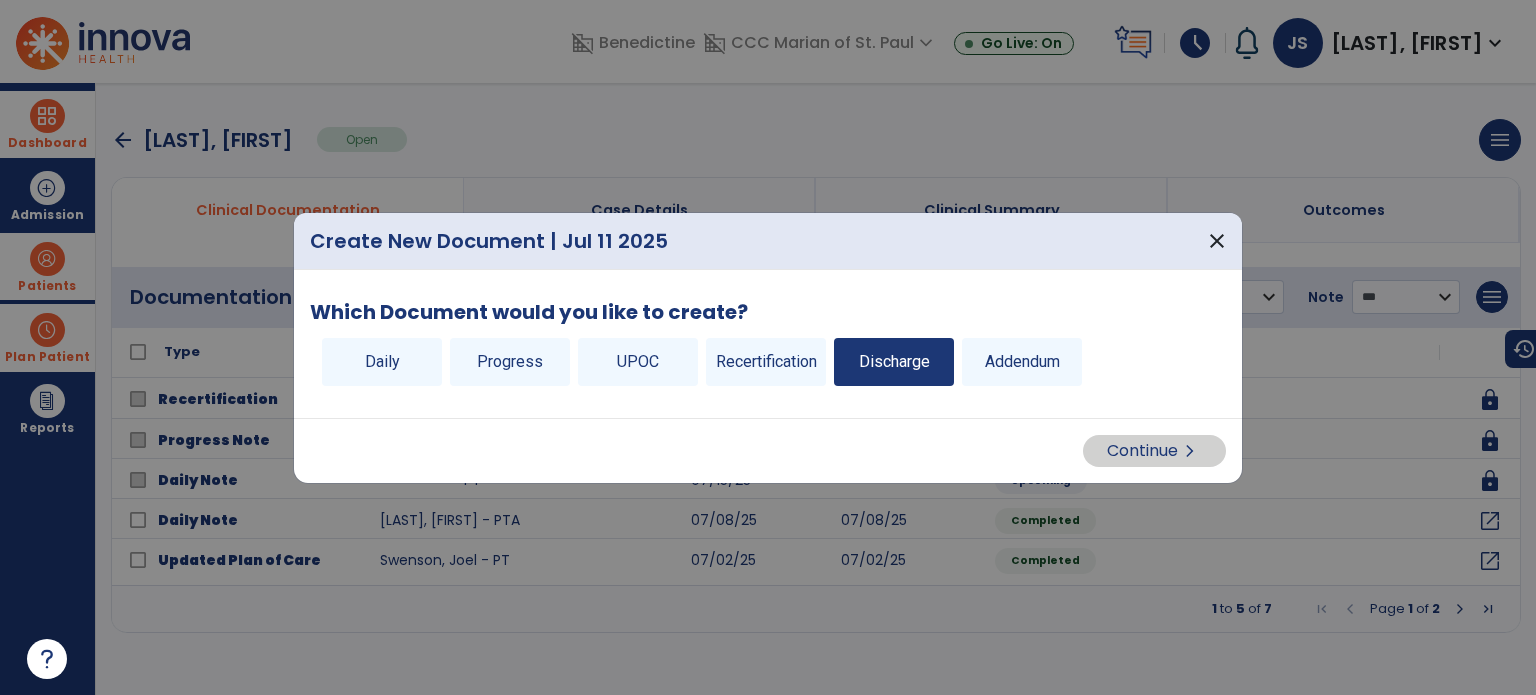 click on "Discharge" at bounding box center (894, 362) 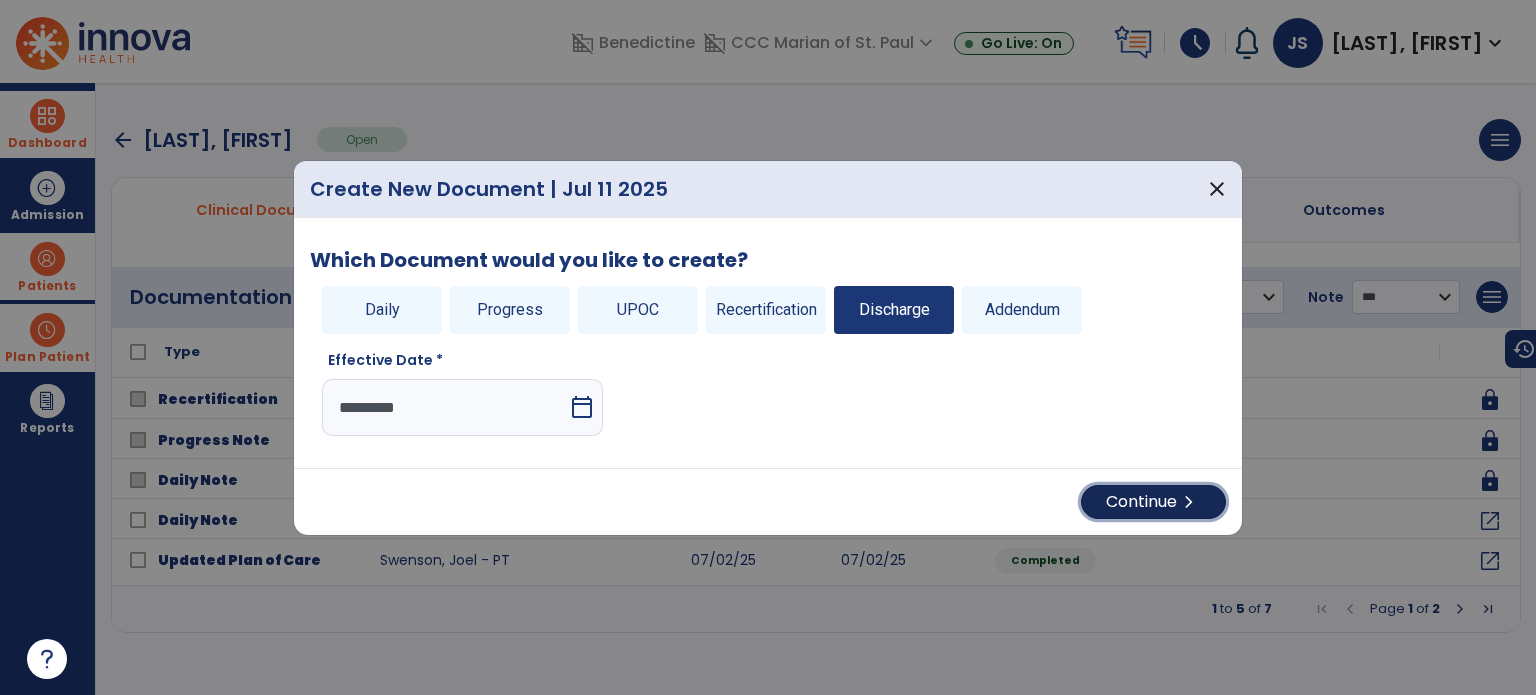 click on "Continue   chevron_right" at bounding box center (1153, 502) 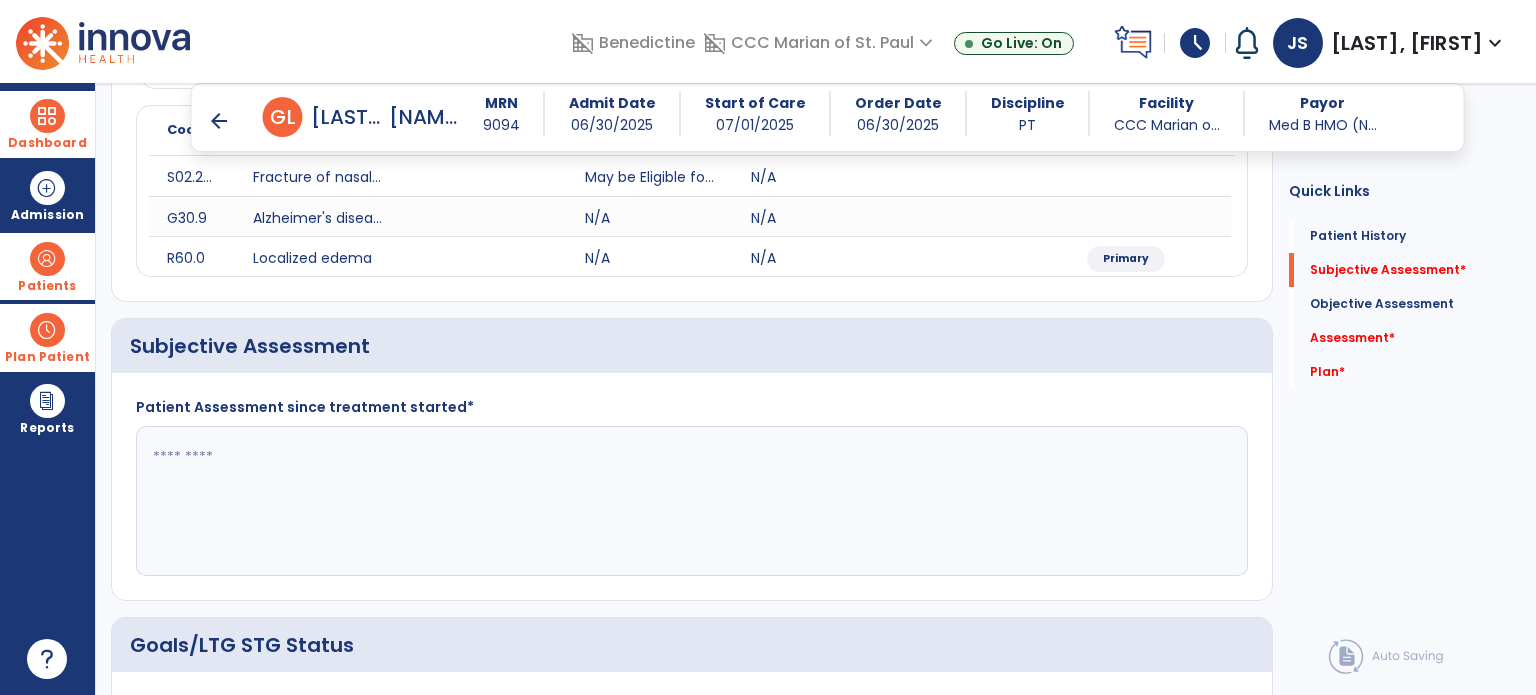 scroll, scrollTop: 278, scrollLeft: 0, axis: vertical 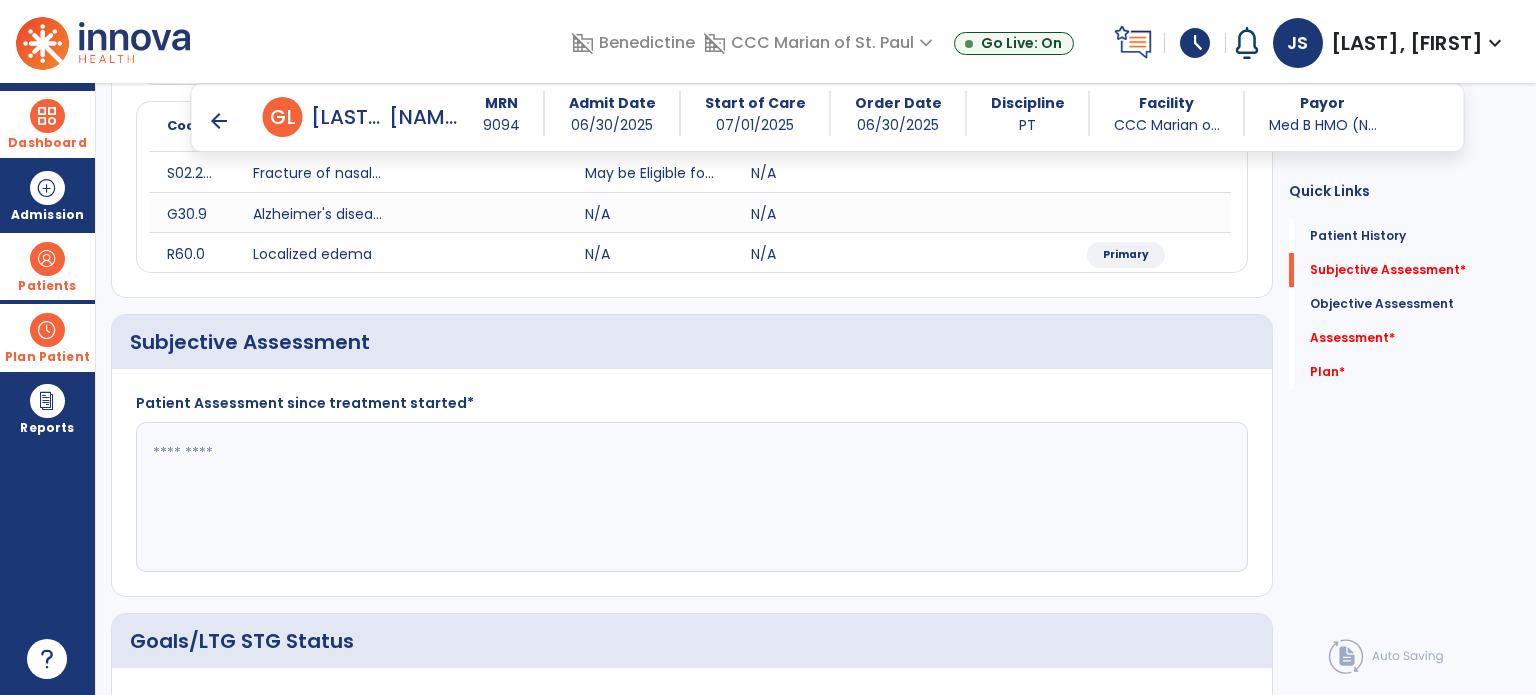 click 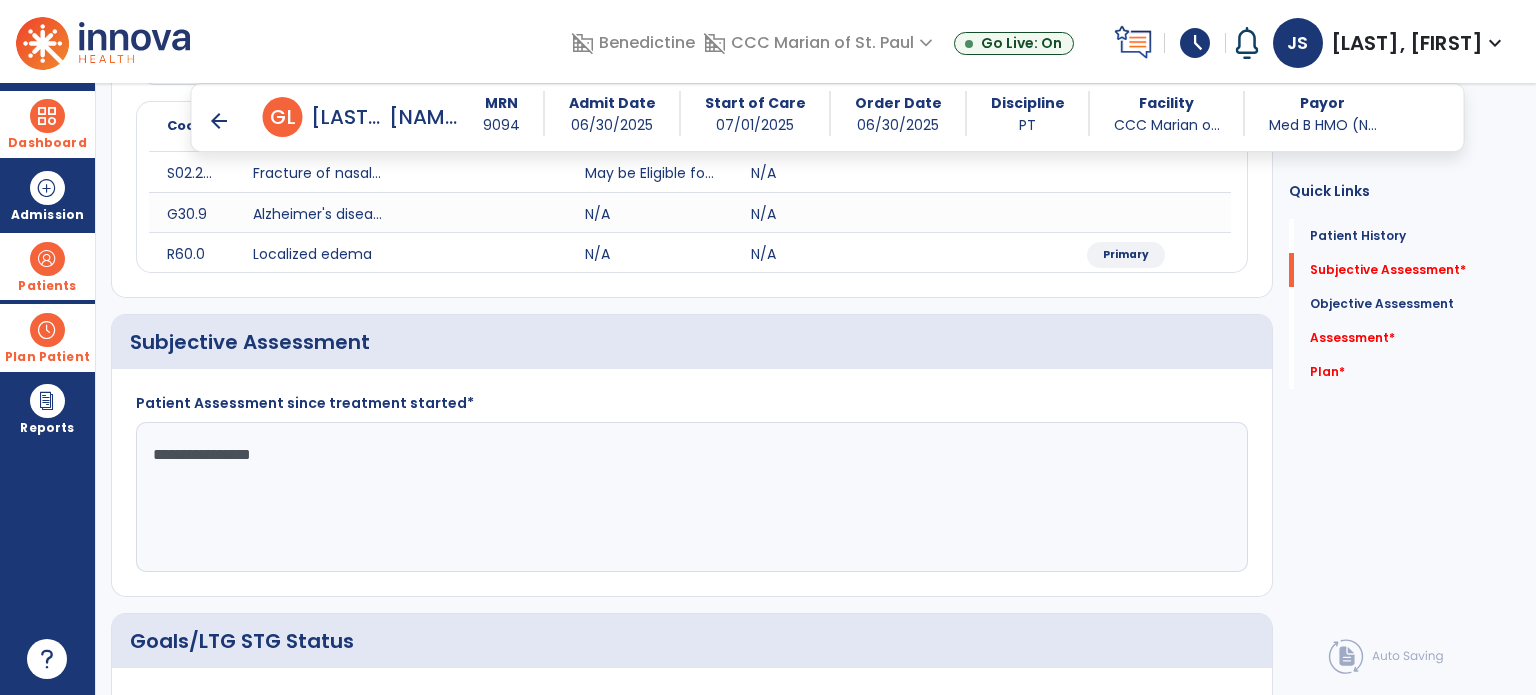scroll, scrollTop: 670, scrollLeft: 0, axis: vertical 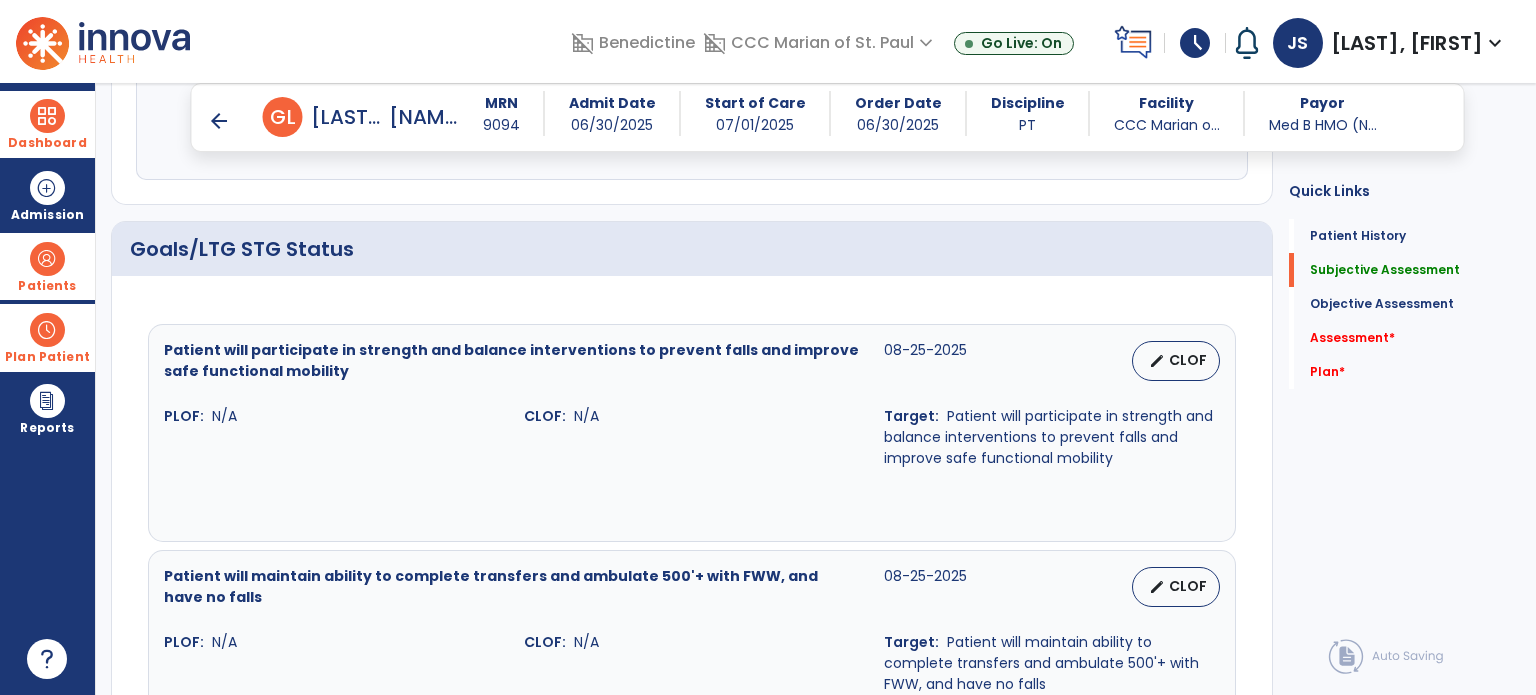 type on "**********" 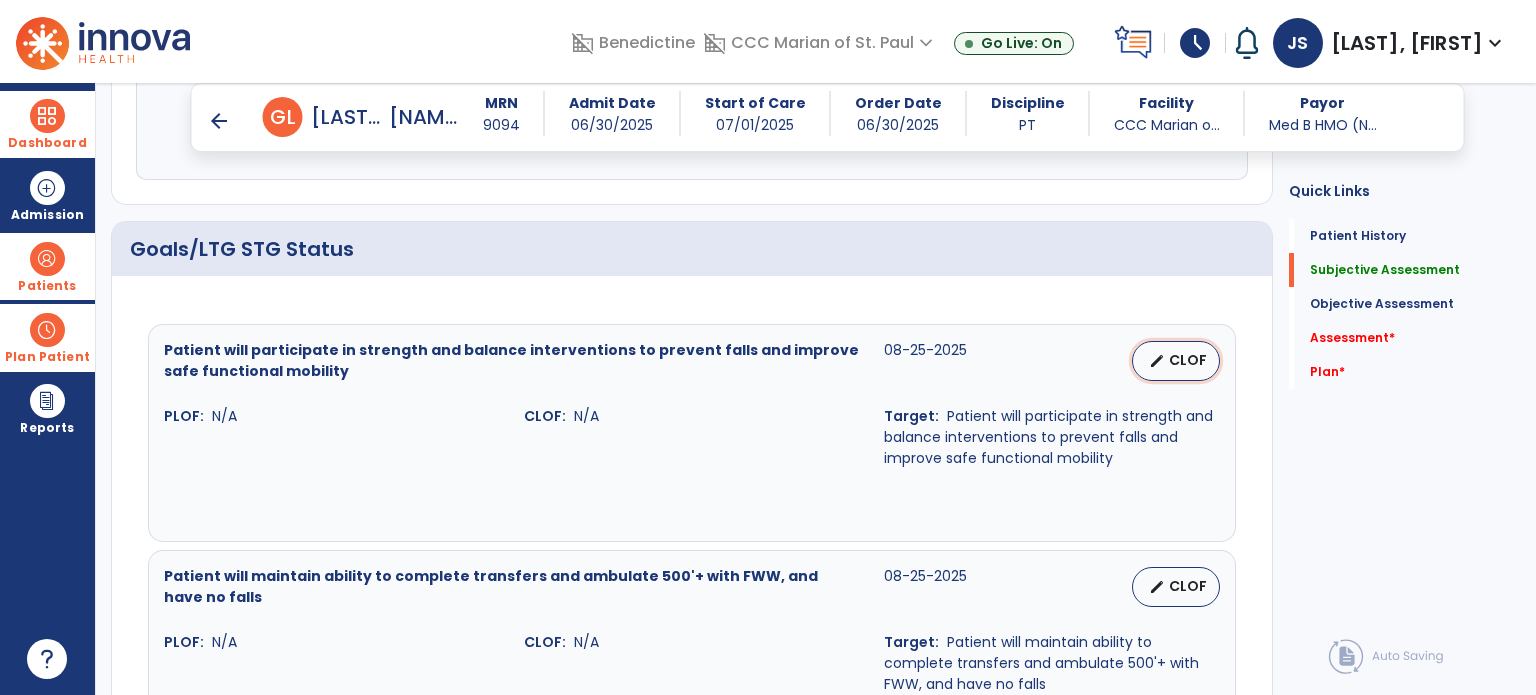 click on "CLOF" at bounding box center [1188, 360] 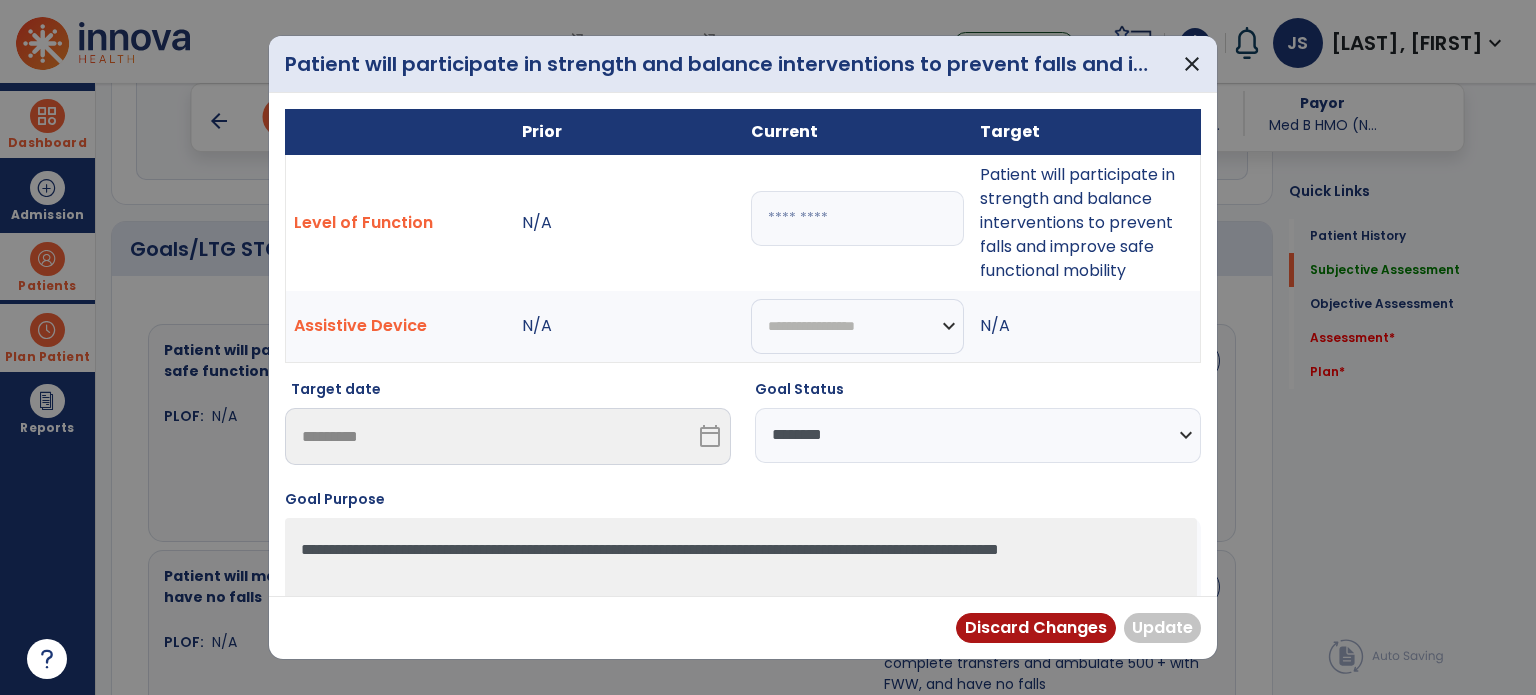 click at bounding box center [857, 218] 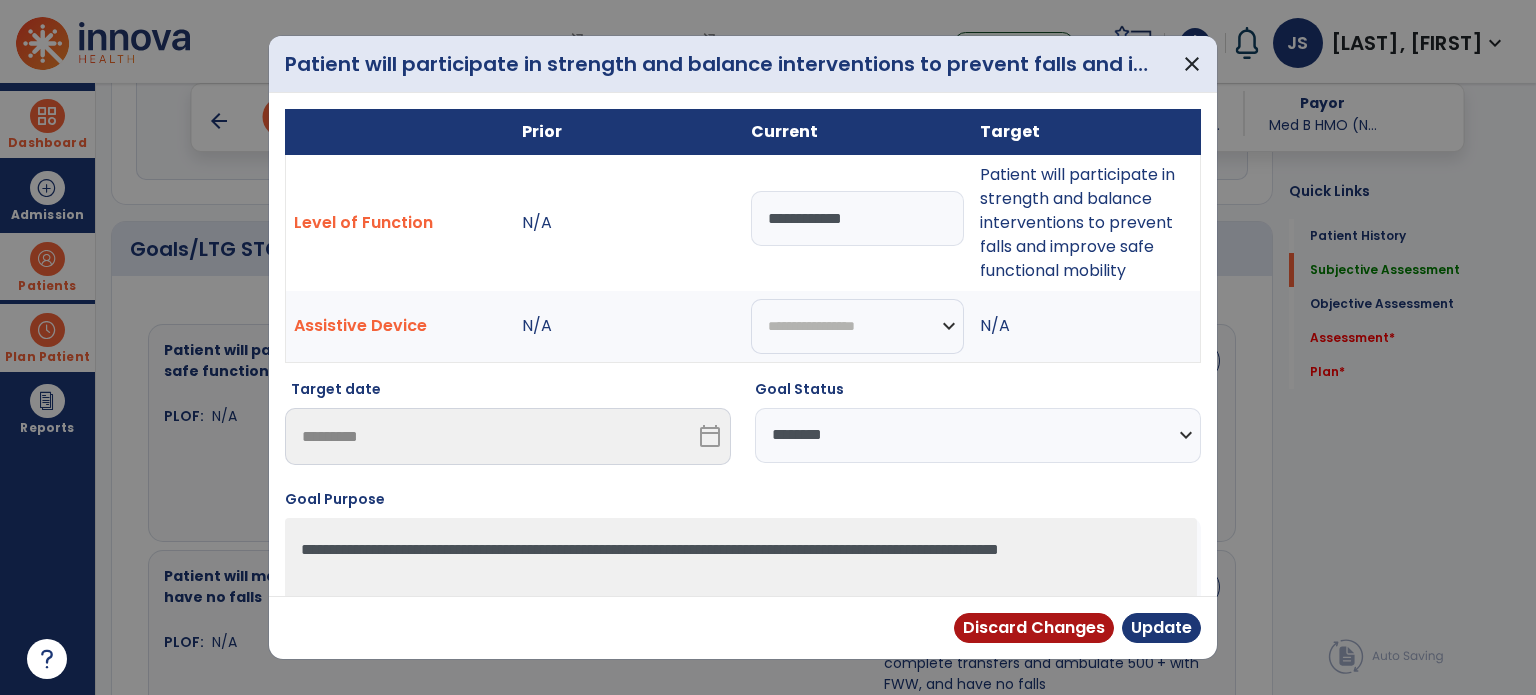 type on "**********" 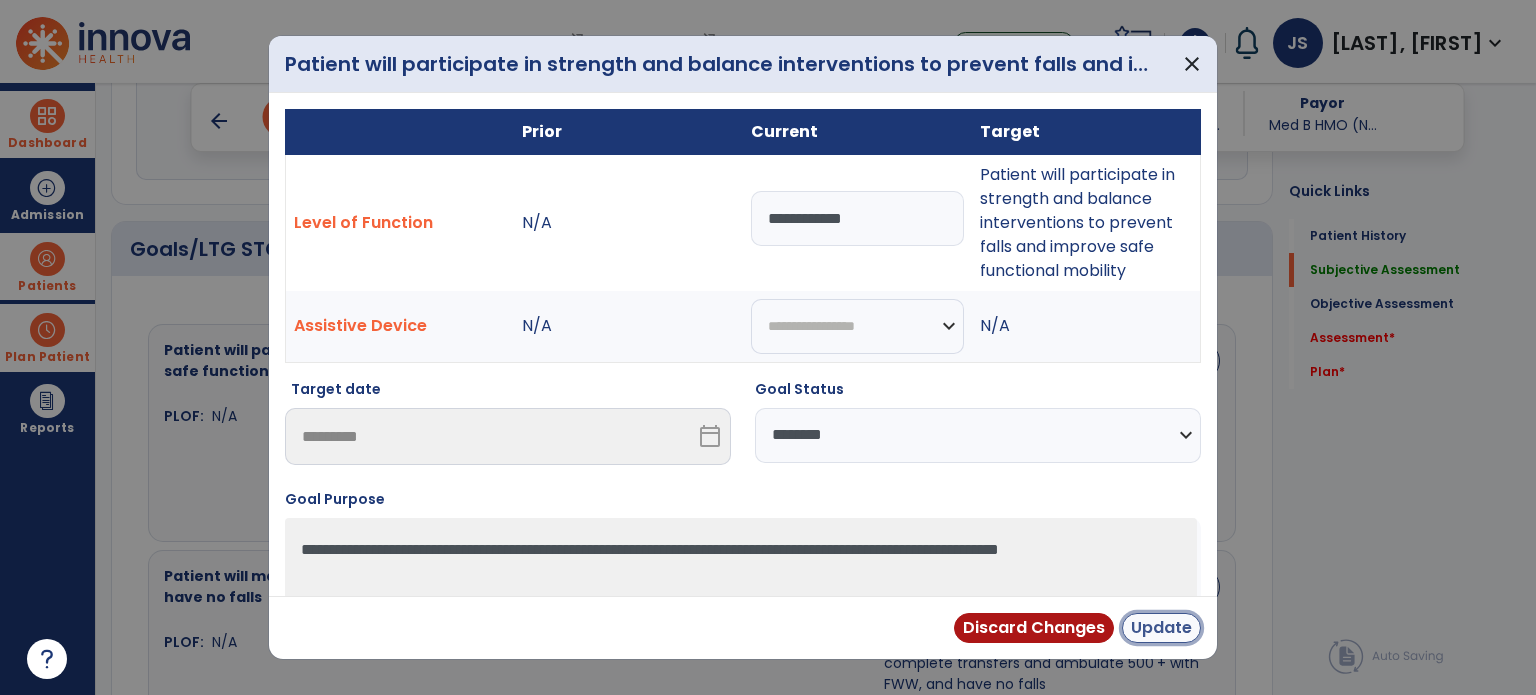 click on "Update" at bounding box center (1161, 628) 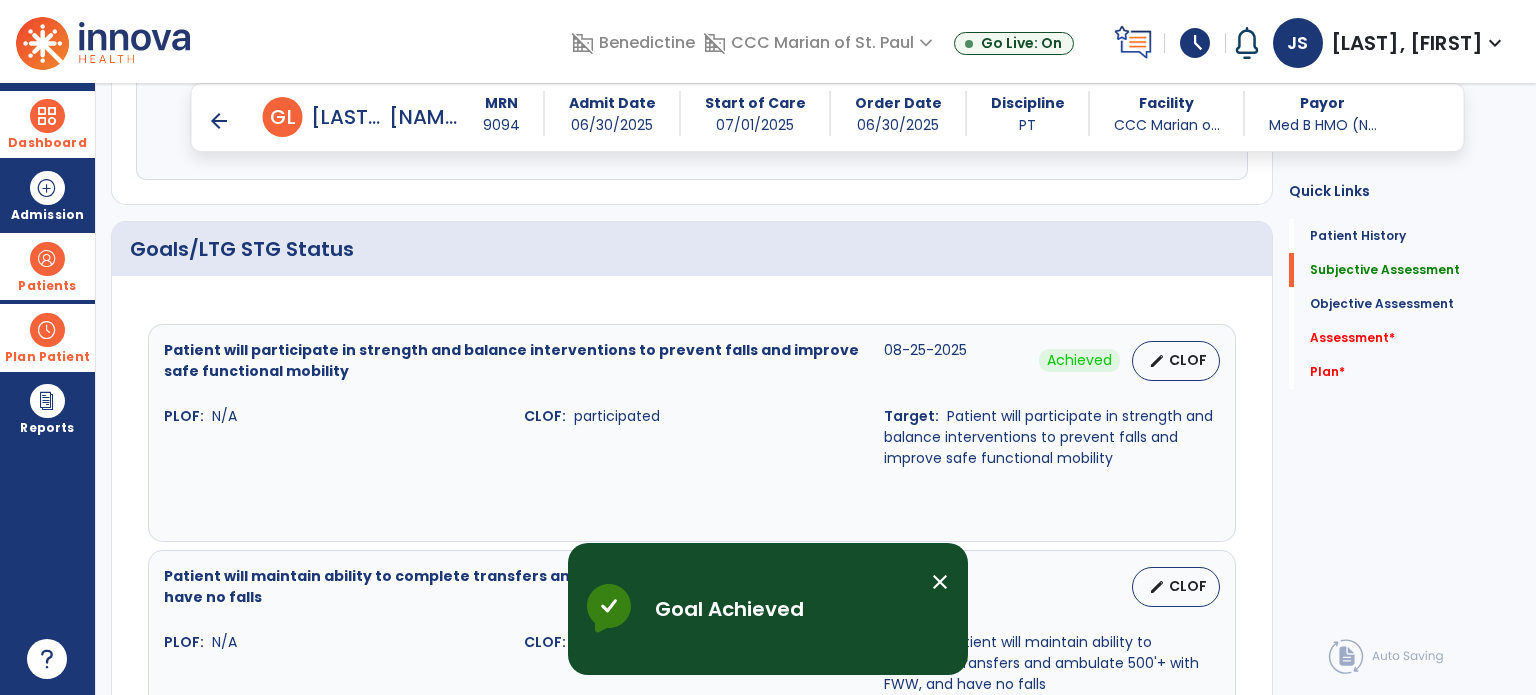 scroll, scrollTop: 982, scrollLeft: 0, axis: vertical 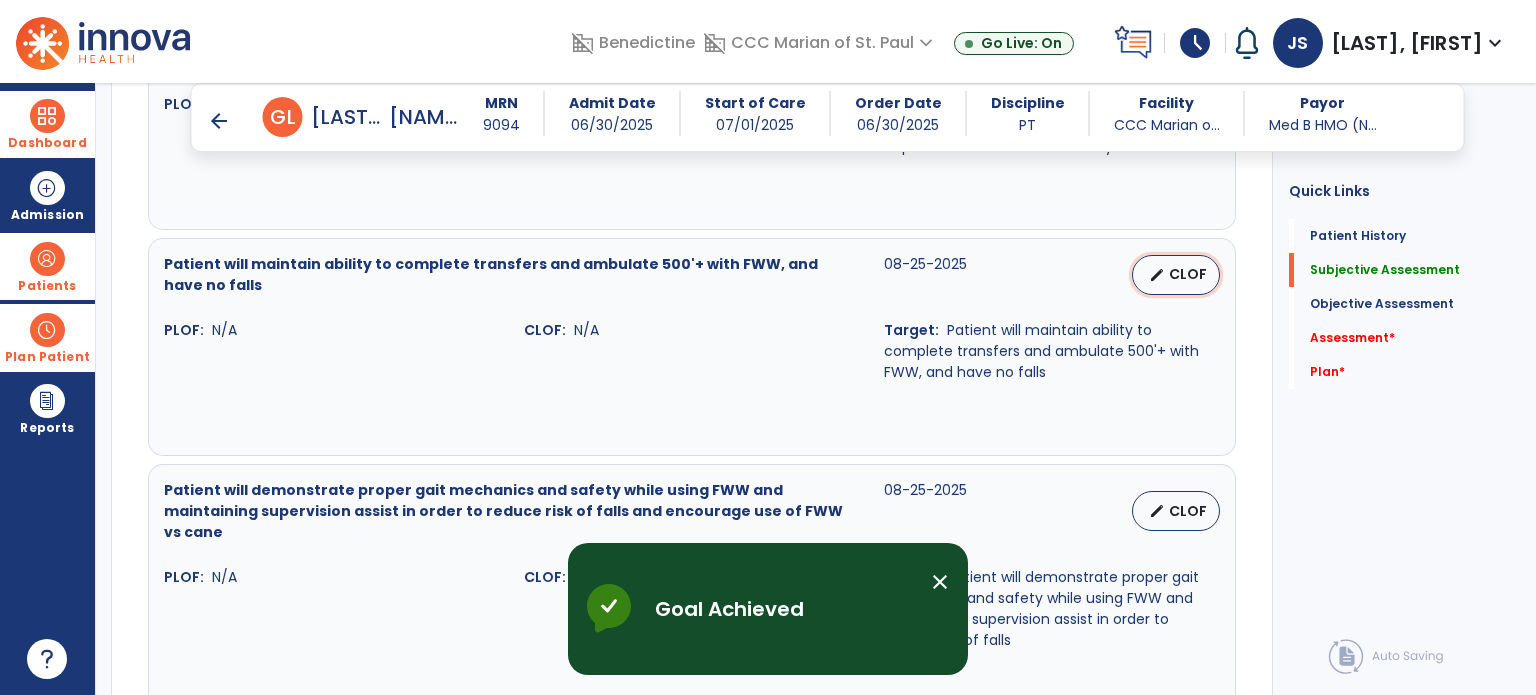 click on "edit" at bounding box center (1157, 275) 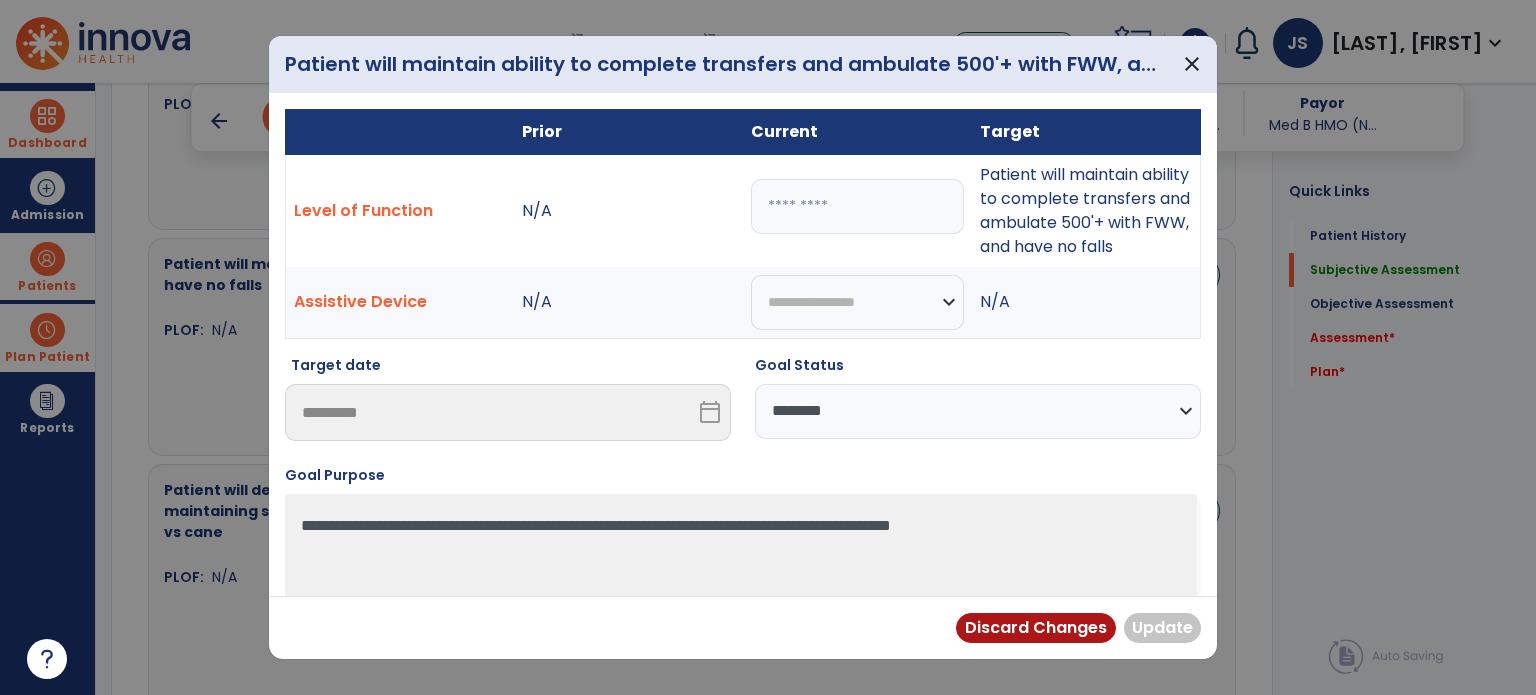 click at bounding box center (857, 206) 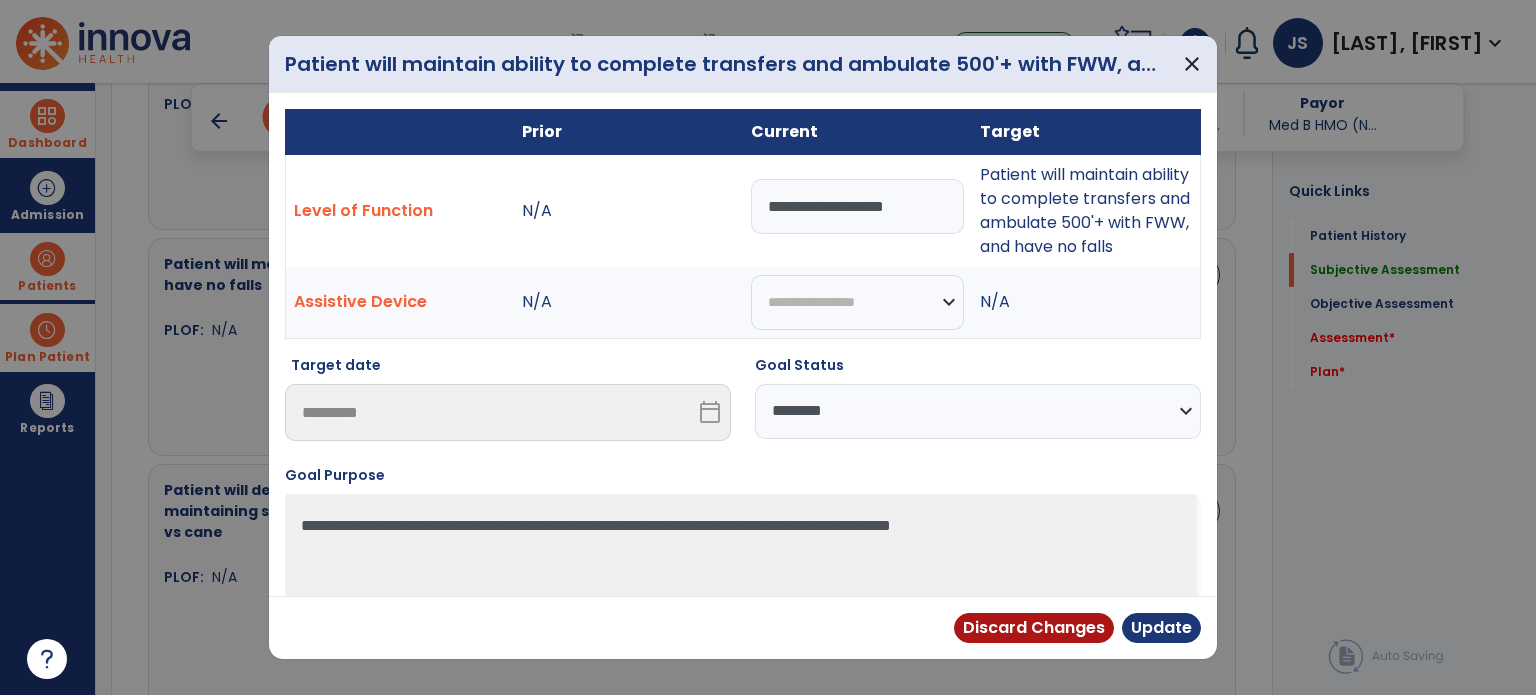 type on "**********" 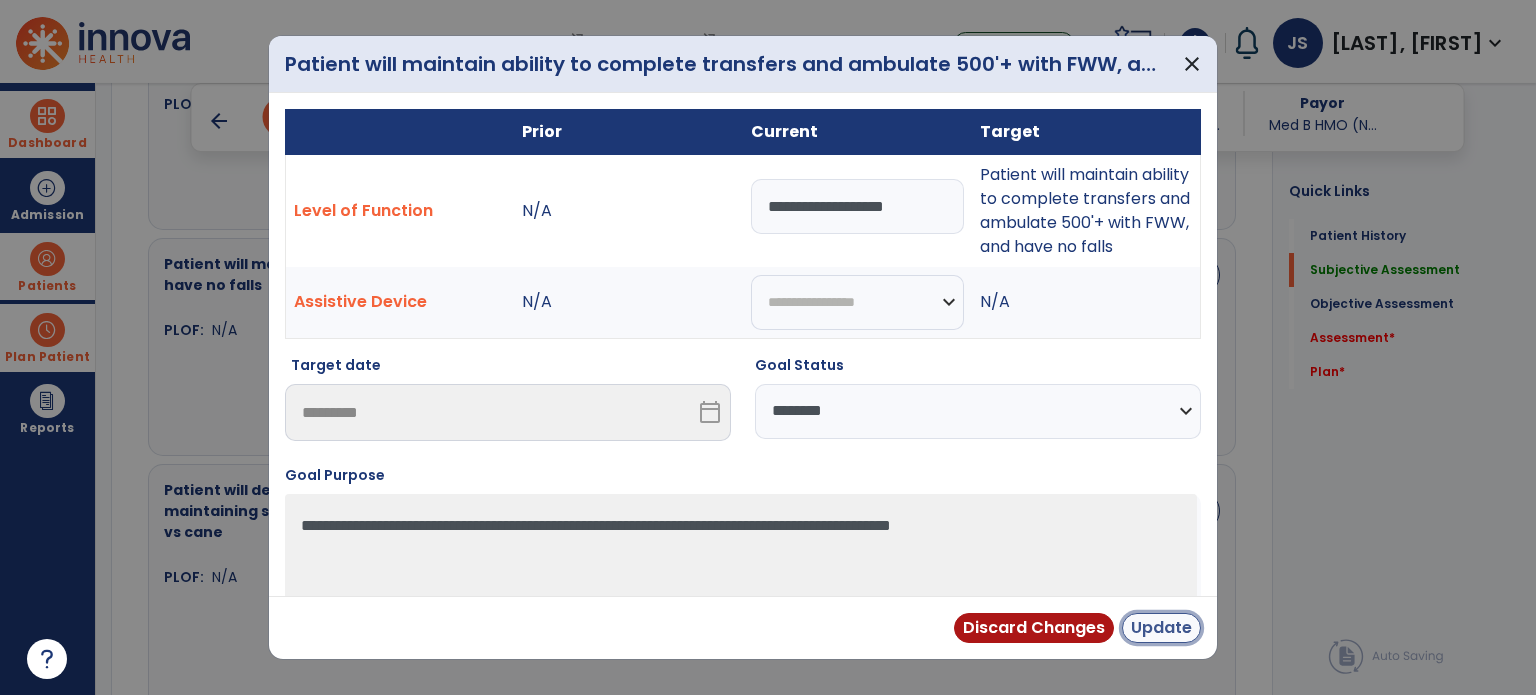 click on "Update" at bounding box center (1161, 628) 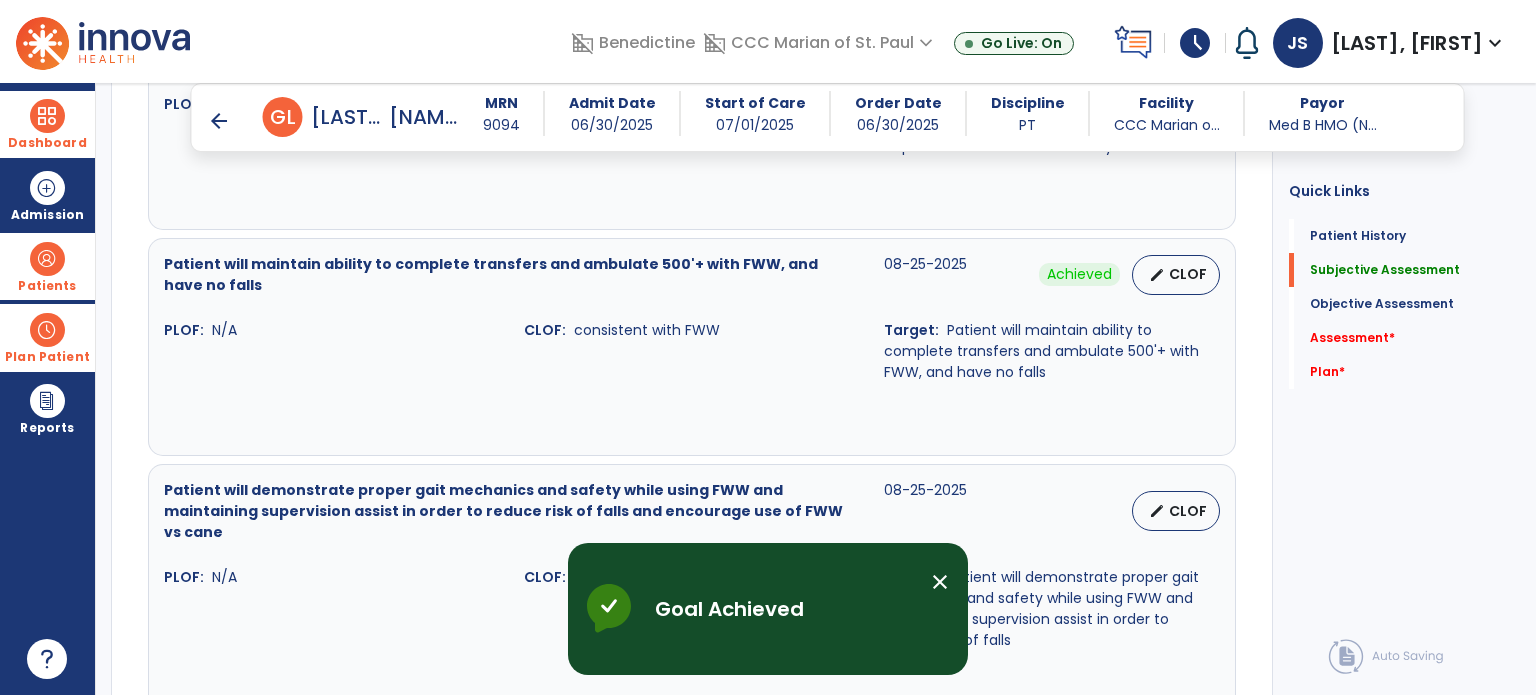 scroll, scrollTop: 1280, scrollLeft: 0, axis: vertical 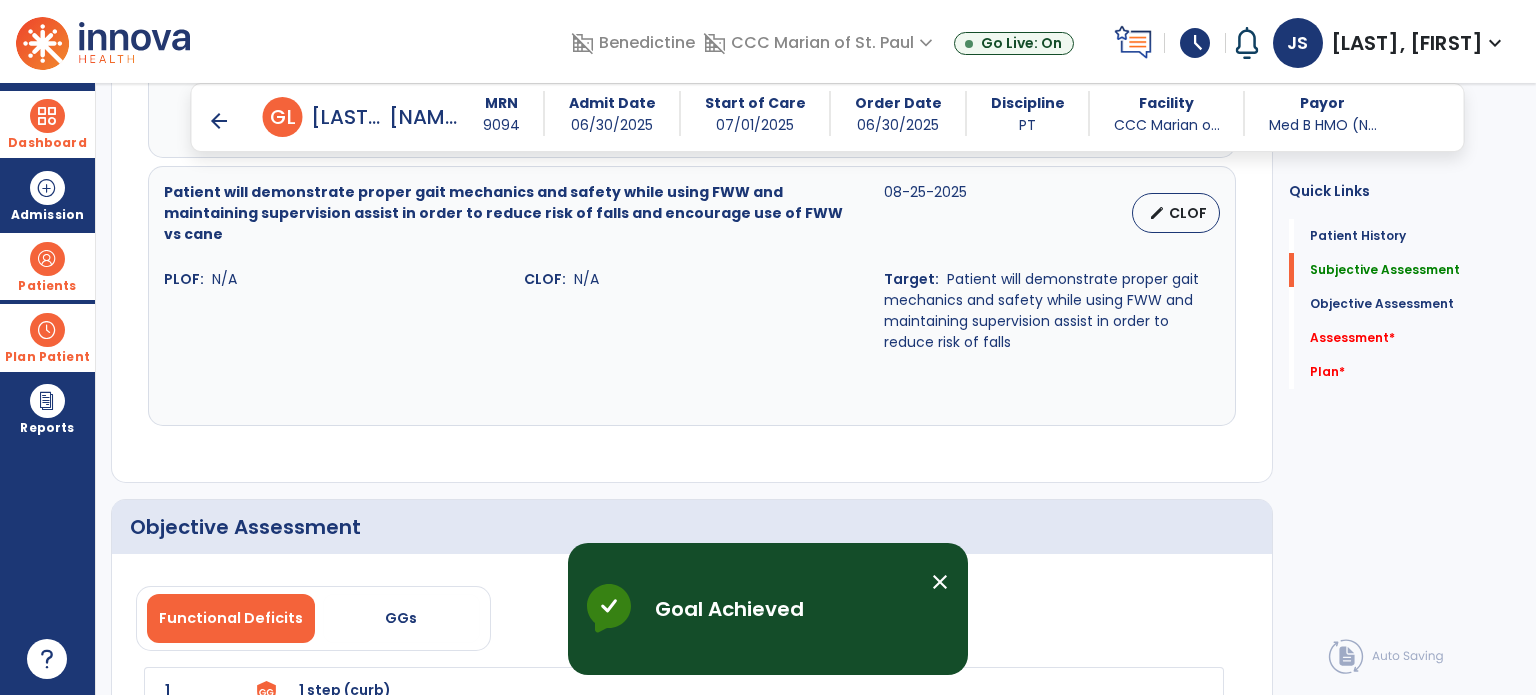 click on "edit   CLOF" at bounding box center [1142, 213] 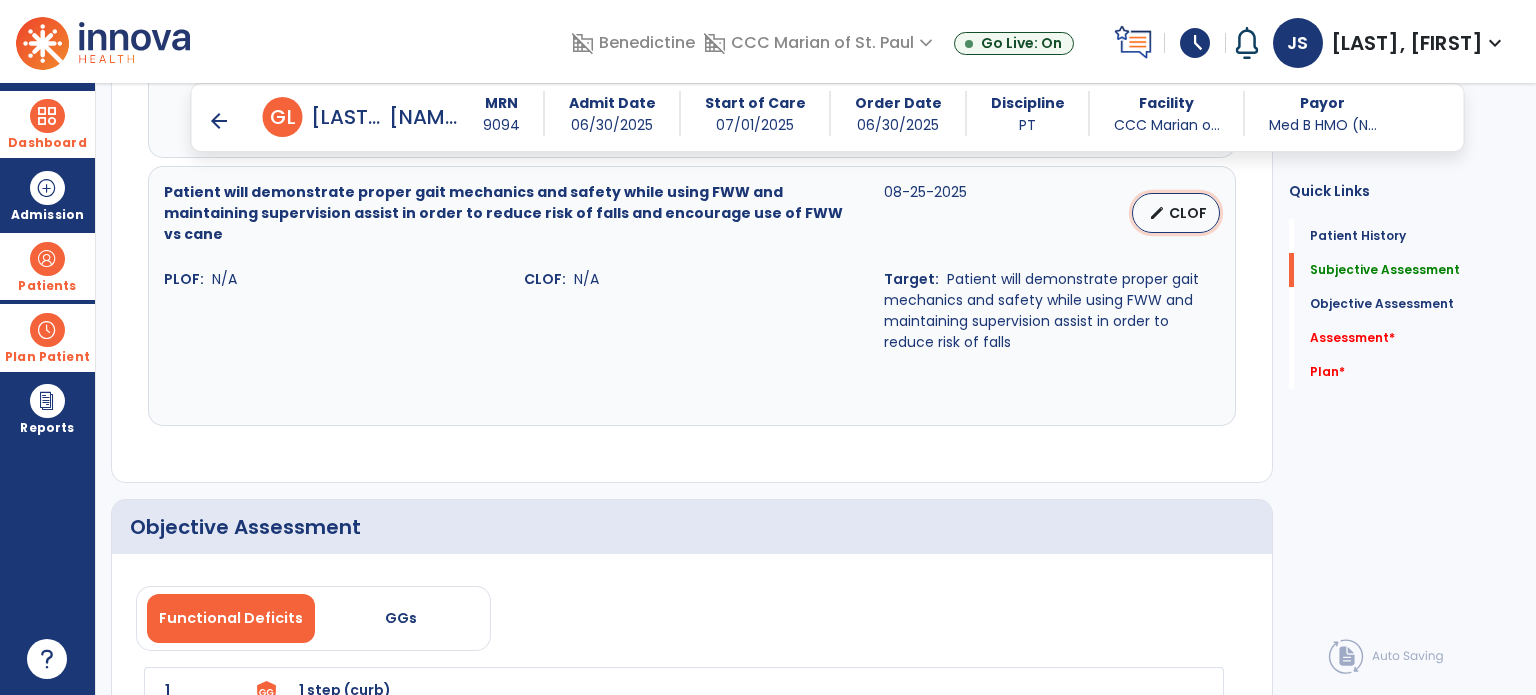 click on "edit   CLOF" at bounding box center [1176, 213] 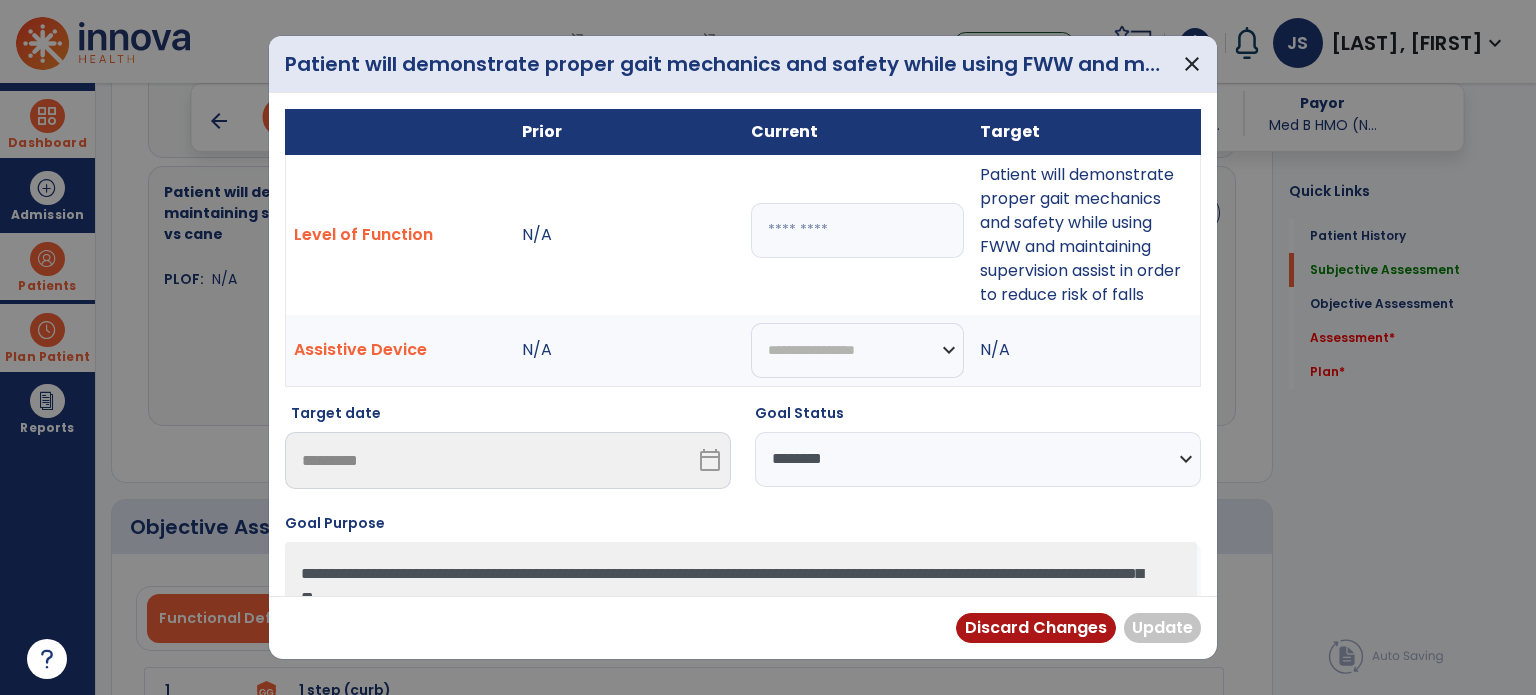 click at bounding box center [857, 230] 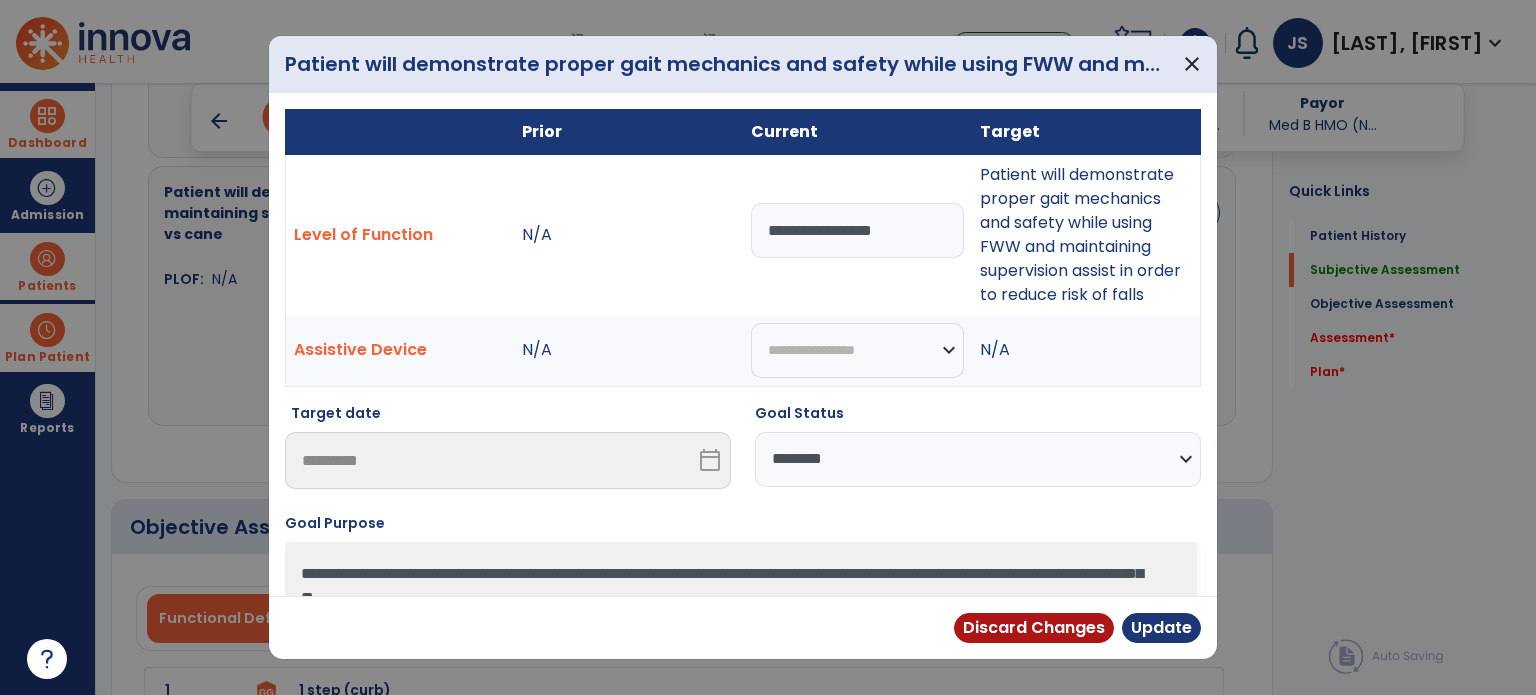 type on "**********" 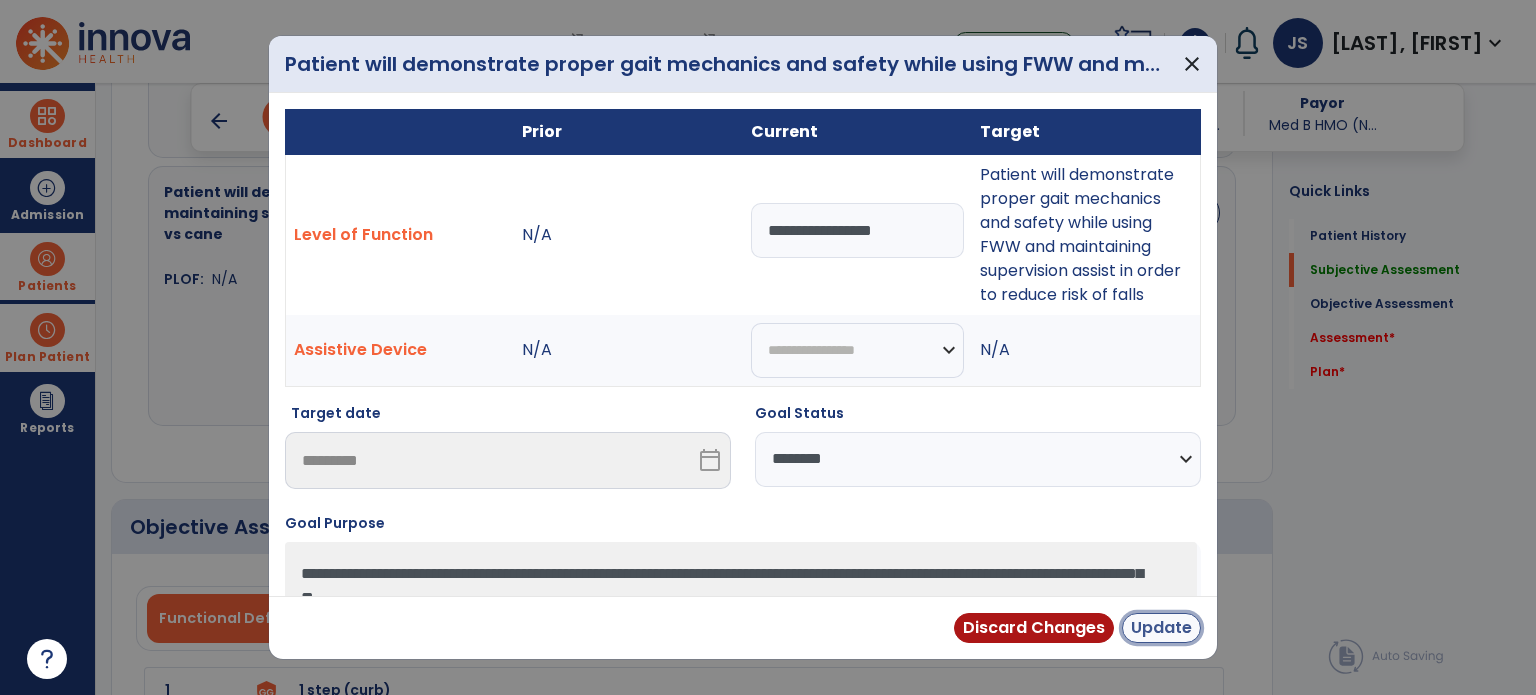 click on "Update" at bounding box center [1161, 628] 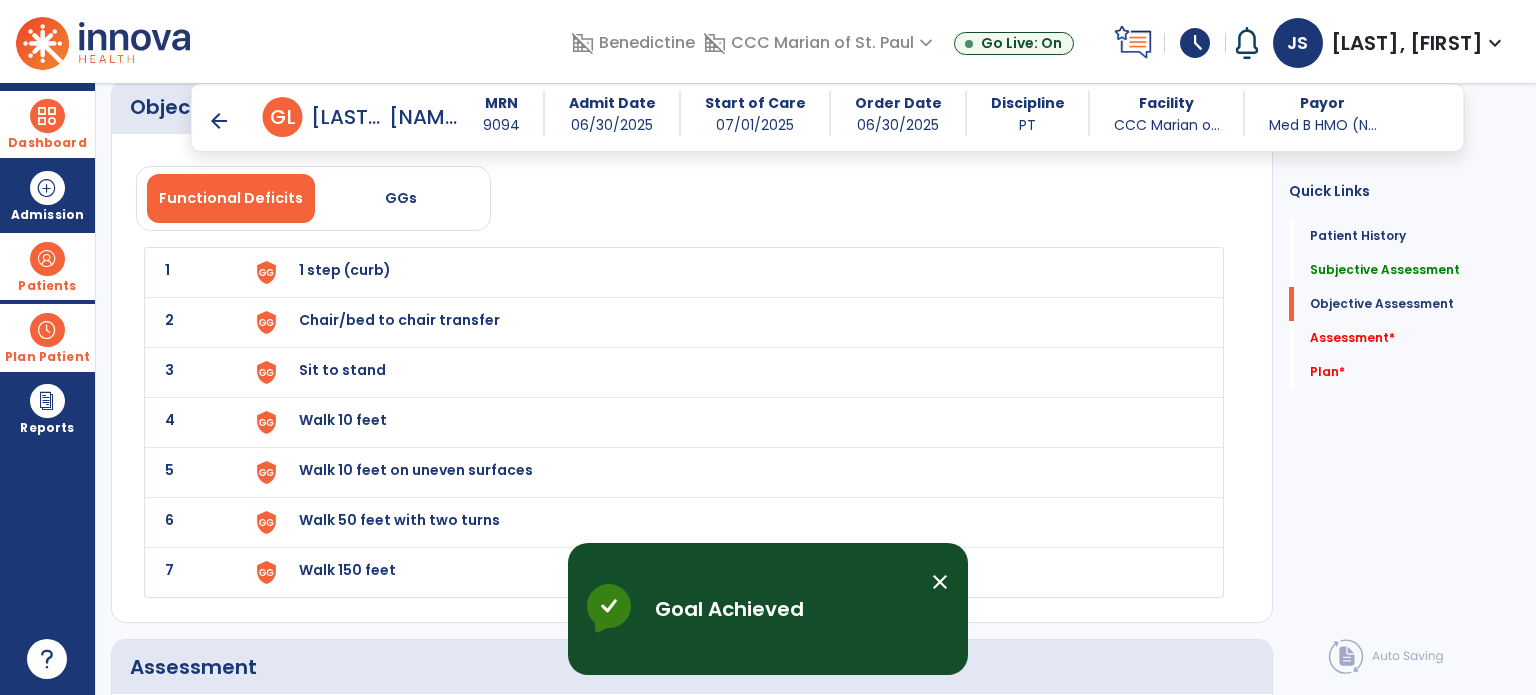 scroll, scrollTop: 1704, scrollLeft: 0, axis: vertical 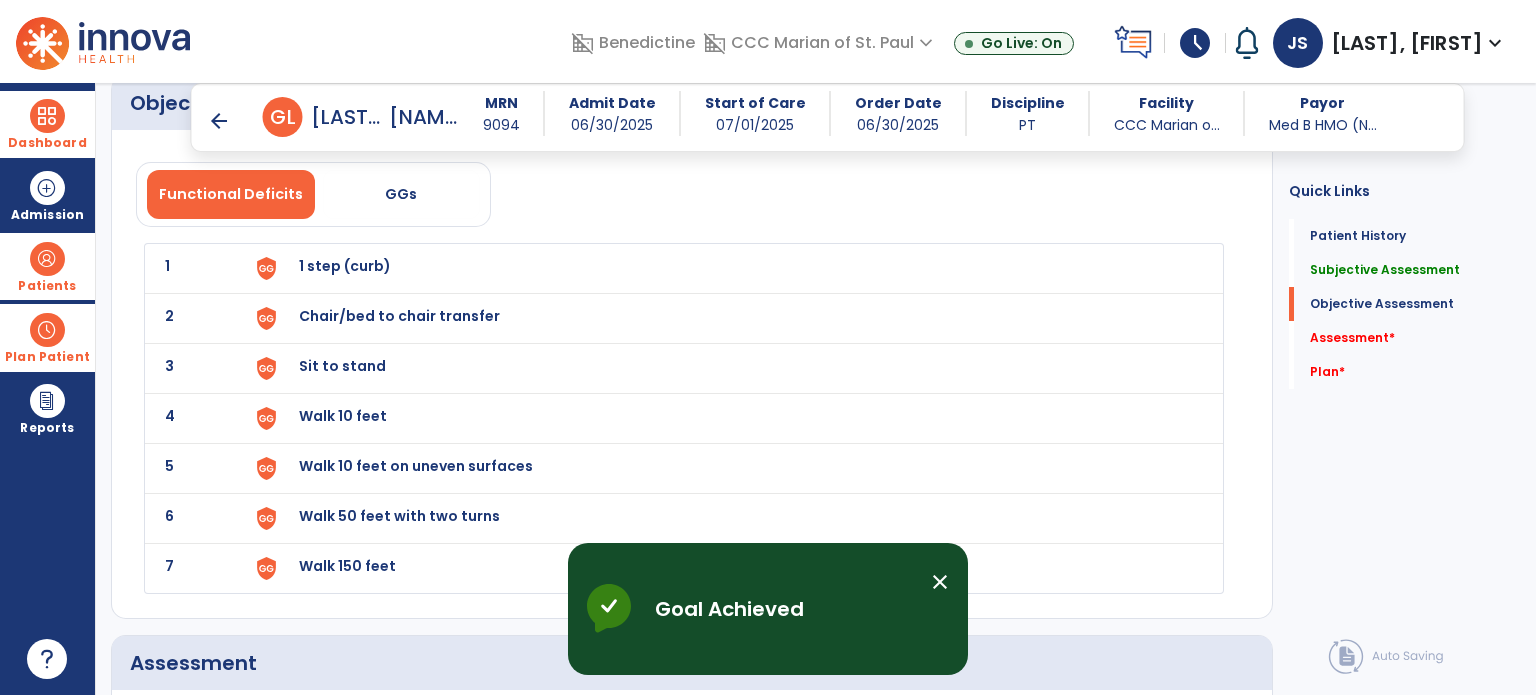 click on "1 step (curb)" at bounding box center (345, 266) 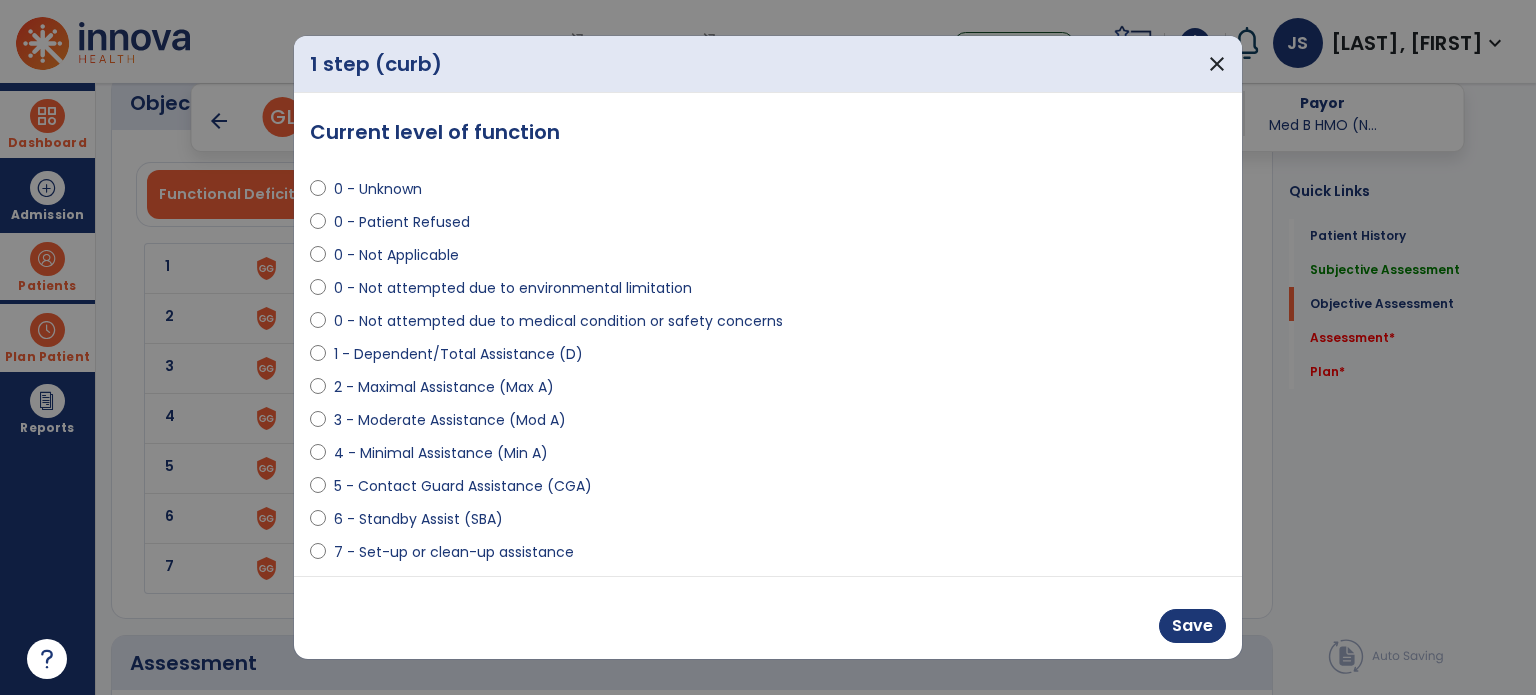 click on "0 - Not Applicable" at bounding box center [768, 259] 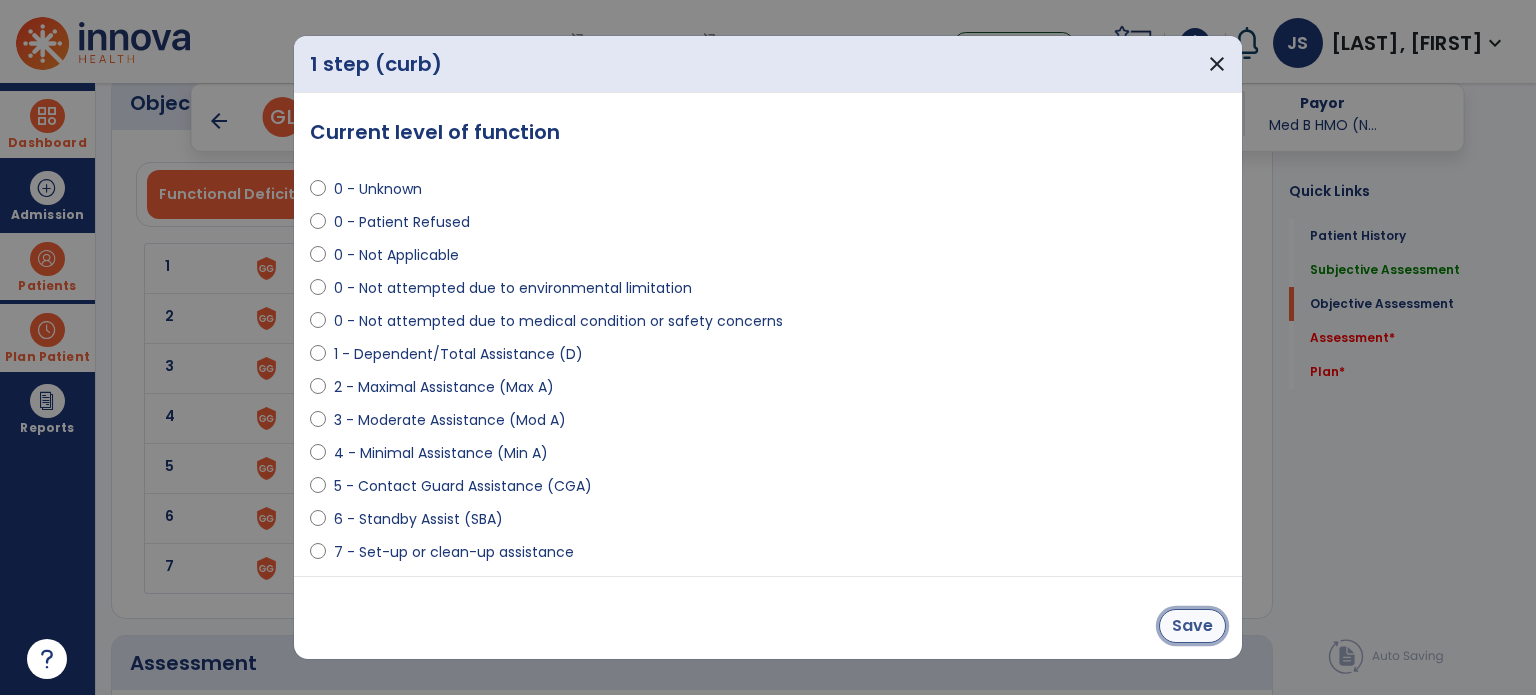 click on "Save" at bounding box center [1192, 626] 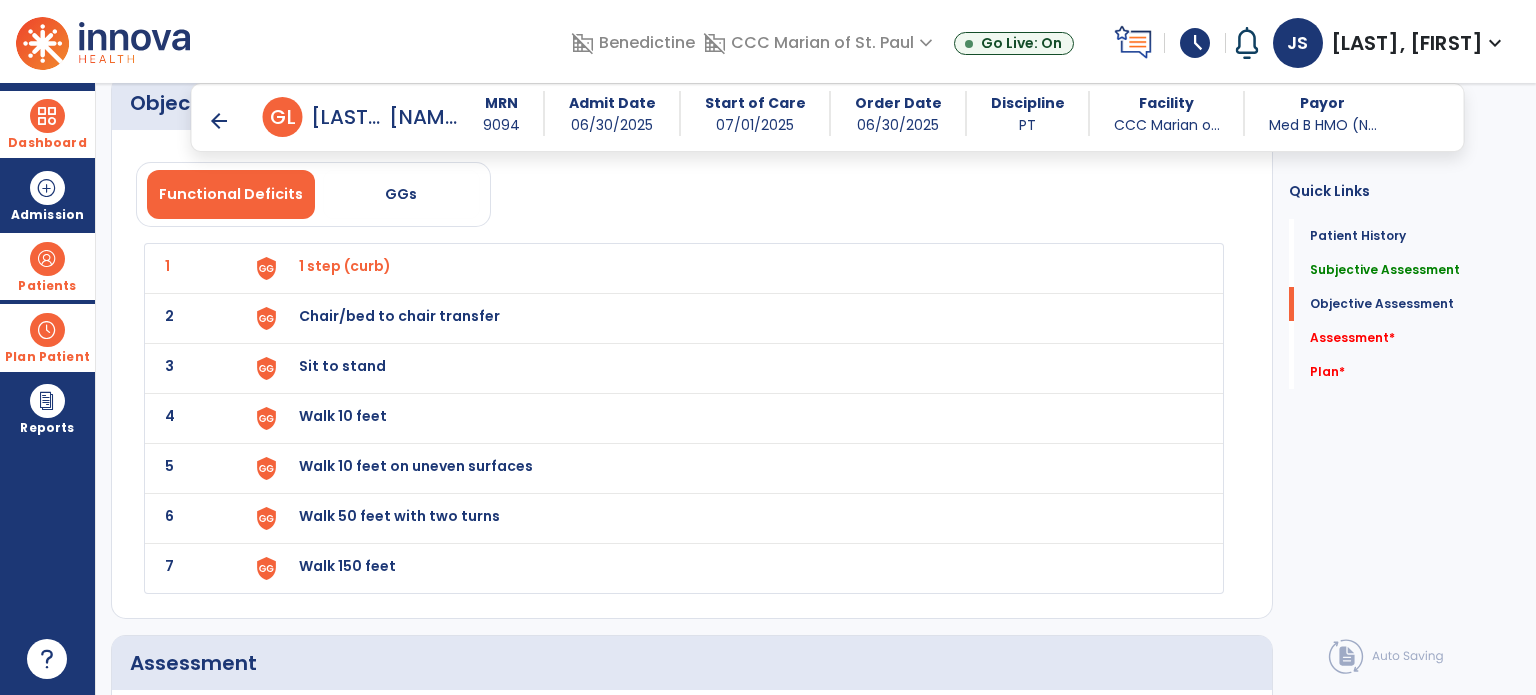 click on "Chair/bed to chair transfer" at bounding box center [345, 266] 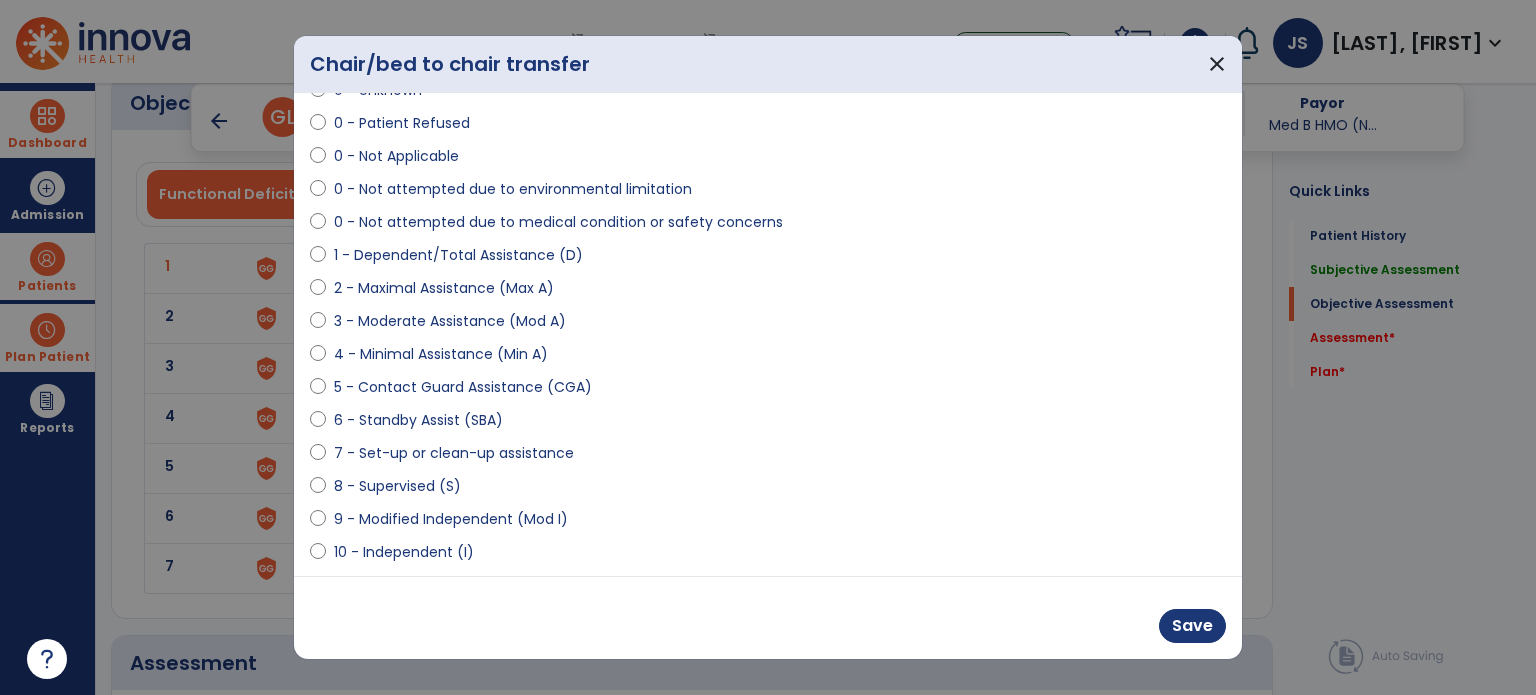 scroll, scrollTop: 100, scrollLeft: 0, axis: vertical 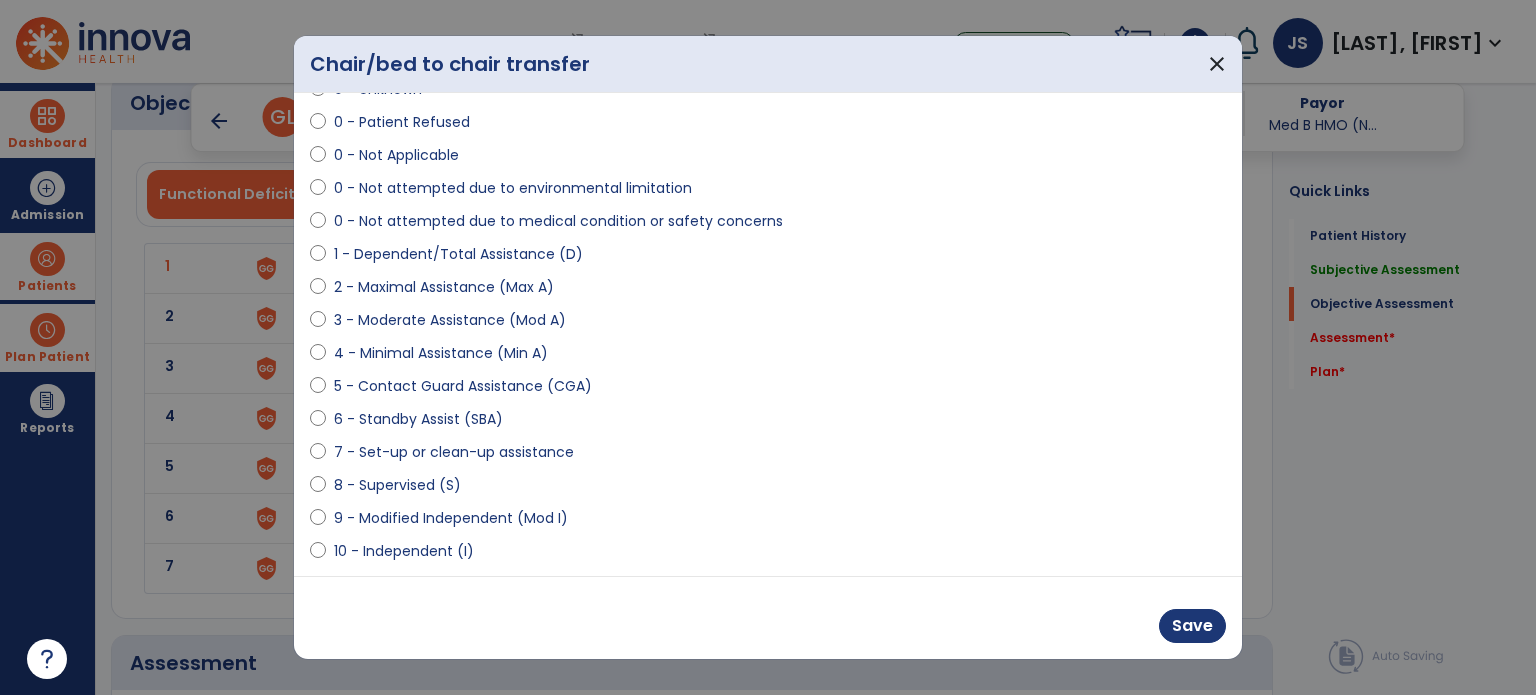 click on "8 - Supervised (S)" at bounding box center [397, 485] 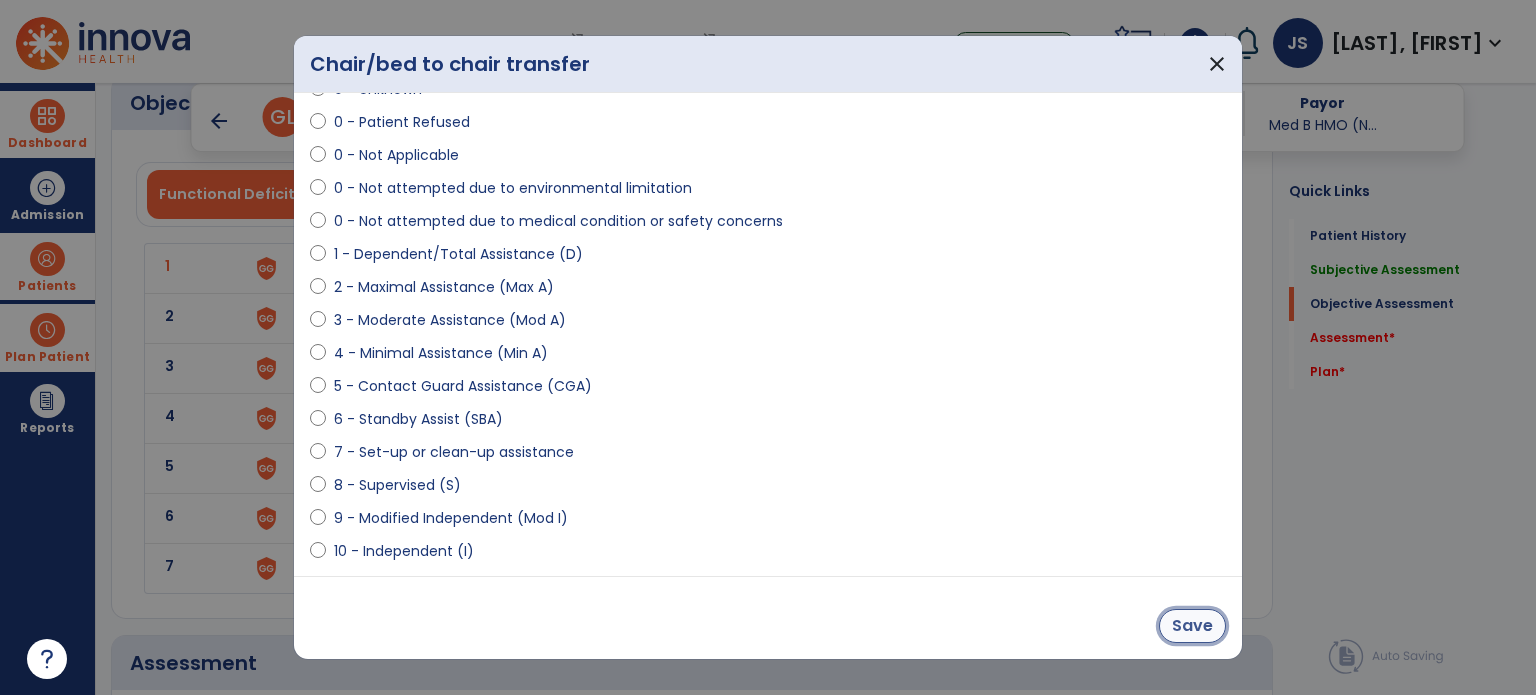 click on "Save" at bounding box center [1192, 626] 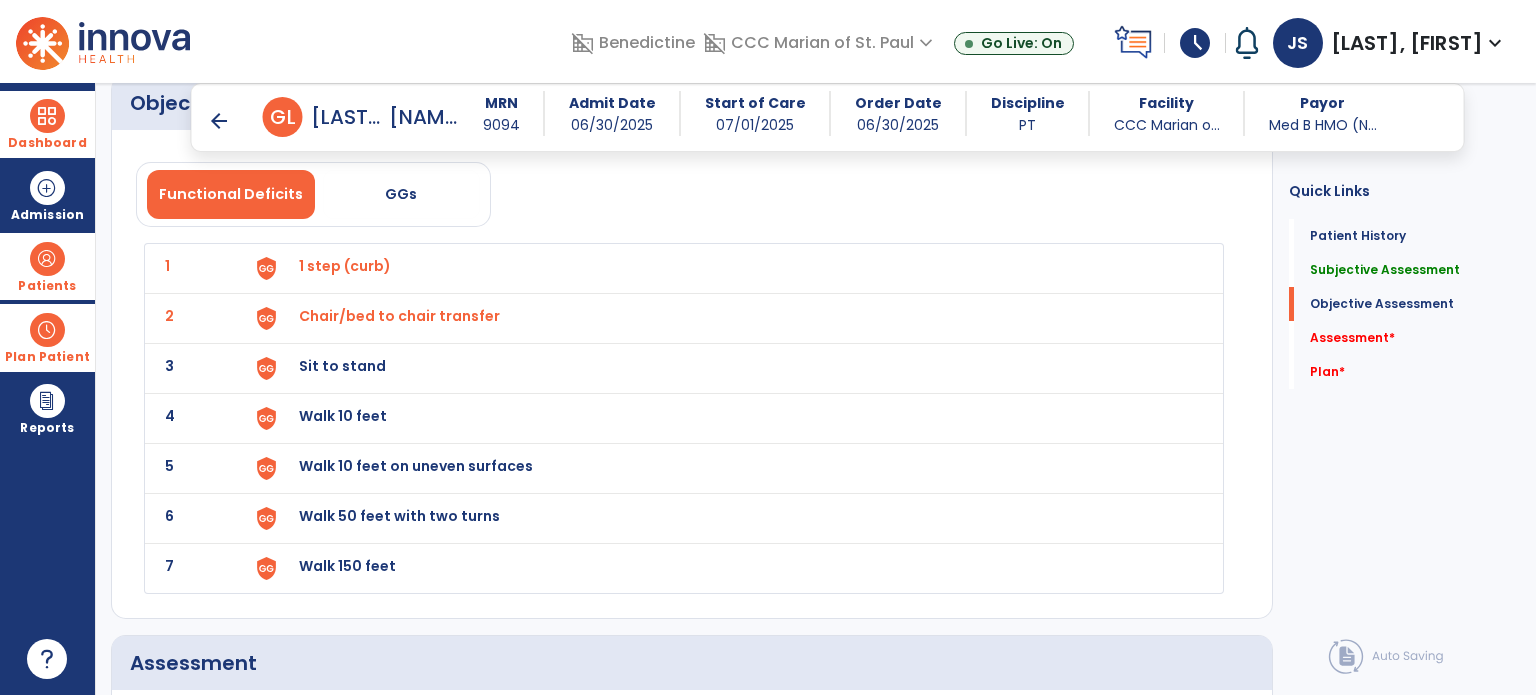 click on "3 Sit to stand" 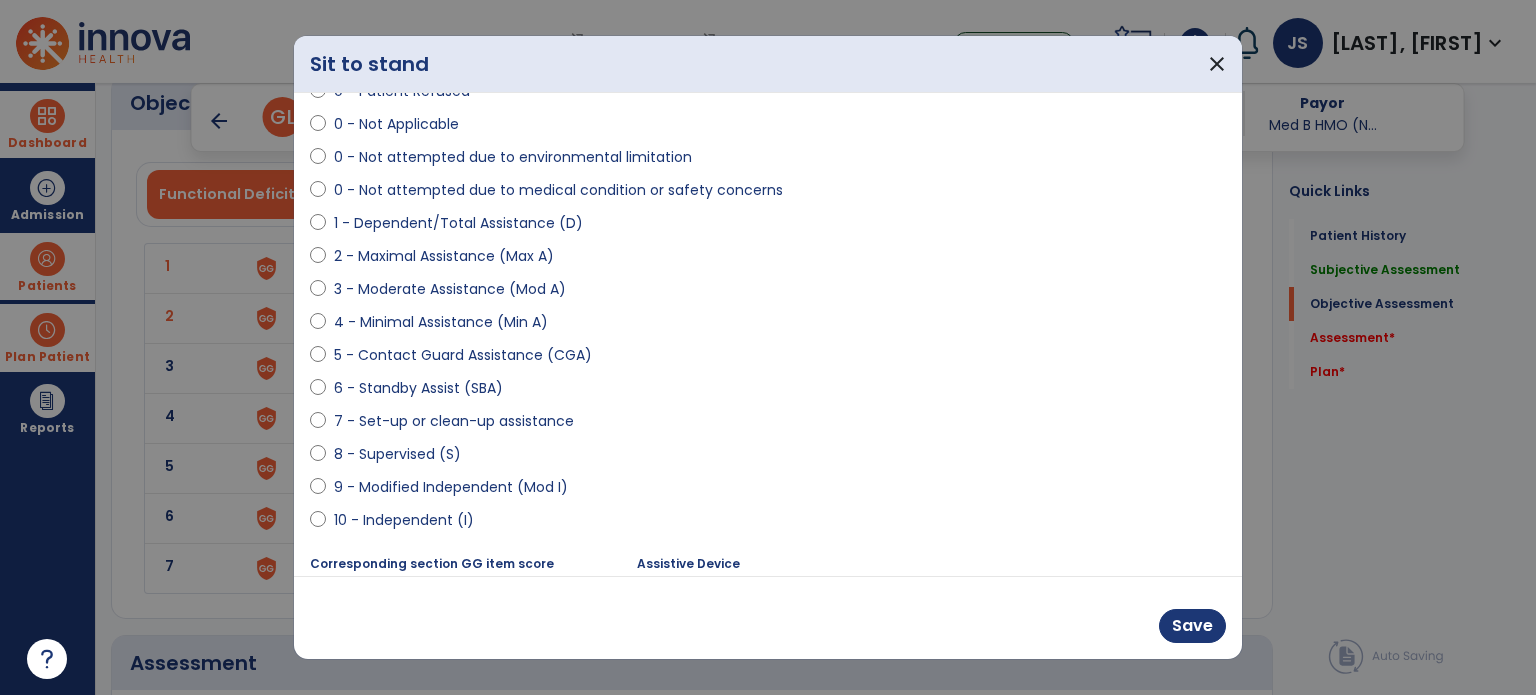 scroll, scrollTop: 132, scrollLeft: 0, axis: vertical 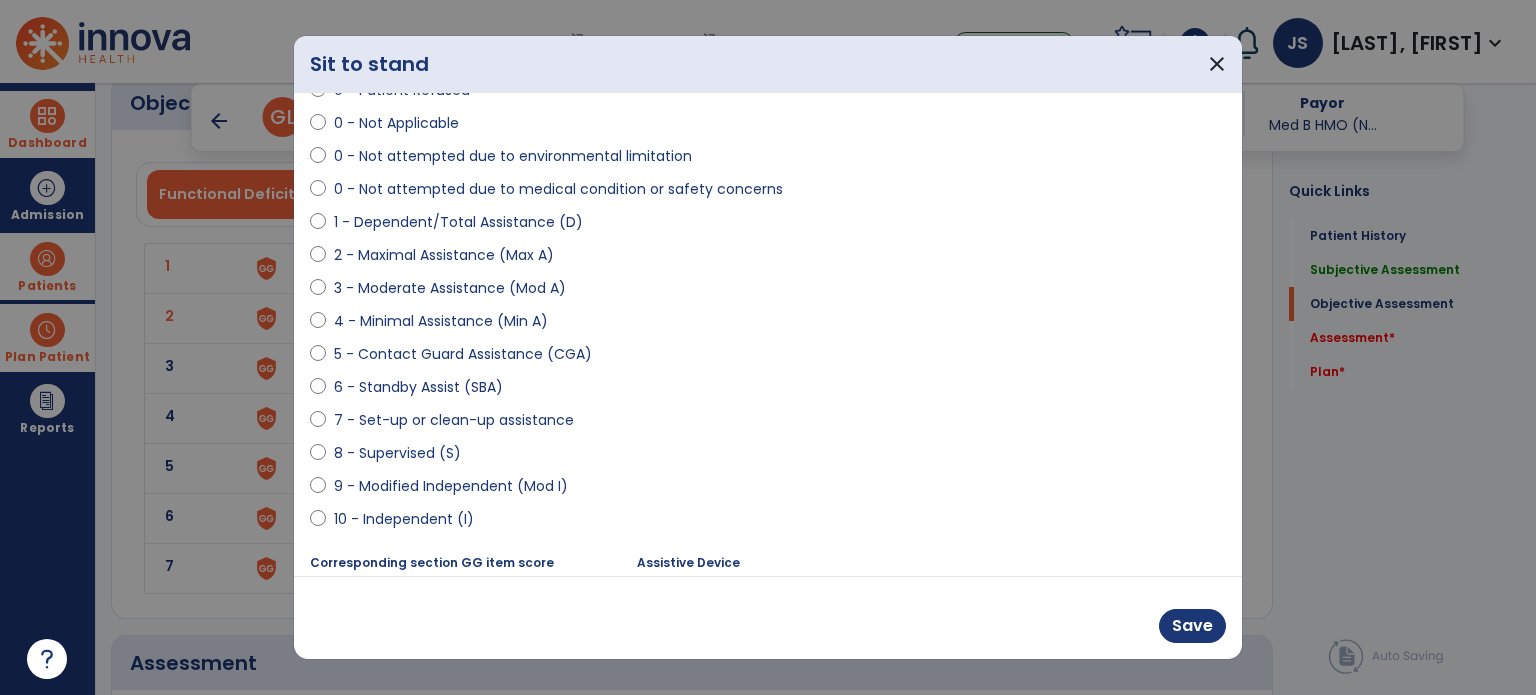 click on "7 - Set-up or clean-up assistance" at bounding box center (768, 424) 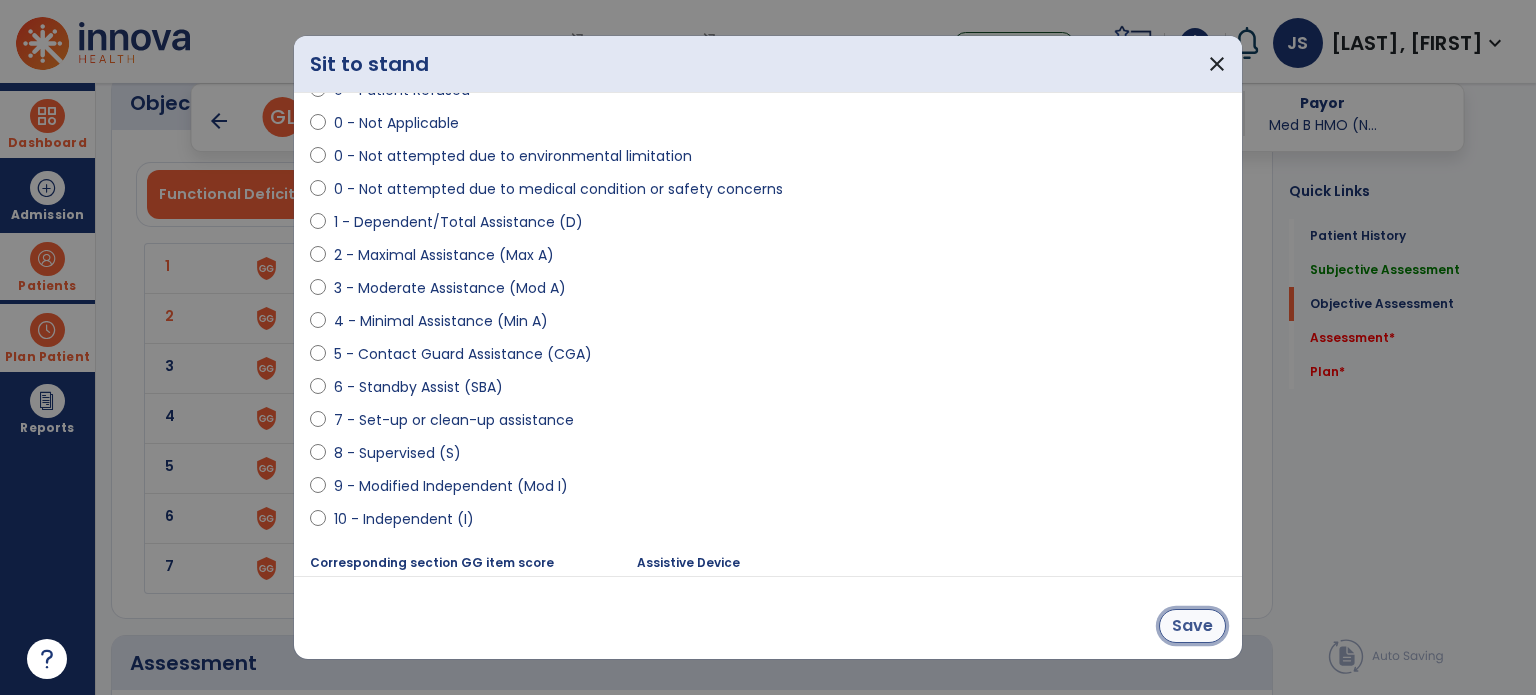 click on "Save" at bounding box center (1192, 626) 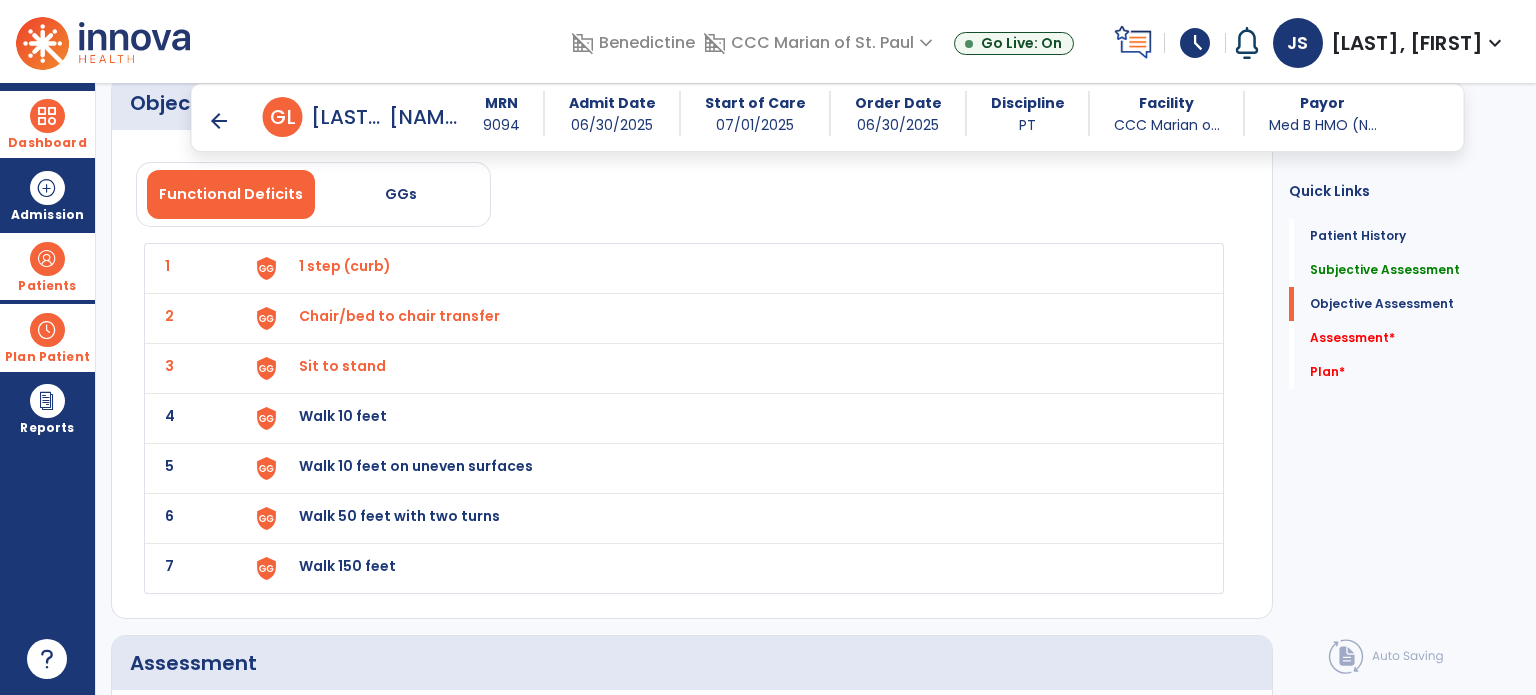 click on "Walk 10 feet" at bounding box center (728, 268) 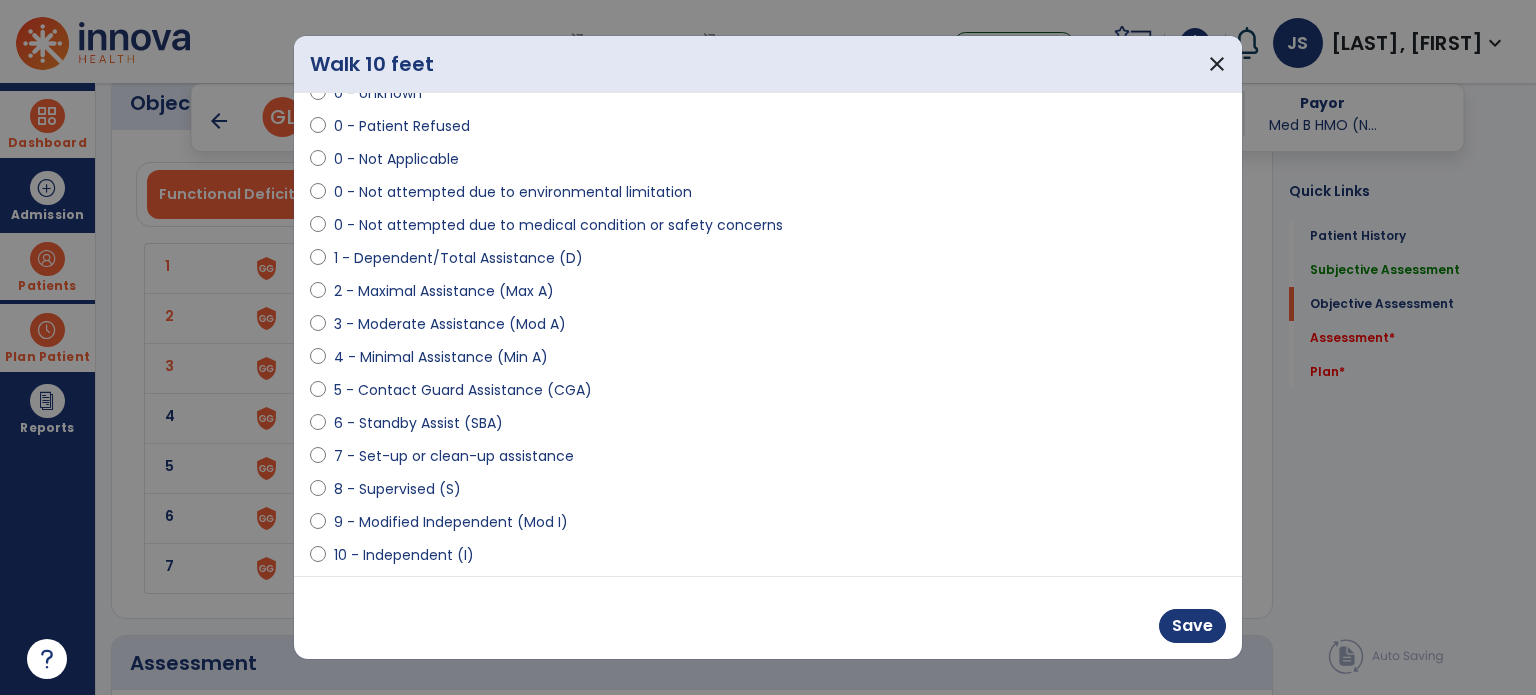 scroll, scrollTop: 103, scrollLeft: 0, axis: vertical 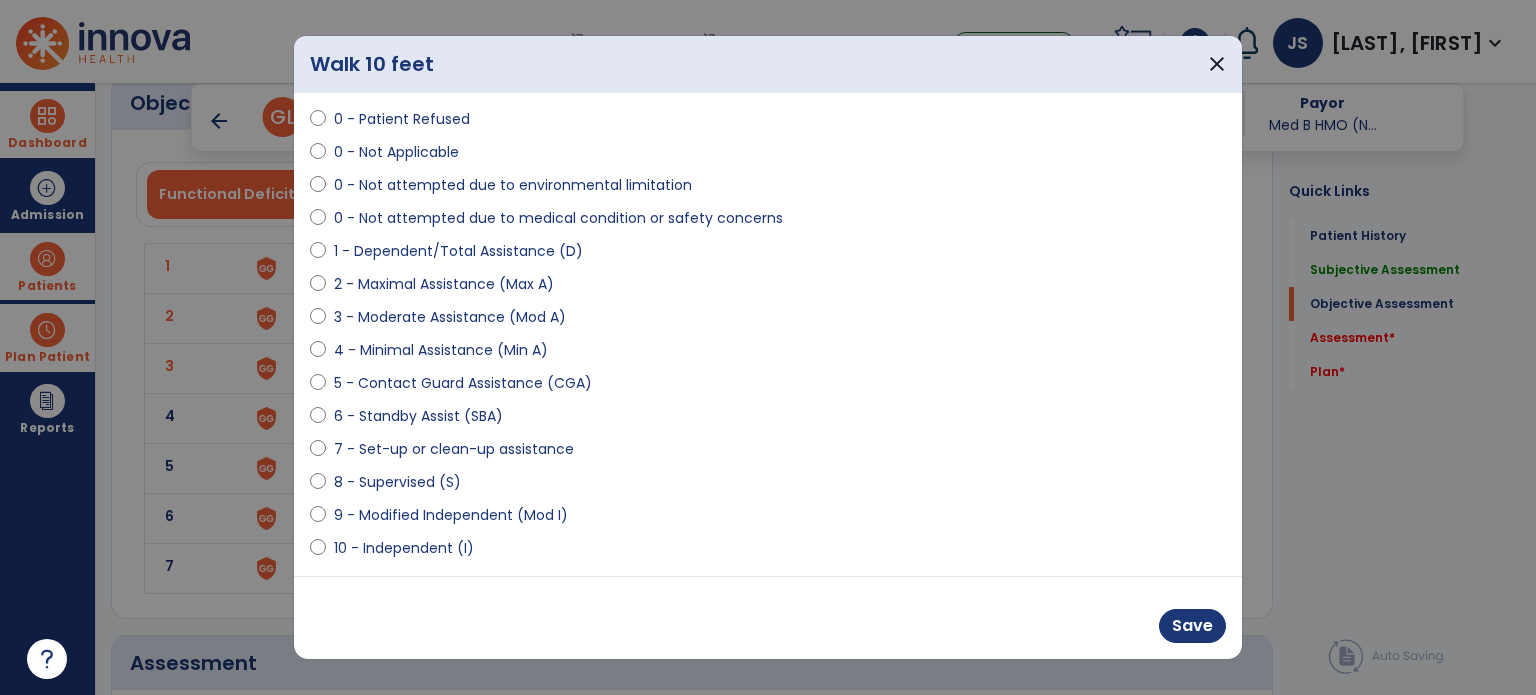 click on "8 - Supervised (S)" at bounding box center [397, 482] 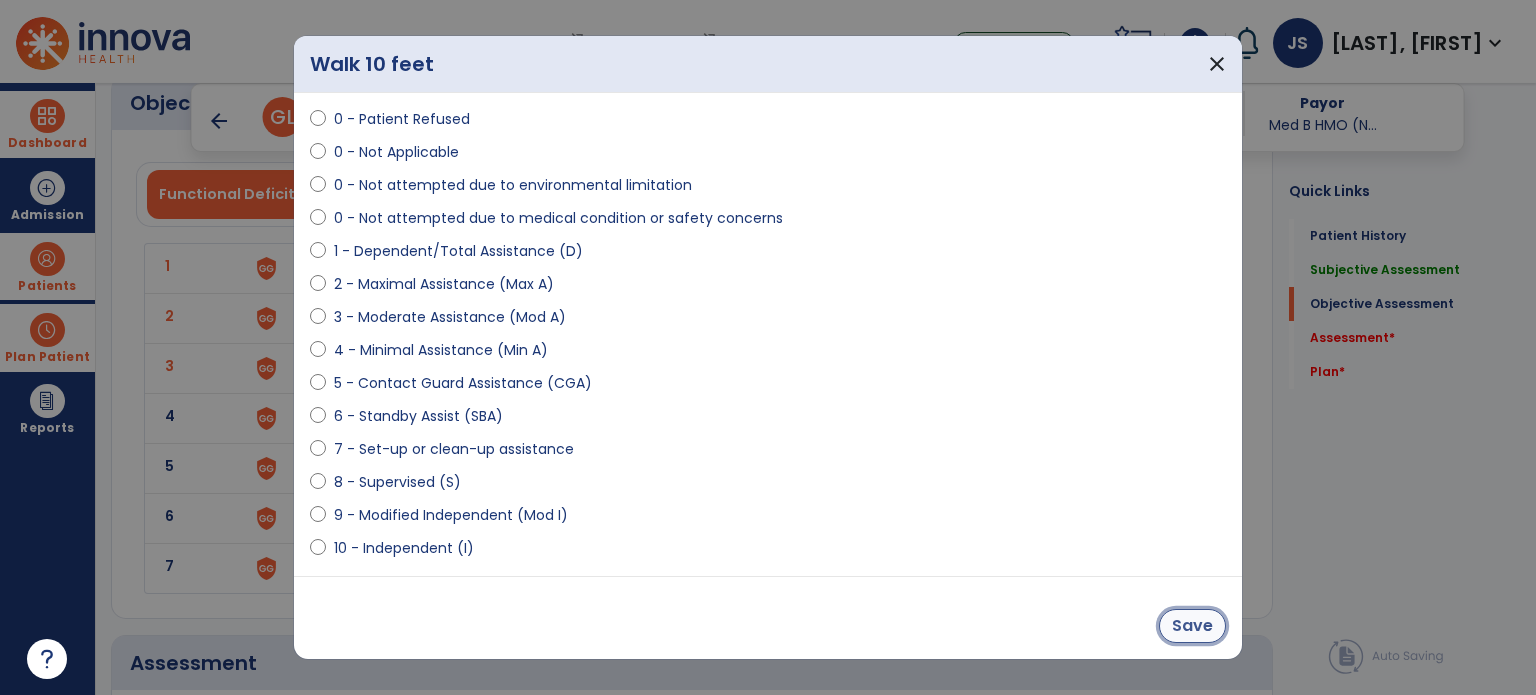 click on "Save" at bounding box center (1192, 626) 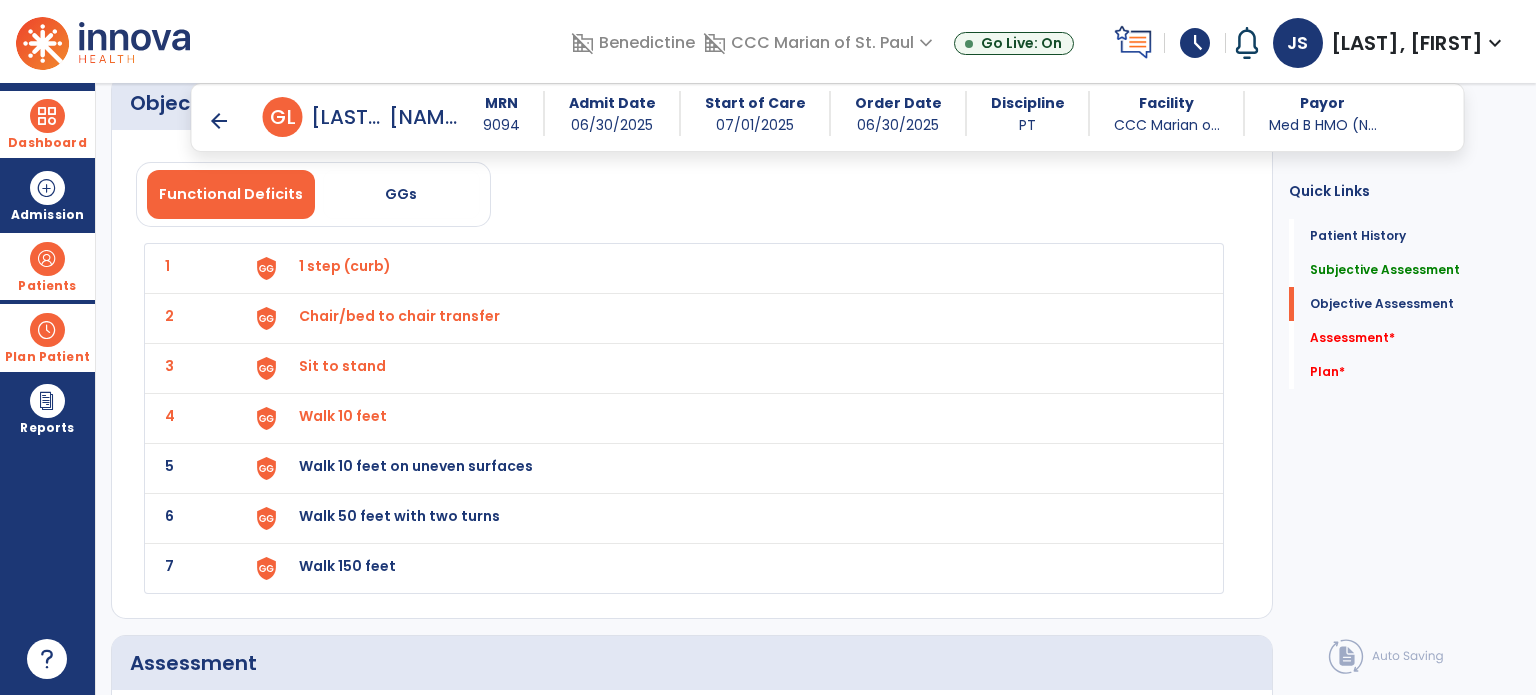 click on "Walk 10 feet on uneven surfaces" at bounding box center [345, 266] 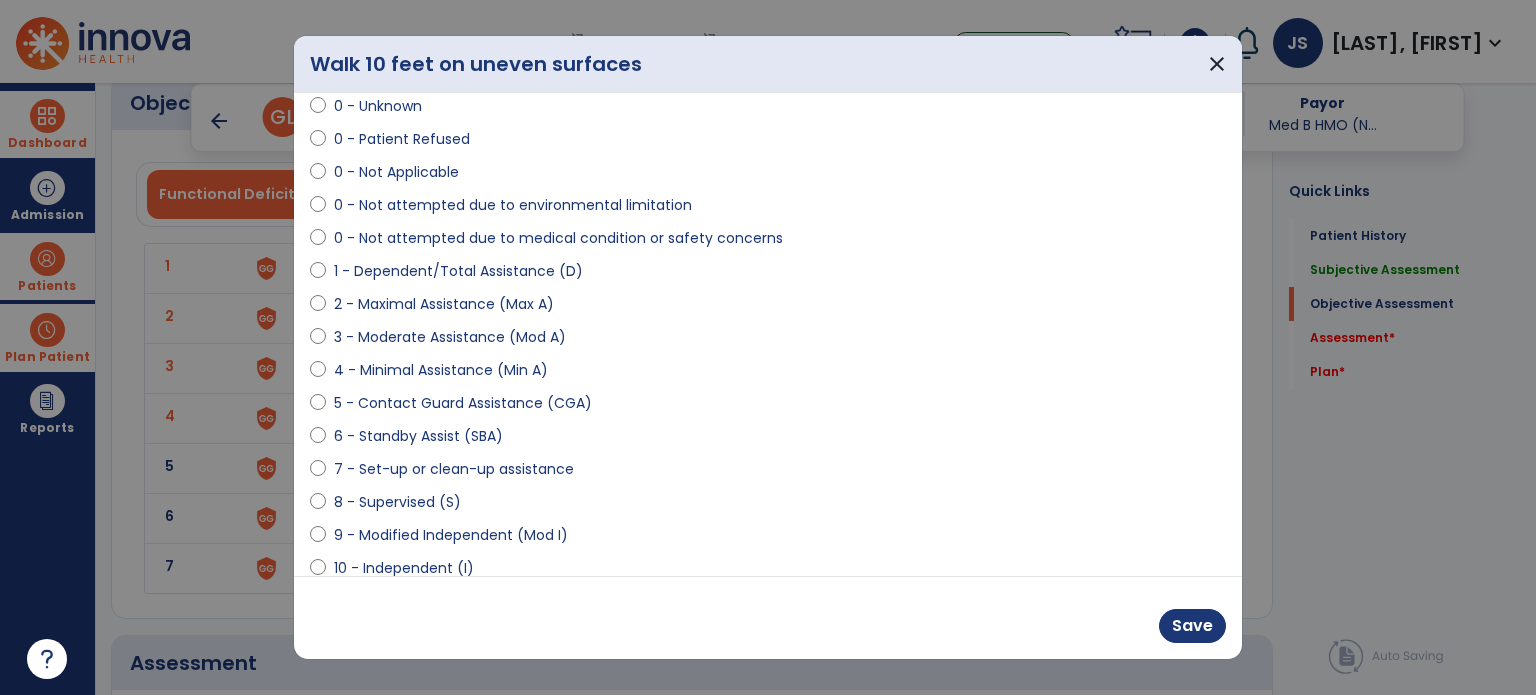 scroll, scrollTop: 84, scrollLeft: 0, axis: vertical 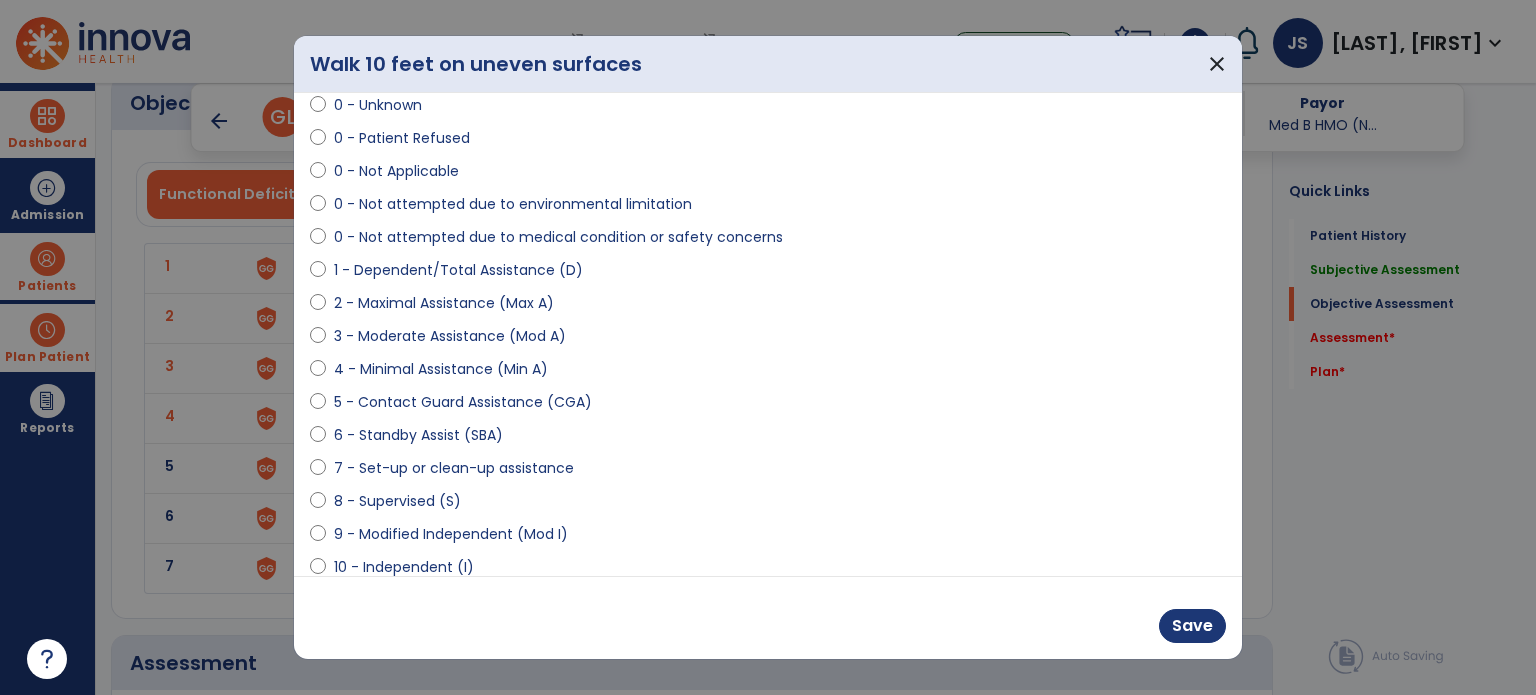 click on "8 - Supervised (S)" at bounding box center [768, 505] 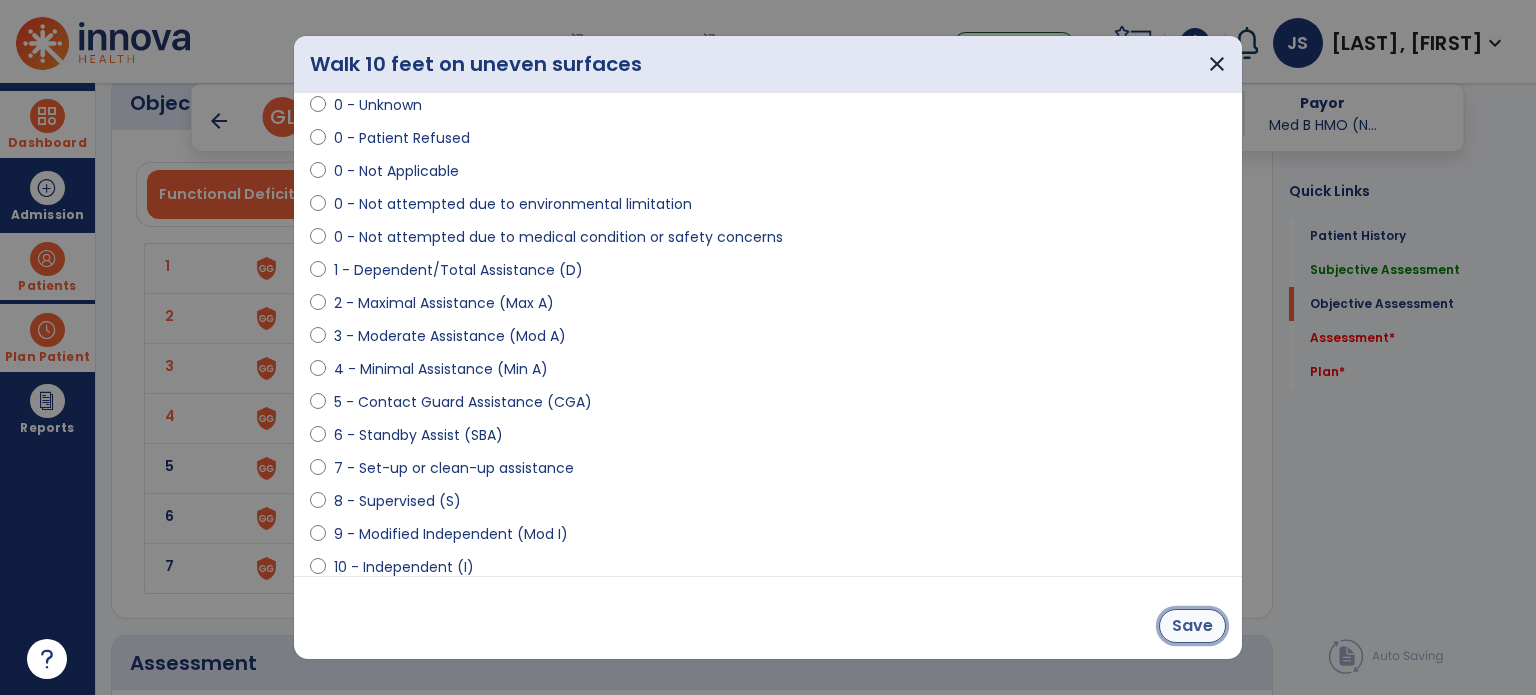 click on "Save" at bounding box center (1192, 626) 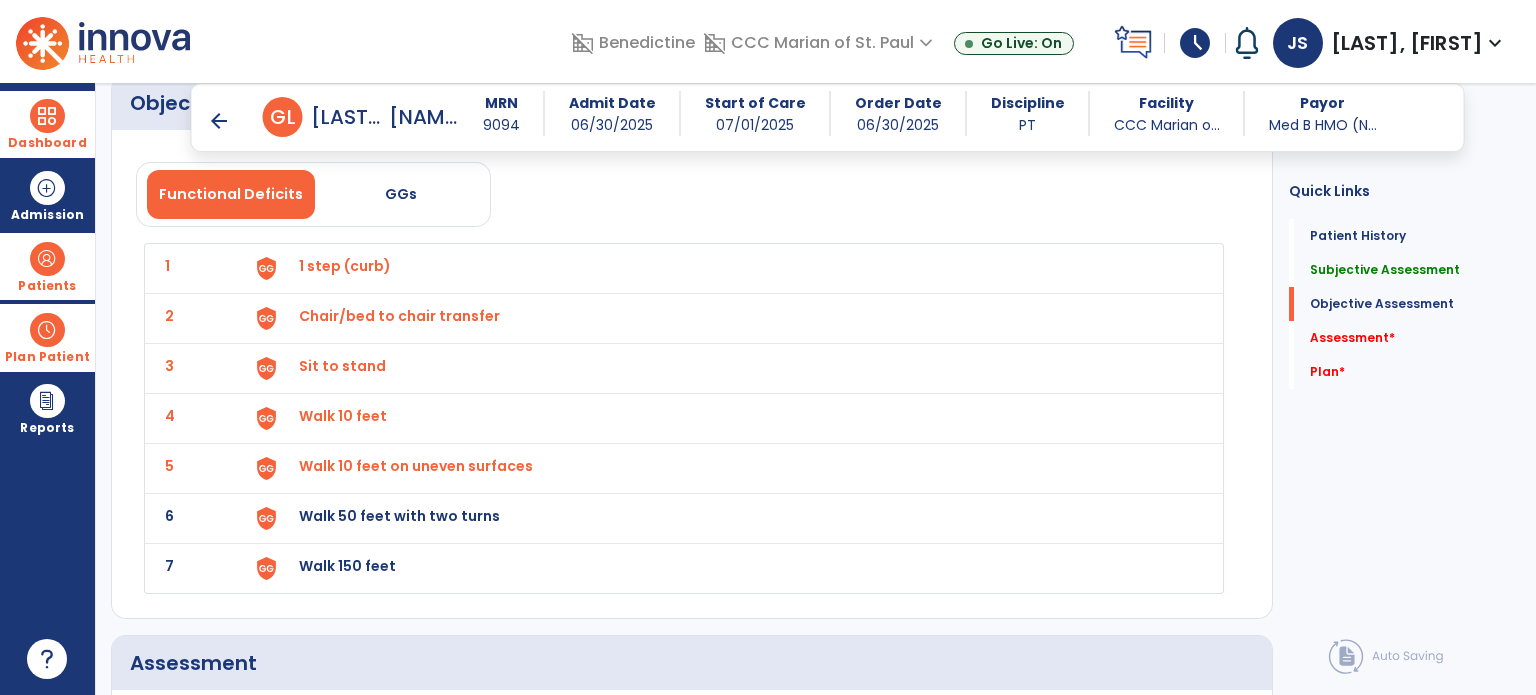 click on "Walk 50 feet with two turns" at bounding box center [345, 266] 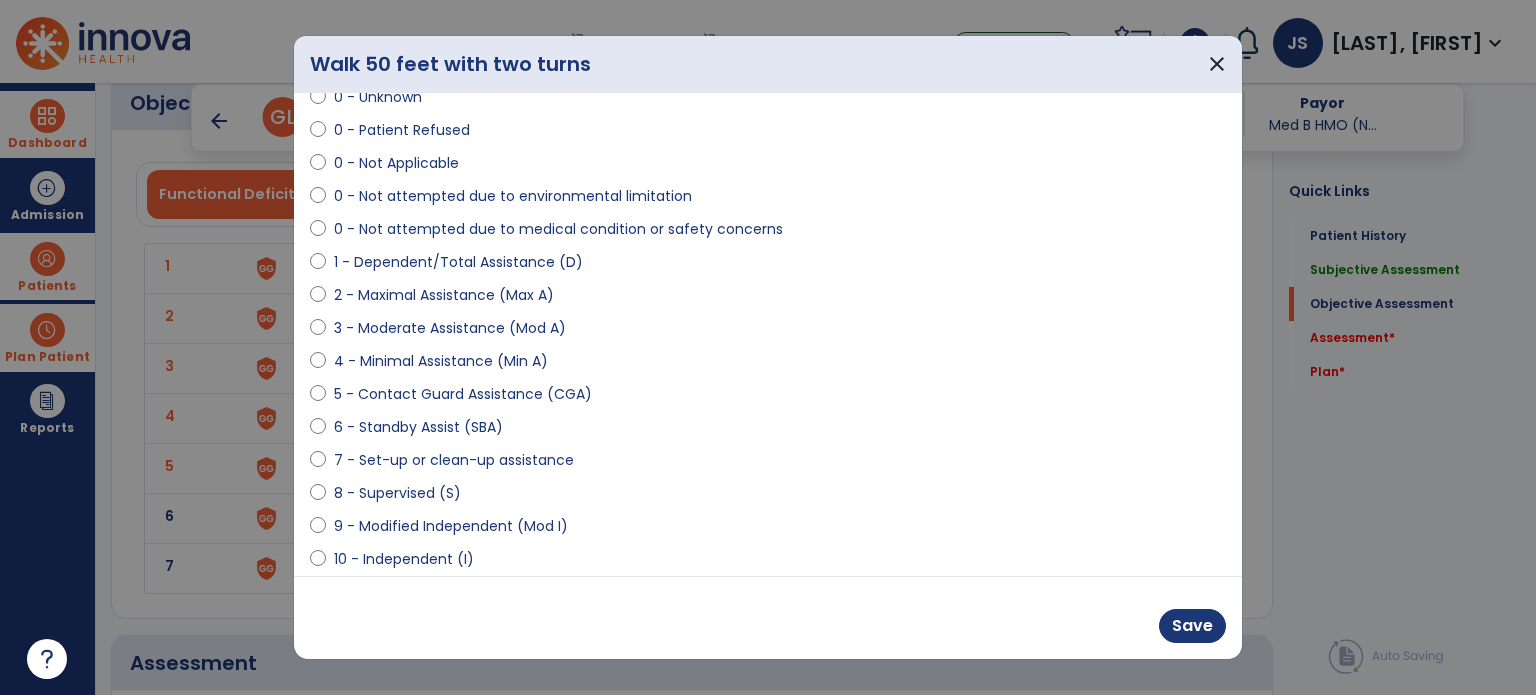 scroll, scrollTop: 96, scrollLeft: 0, axis: vertical 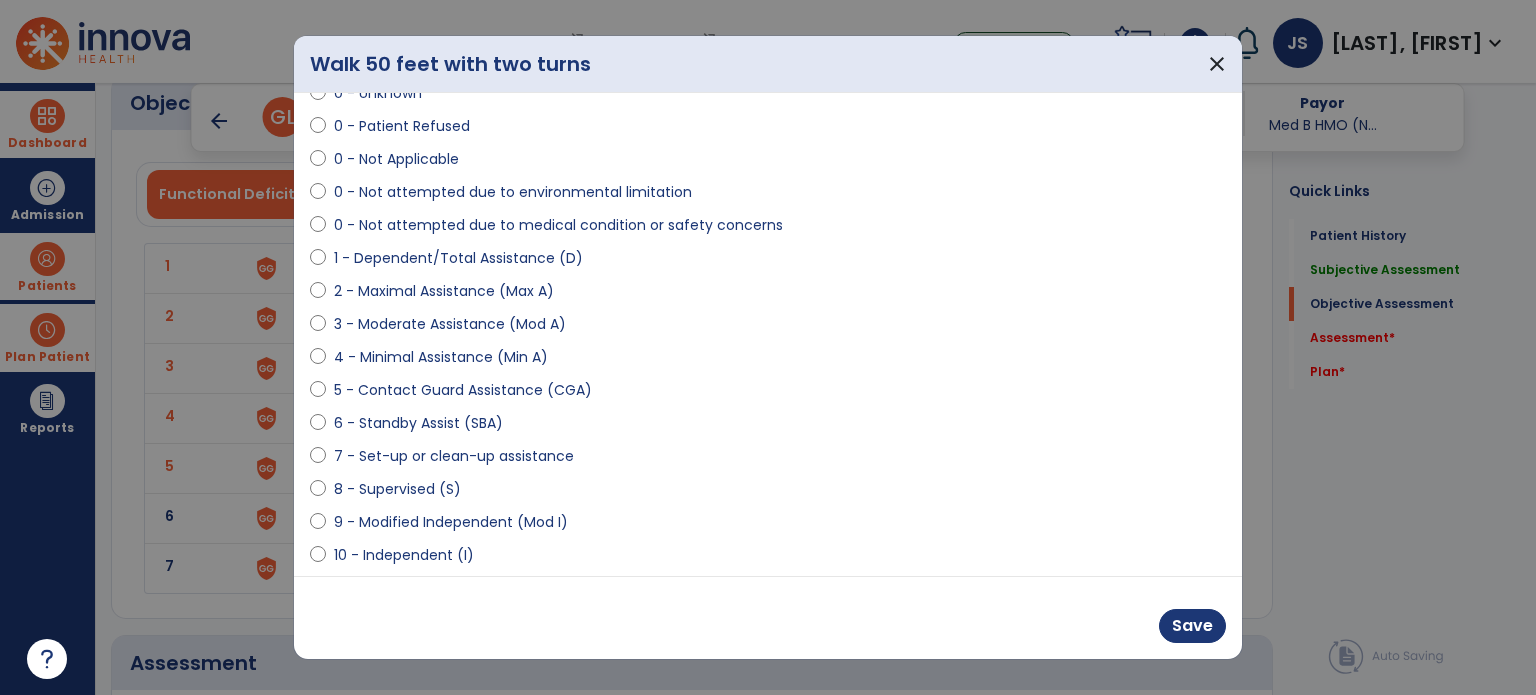 click on "8 - Supervised (S)" at bounding box center (397, 489) 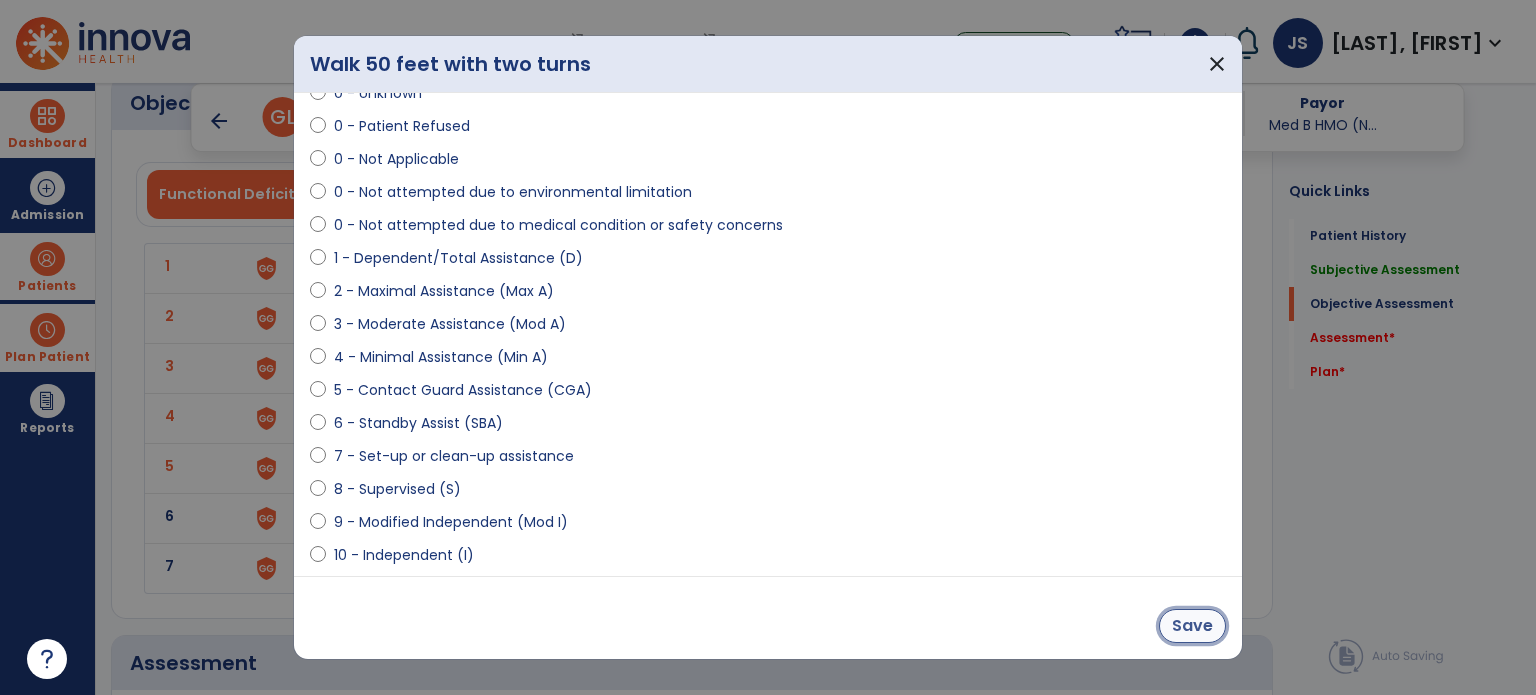 click on "Save" at bounding box center [1192, 626] 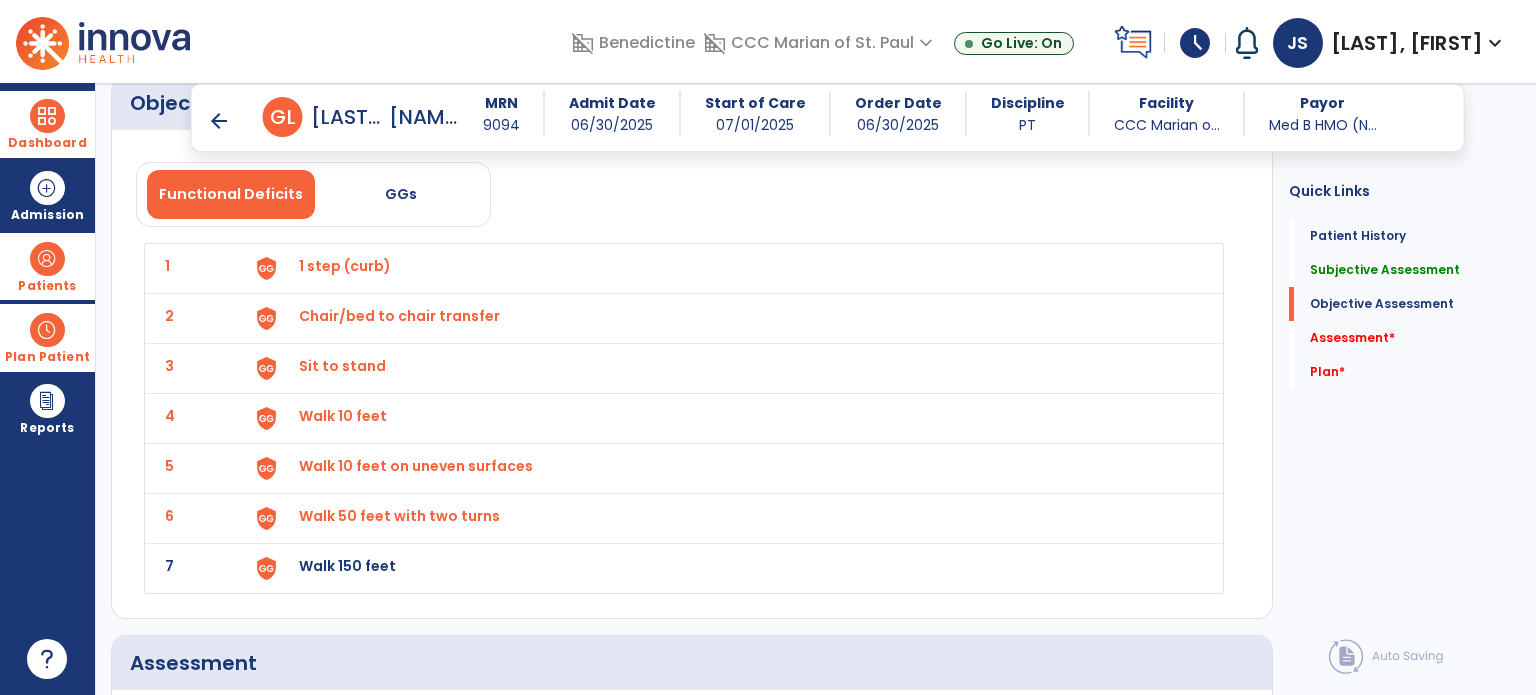click on "Walk 150 feet" at bounding box center [728, 268] 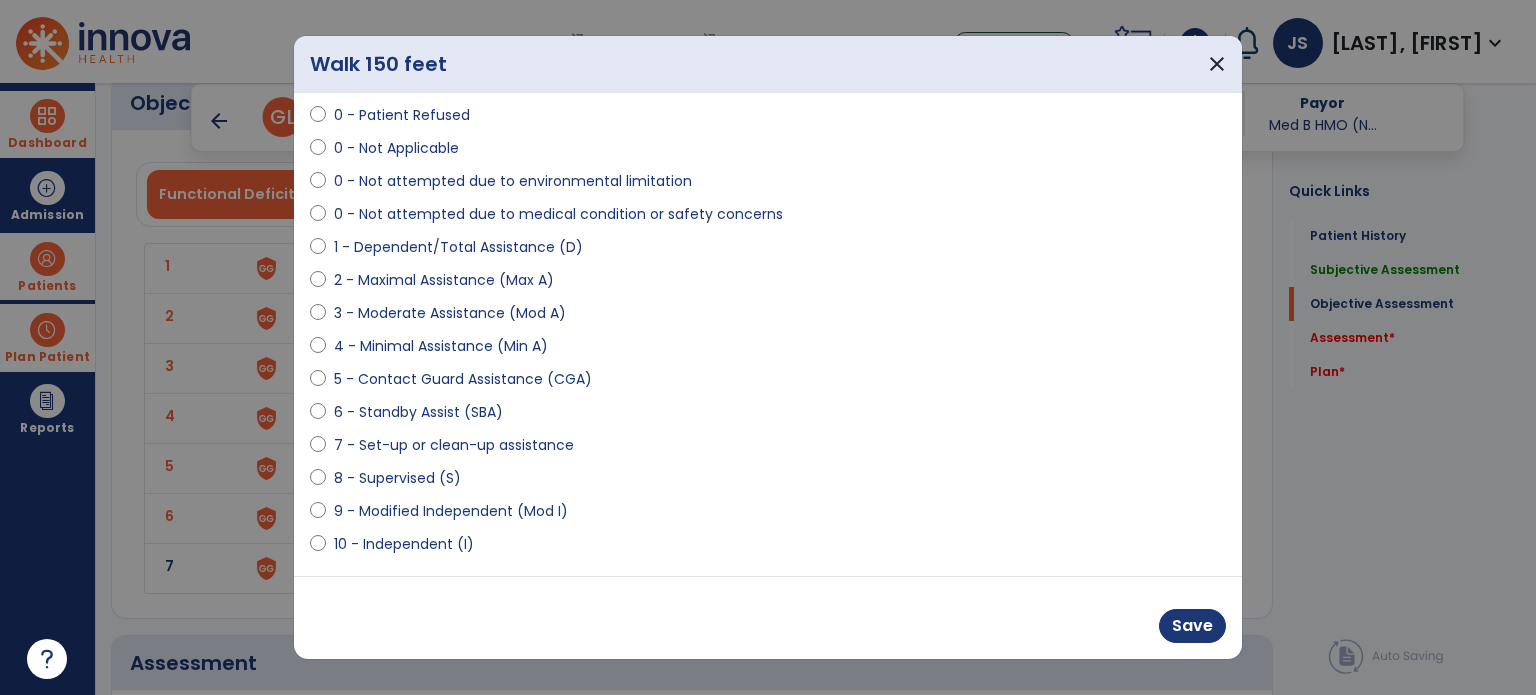 scroll, scrollTop: 108, scrollLeft: 0, axis: vertical 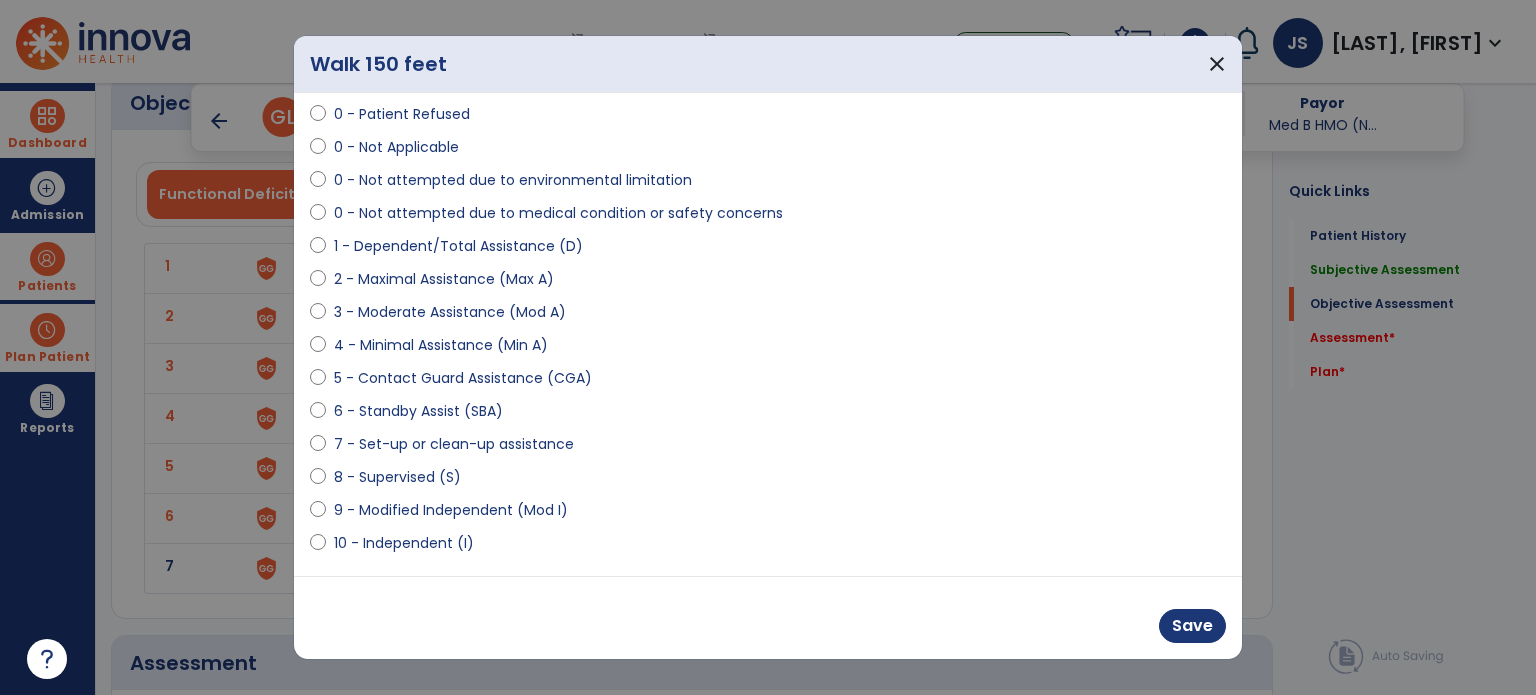 click on "8 - Supervised (S)" at bounding box center [397, 477] 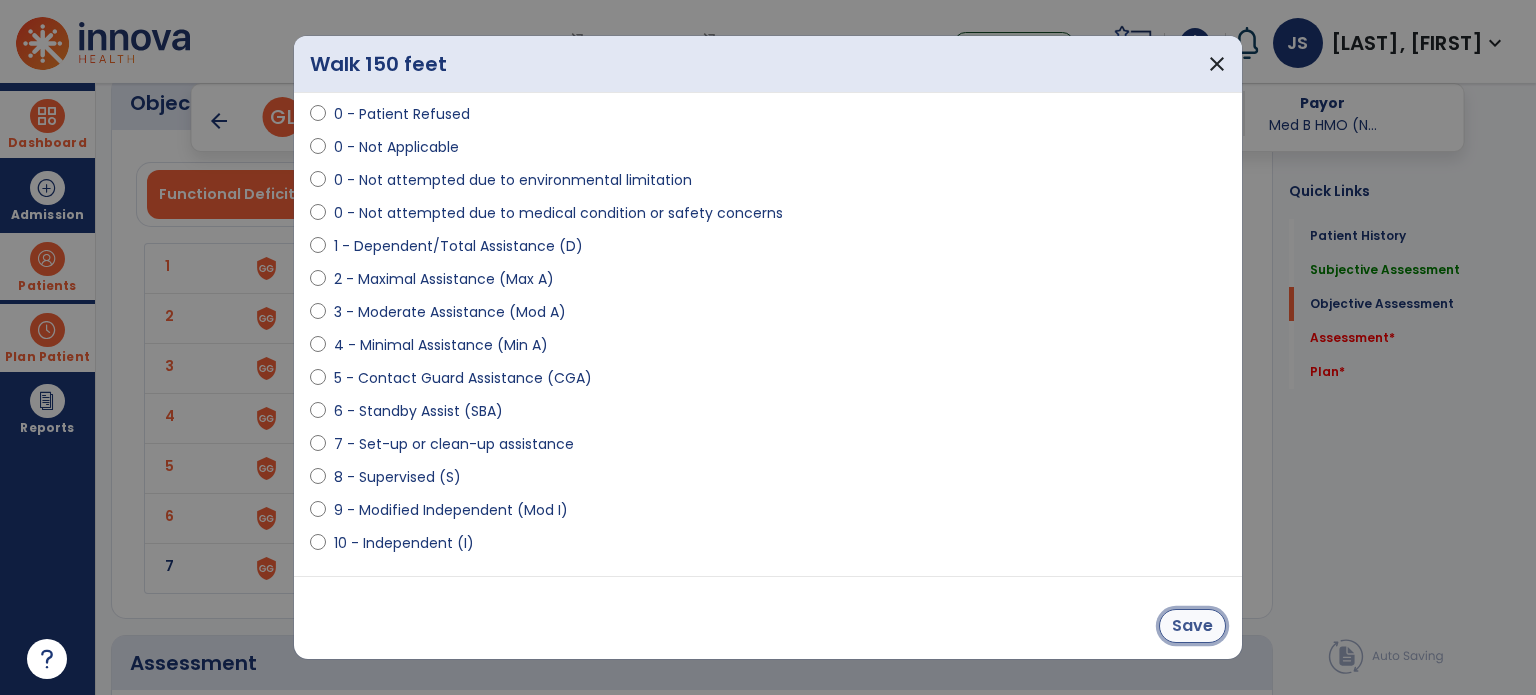 click on "Save" at bounding box center [1192, 626] 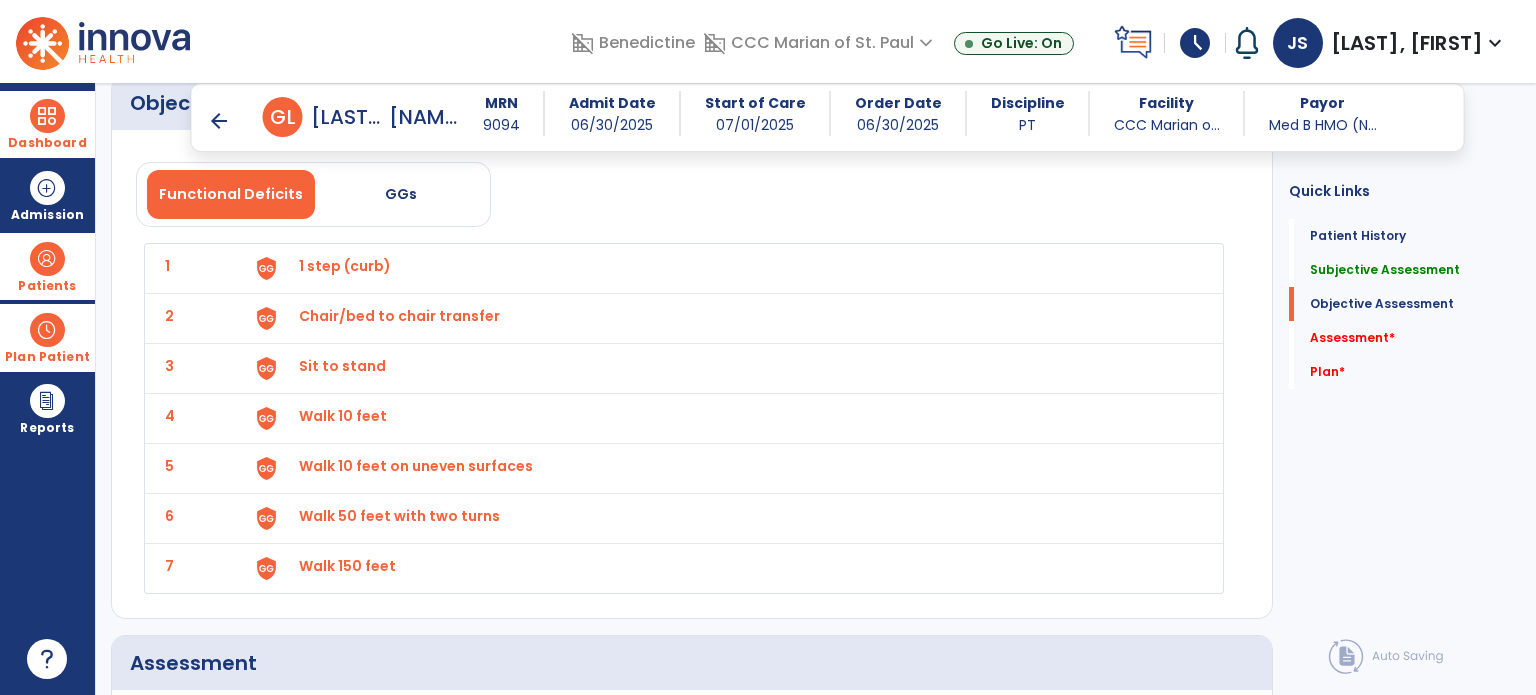 scroll, scrollTop: 1927, scrollLeft: 0, axis: vertical 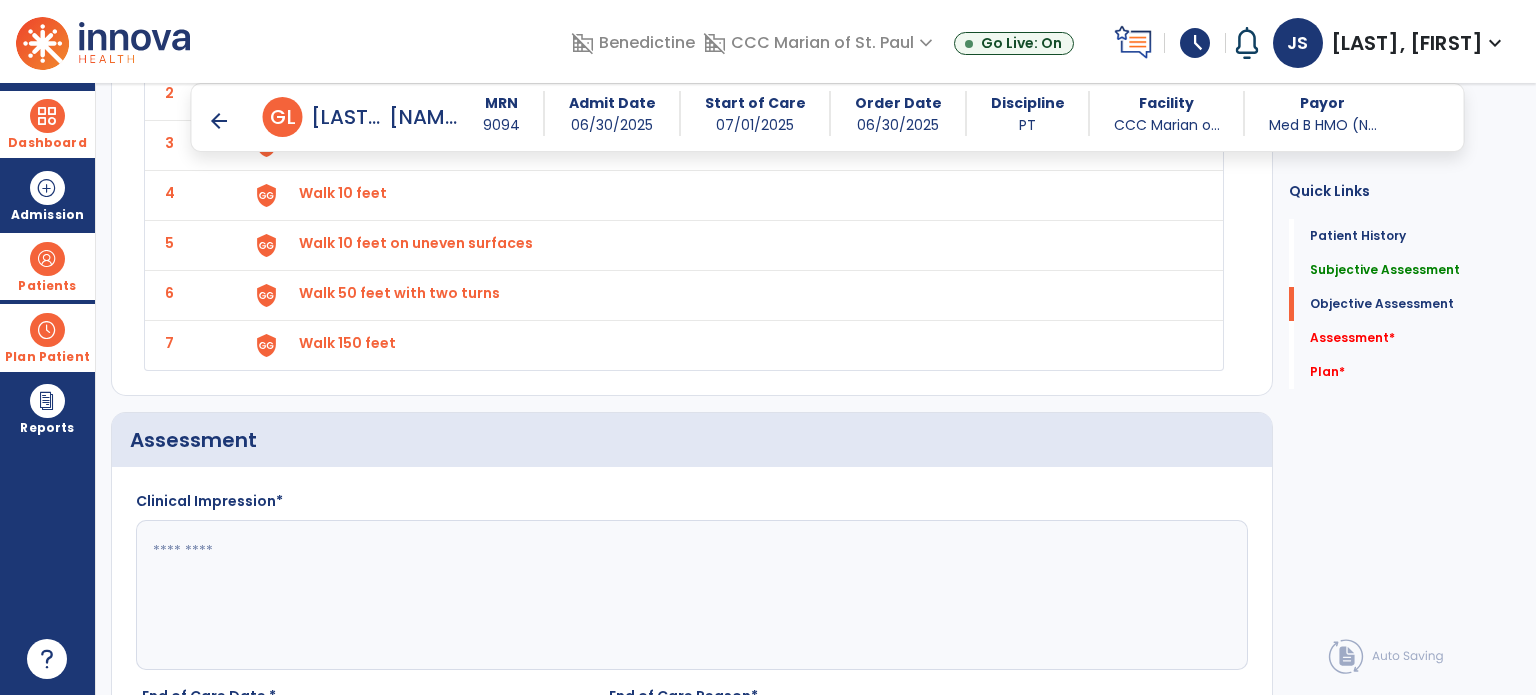 click 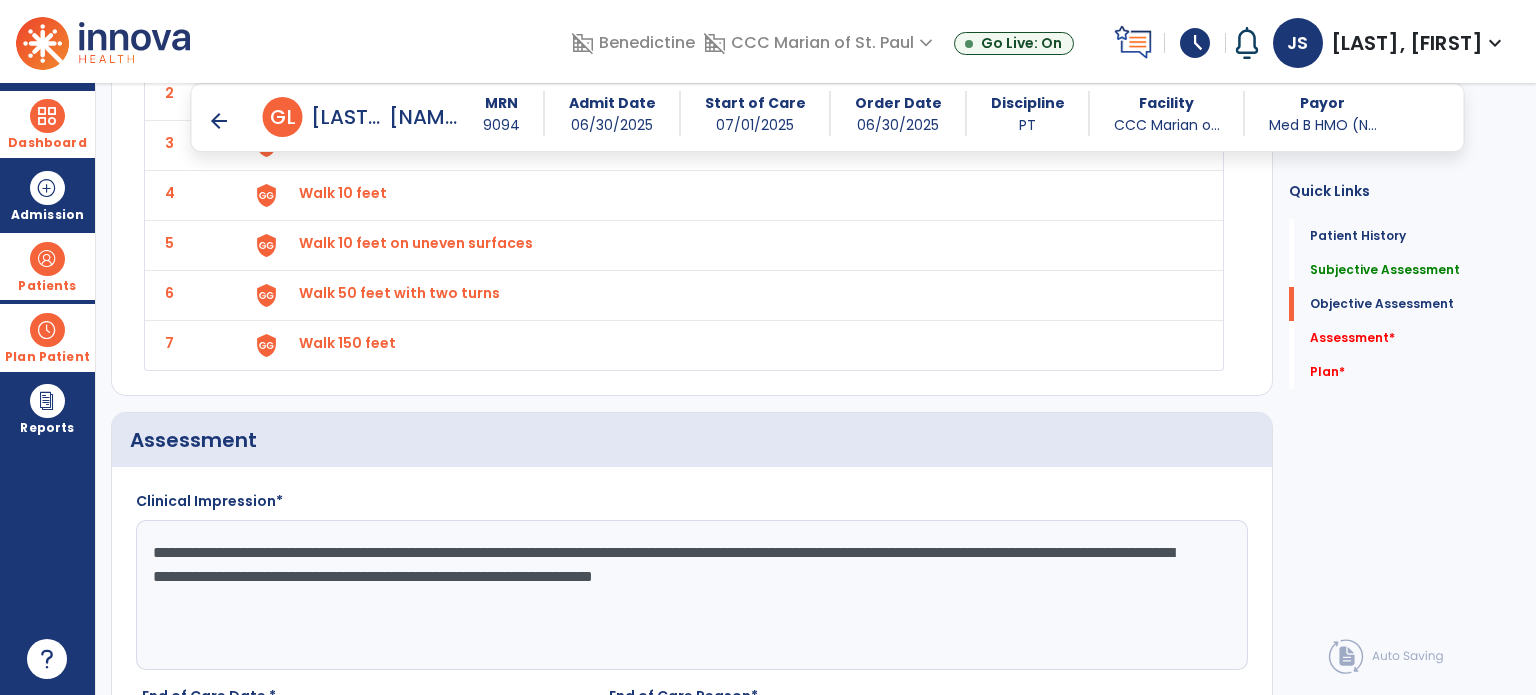 click on "**********" 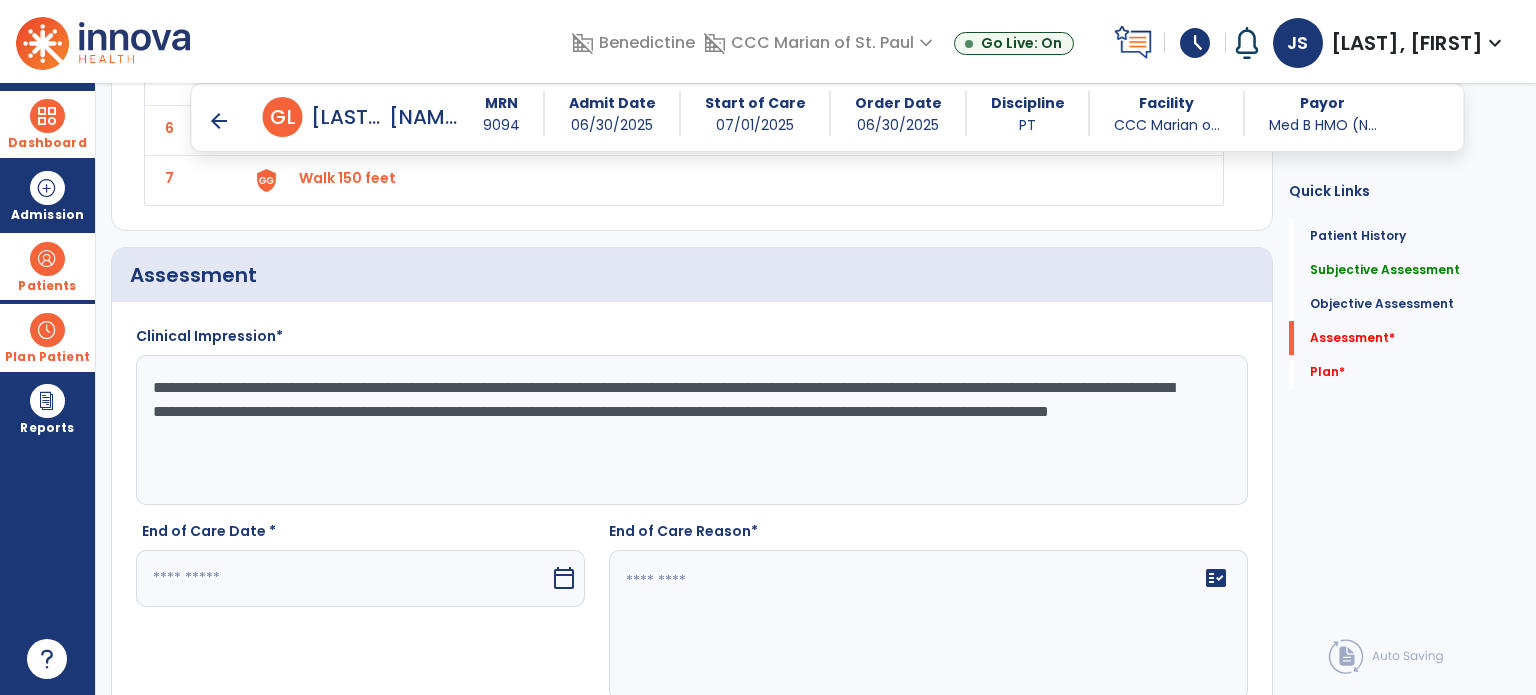 type on "**********" 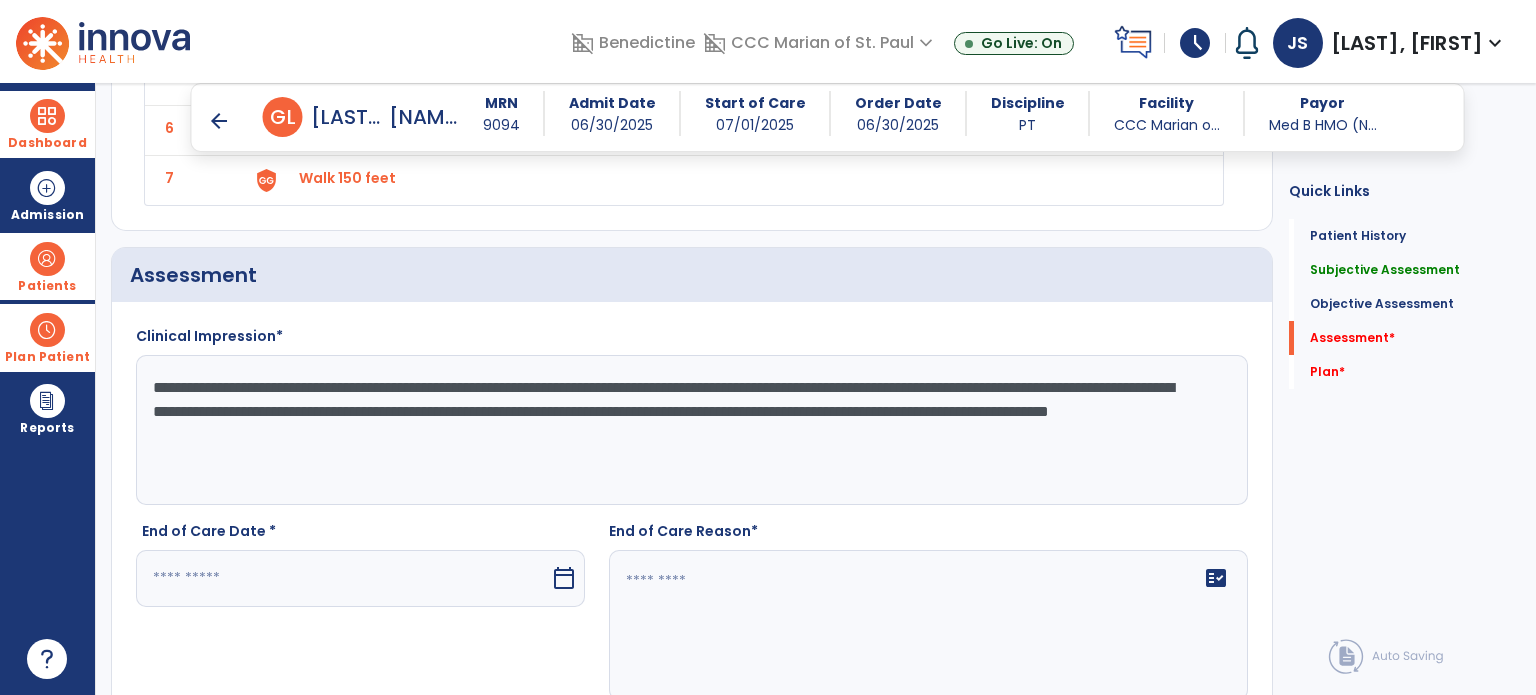 click at bounding box center (343, 578) 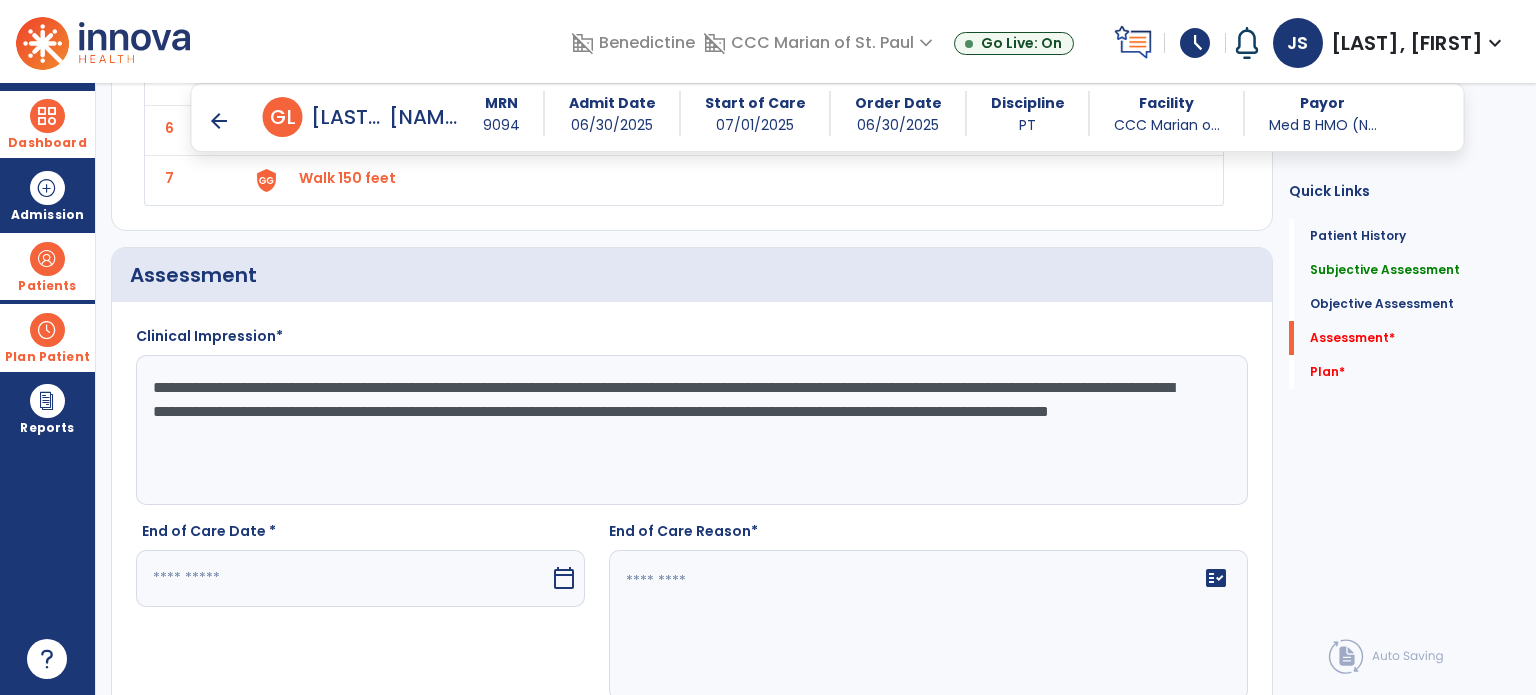 scroll, scrollTop: 2420, scrollLeft: 0, axis: vertical 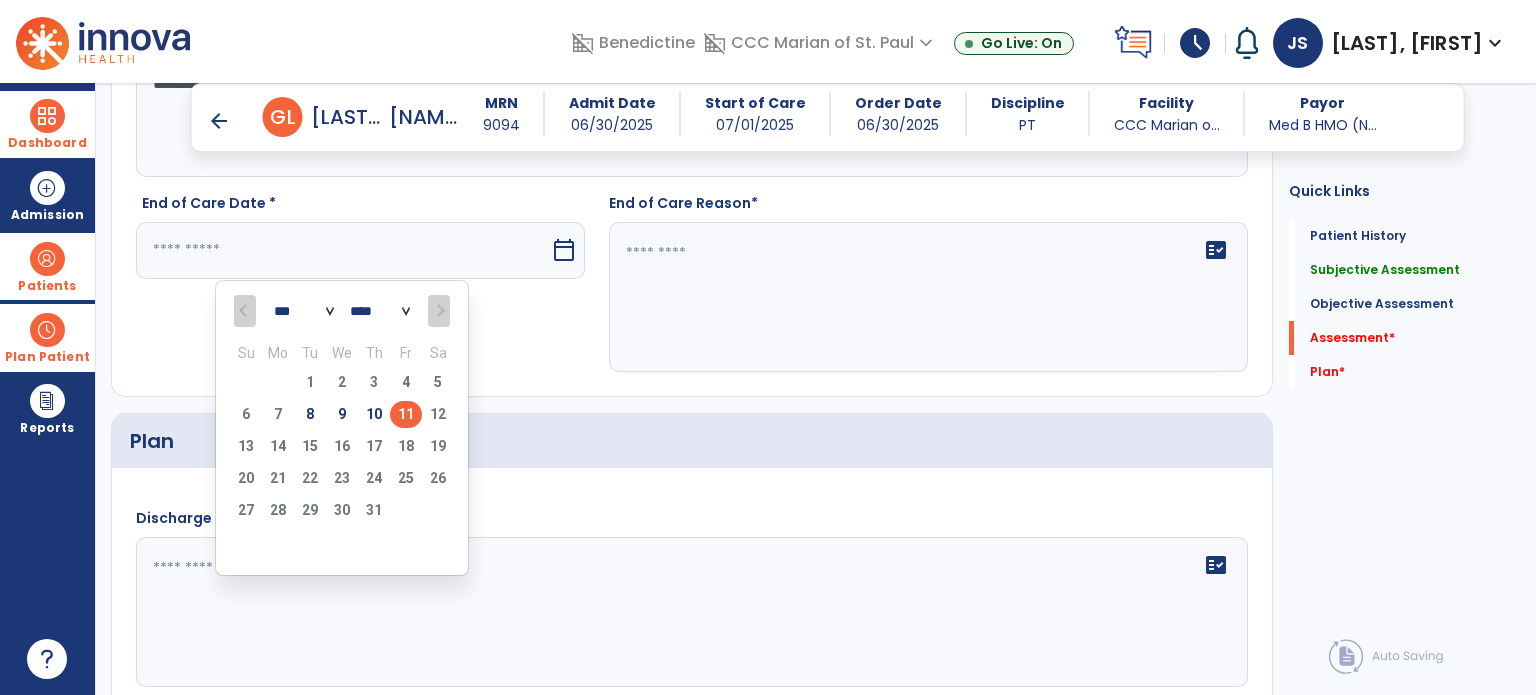 click on "11" at bounding box center [406, 414] 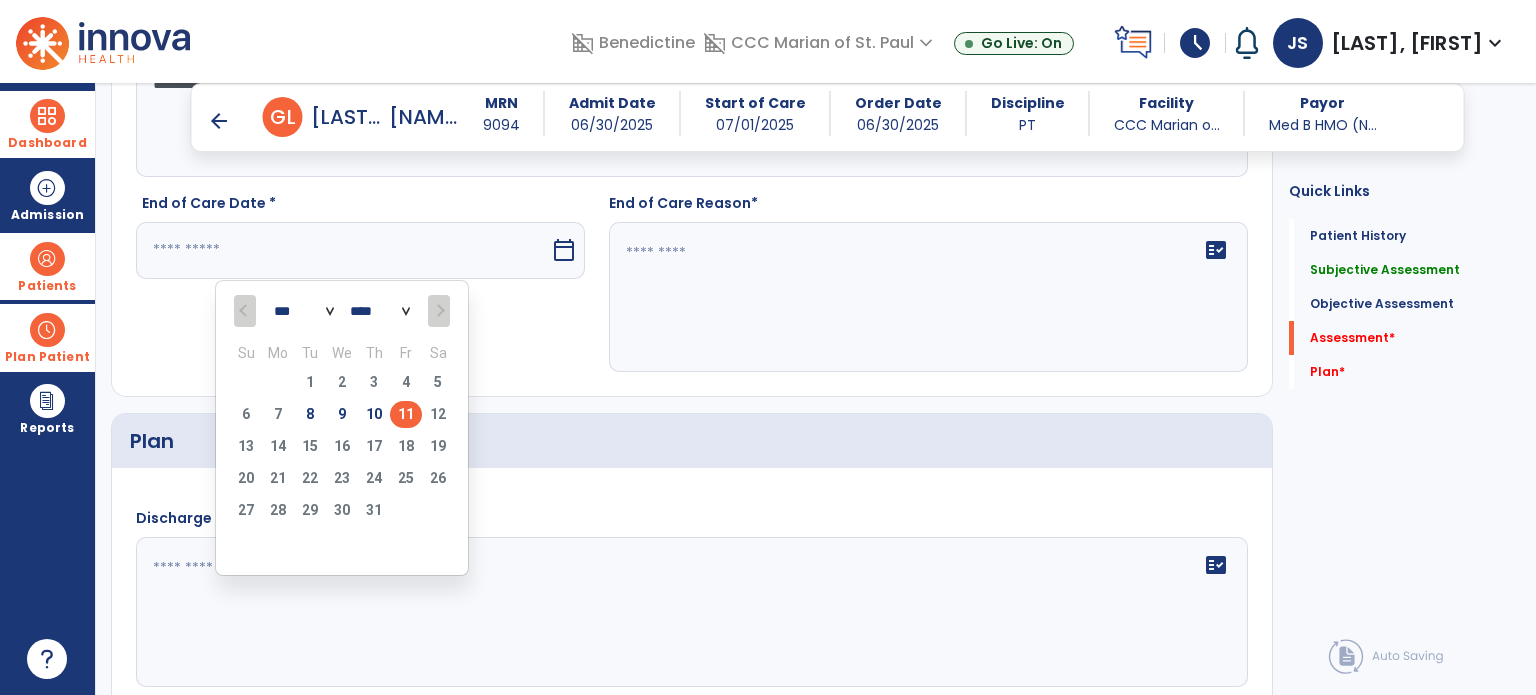 type on "*********" 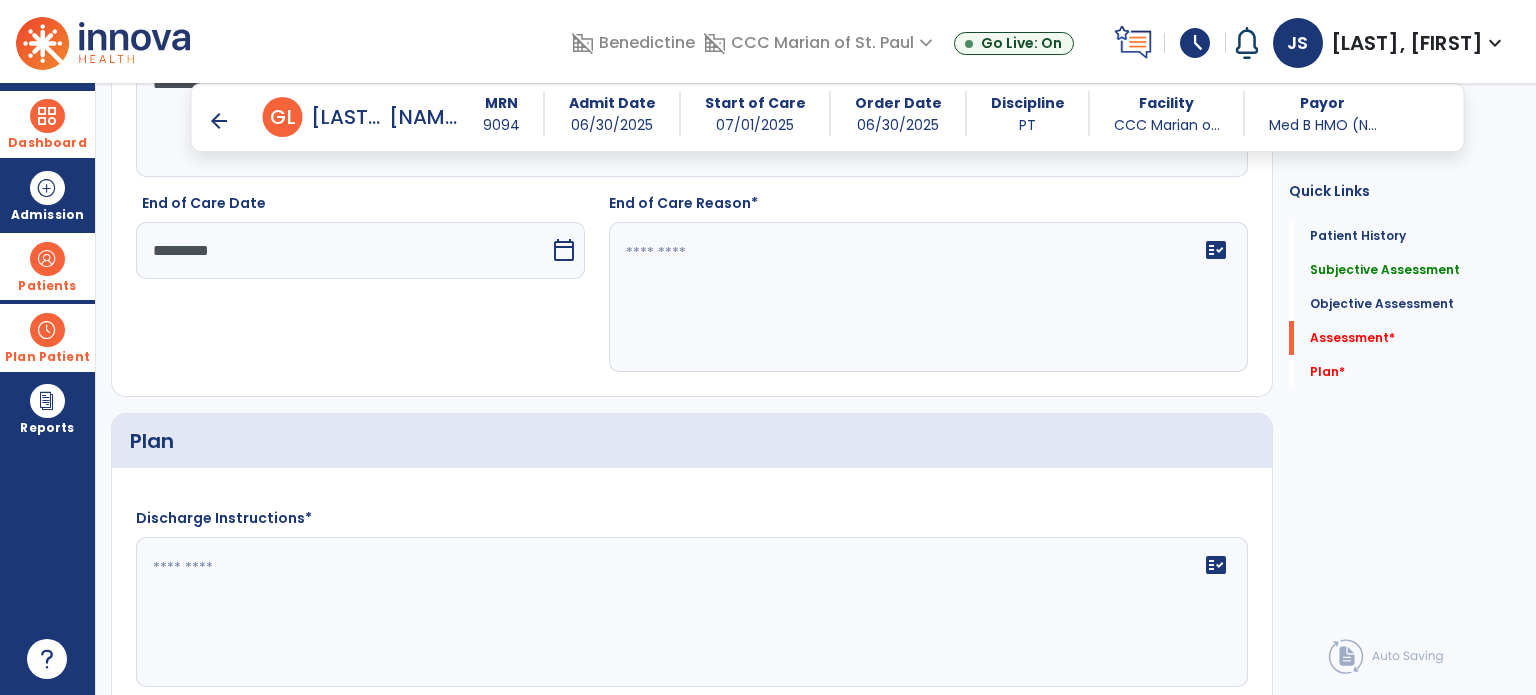 click on "fact_check" 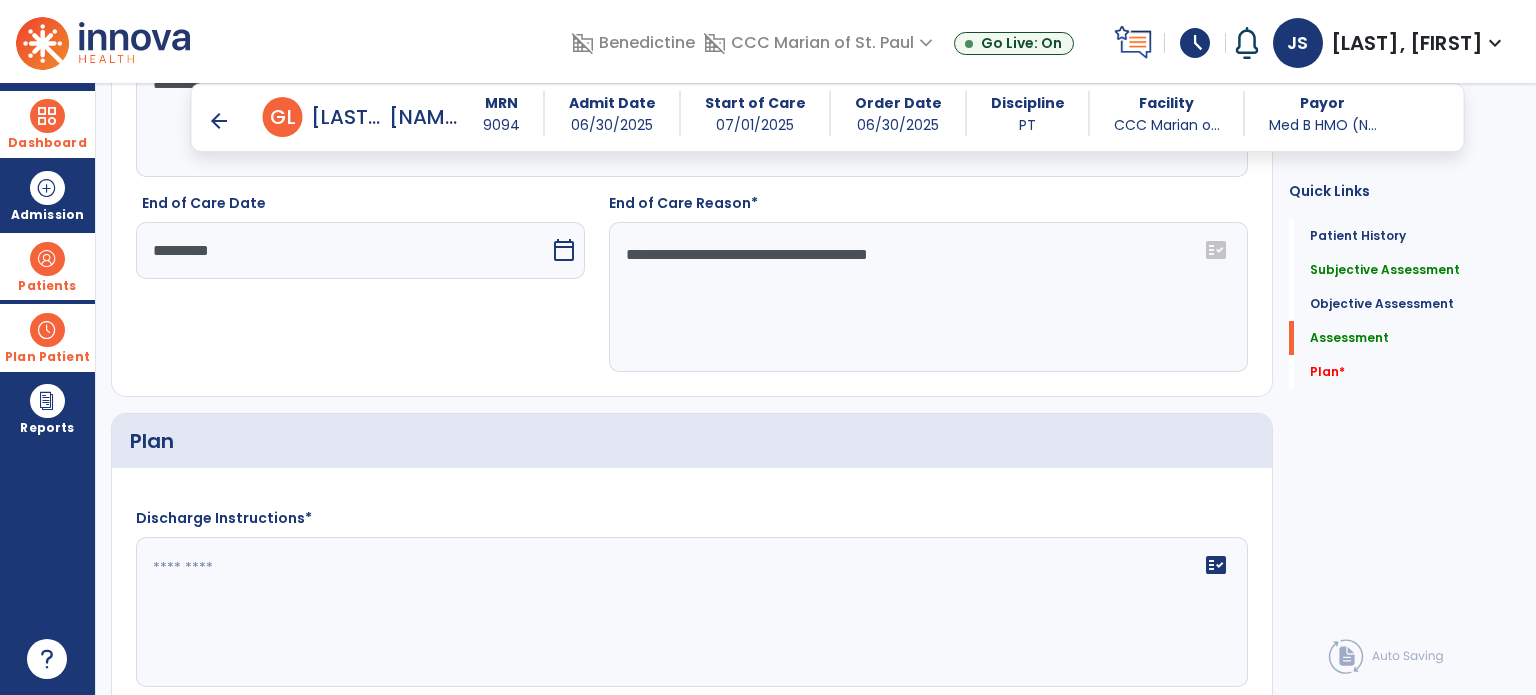 scroll, scrollTop: 2690, scrollLeft: 0, axis: vertical 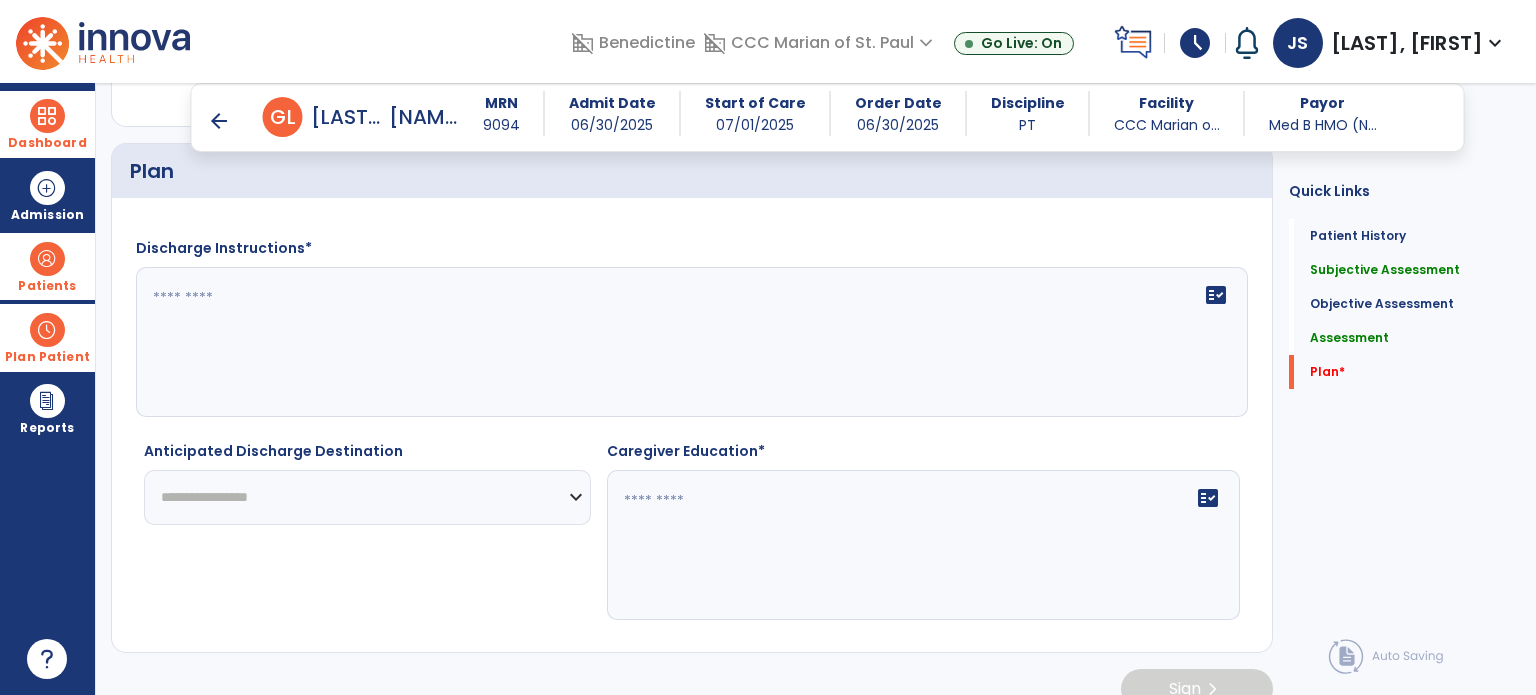 type on "**********" 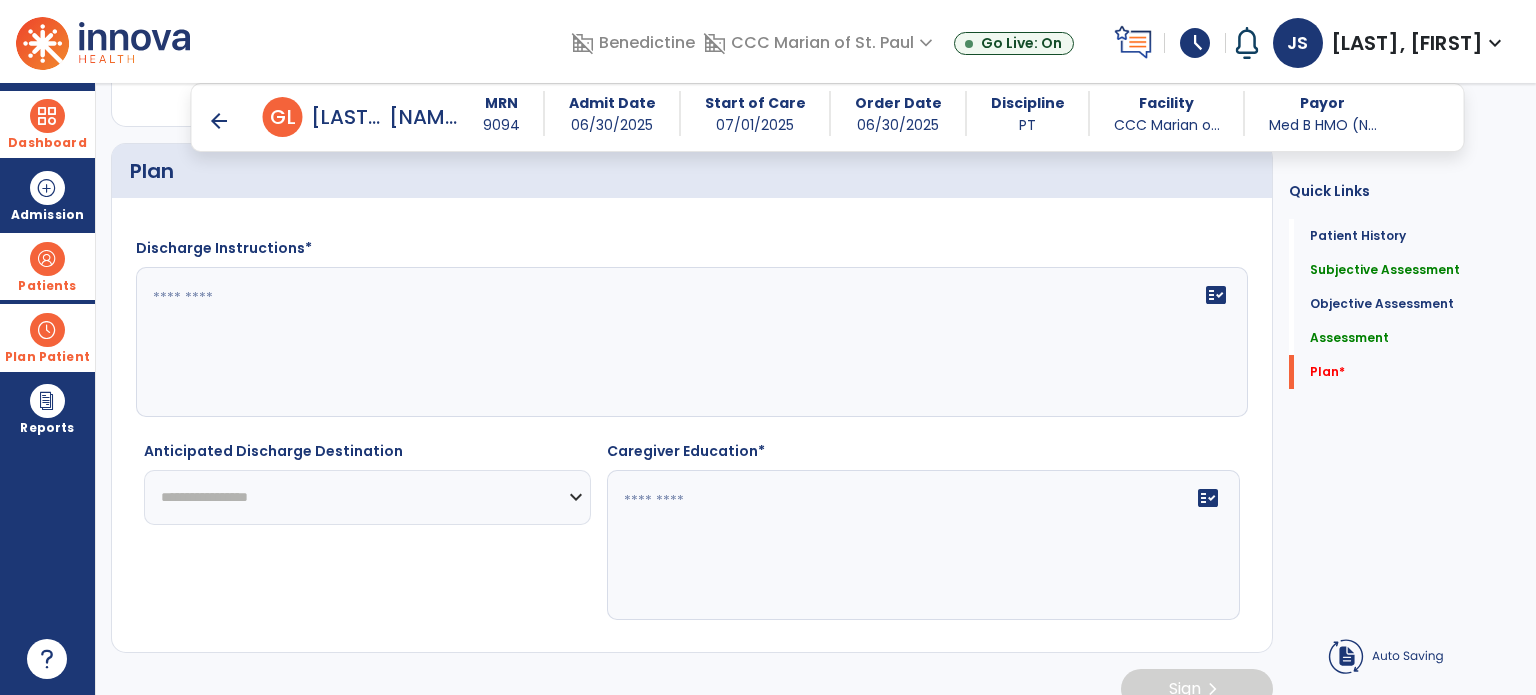 click on "fact_check" 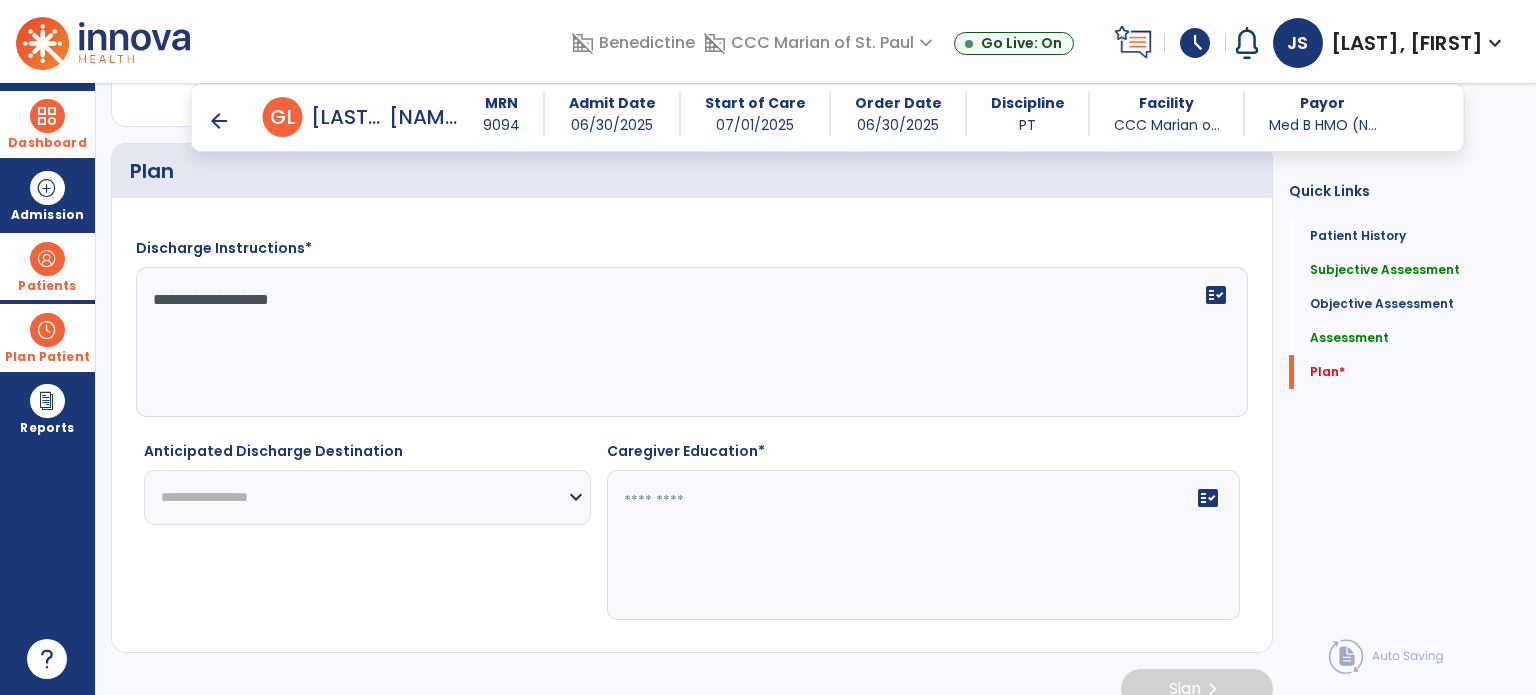 type on "**********" 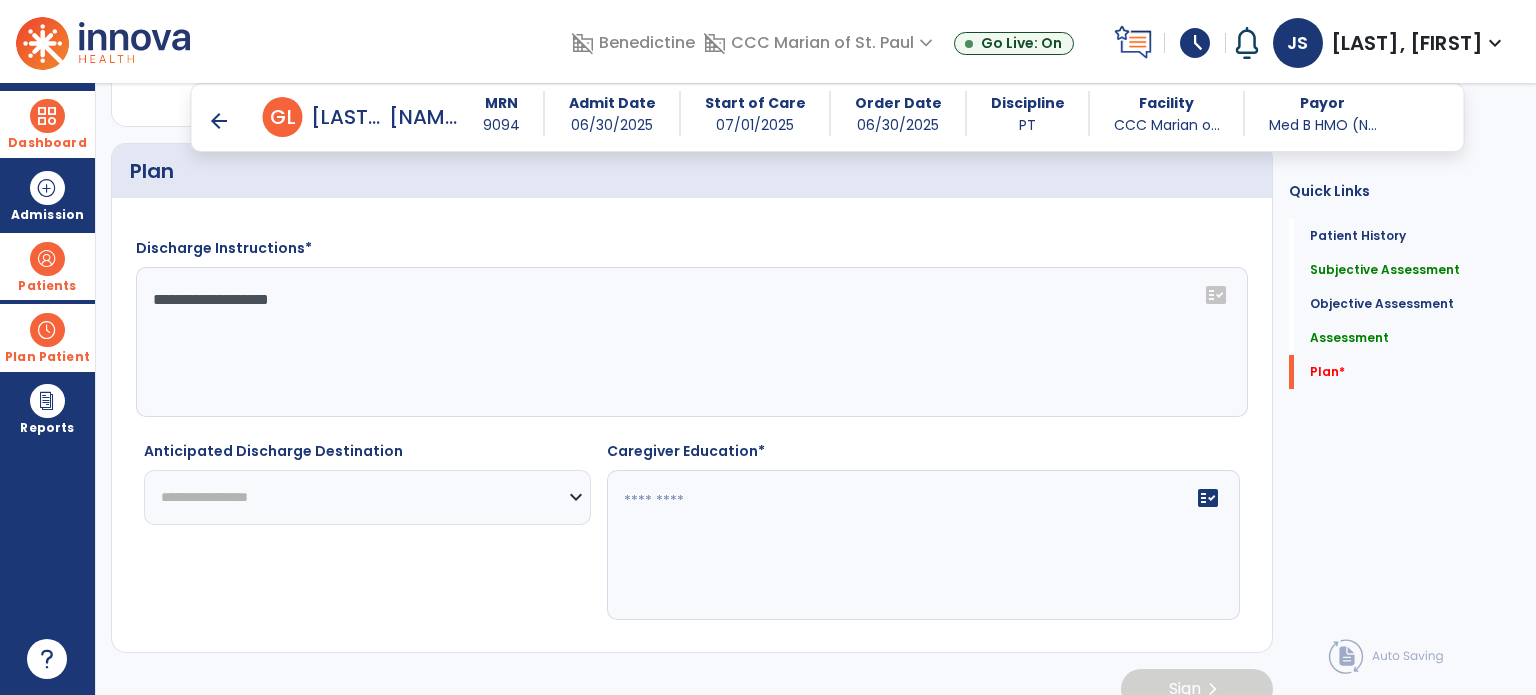 select on "**********" 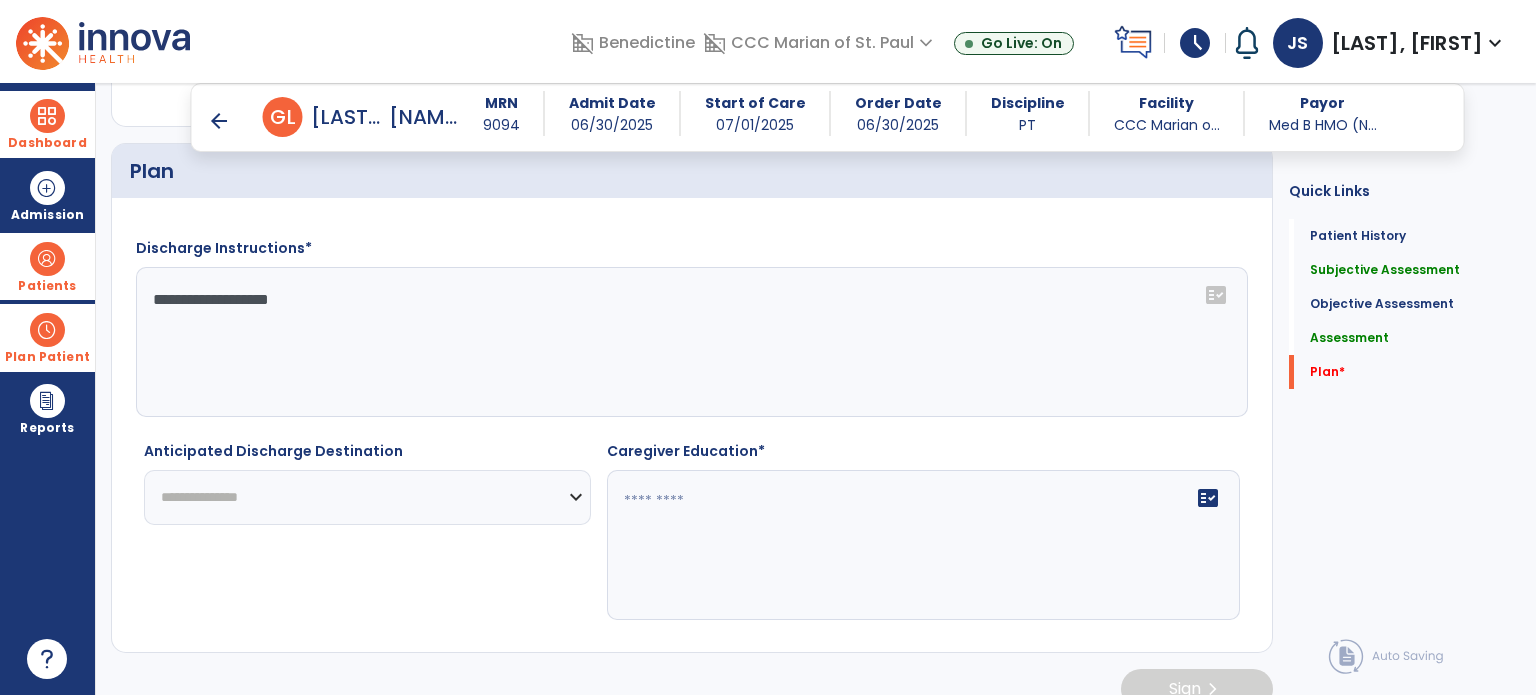 click on "**********" 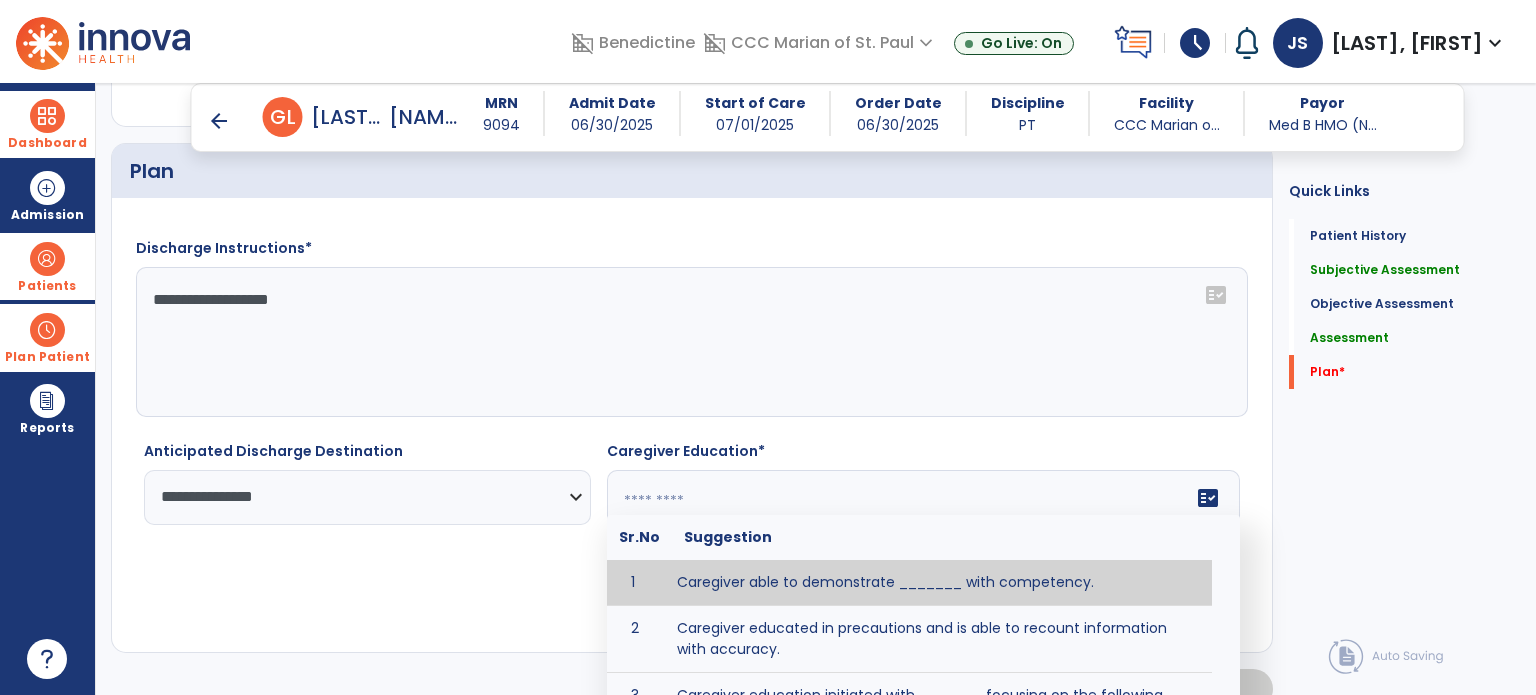 click on "fact_check  Sr.No Suggestion 1 Caregiver able to demonstrate _______ with competency. 2 Caregiver educated in precautions and is able to recount information with accuracy. 3 Caregiver education initiated with _______ focusing on the following tasks/activities __________. 4 Home exercise program initiated with caregiver focusing on __________. 5 Patient educated in precautions and is able to recount information with [VALUE]% accuracy." 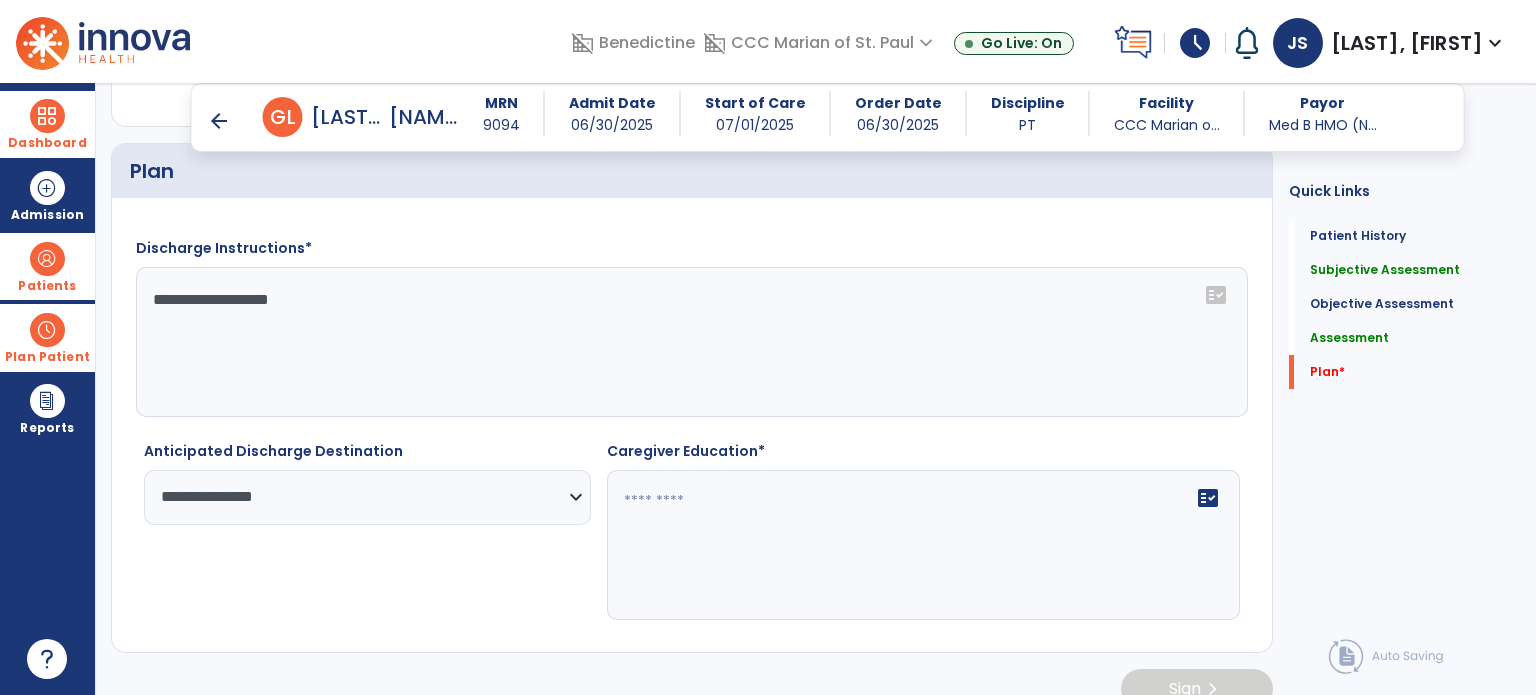click on "**********" 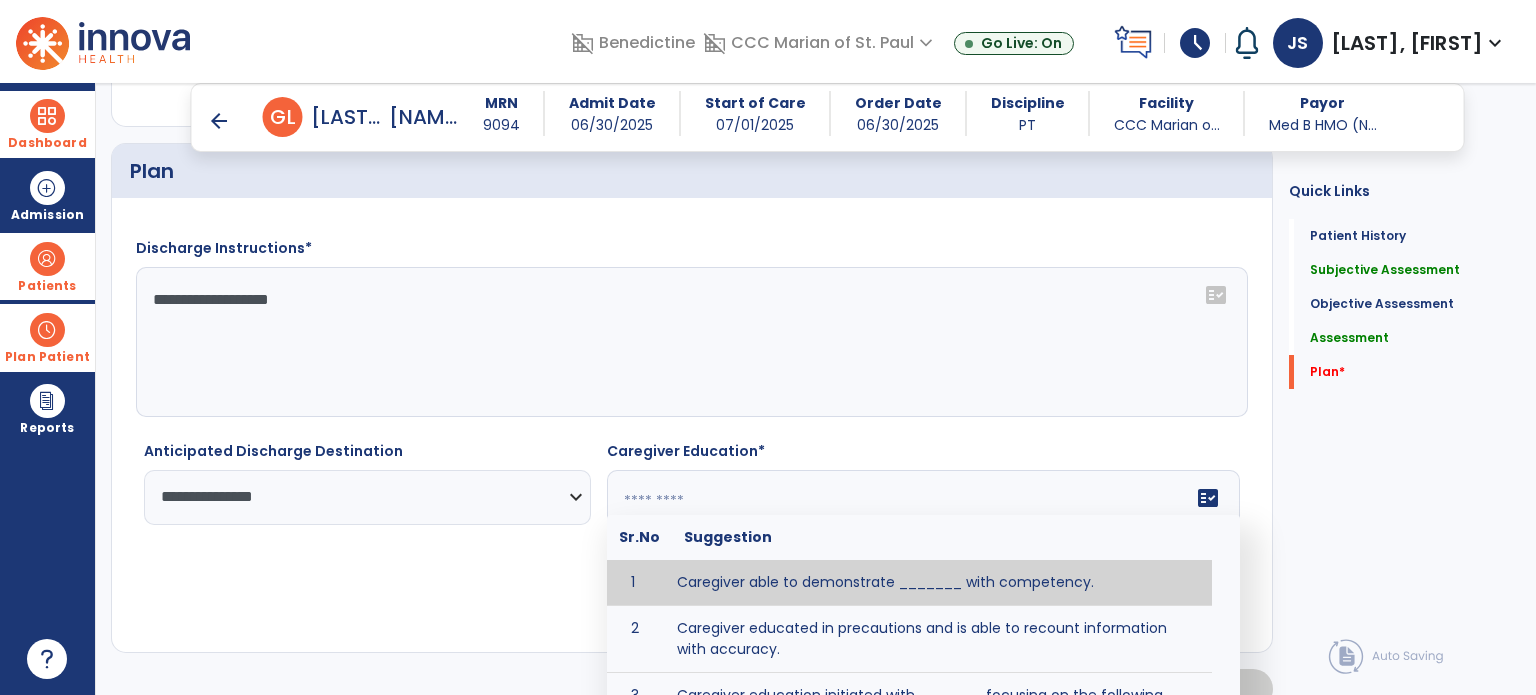 click on "**********" 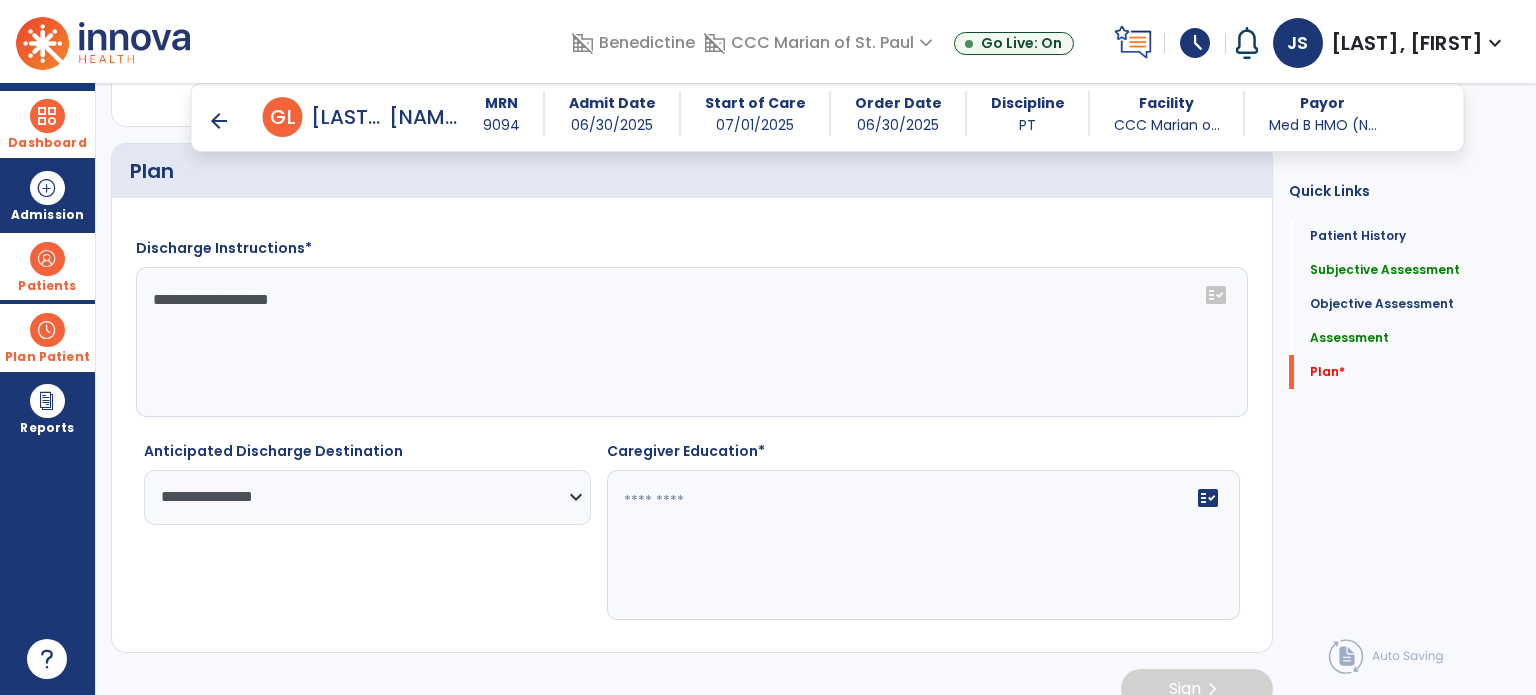 click on "**********" 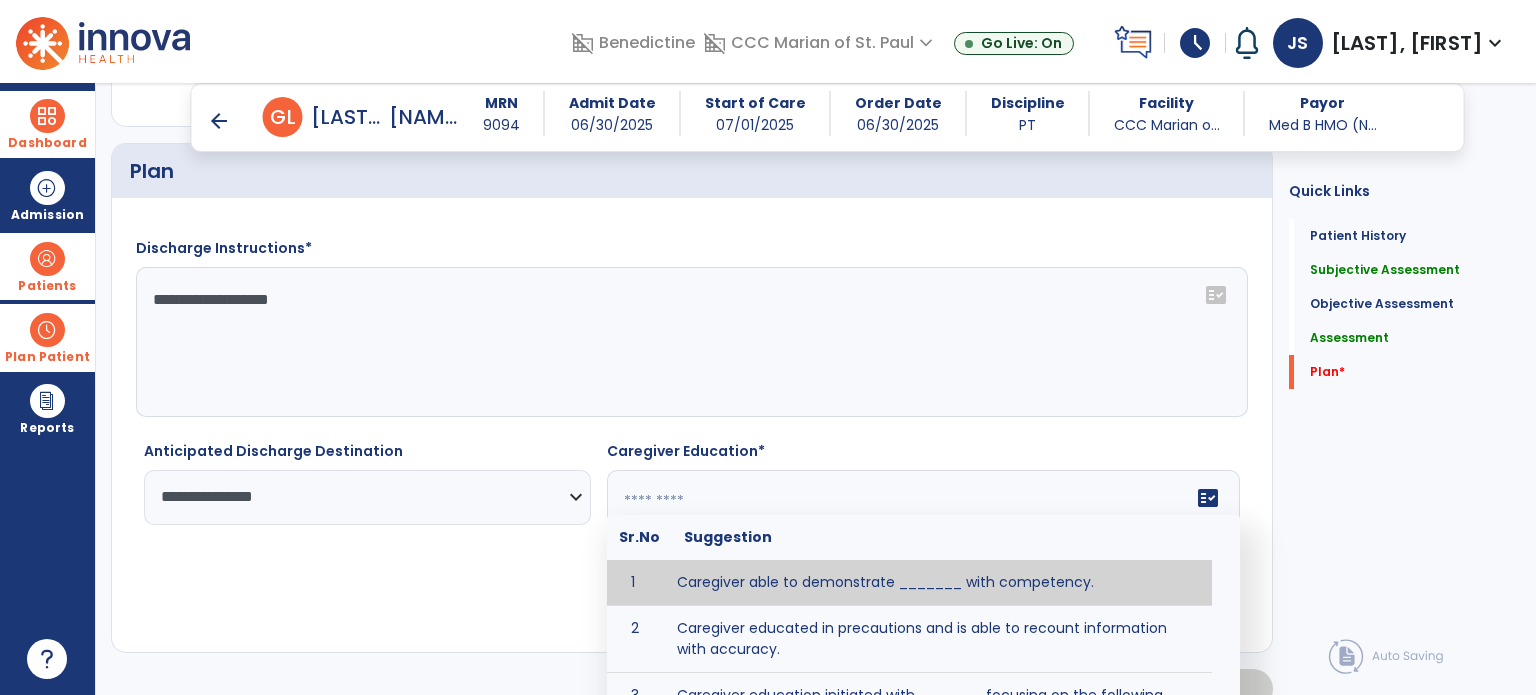 type on "*" 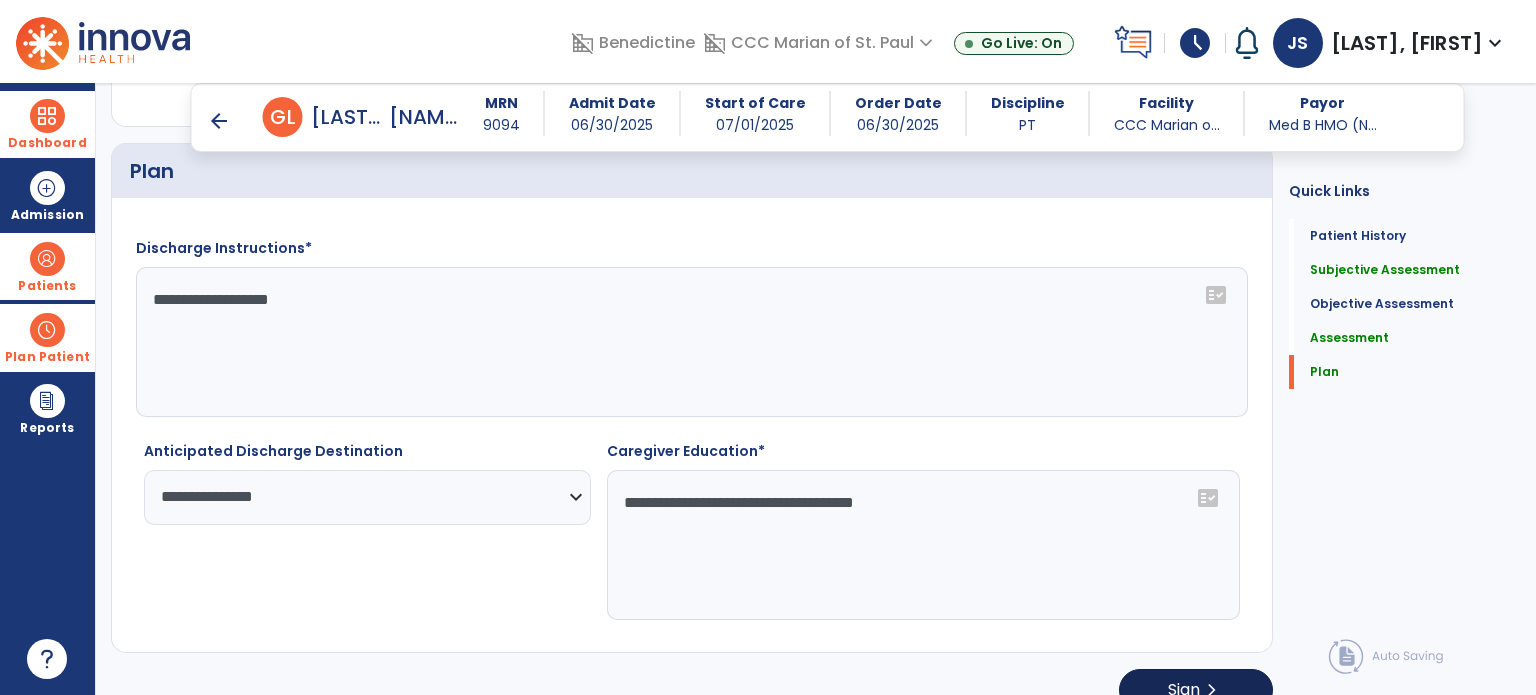 type on "**********" 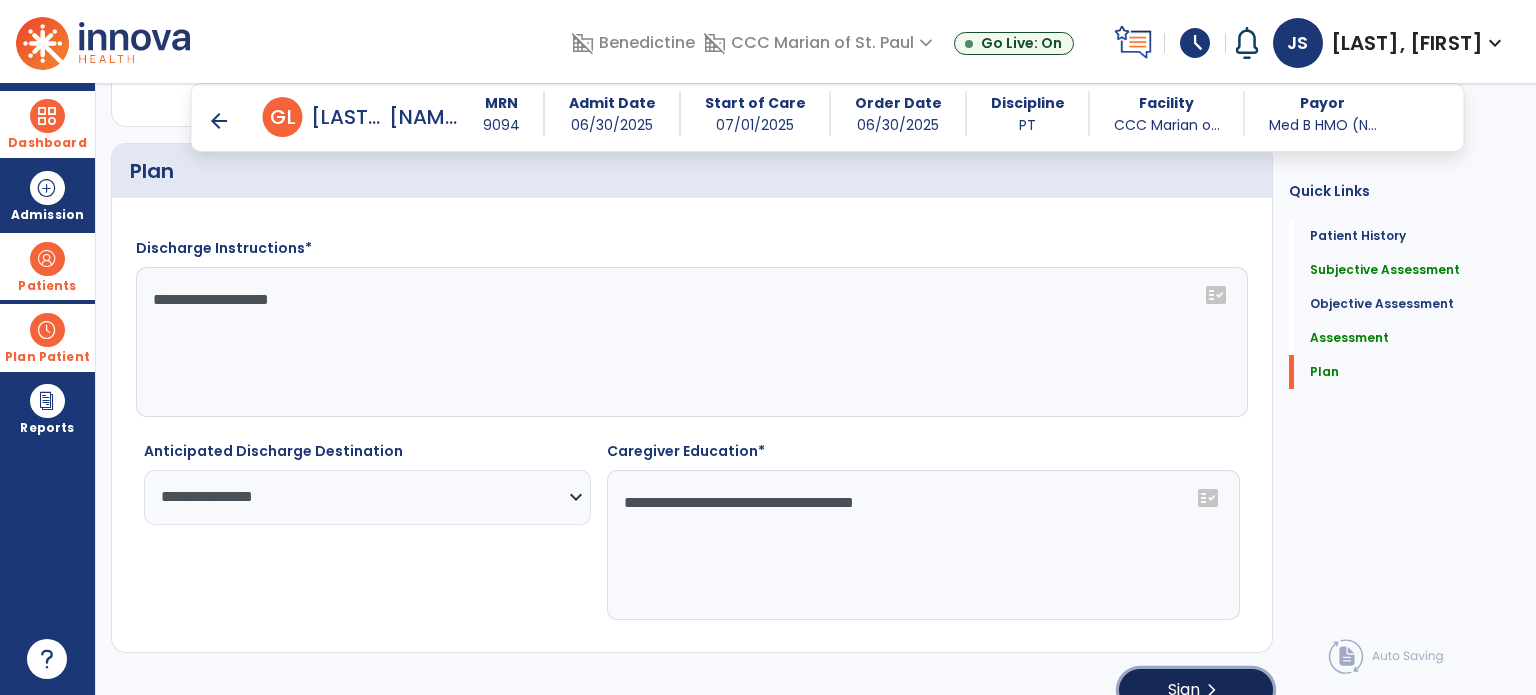 click on "chevron_right" 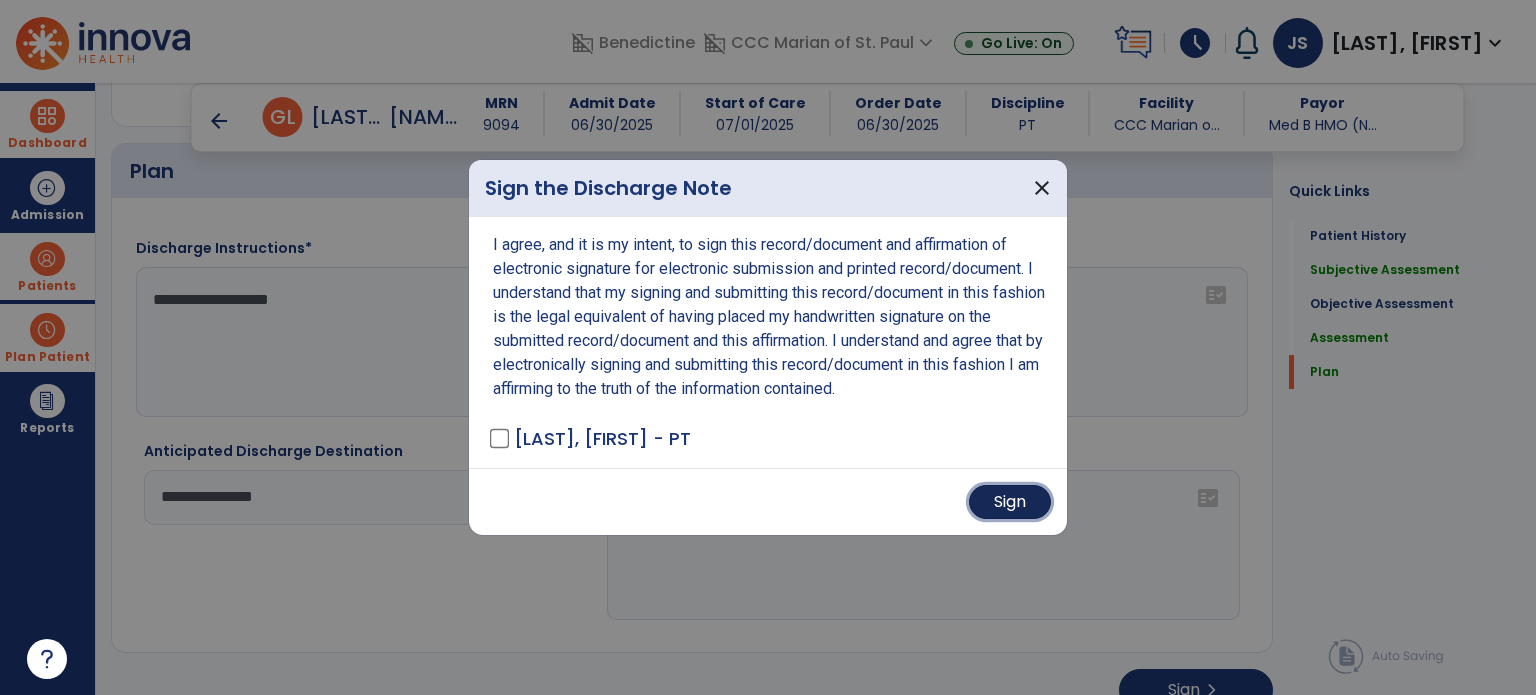 click on "Sign" at bounding box center [1010, 502] 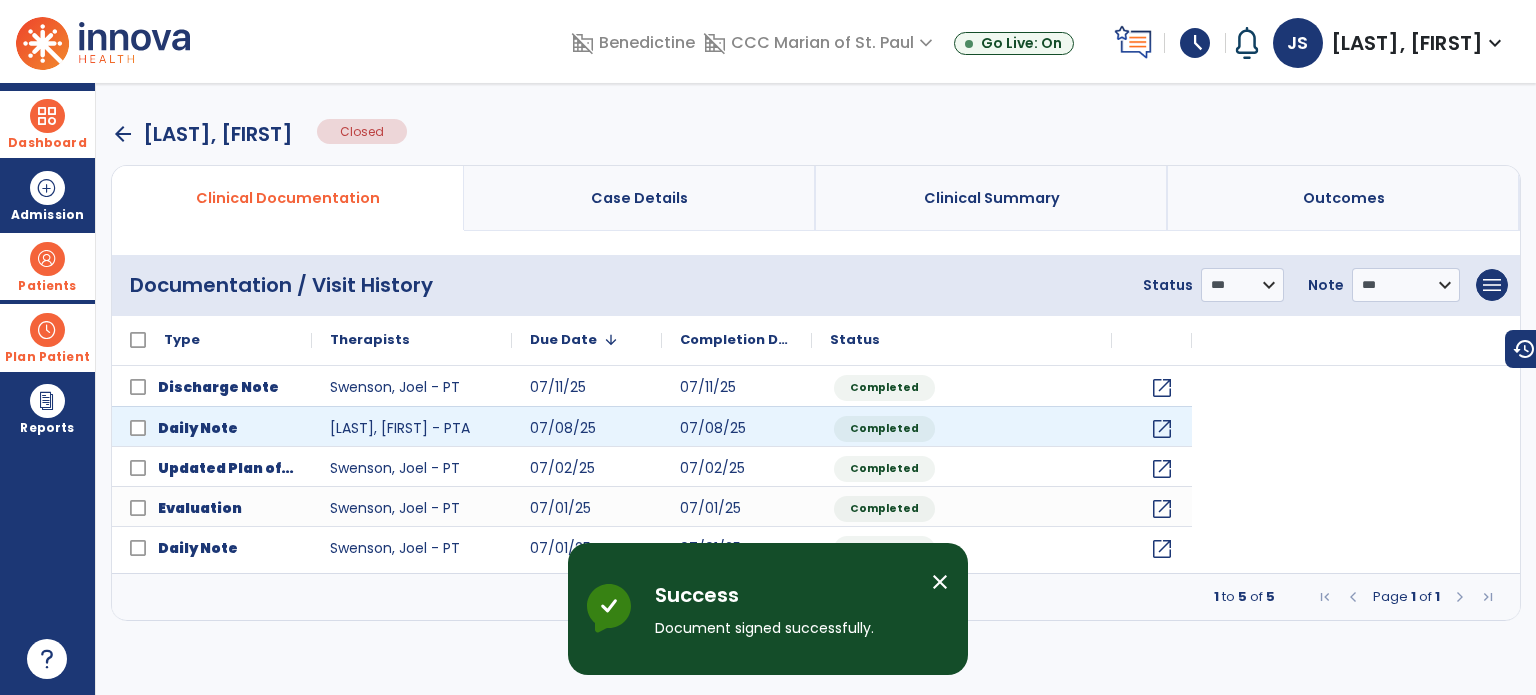 scroll, scrollTop: 0, scrollLeft: 0, axis: both 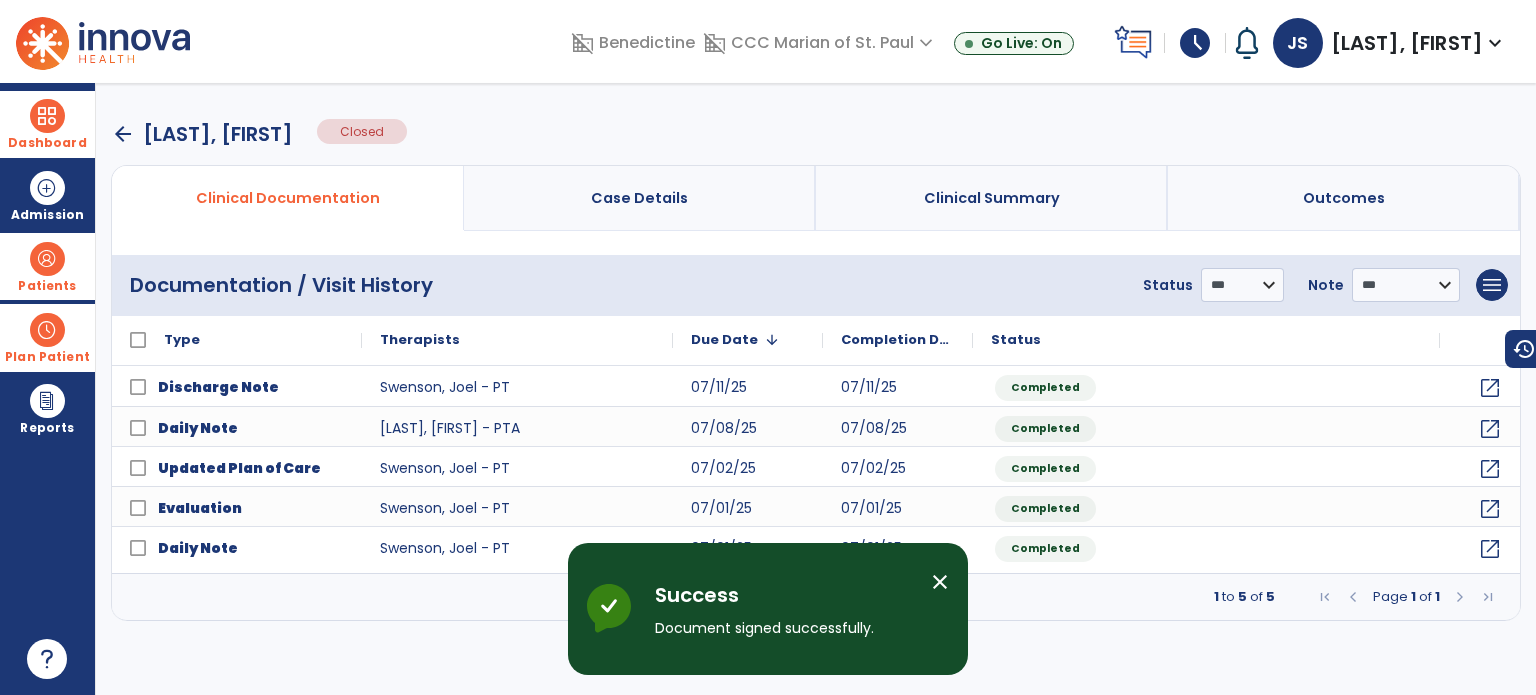 click on "Patients" at bounding box center [47, 266] 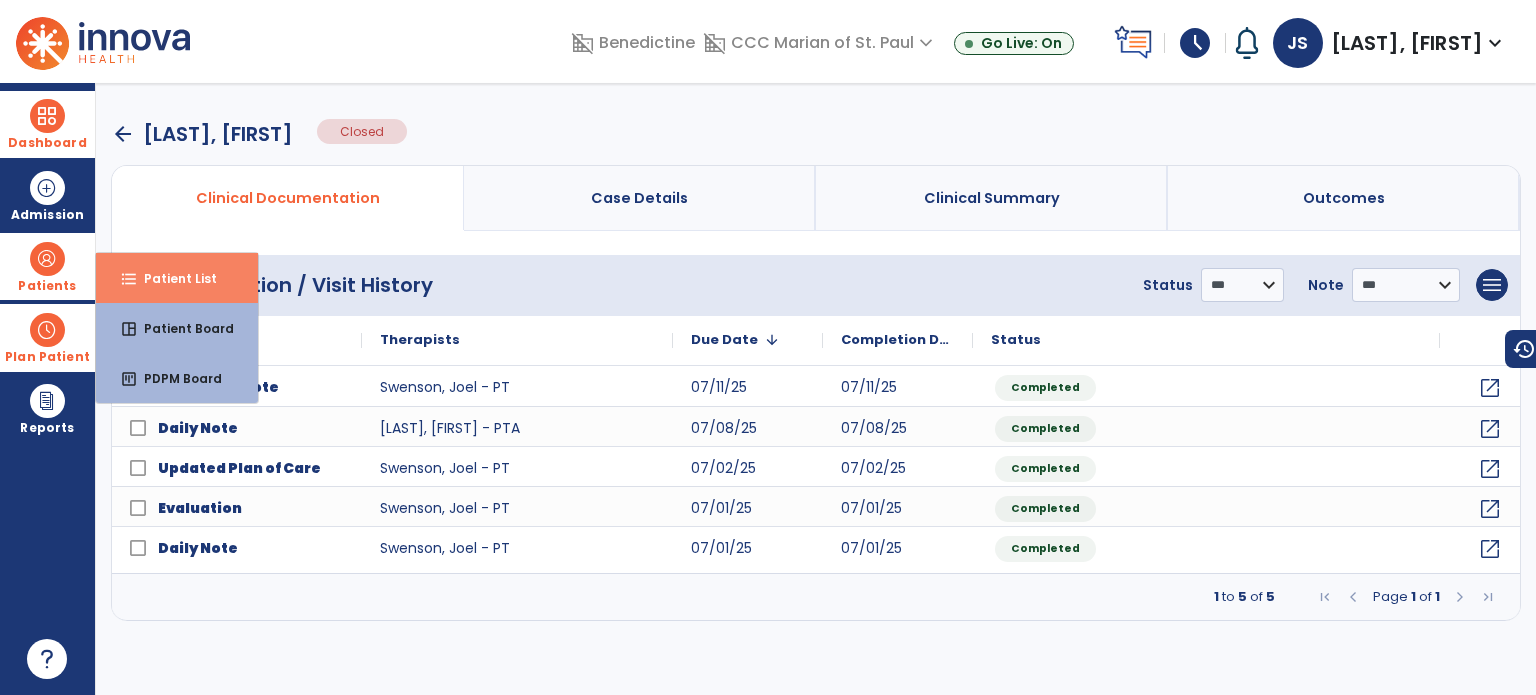 click on "Patient List" at bounding box center (172, 278) 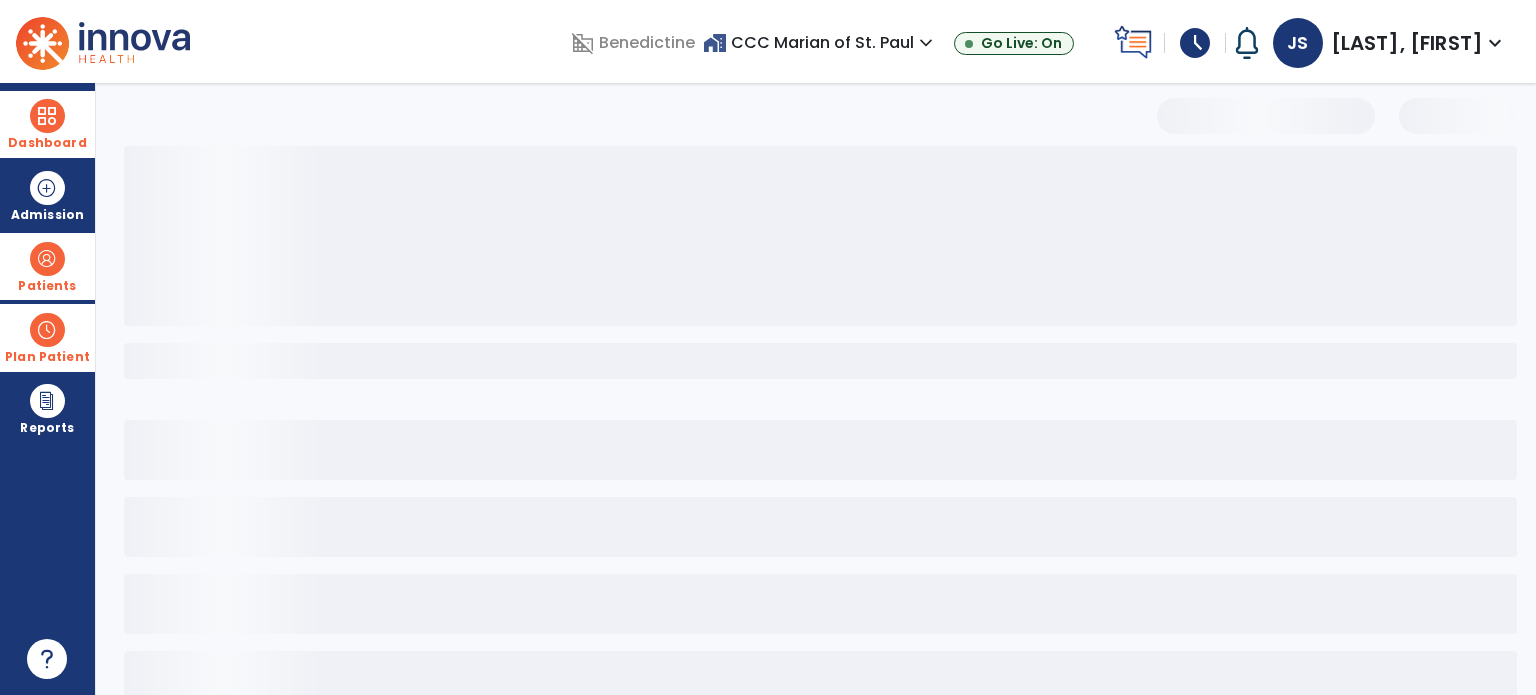 select on "***" 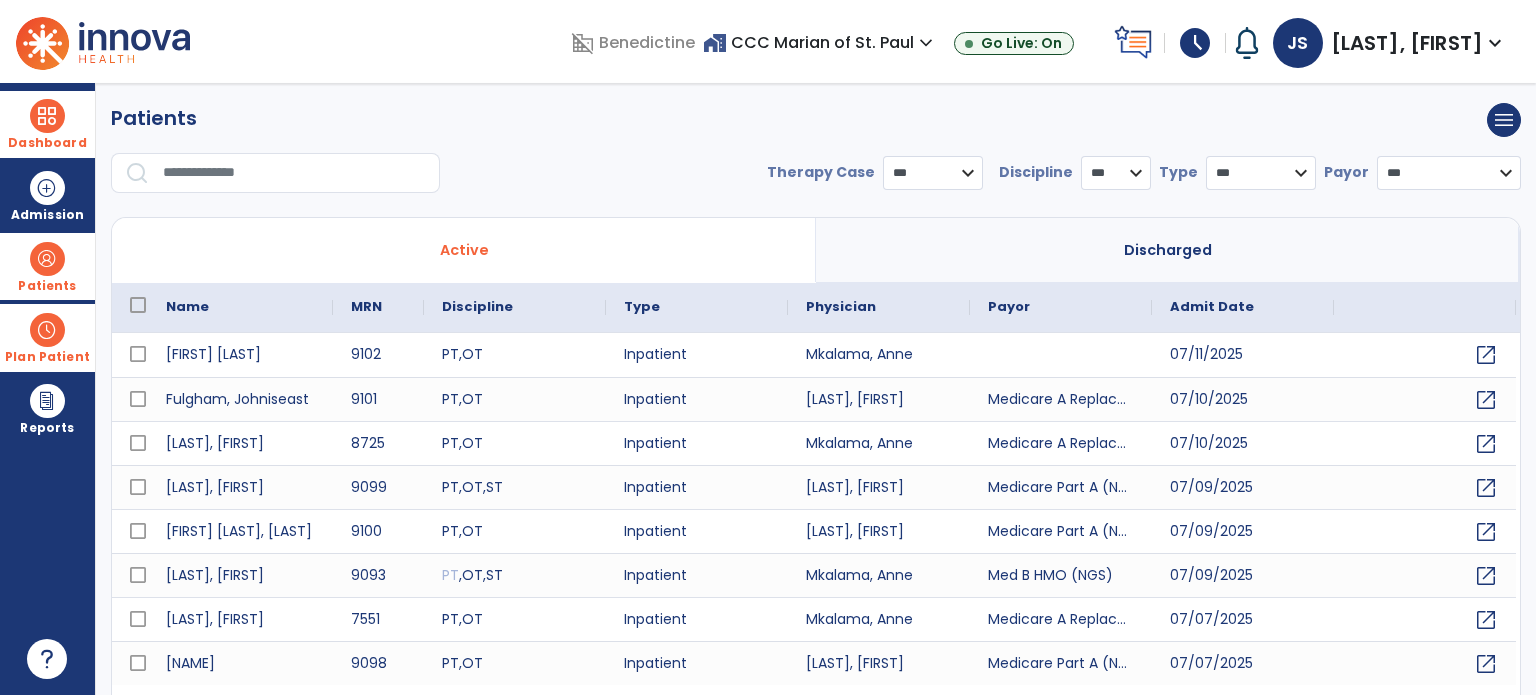click at bounding box center (294, 173) 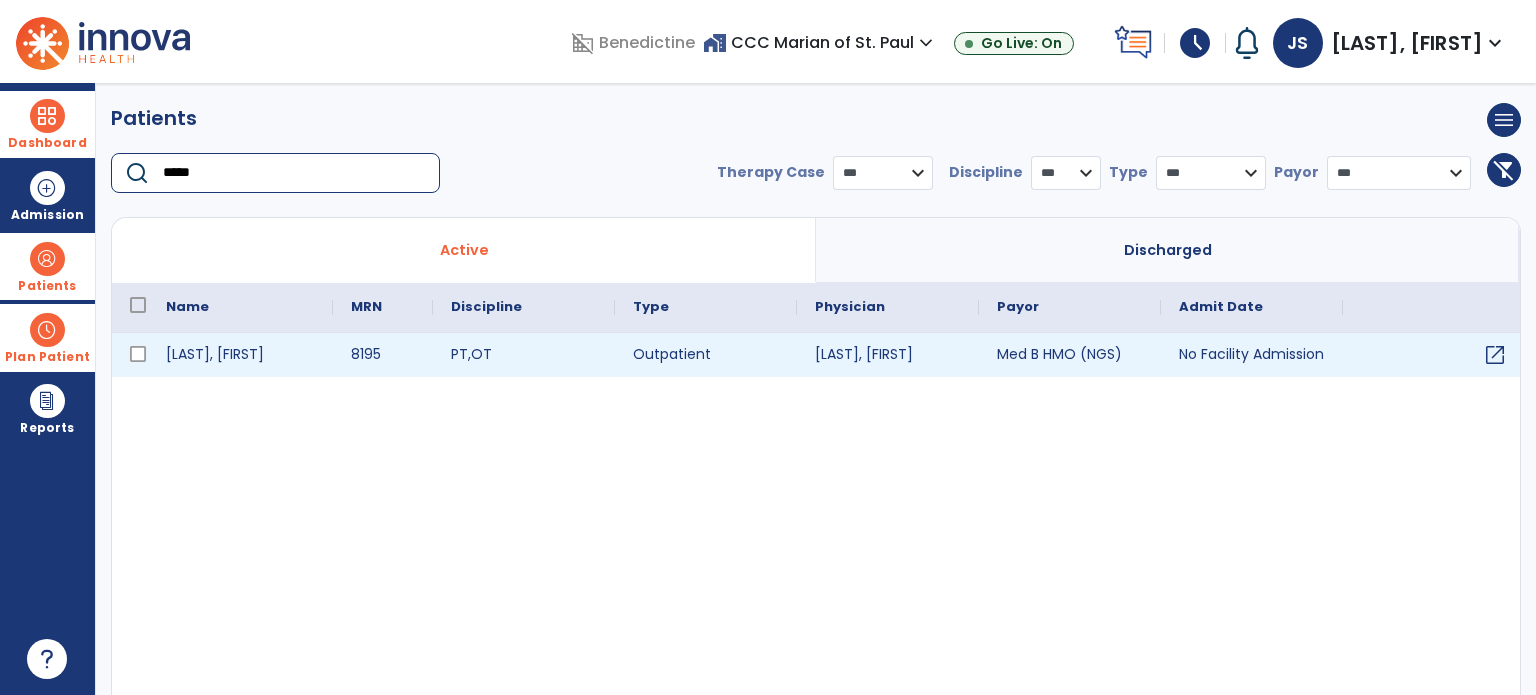 type on "*****" 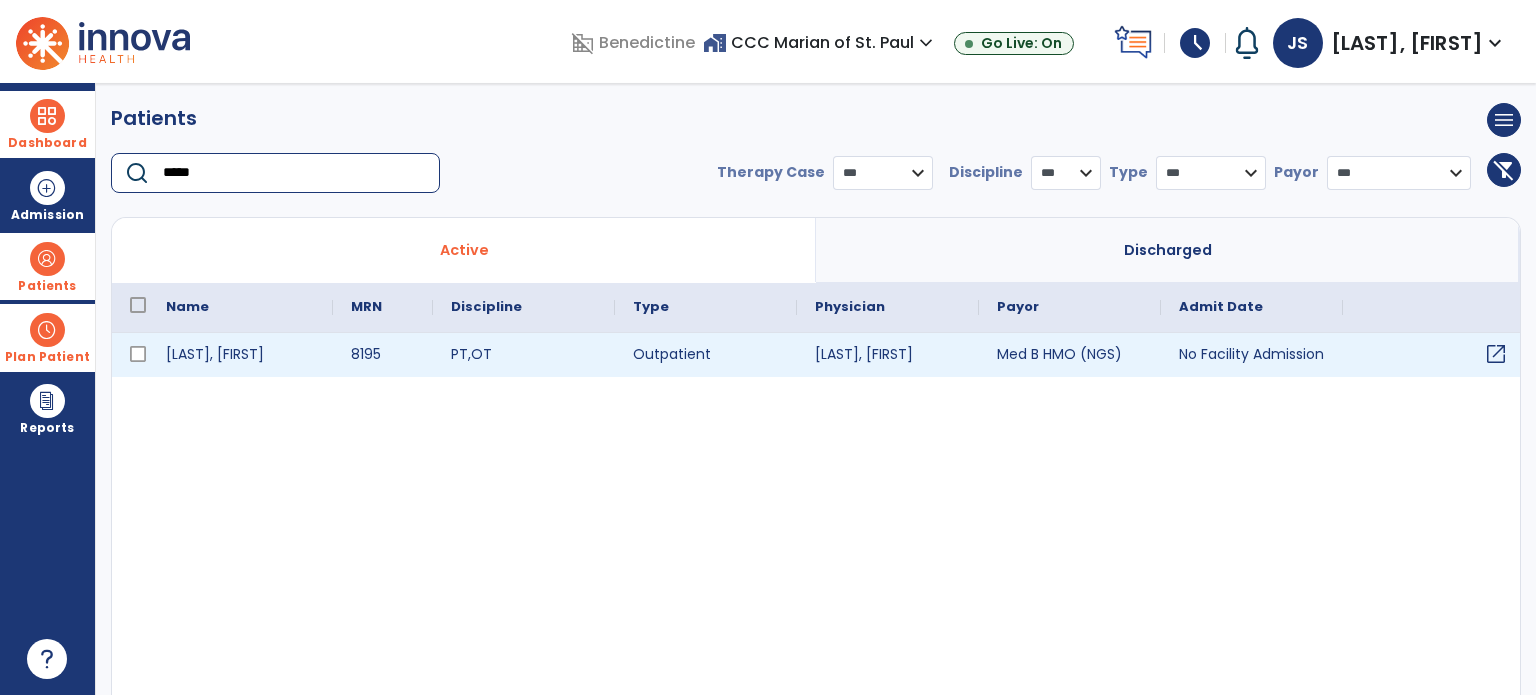 click on "open_in_new" at bounding box center [1496, 354] 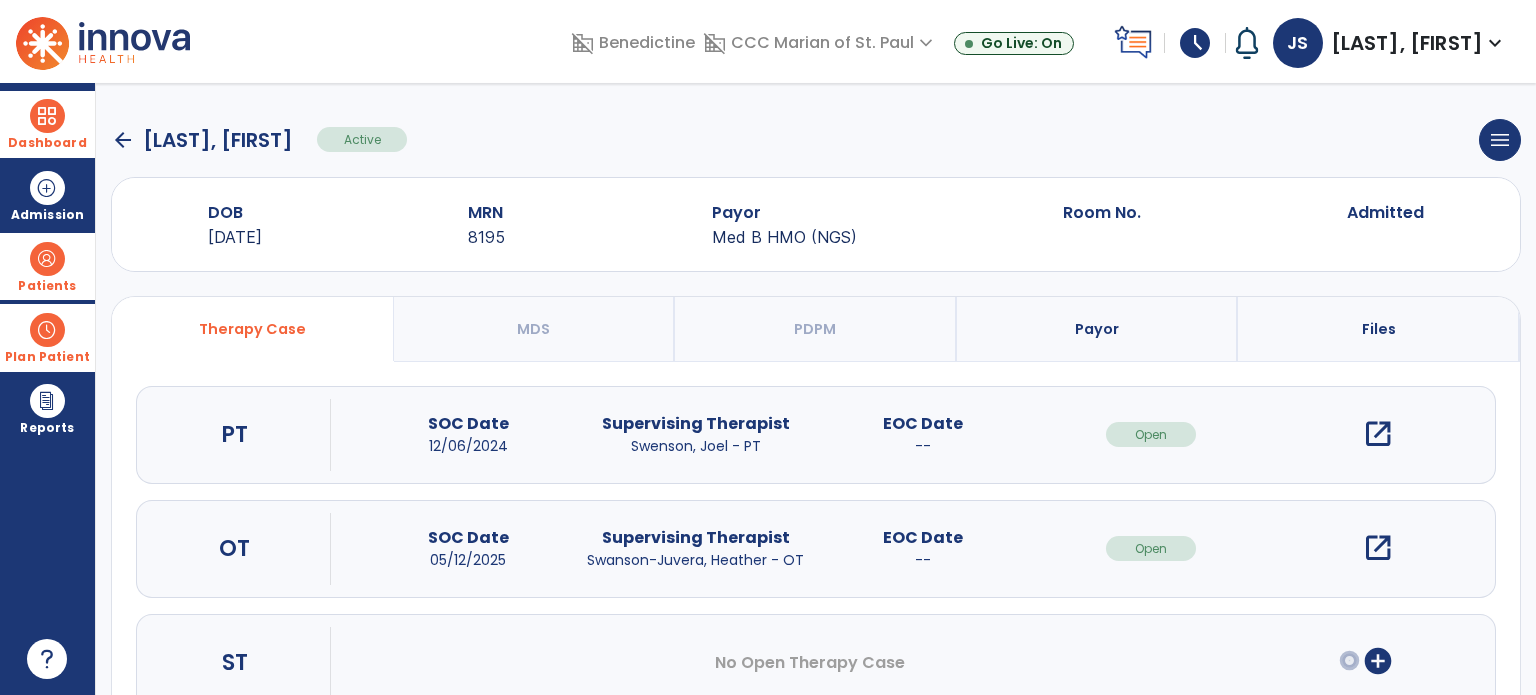 click on "open_in_new" at bounding box center (1378, 434) 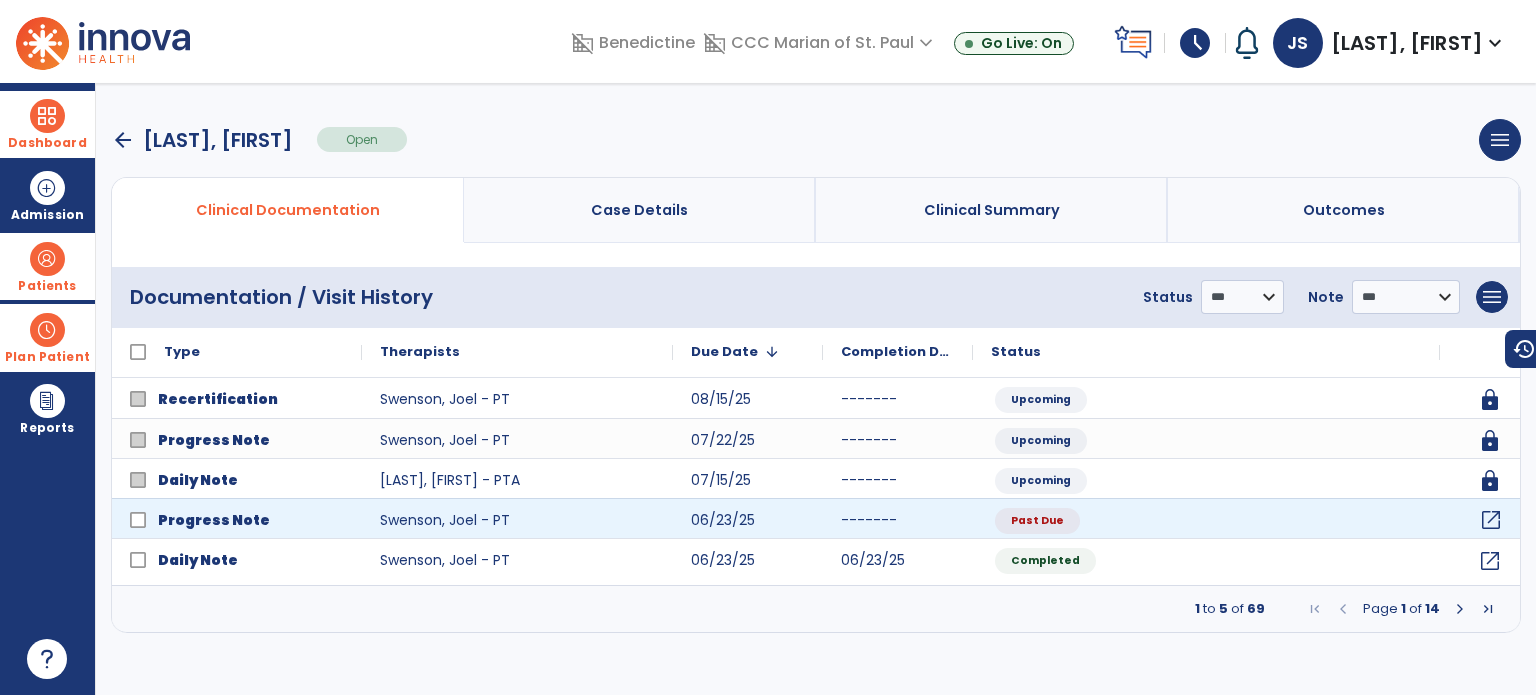 click on "open_in_new" 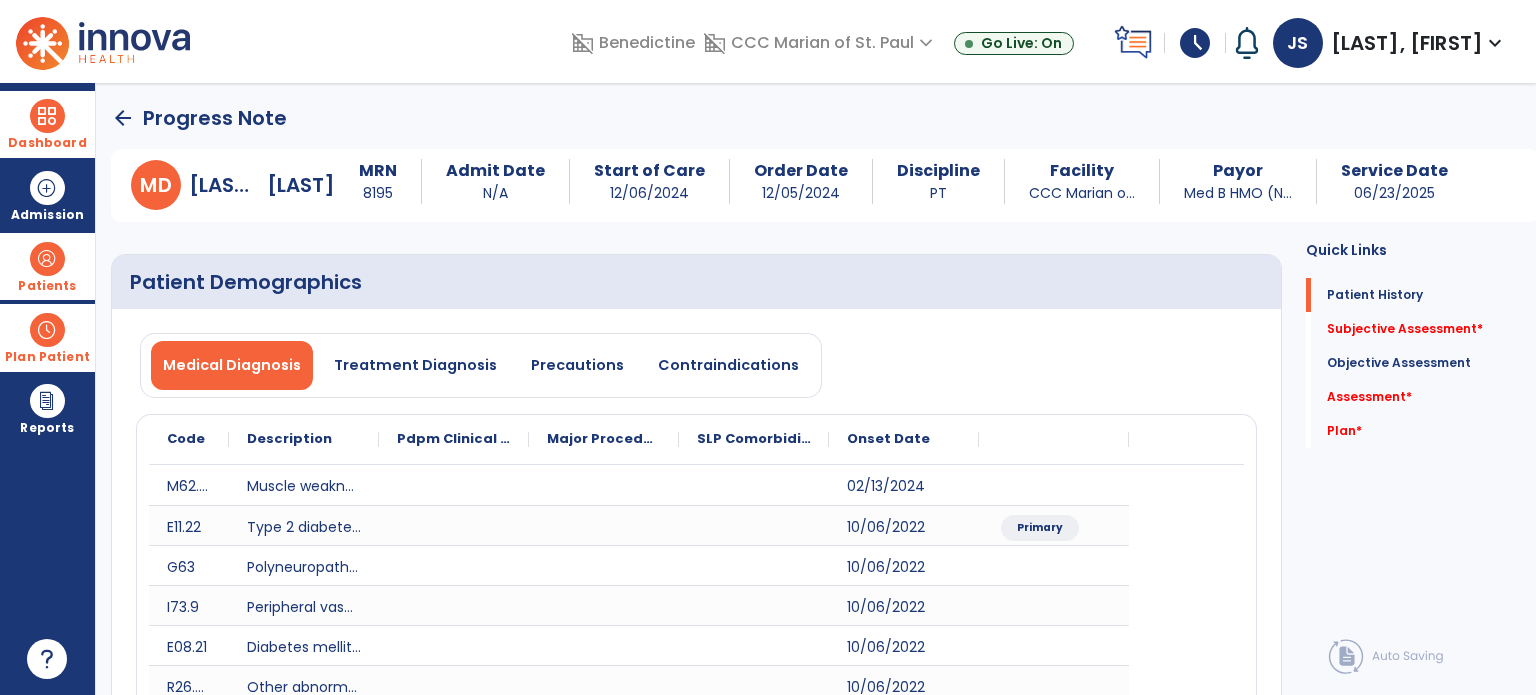 click on "Quick Links  Patient History   Patient History   Subjective Assessment   *  Subjective Assessment   *  Objective Assessment   Objective Assessment   Assessment   *  Assessment   *  Plan   *  Plan   *" 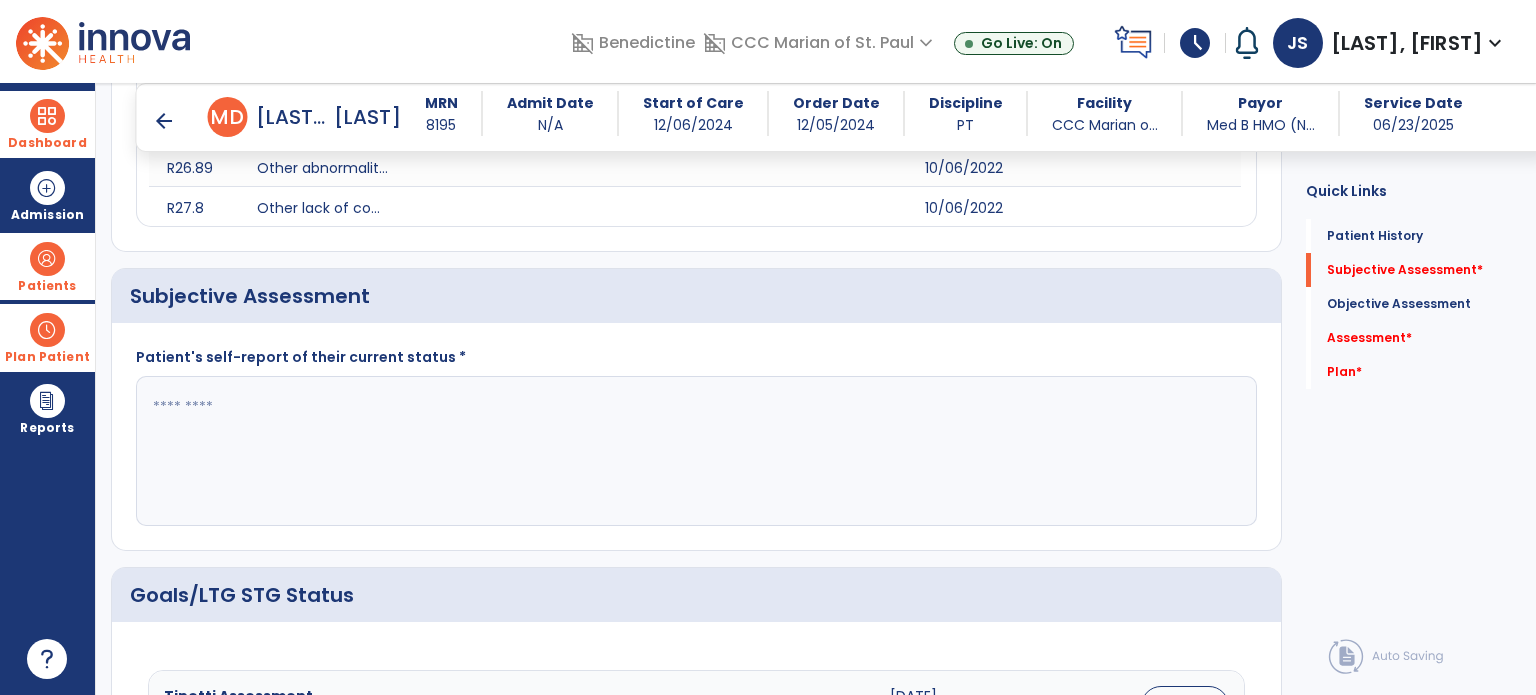 scroll, scrollTop: 502, scrollLeft: 0, axis: vertical 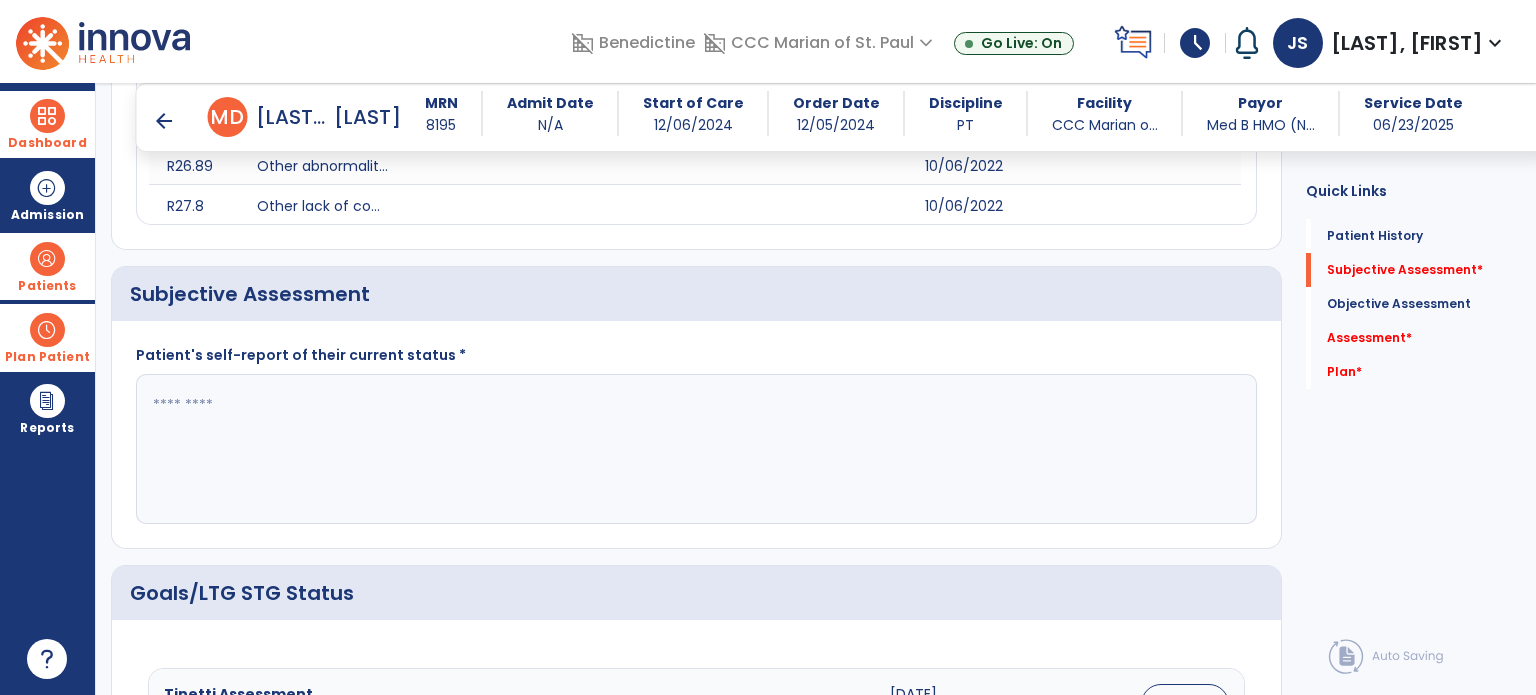 click 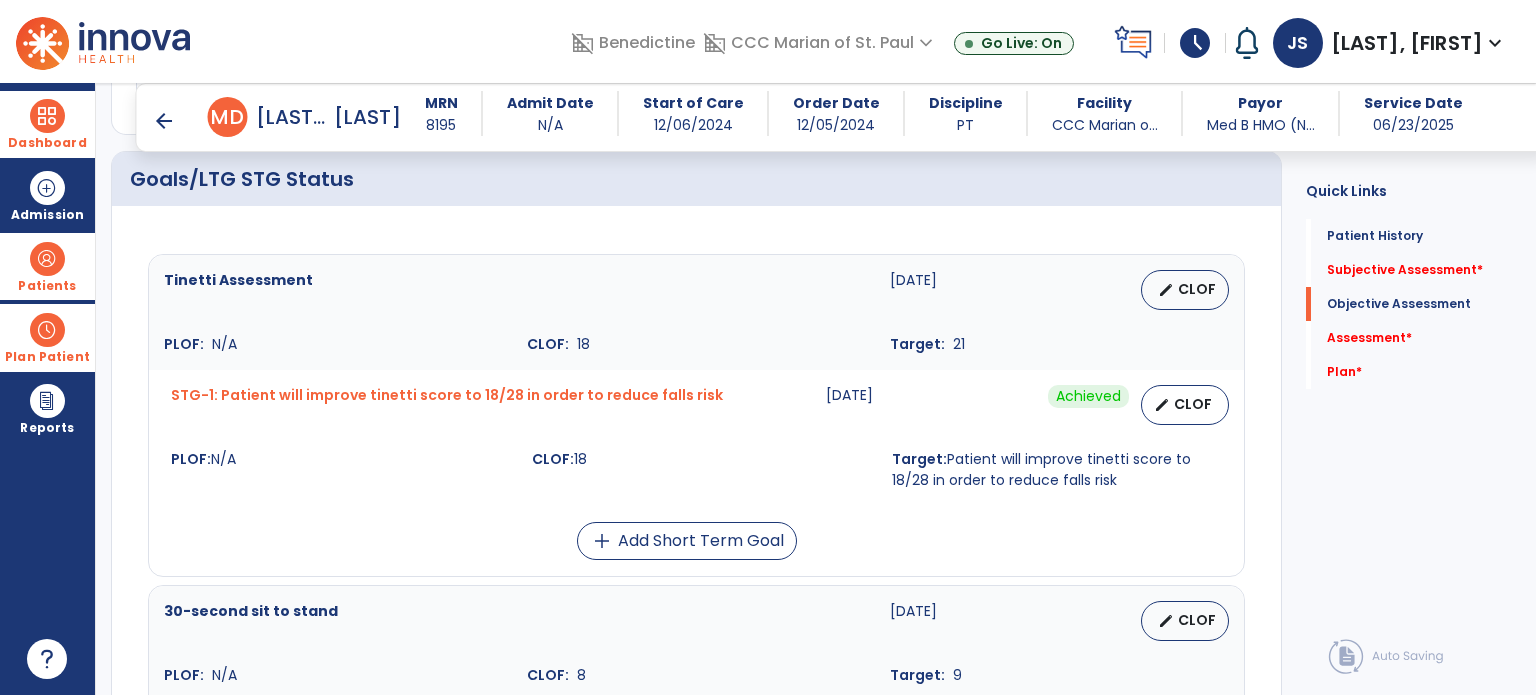 scroll, scrollTop: 927, scrollLeft: 0, axis: vertical 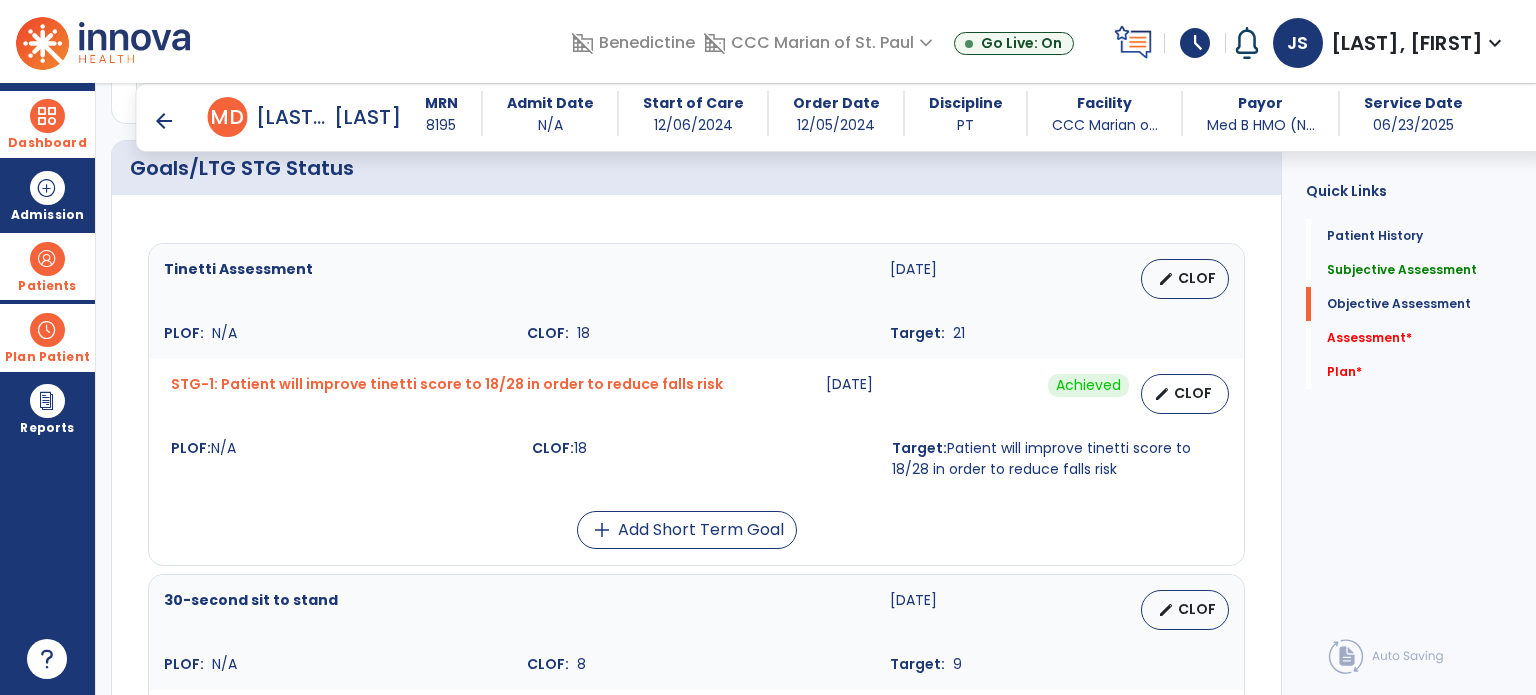 type on "**********" 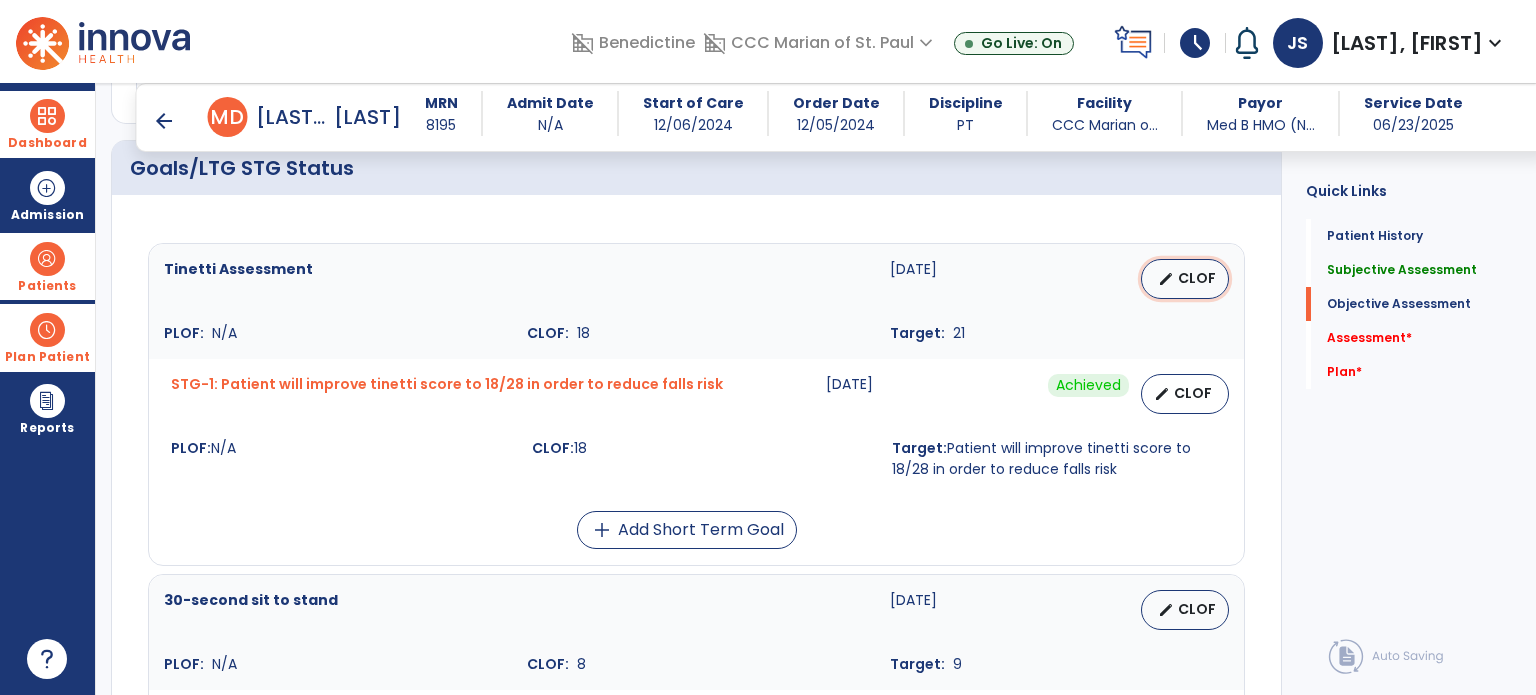 click on "edit   CLOF" at bounding box center [1185, 279] 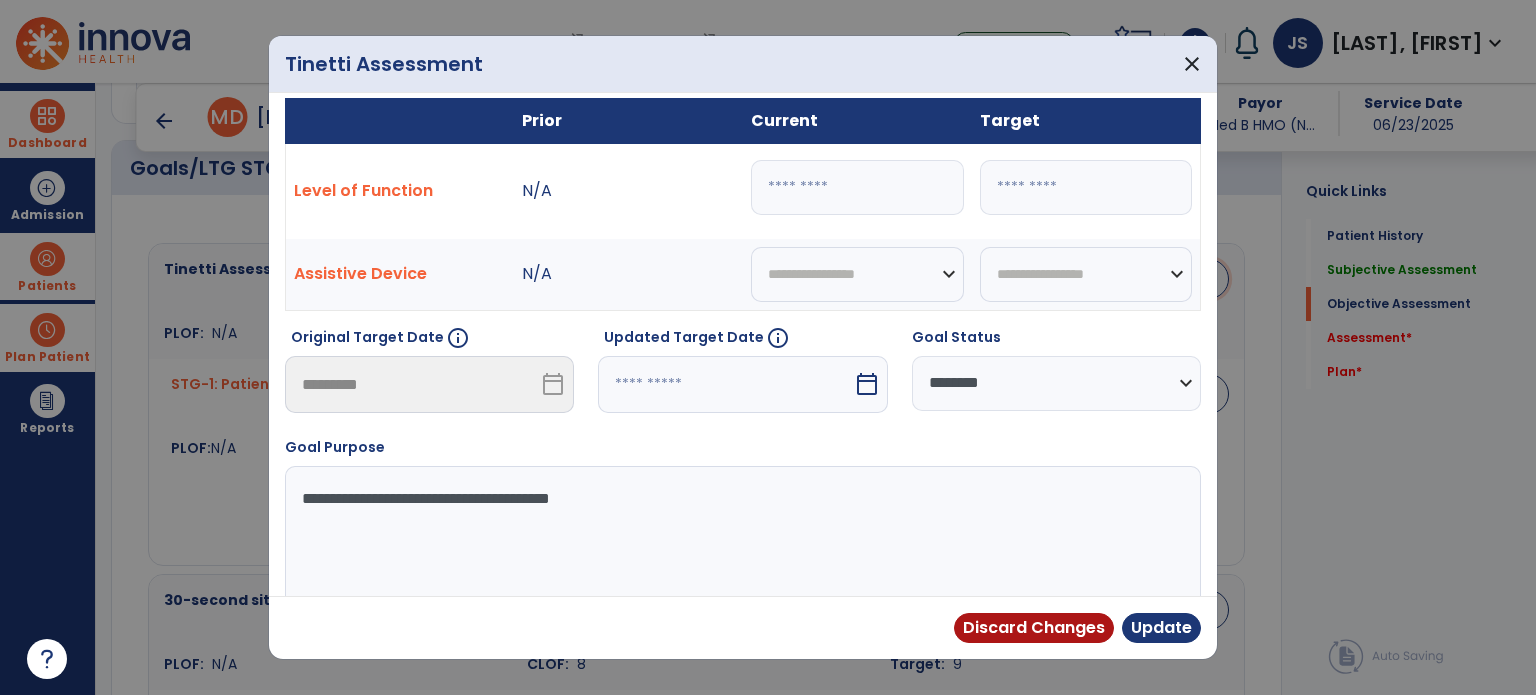 scroll, scrollTop: 143, scrollLeft: 0, axis: vertical 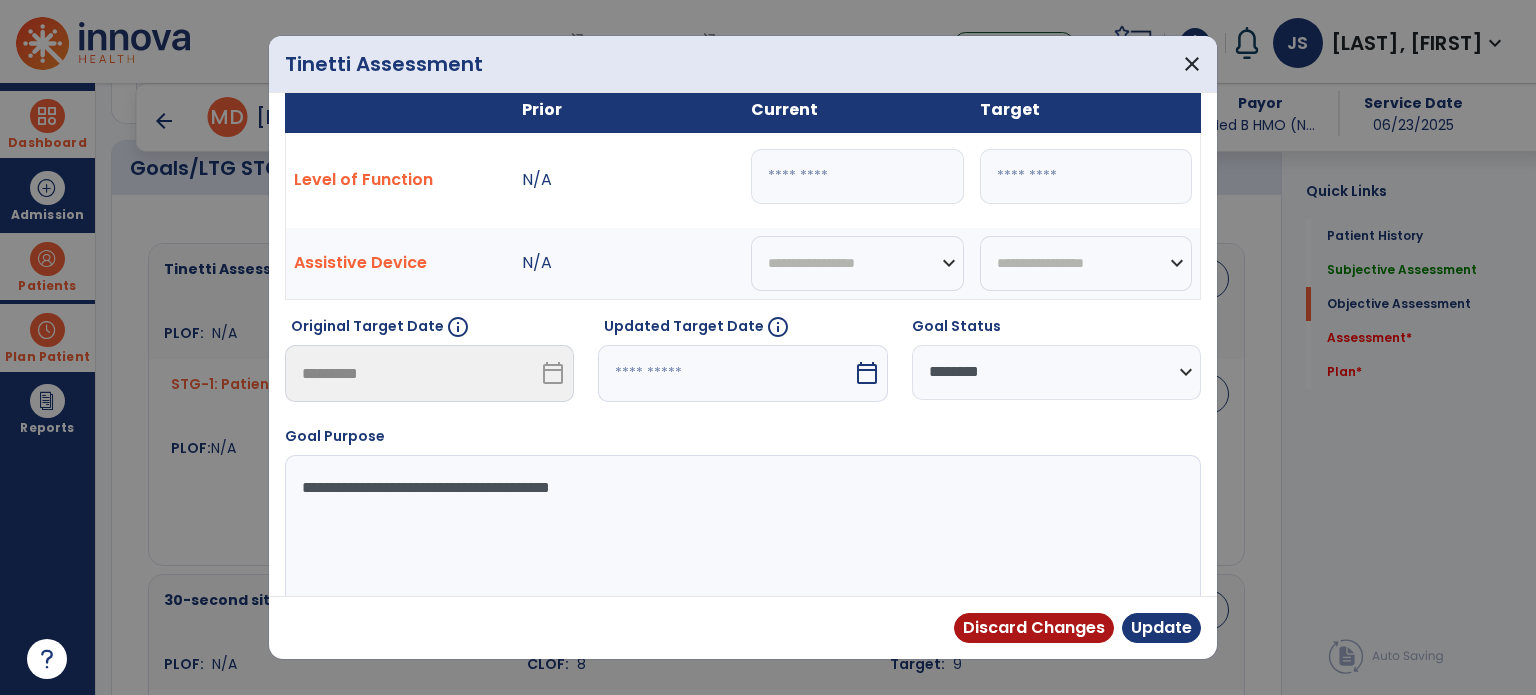 click at bounding box center (725, 373) 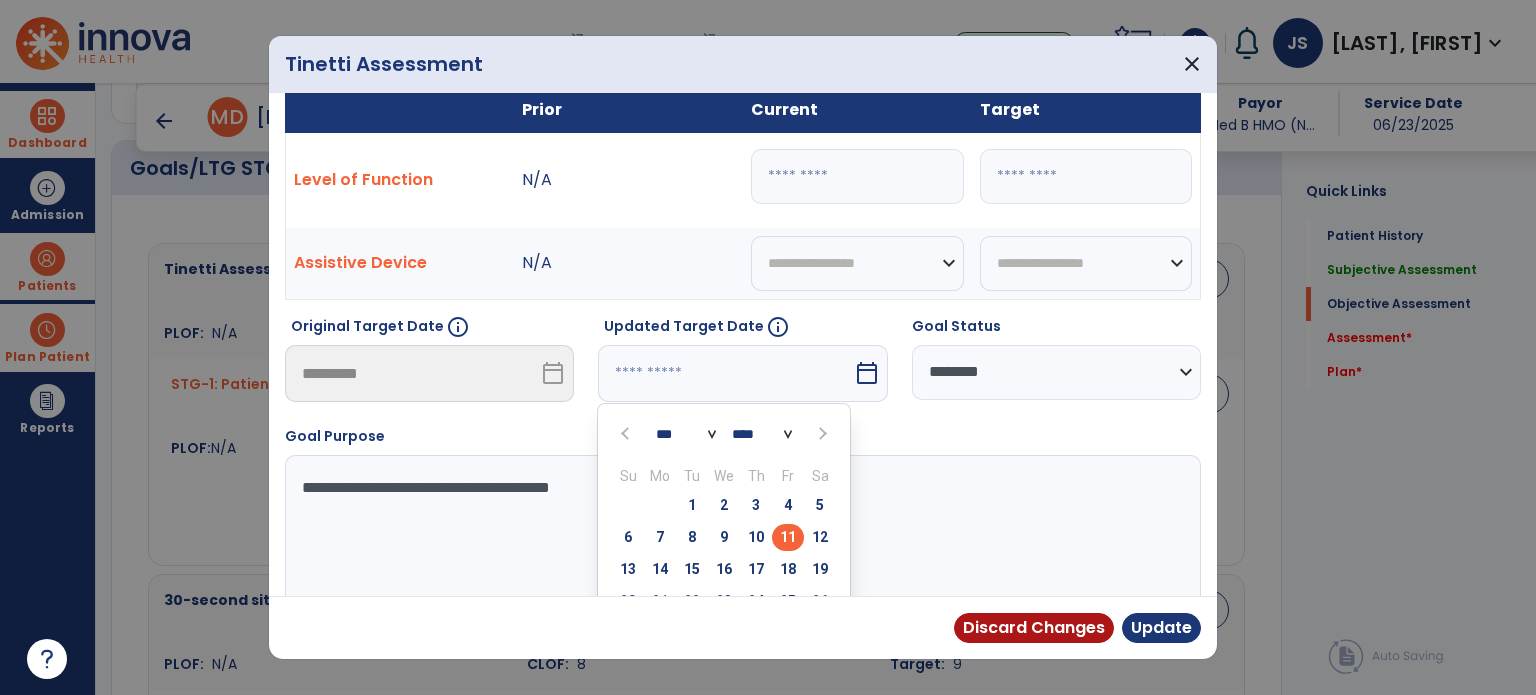 scroll, scrollTop: 242, scrollLeft: 0, axis: vertical 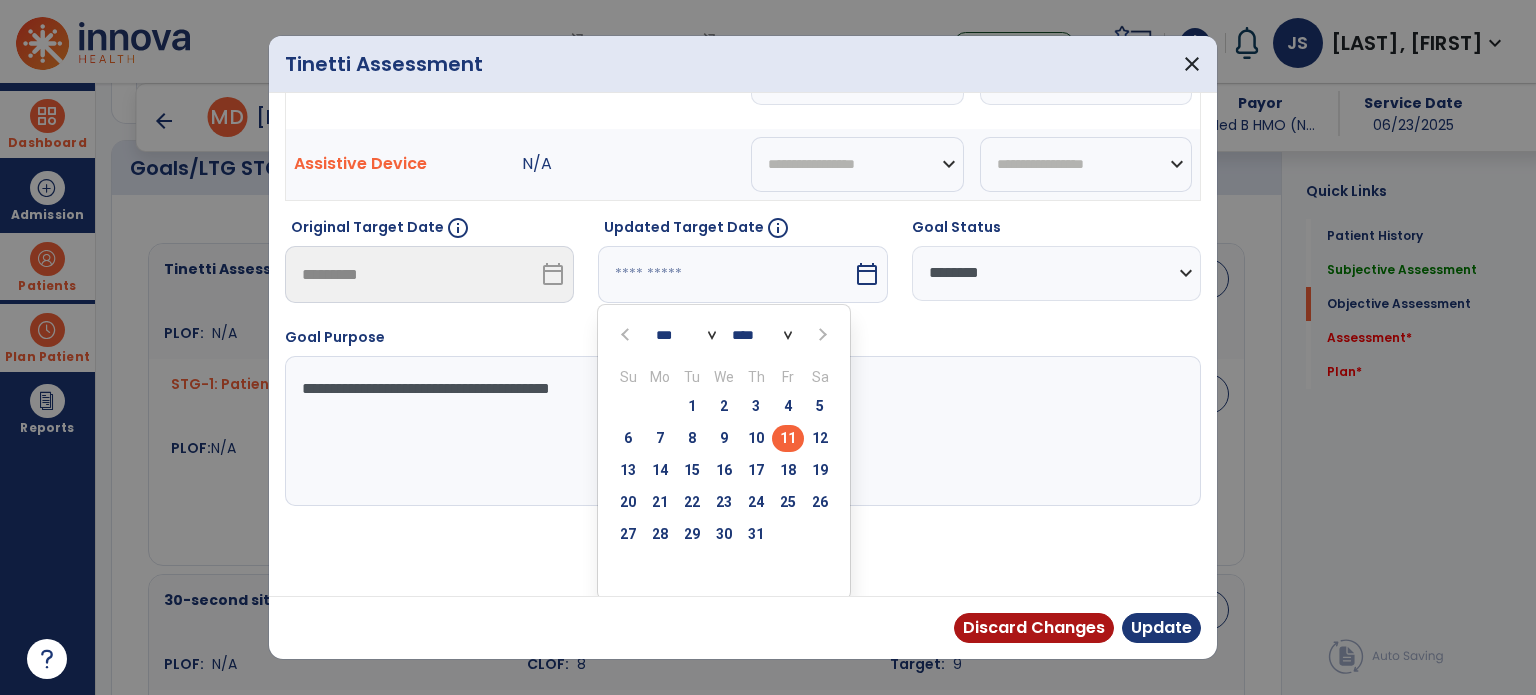 click at bounding box center [820, 334] 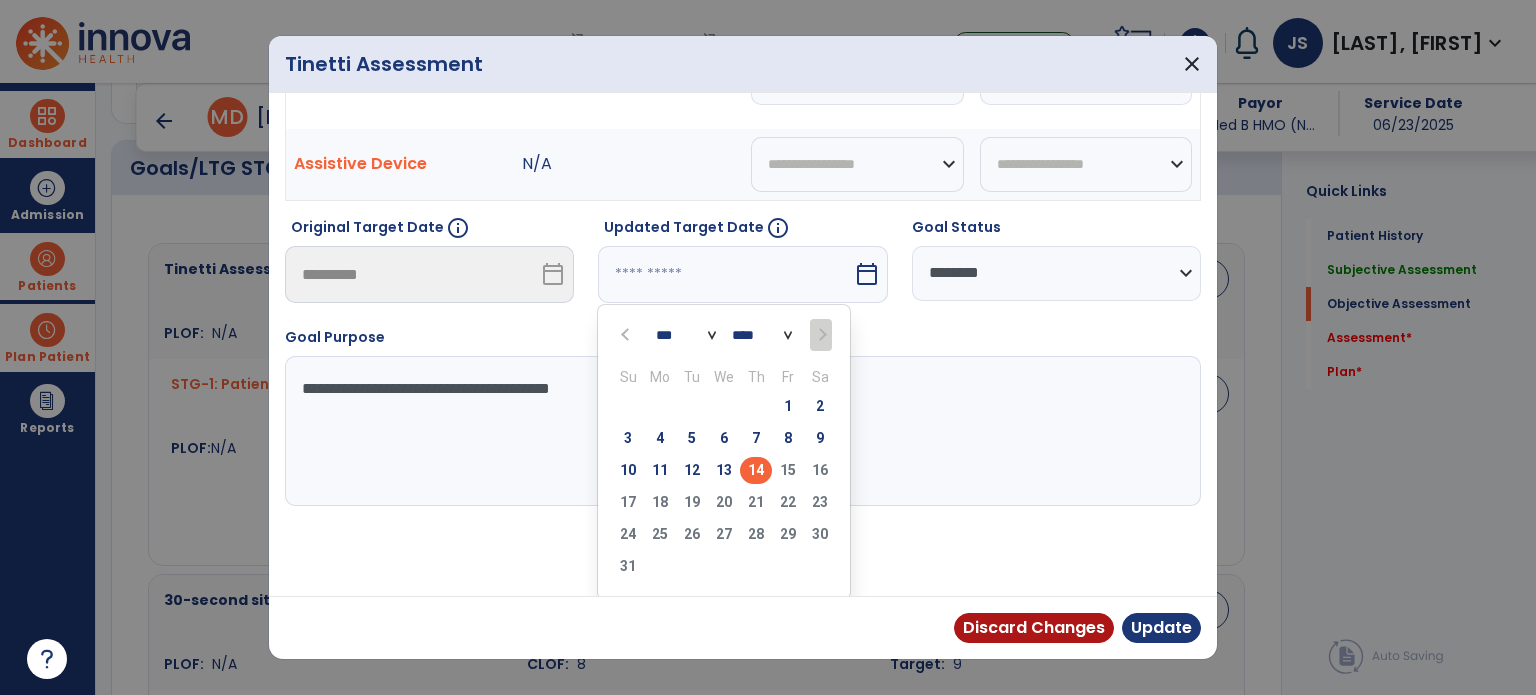 click on "14" at bounding box center [756, 470] 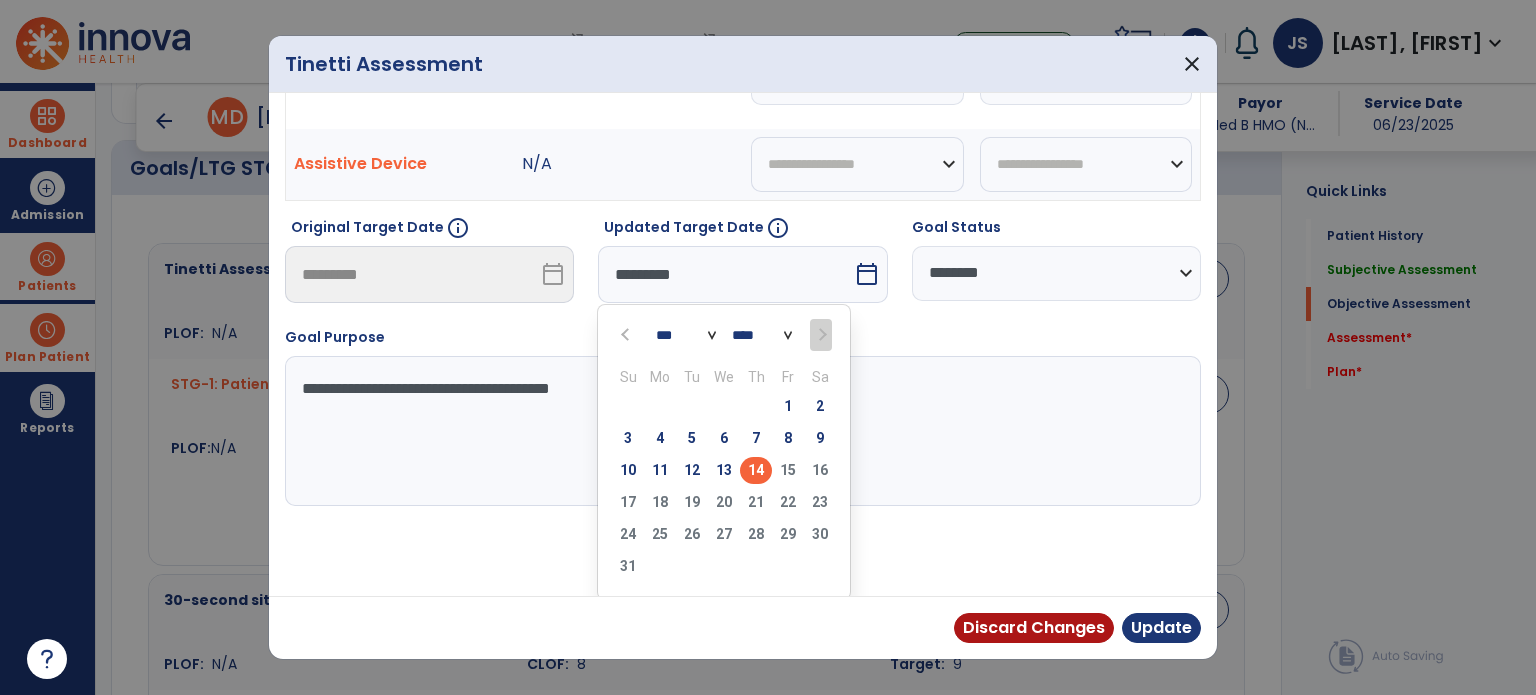 scroll, scrollTop: 164, scrollLeft: 0, axis: vertical 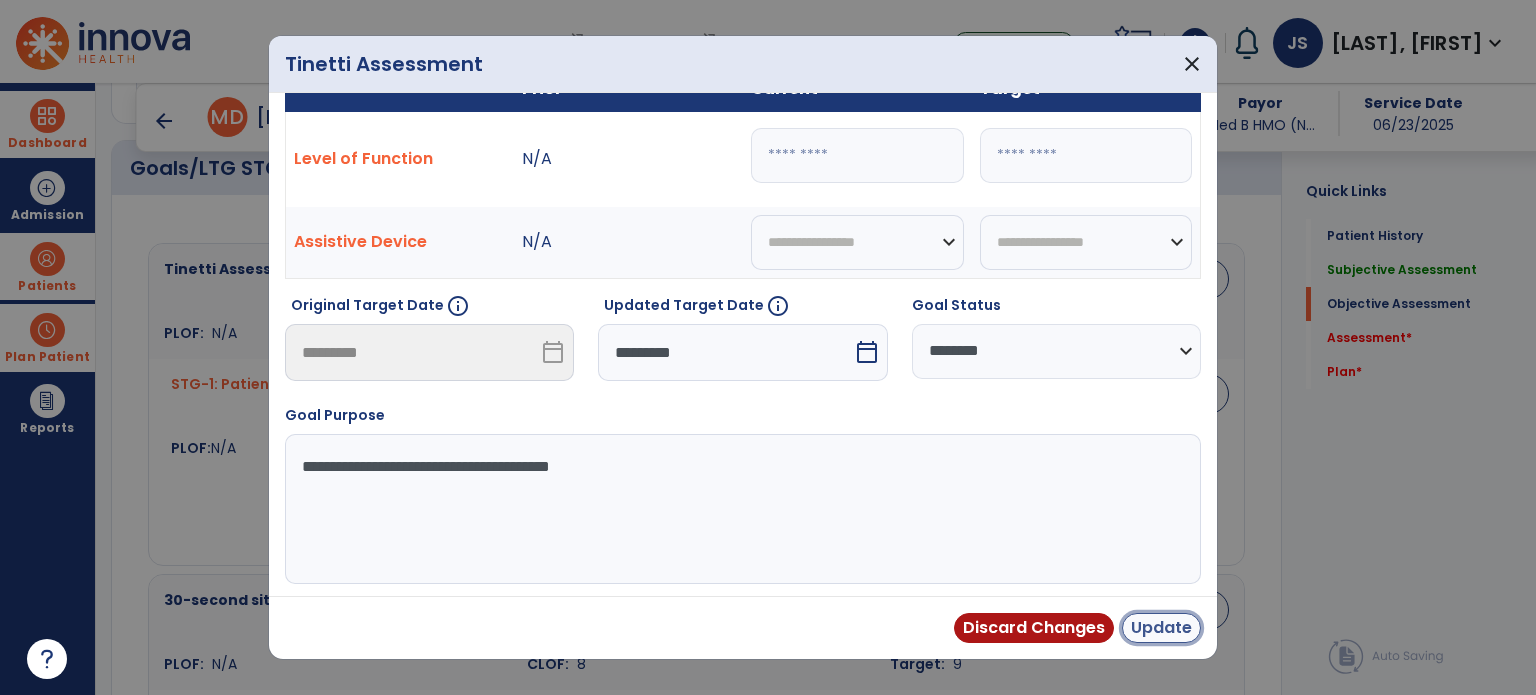 click on "Update" at bounding box center [1161, 628] 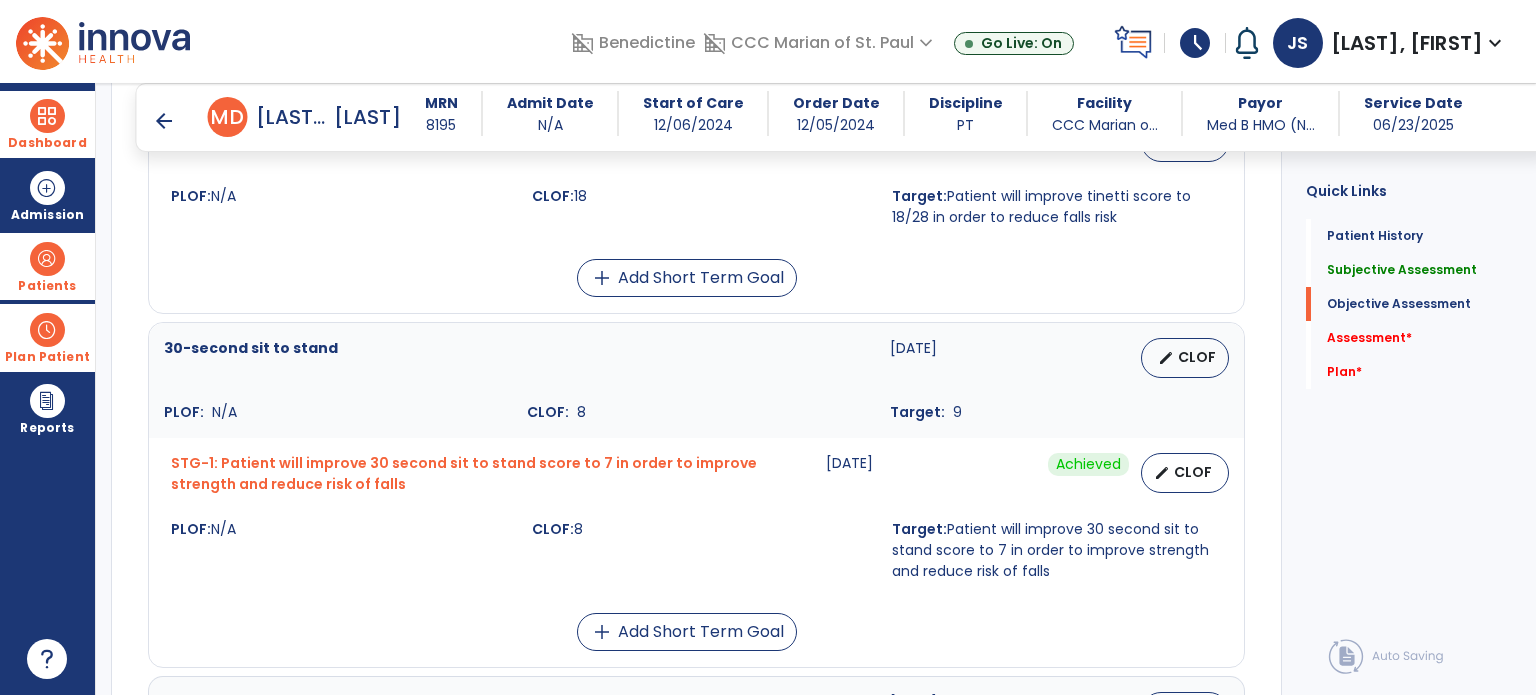 scroll, scrollTop: 1183, scrollLeft: 0, axis: vertical 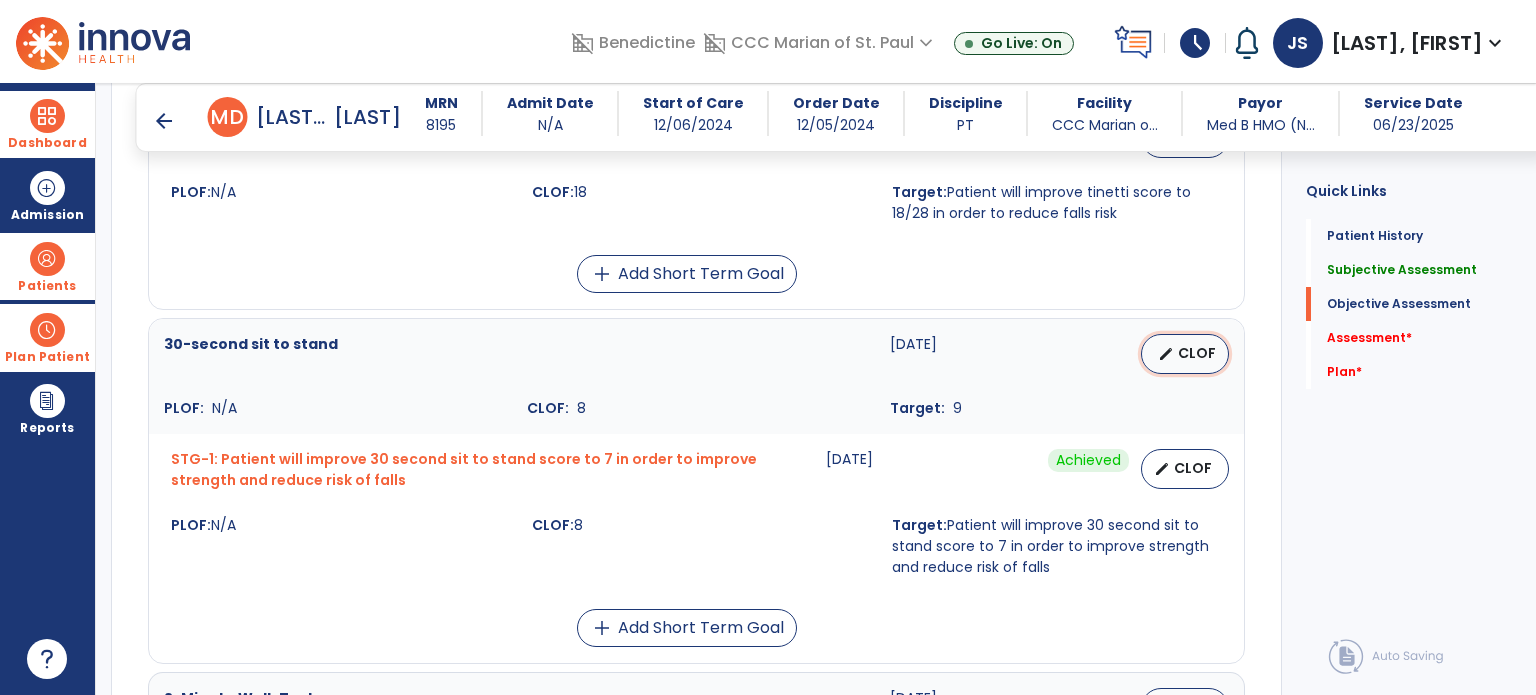 click on "CLOF" at bounding box center (1197, 353) 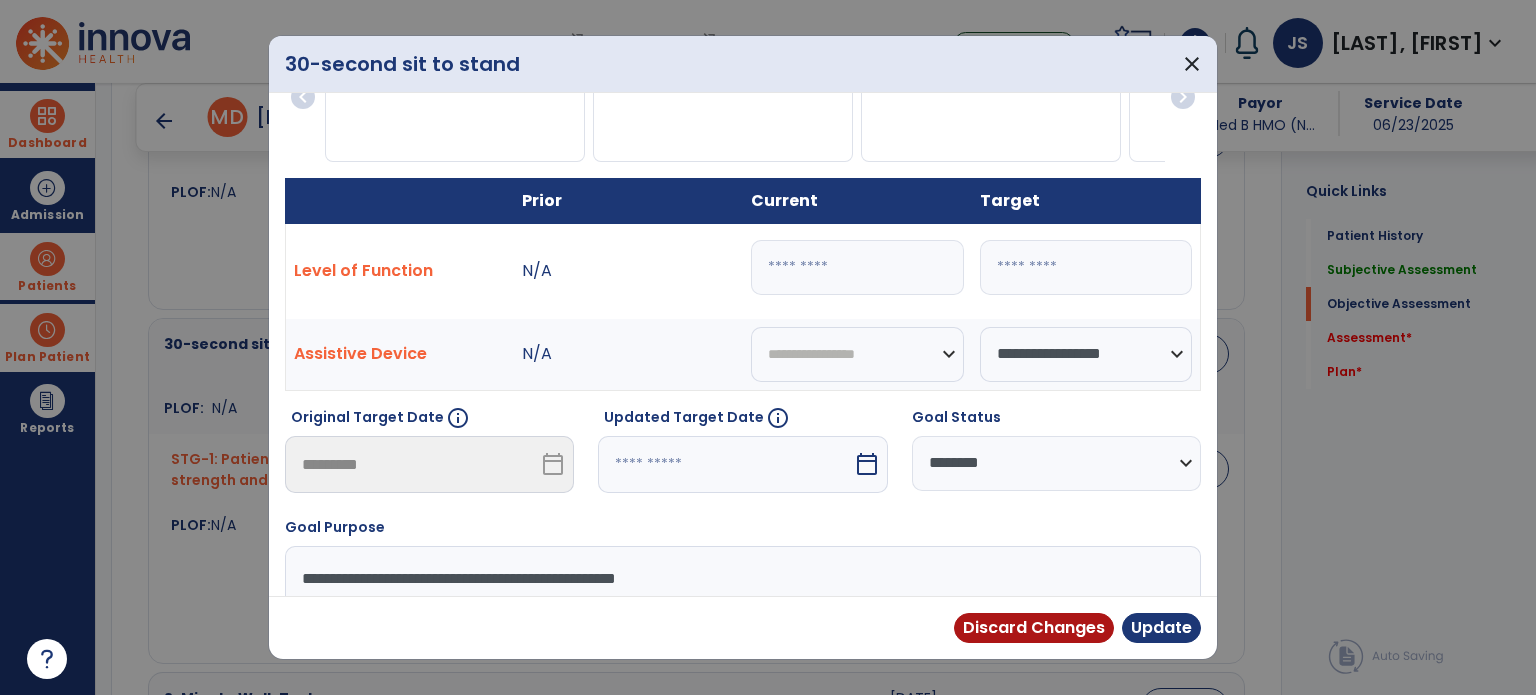 click at bounding box center (725, 464) 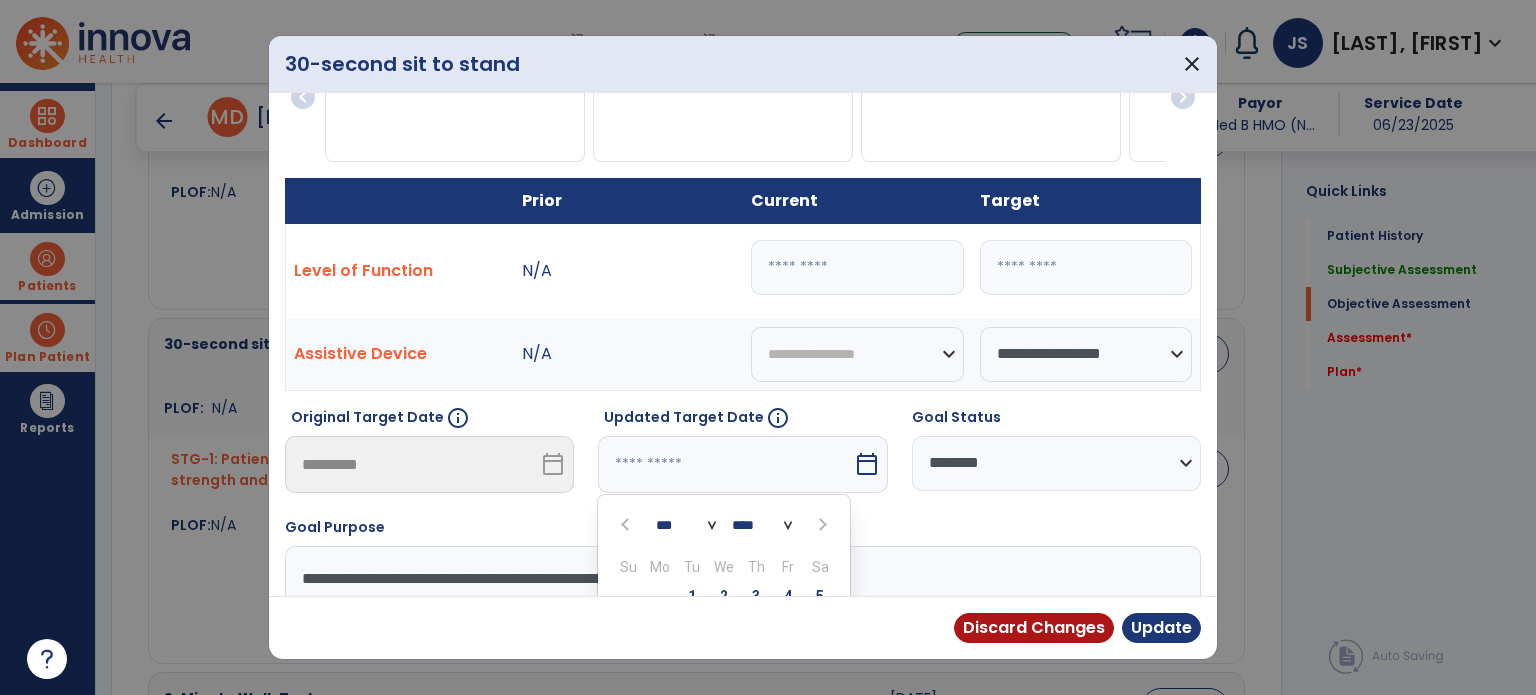 scroll, scrollTop: 243, scrollLeft: 0, axis: vertical 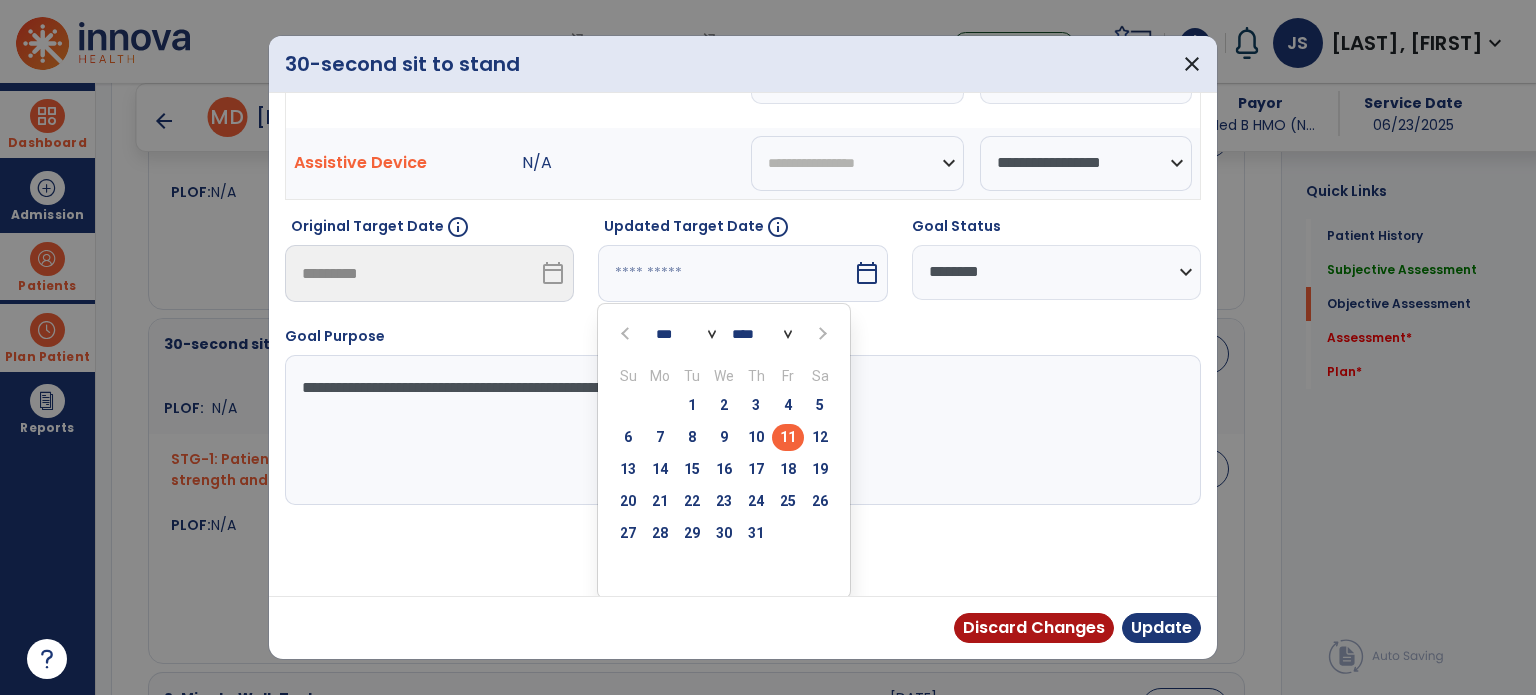click at bounding box center [822, 334] 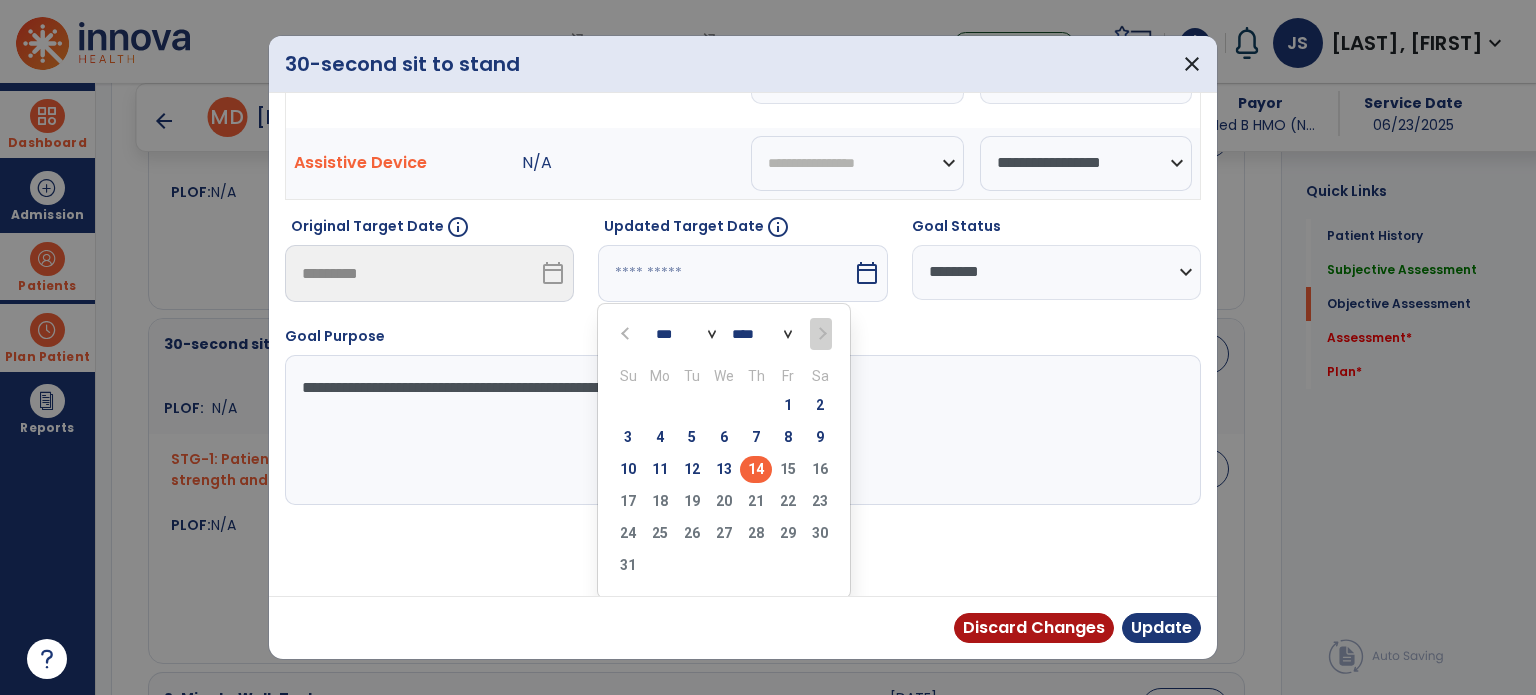 click on "14" at bounding box center (756, 469) 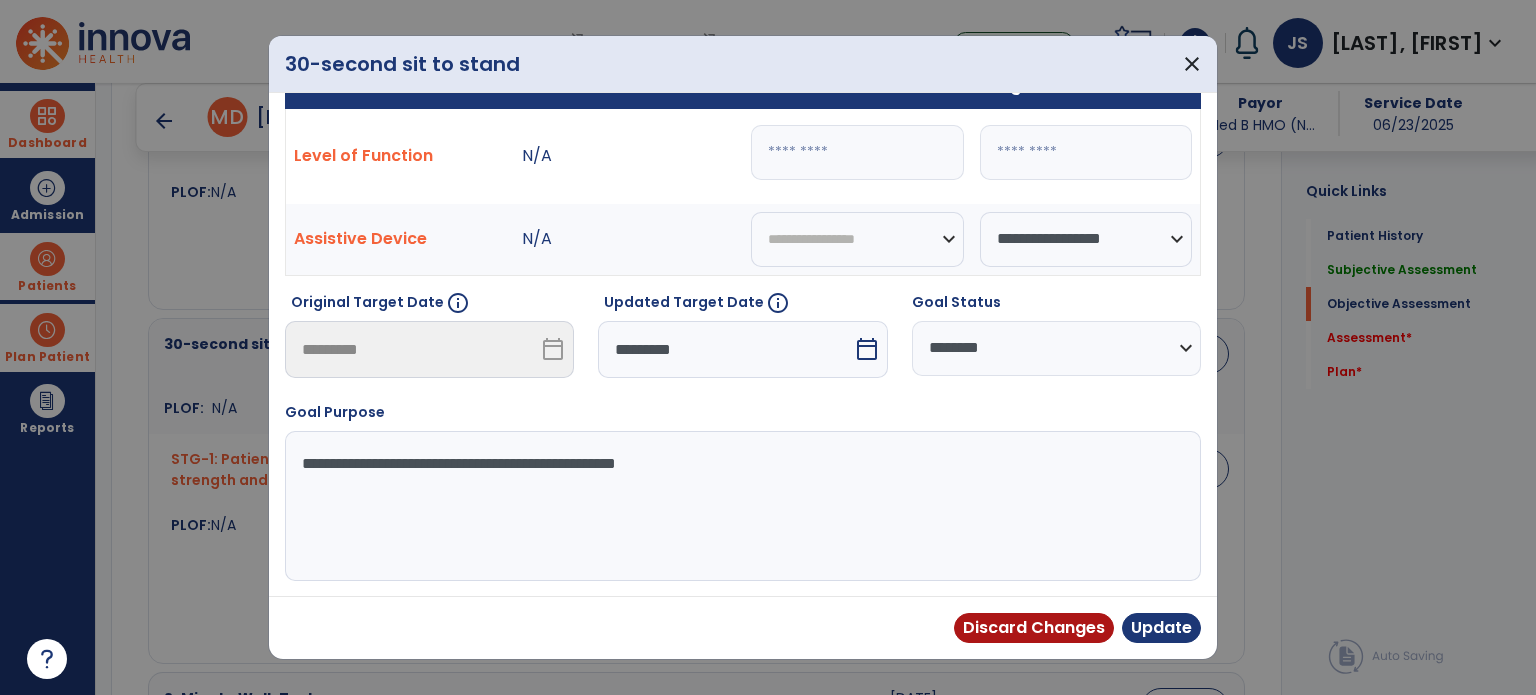 scroll, scrollTop: 164, scrollLeft: 0, axis: vertical 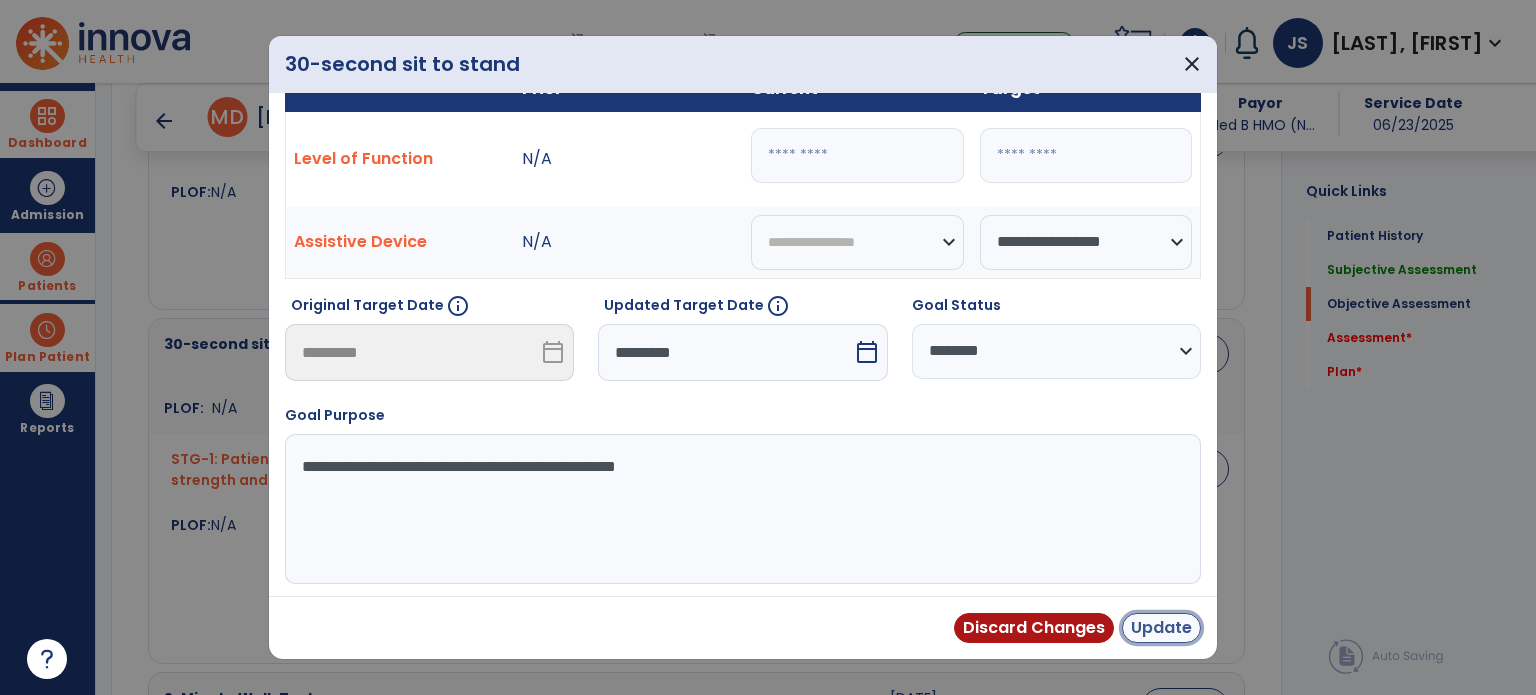 click on "Update" at bounding box center [1161, 628] 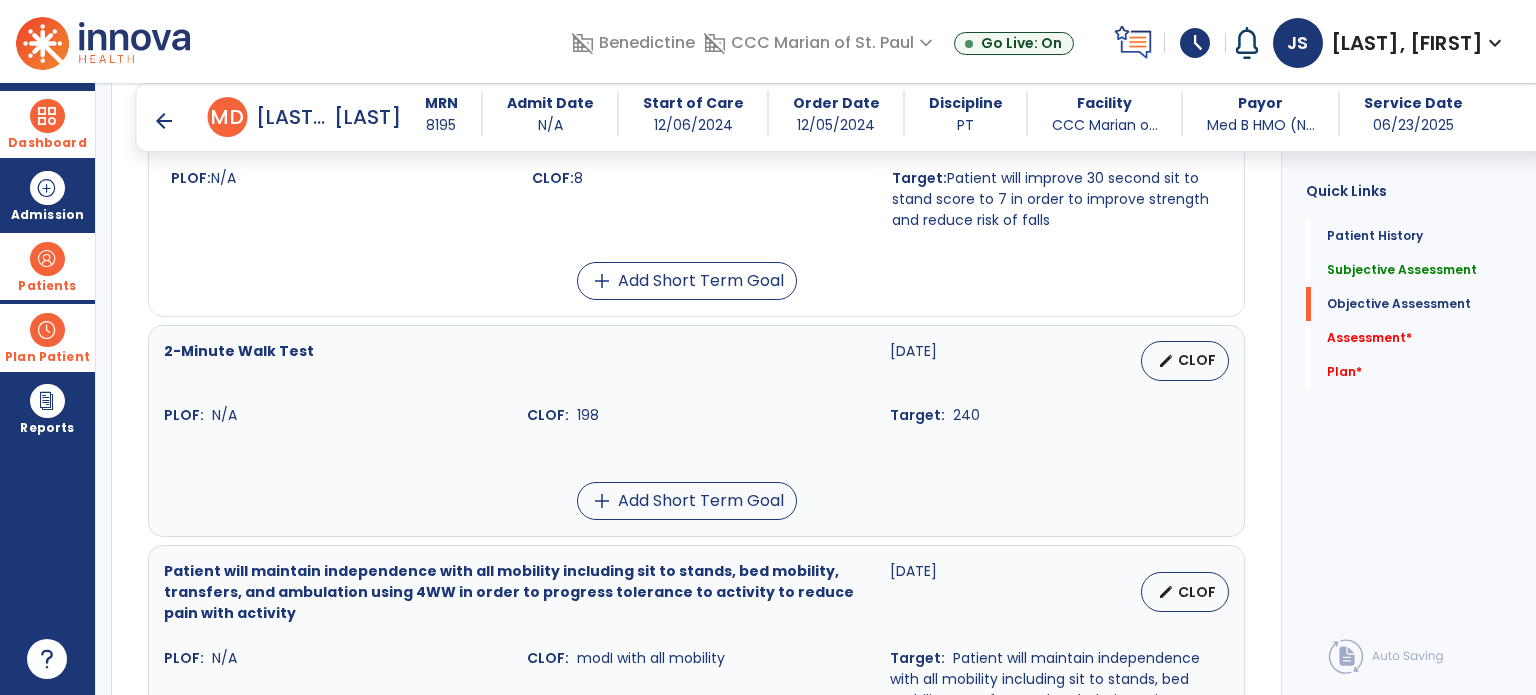 scroll, scrollTop: 1531, scrollLeft: 0, axis: vertical 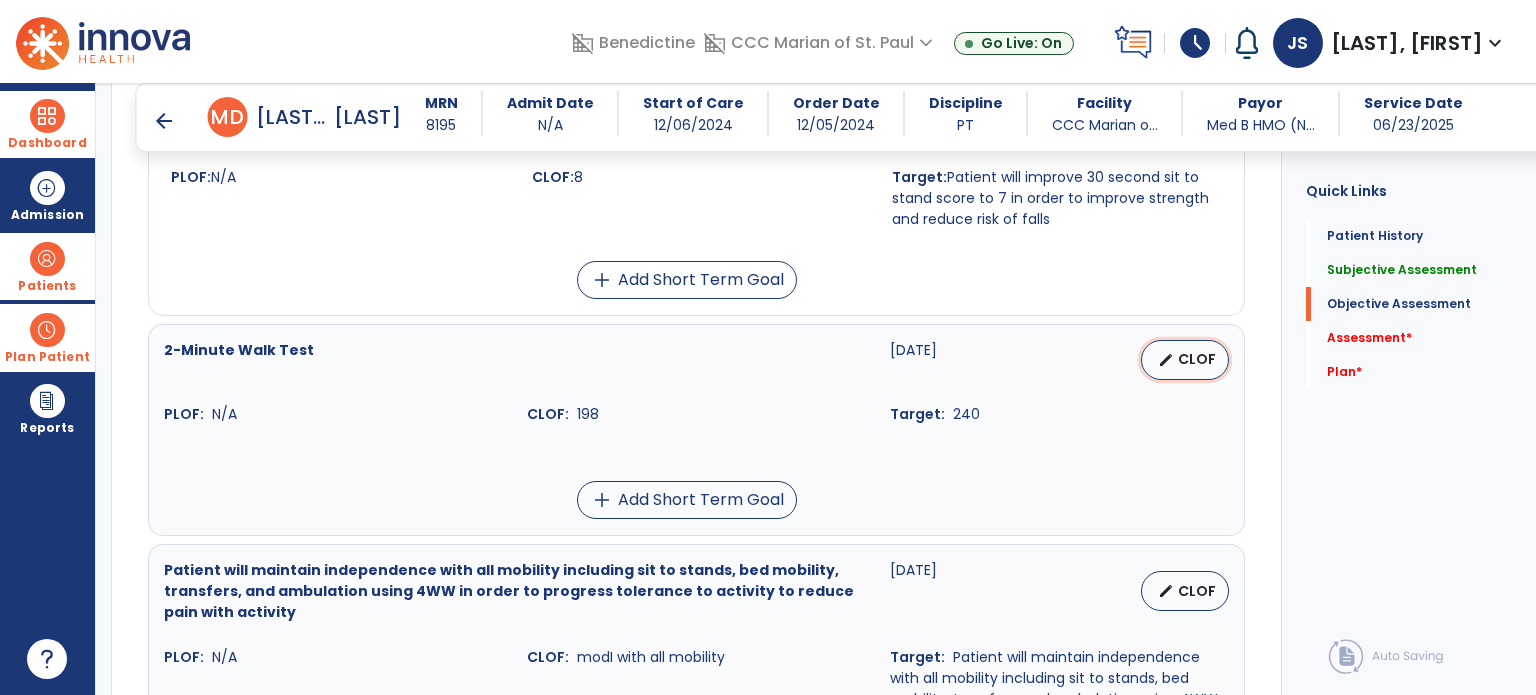 click on "edit   CLOF" at bounding box center (1185, 360) 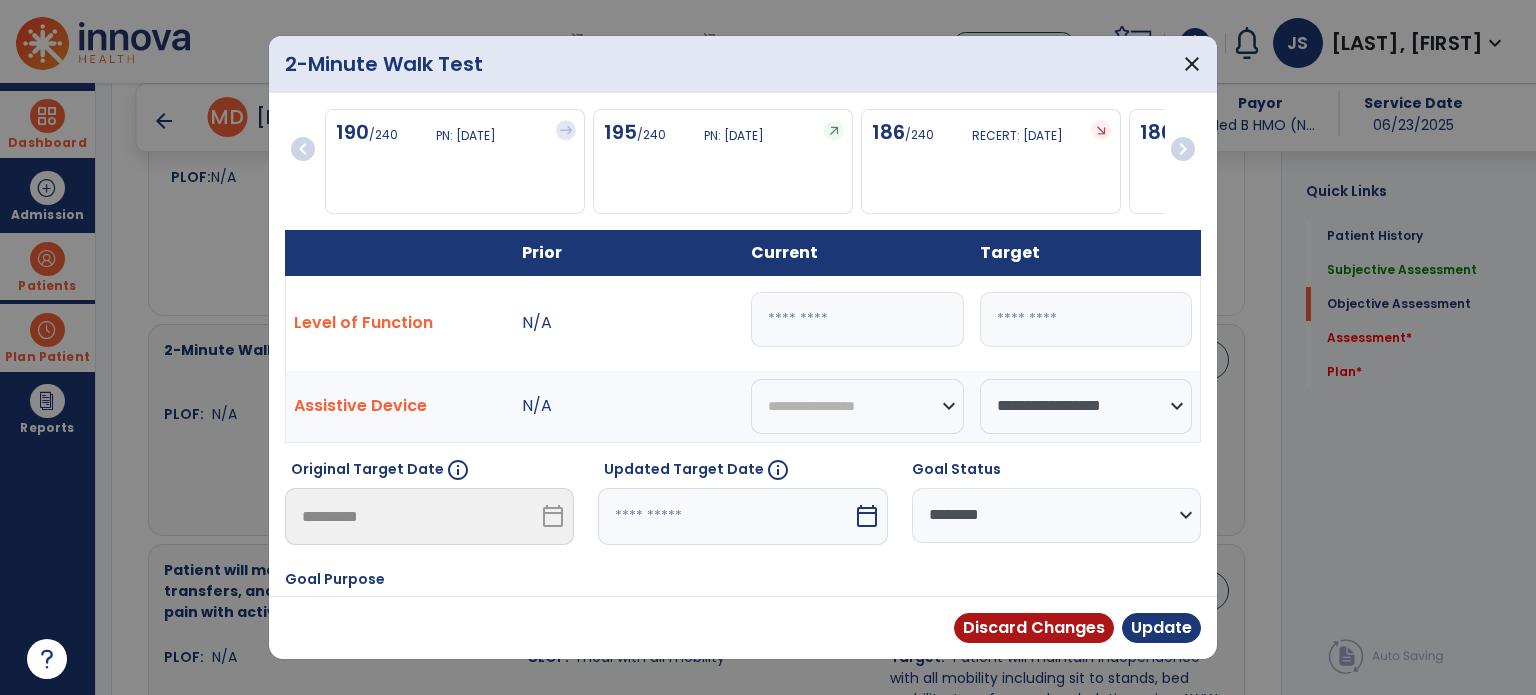 click at bounding box center (725, 516) 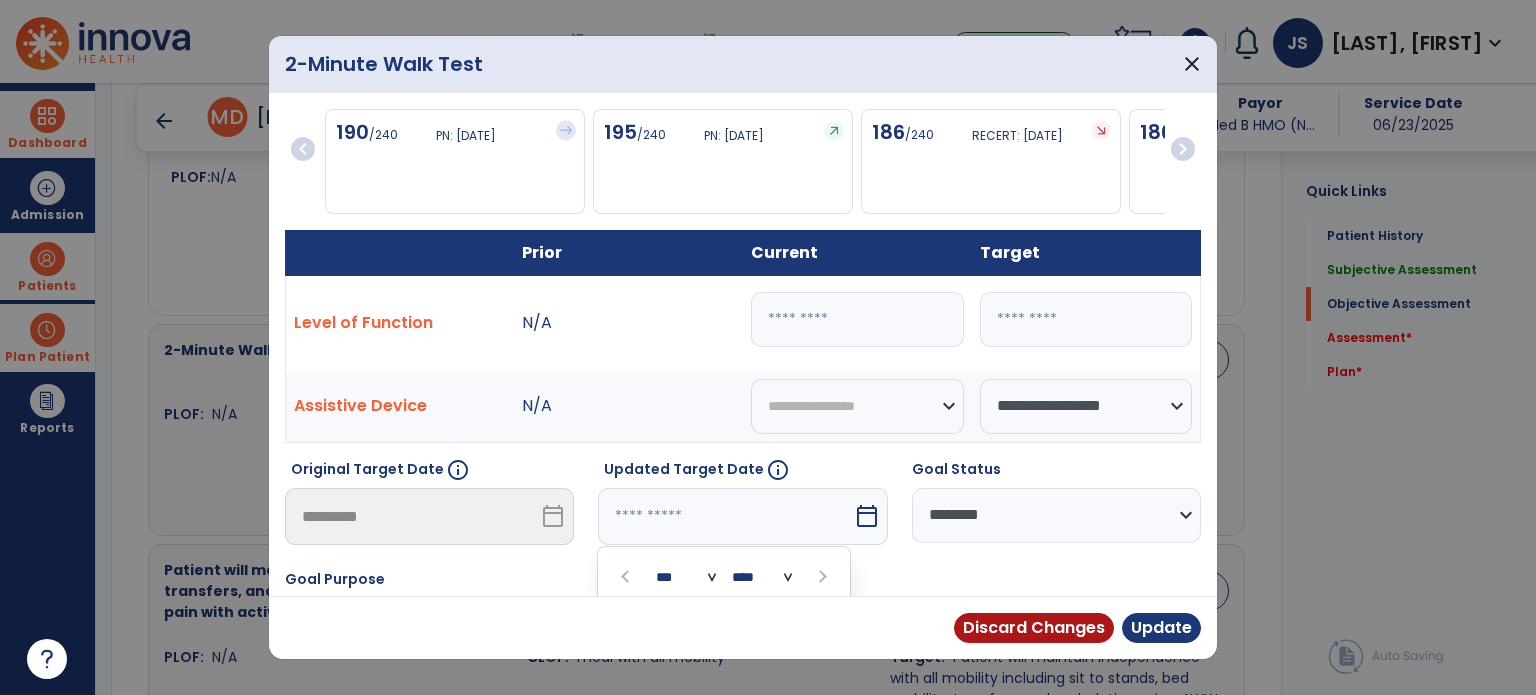 scroll, scrollTop: 243, scrollLeft: 0, axis: vertical 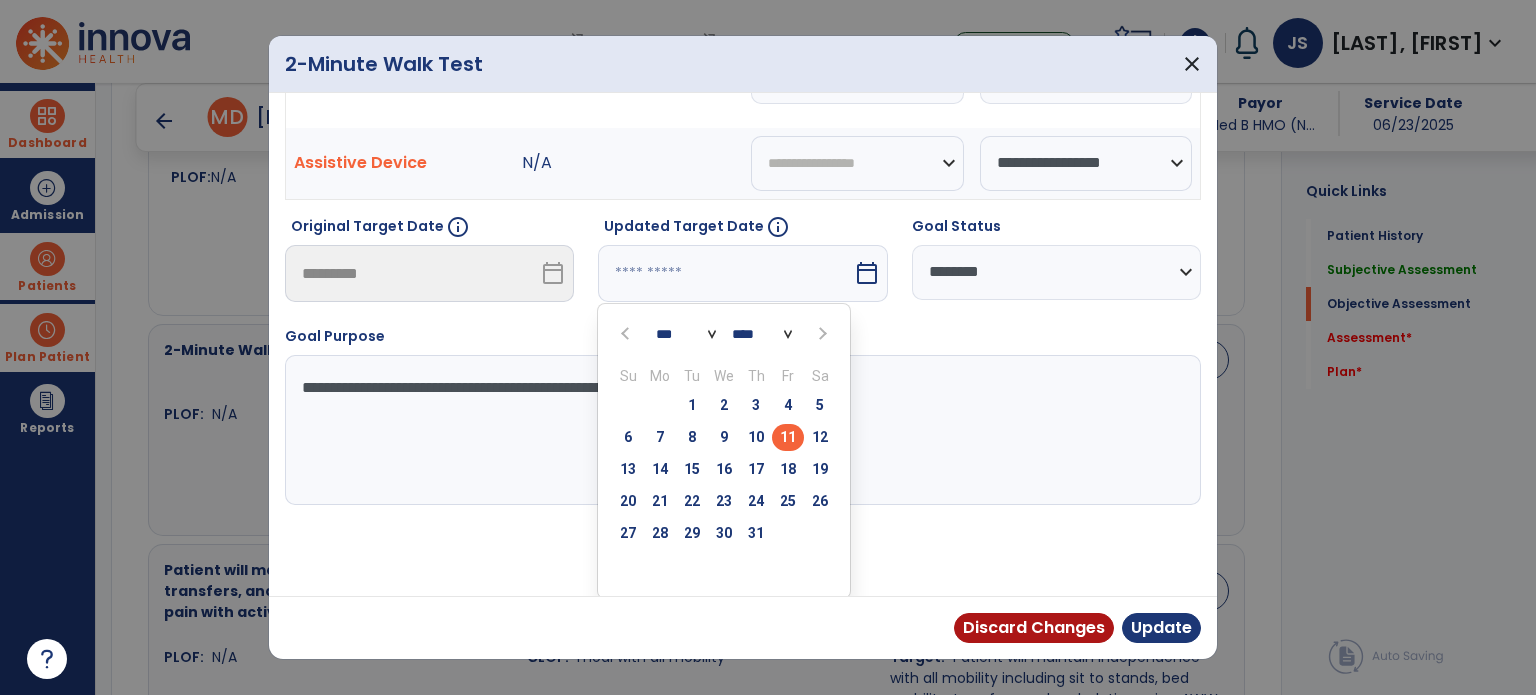 click at bounding box center [822, 334] 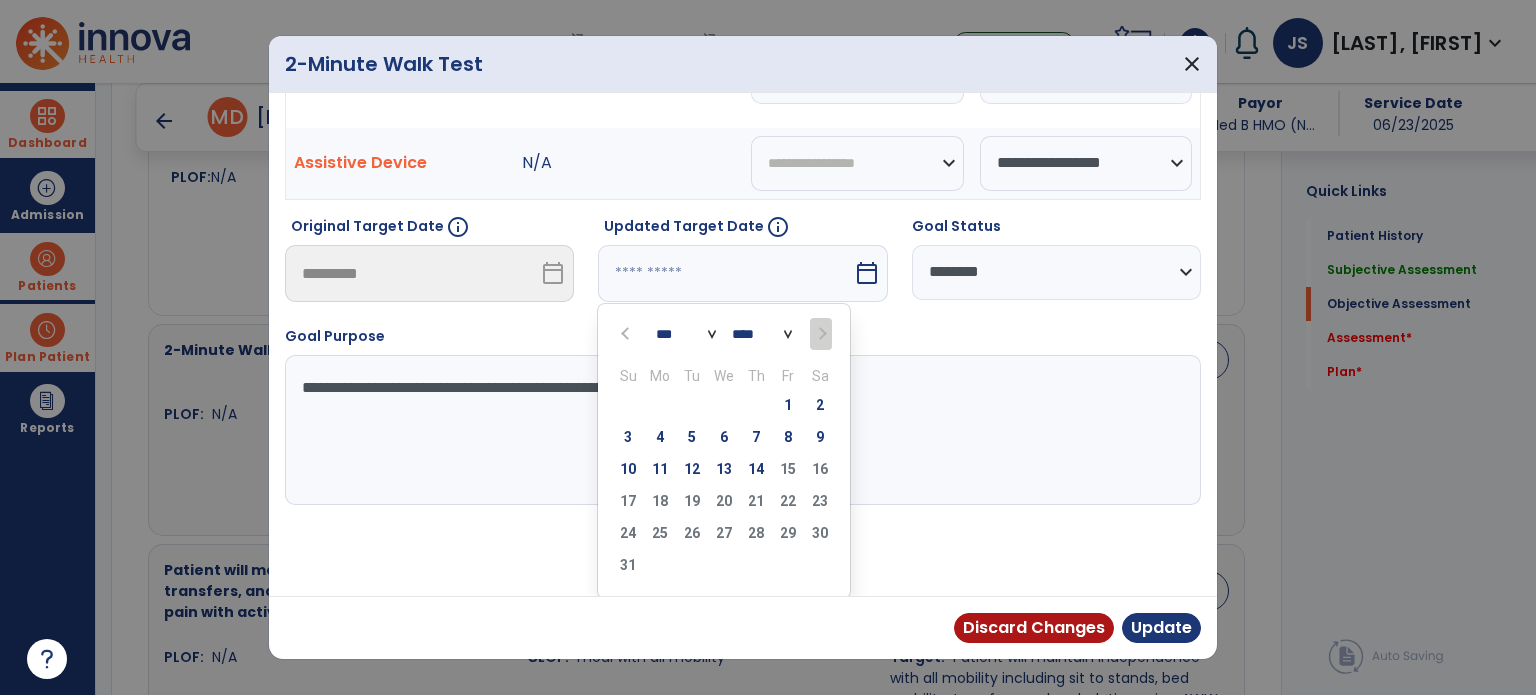 click at bounding box center [820, 334] 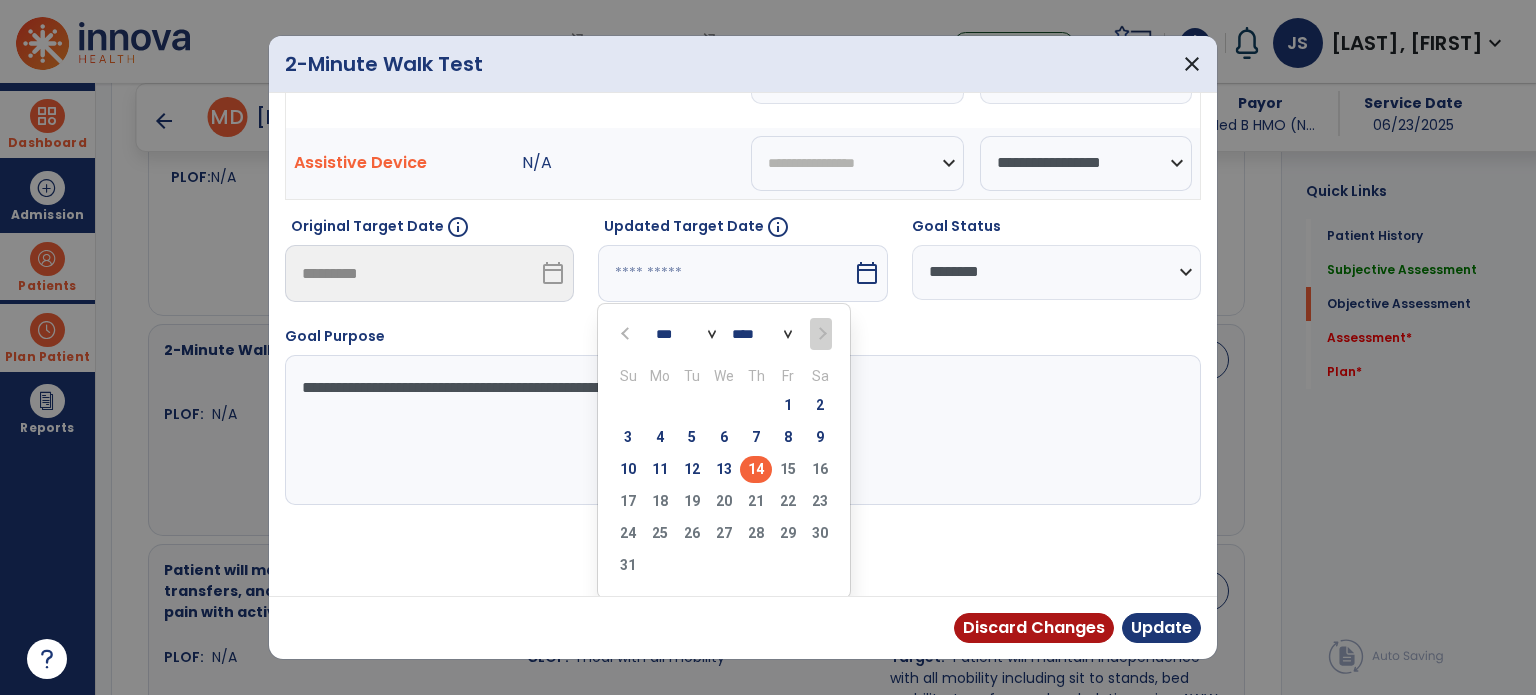 click on "14" at bounding box center (756, 469) 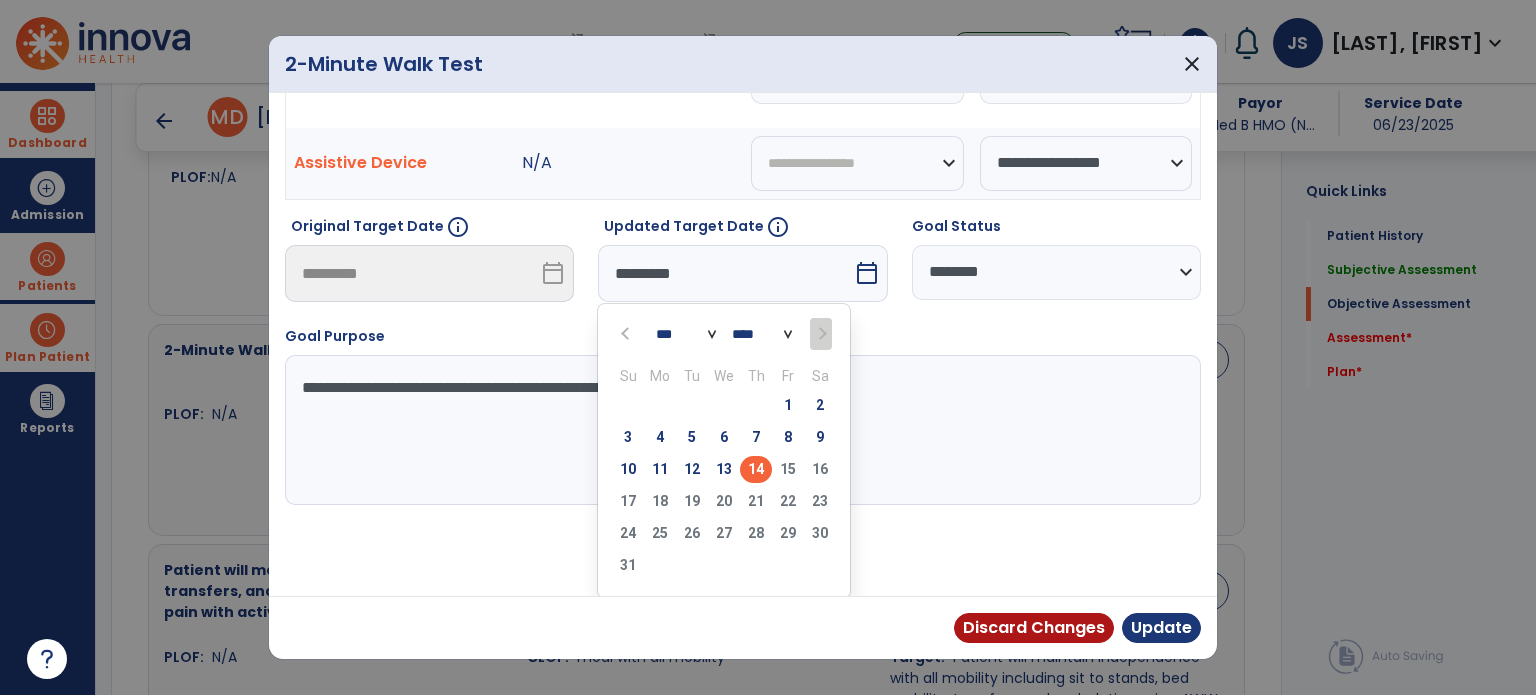 scroll, scrollTop: 164, scrollLeft: 0, axis: vertical 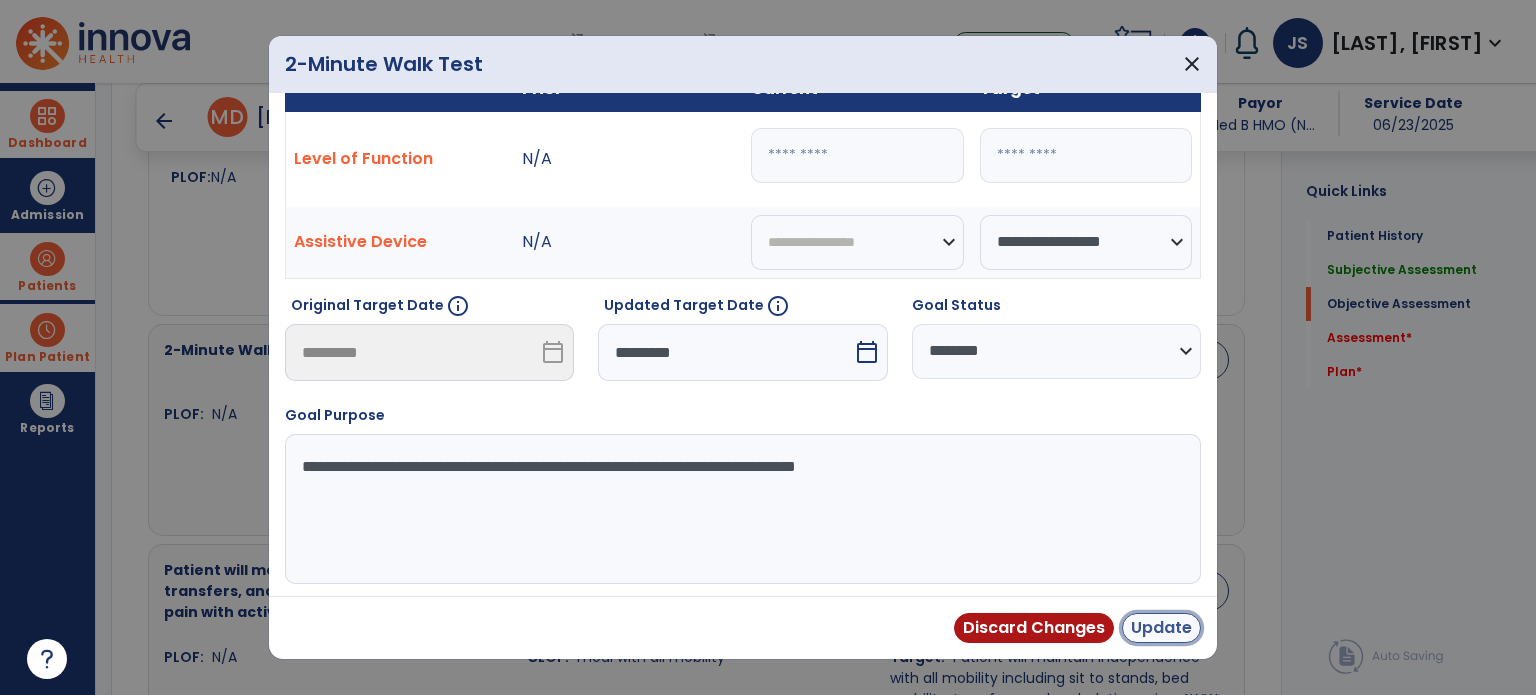 click on "Update" at bounding box center [1161, 628] 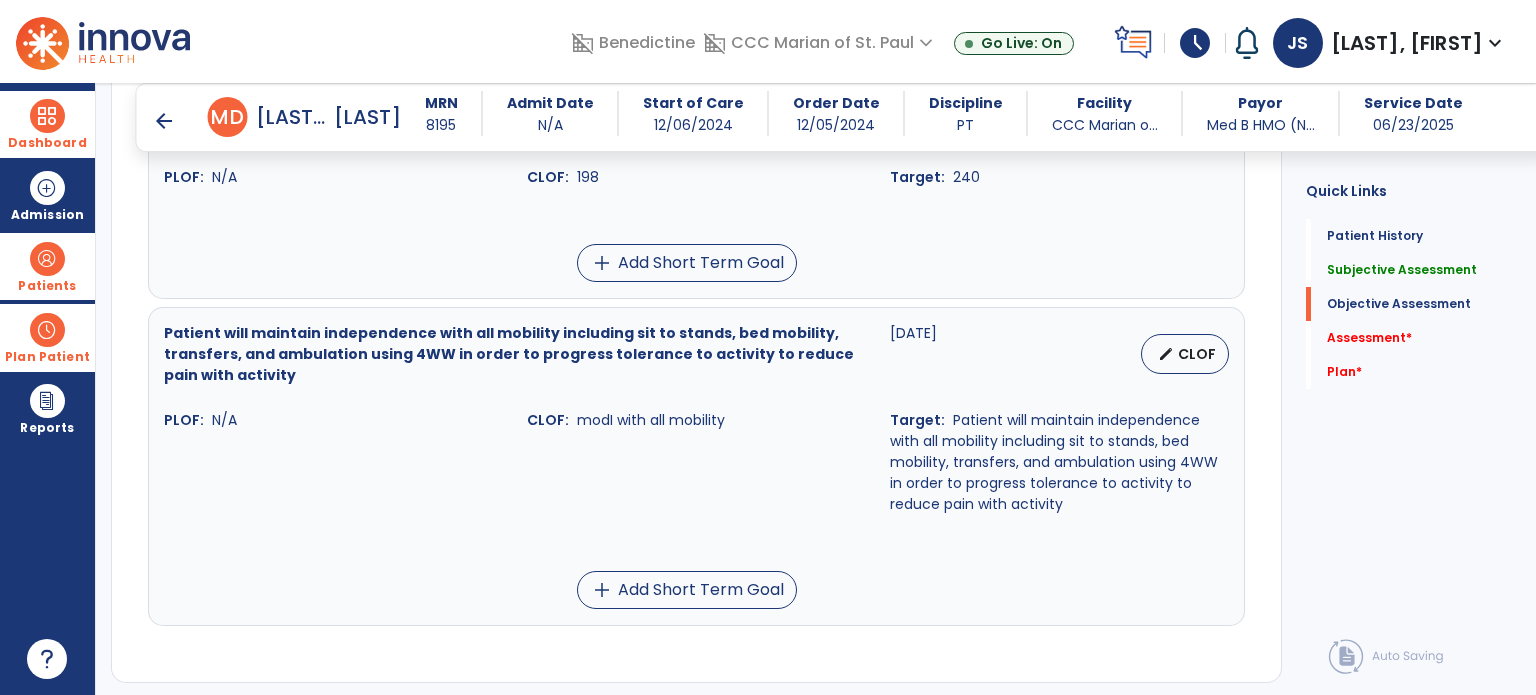 scroll, scrollTop: 1775, scrollLeft: 0, axis: vertical 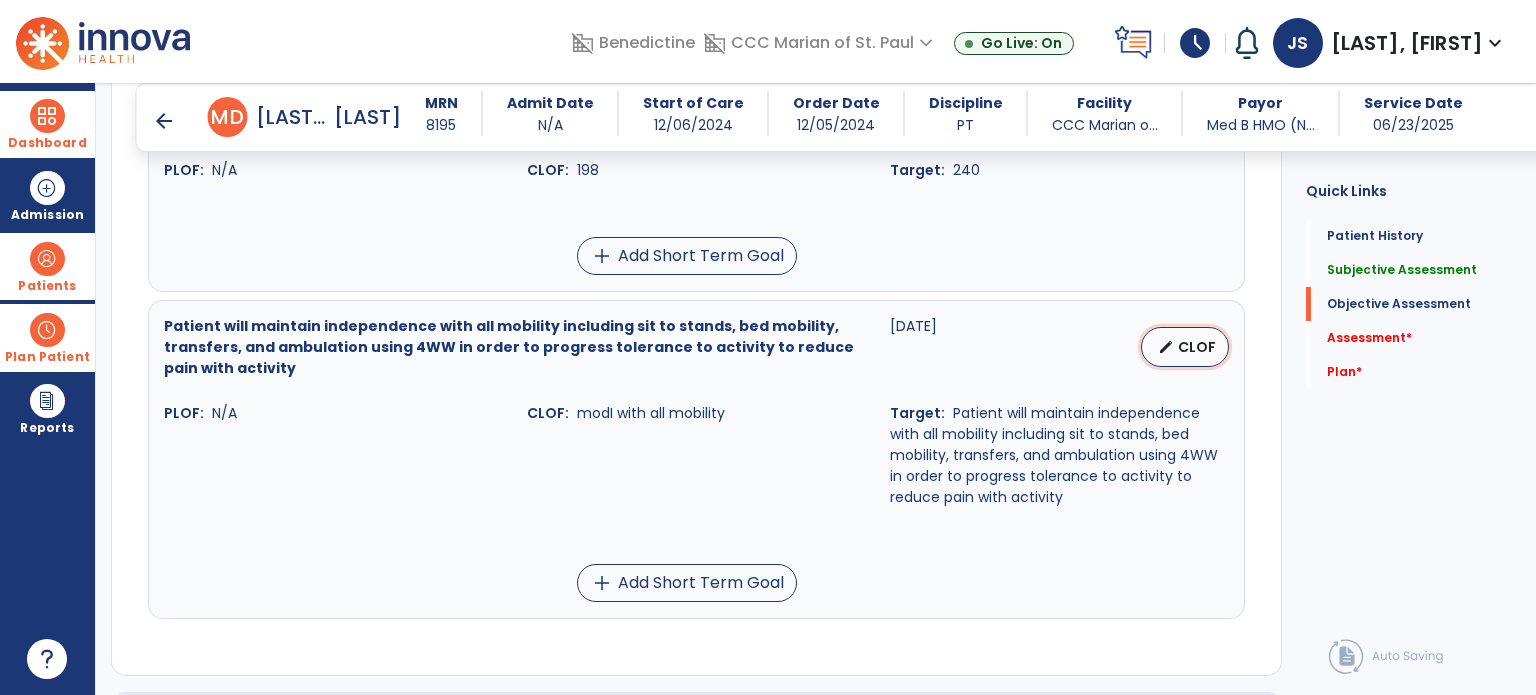 click on "edit   CLOF" at bounding box center [1185, 347] 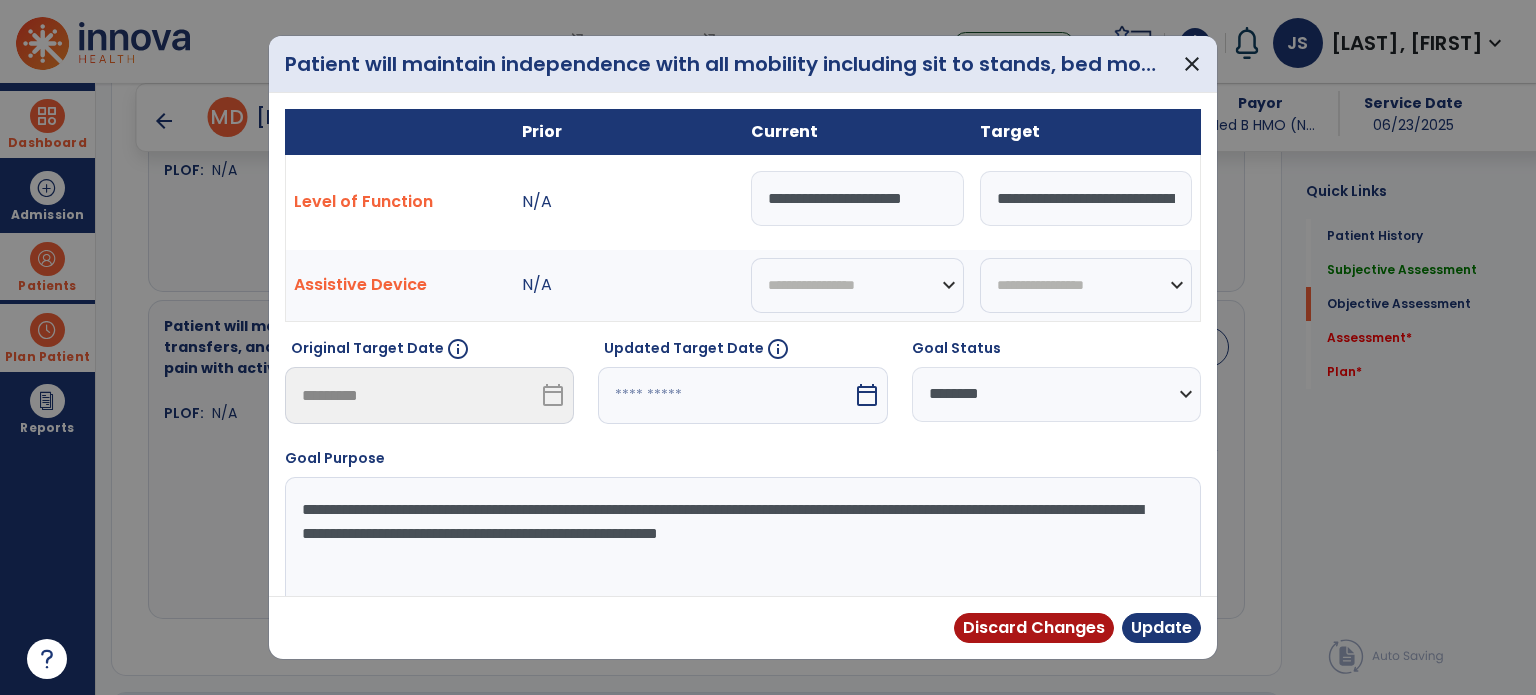 click at bounding box center (725, 395) 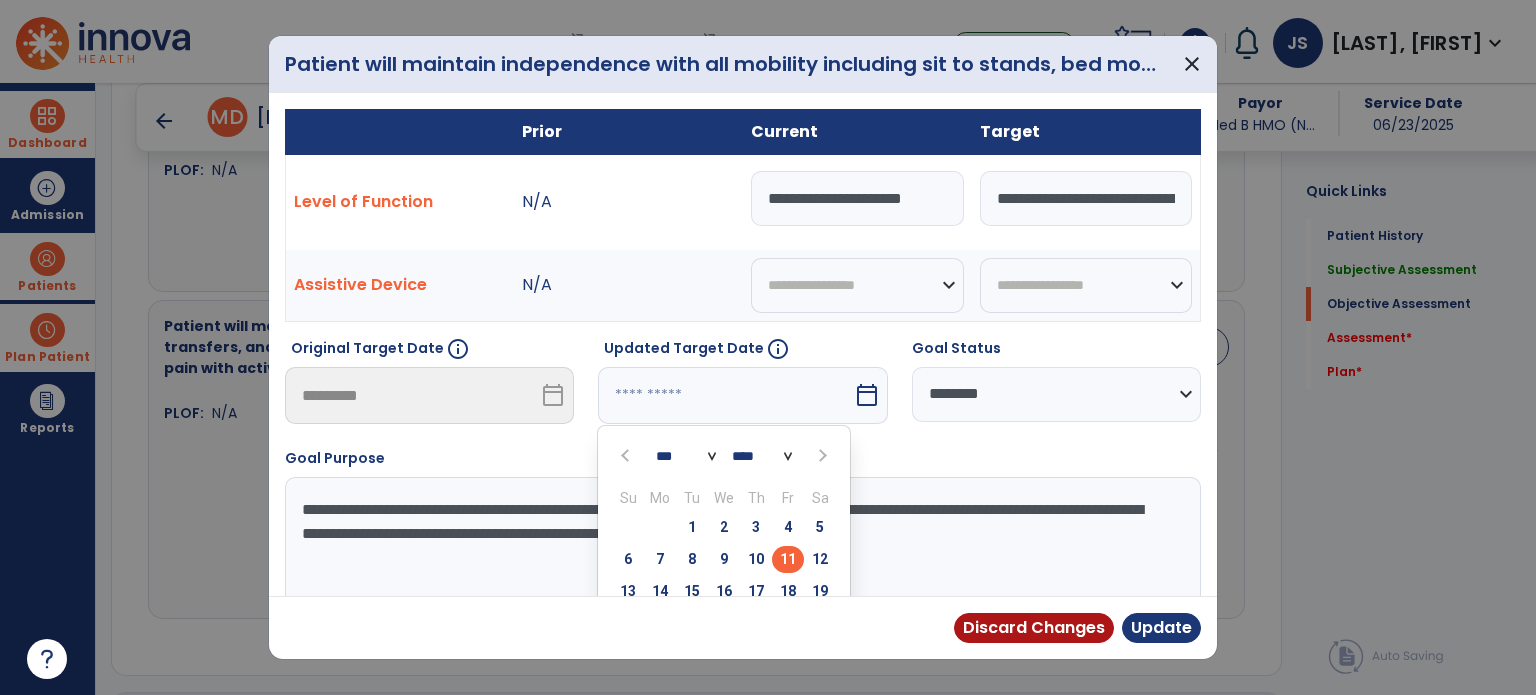 click at bounding box center (820, 455) 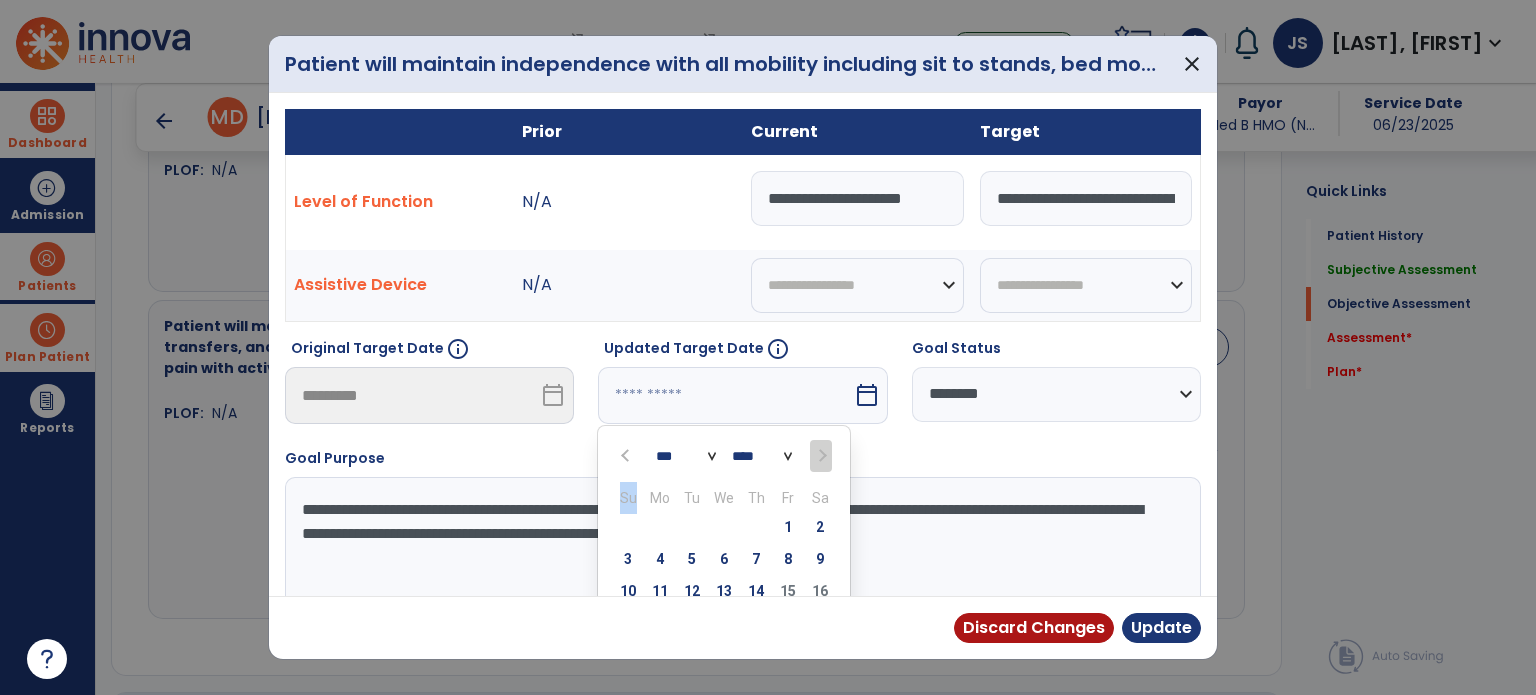 click at bounding box center [820, 456] 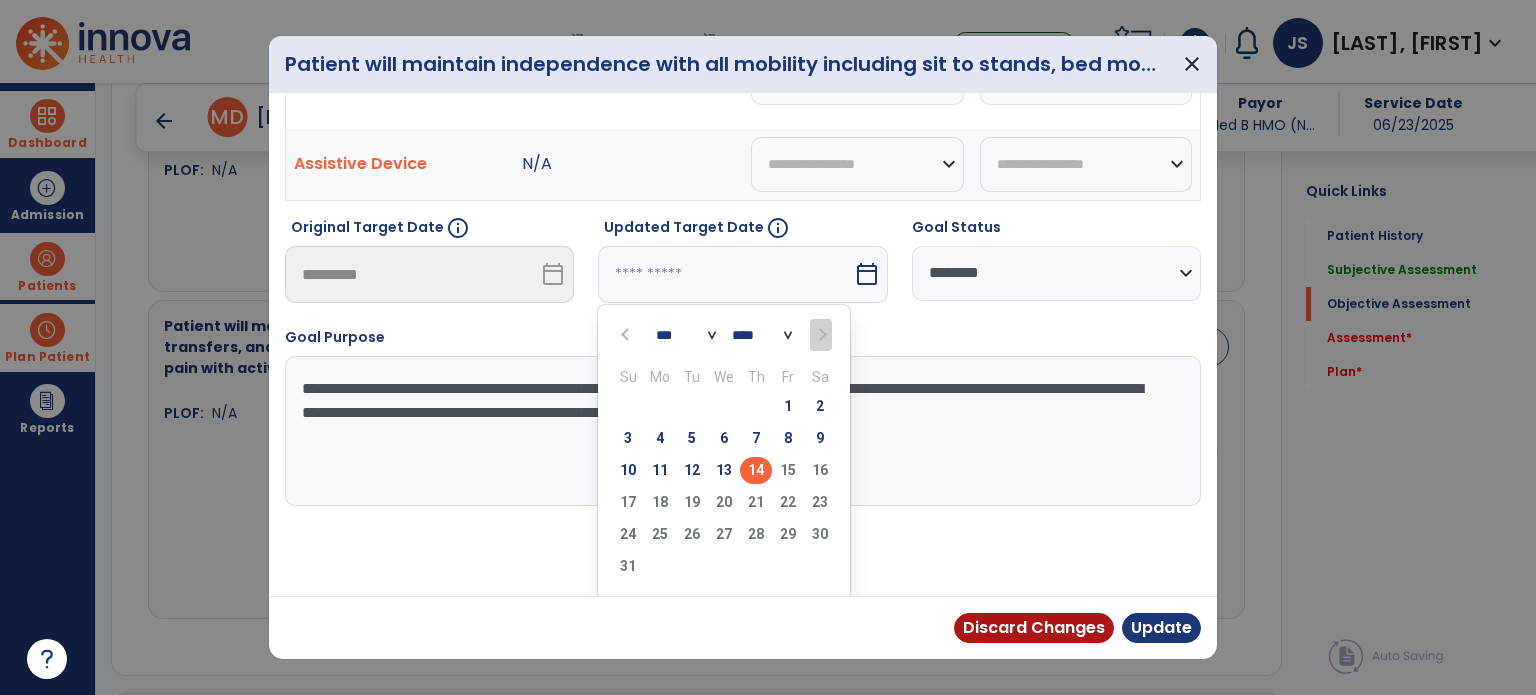 click on "14" at bounding box center [756, 470] 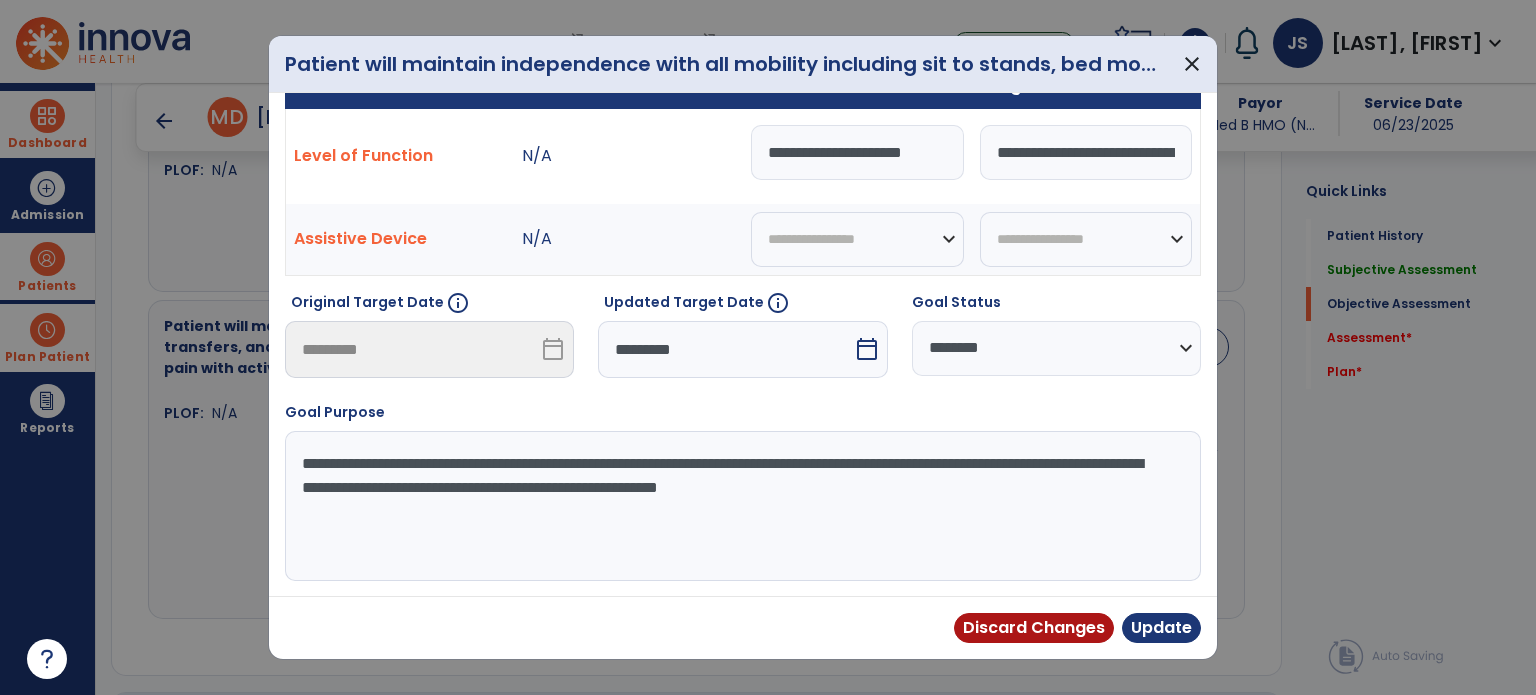 scroll, scrollTop: 44, scrollLeft: 0, axis: vertical 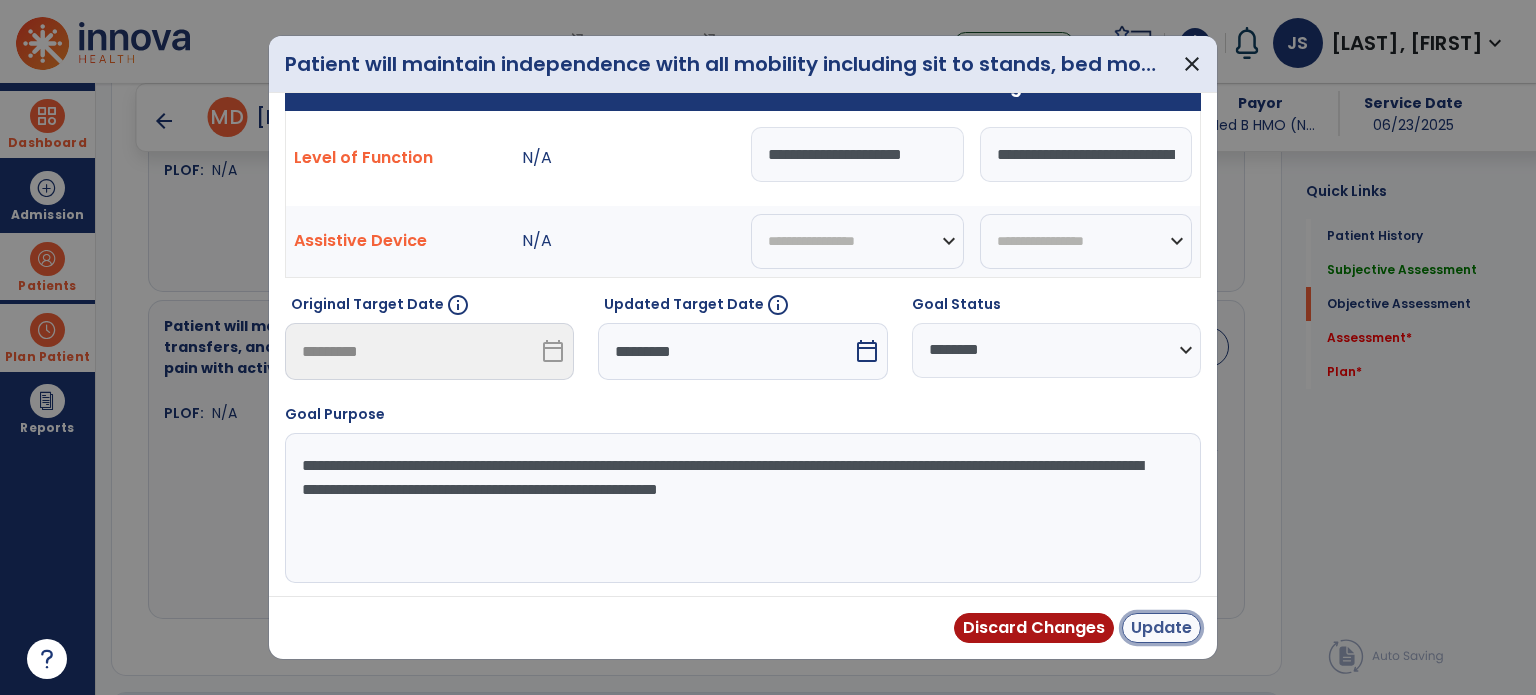 click on "Update" at bounding box center [1161, 628] 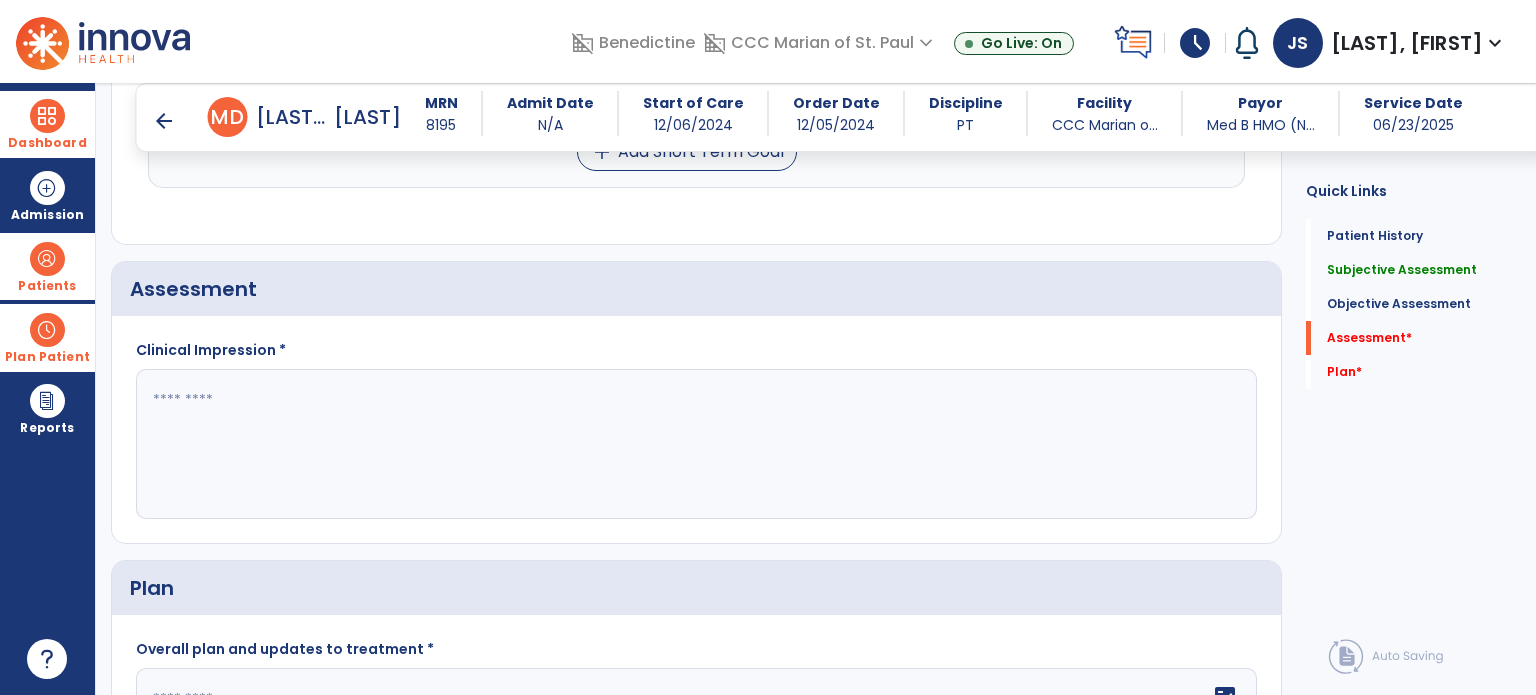 scroll, scrollTop: 2208, scrollLeft: 0, axis: vertical 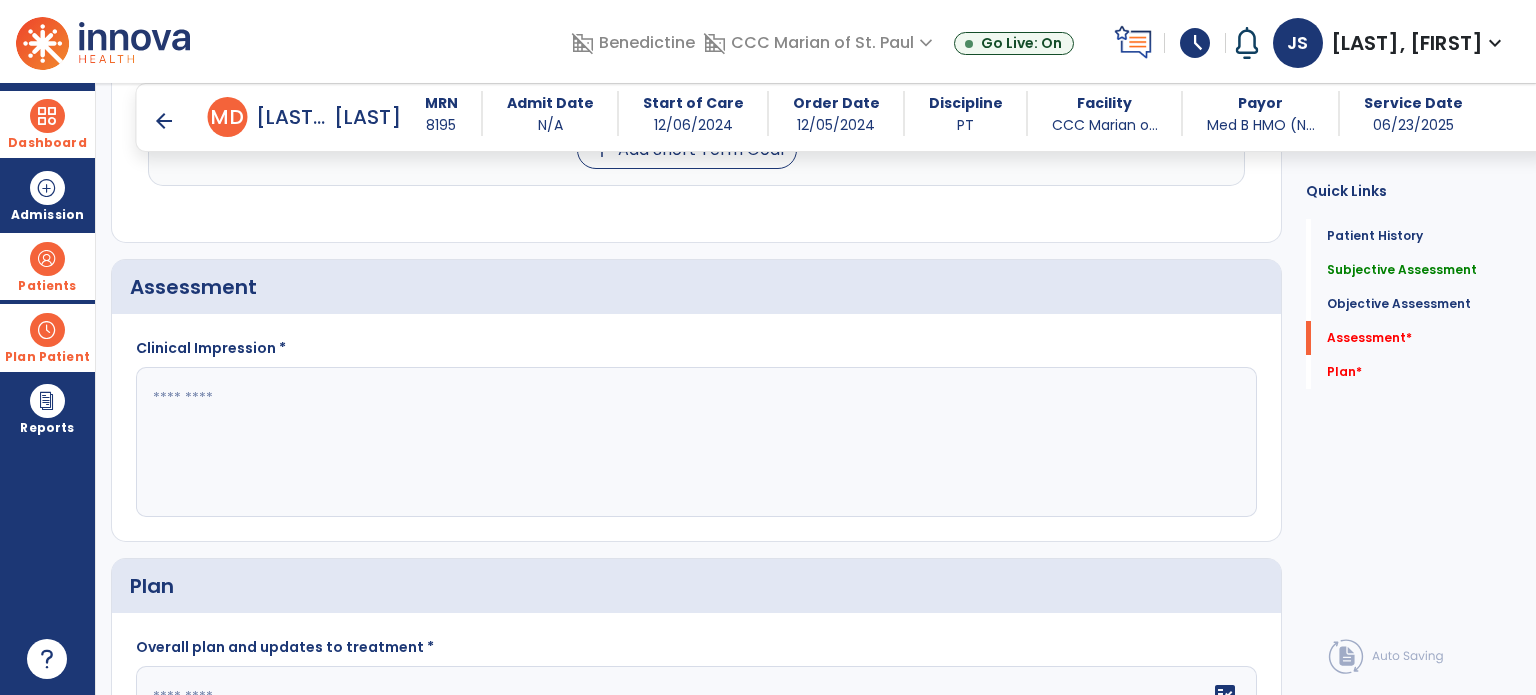 click 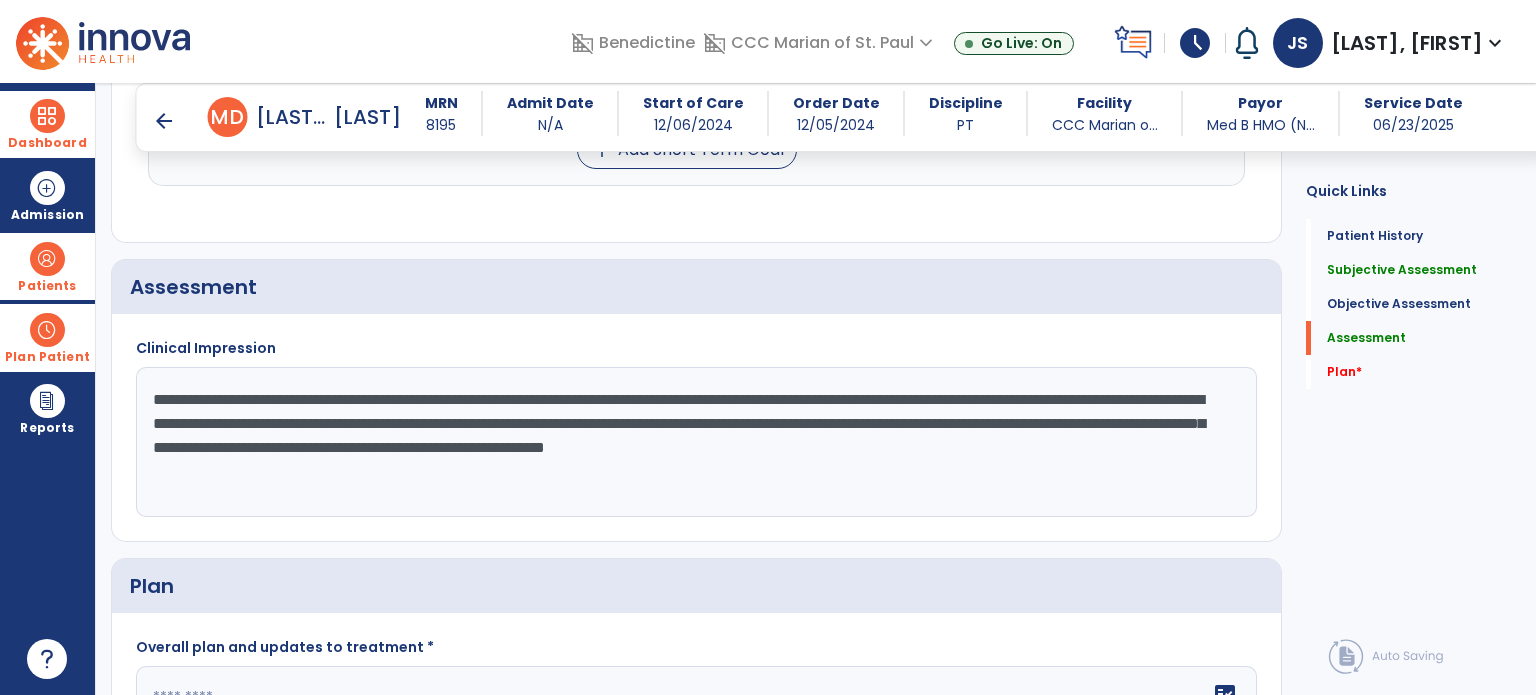 click on "**********" 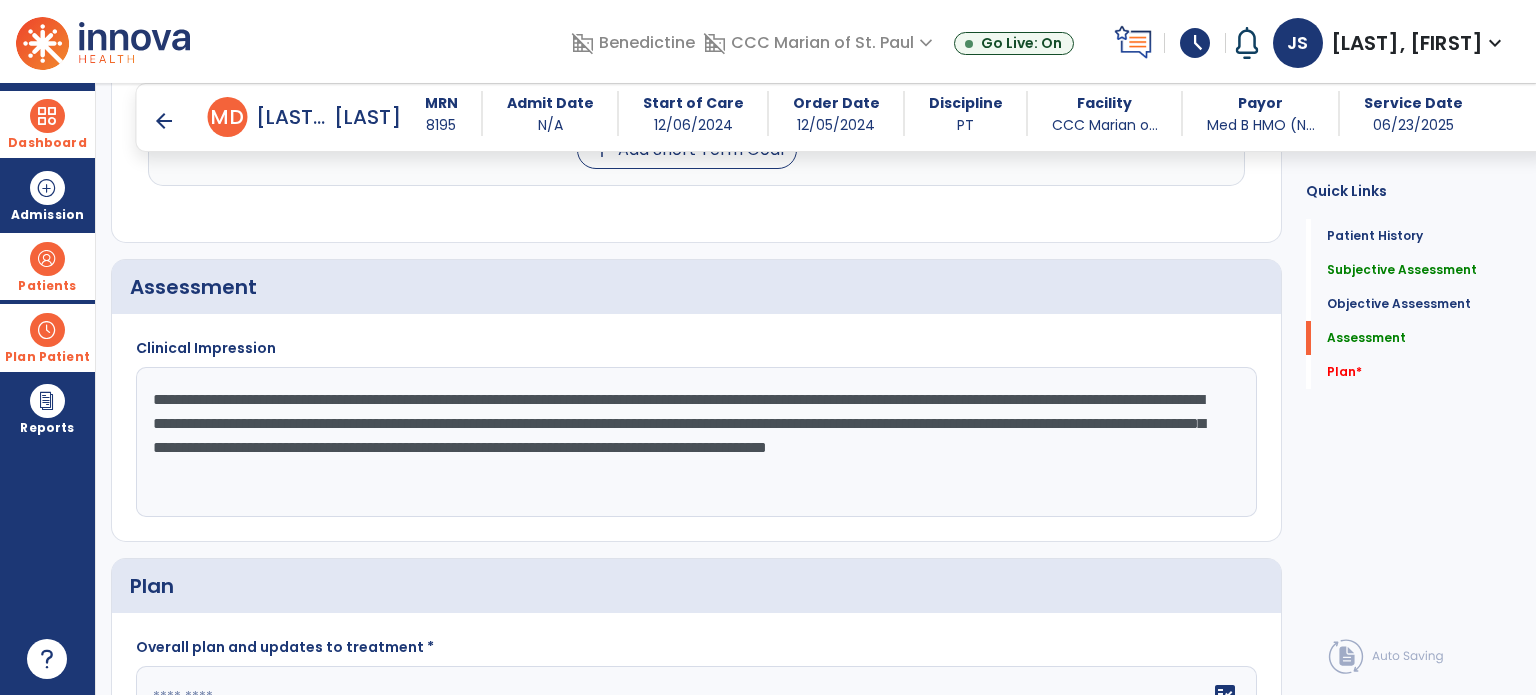 drag, startPoint x: 496, startPoint y: 467, endPoint x: 371, endPoint y: 466, distance: 125.004 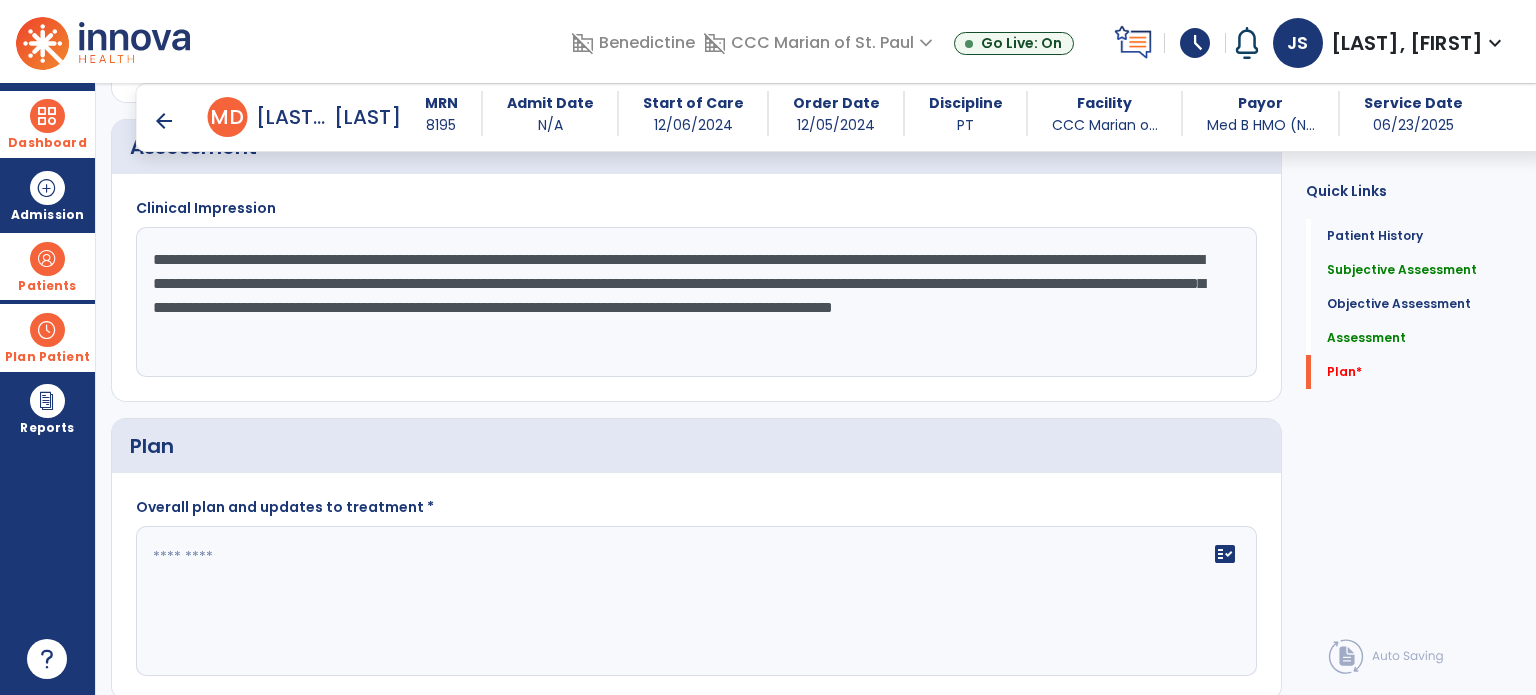 scroll, scrollTop: 2359, scrollLeft: 0, axis: vertical 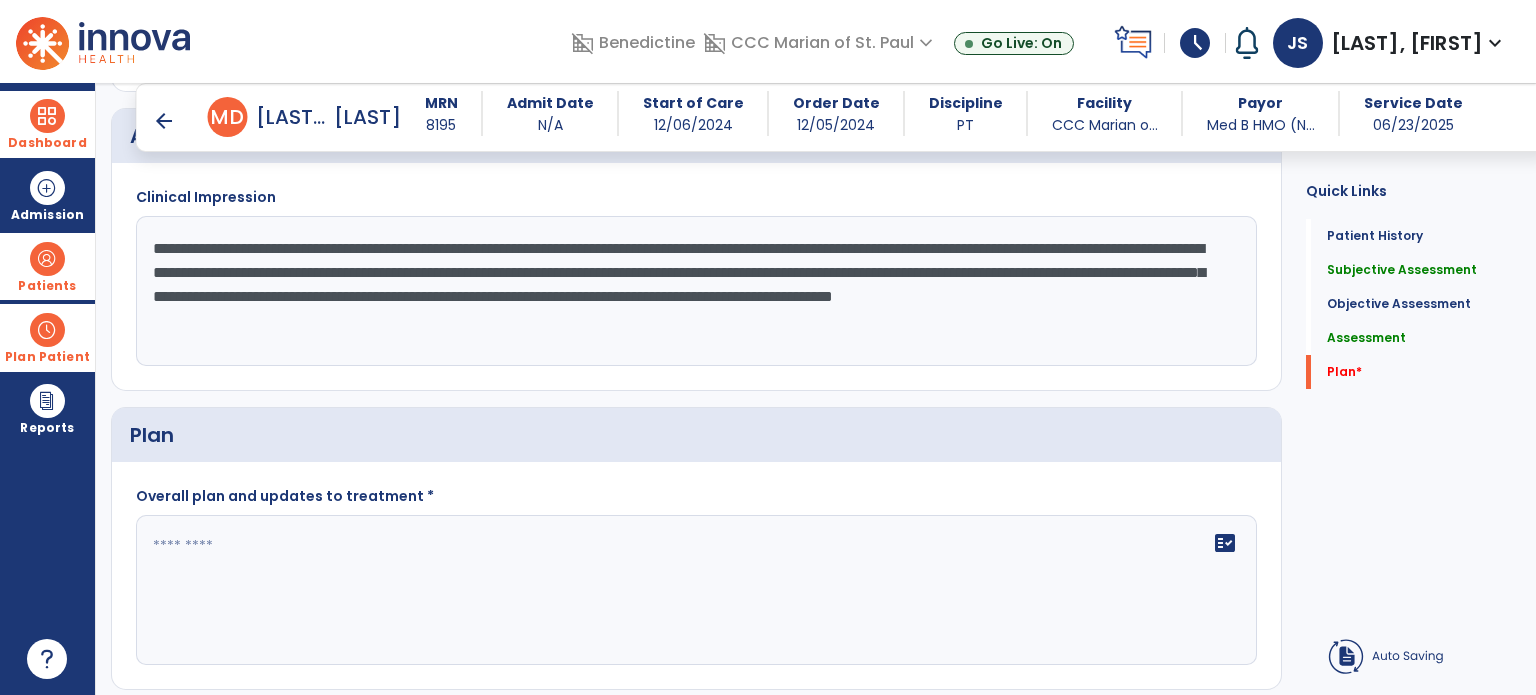 type on "**********" 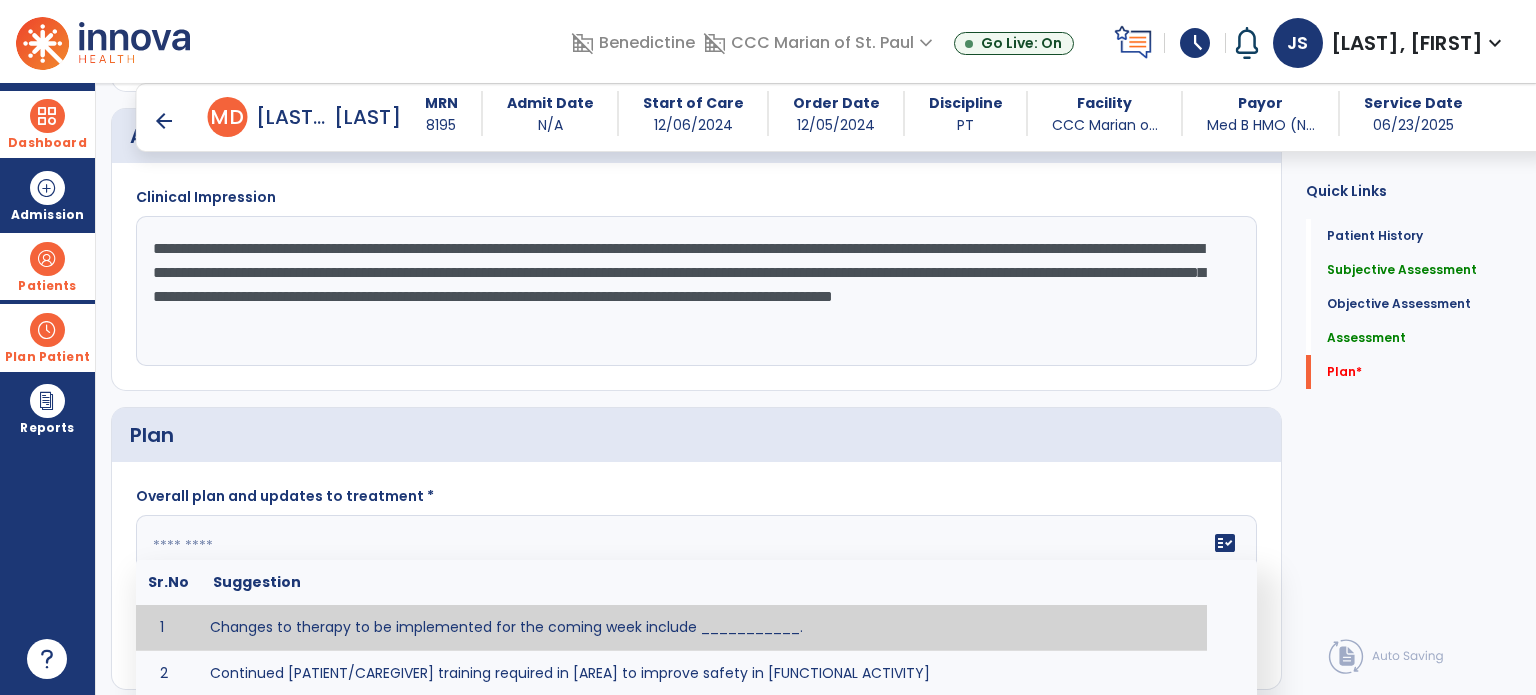 click on "fact_check  Sr.No Suggestion 1 Changes to therapy to be implemented for the coming week include ___________. 2 Continued [PATIENT/CAREGIVER] training required in [AREA] to improve safety in [FUNCTIONAL ACTIVITY] 3 Due to [STATUS CHANGE] the treatment plan will be modified to [ADD/DISCONTINUE] [SPECIFIC MODALITY/TREATMENT TECHNIQUE]. 4 Goals related to ___________ have been met.  Will add new STG's to address _______ in the upcoming week. 5 Updated precautions include ________. 6 Progress treatment to include ____________. 7 Requires further [PATIENT/CAREGIVER] training in ______ to improve safety in ________. 8 Short term goals related to _________ have been met and new short term goals to be added as appropriate for patient. 9 STGs have been met, will now focus on LTGs. 10 The plan for next week's visits include [INTERVENTIONS] with the objective of improving [IMPAIRMENTS] to continue to progress toward long term goal(s). 11 12 13 Changes to therapy to be implemented for the coming week include ___________." 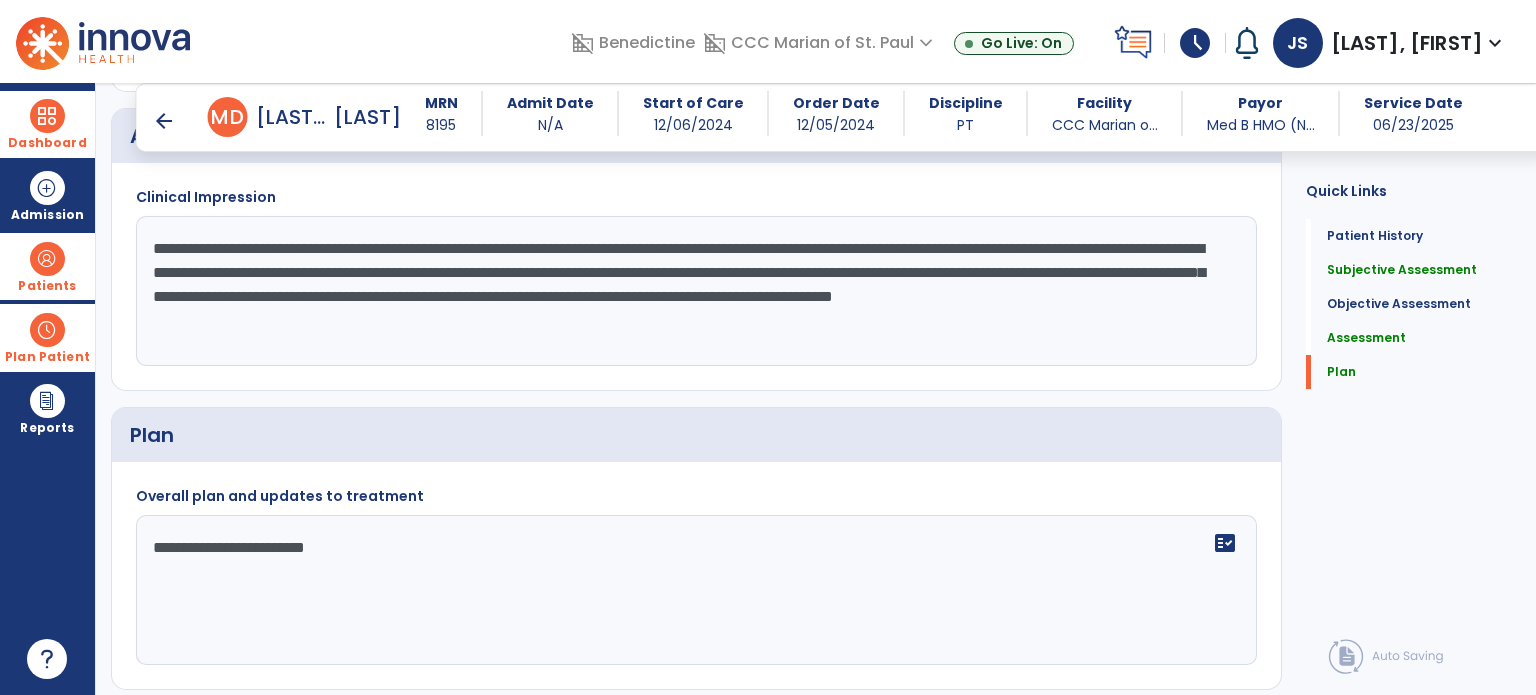 scroll, scrollTop: 2420, scrollLeft: 0, axis: vertical 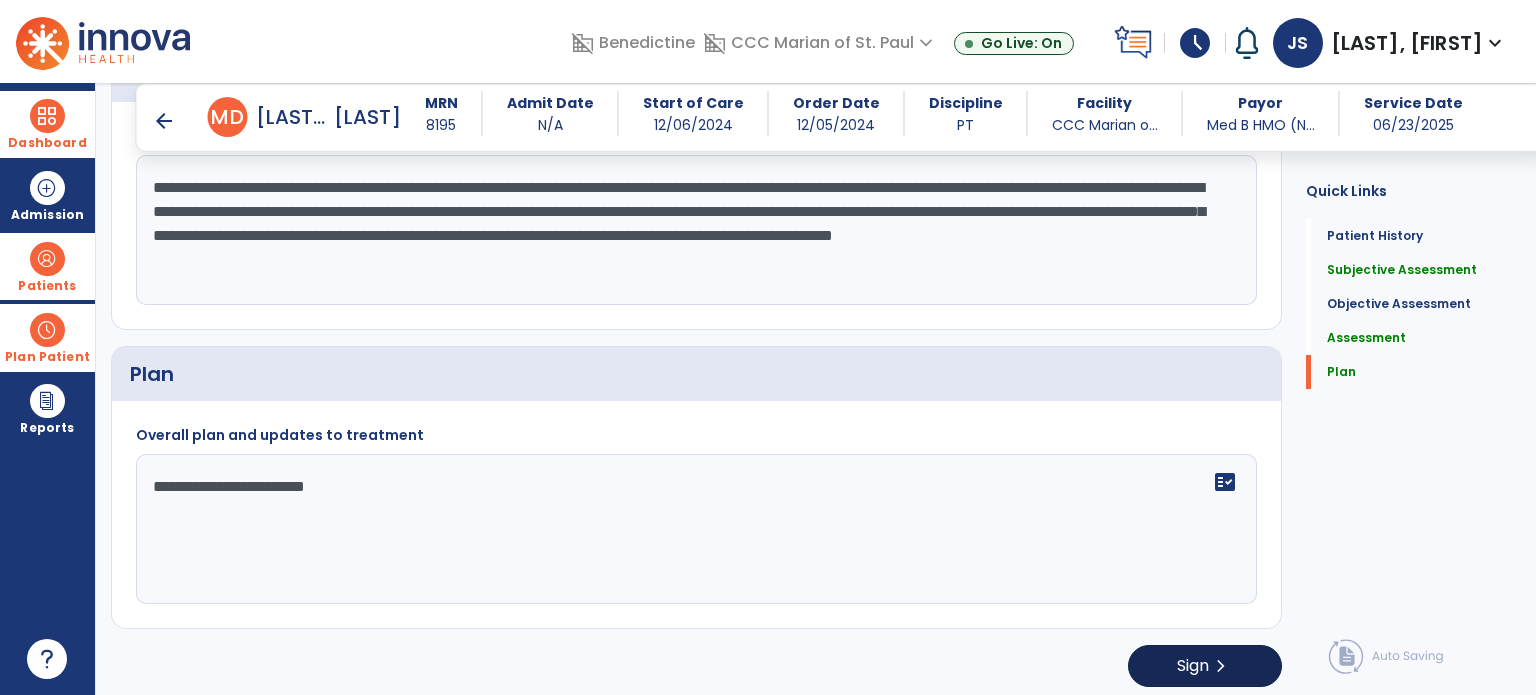 type on "**********" 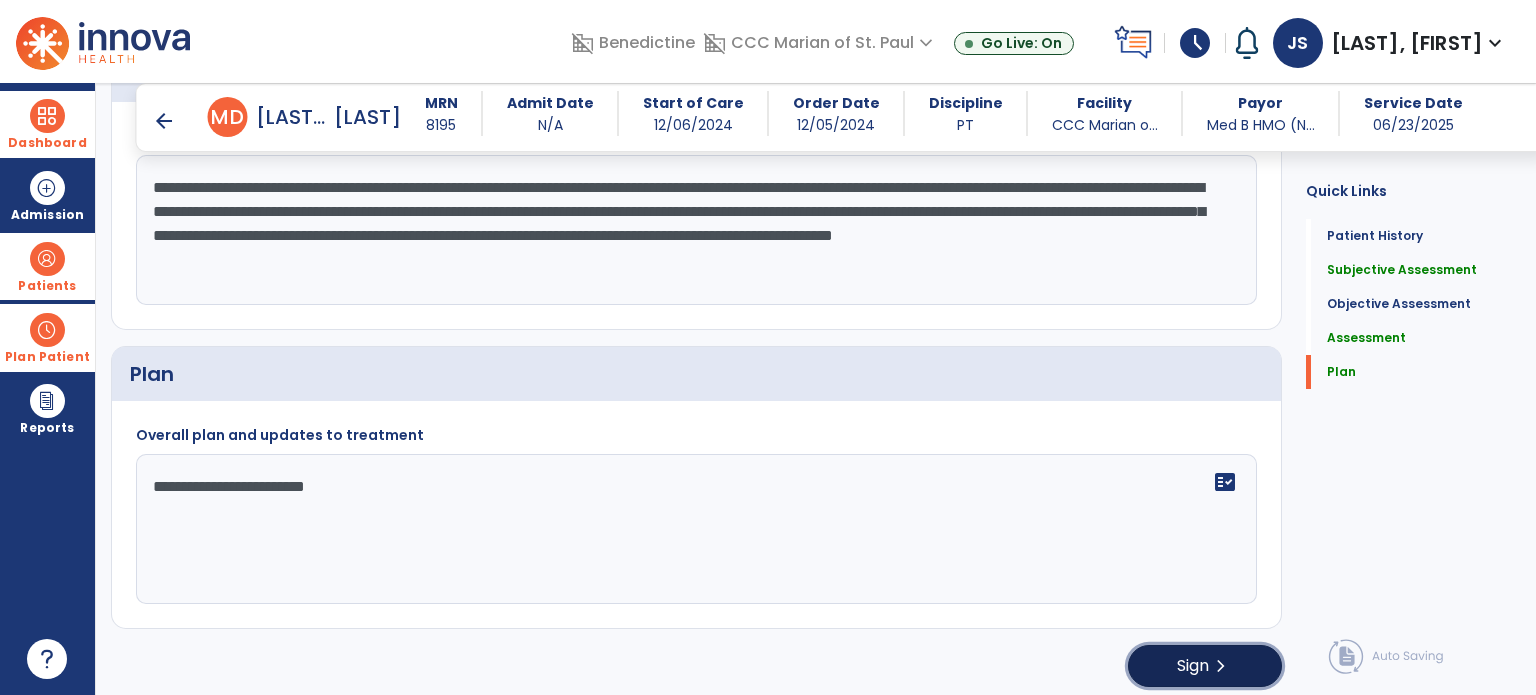 click on "Sign  chevron_right" 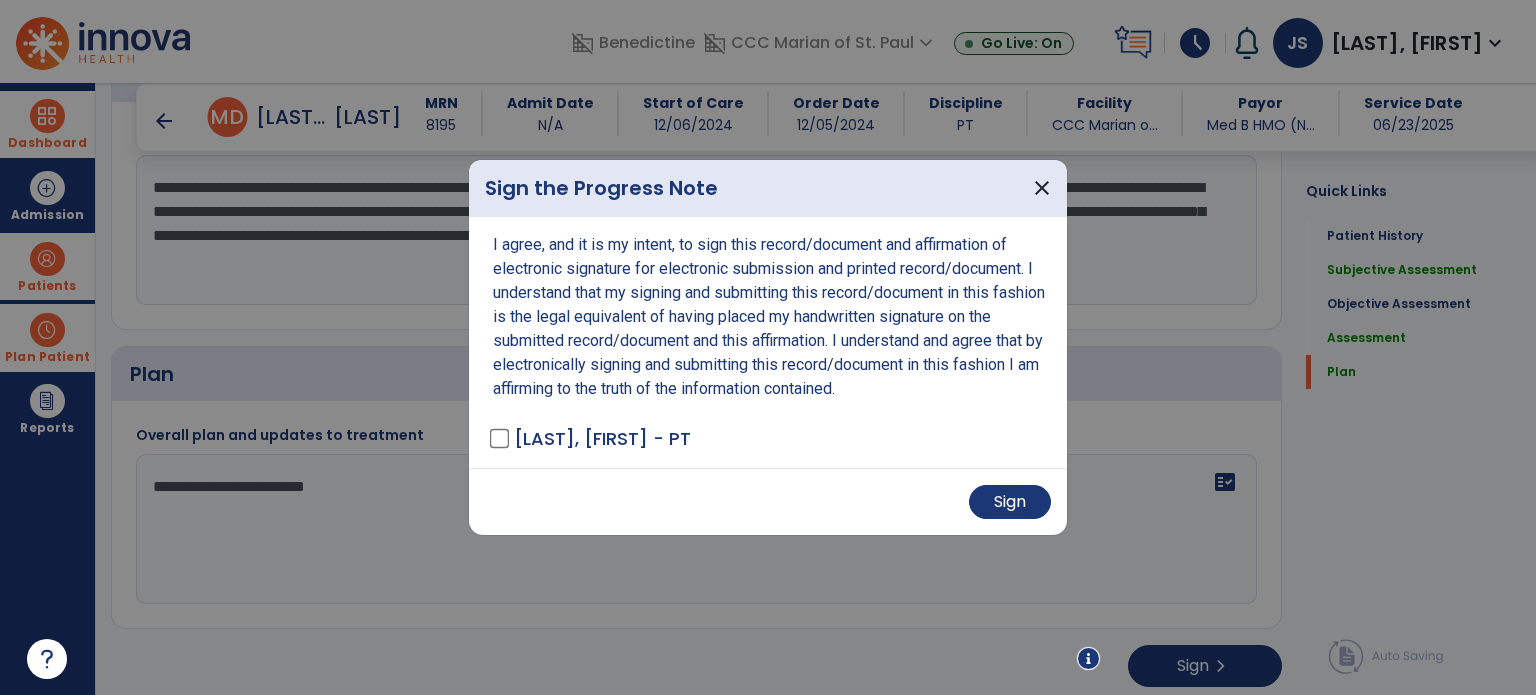 click on "Sign" at bounding box center [768, 501] 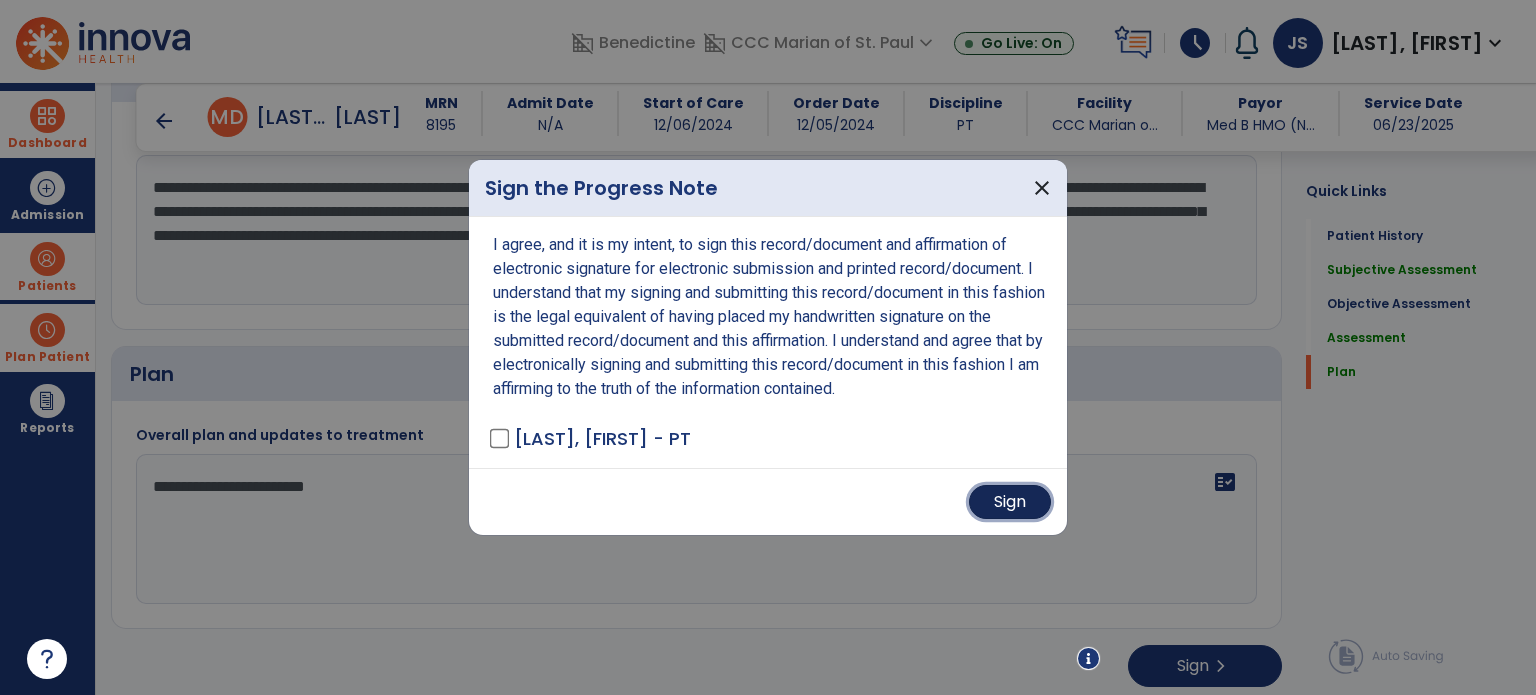 click on "Sign" at bounding box center (1010, 502) 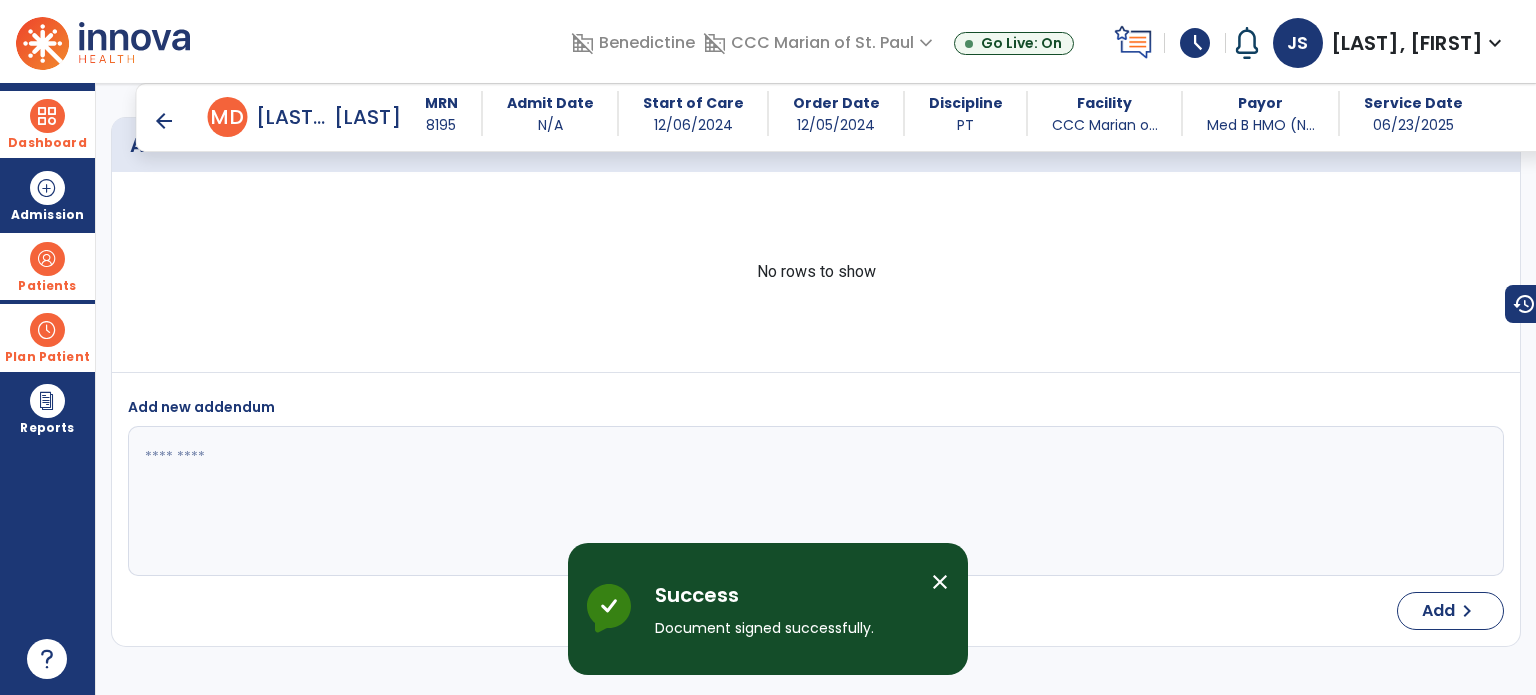 scroll, scrollTop: 3128, scrollLeft: 0, axis: vertical 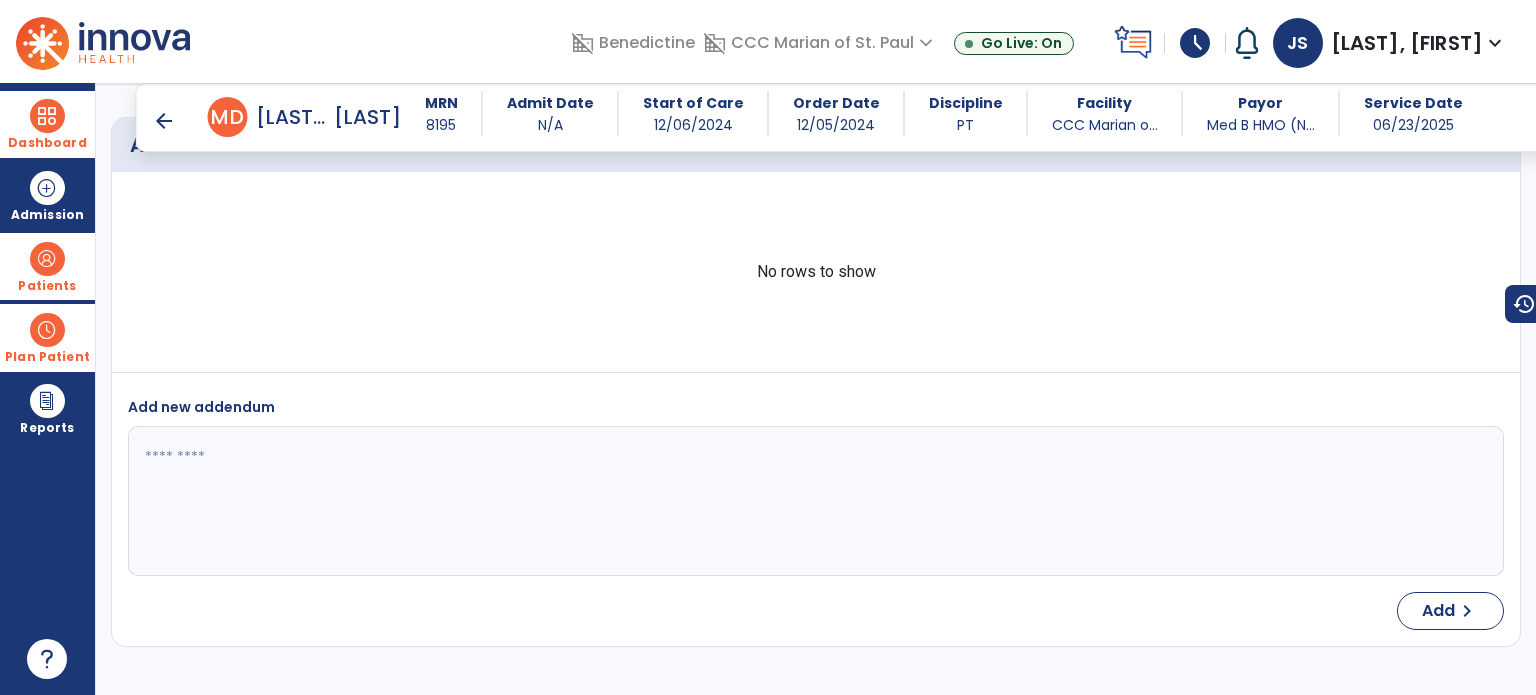 click on "Patients" at bounding box center [47, 266] 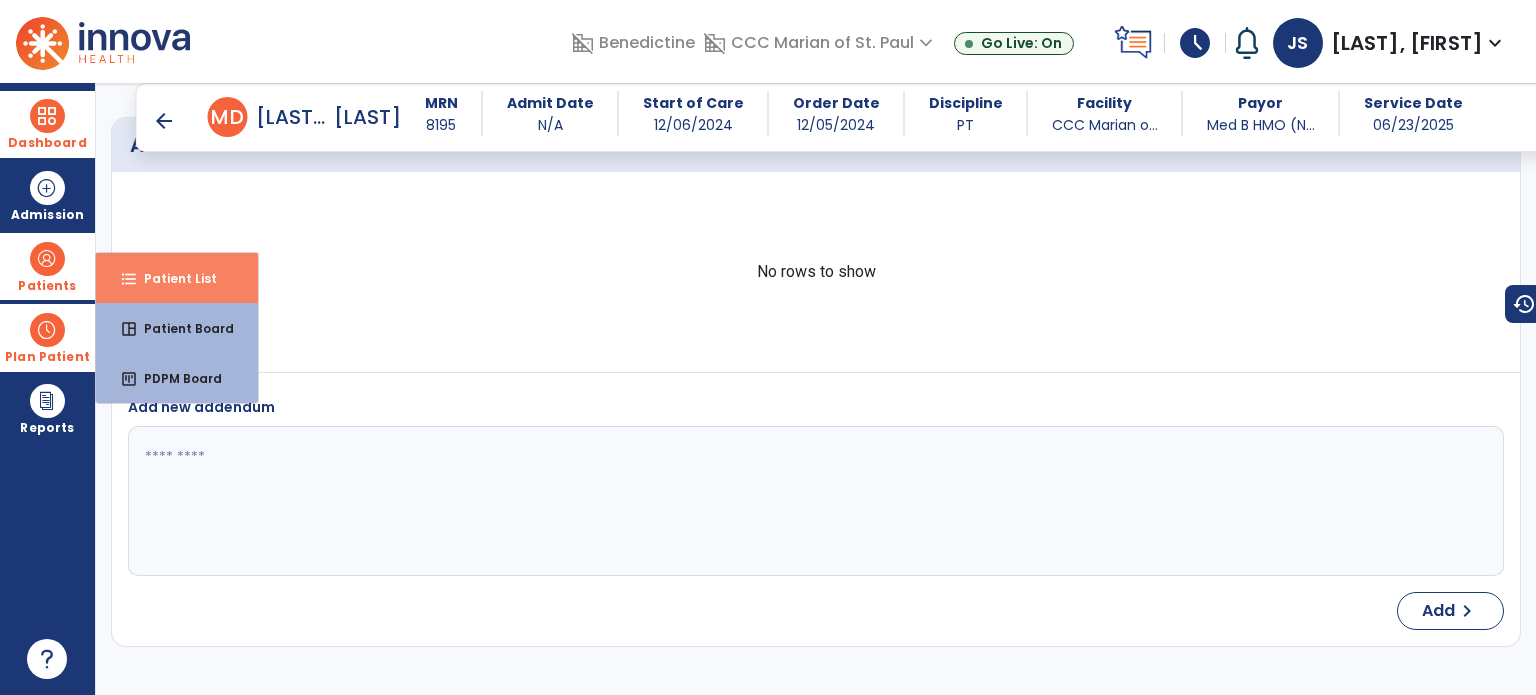 click on "Patient List" at bounding box center (172, 278) 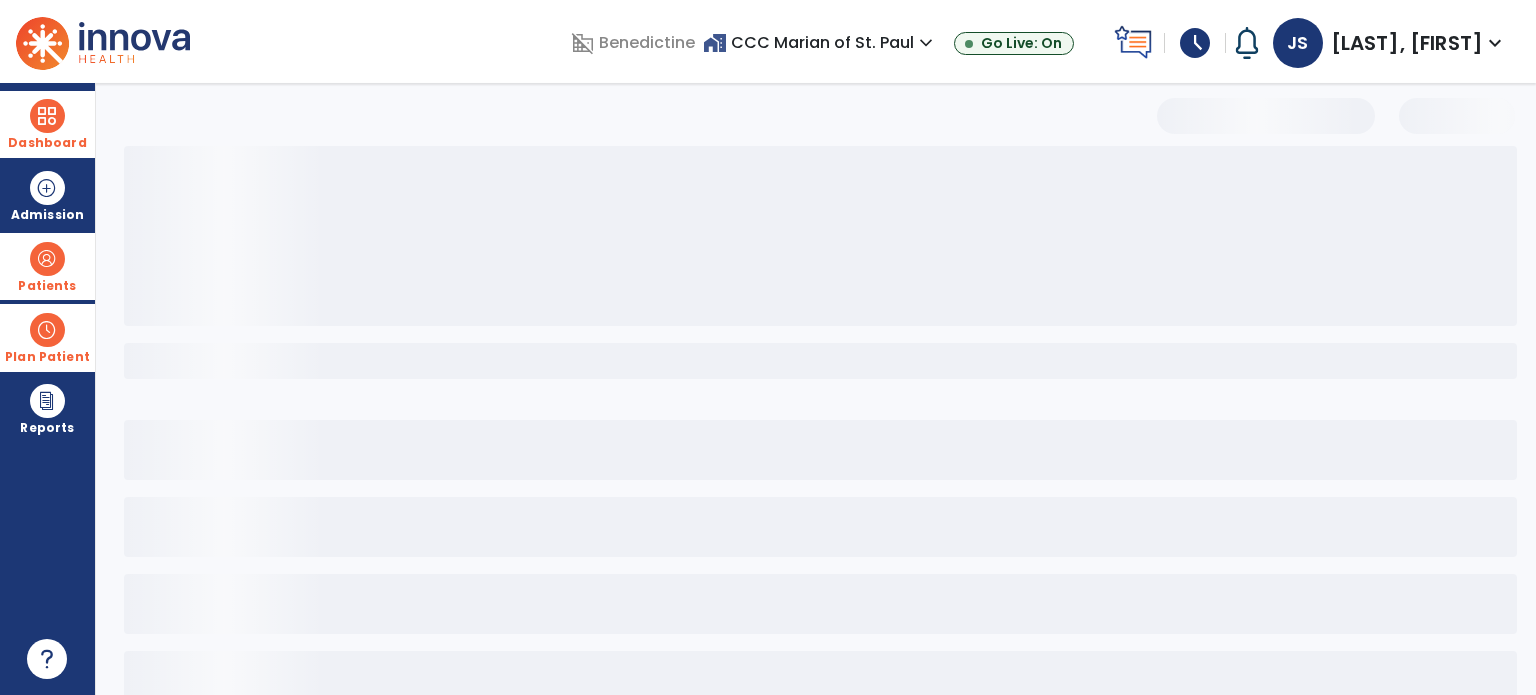 scroll, scrollTop: 46, scrollLeft: 0, axis: vertical 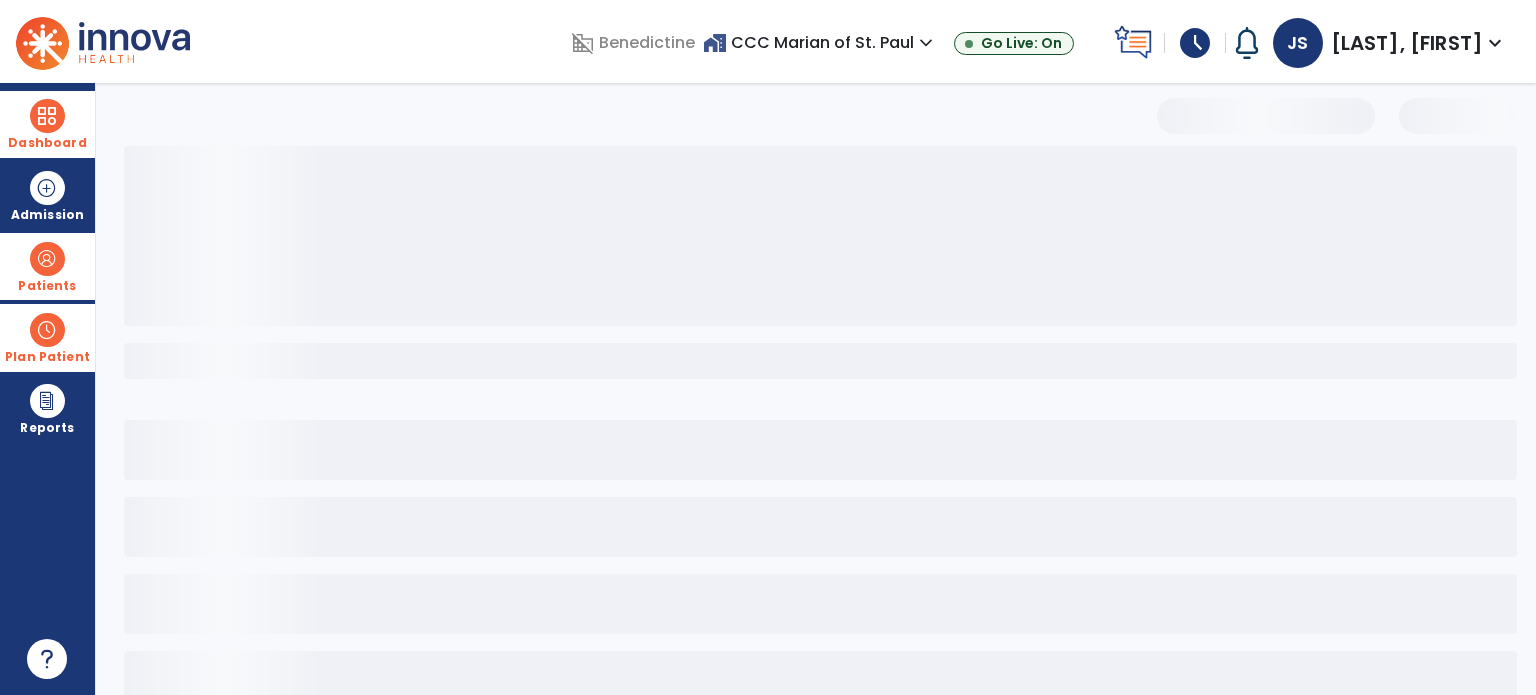 select on "***" 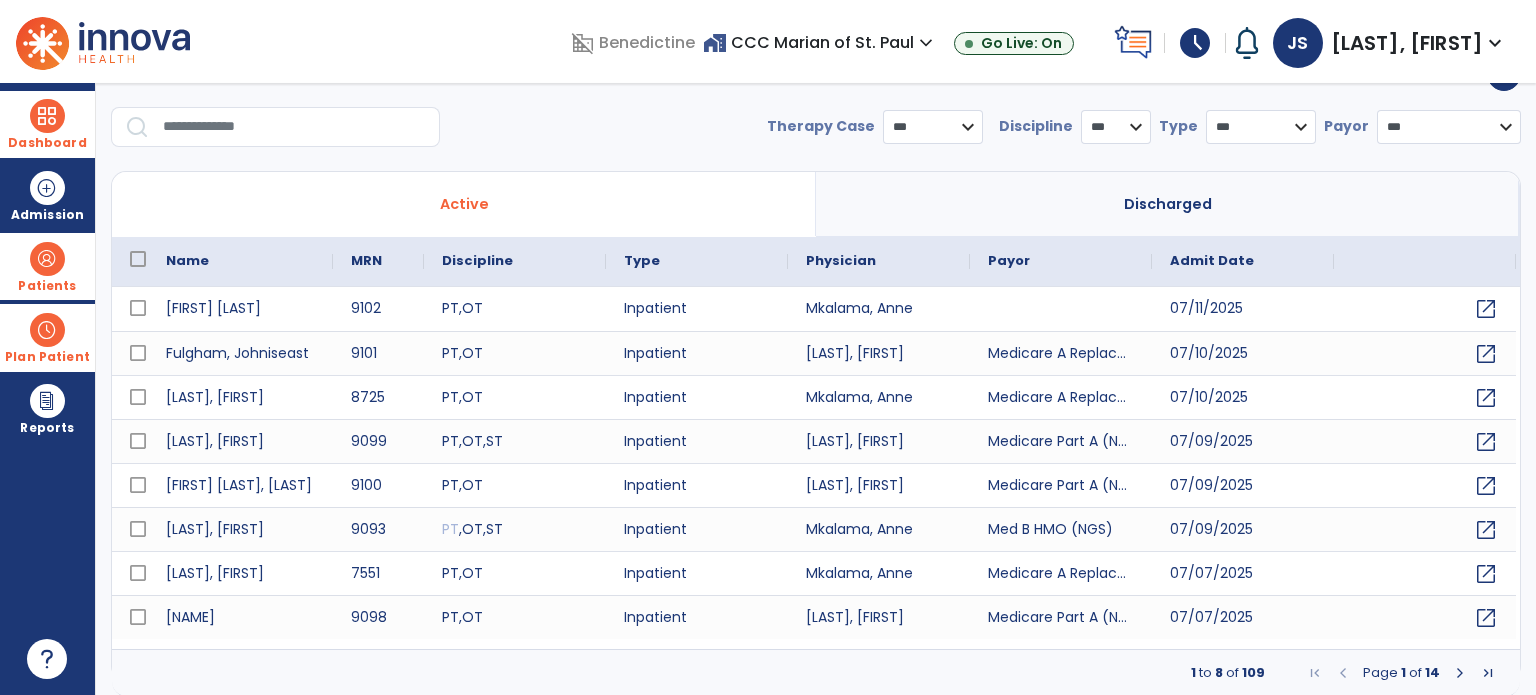 click at bounding box center (47, 116) 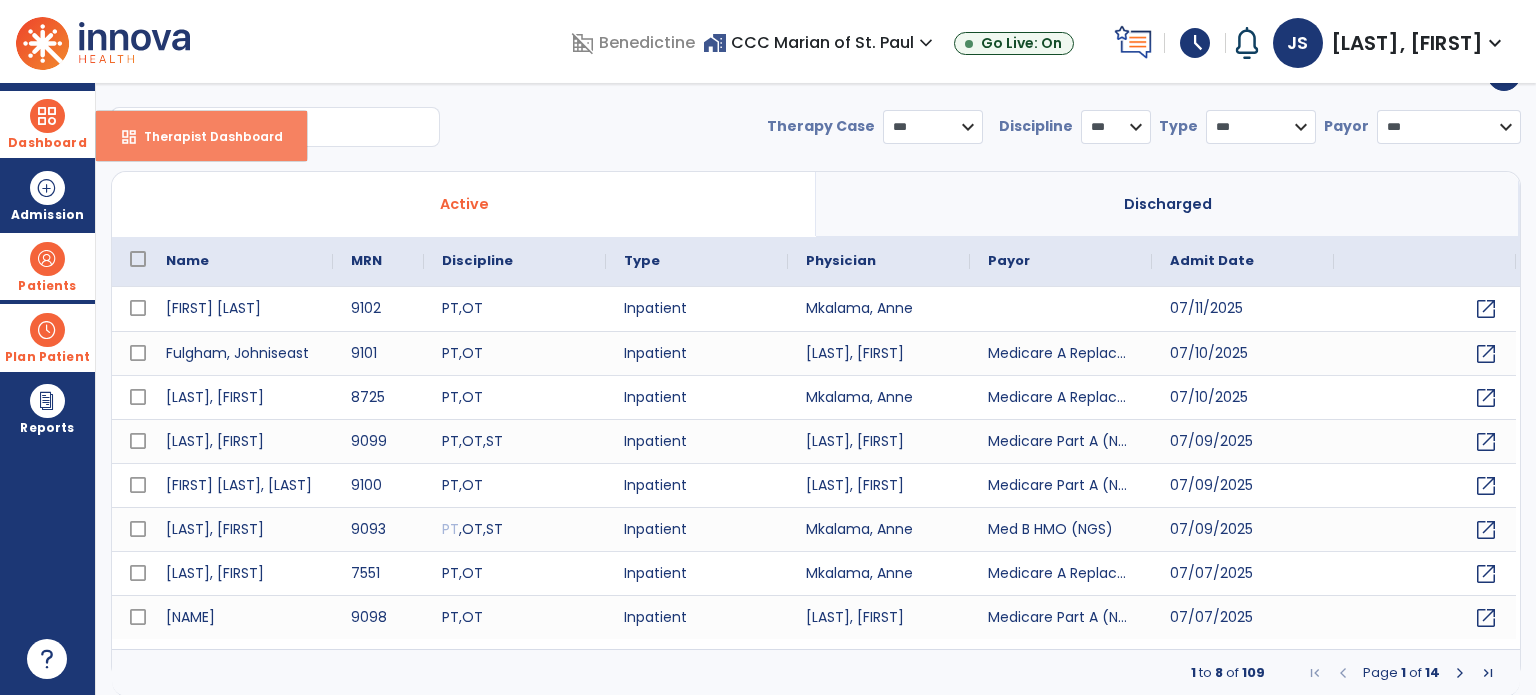 click on "Therapist Dashboard" at bounding box center (205, 136) 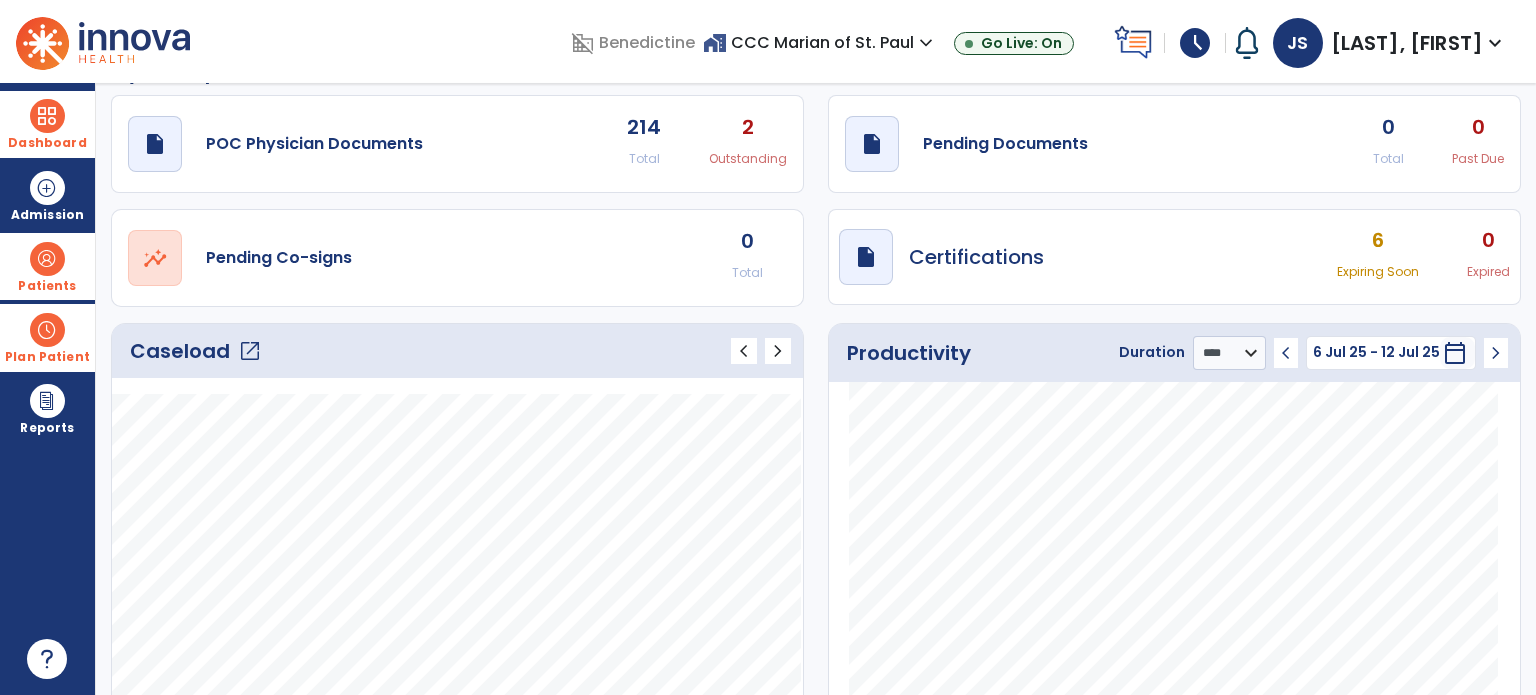 scroll, scrollTop: 97, scrollLeft: 0, axis: vertical 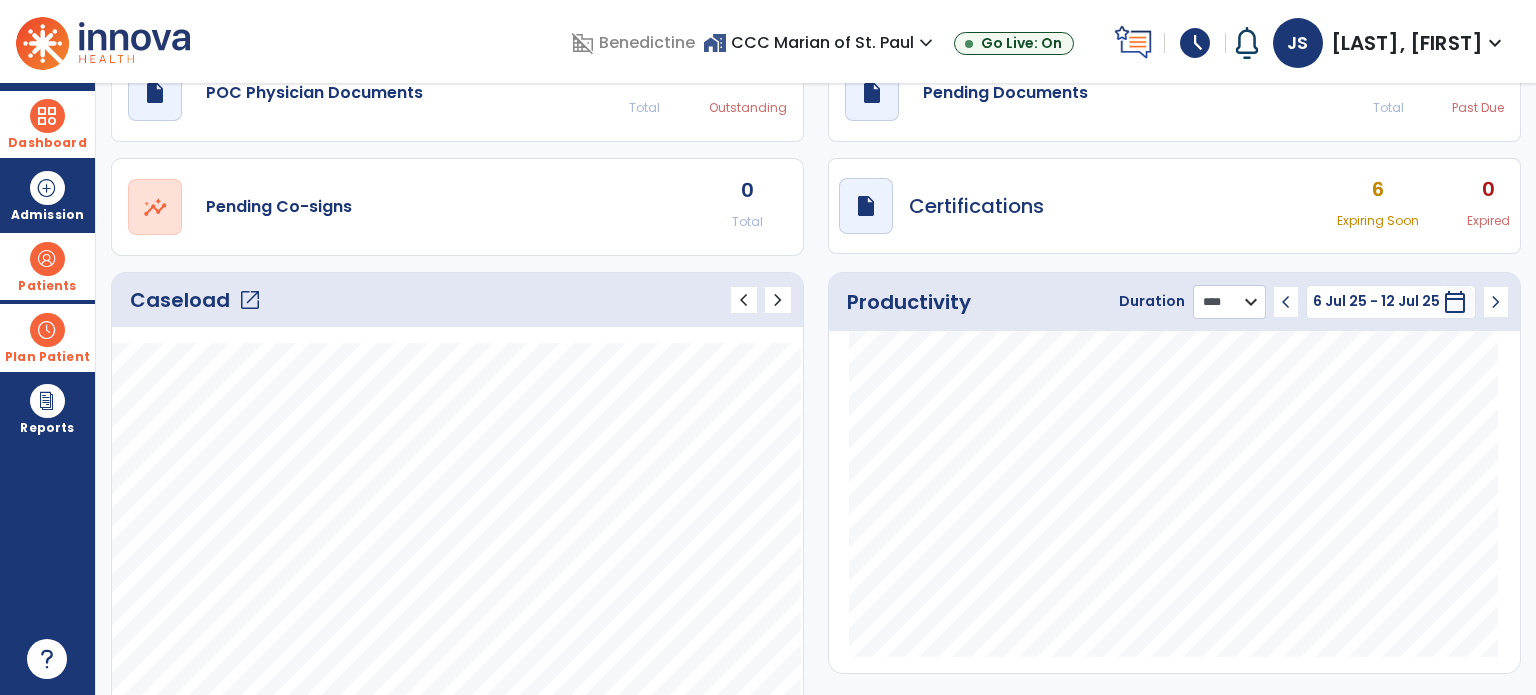 click on "******** **** ***" 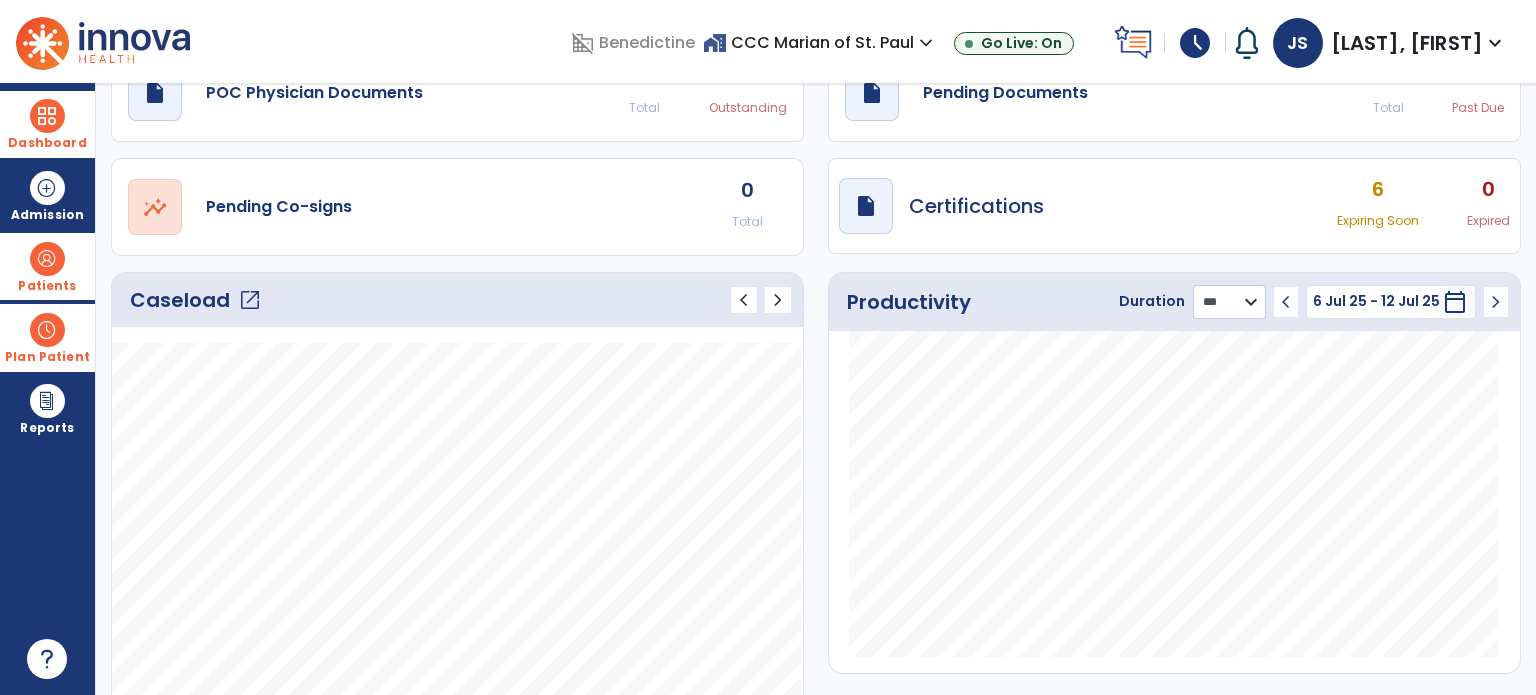 click on "******** **** ***" 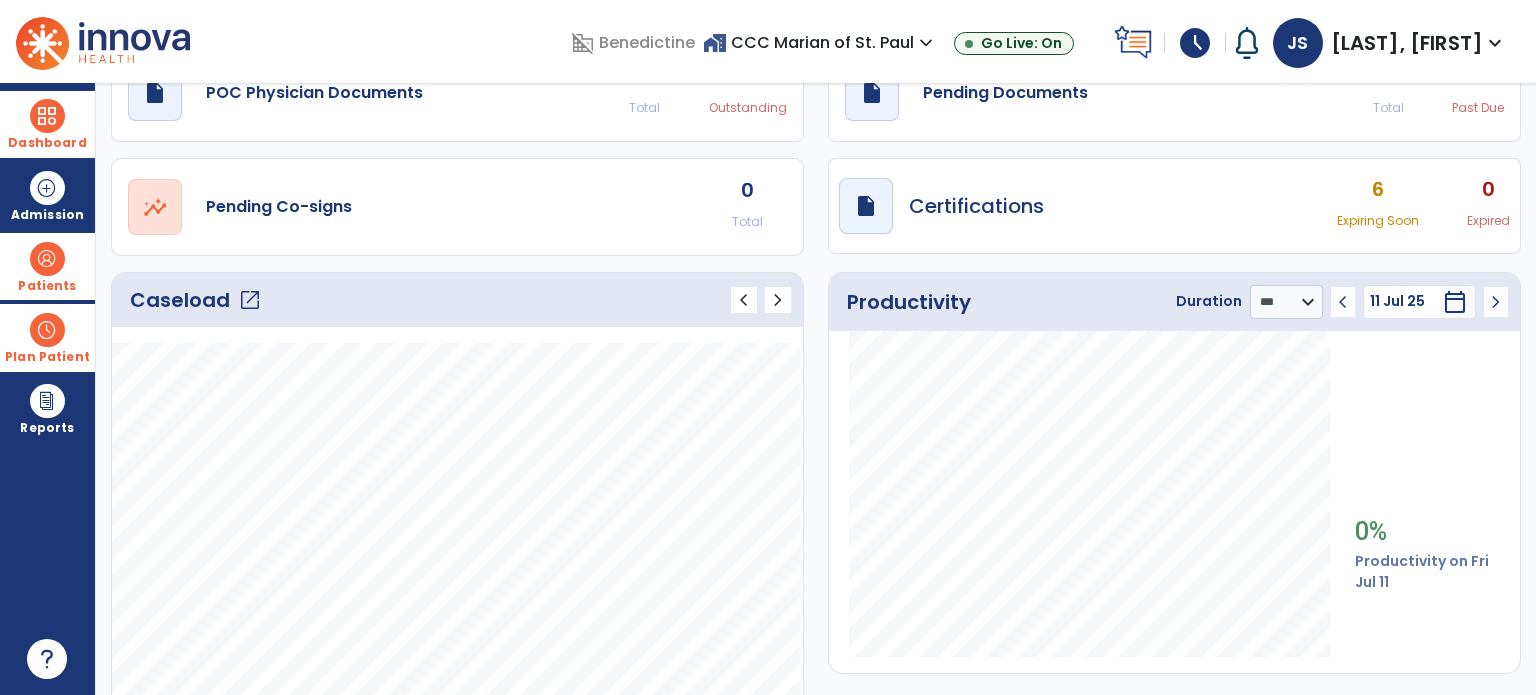 click on "Patients" at bounding box center (47, 286) 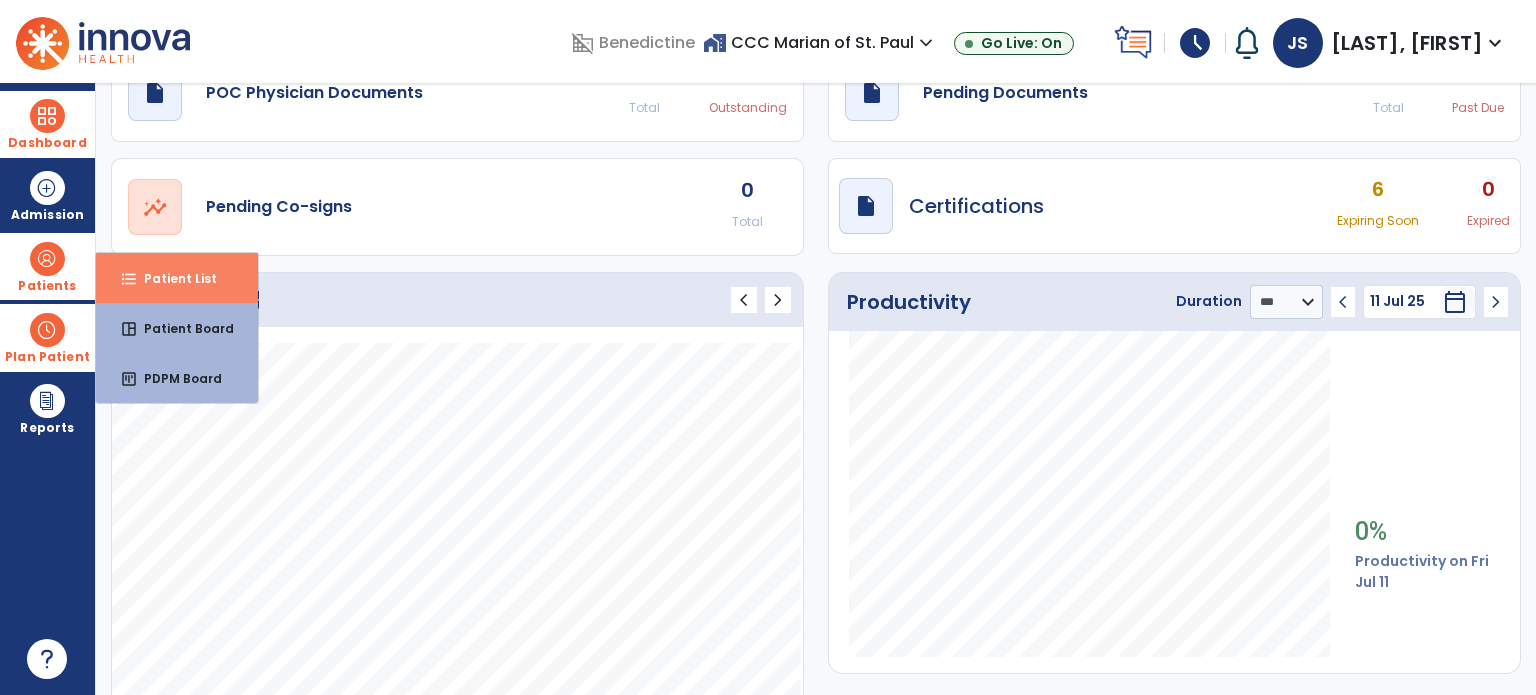 click on "Patient List" at bounding box center [172, 278] 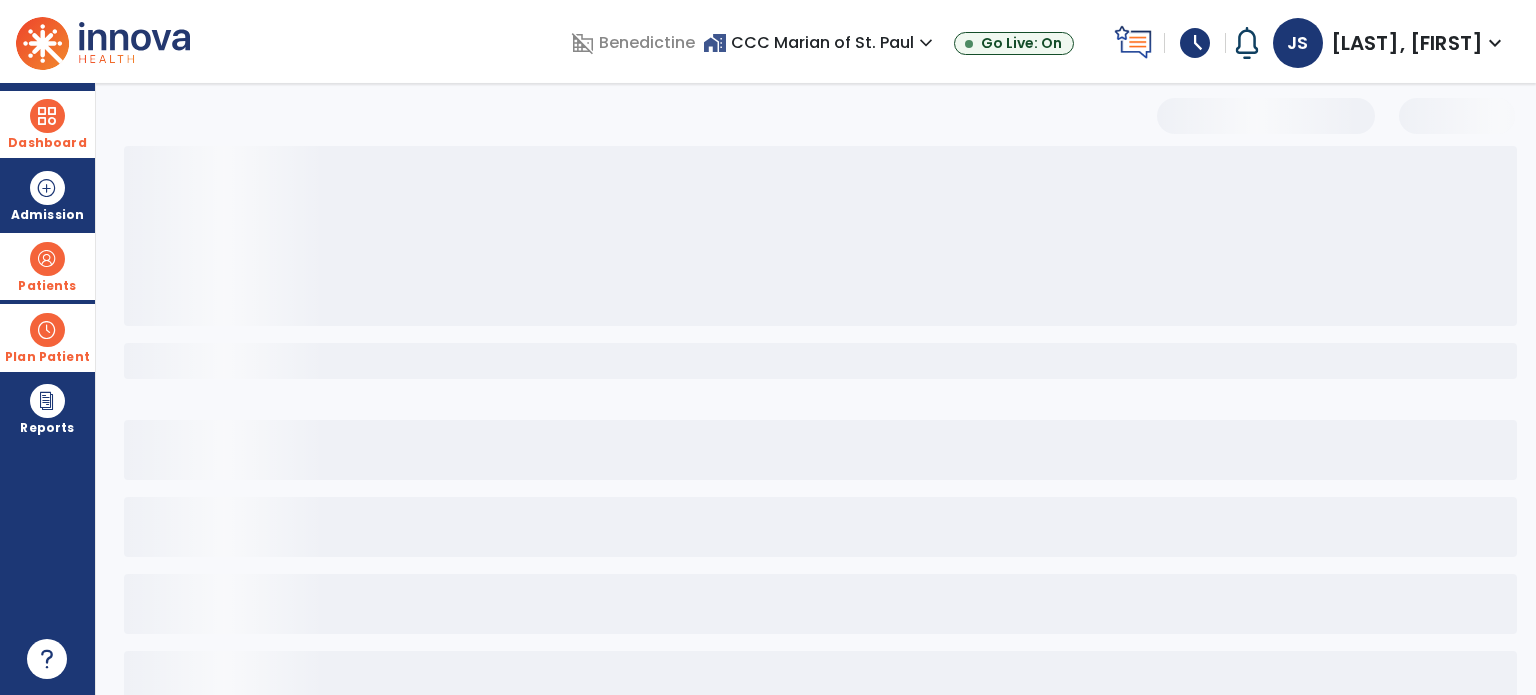 select on "***" 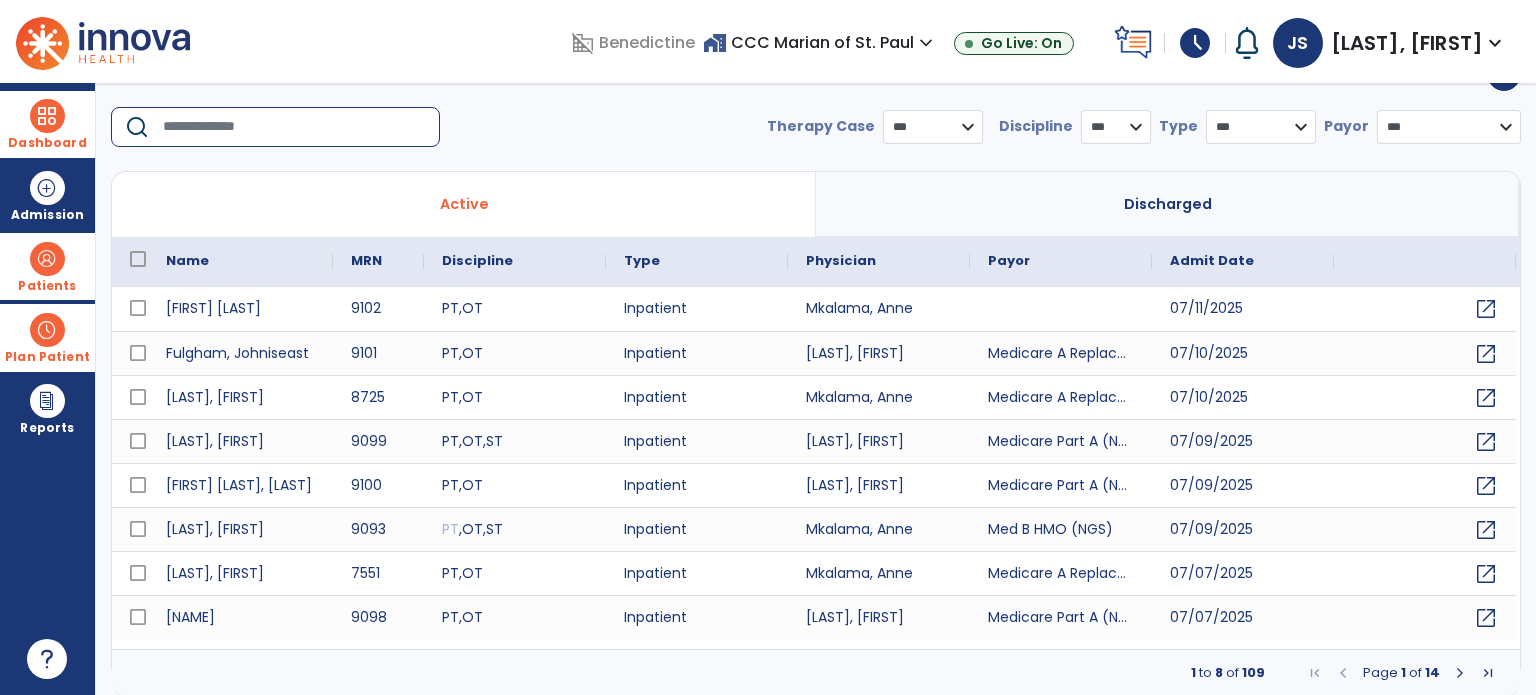 click at bounding box center (294, 127) 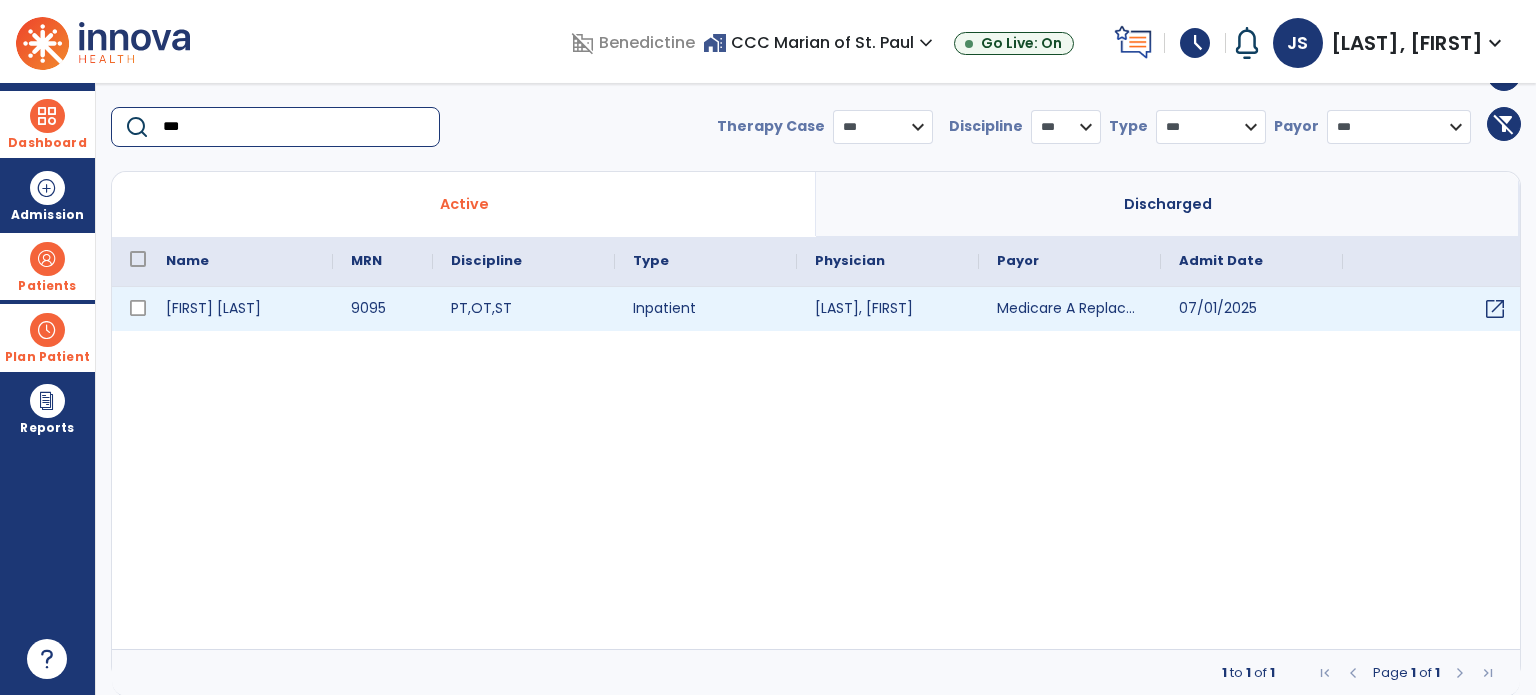type on "***" 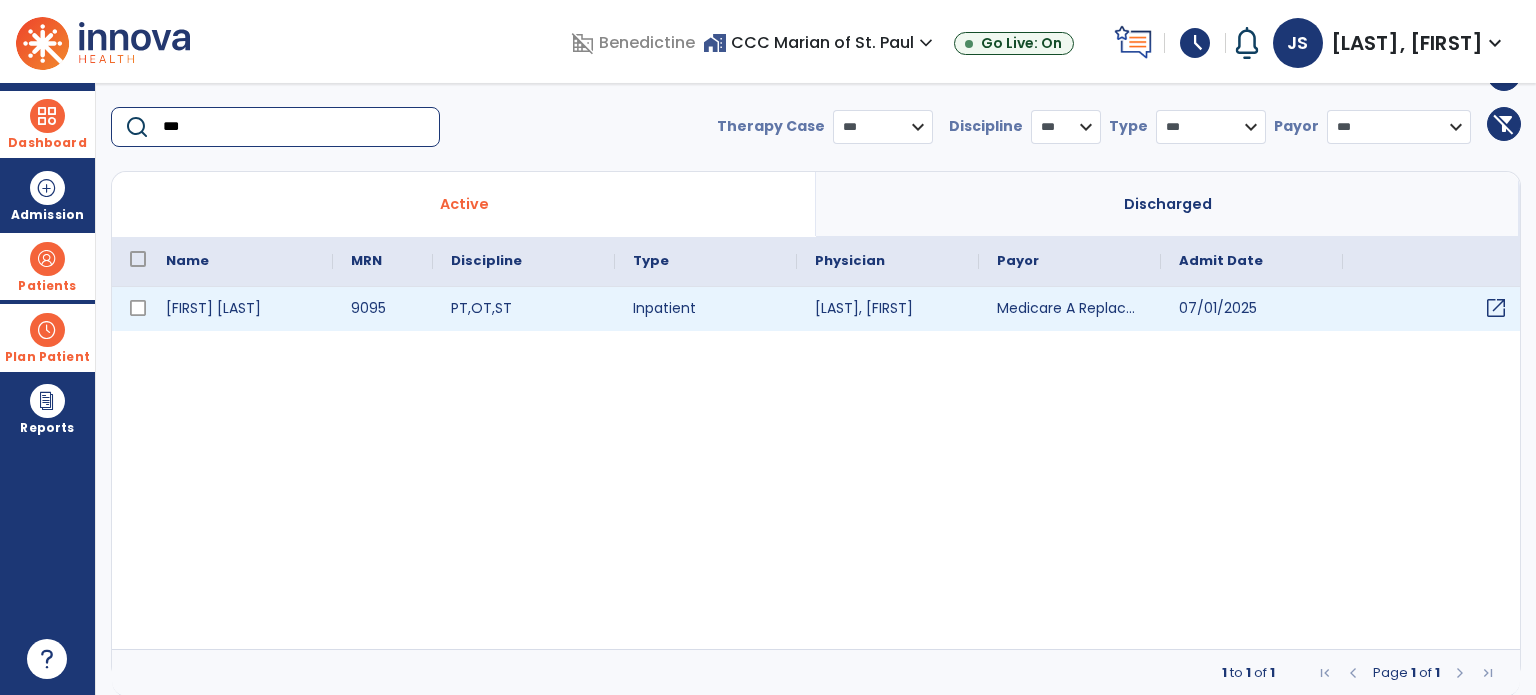 click on "open_in_new" at bounding box center [1496, 308] 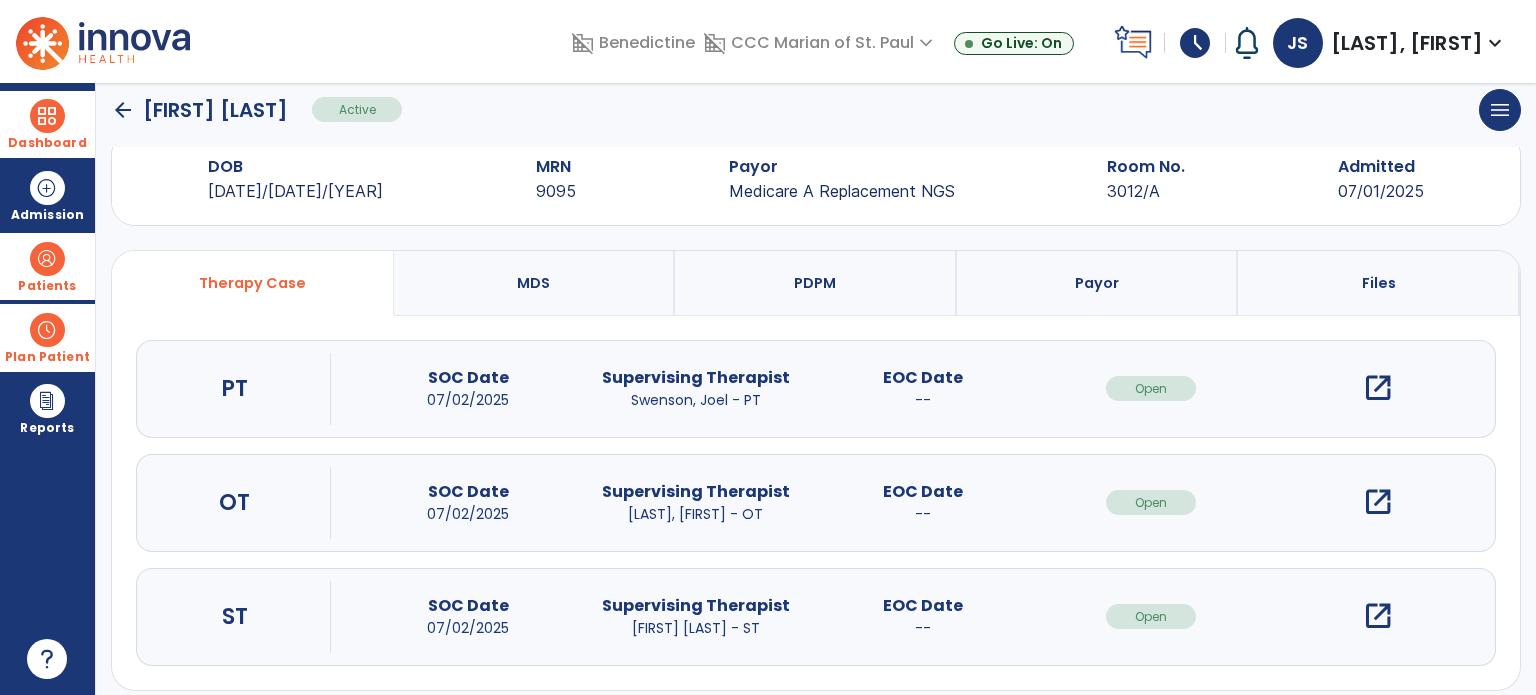 click on "open_in_new" at bounding box center (1378, 388) 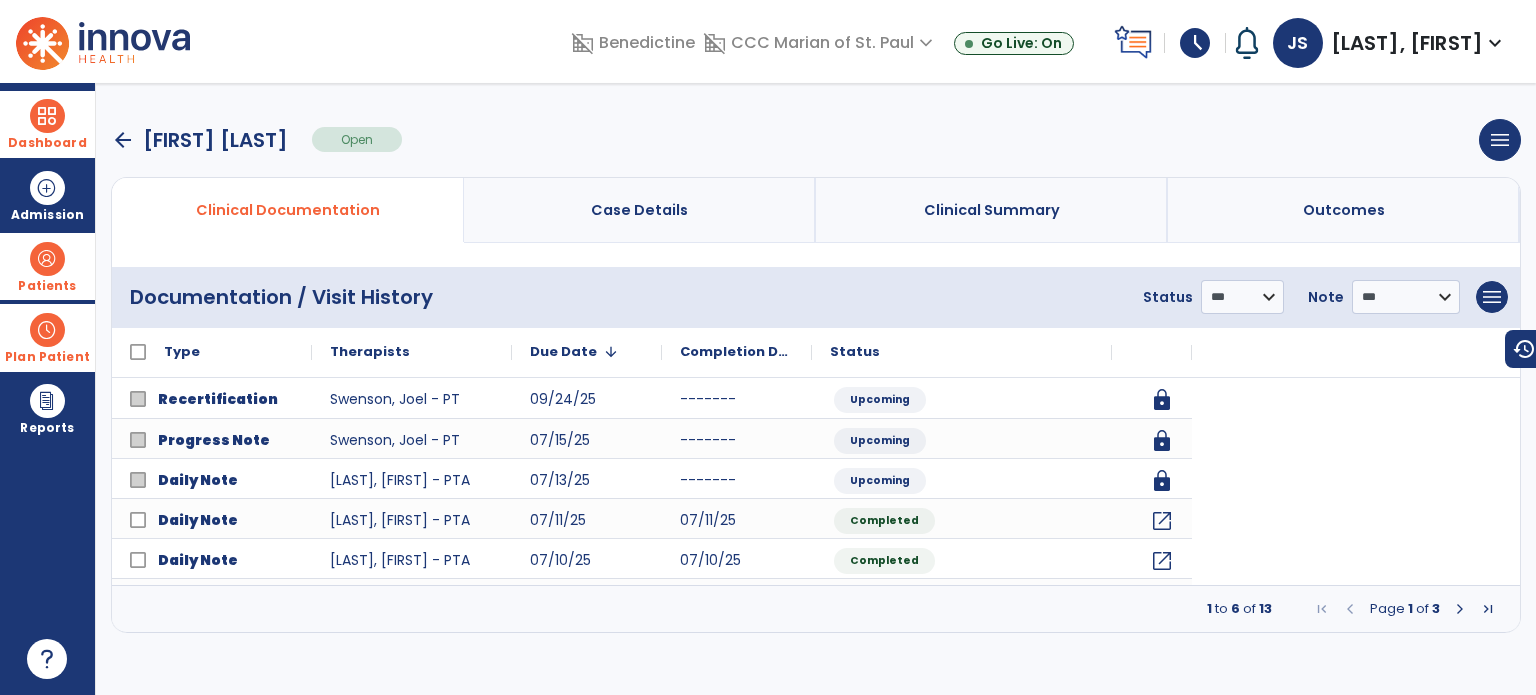 scroll, scrollTop: 0, scrollLeft: 0, axis: both 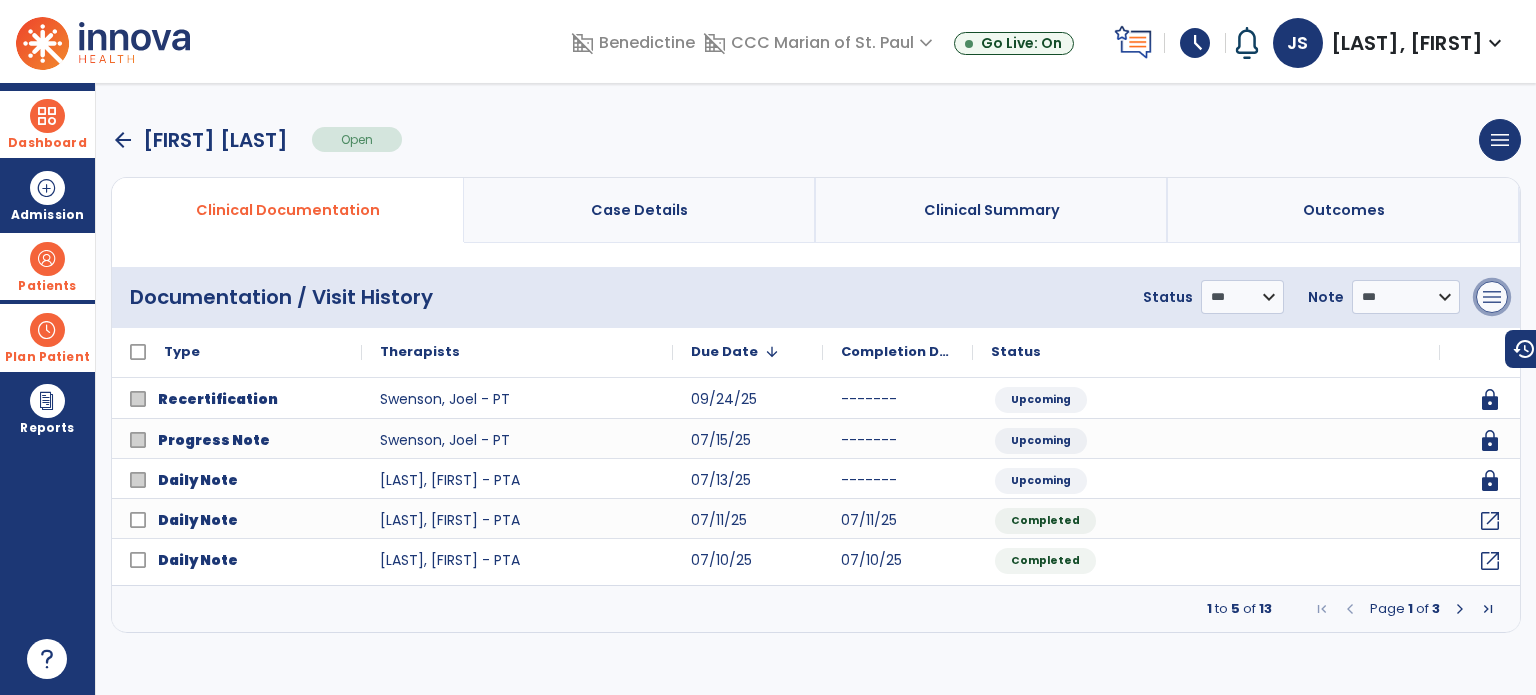 click on "menu" at bounding box center (1492, 297) 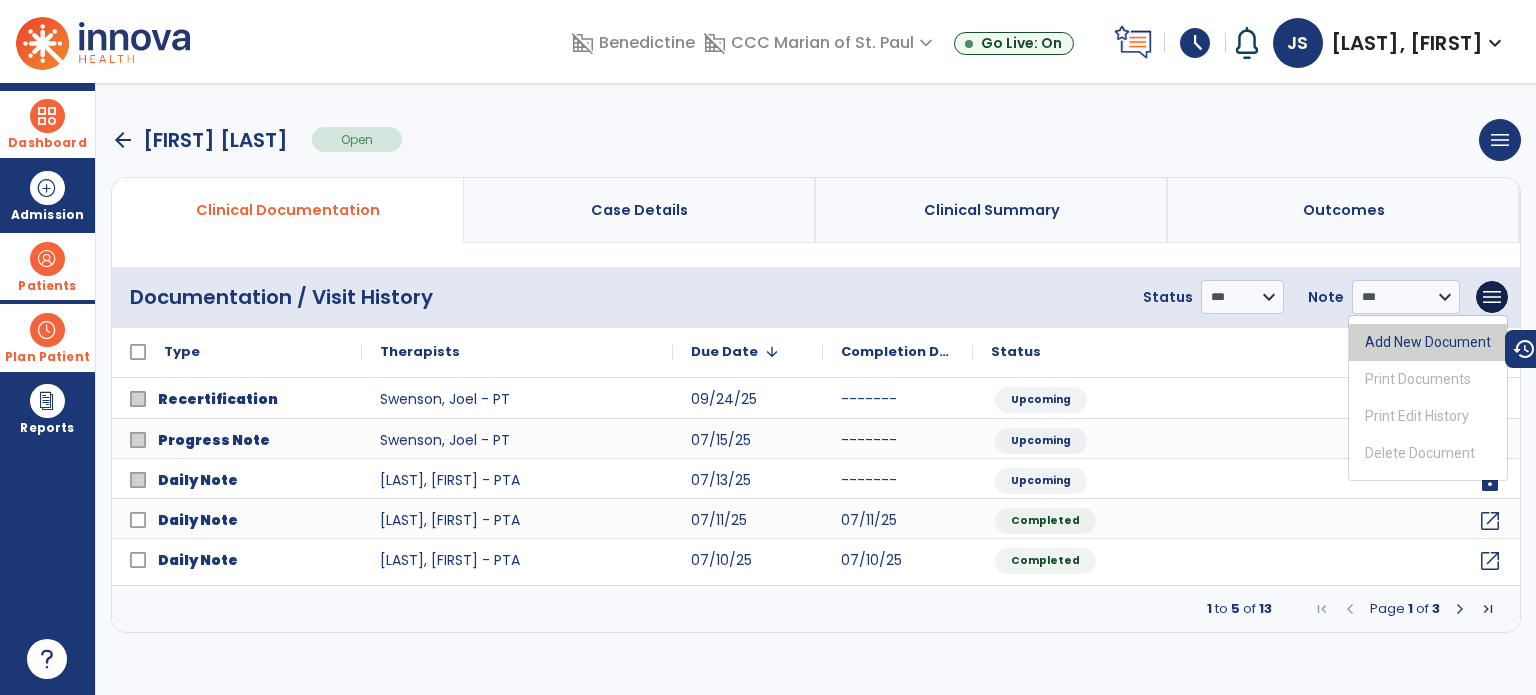 click on "Add New Document" at bounding box center [1428, 342] 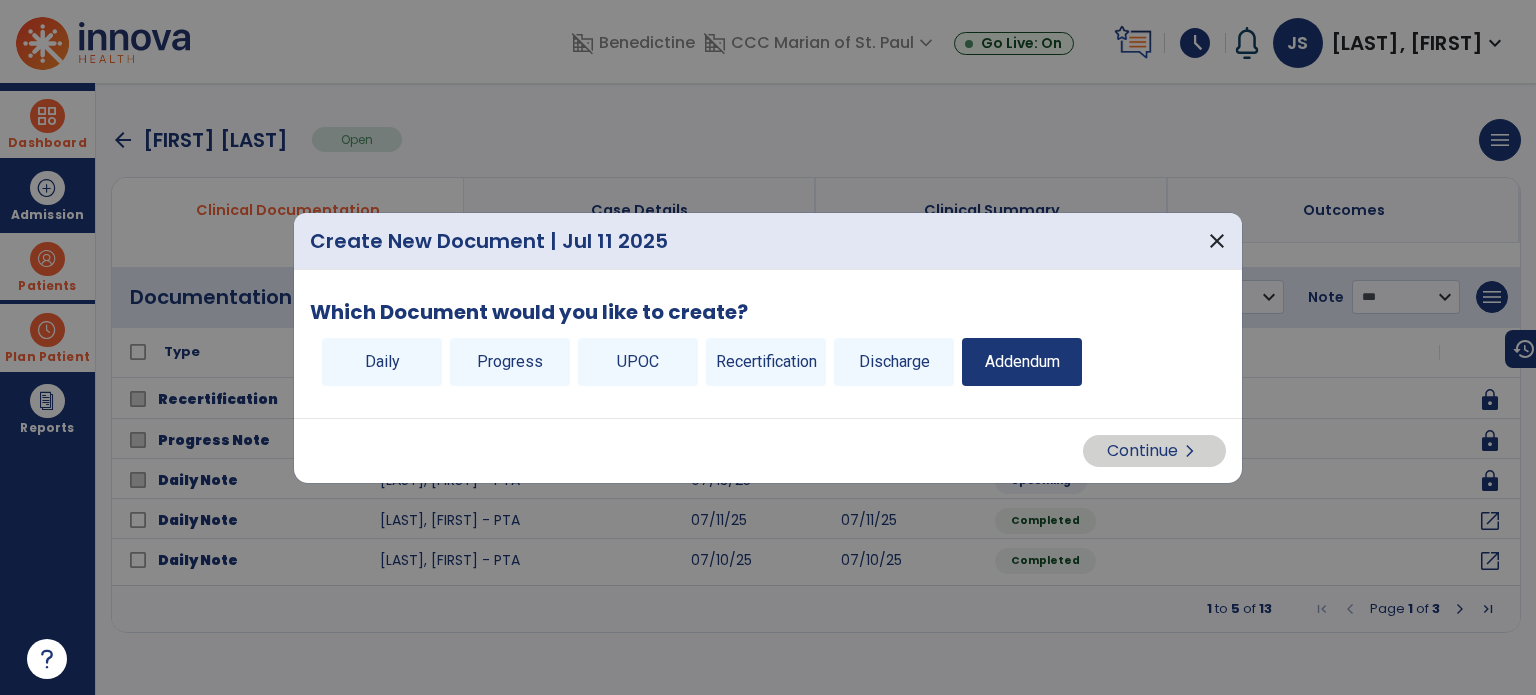 click on "Addendum" at bounding box center [1022, 362] 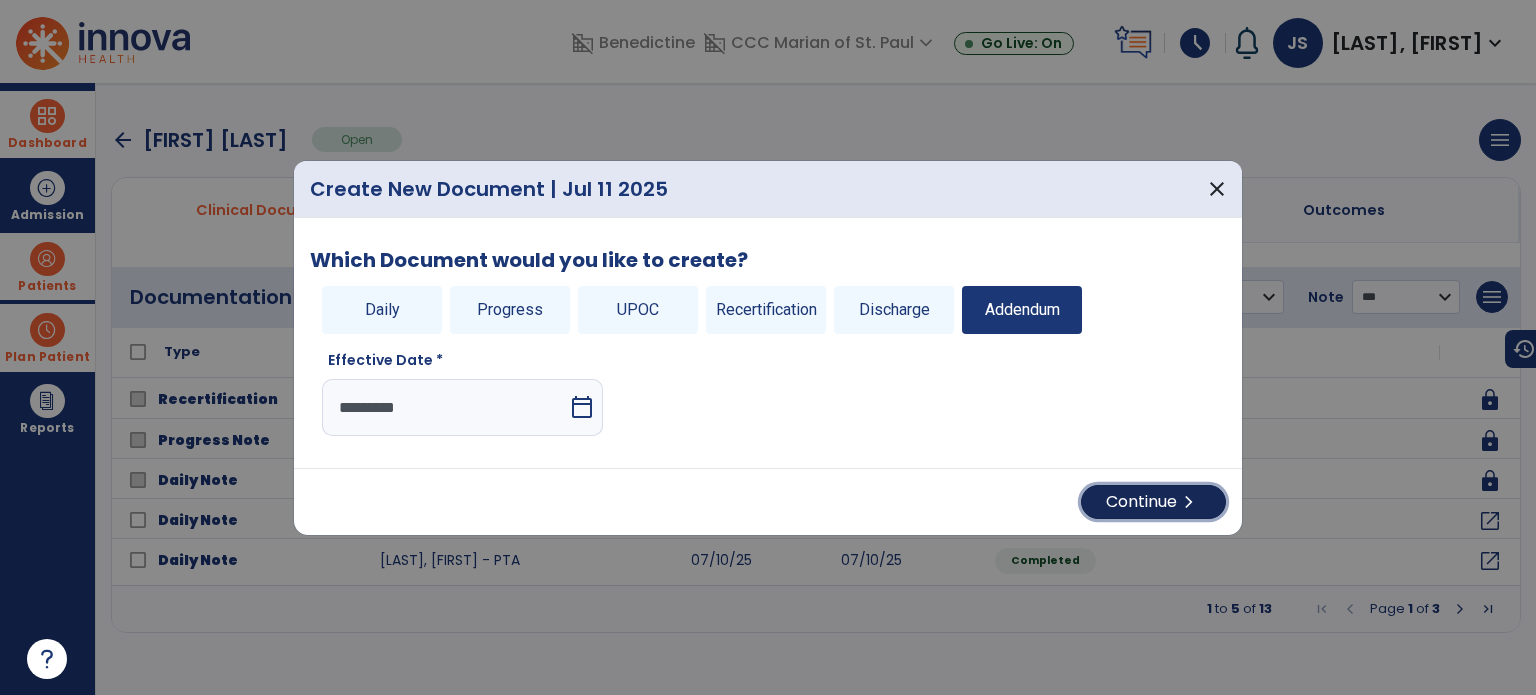 click on "Continue   chevron_right" at bounding box center (1153, 502) 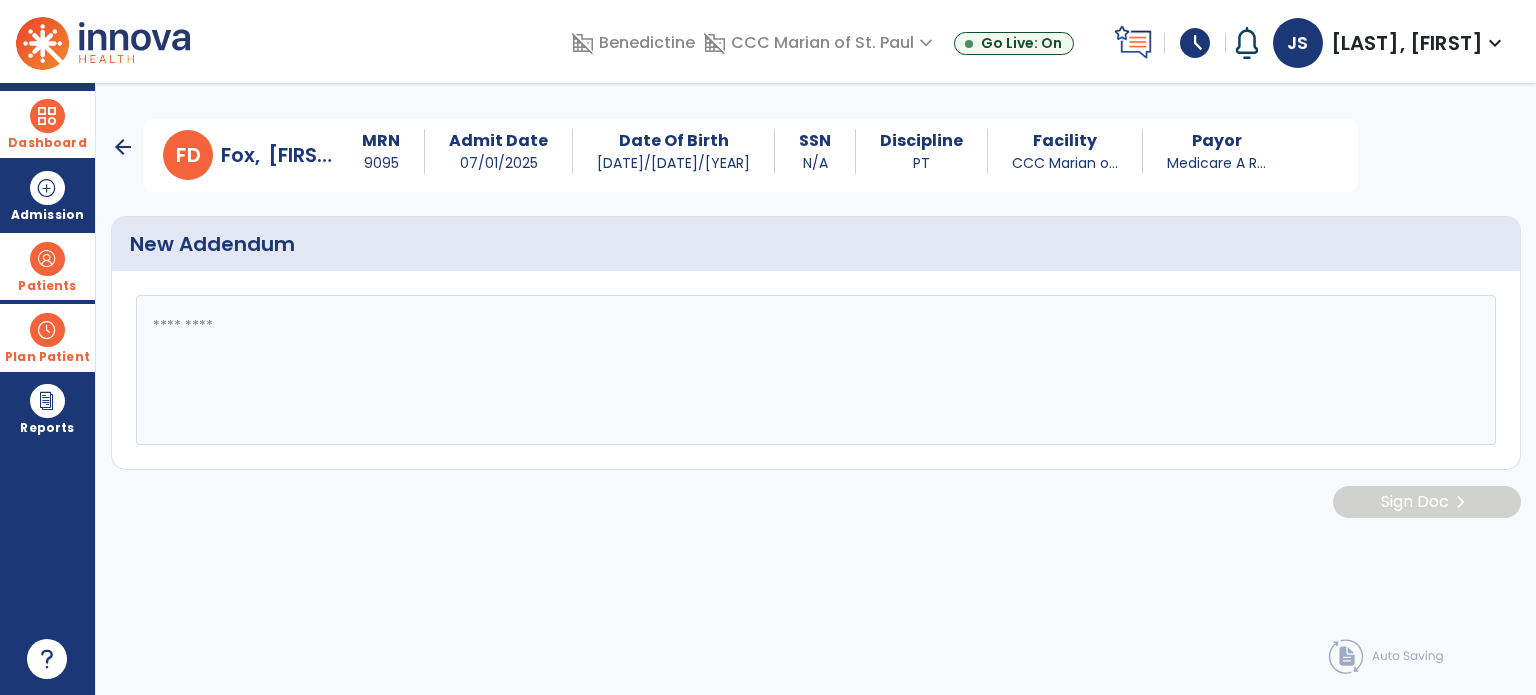 click 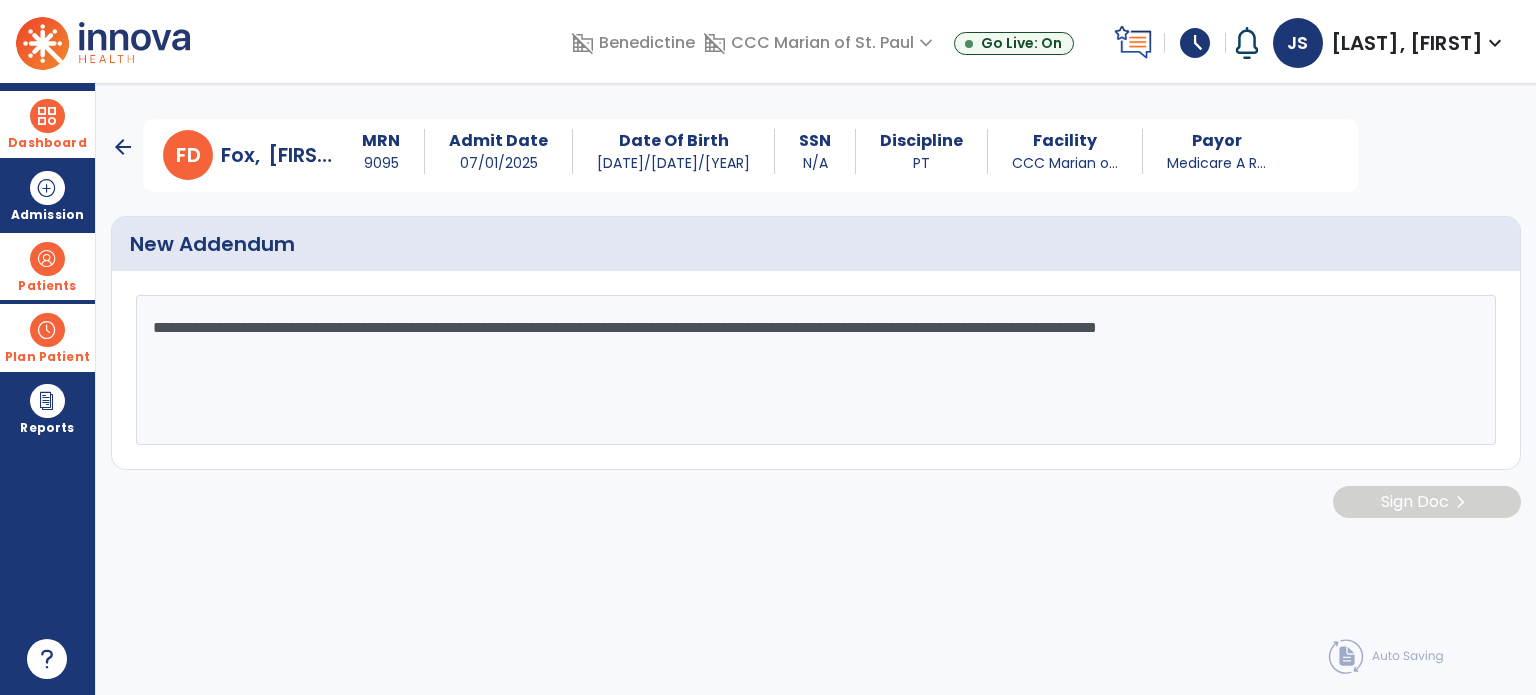 click on "**********" 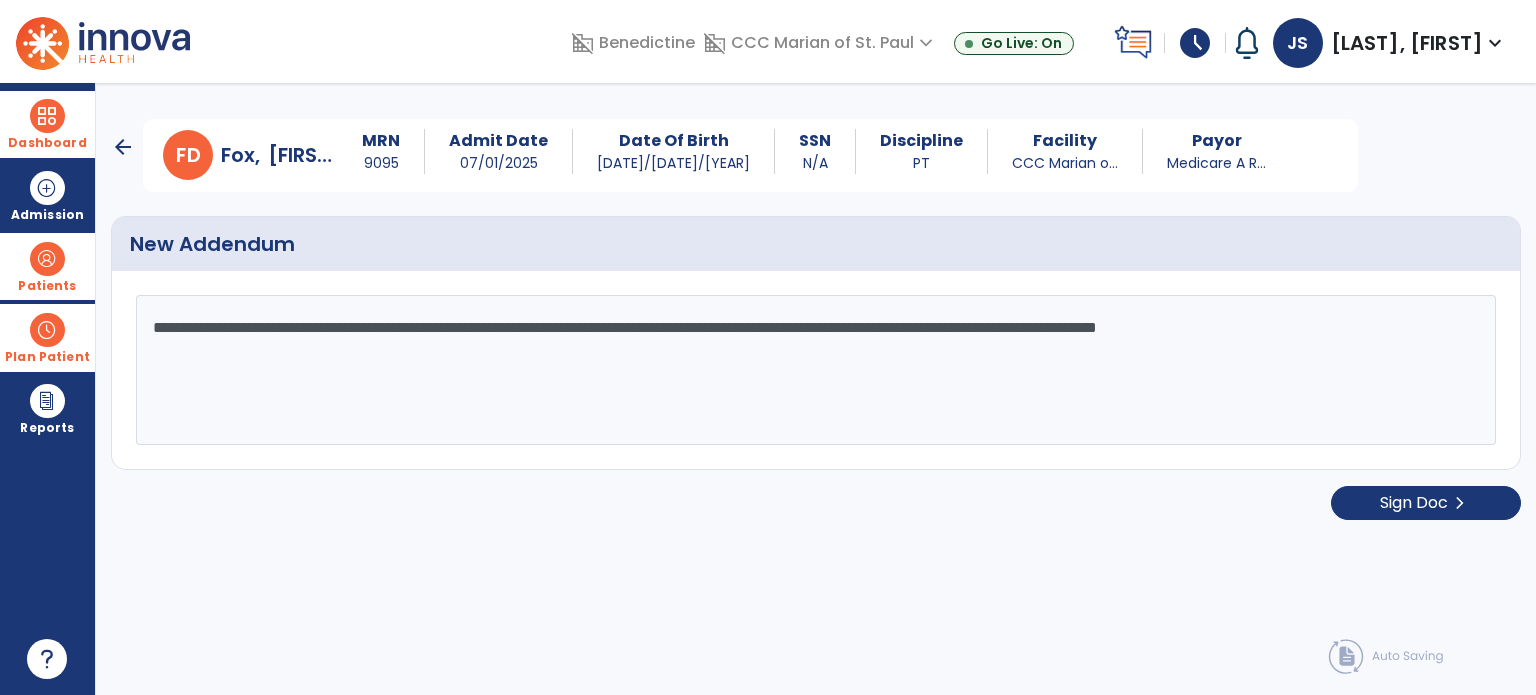 click on "**********" 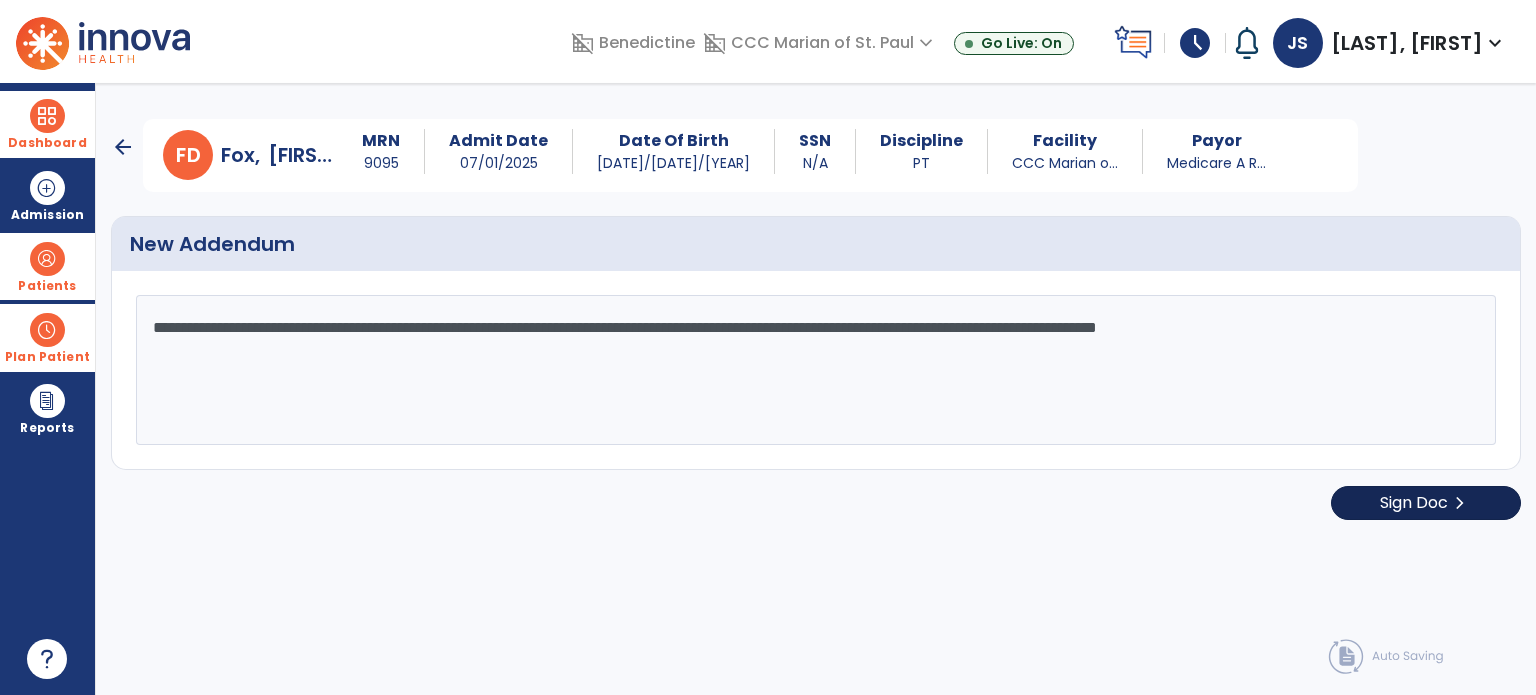 type on "**********" 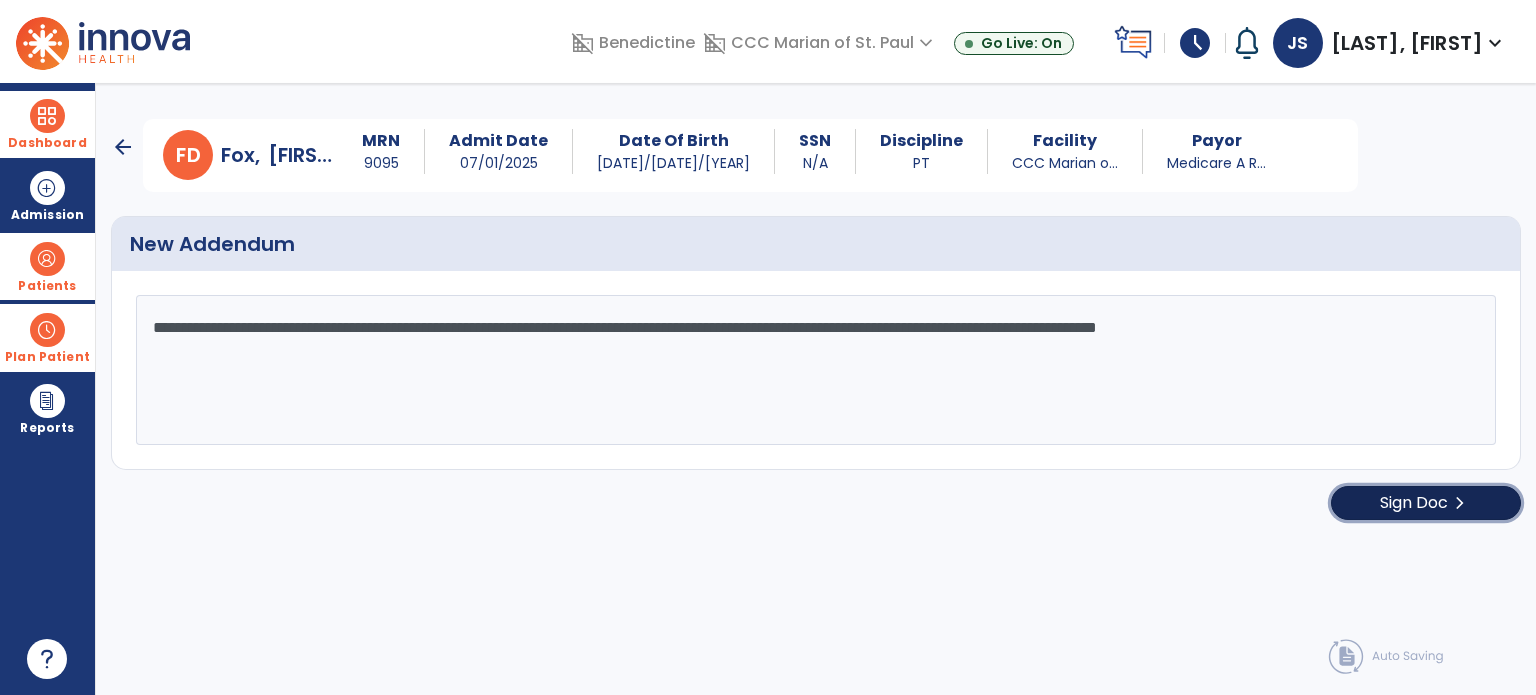 click on "Sign Doc  chevron_right" 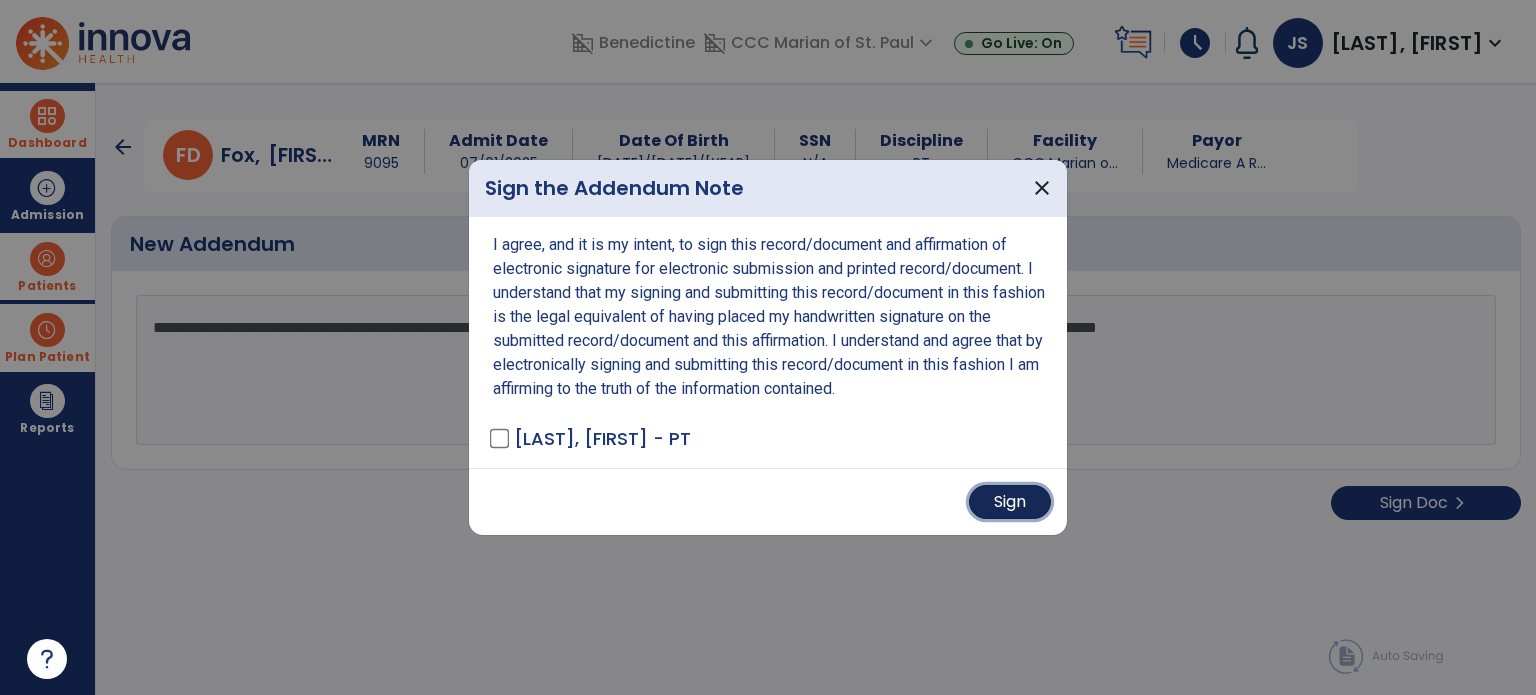 click on "Sign" at bounding box center (1010, 502) 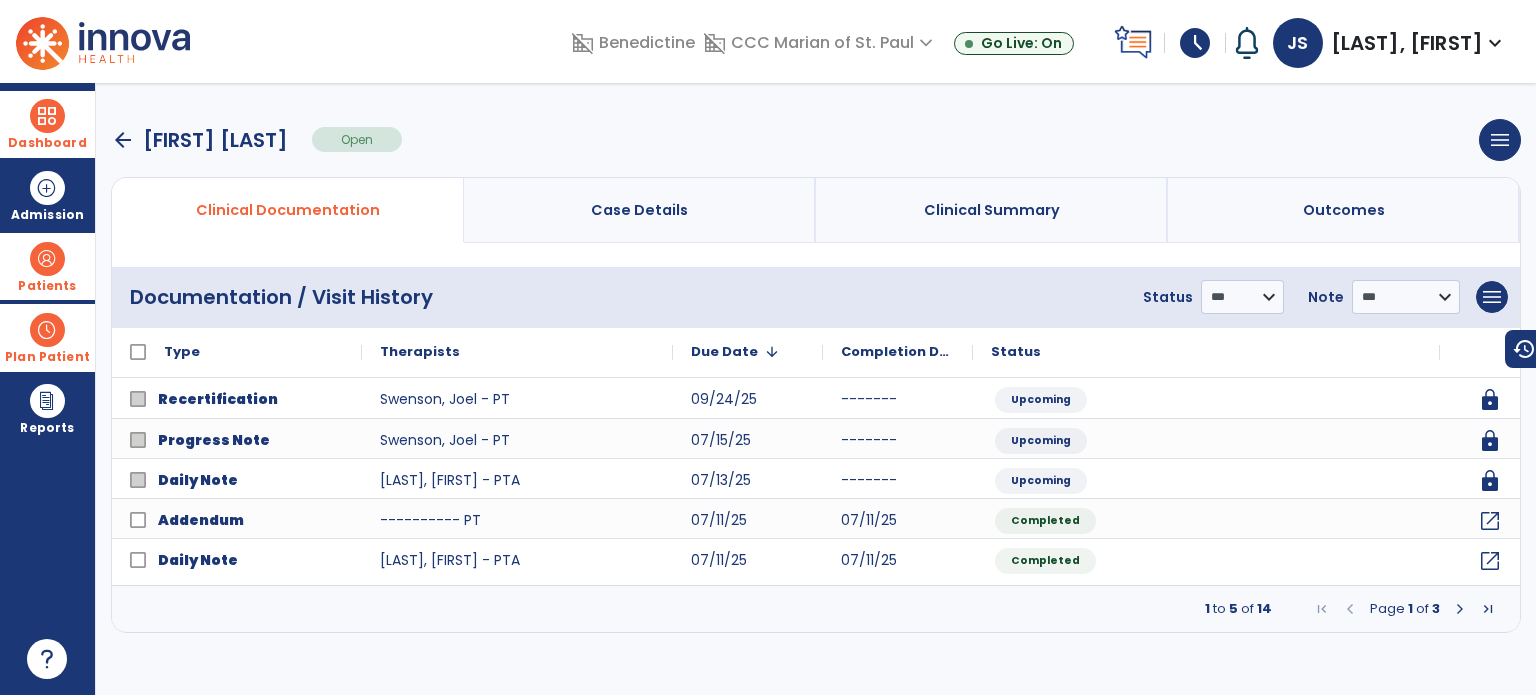 click on "Dashboard" at bounding box center [47, 124] 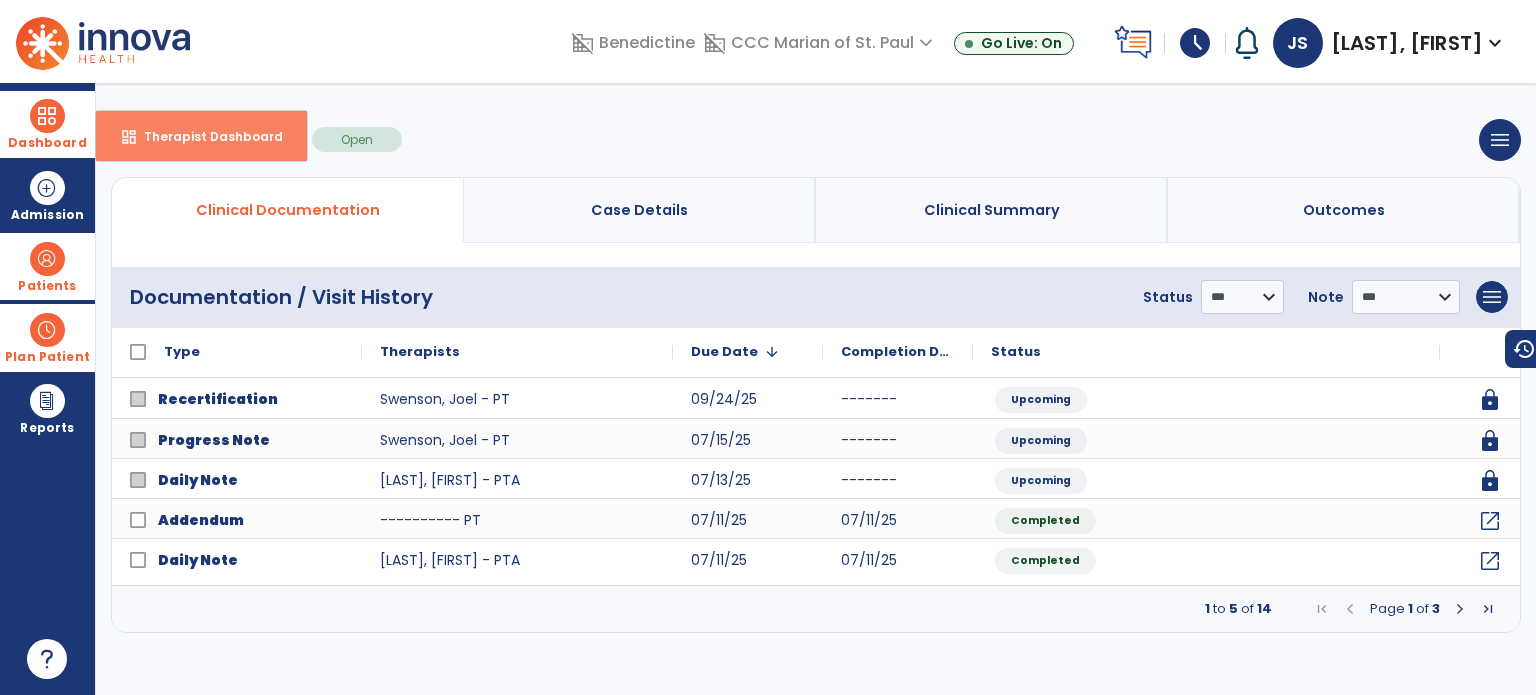 click on "Therapist Dashboard" at bounding box center (205, 136) 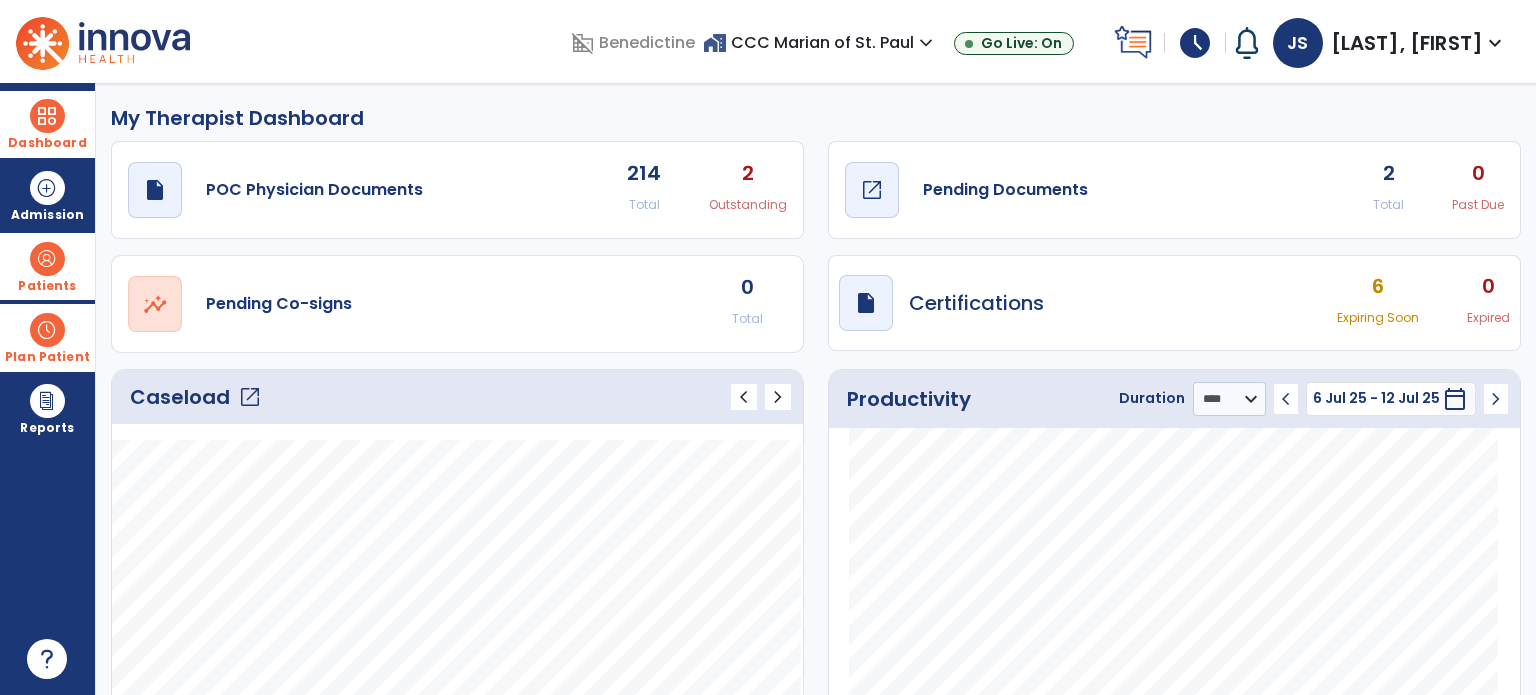 click on "open_in_new" 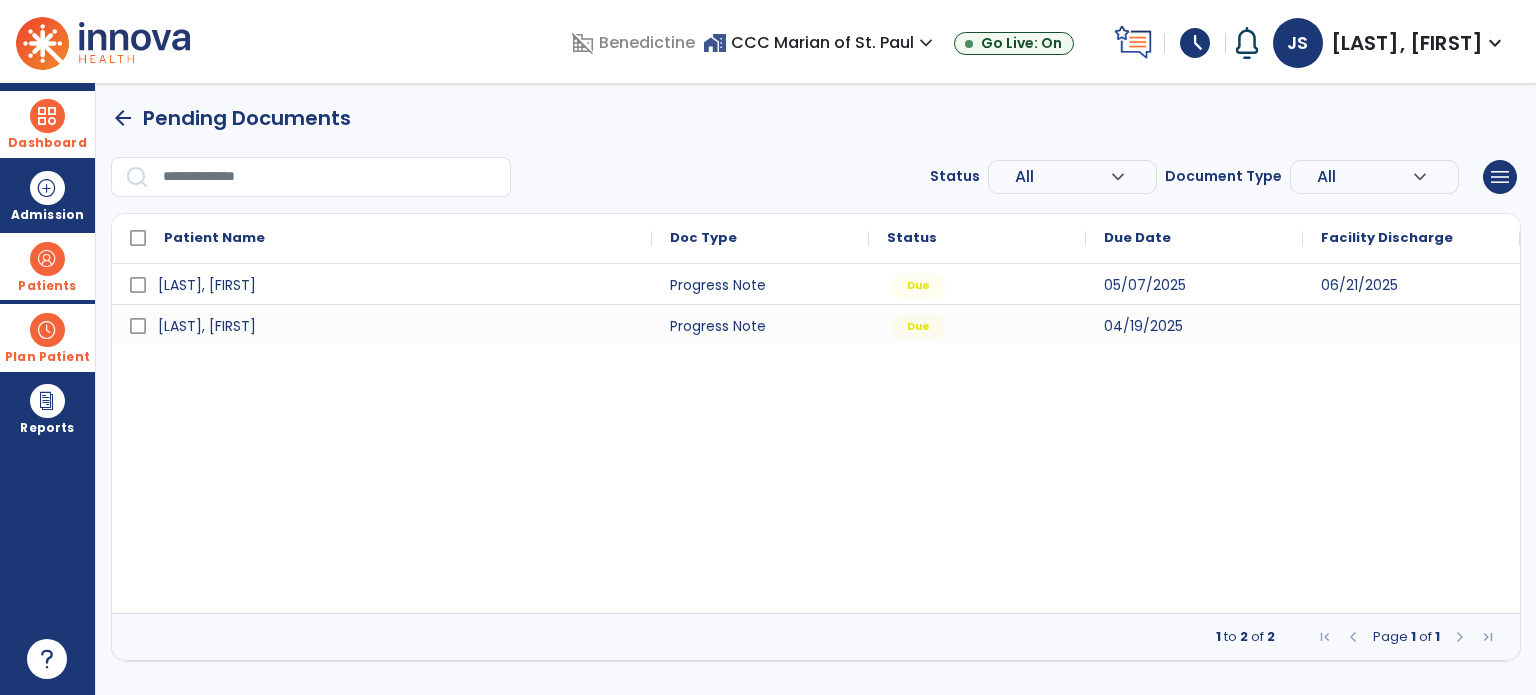 click at bounding box center (47, 116) 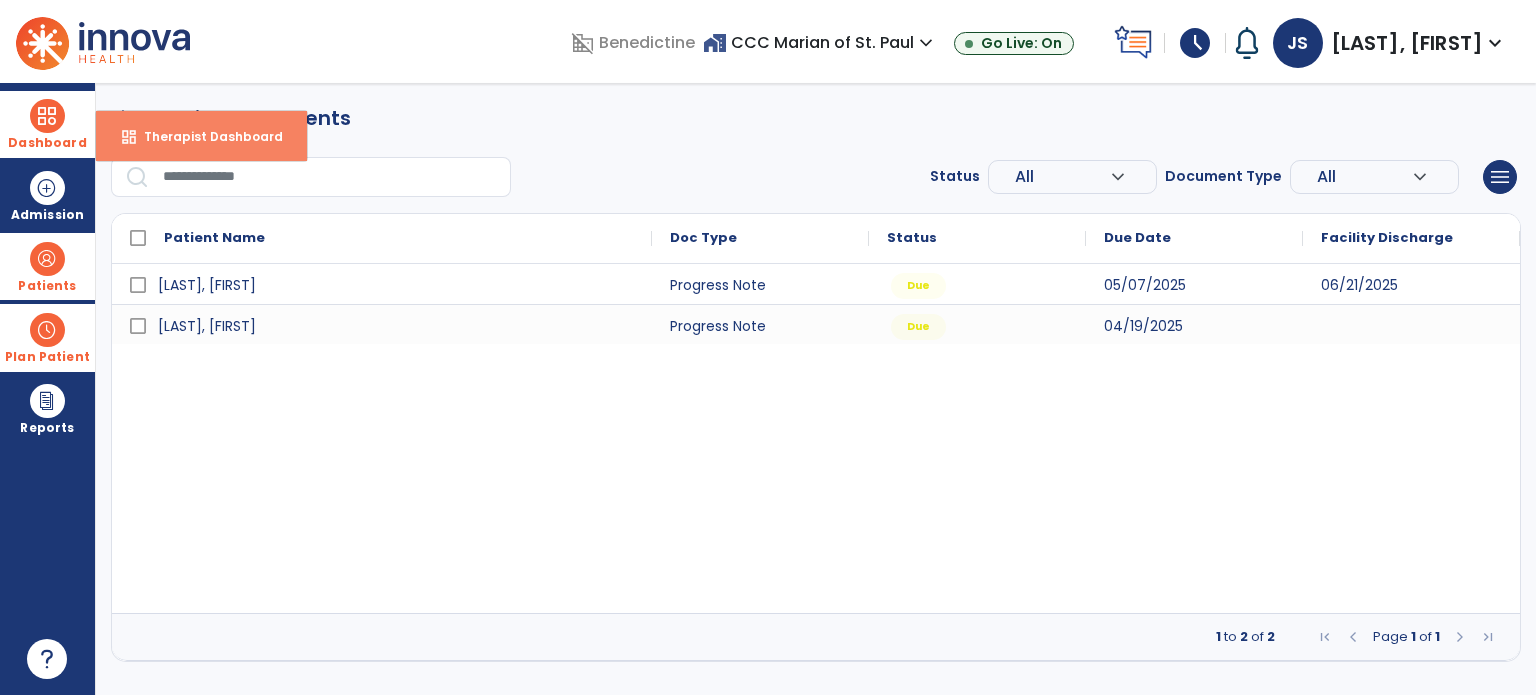click on "dashboard  Therapist Dashboard" at bounding box center (201, 136) 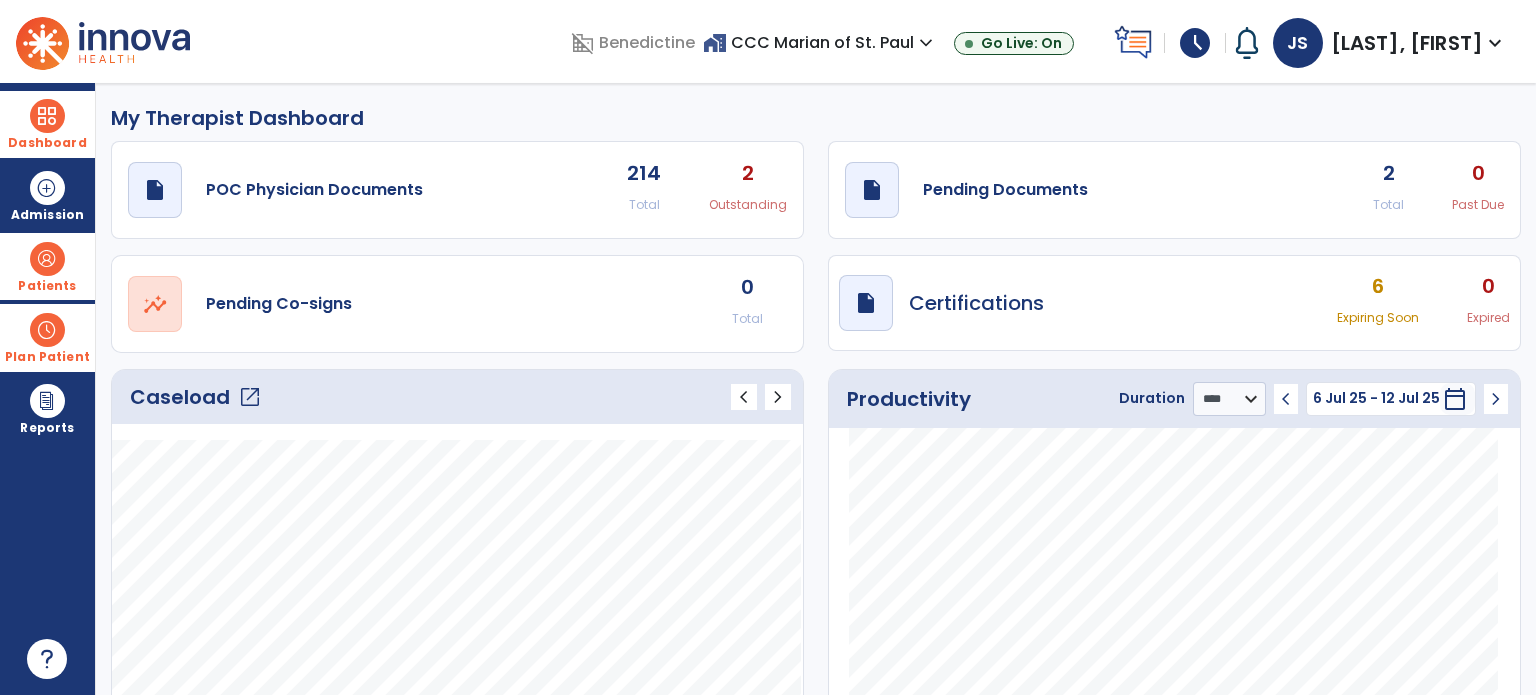 click on "schedule" at bounding box center (1195, 43) 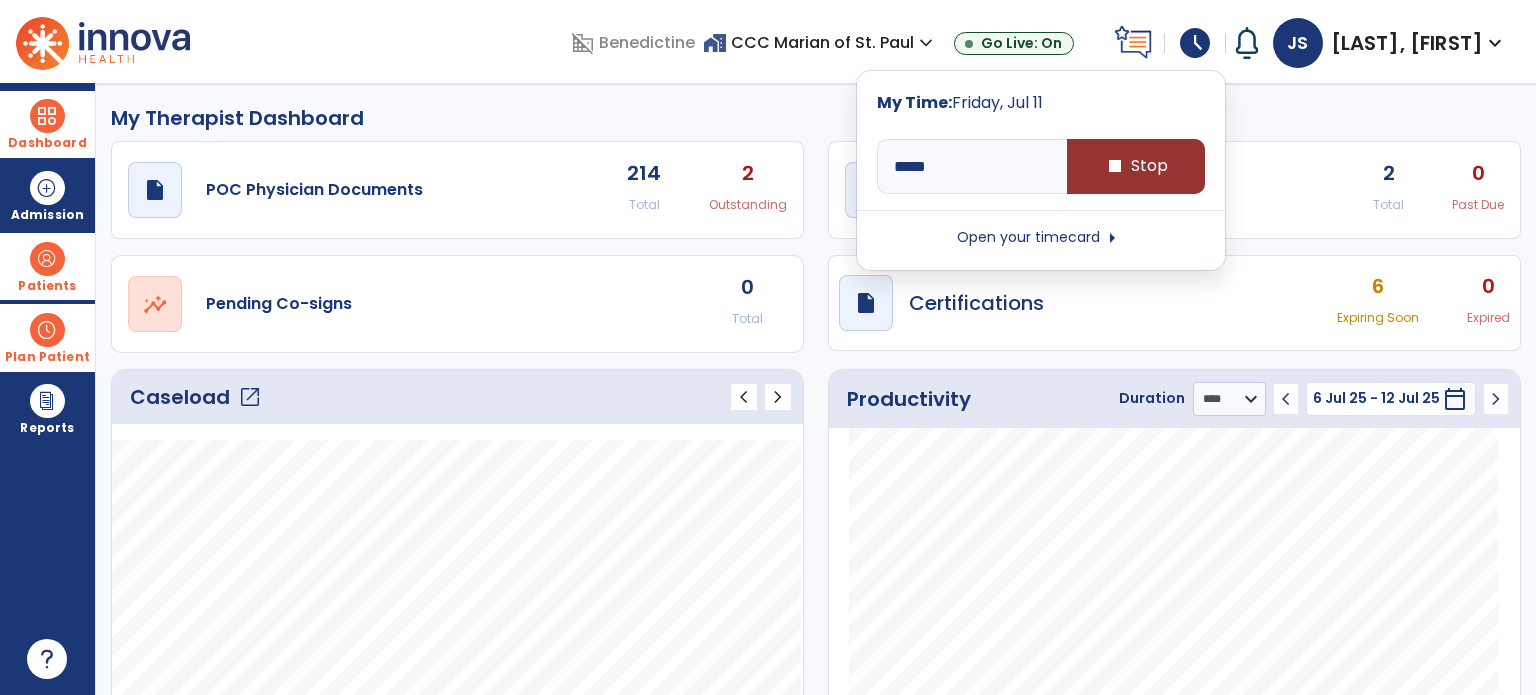 click on "stop  Stop" at bounding box center [1136, 166] 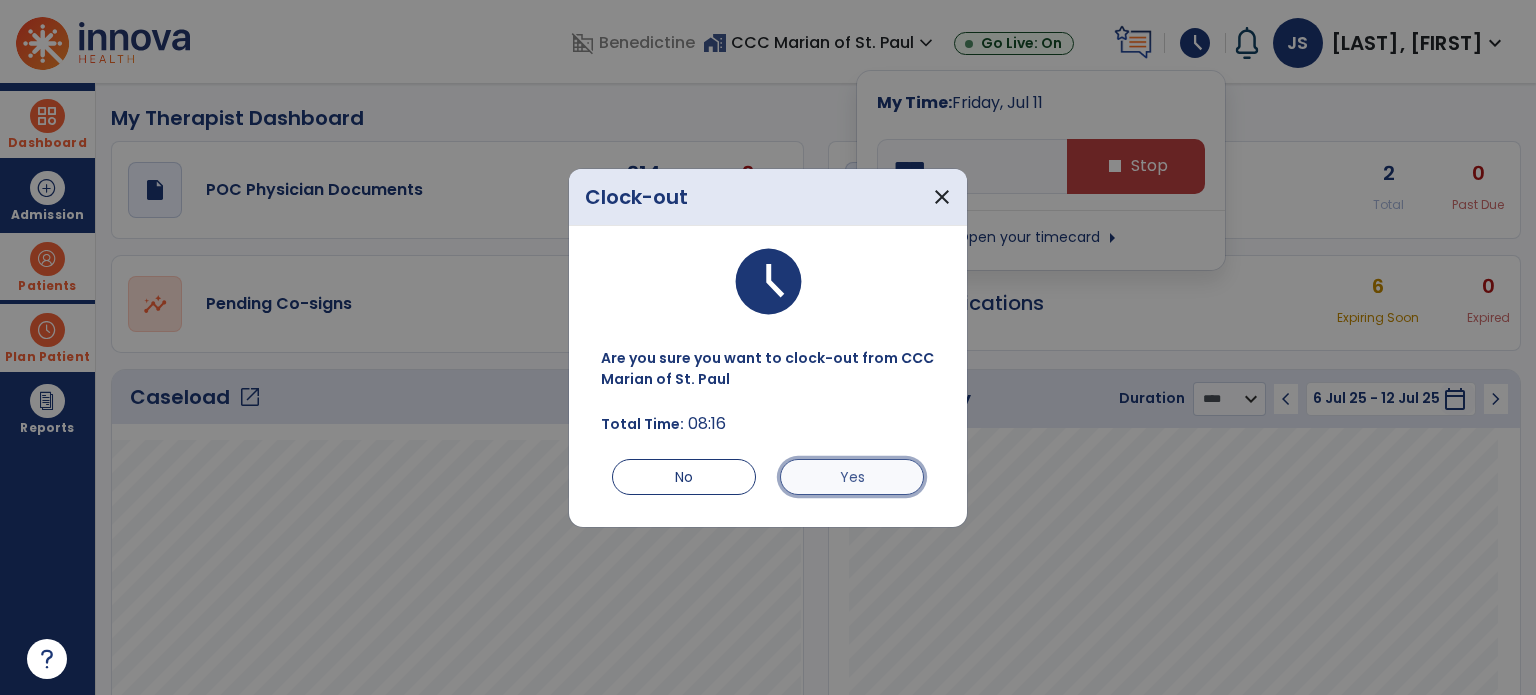 click on "Yes" at bounding box center (852, 477) 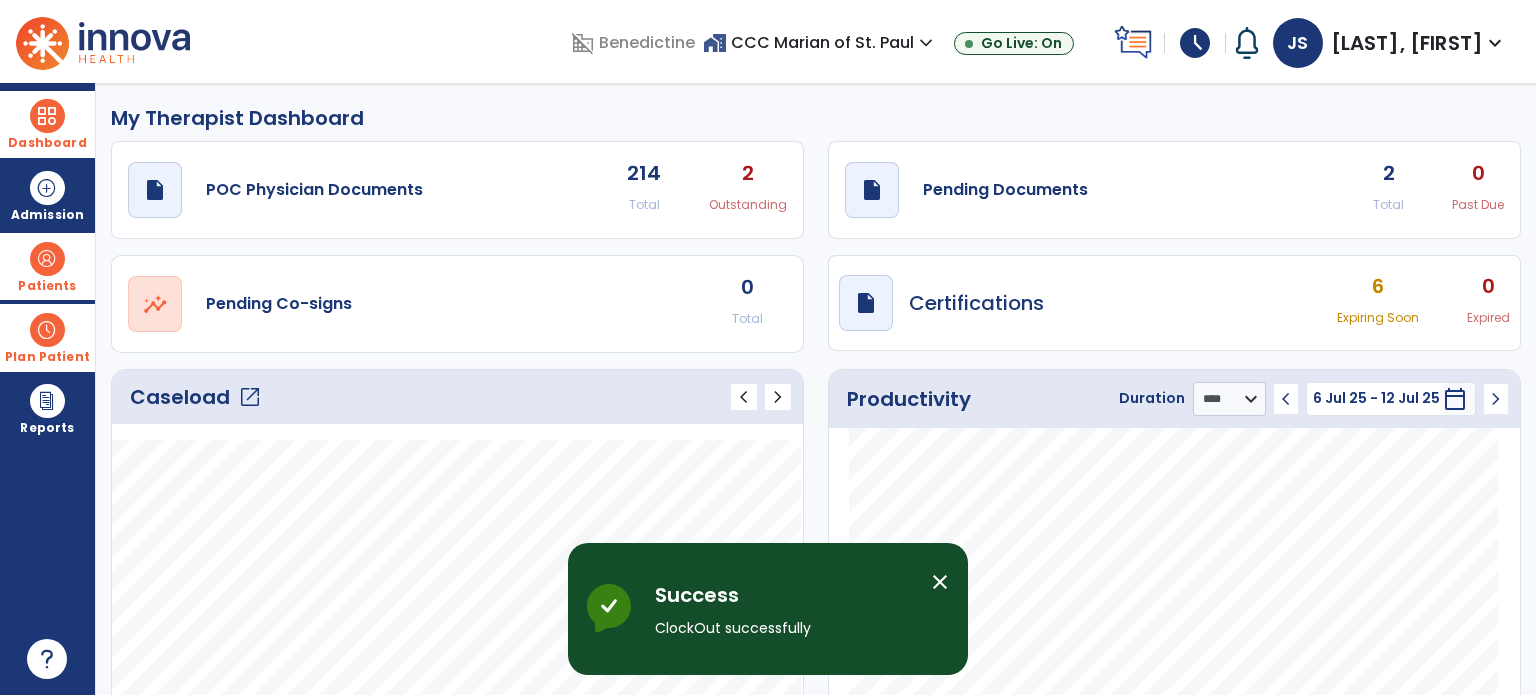 type on "****" 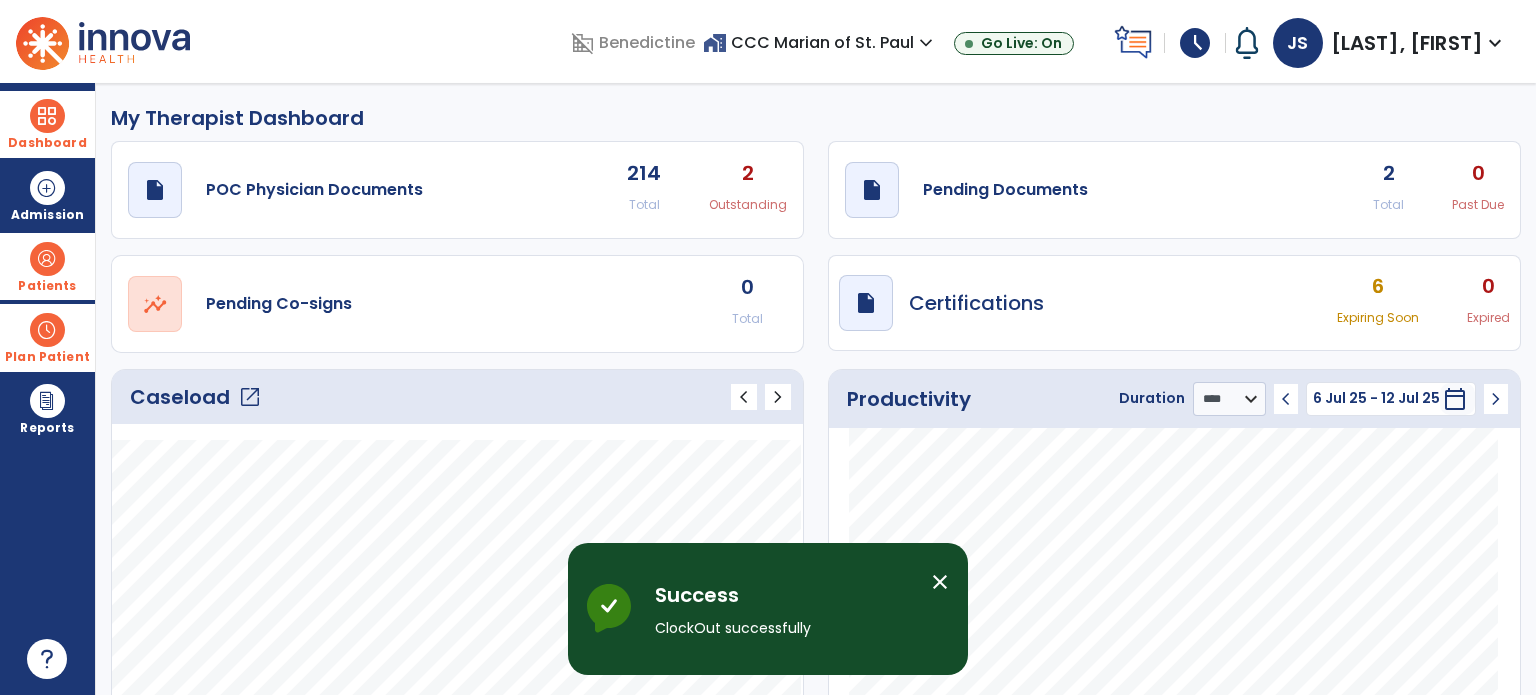 click on "schedule" at bounding box center (1195, 43) 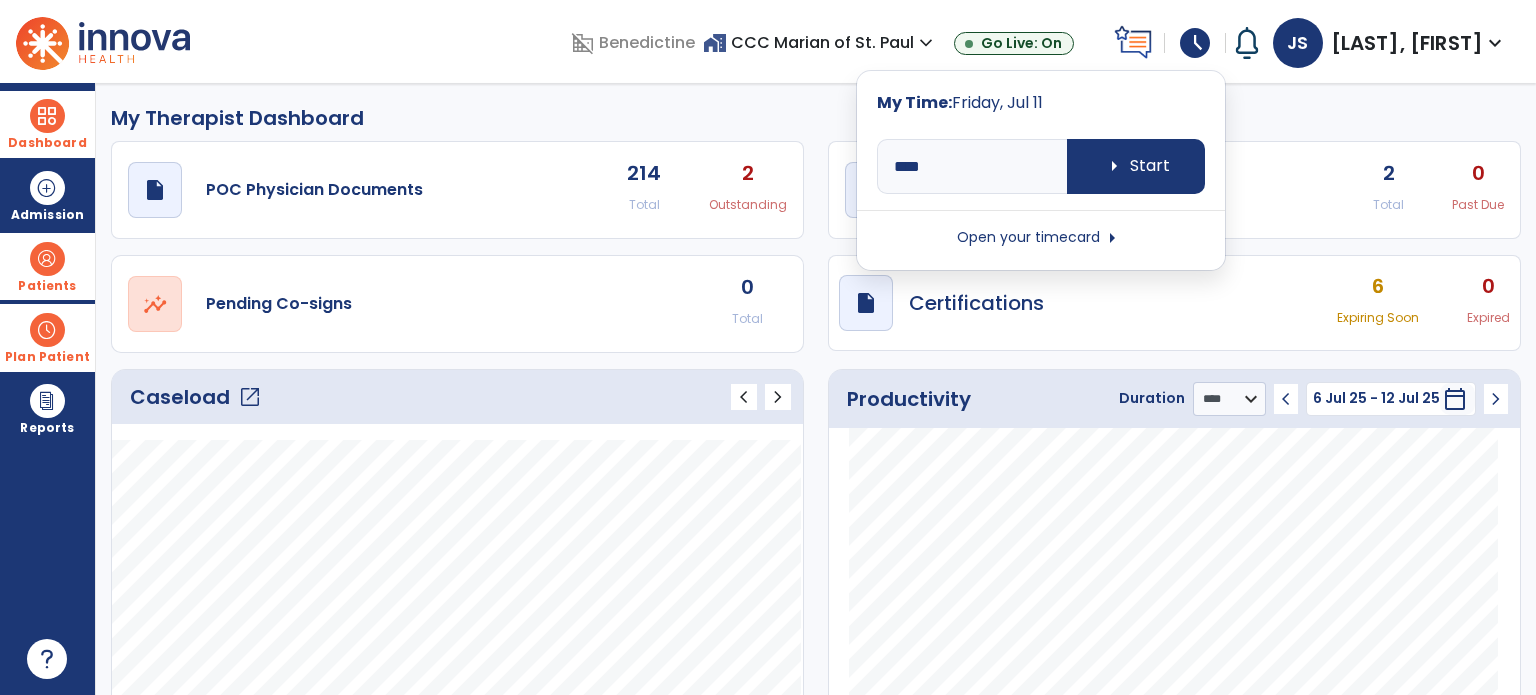 click on "Open your timecard  arrow_right" at bounding box center (1041, 238) 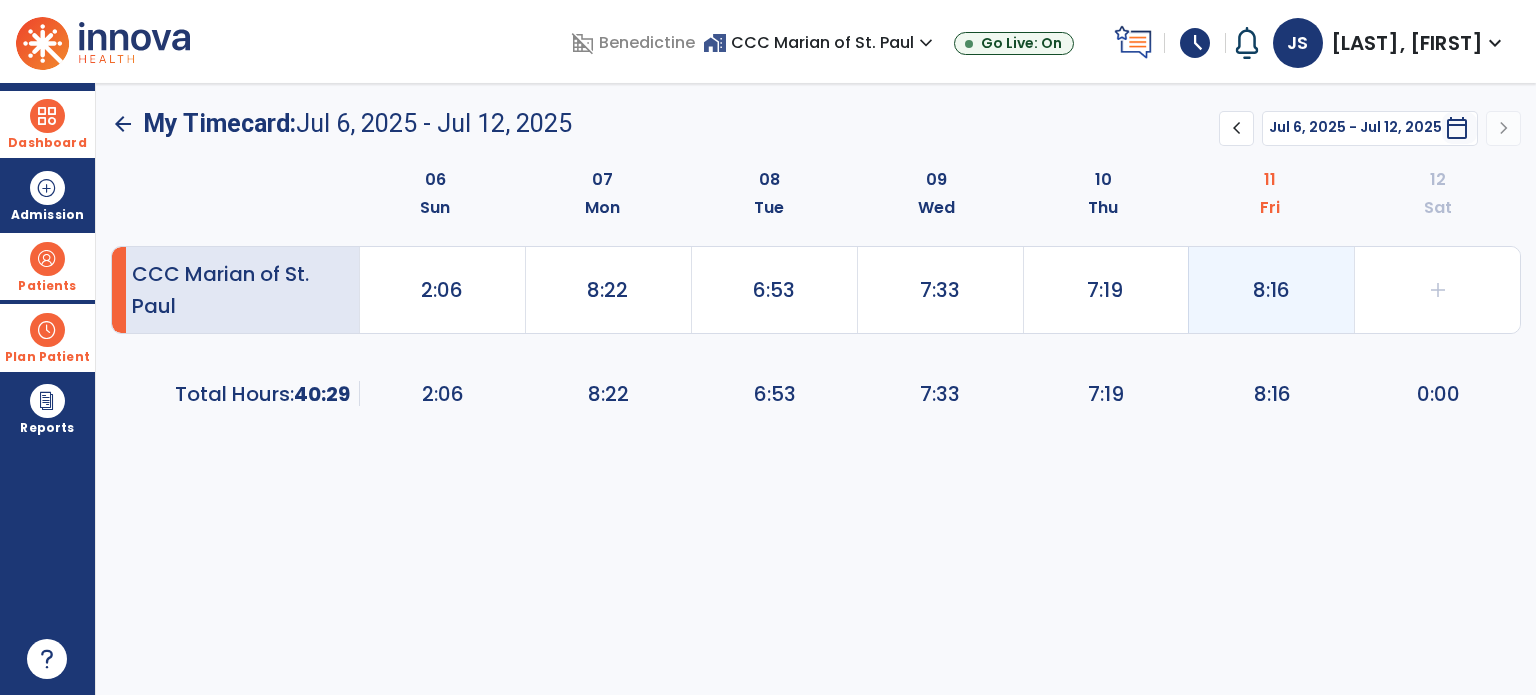 click on "8:16" 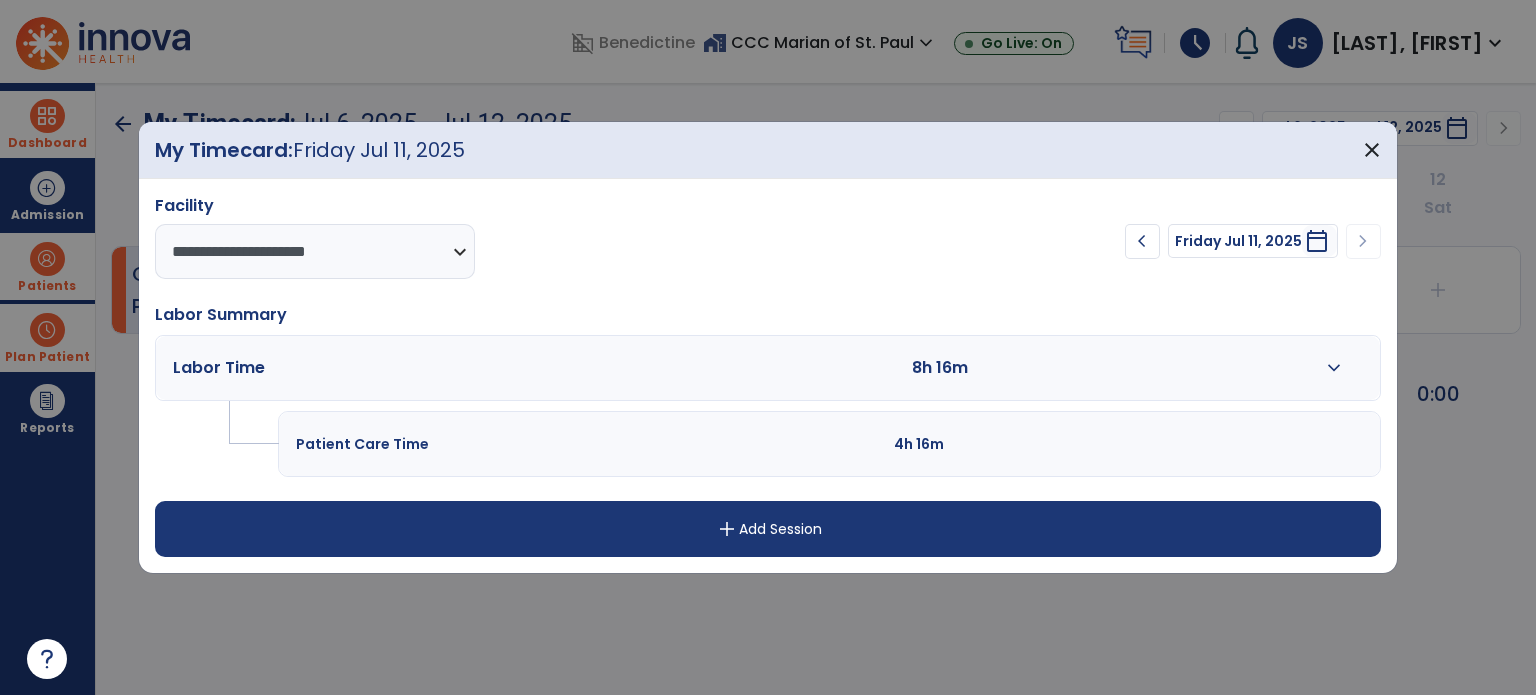 click on "expand_more" at bounding box center [1334, 368] 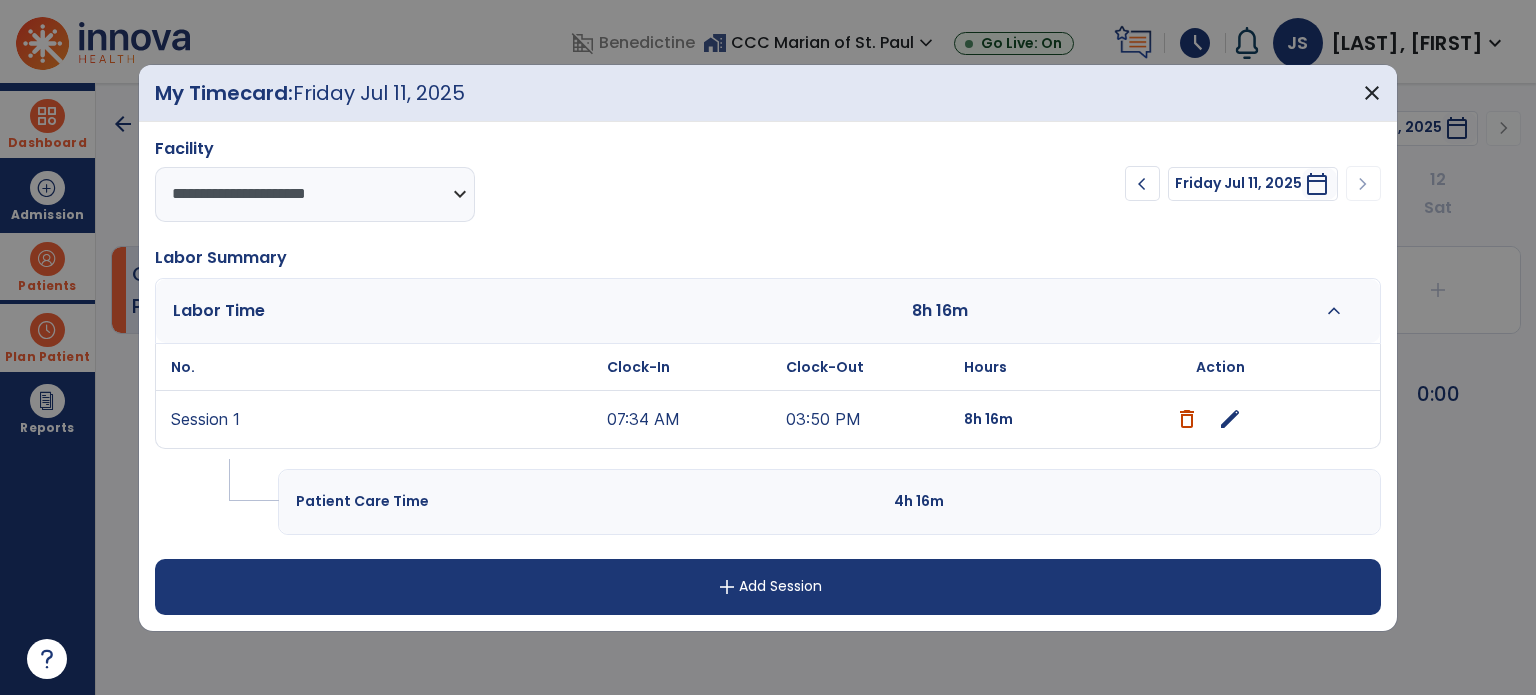 click on "edit" at bounding box center [1230, 419] 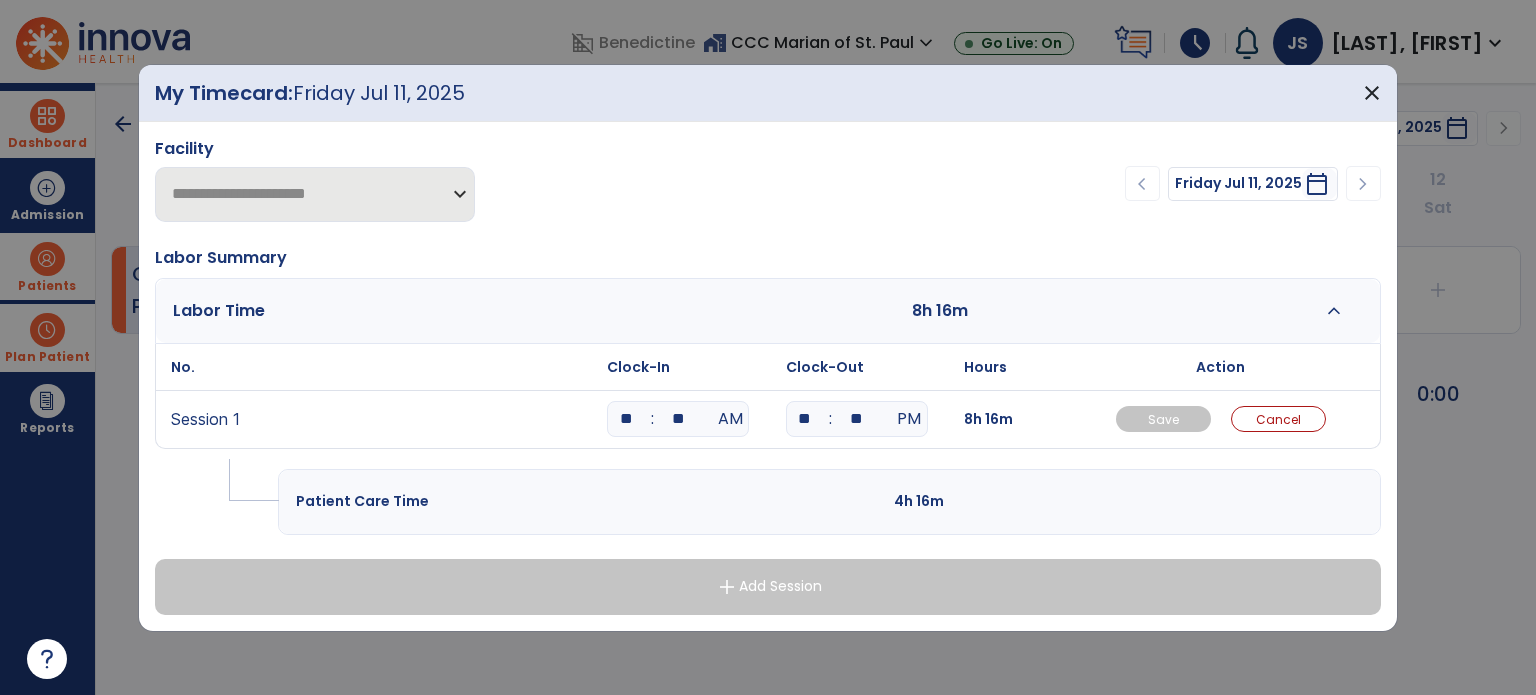 click on "**" at bounding box center [805, 419] 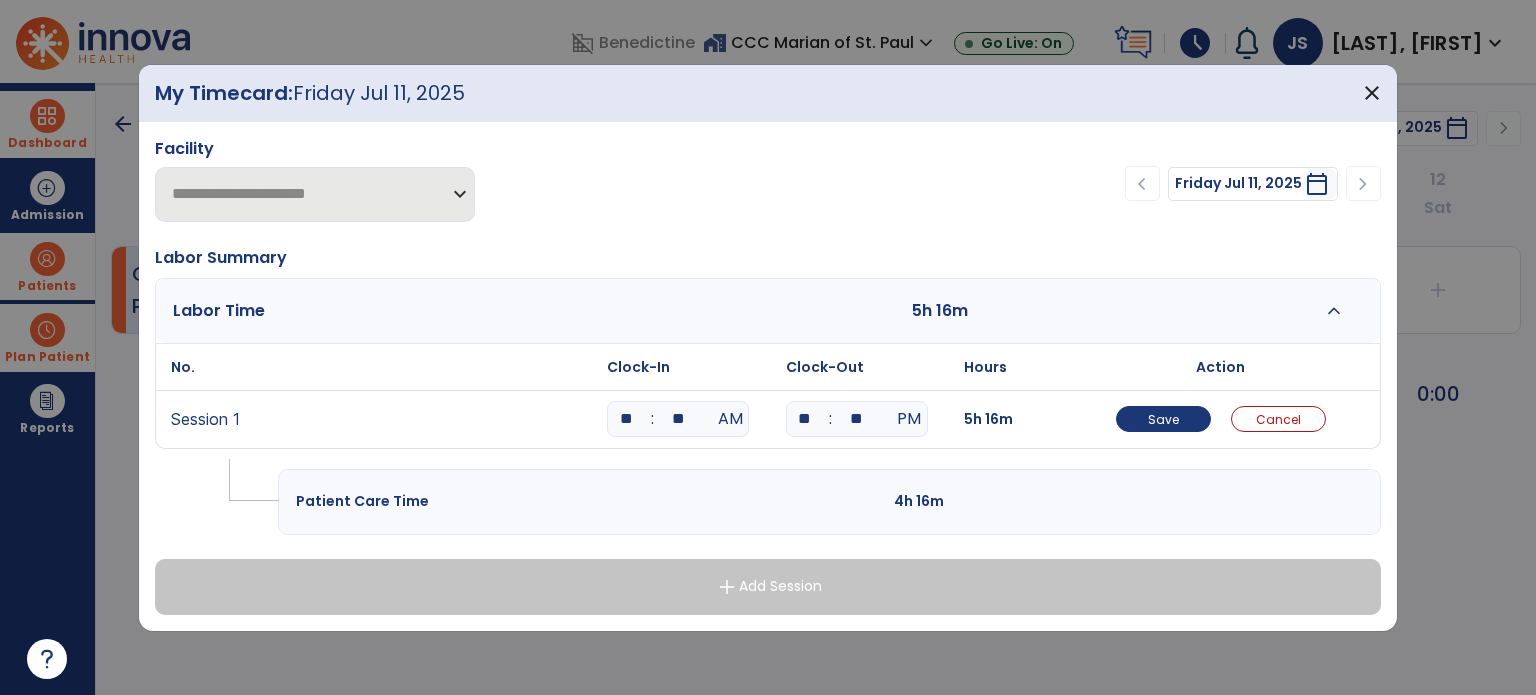 click on "**" at bounding box center (857, 419) 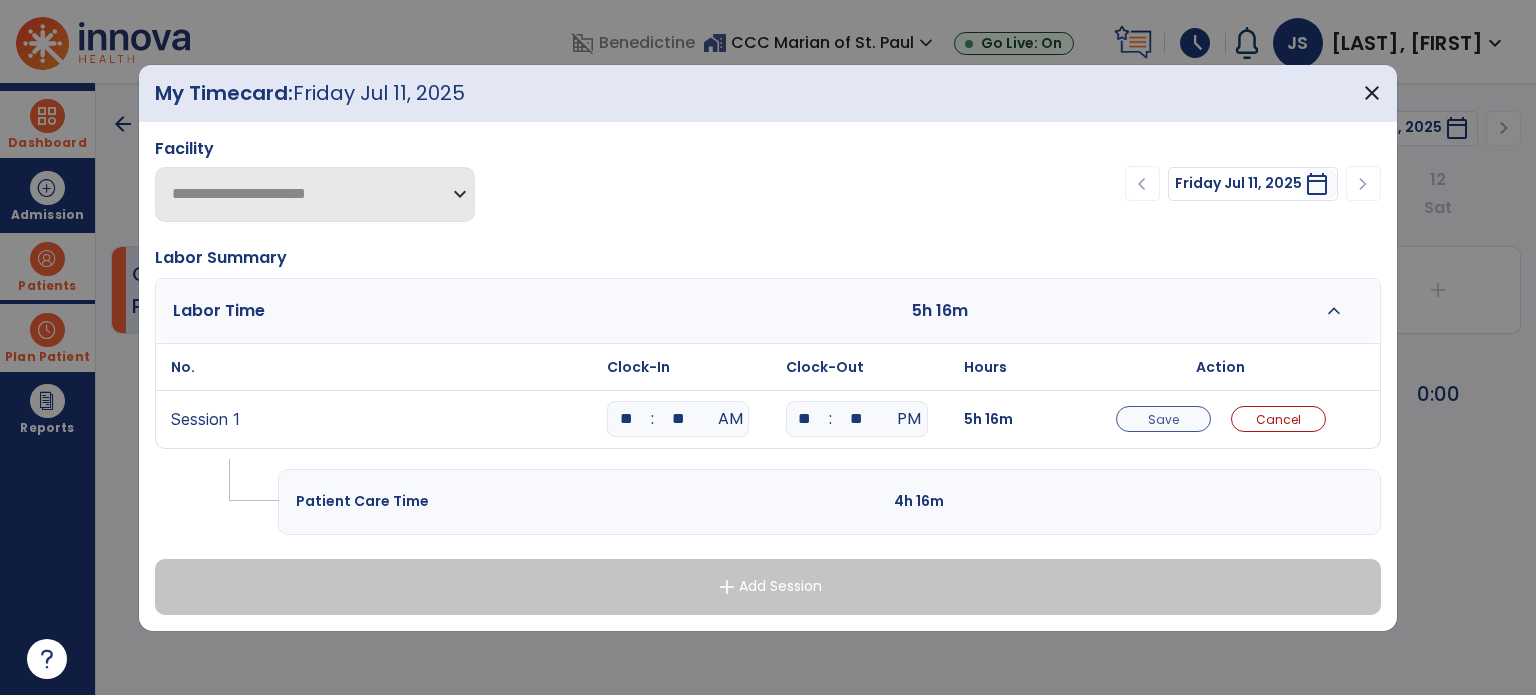 type on "**" 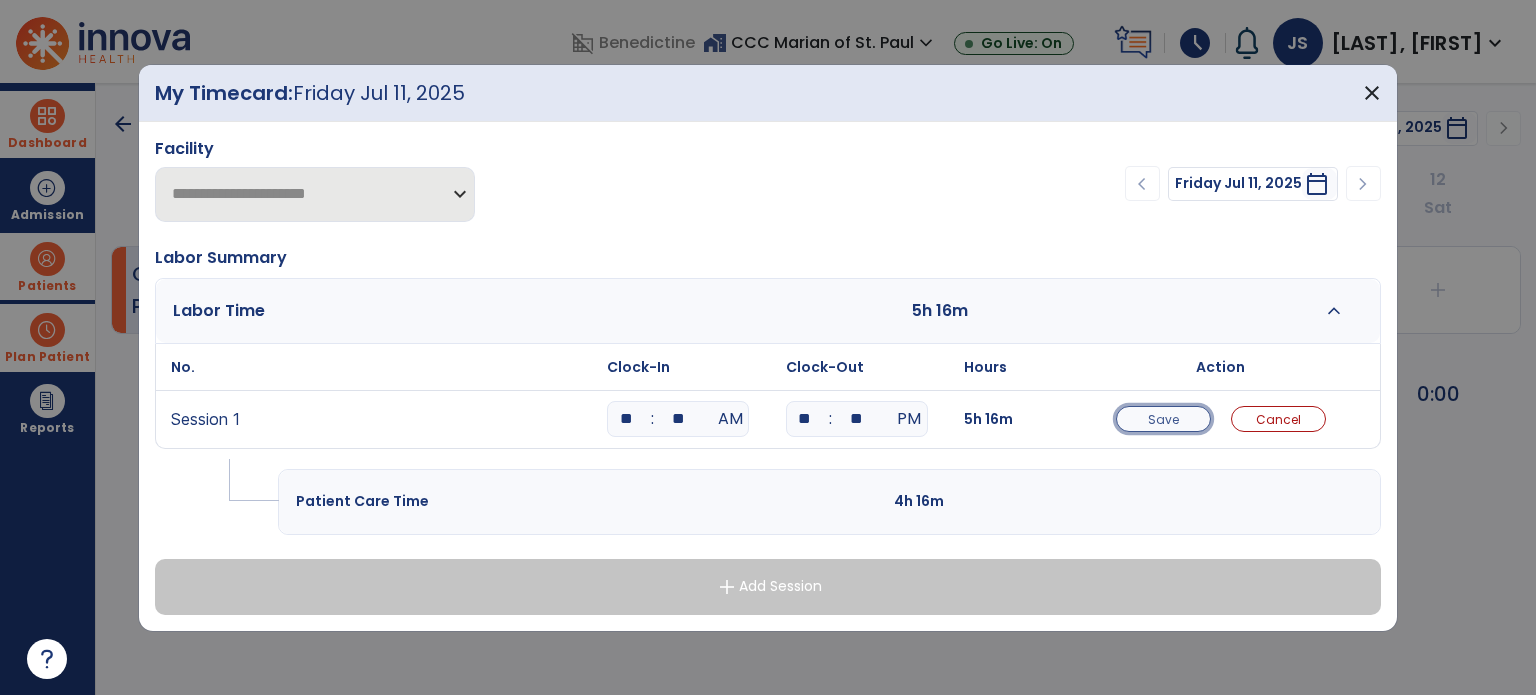 click on "Save" at bounding box center [1163, 419] 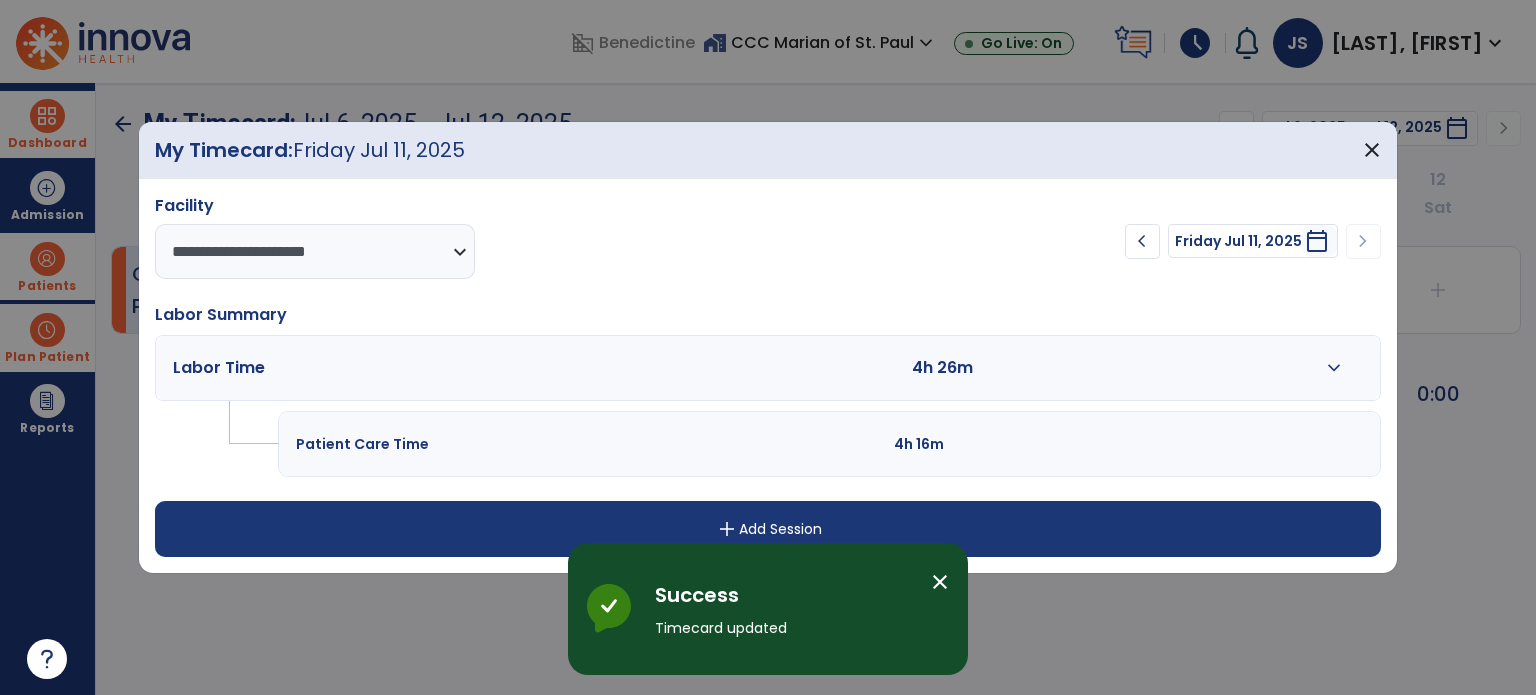 click on "add  Add Session" at bounding box center (768, 529) 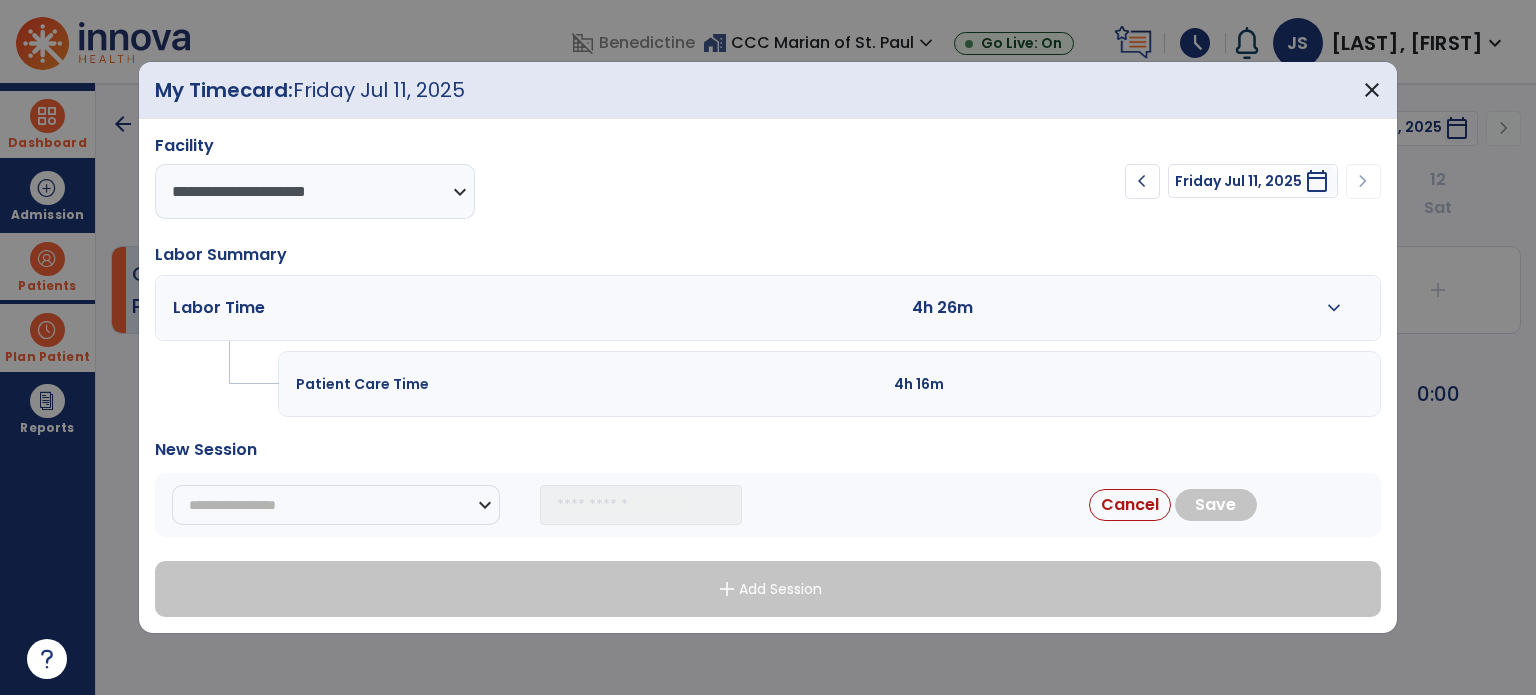 click on "**********" at bounding box center (336, 505) 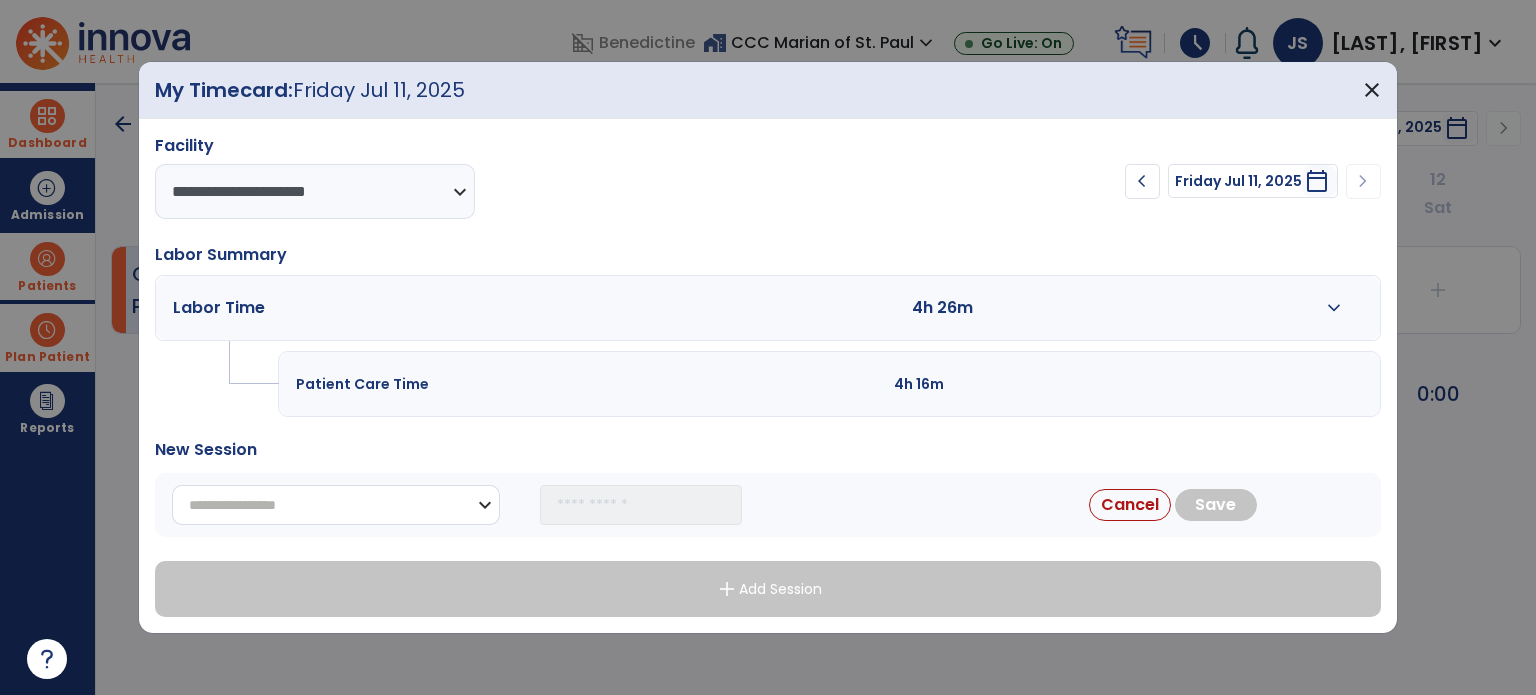 click on "**********" at bounding box center (336, 505) 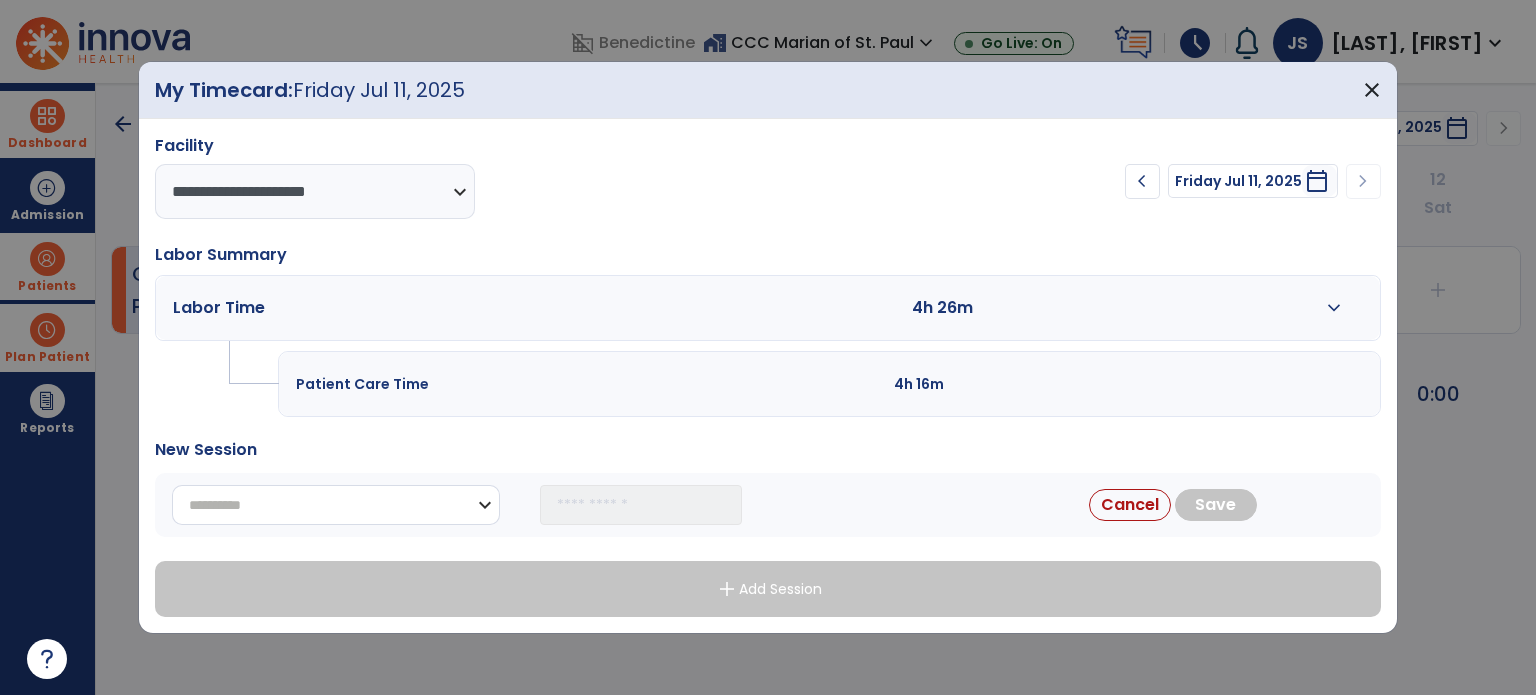 click on "**********" at bounding box center [336, 505] 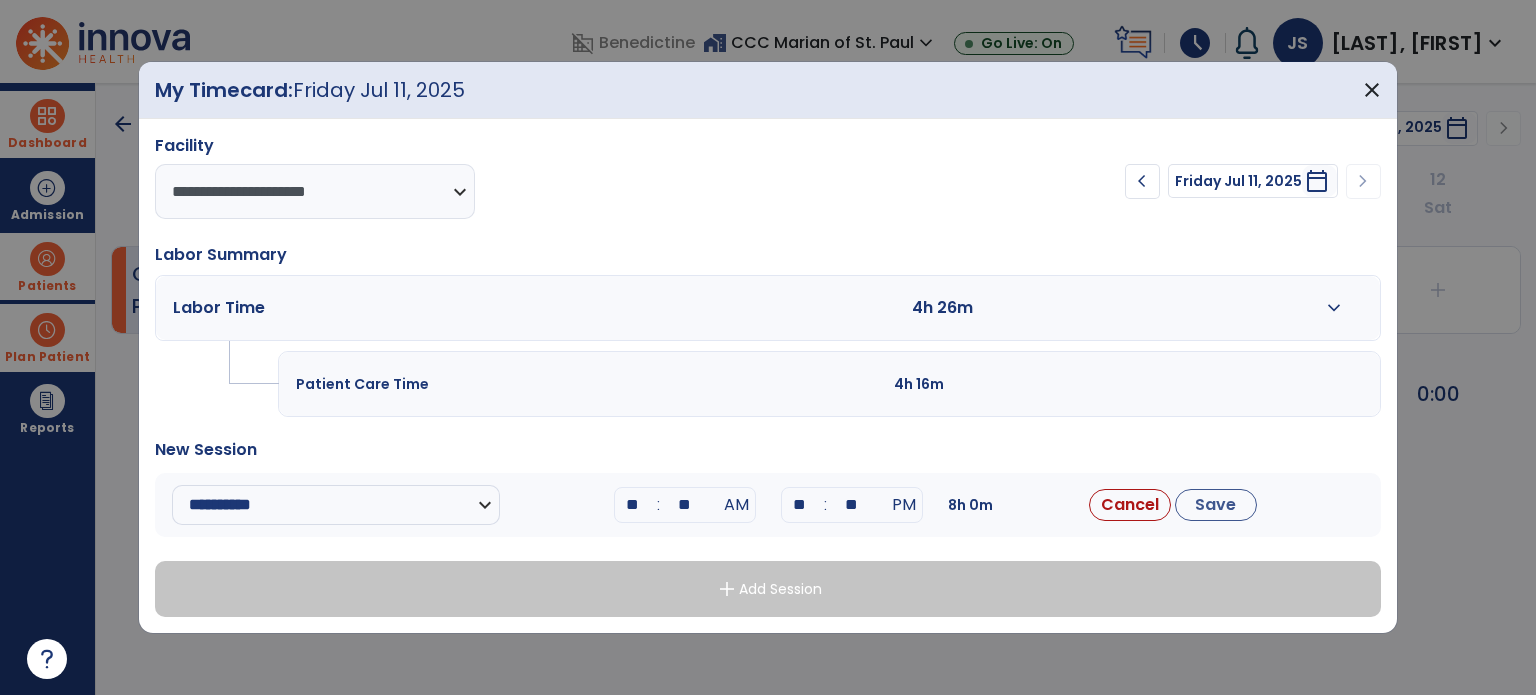 click on "**" at bounding box center (633, 505) 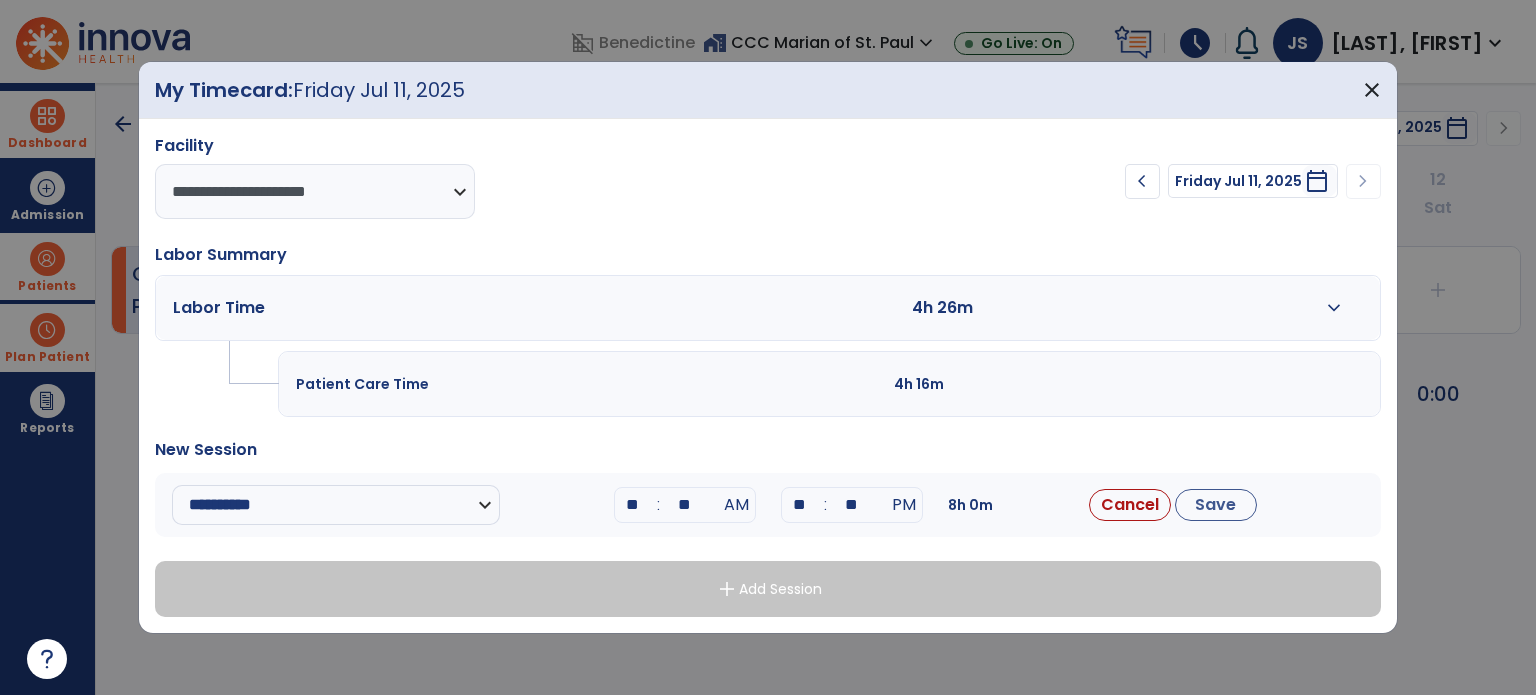 type on "**" 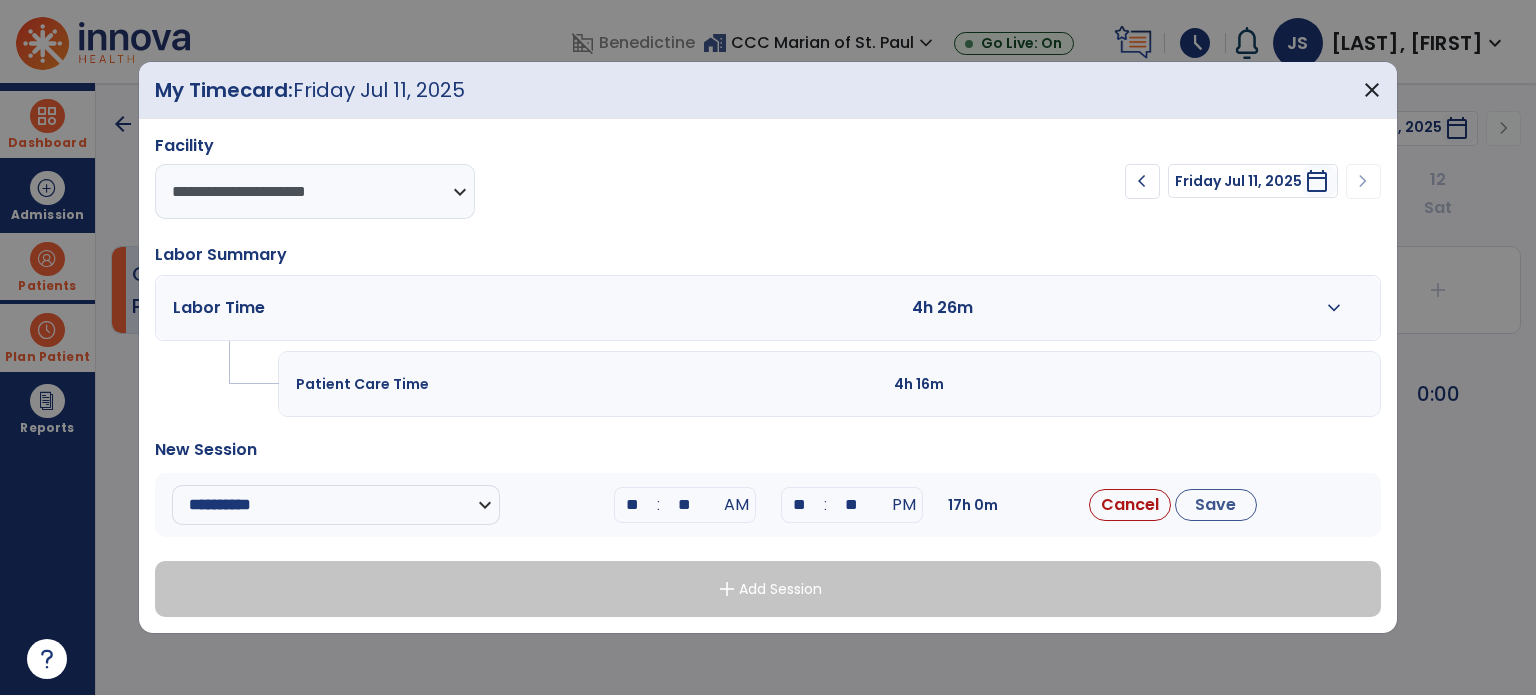 click on "**" at bounding box center [685, 505] 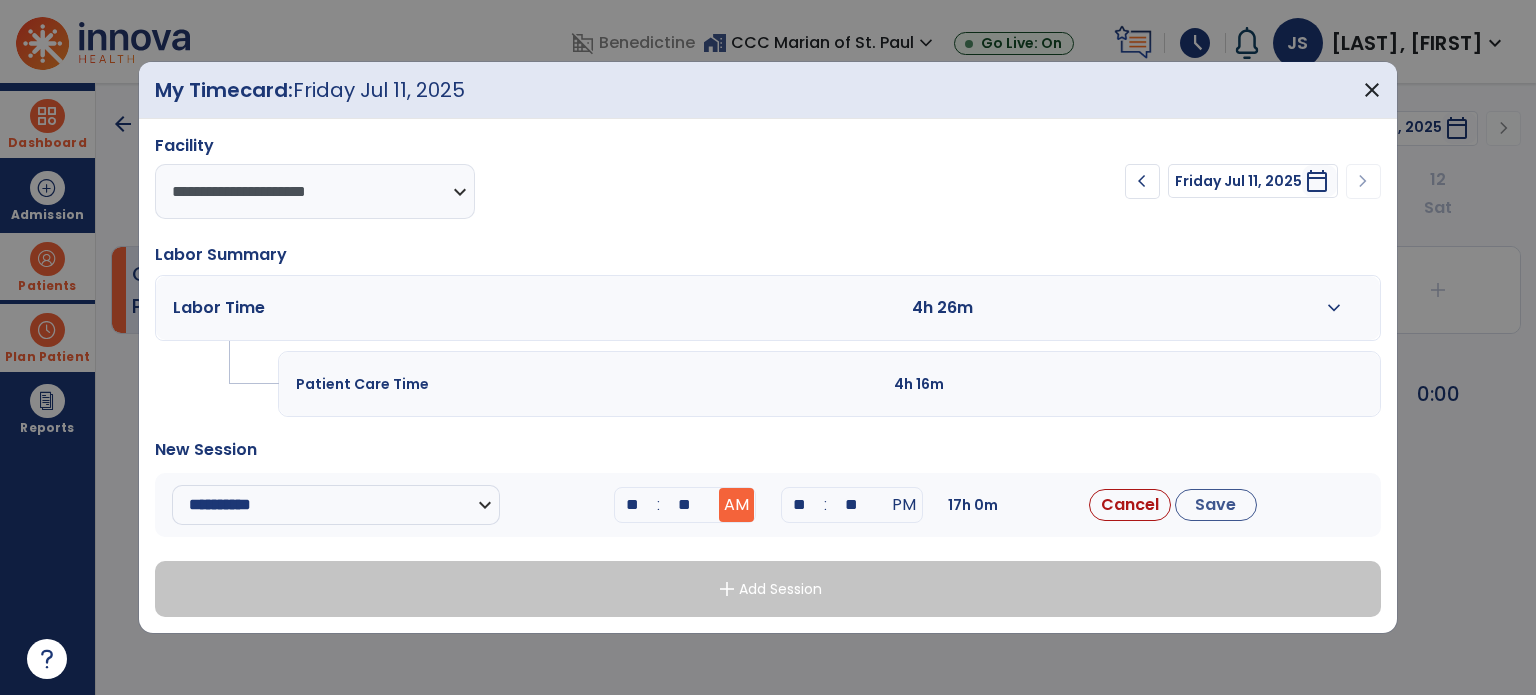 type on "**" 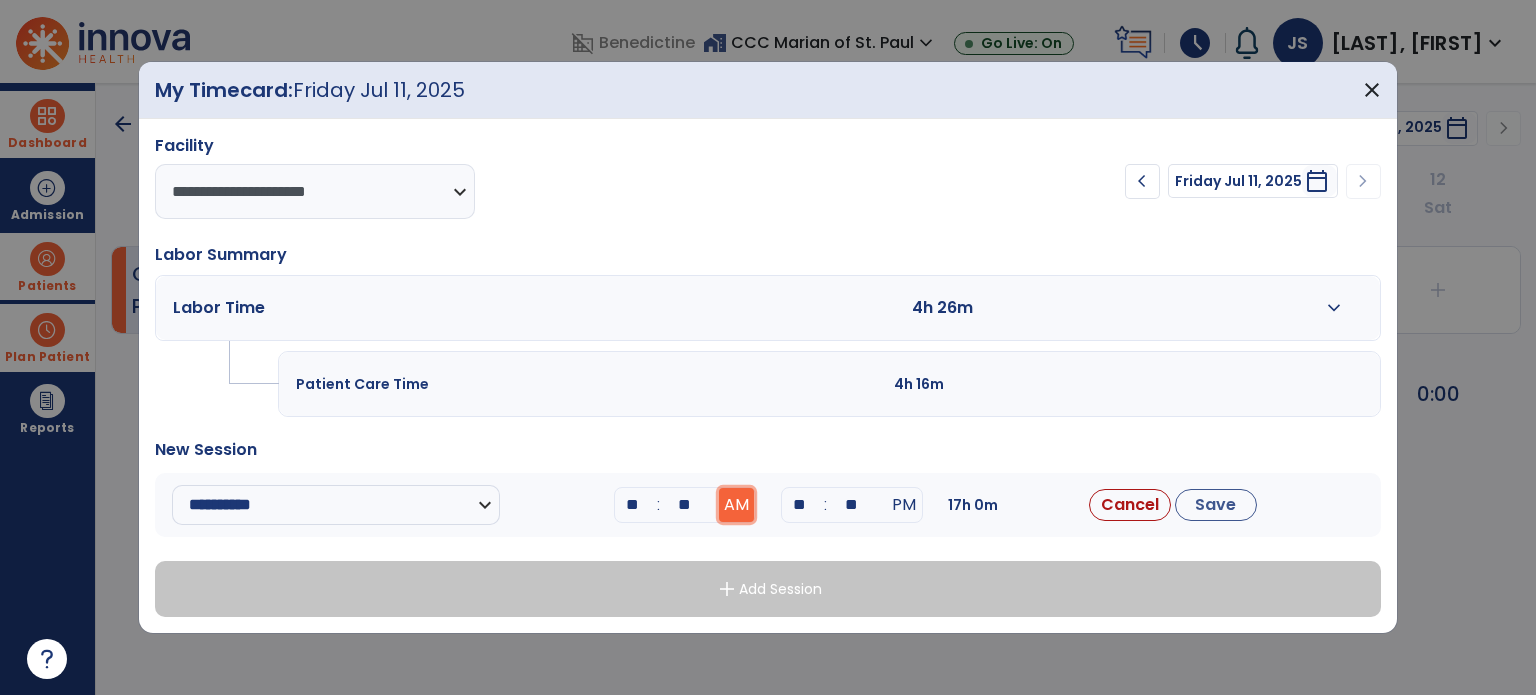 click on "AM" at bounding box center (736, 505) 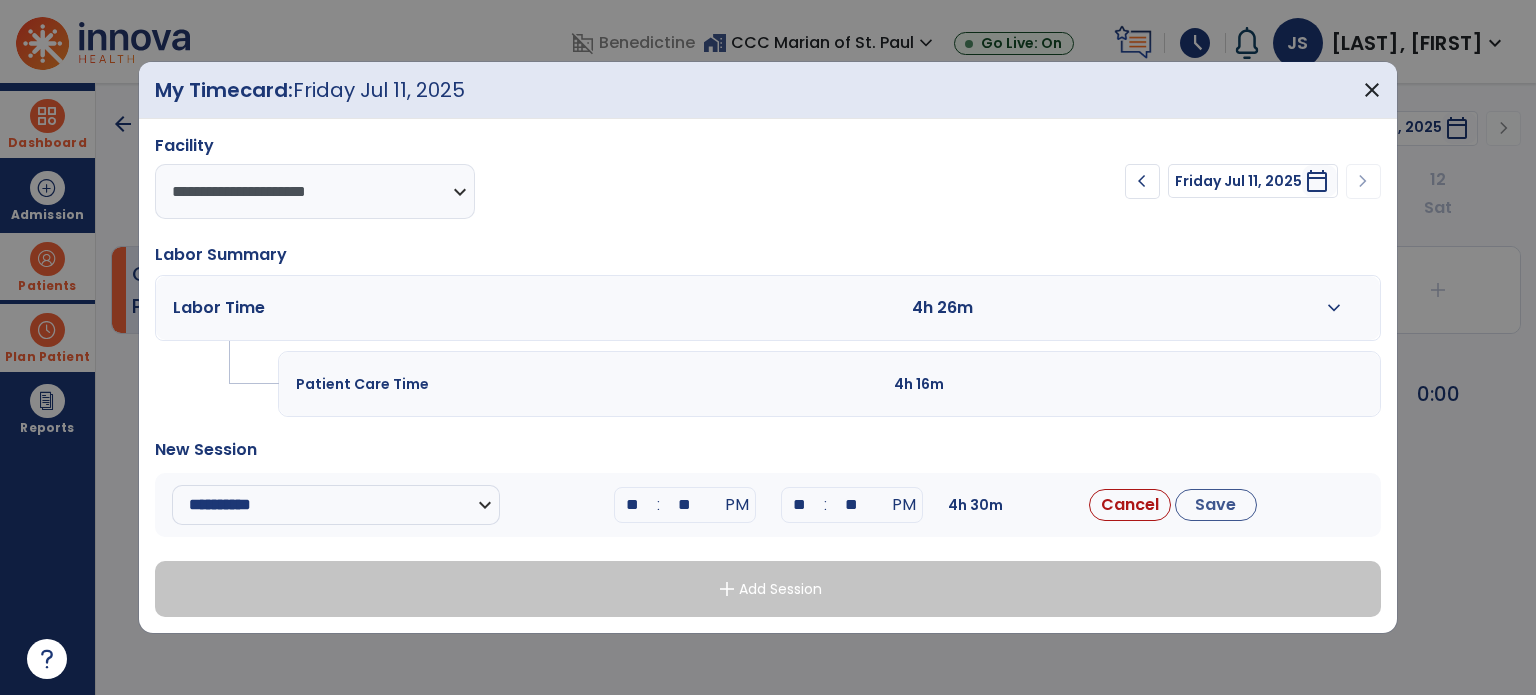 click on "**" at bounding box center (800, 505) 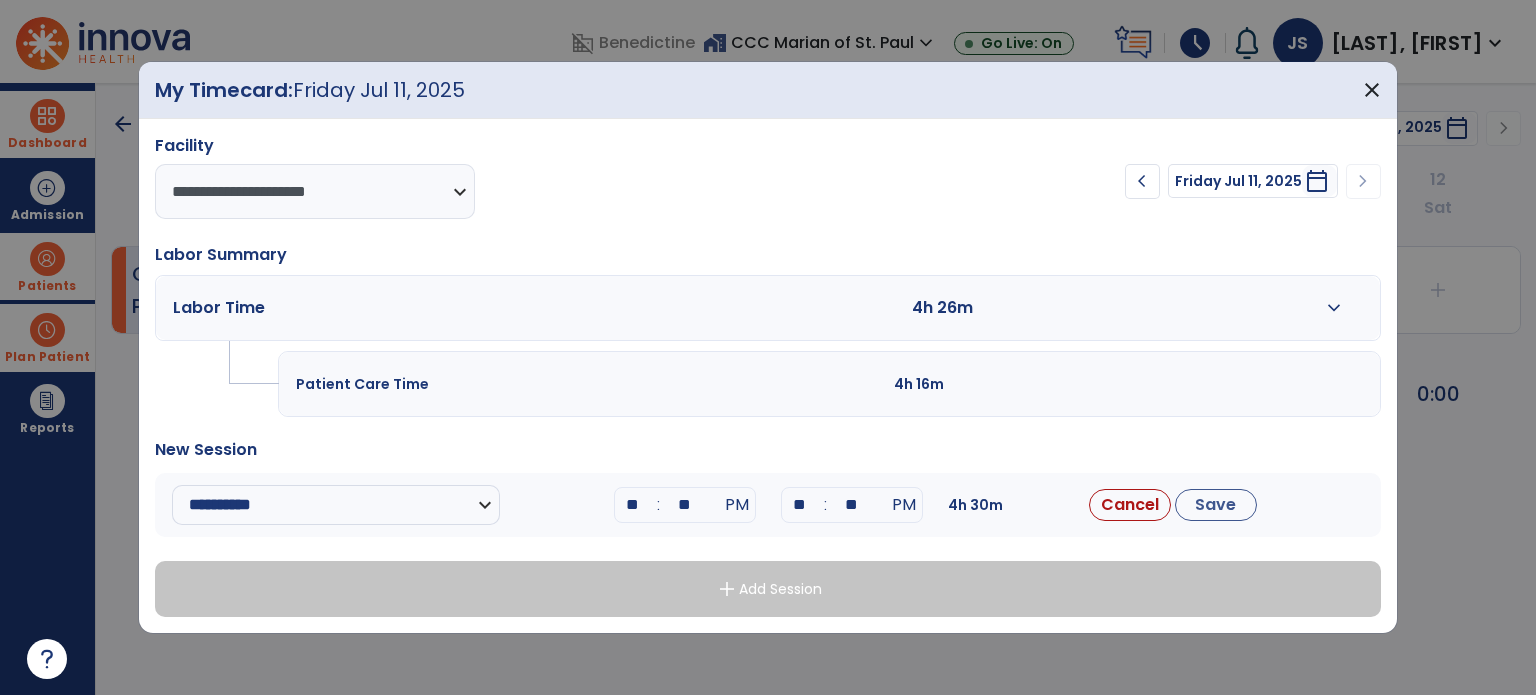 type on "**" 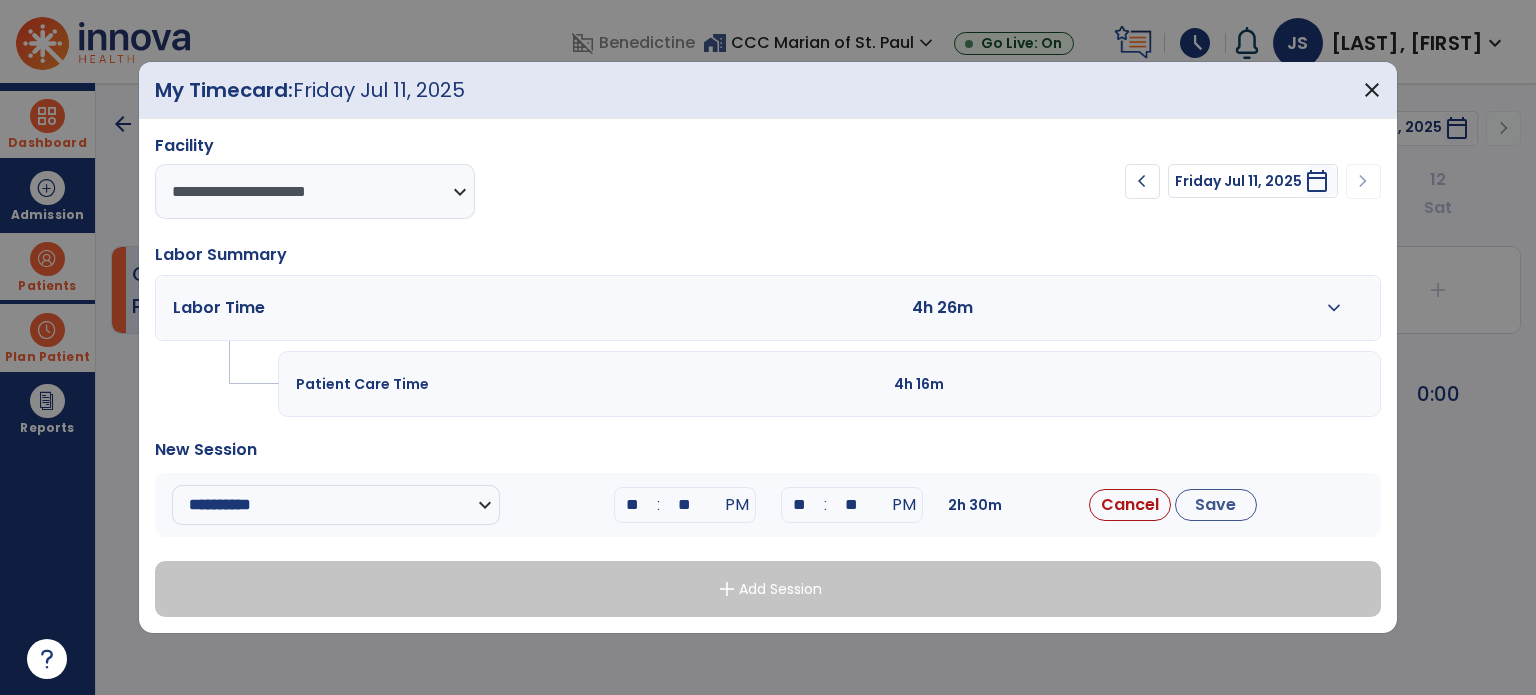 click on "**" at bounding box center [852, 505] 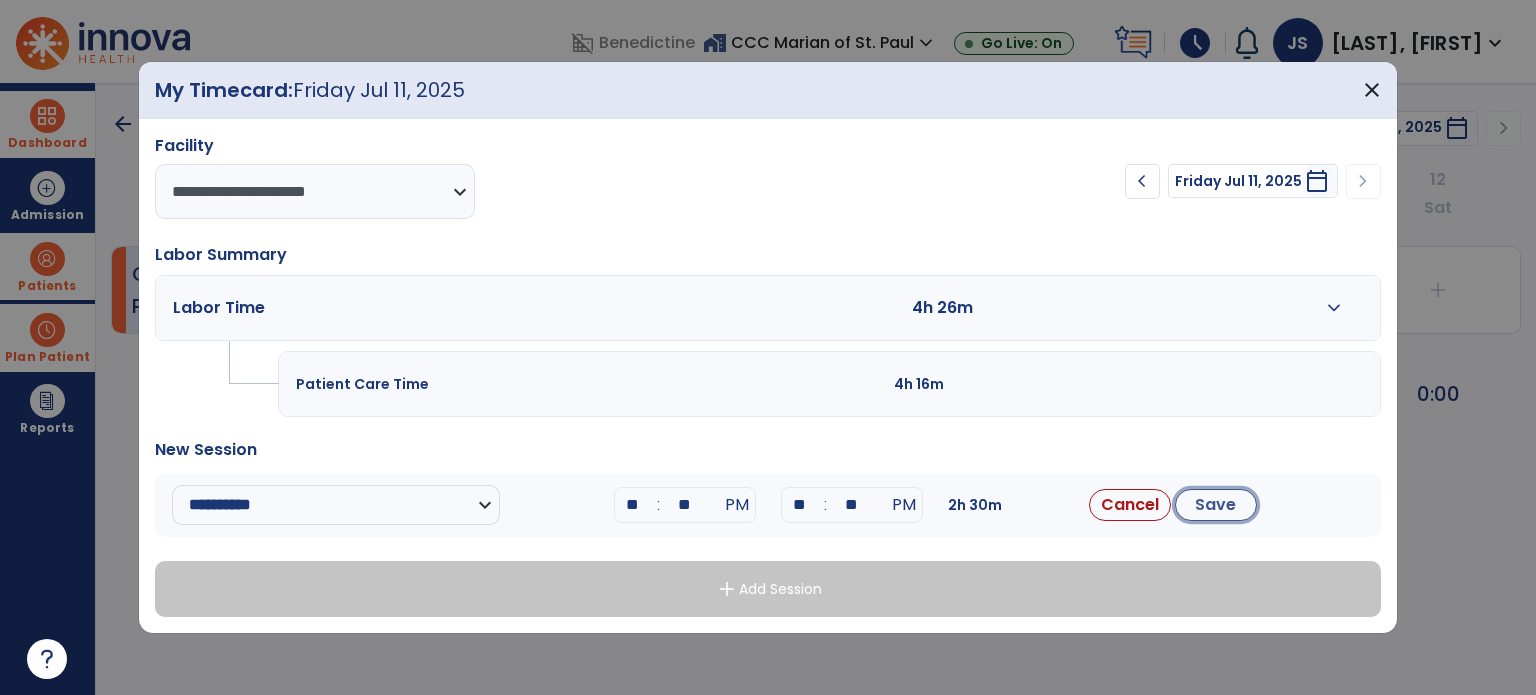 click on "Save" at bounding box center (1216, 505) 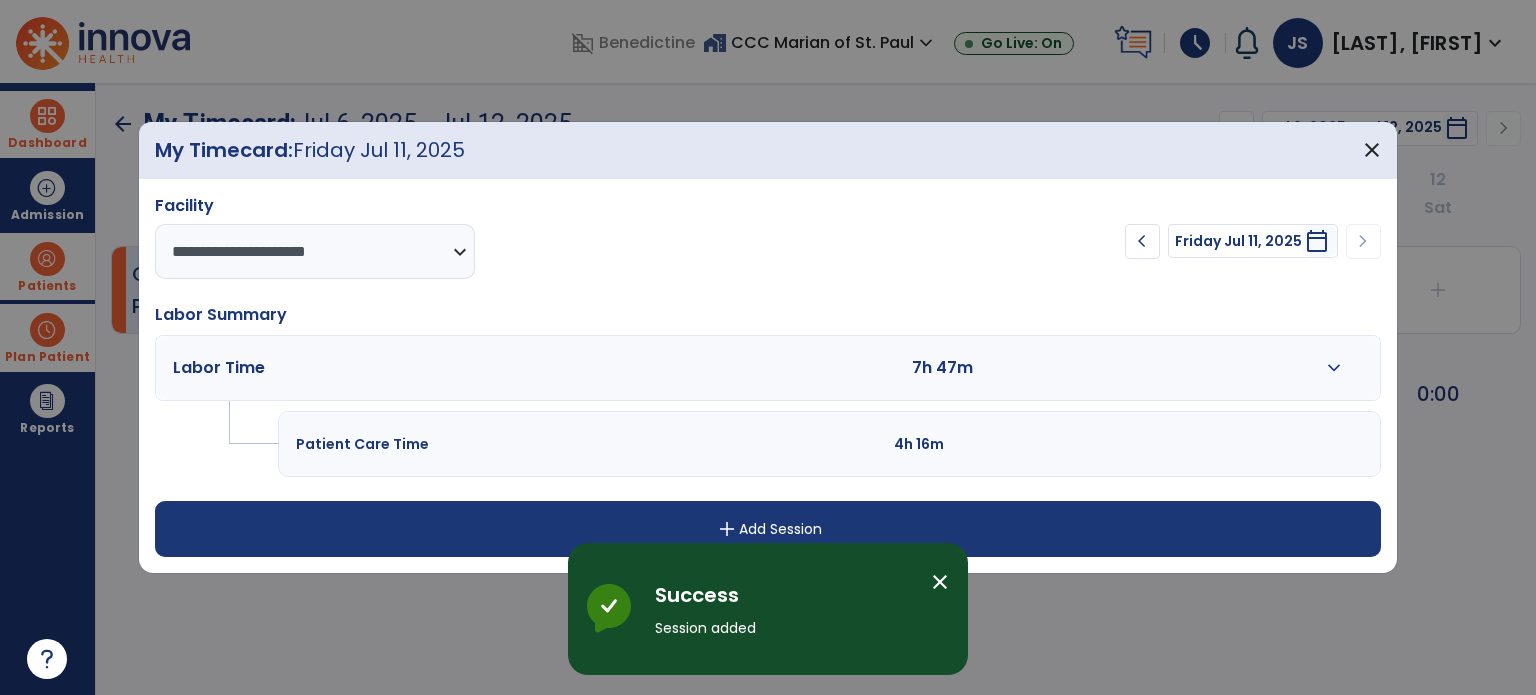 click on "add  Add Session" at bounding box center (768, 529) 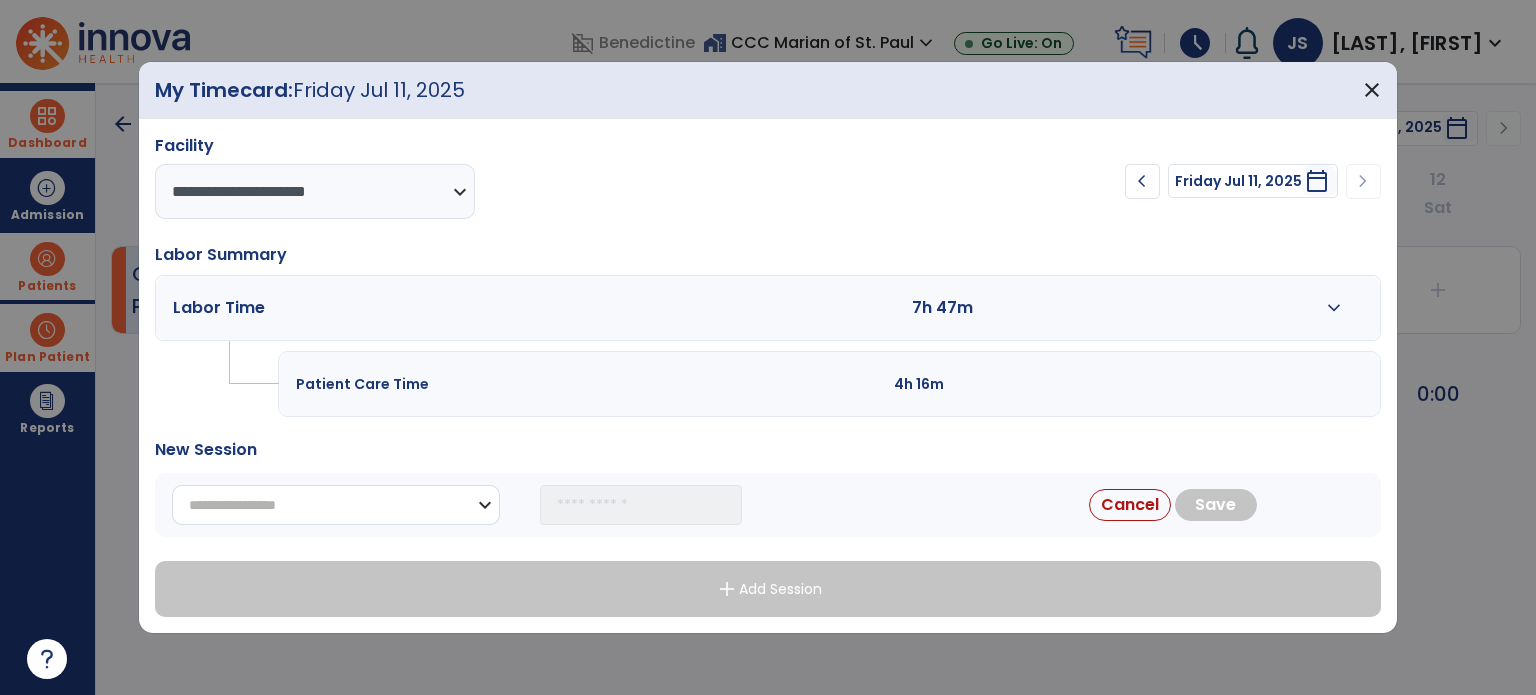 click on "**********" at bounding box center [336, 505] 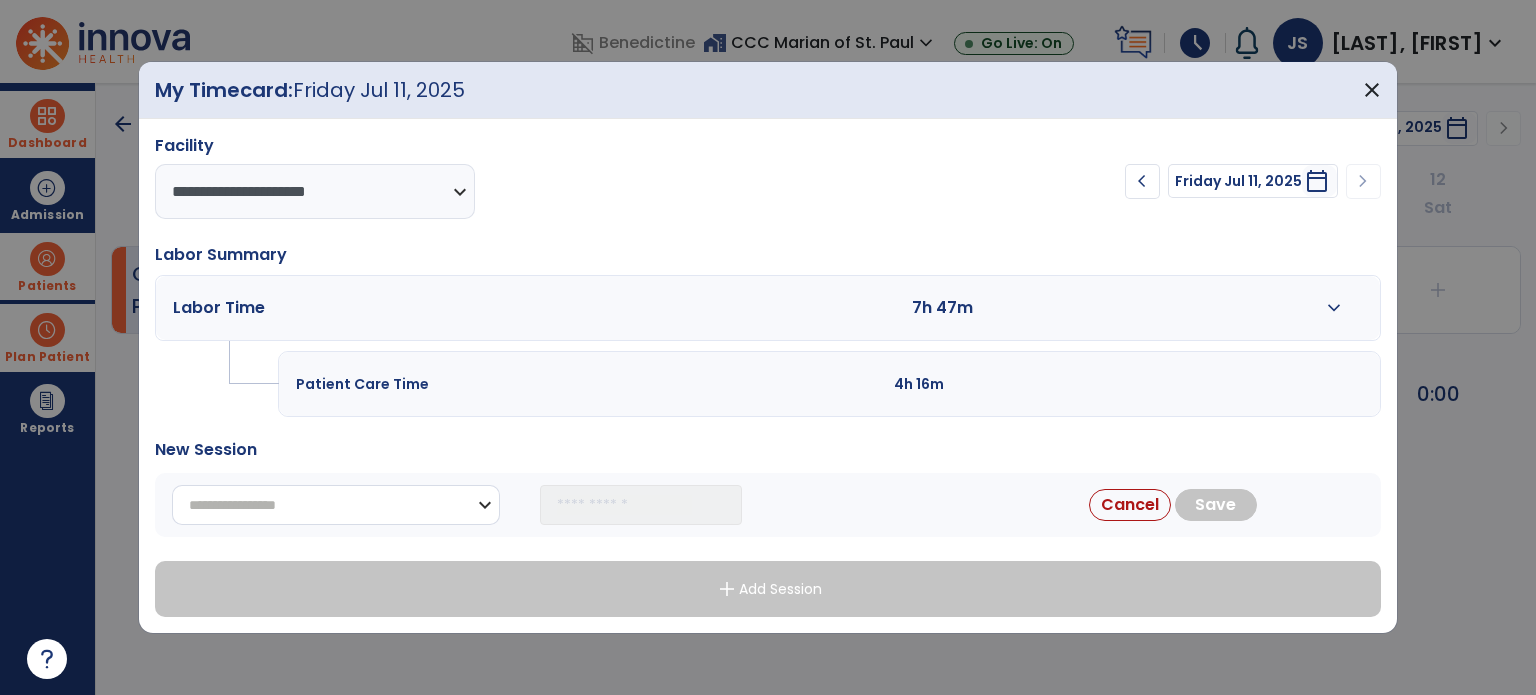 select on "**********" 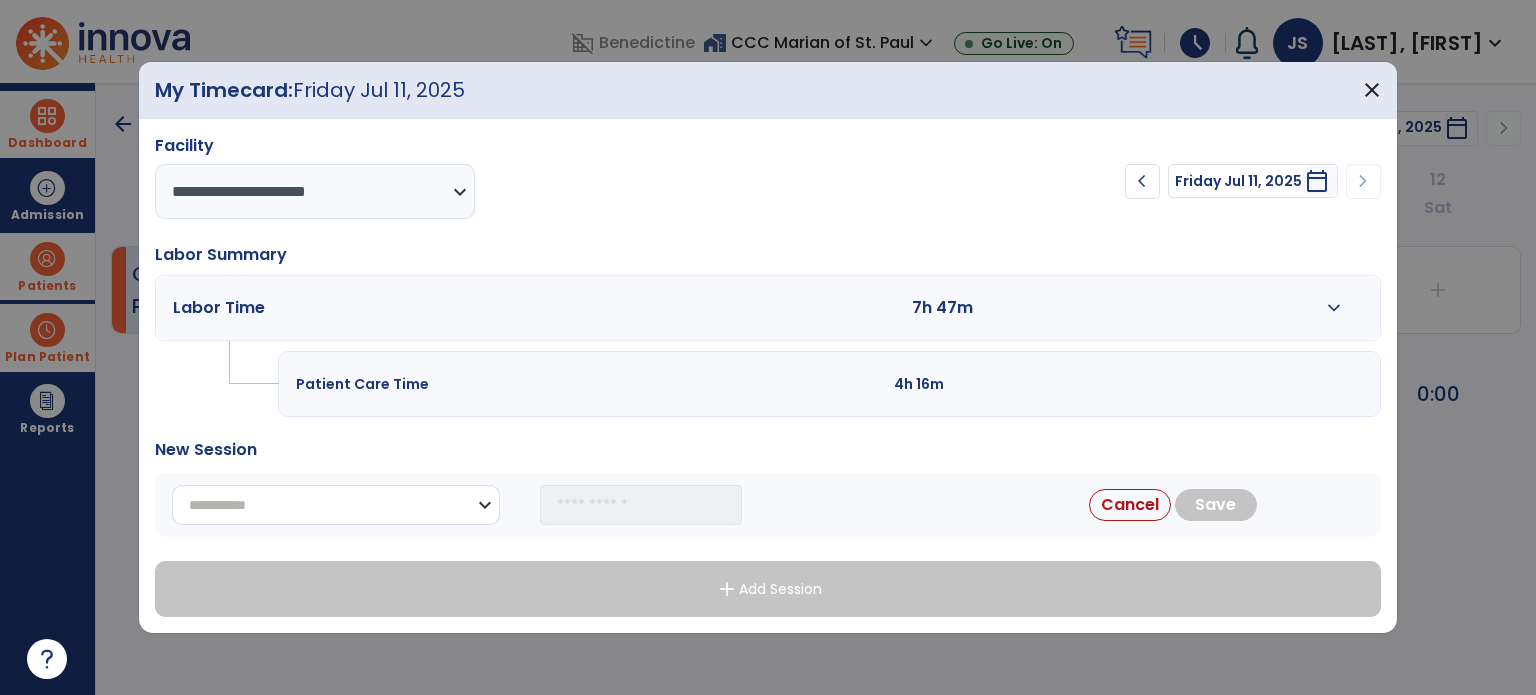 click on "**********" at bounding box center [336, 505] 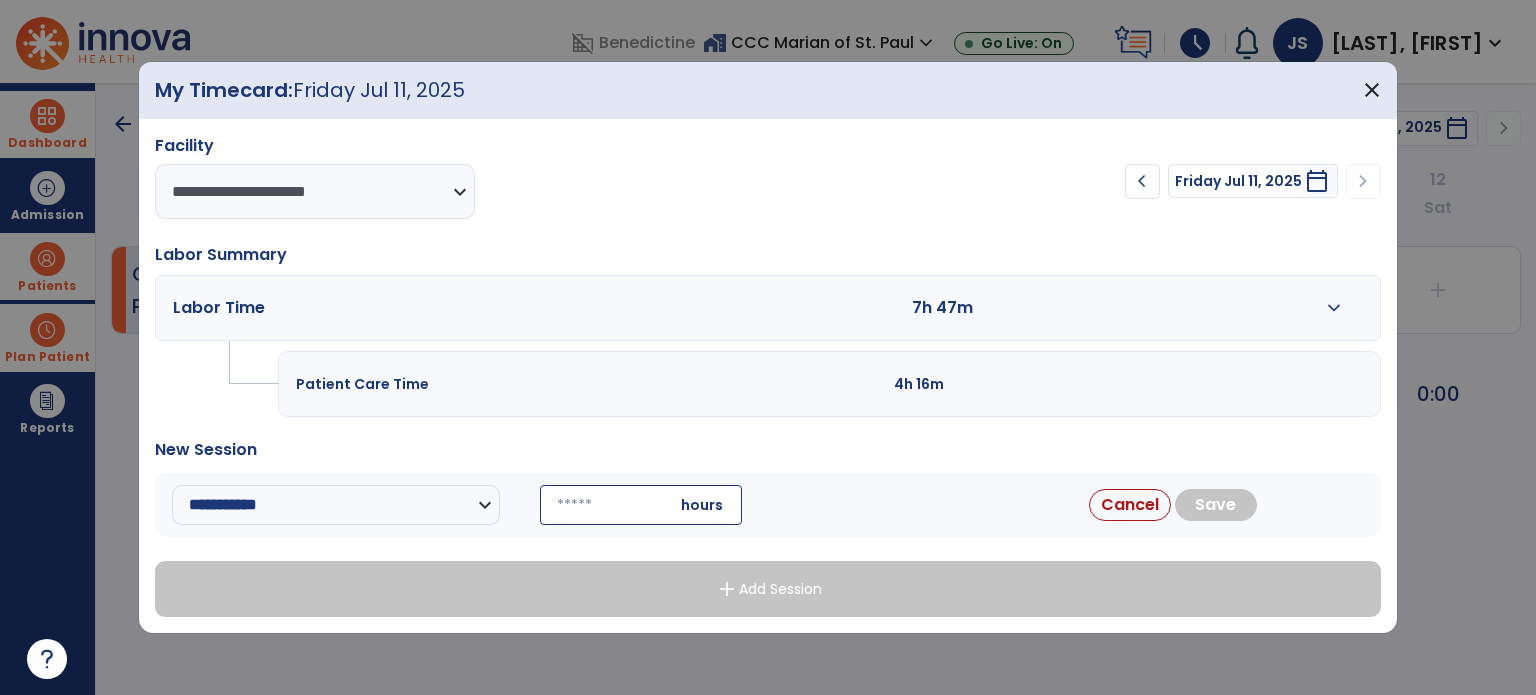 click at bounding box center [641, 505] 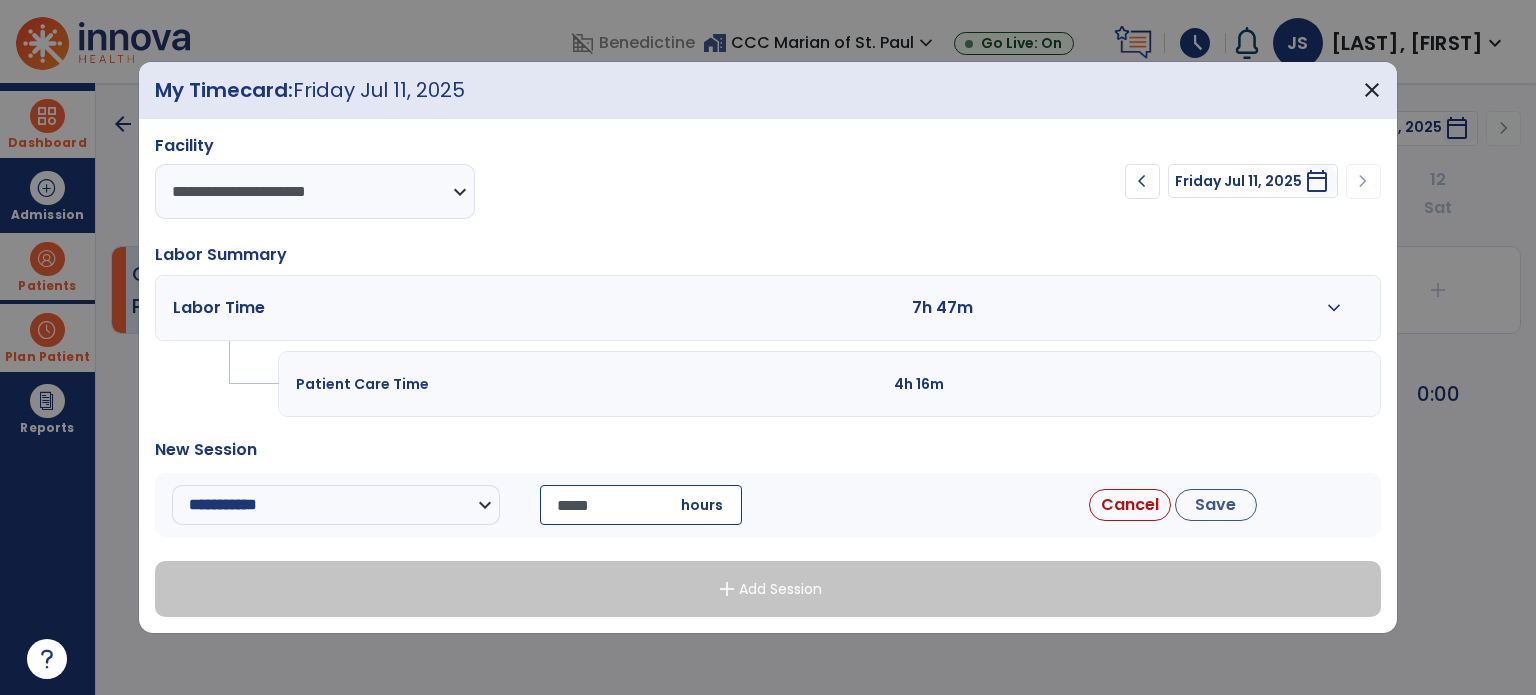 type on "*****" 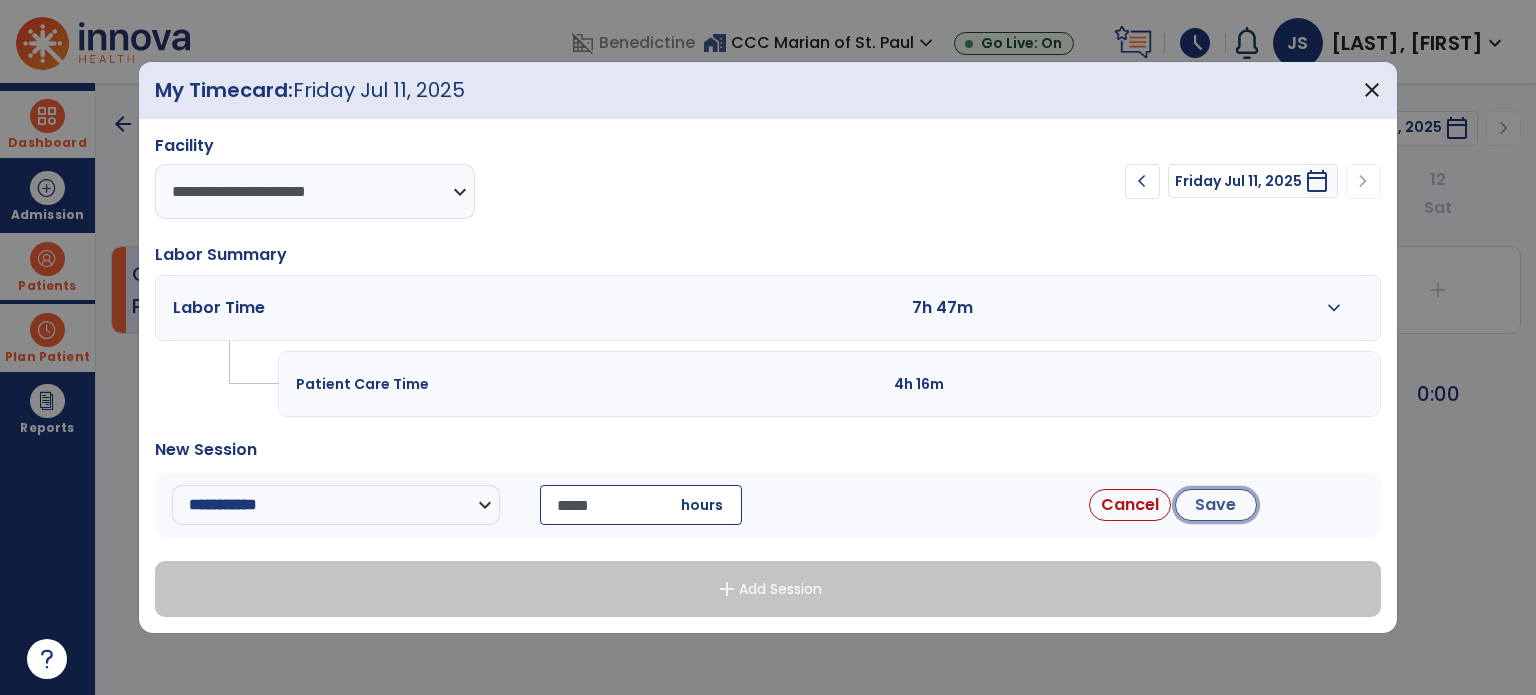 click on "Save" at bounding box center (1216, 505) 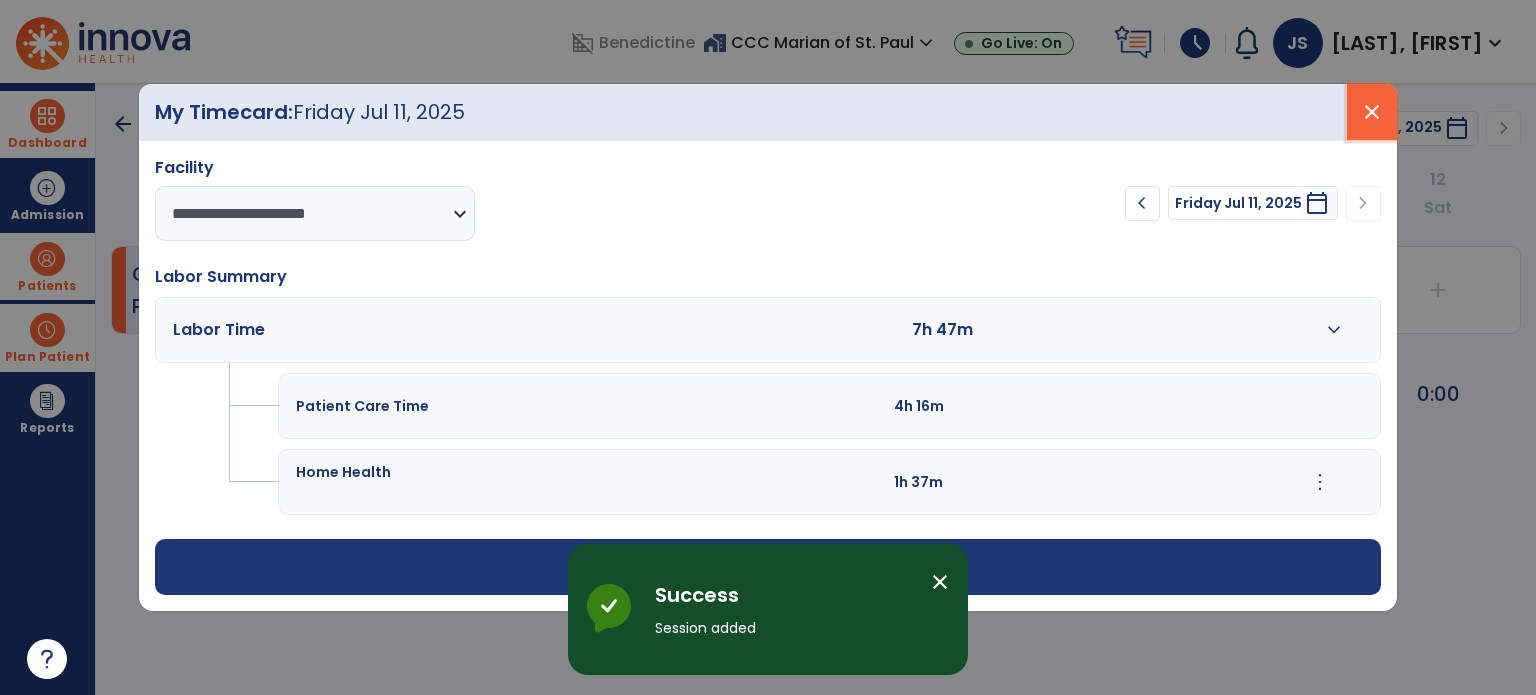 click on "close" at bounding box center [1372, 112] 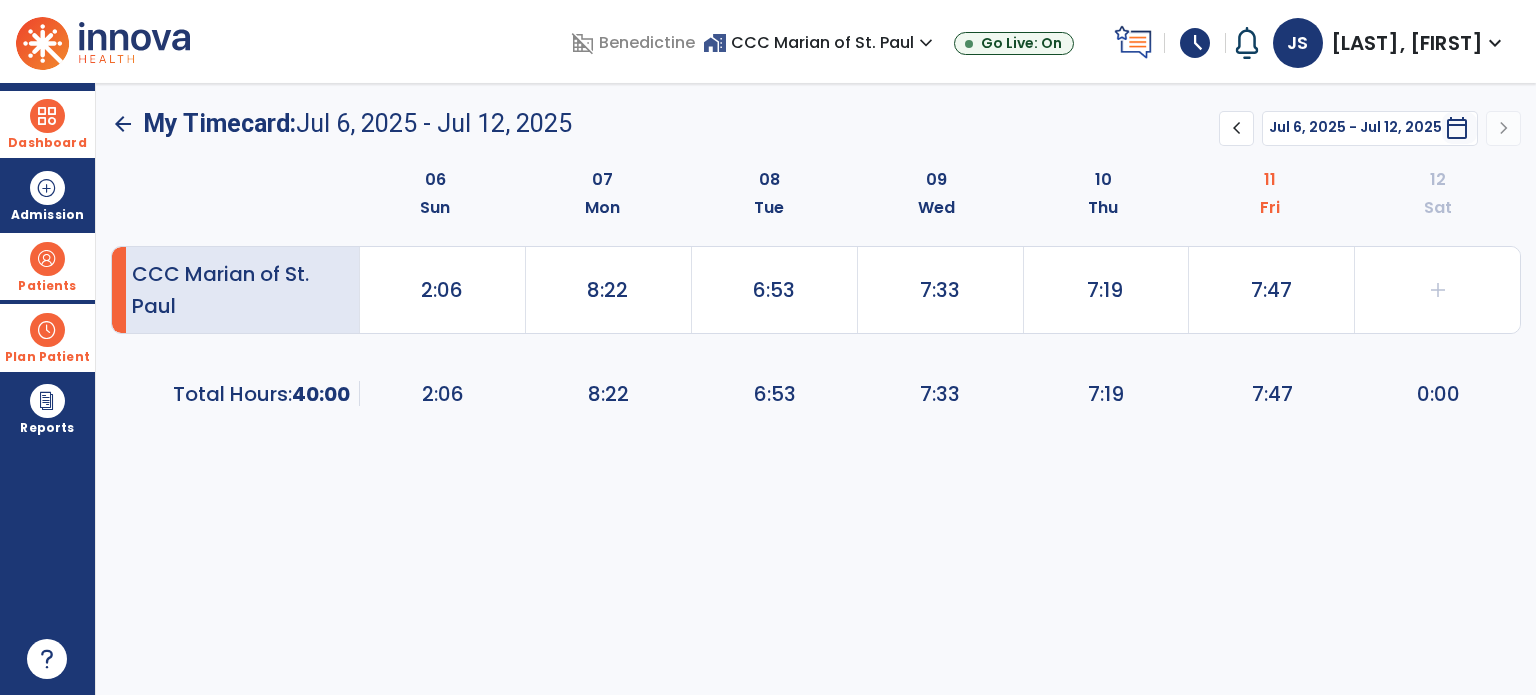 click on "Dashboard" at bounding box center (47, 124) 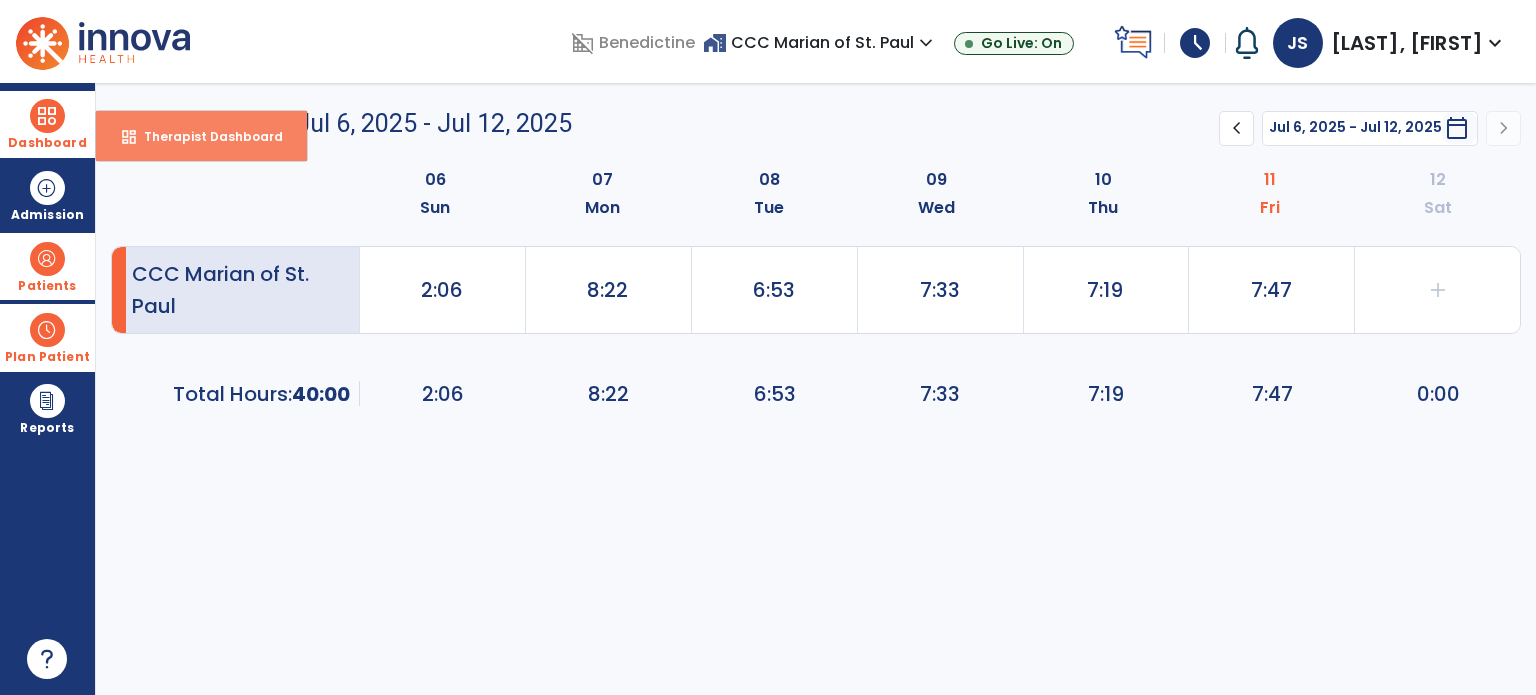 click on "Therapist Dashboard" at bounding box center (205, 136) 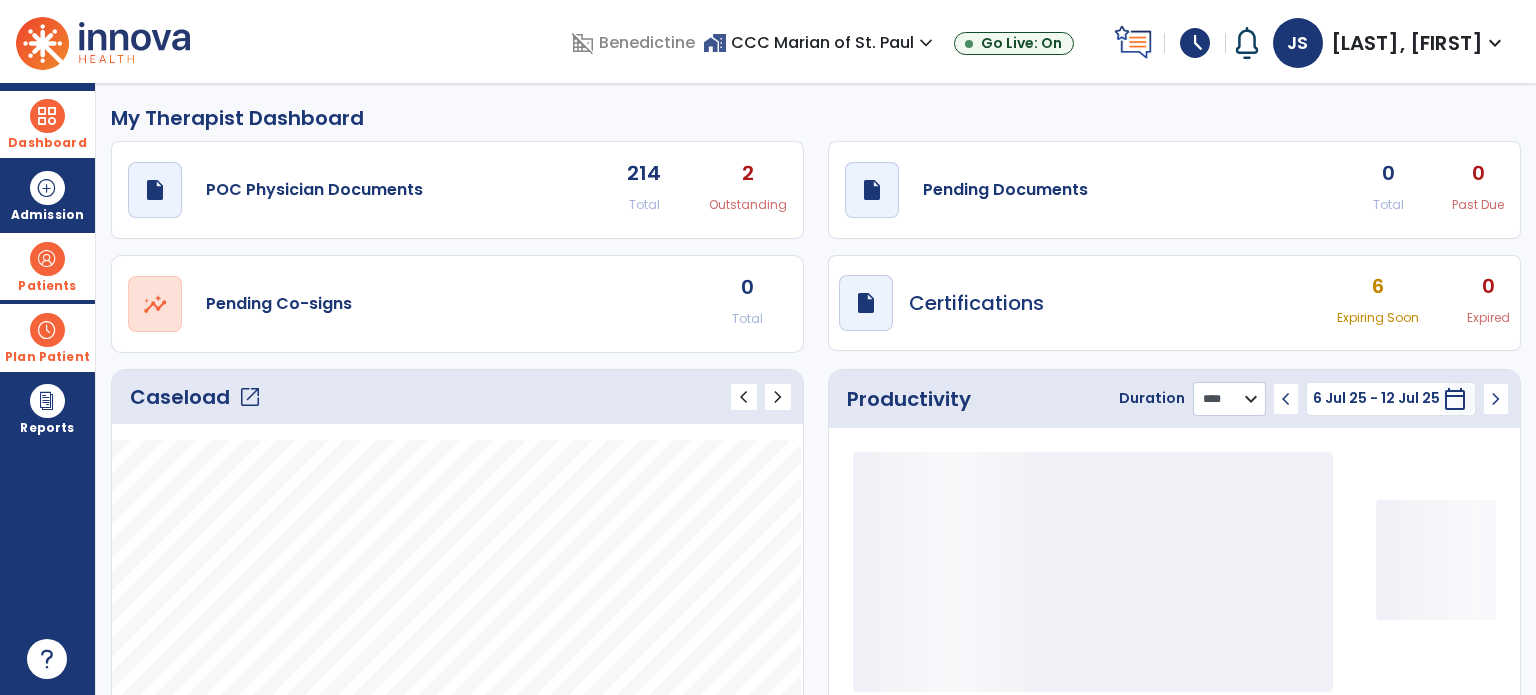 click on "******** **** ***" 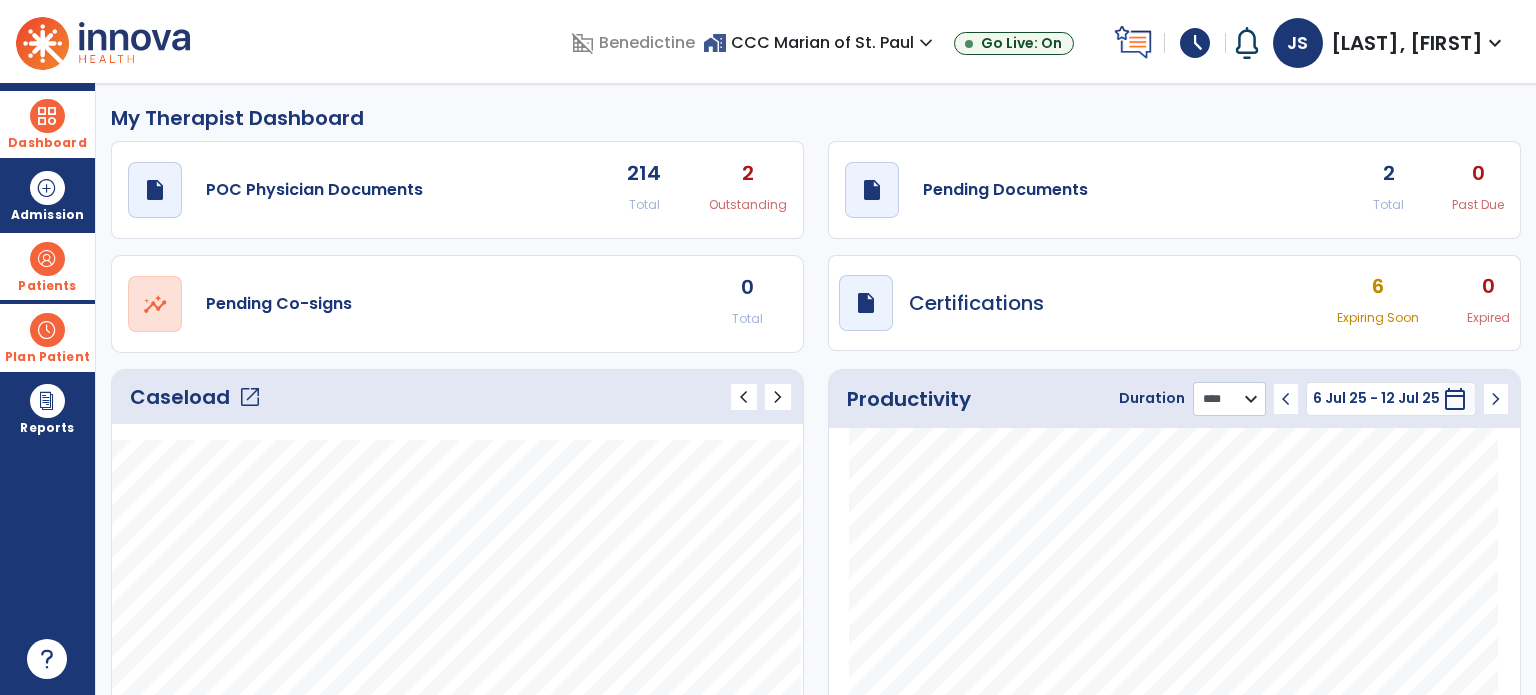 select on "***" 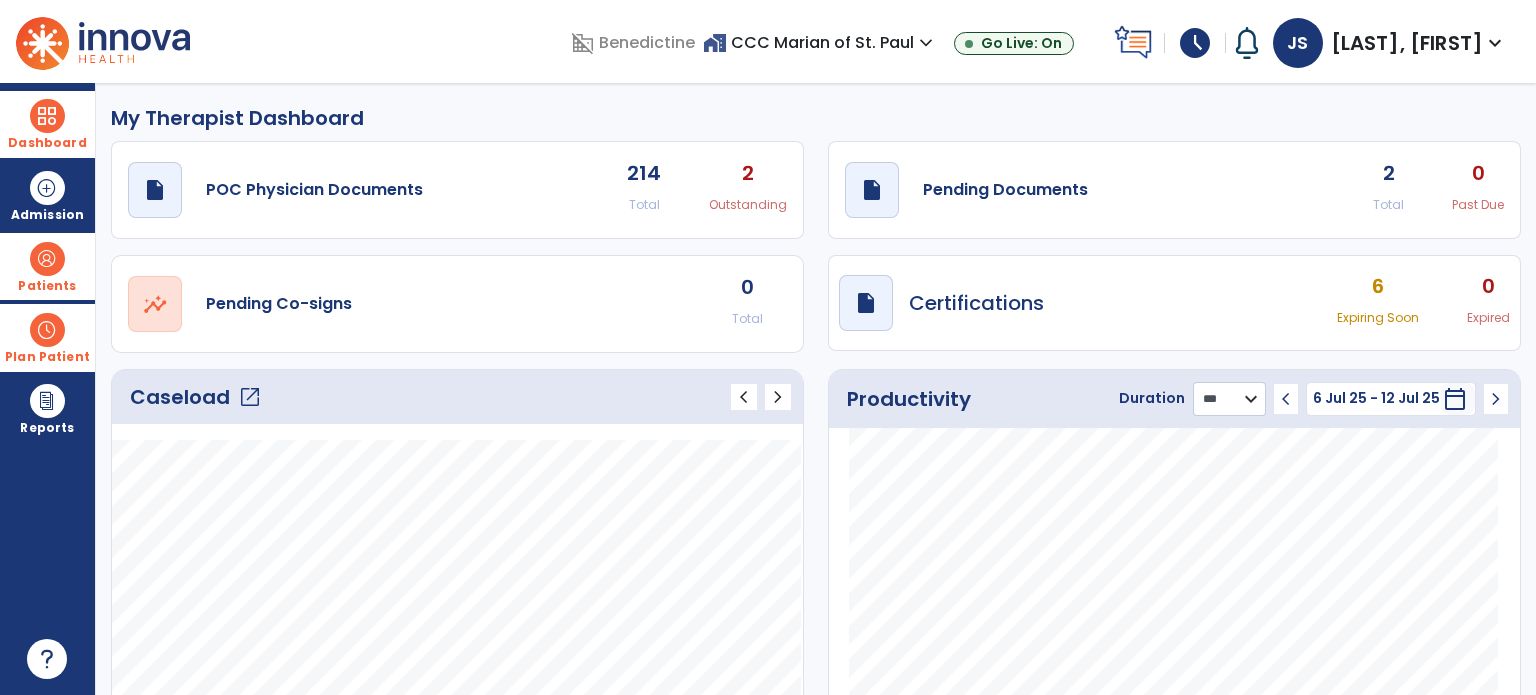 click on "******** **** ***" 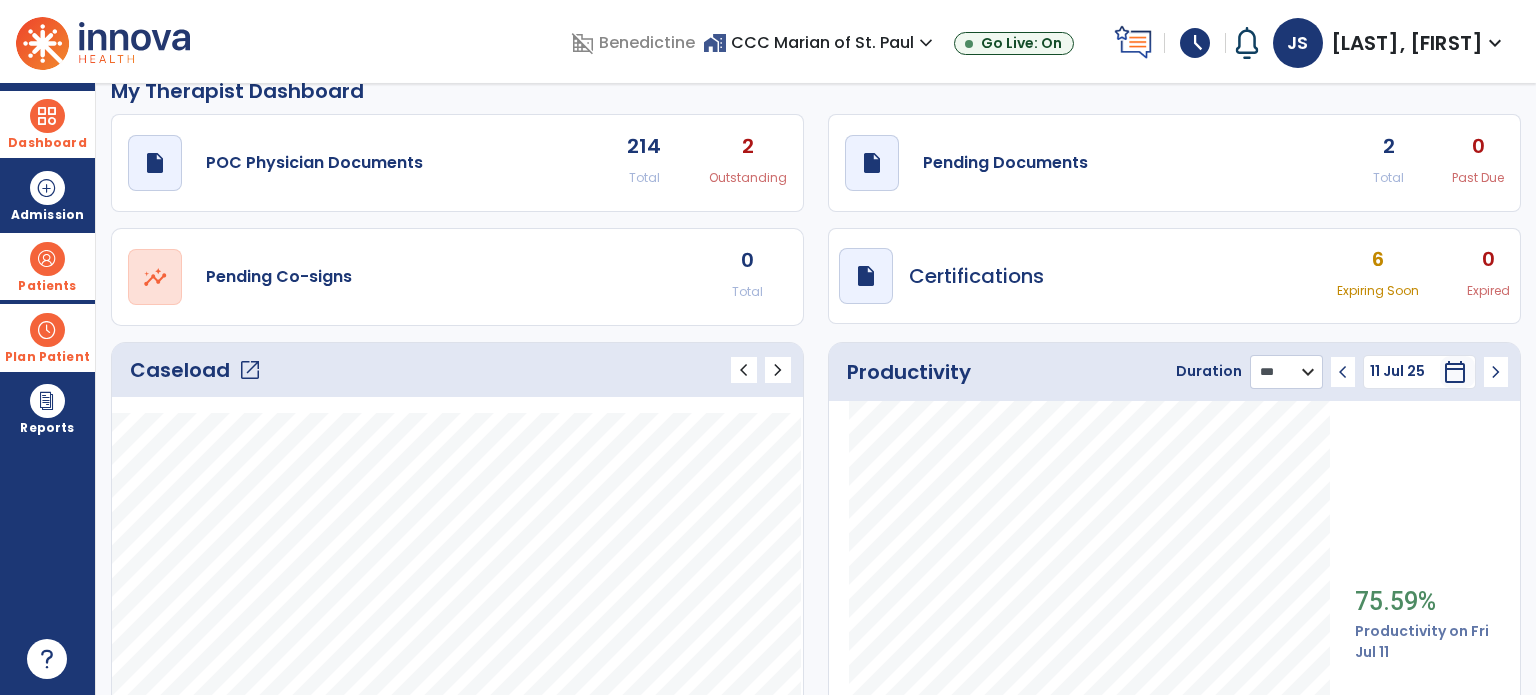 scroll, scrollTop: 28, scrollLeft: 0, axis: vertical 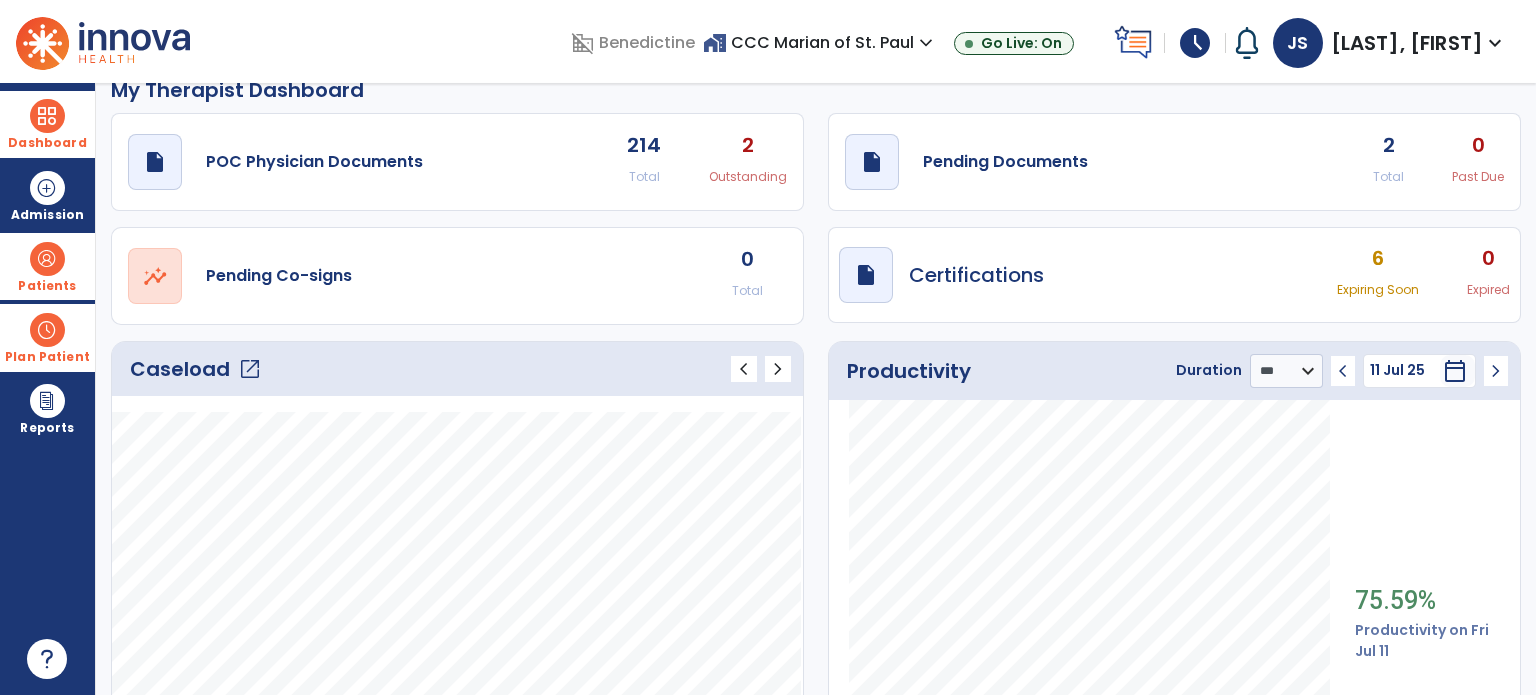 click on "schedule" at bounding box center [1195, 43] 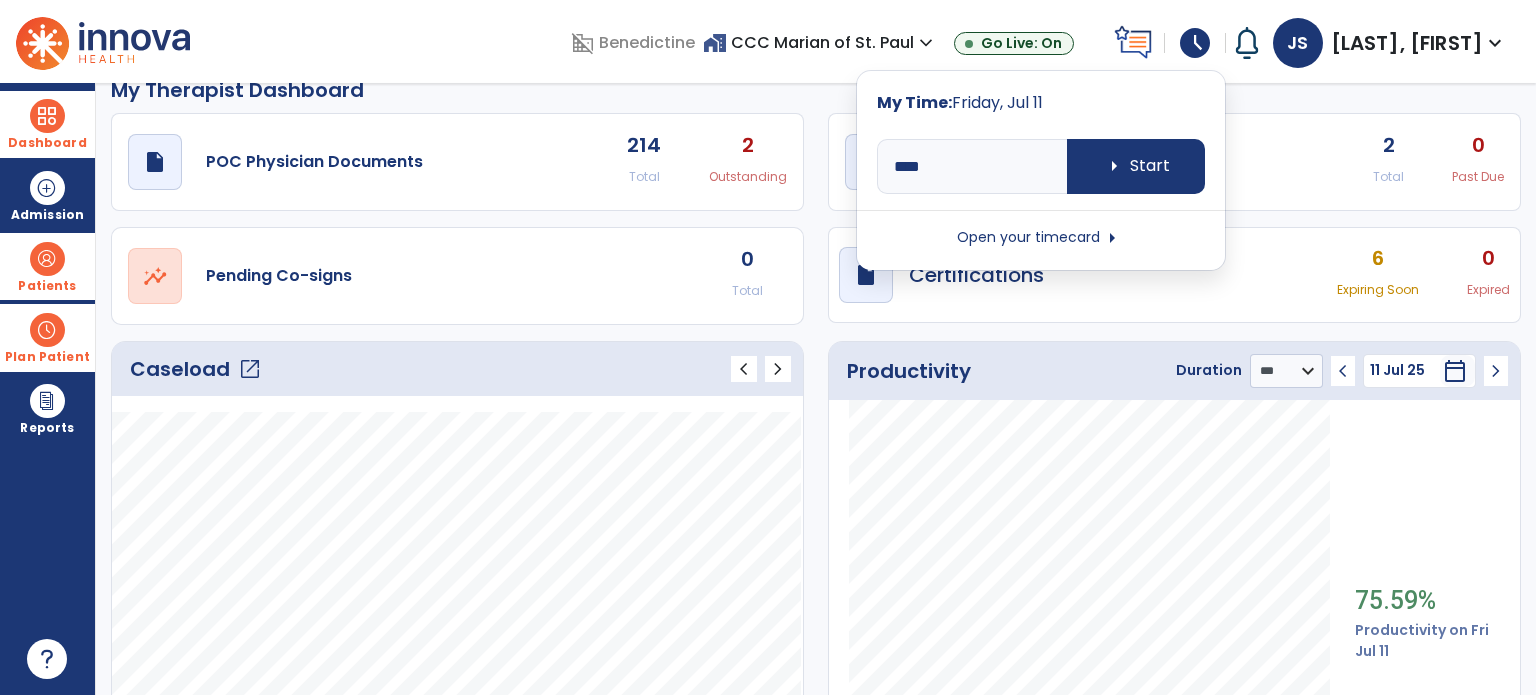 click on "home_work CCC [LAST] of [CITY] expand_more" at bounding box center (820, 42) 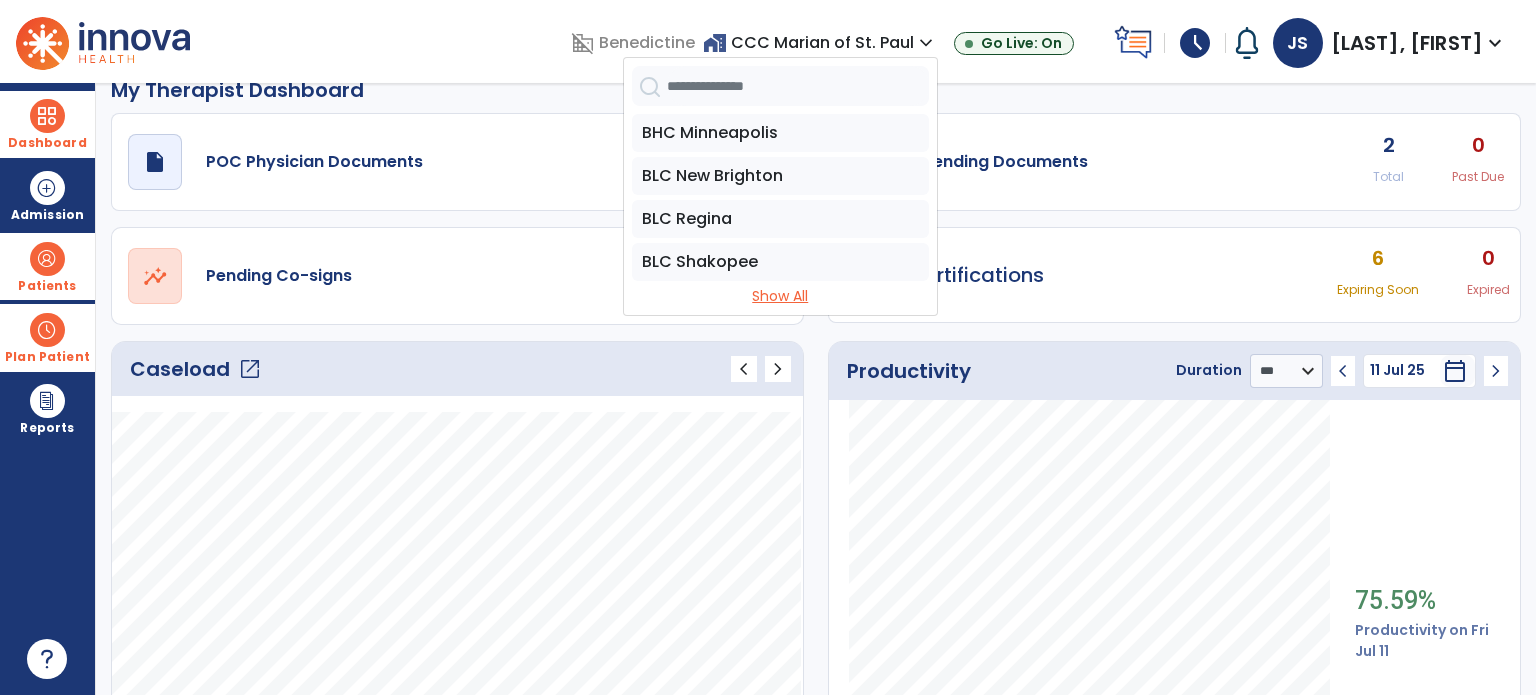 click on "Show All" at bounding box center (780, 296) 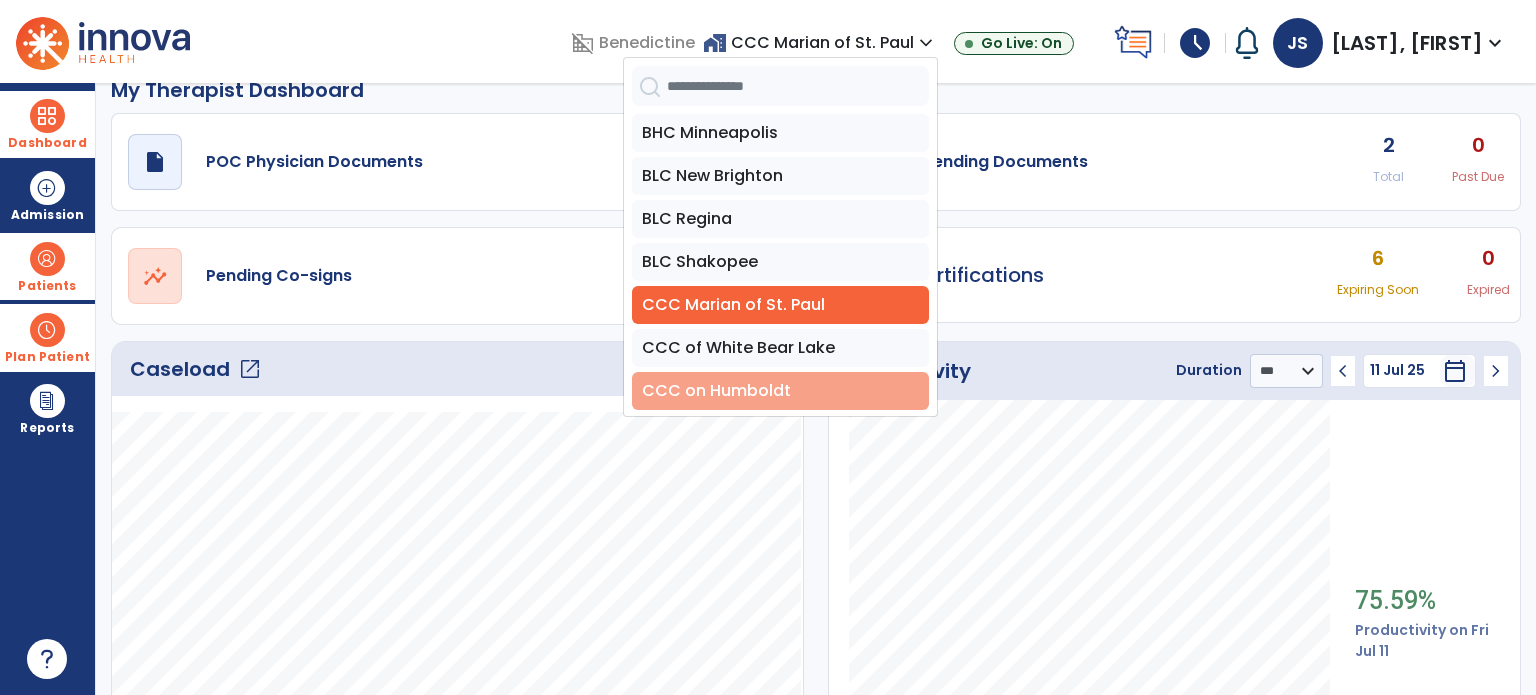 click on "CCC on Humboldt" at bounding box center (780, 391) 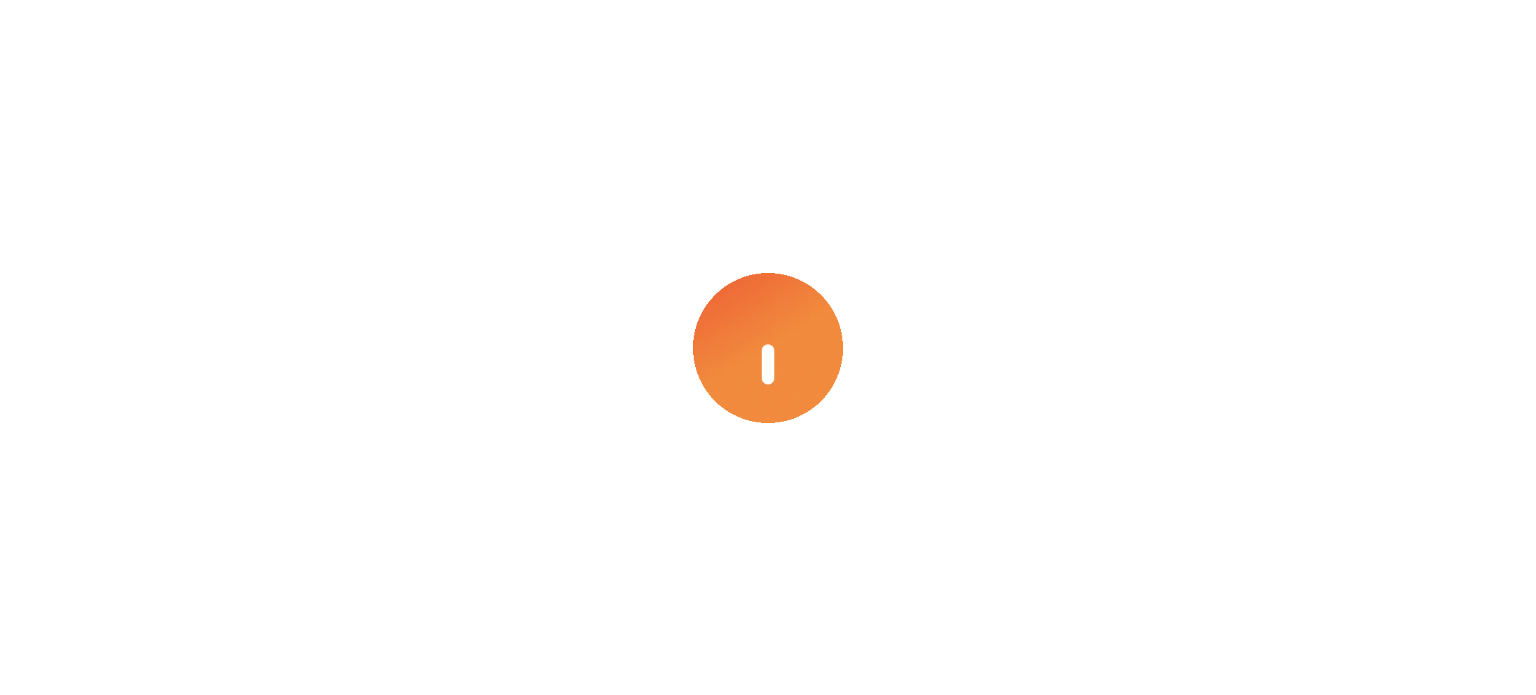 scroll, scrollTop: 0, scrollLeft: 0, axis: both 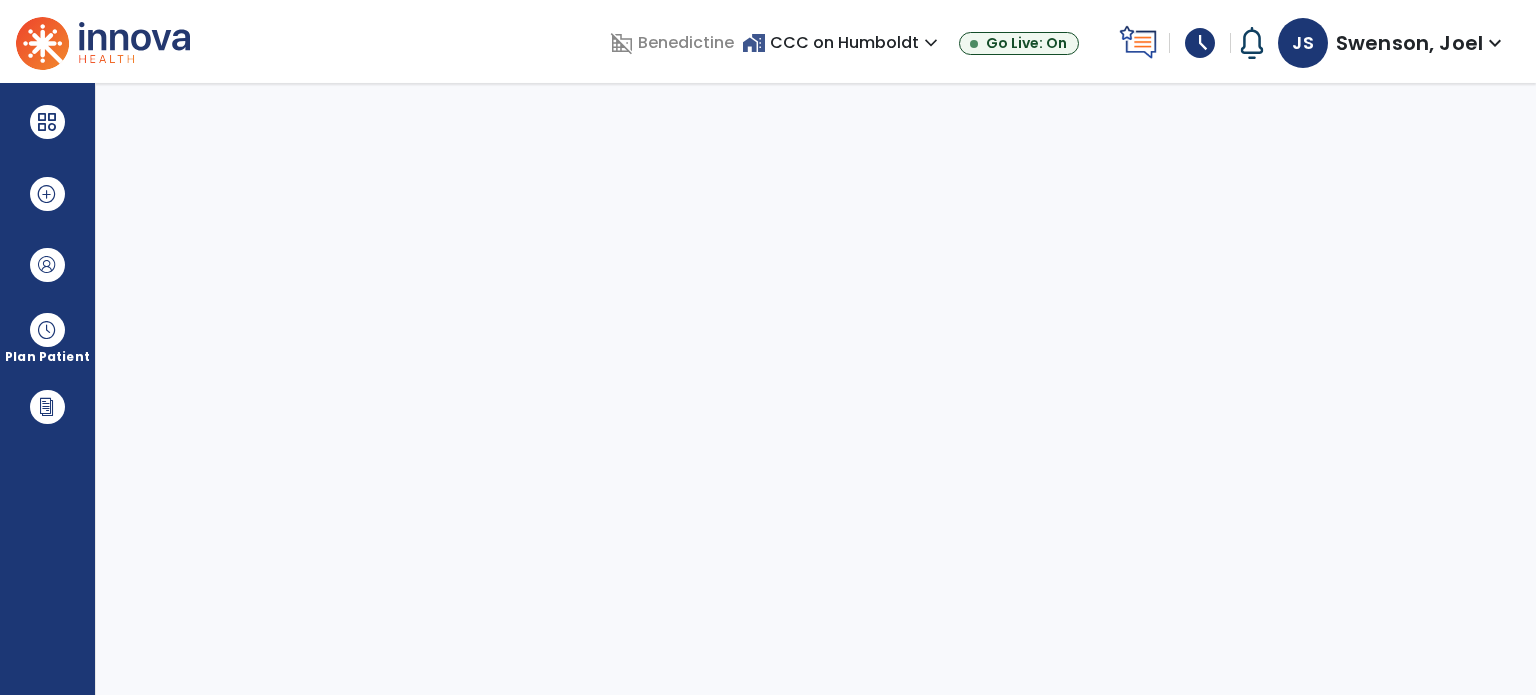select on "****" 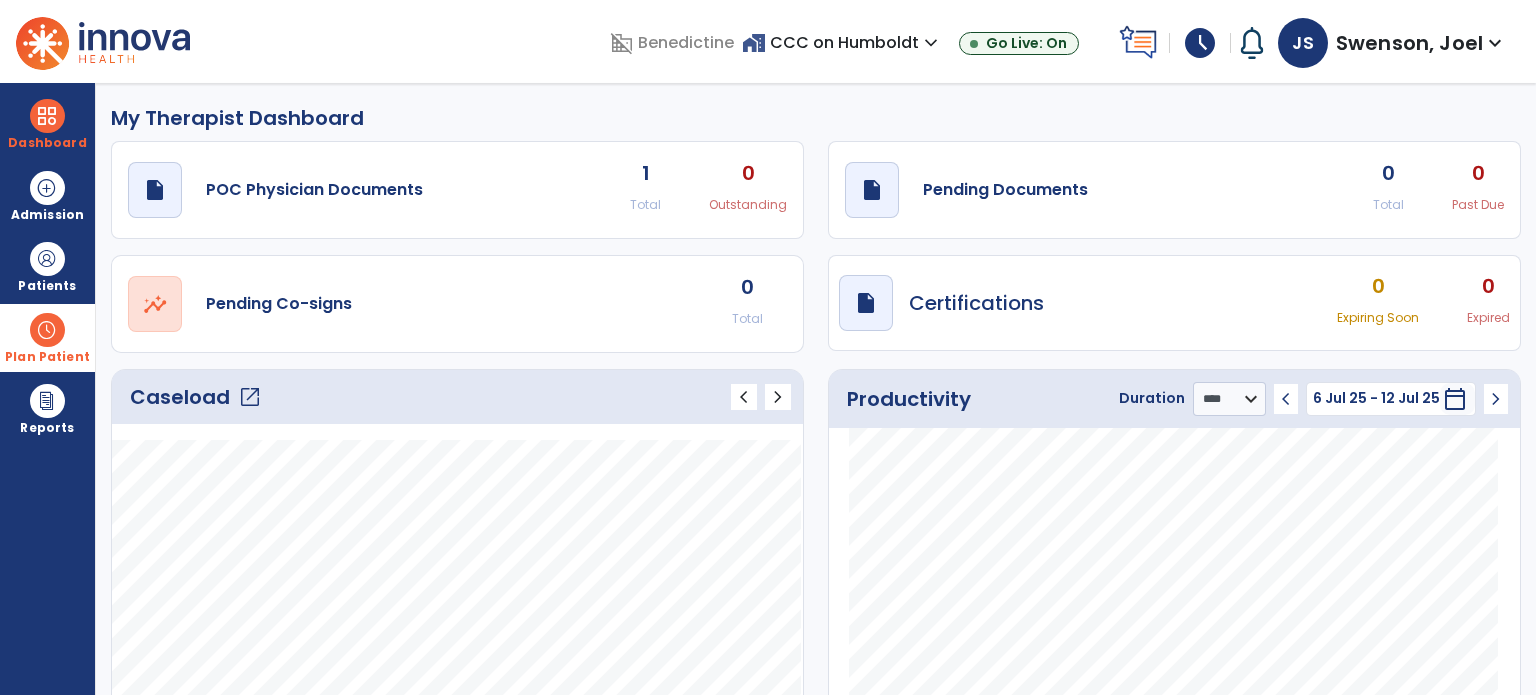 click on "Plan Patient" at bounding box center [47, 286] 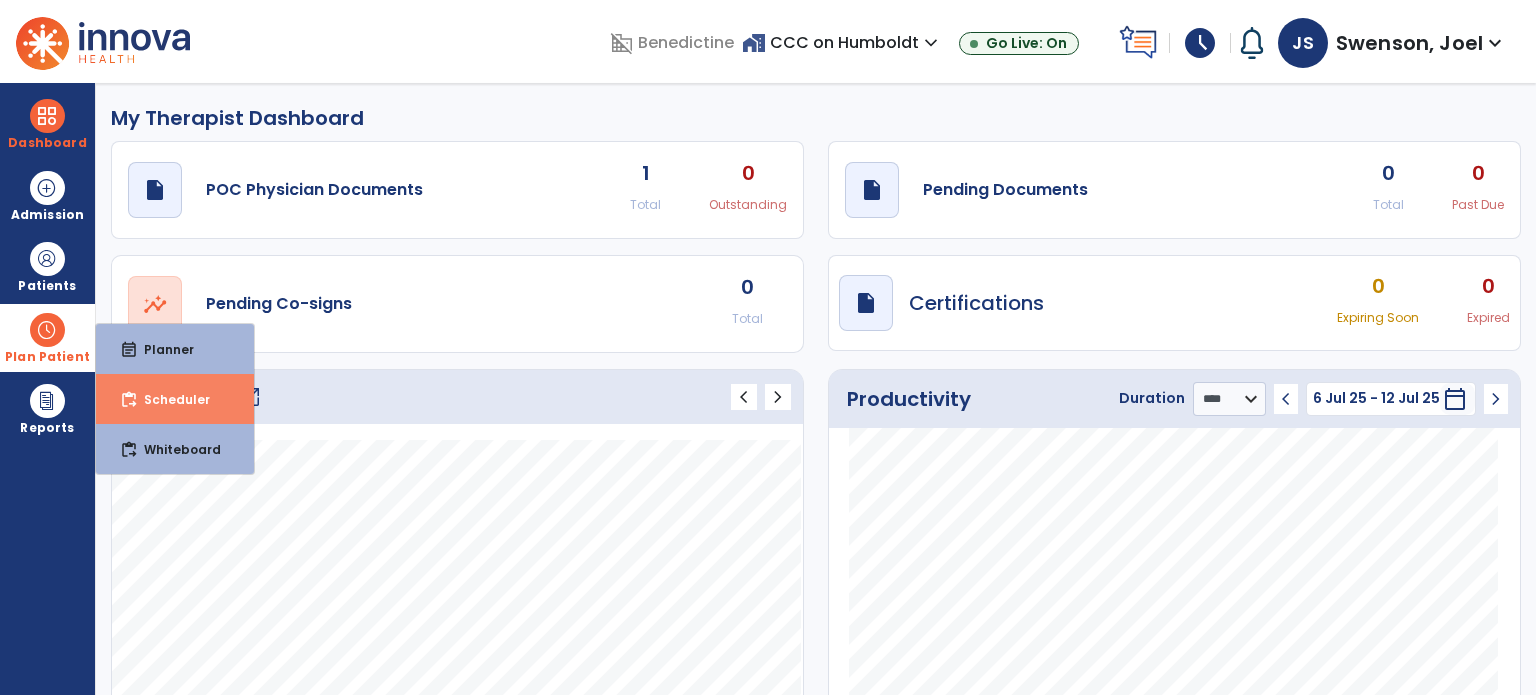 click on "content_paste_go  Scheduler" at bounding box center [175, 399] 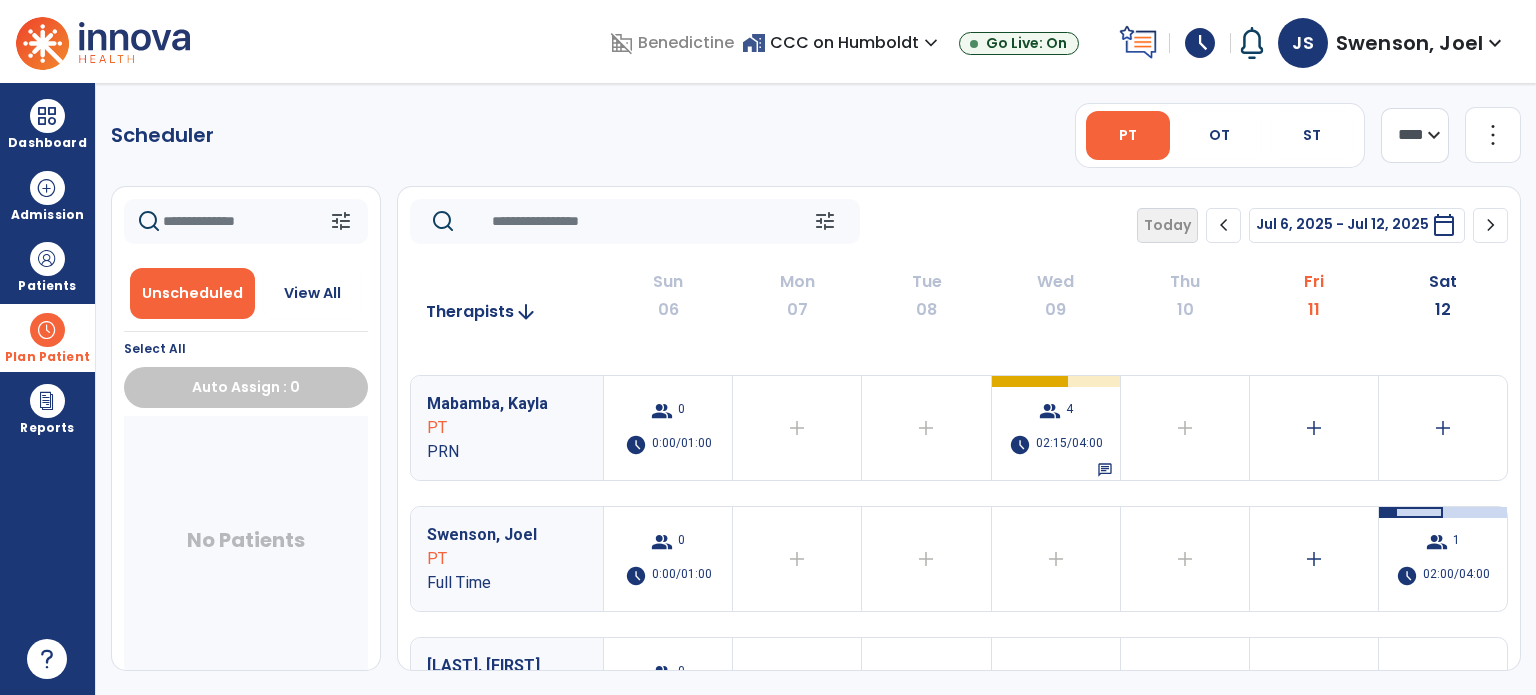 scroll, scrollTop: 388, scrollLeft: 0, axis: vertical 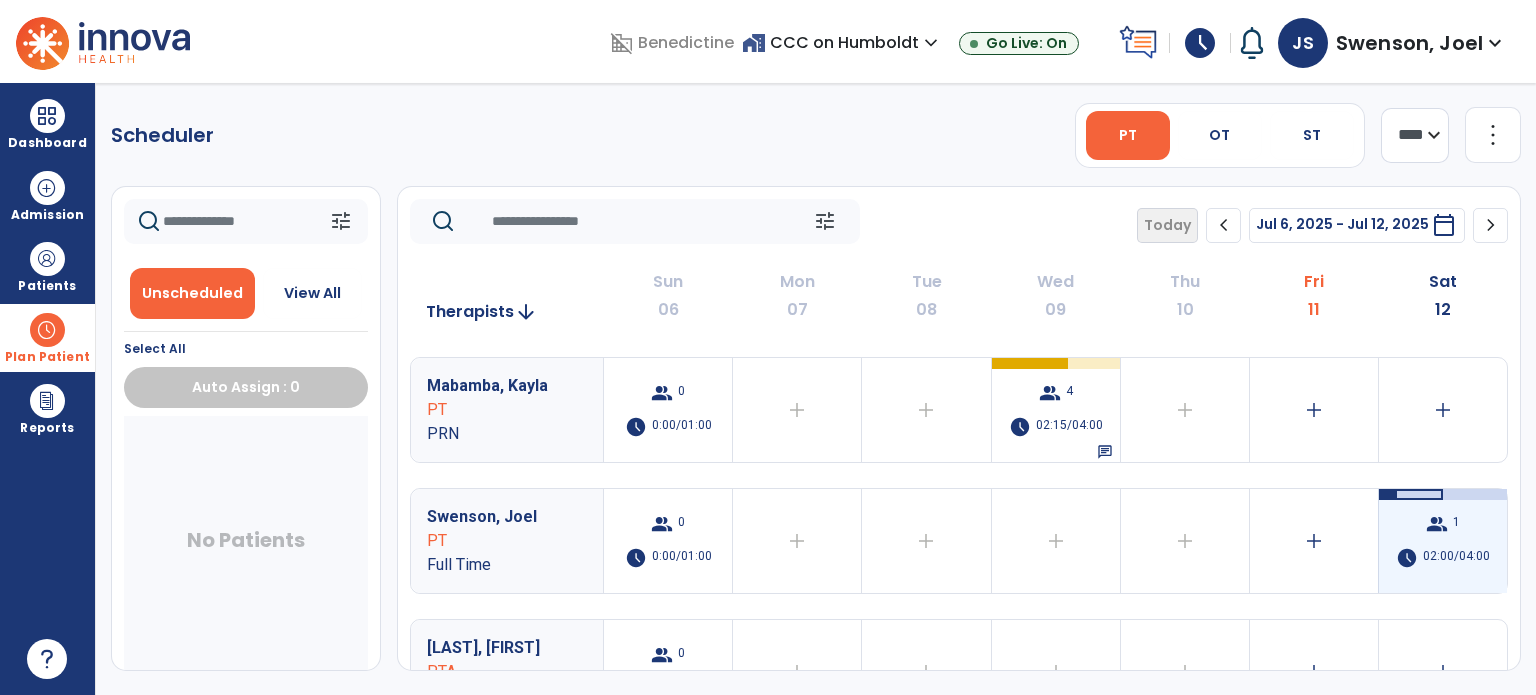 click on "group  1  schedule  02:00/04:00" at bounding box center (1443, 541) 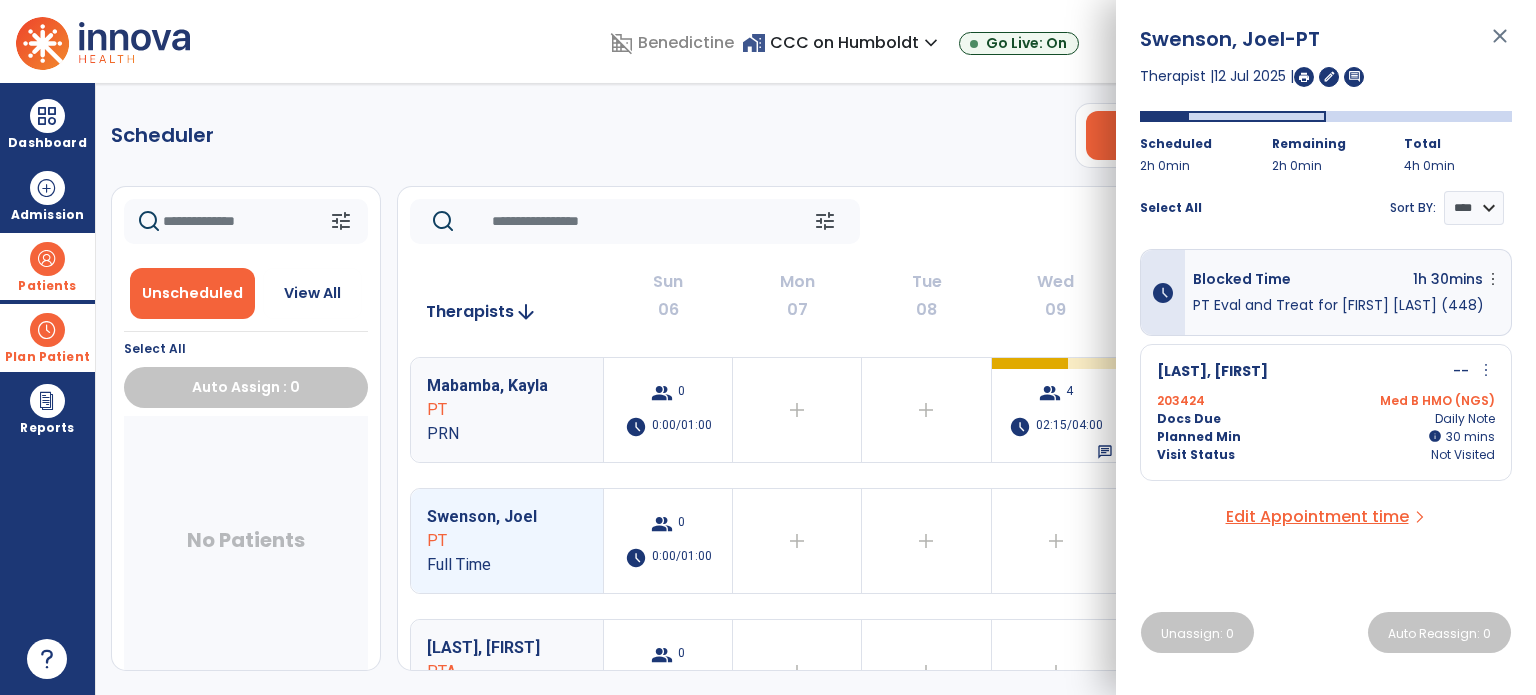 click at bounding box center (47, 259) 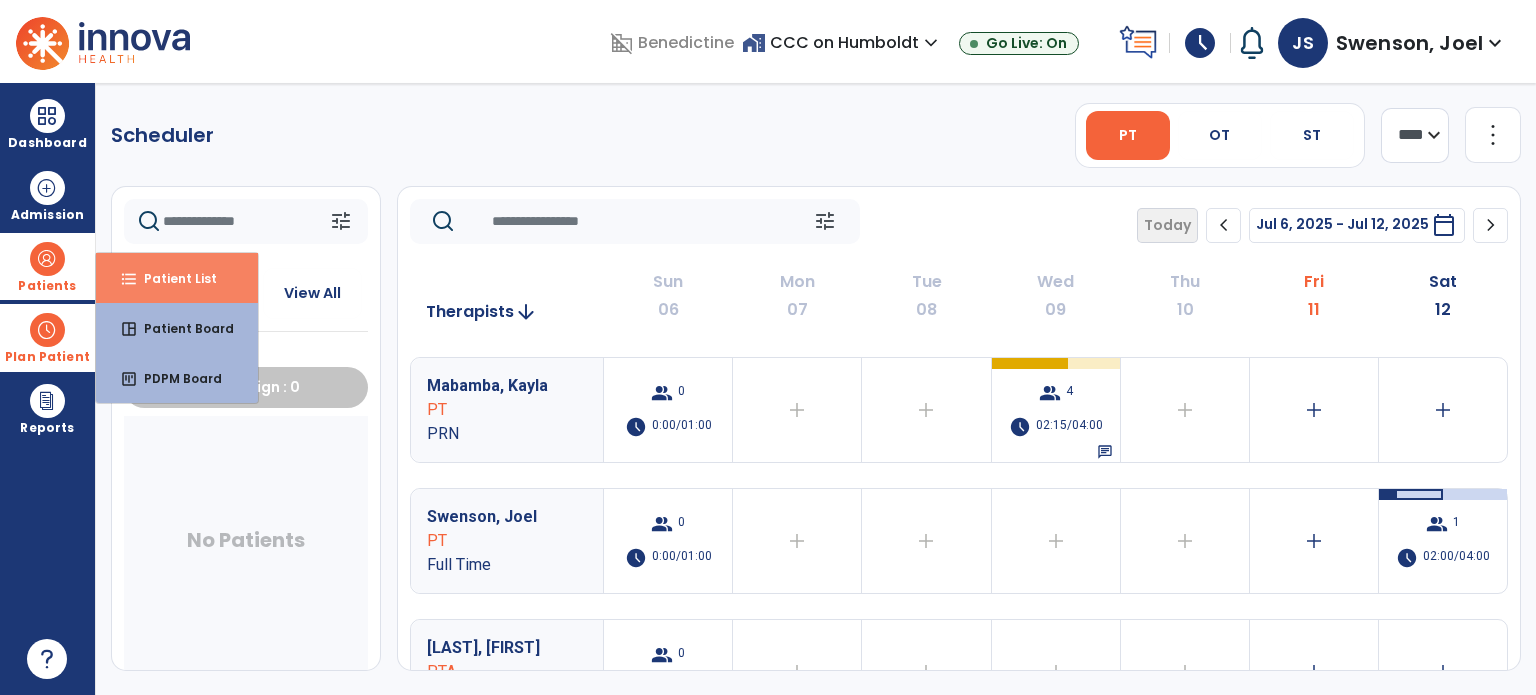 click on "Patient List" at bounding box center [172, 278] 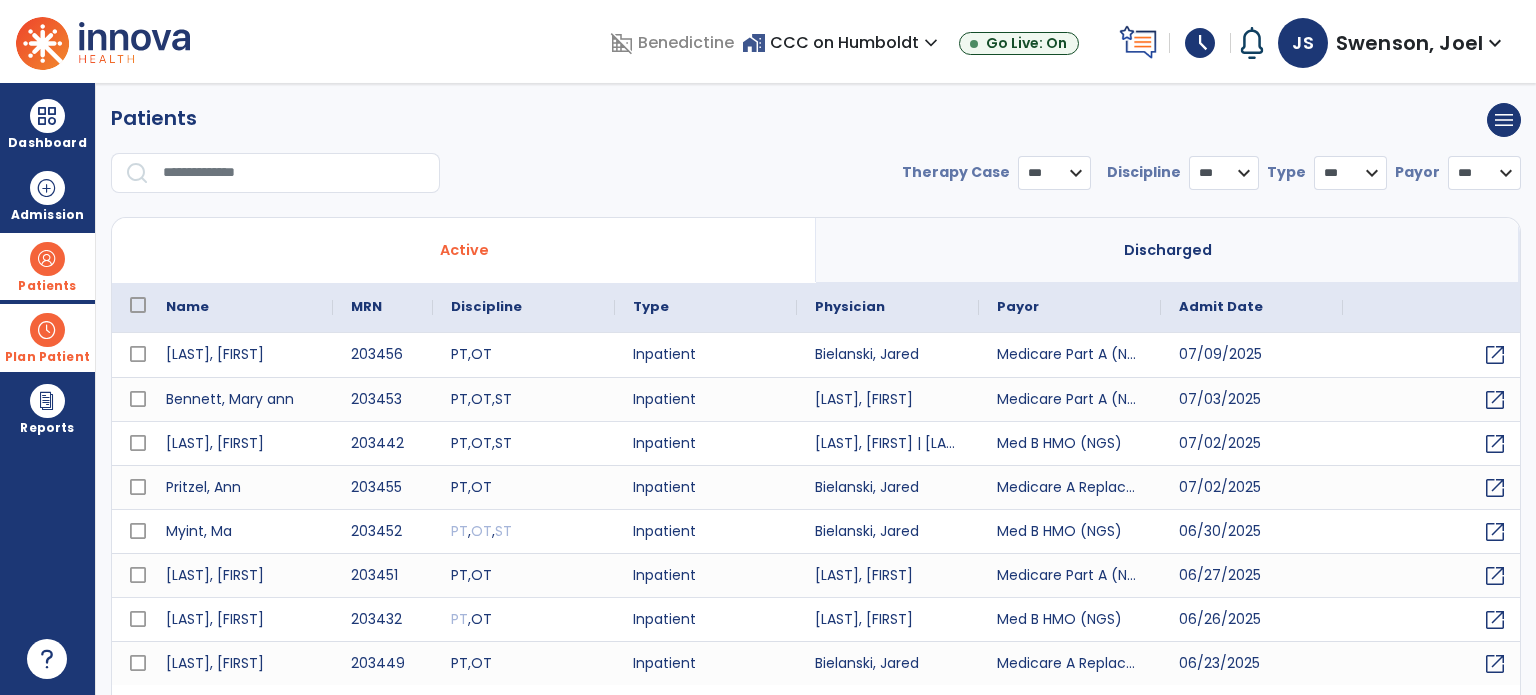 select on "***" 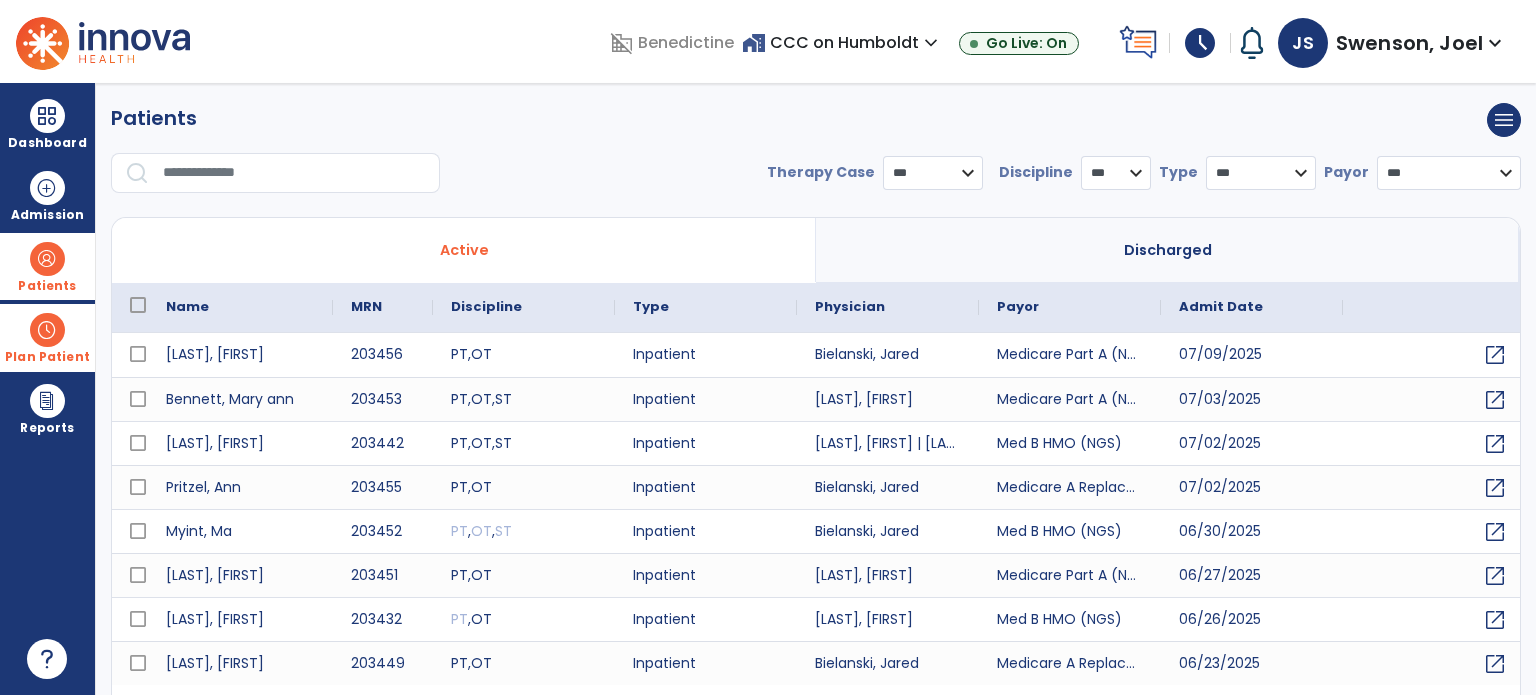 click at bounding box center [294, 173] 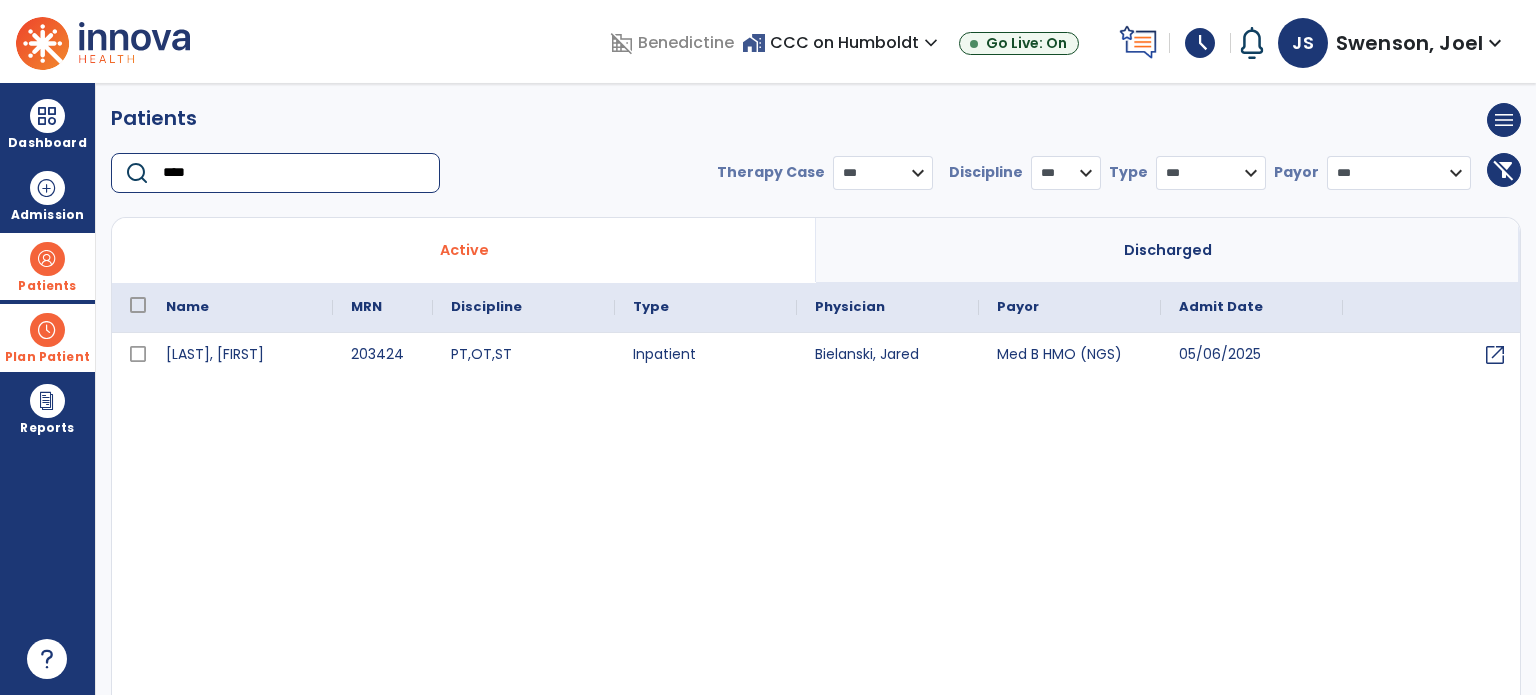 click at bounding box center (47, 259) 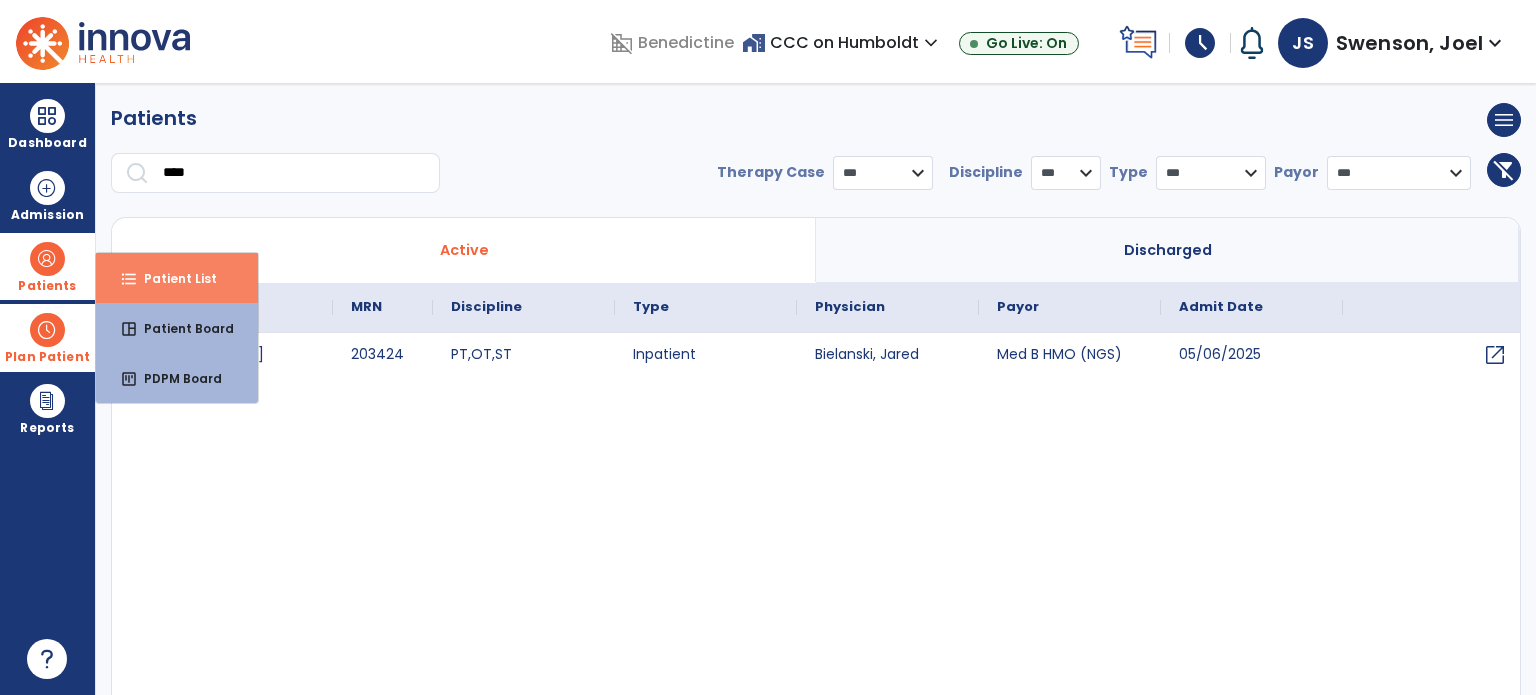 click on "Patient List" at bounding box center (172, 278) 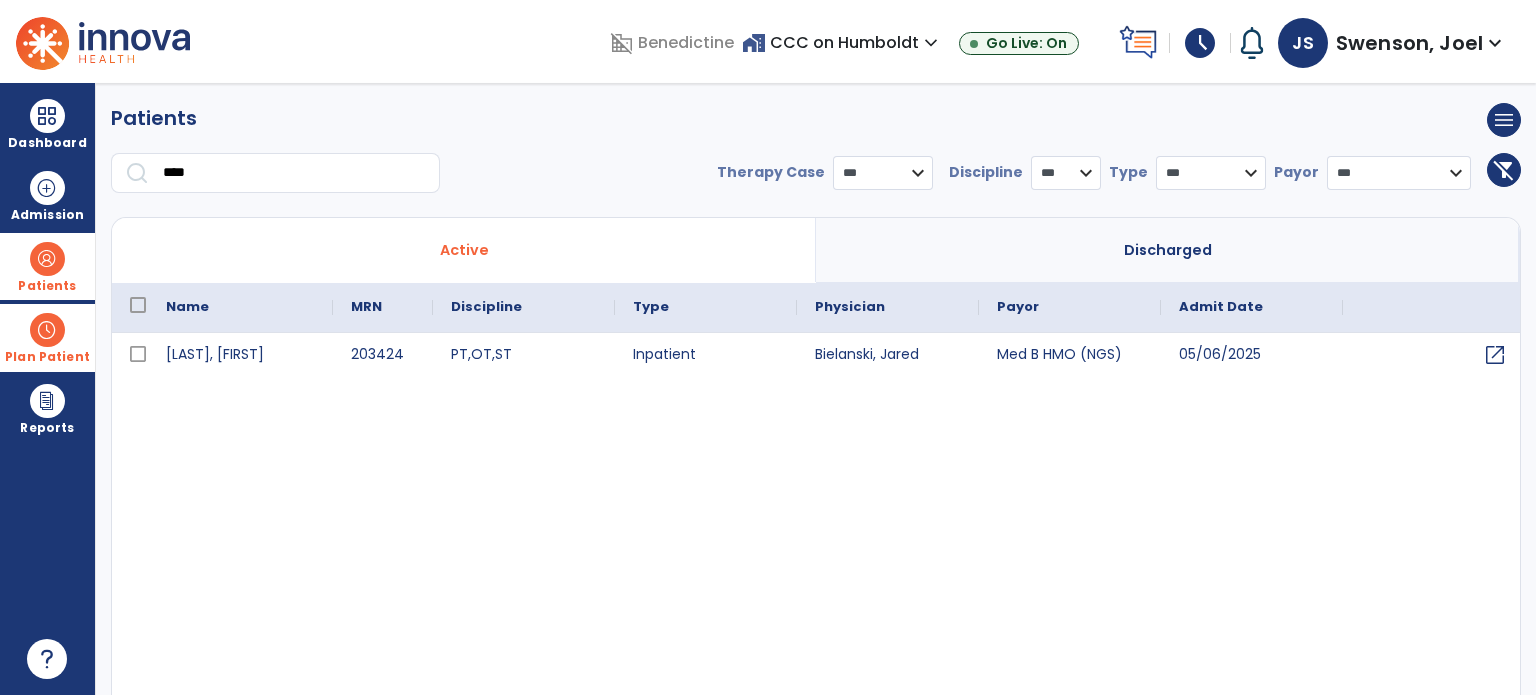 click on "****" at bounding box center (294, 173) 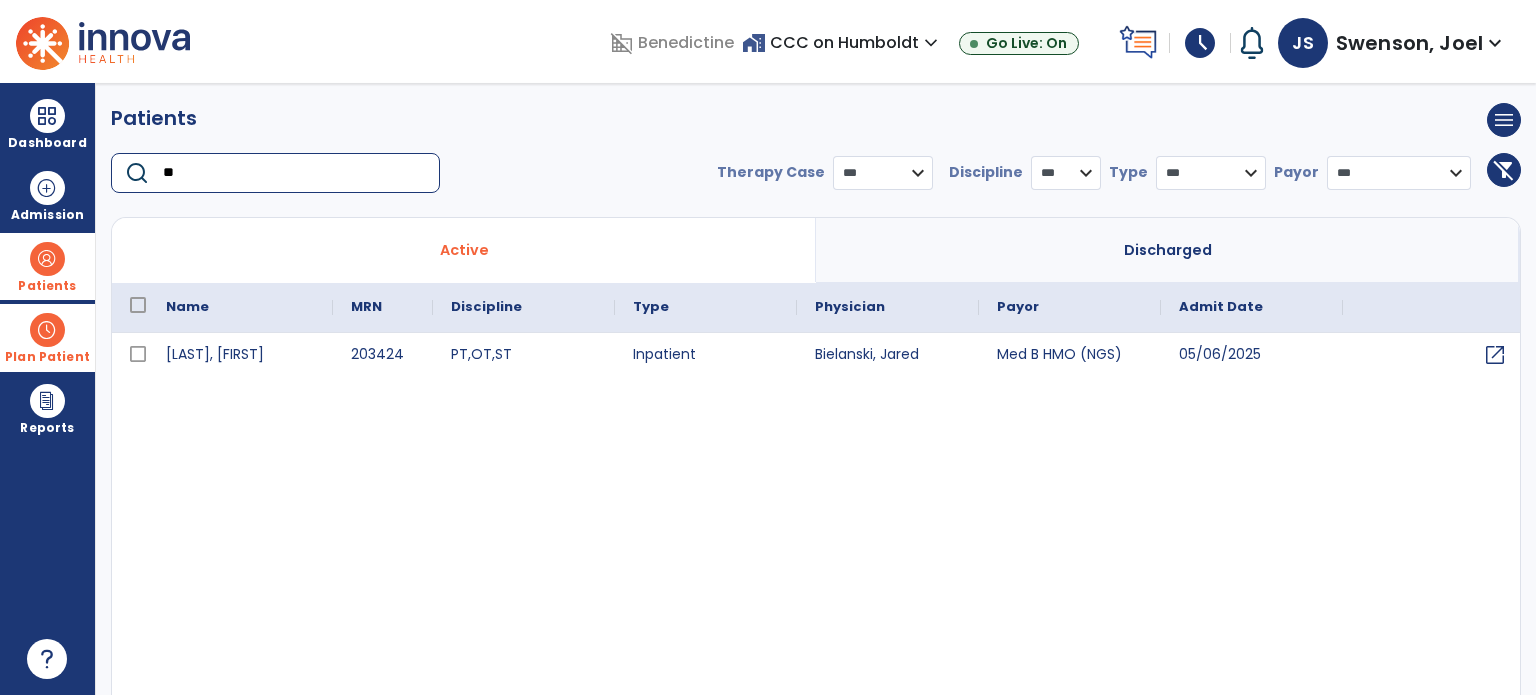 type on "*" 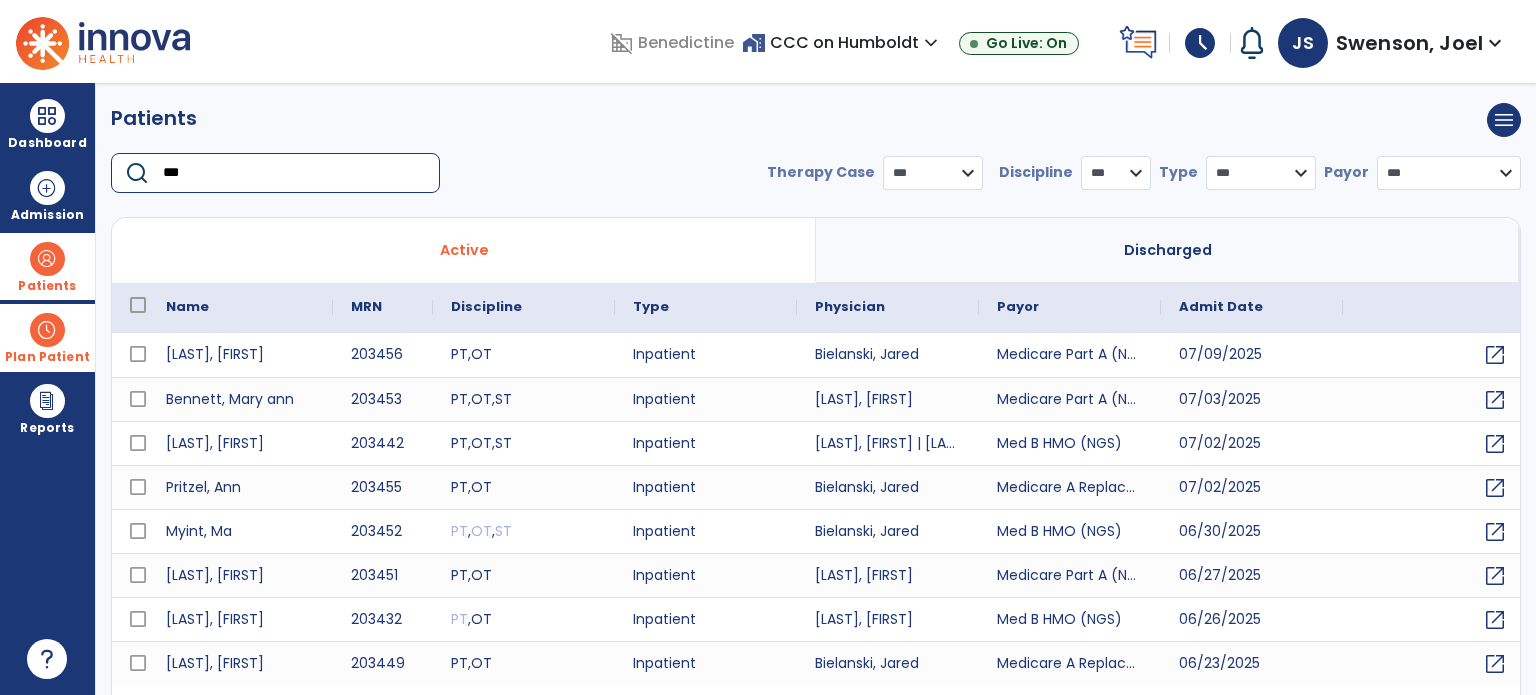 type on "****" 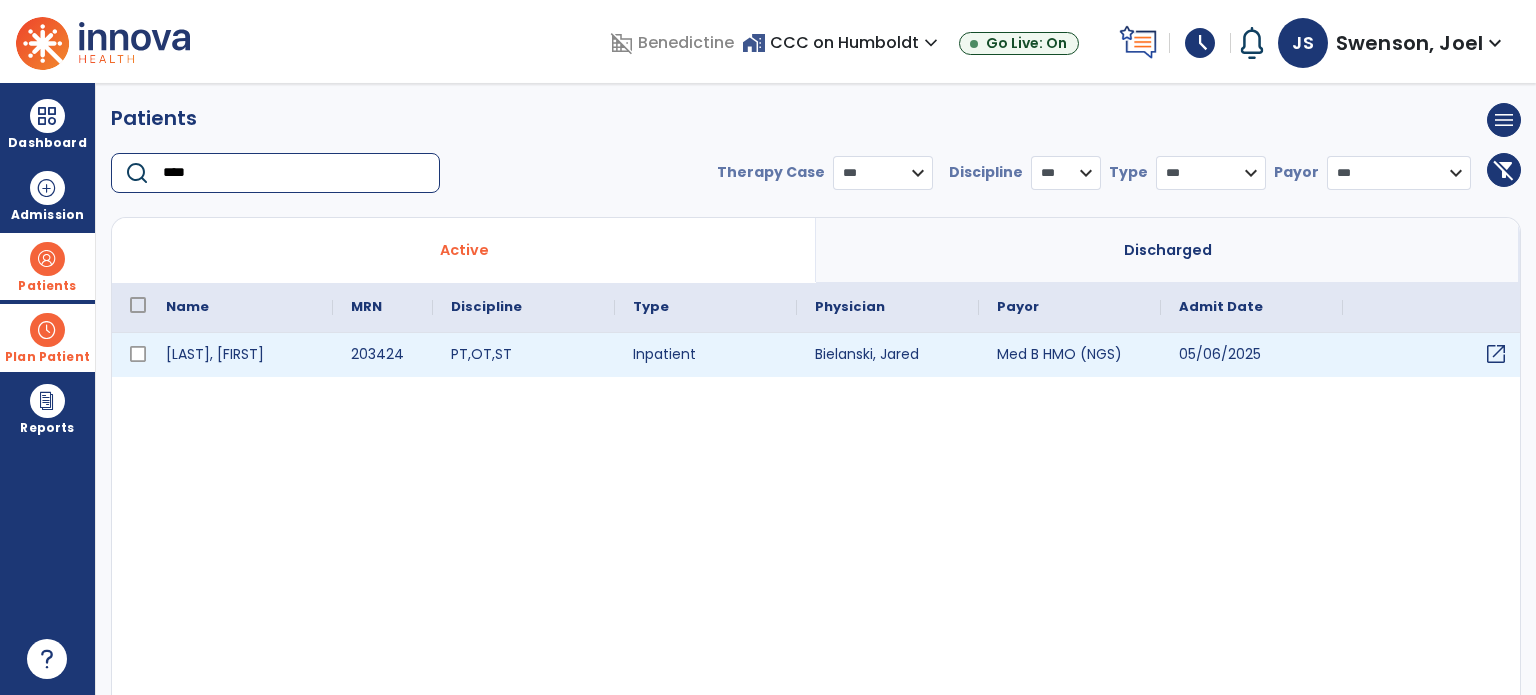 click on "open_in_new" at bounding box center [1496, 354] 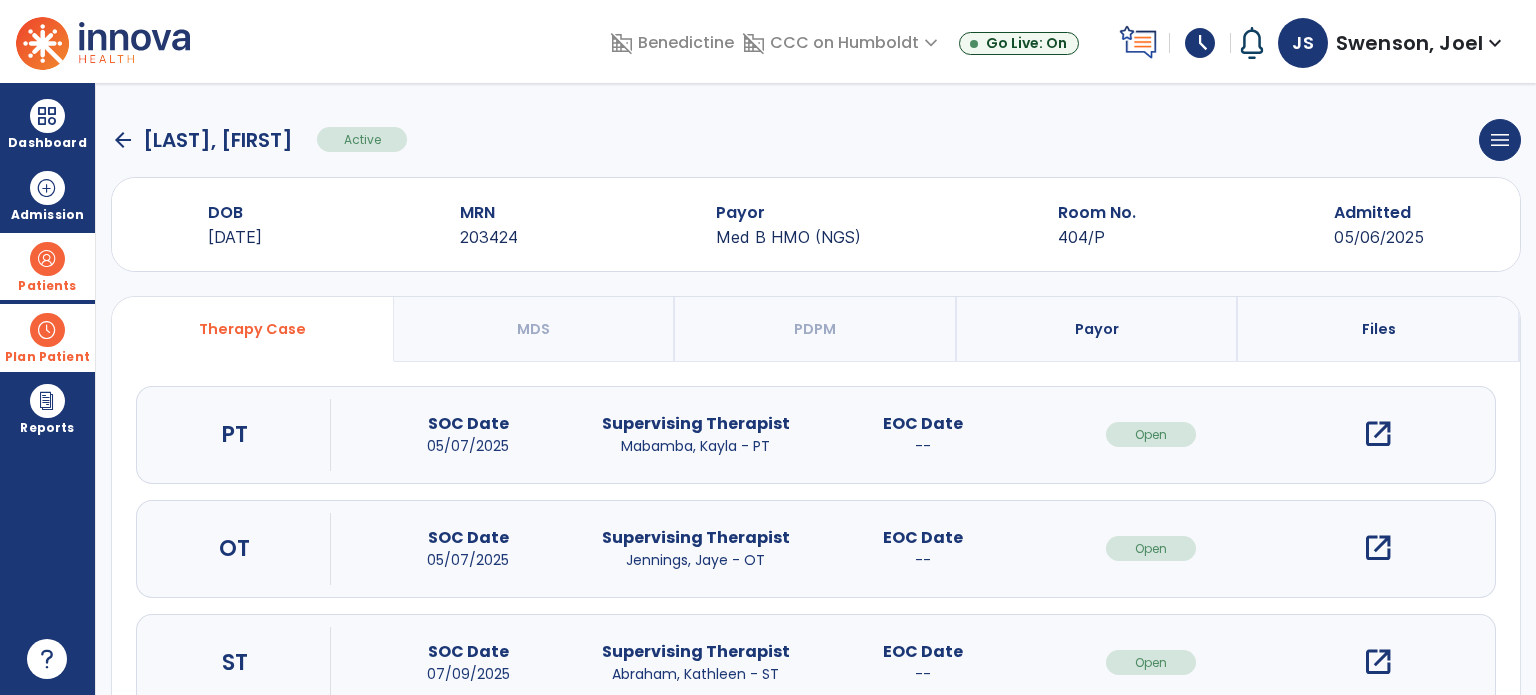click on "open_in_new" at bounding box center (1378, 434) 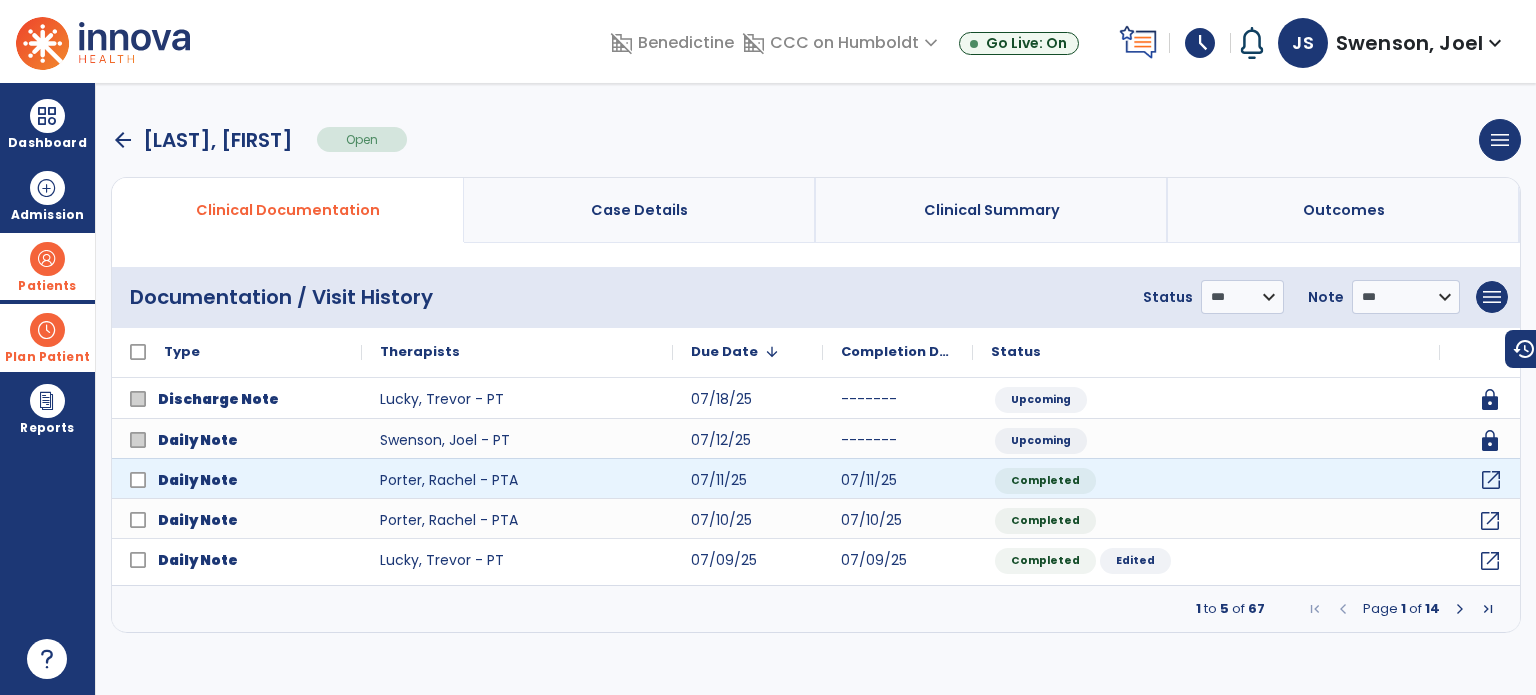 click on "open_in_new" 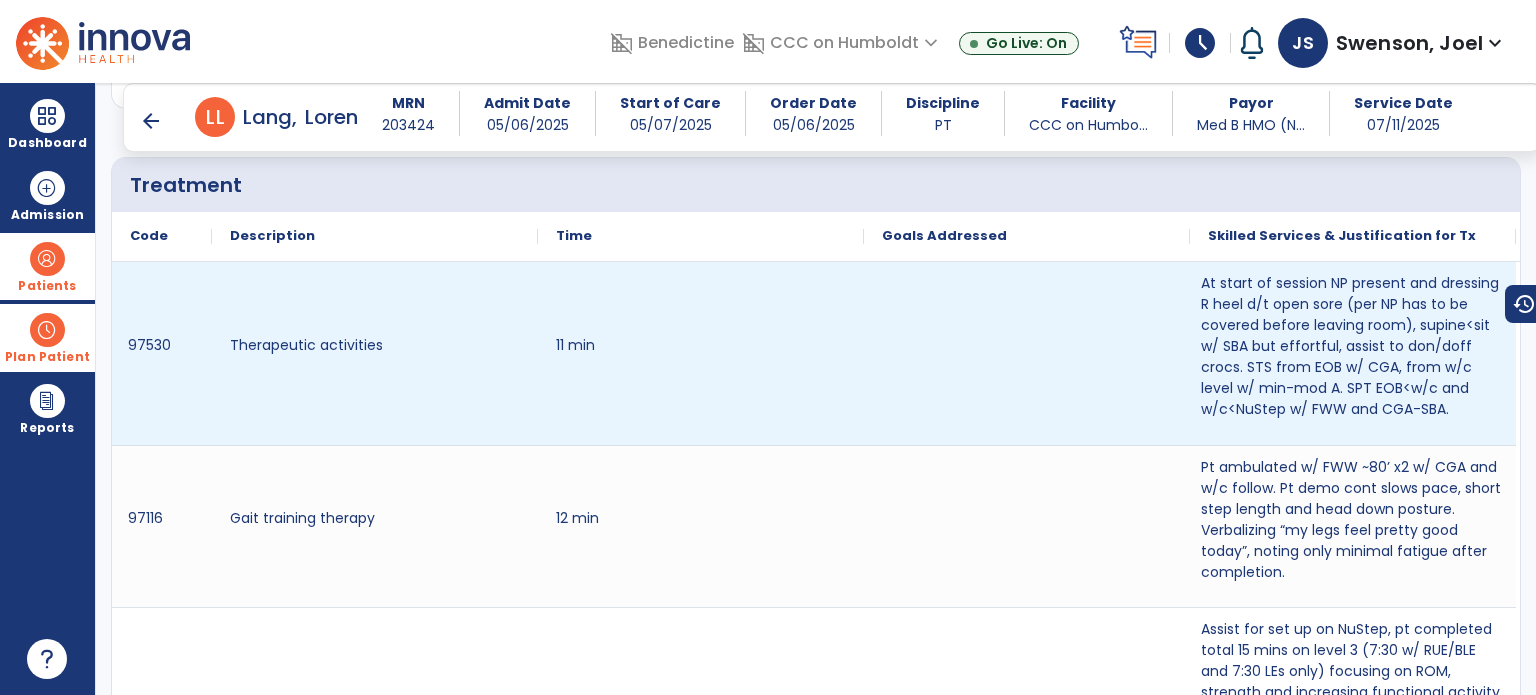 scroll, scrollTop: 1828, scrollLeft: 0, axis: vertical 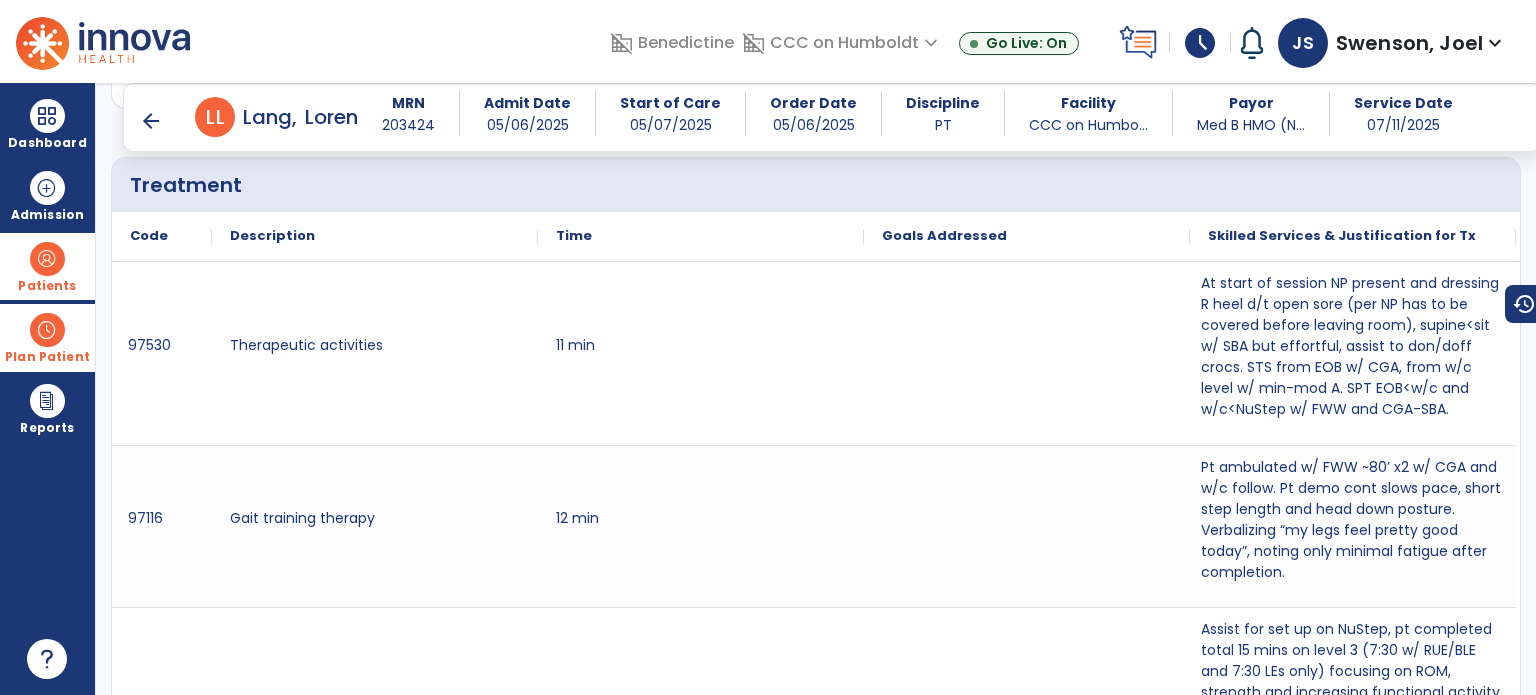 click on "arrow_back" at bounding box center (151, 121) 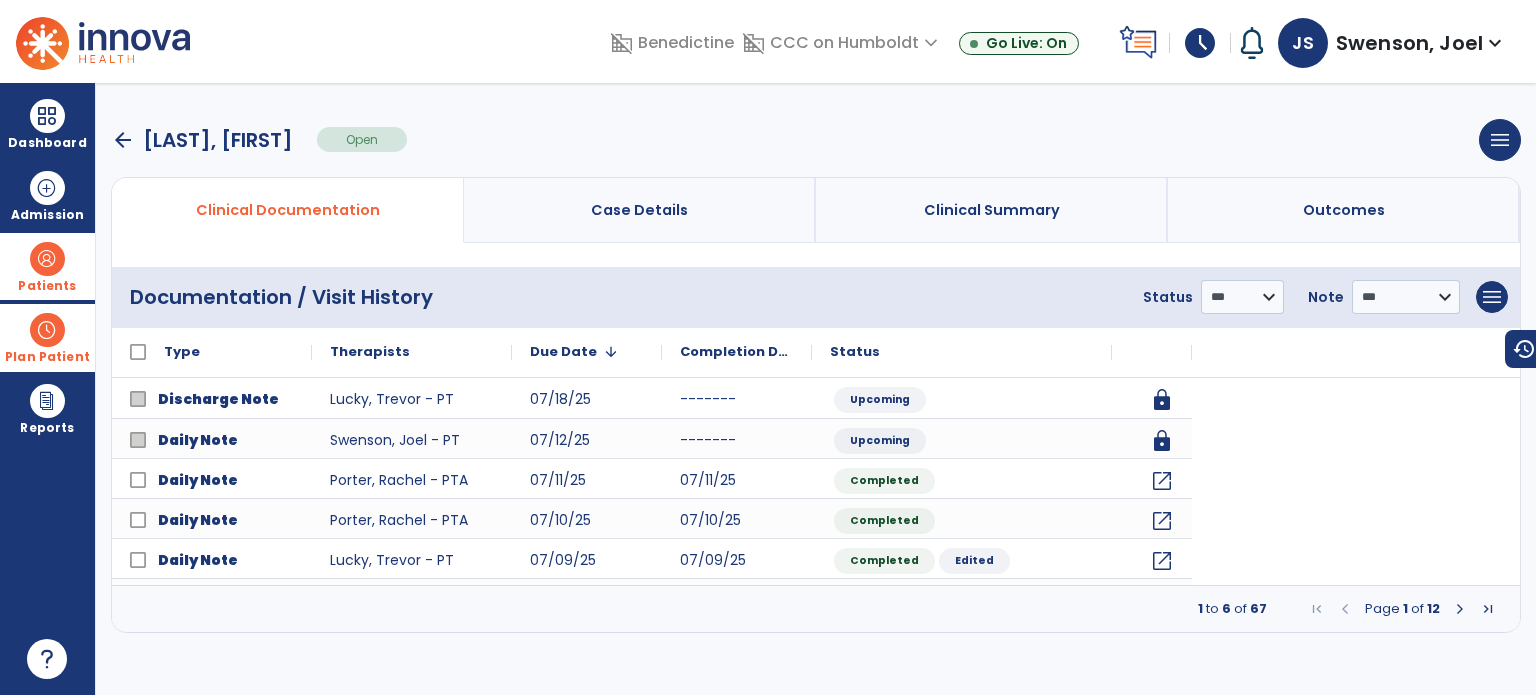 scroll, scrollTop: 0, scrollLeft: 0, axis: both 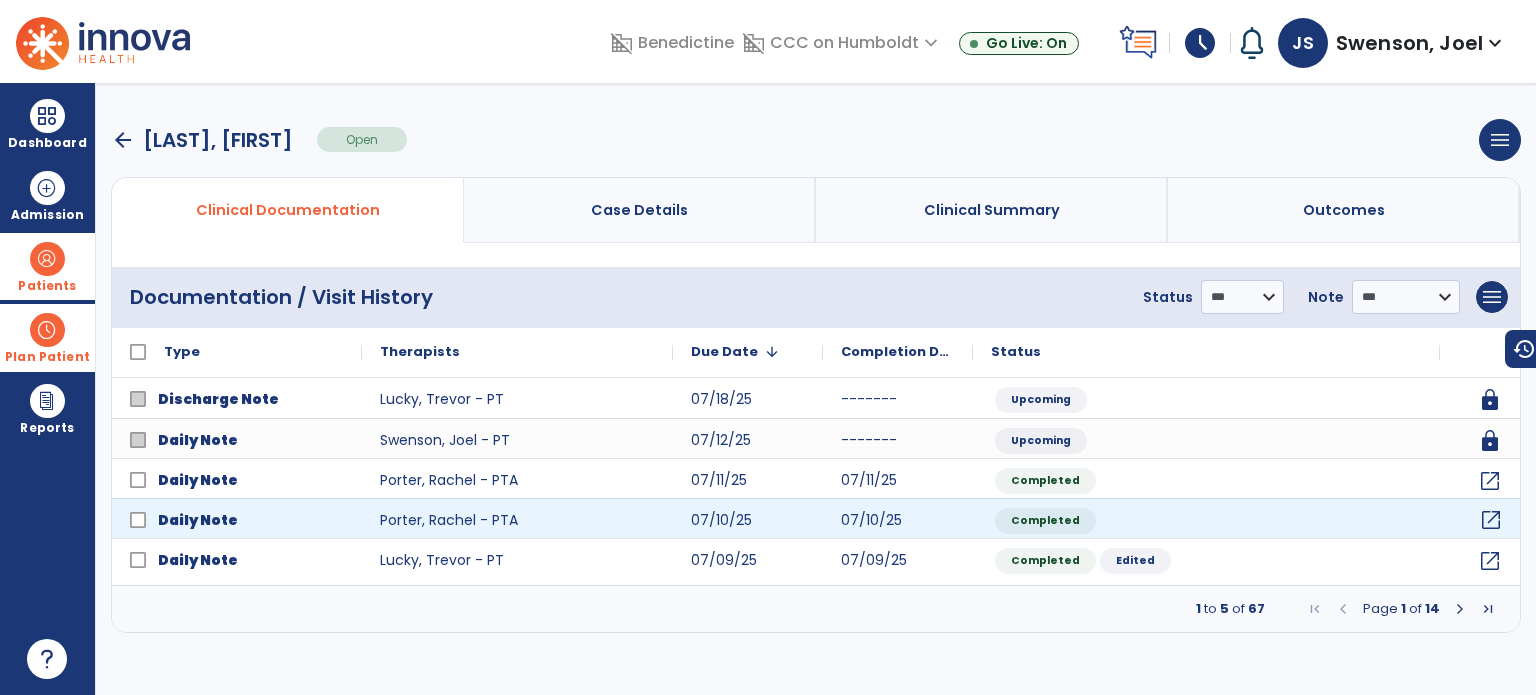 click on "open_in_new" 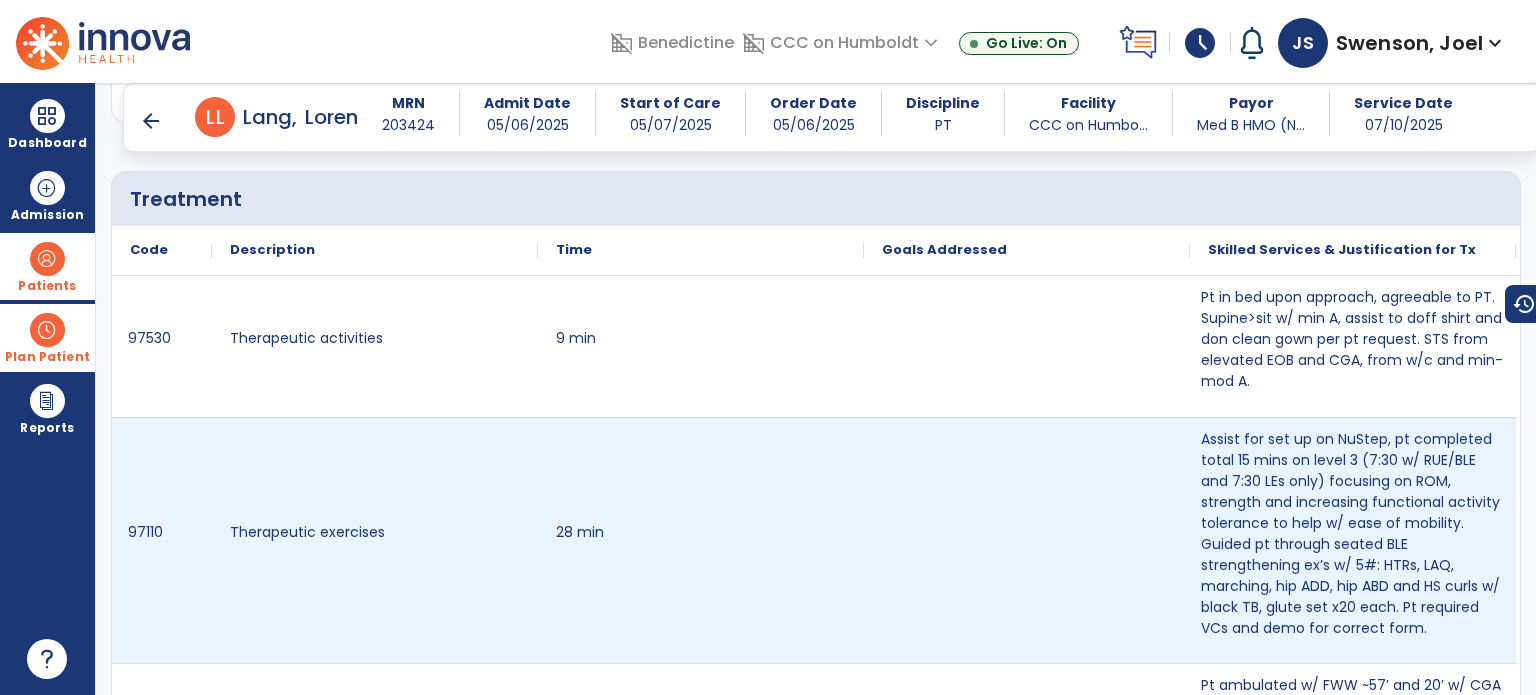 scroll, scrollTop: 1995, scrollLeft: 0, axis: vertical 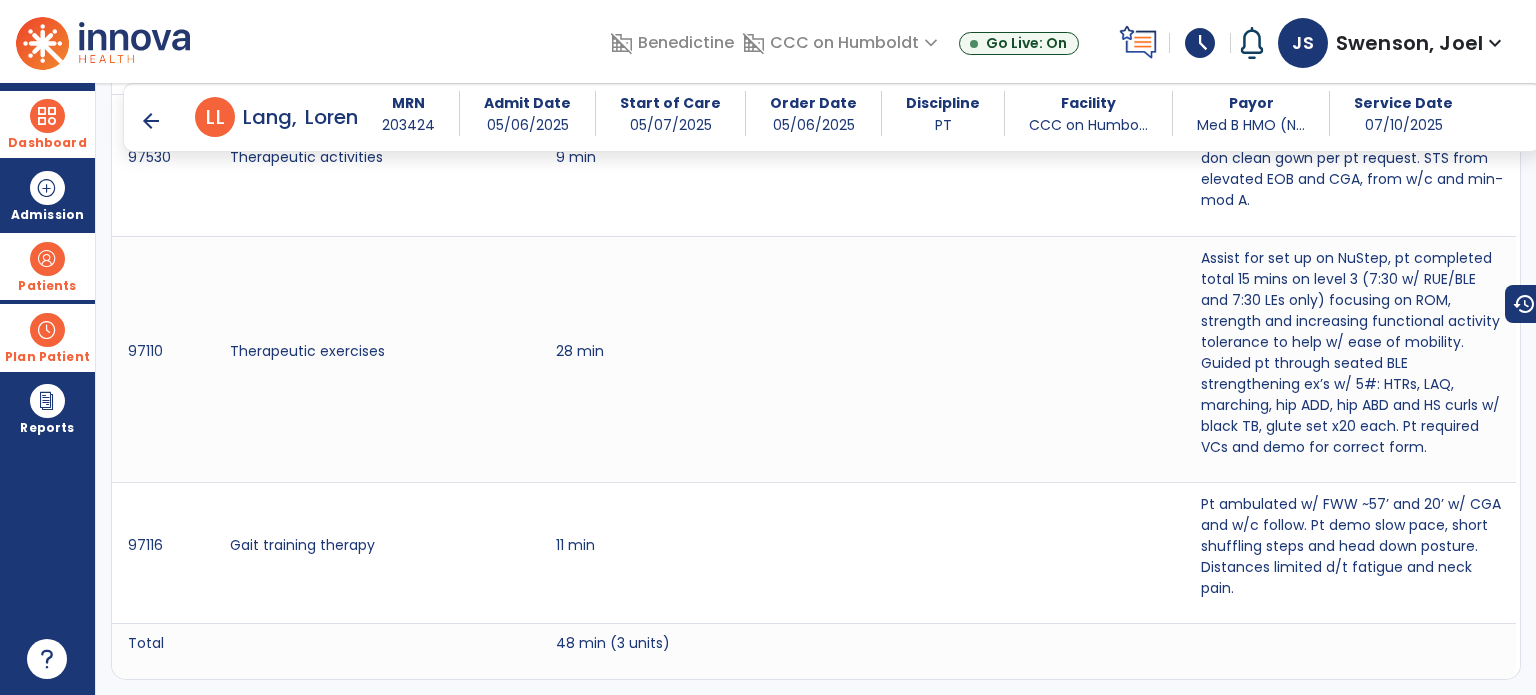 click on "Dashboard" at bounding box center (47, 124) 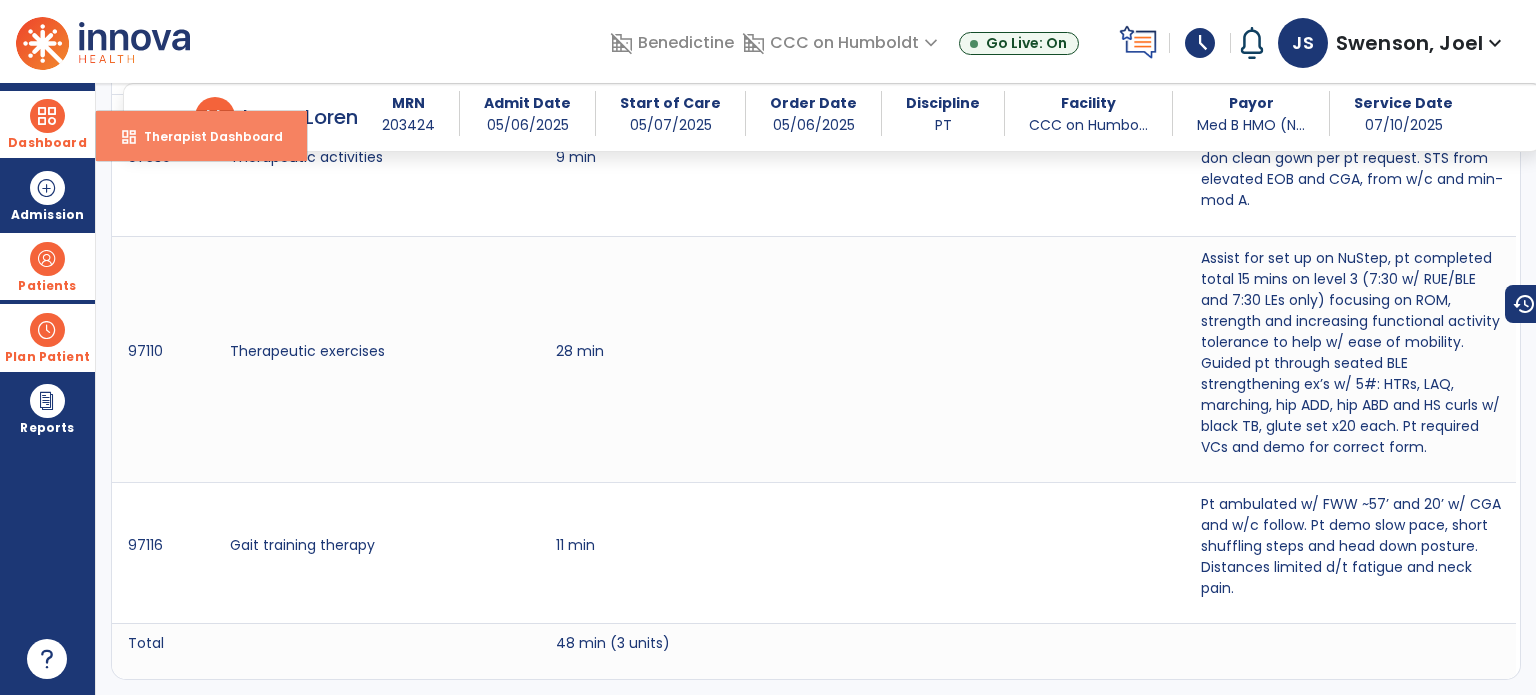 click on "Therapist Dashboard" at bounding box center (205, 136) 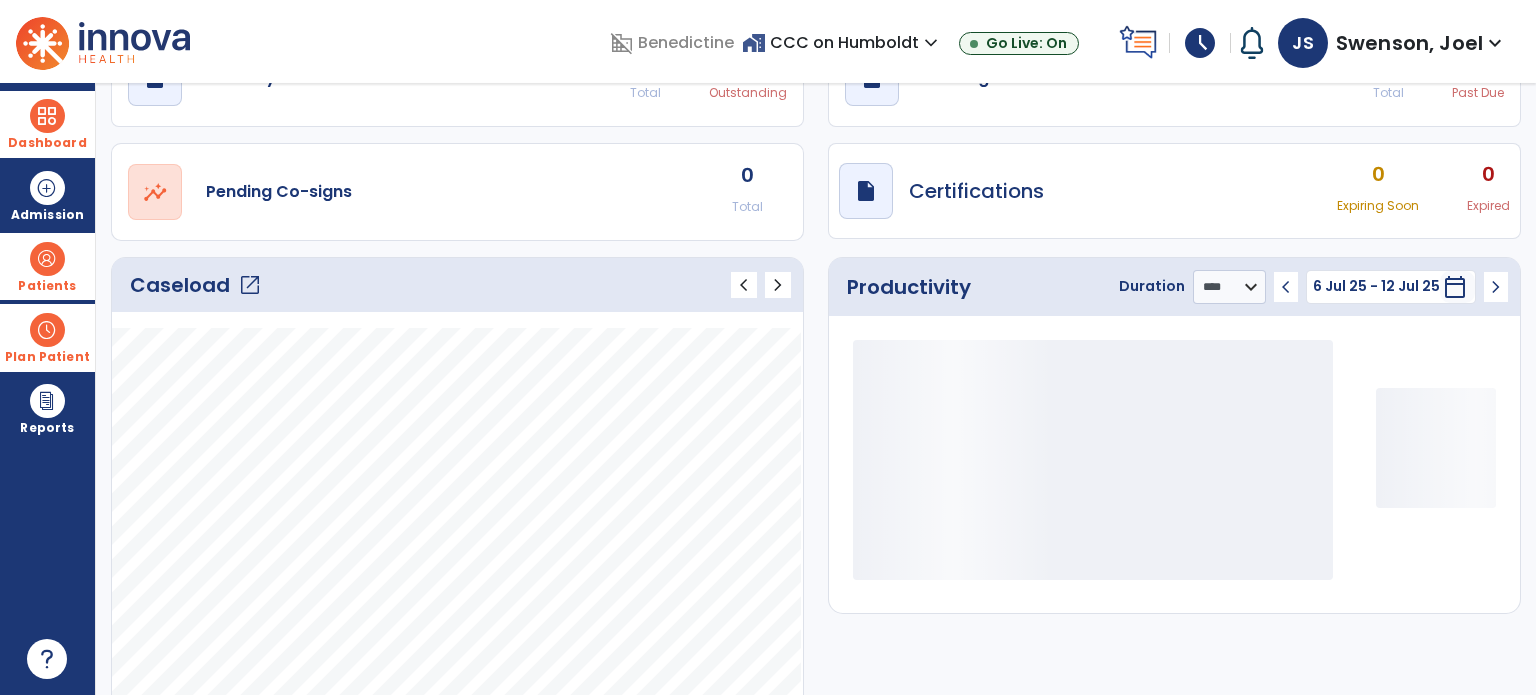 scroll, scrollTop: 112, scrollLeft: 0, axis: vertical 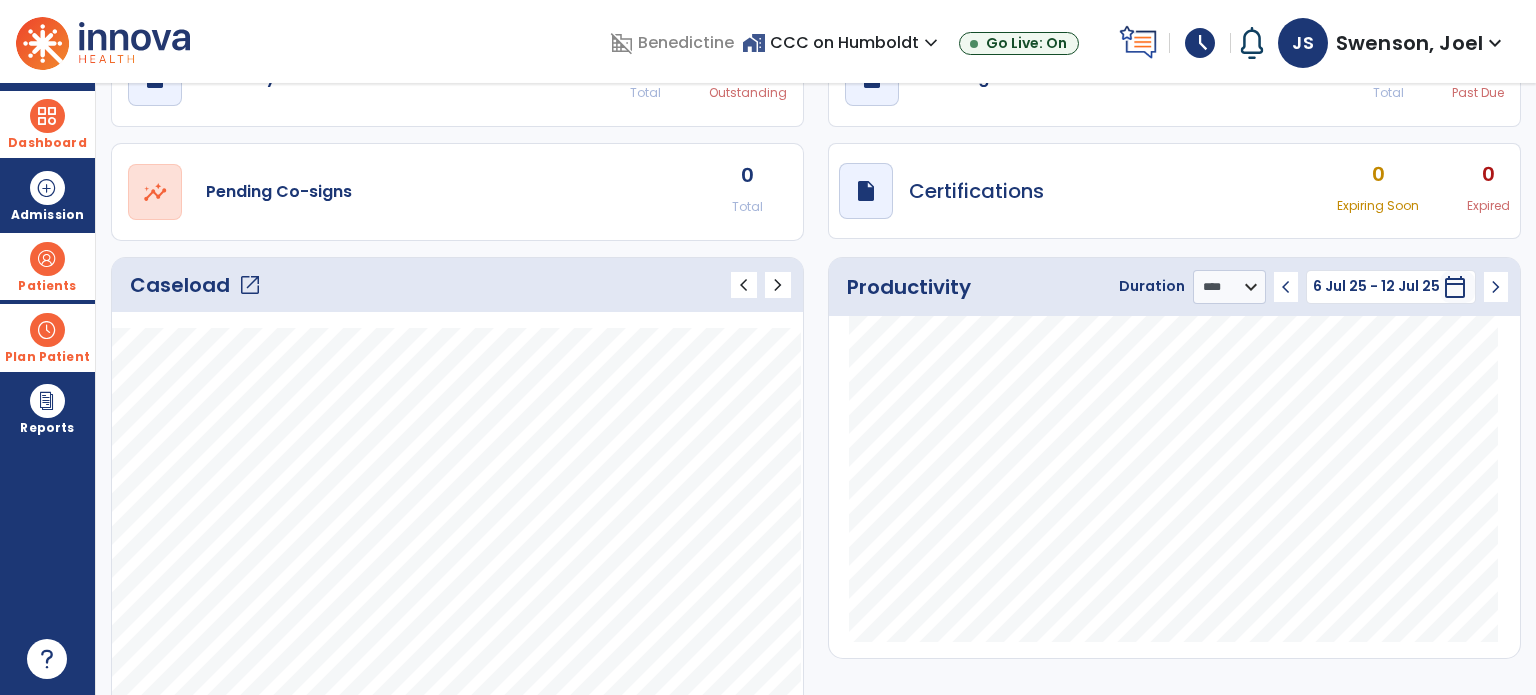 click on "home_work   CCC on Humboldt   expand_more   BHC Minneapolis   BLC New Brighton   BLC Regina   BLC Shakopee  Show All Go Live: On" at bounding box center (921, 43) 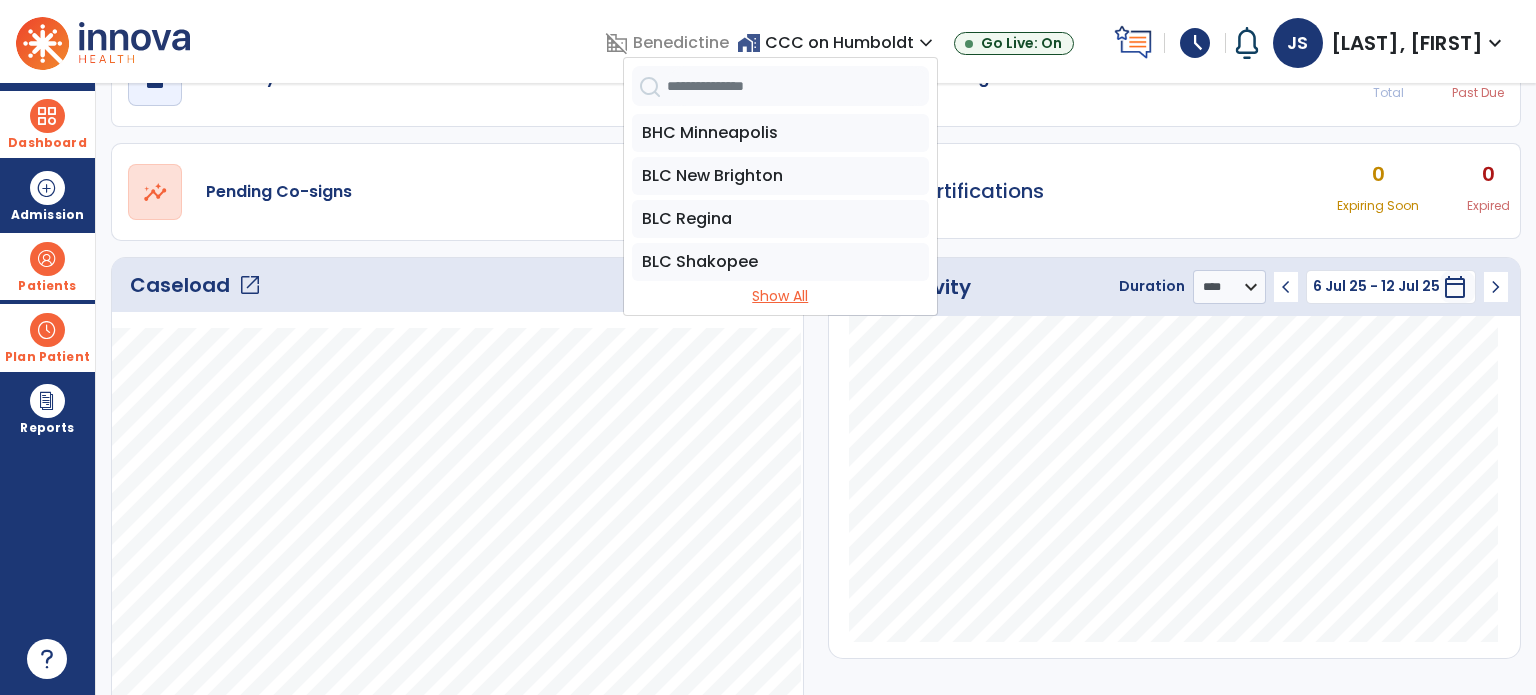 click on "Show All" at bounding box center (780, 296) 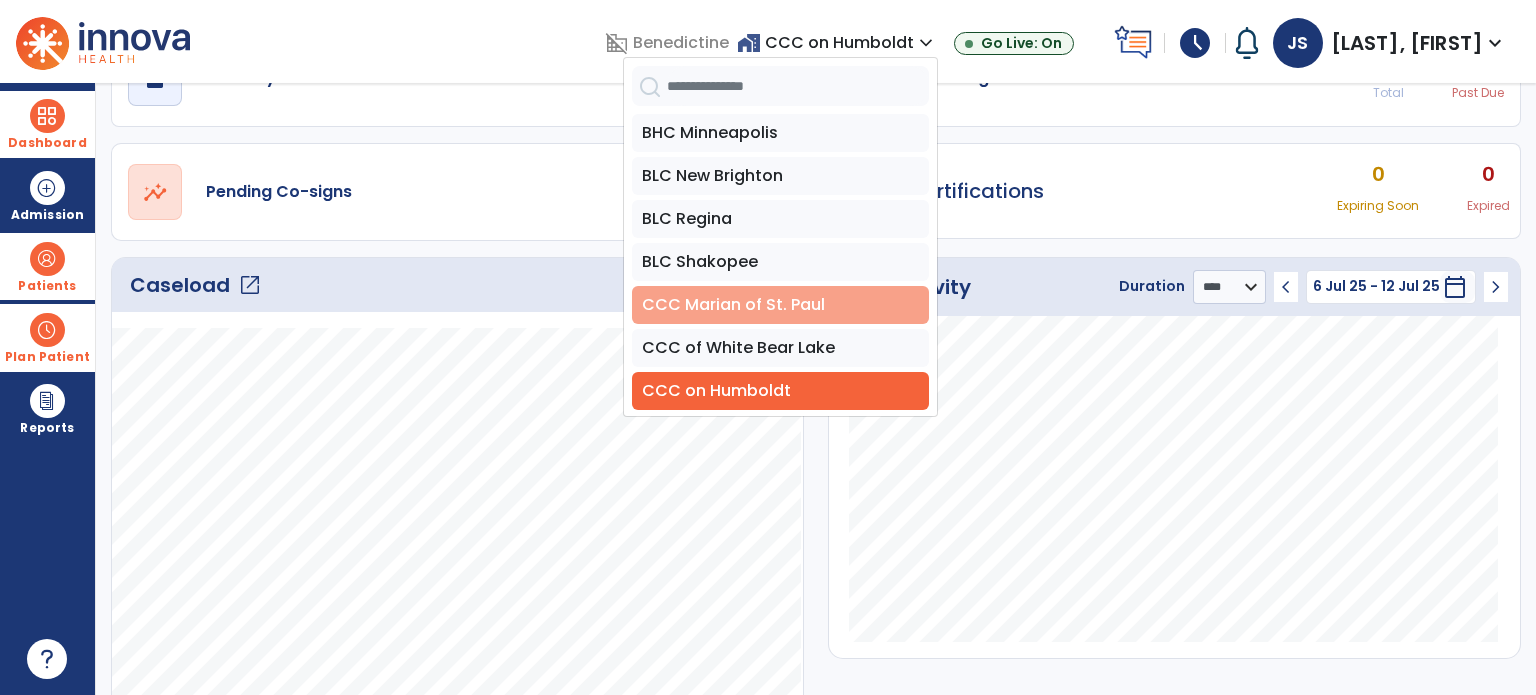 click on "CCC Marian of St. Paul" at bounding box center [780, 305] 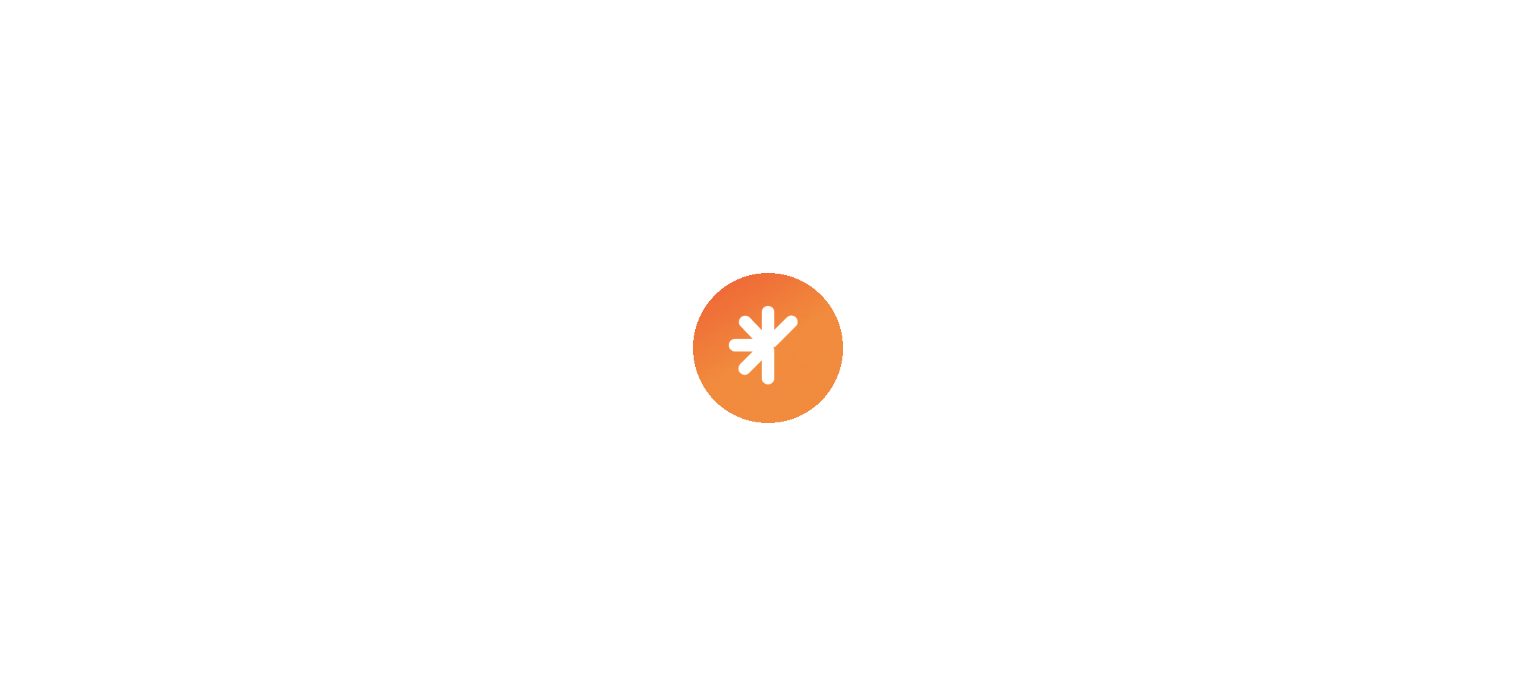 scroll, scrollTop: 0, scrollLeft: 0, axis: both 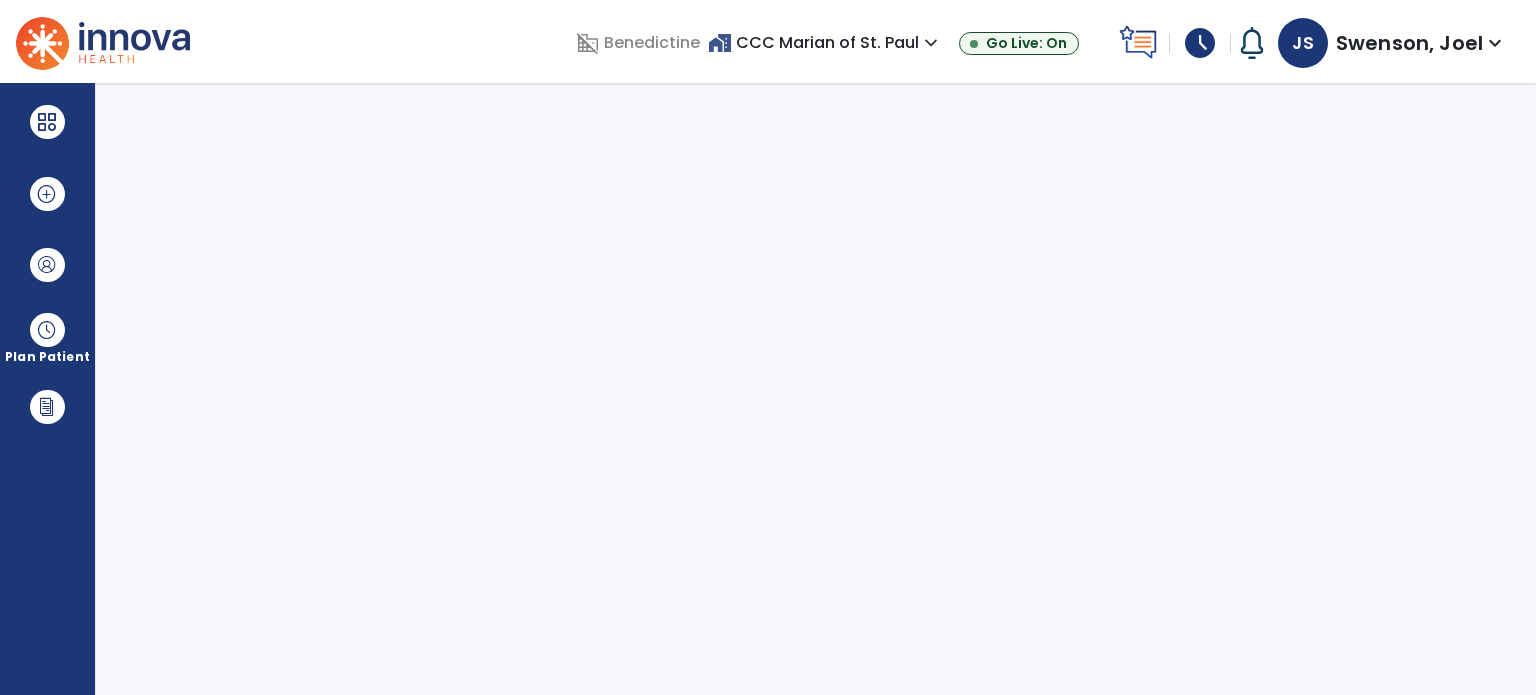 select on "****" 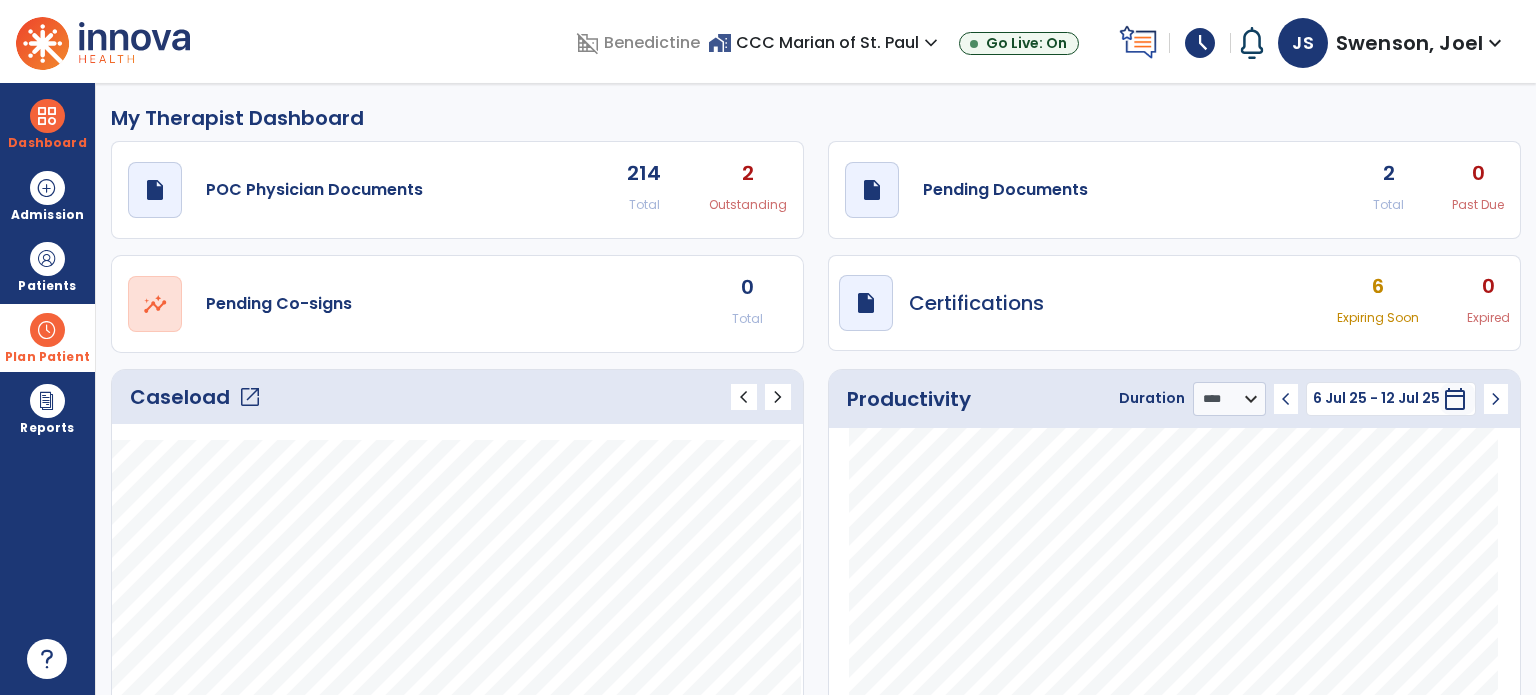 click at bounding box center [47, 330] 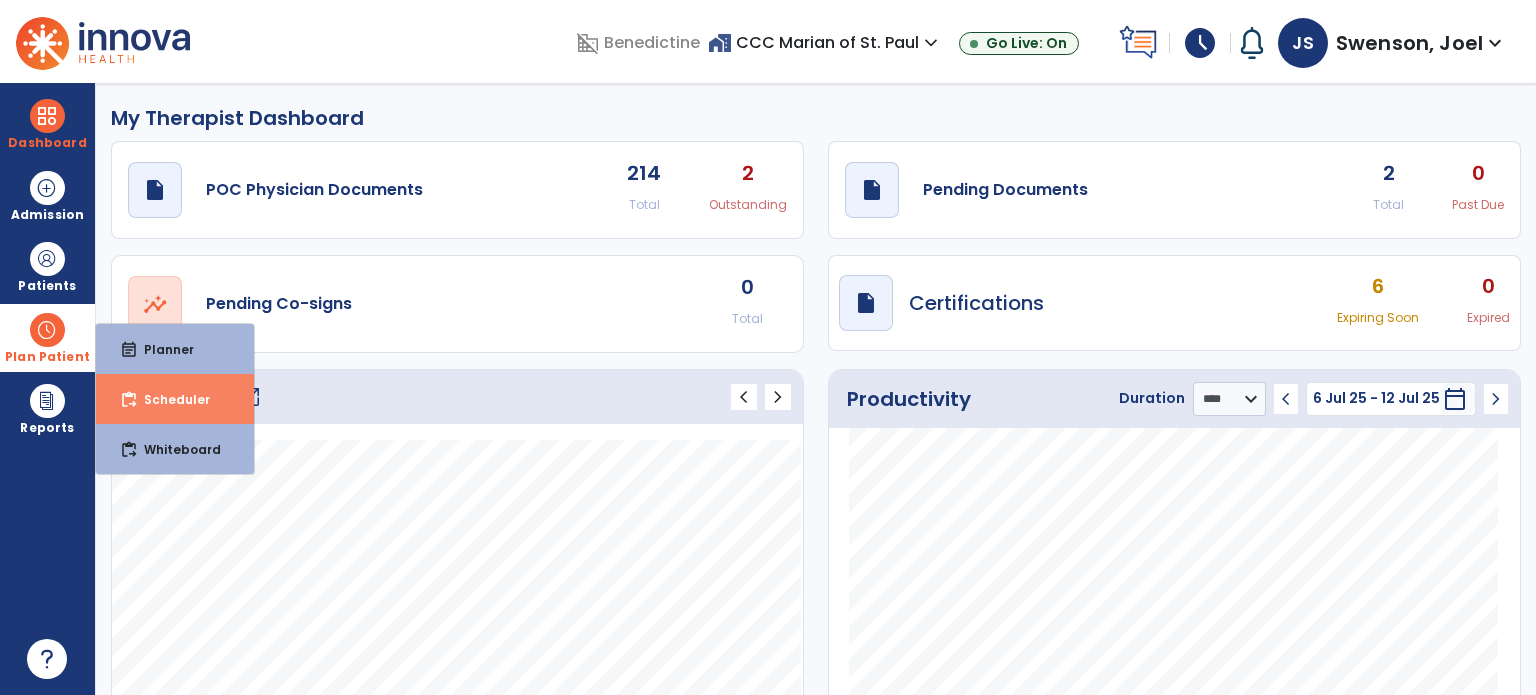 click on "content_paste_go  Scheduler" at bounding box center [175, 399] 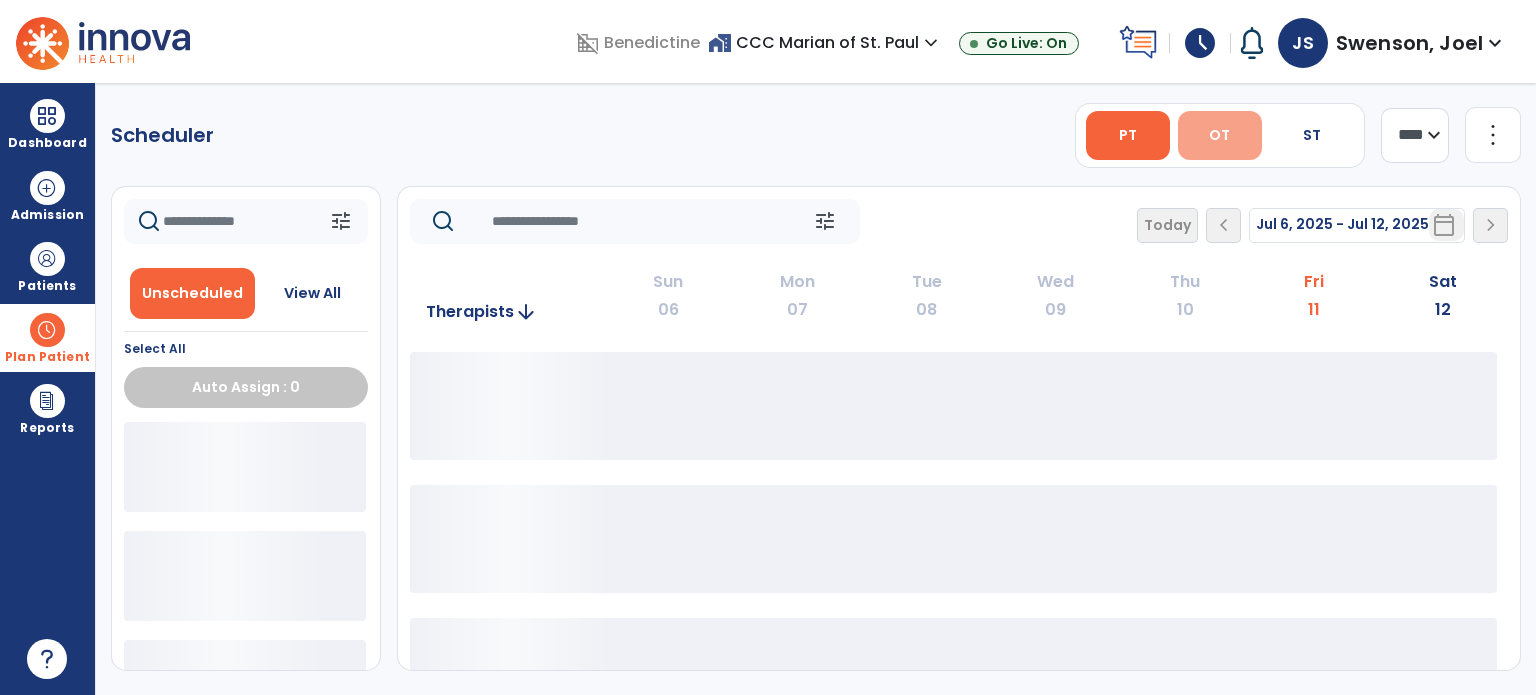 click on "OT" at bounding box center (1219, 135) 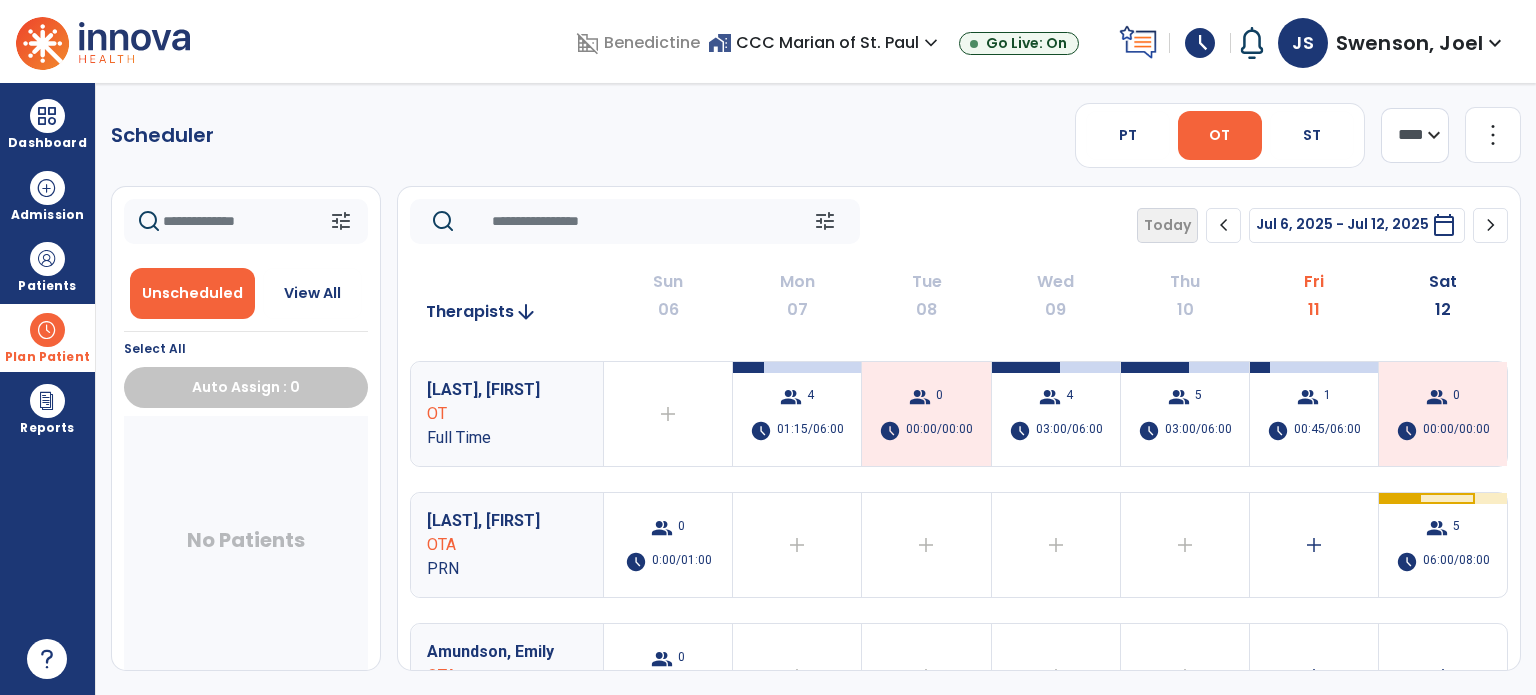 scroll, scrollTop: 0, scrollLeft: 0, axis: both 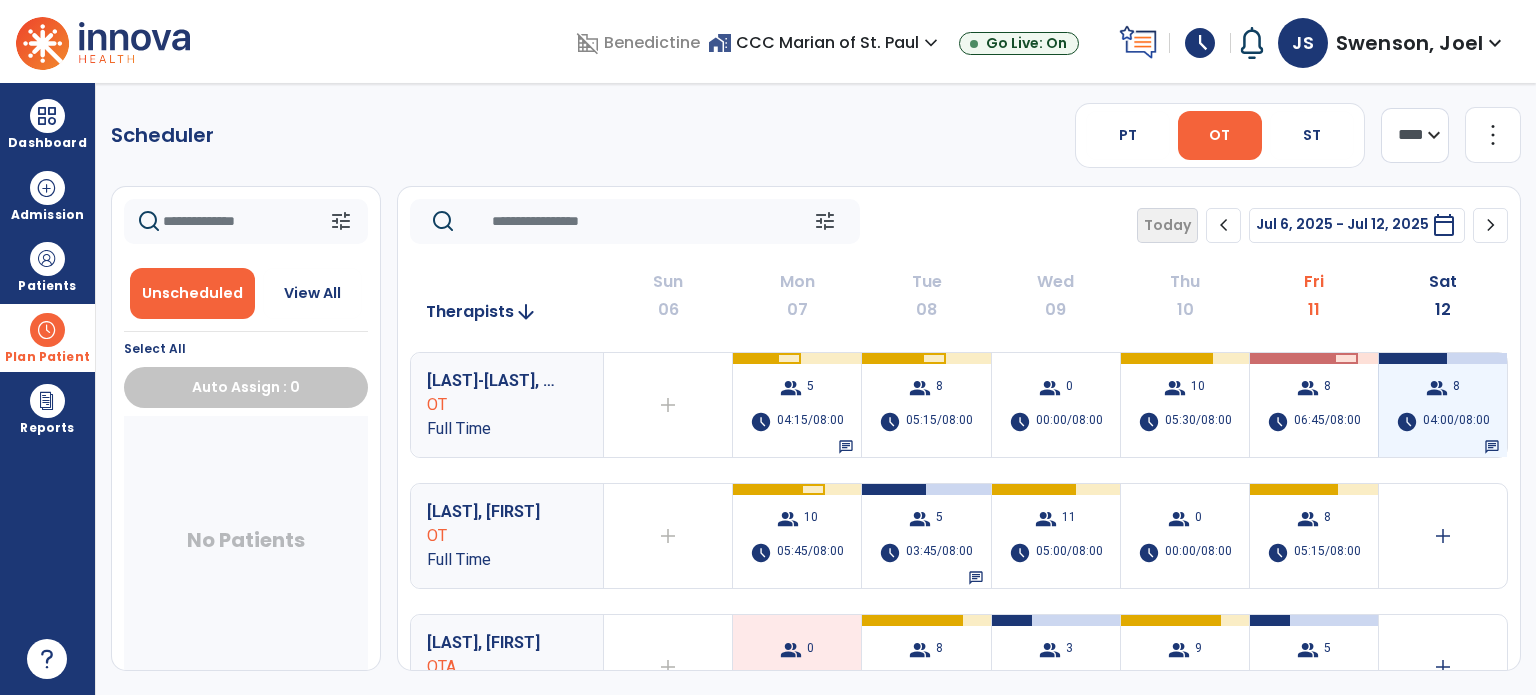 click on "group  8  schedule  04:00/08:00   chat" at bounding box center (1443, 405) 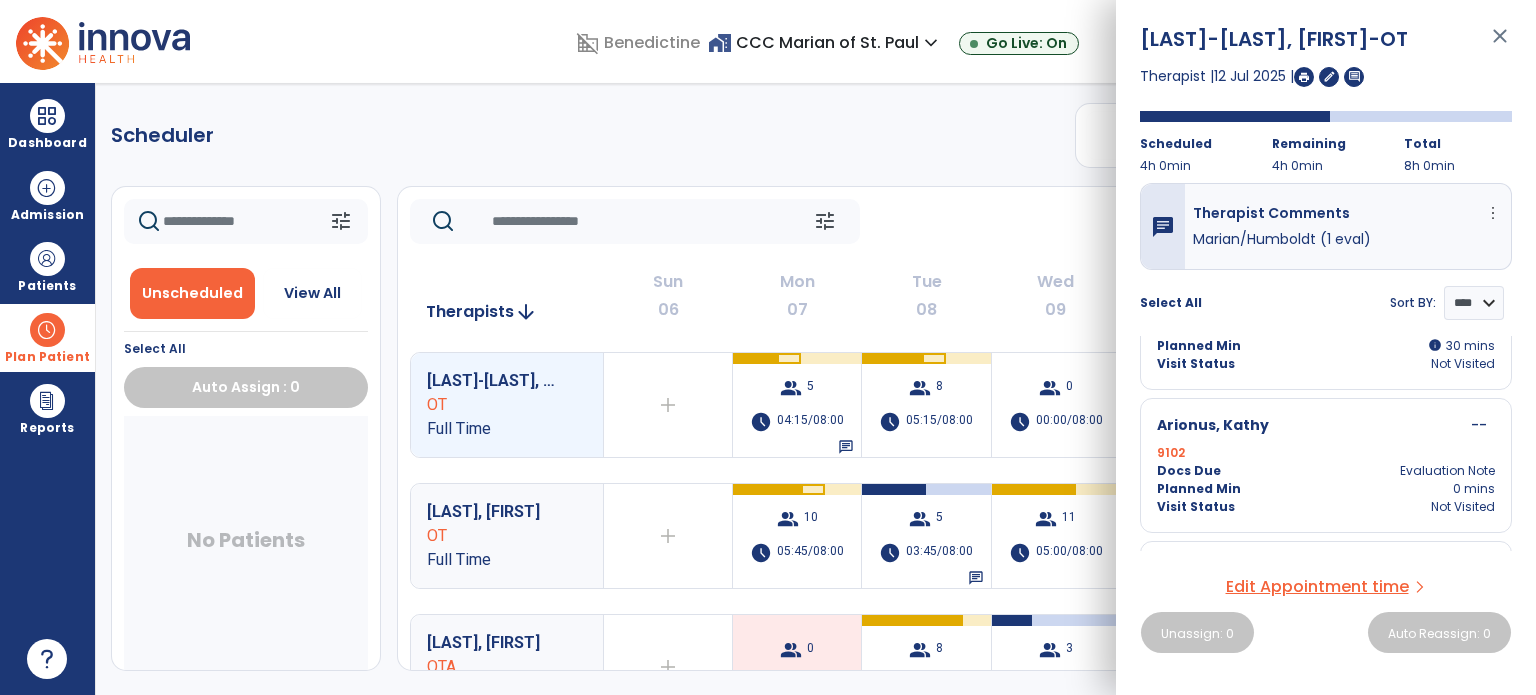 scroll, scrollTop: 835, scrollLeft: 0, axis: vertical 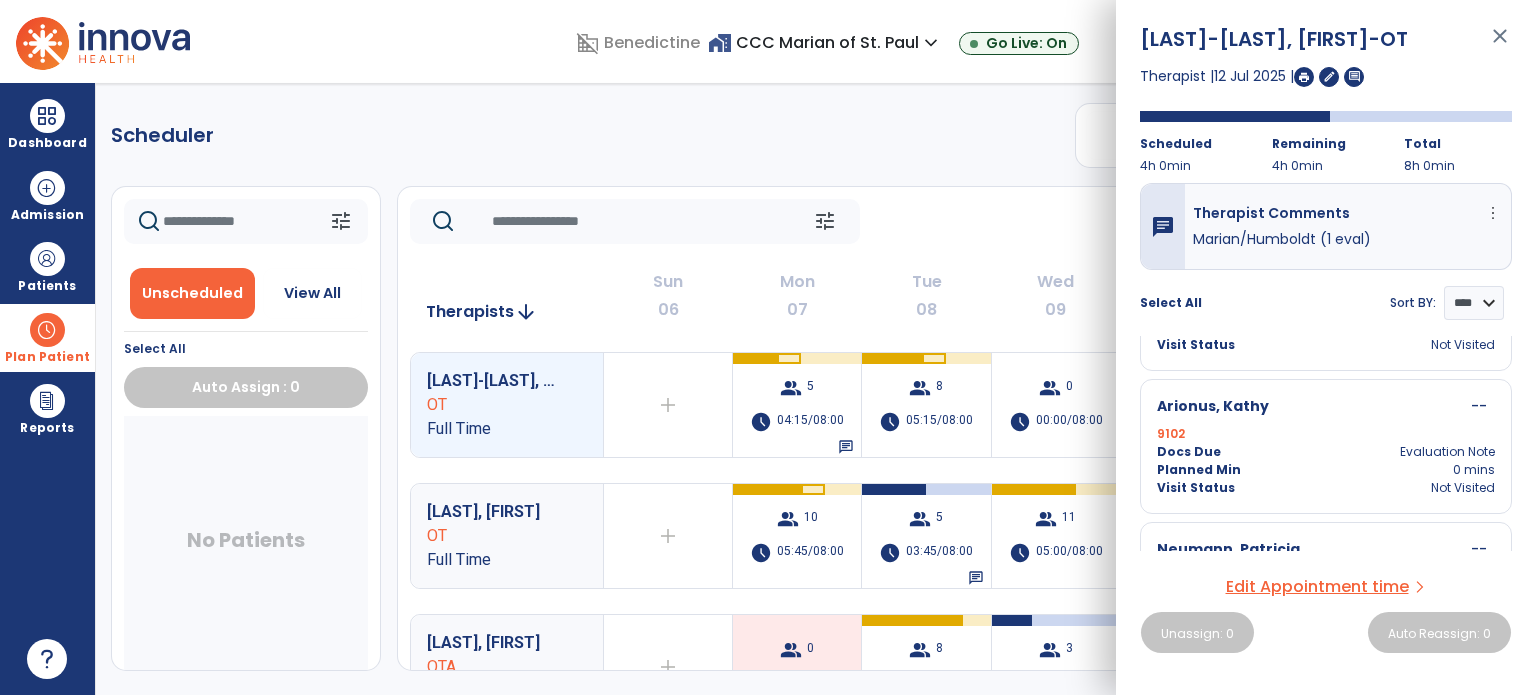 click on "tune   Today  chevron_left Jul 6, 2025 - Jul 12, 2025  *********  calendar_today  chevron_right" 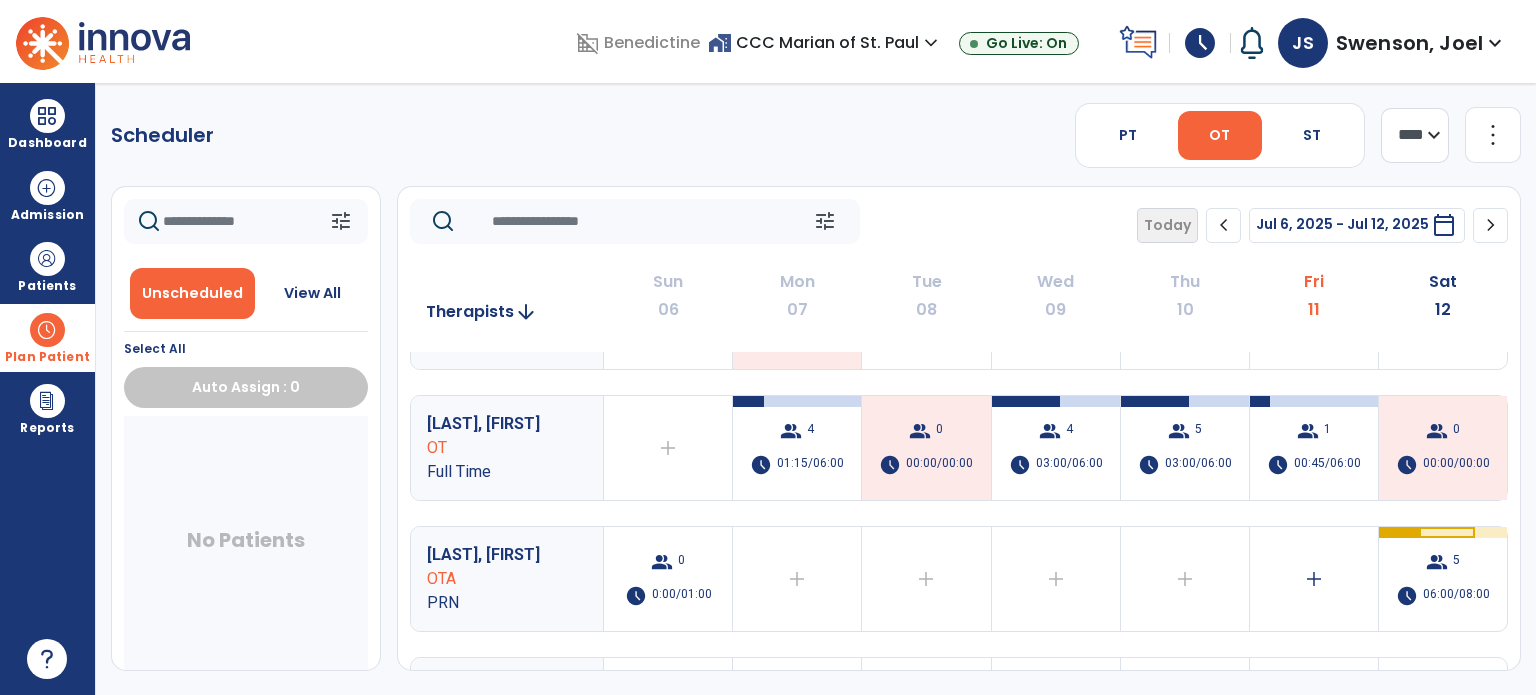 scroll, scrollTop: 363, scrollLeft: 0, axis: vertical 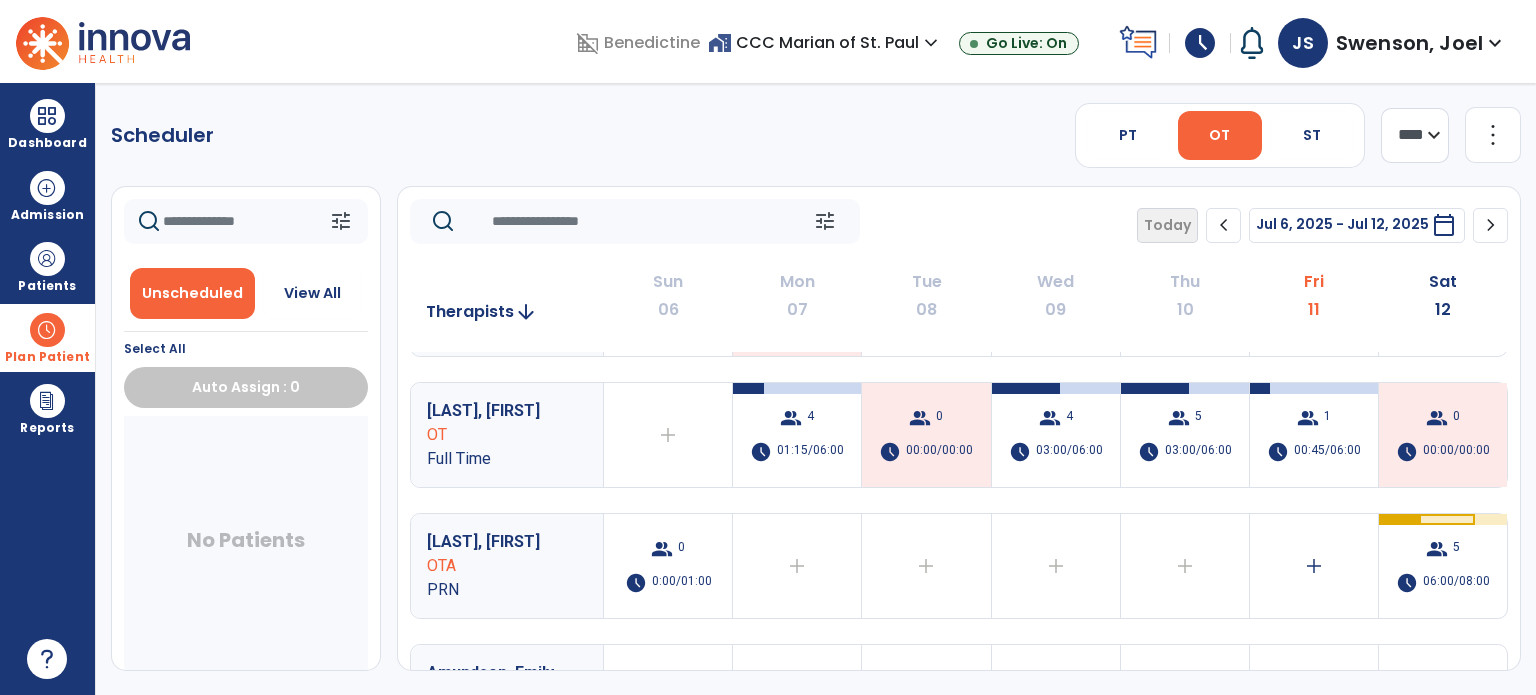 click on "[LAST], [FIRST]" at bounding box center [1407, 43] 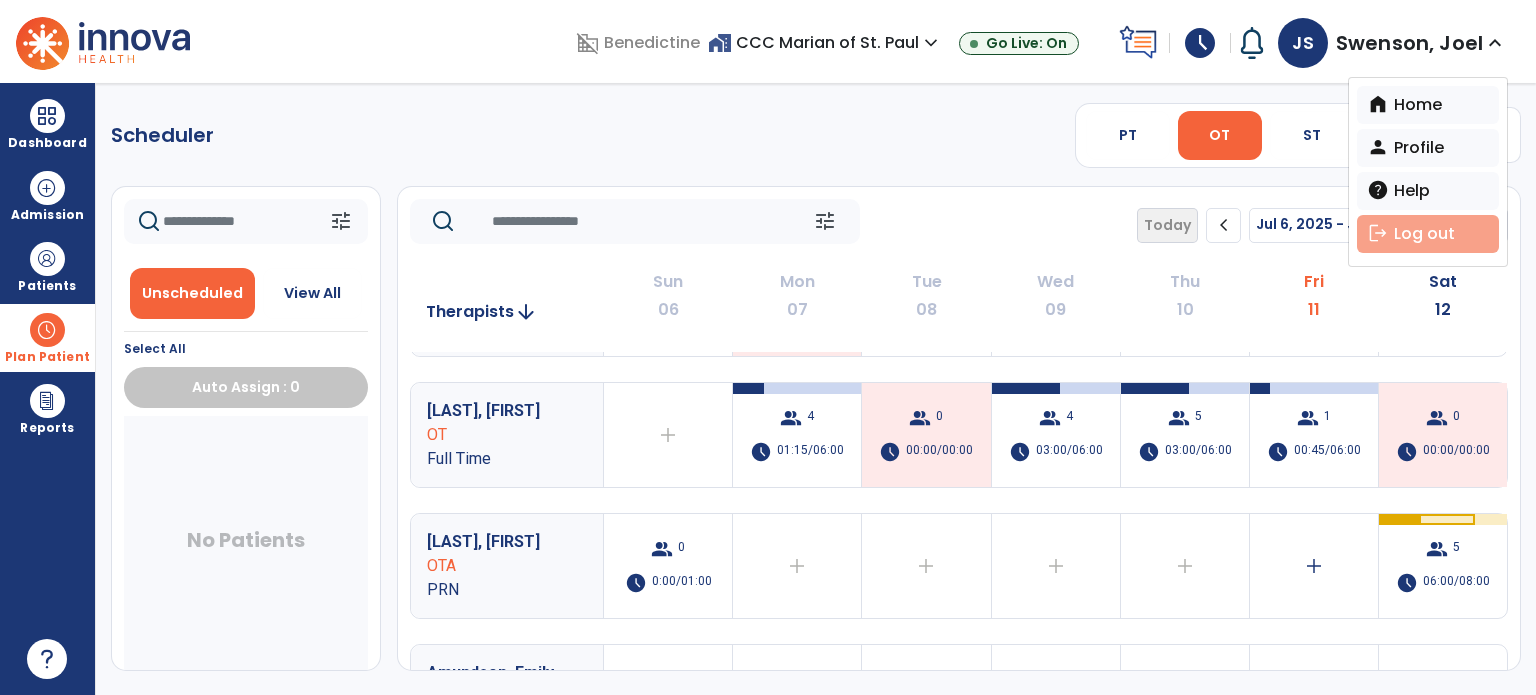 click on "logout   Log out" at bounding box center [1428, 234] 